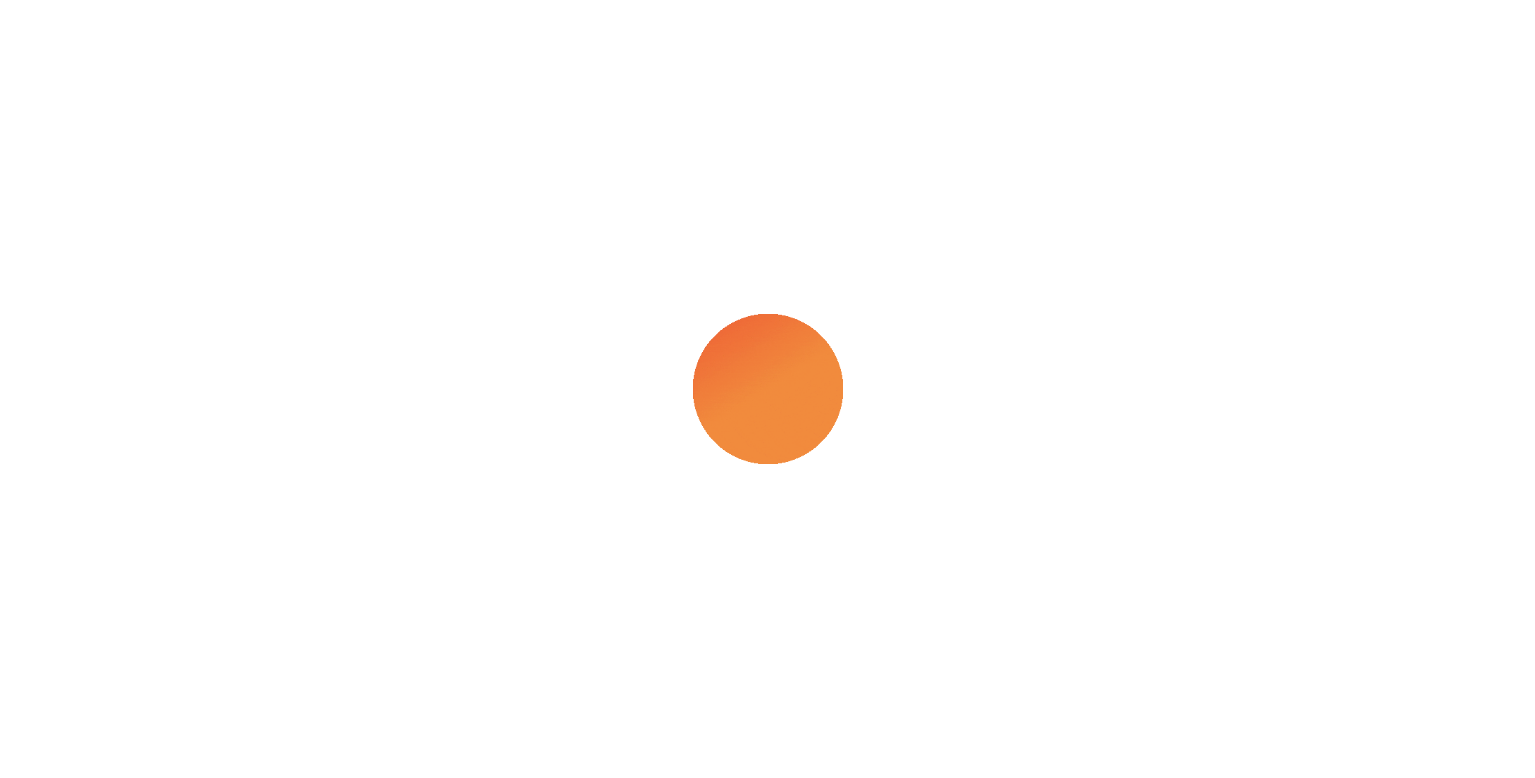 scroll, scrollTop: 0, scrollLeft: 0, axis: both 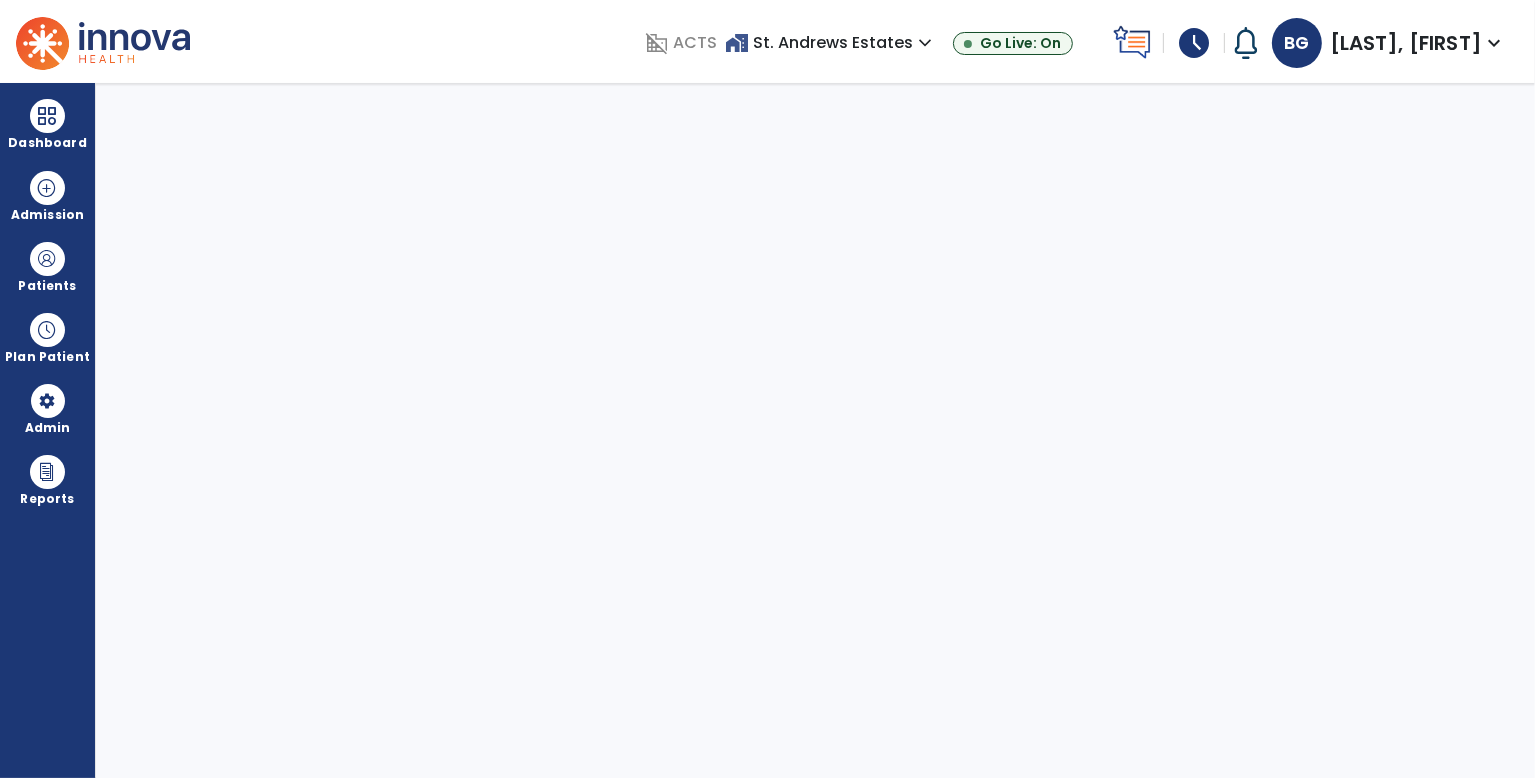 select on "****" 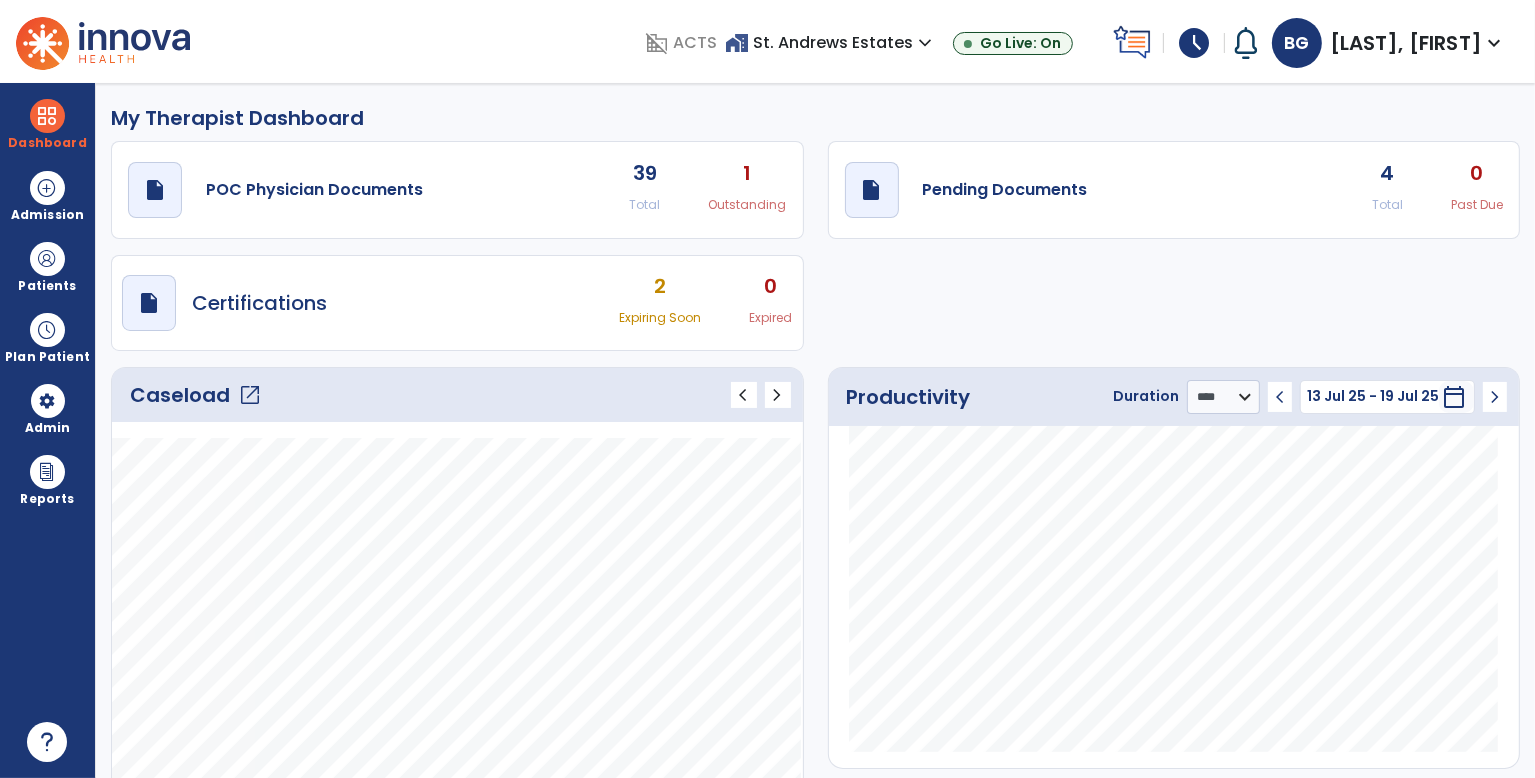 click on "draft   open_in_new  Pending Documents 4 Total 0 Past Due" 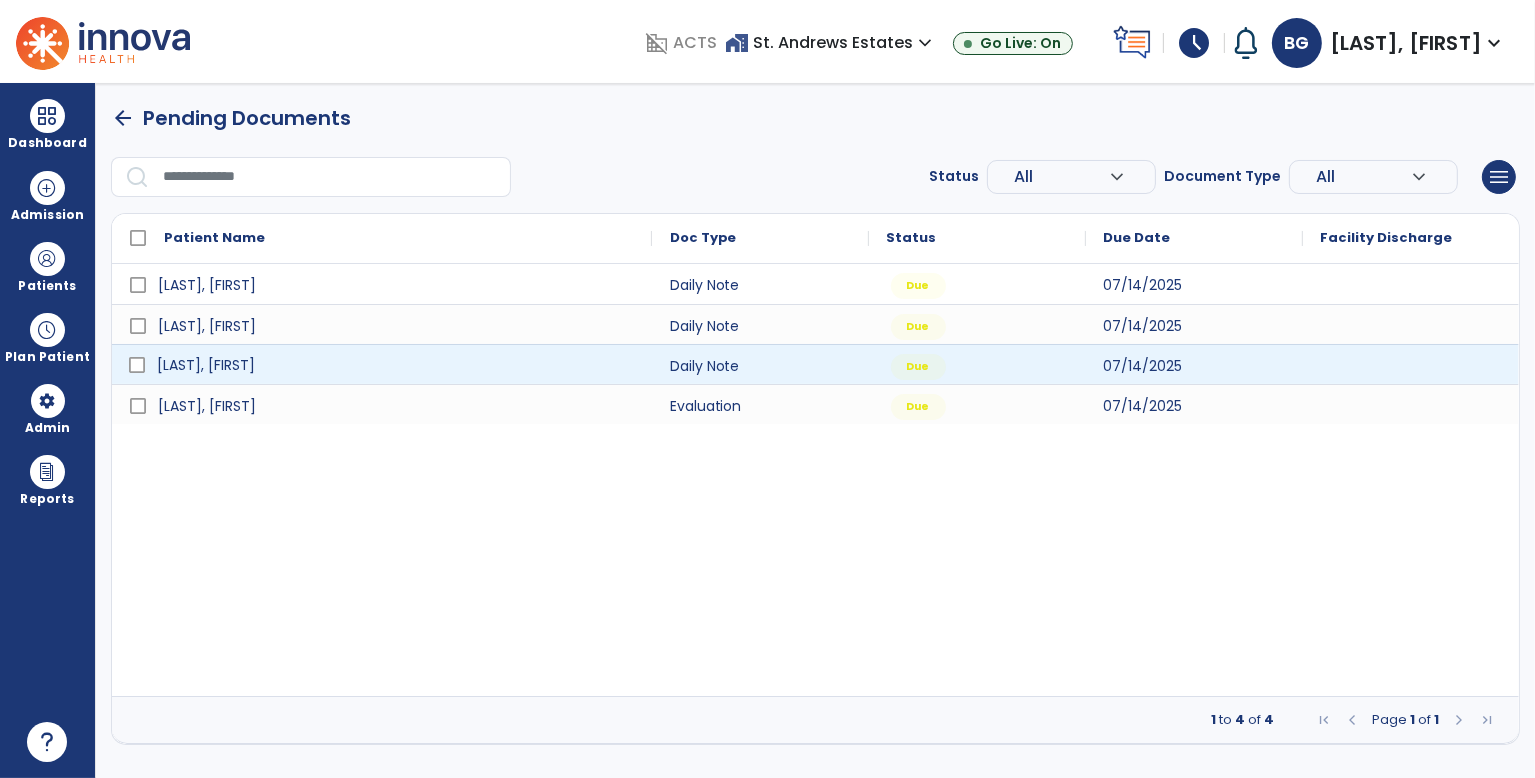 click on "[LAST], [FIRST]" at bounding box center (396, 365) 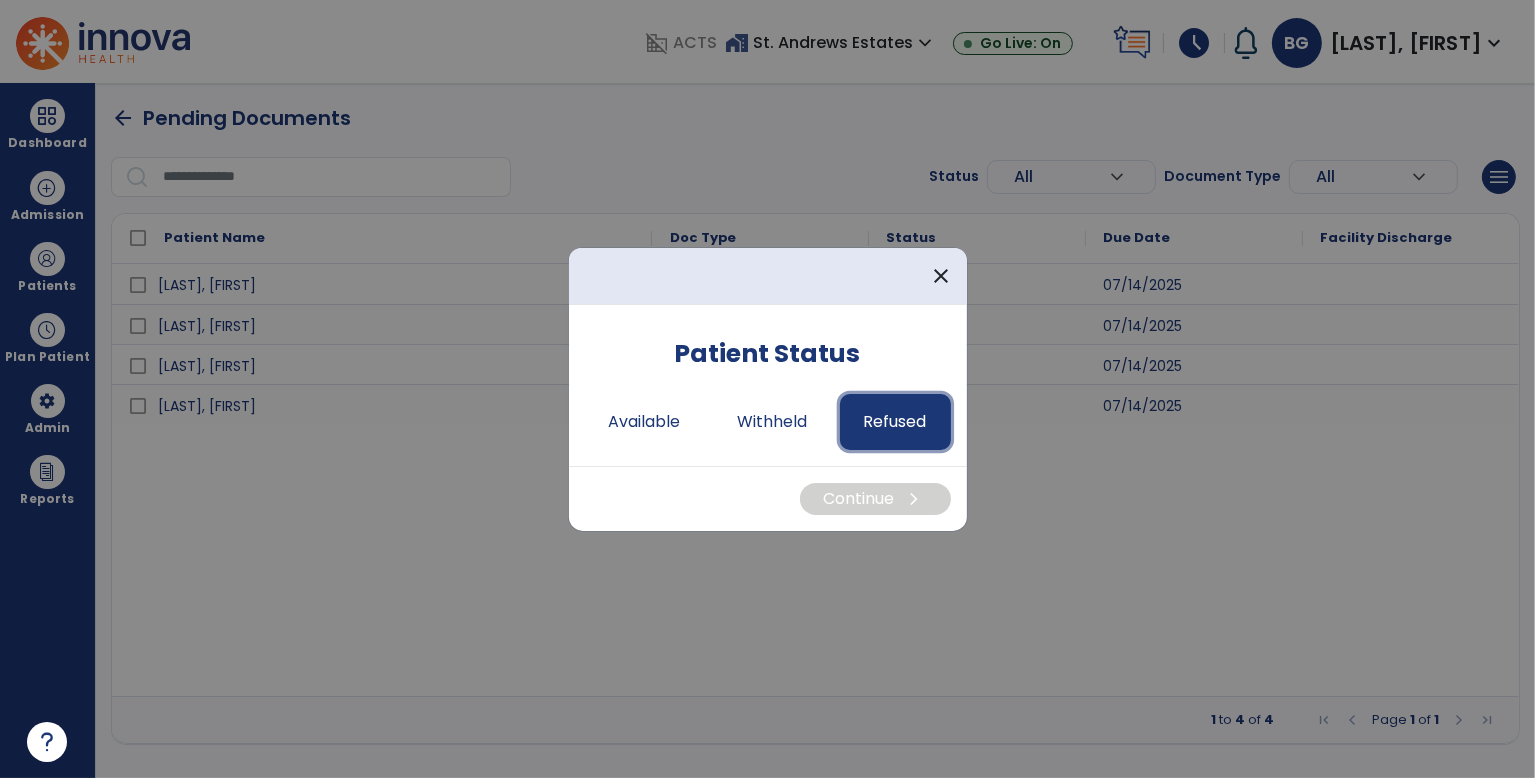 click on "Refused" at bounding box center (895, 422) 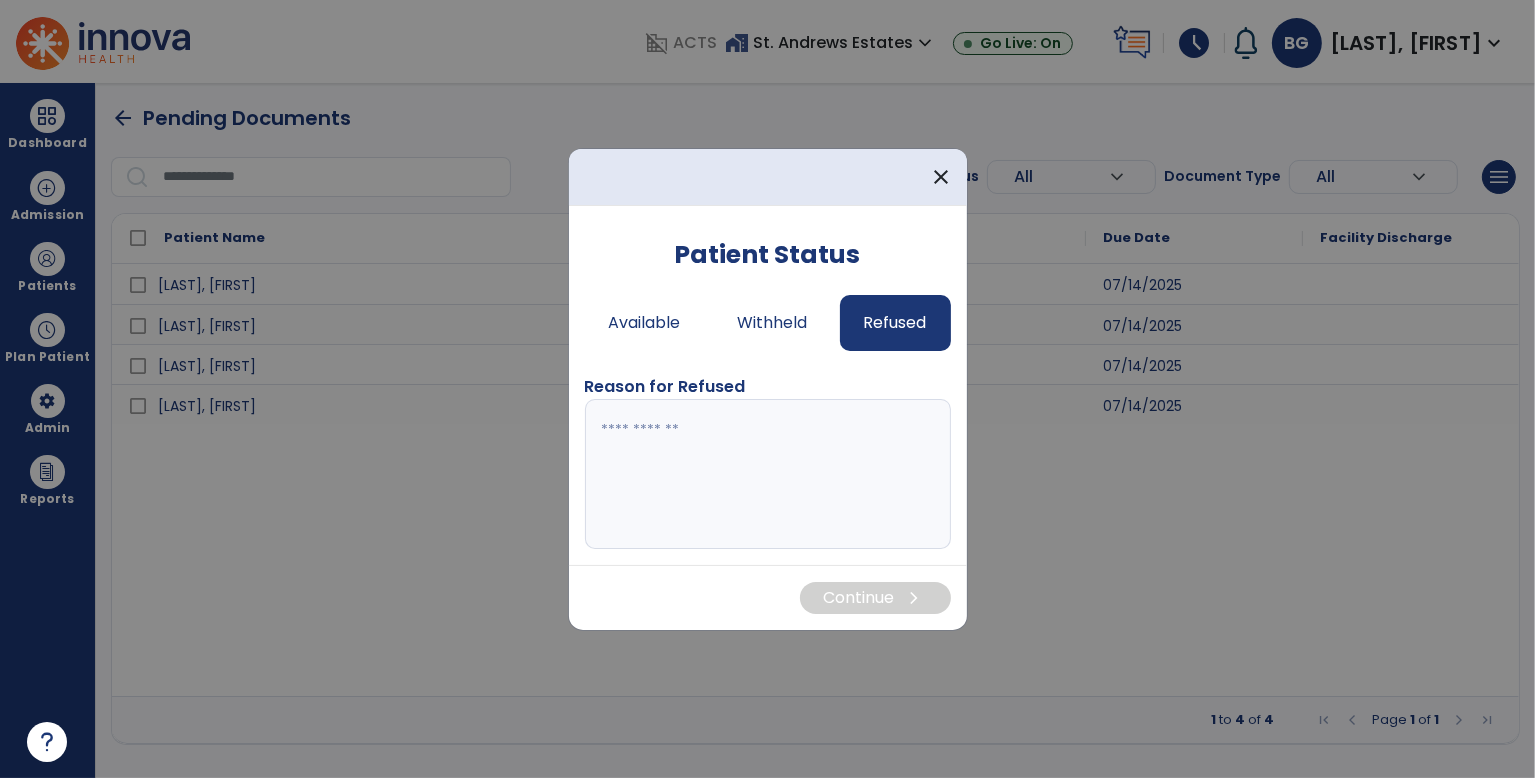 click at bounding box center [768, 474] 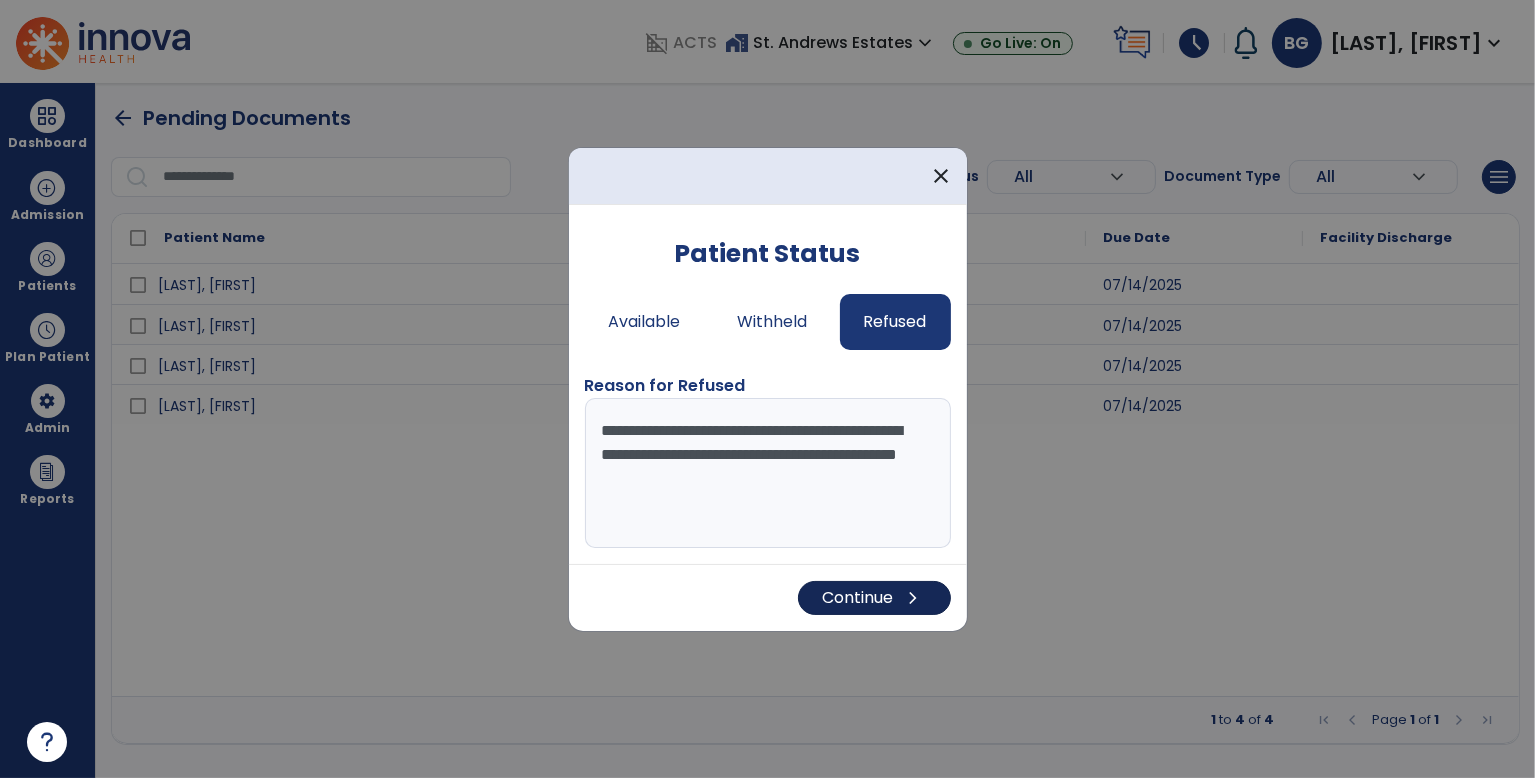 type on "**********" 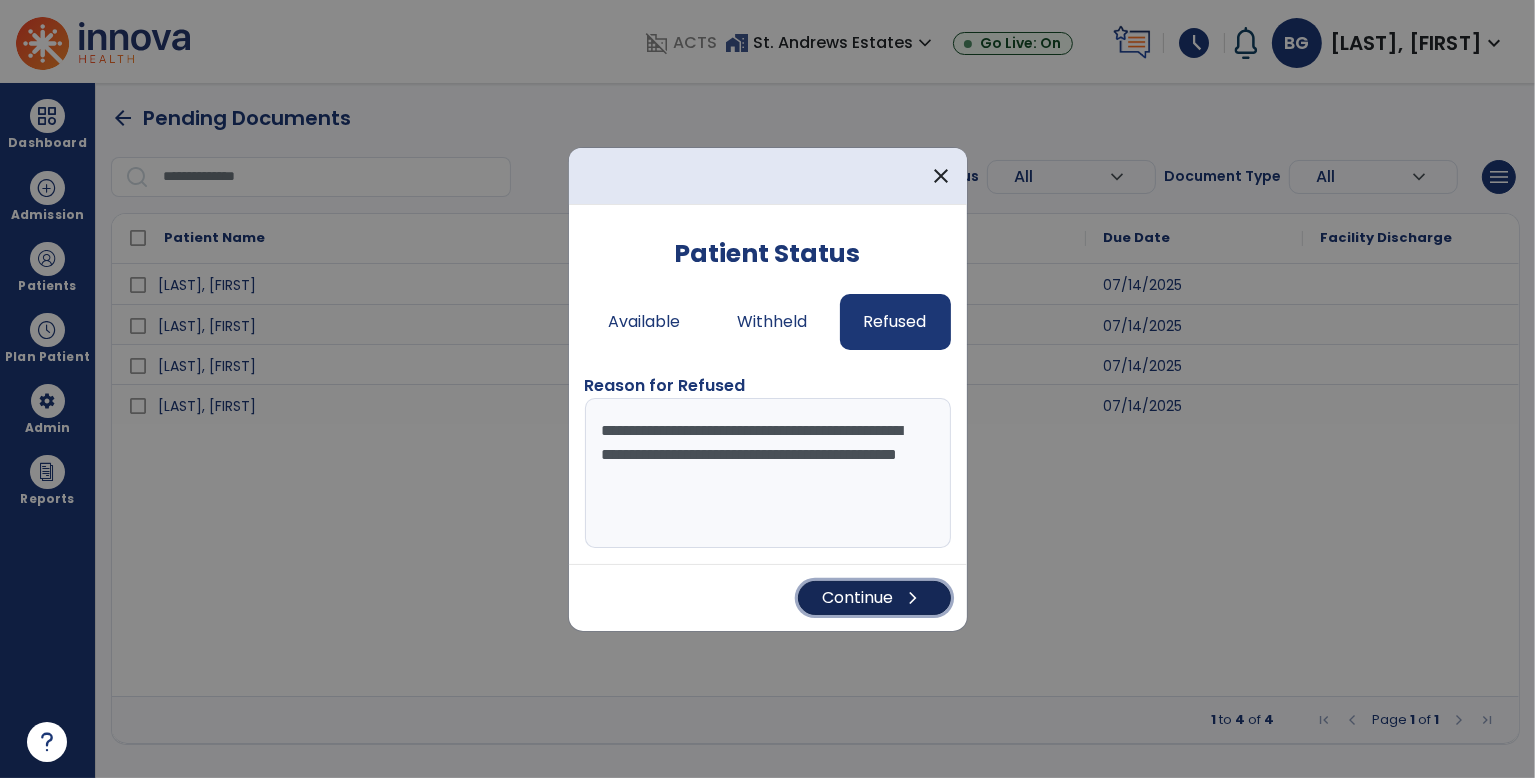 click on "Continue   chevron_right" at bounding box center (874, 598) 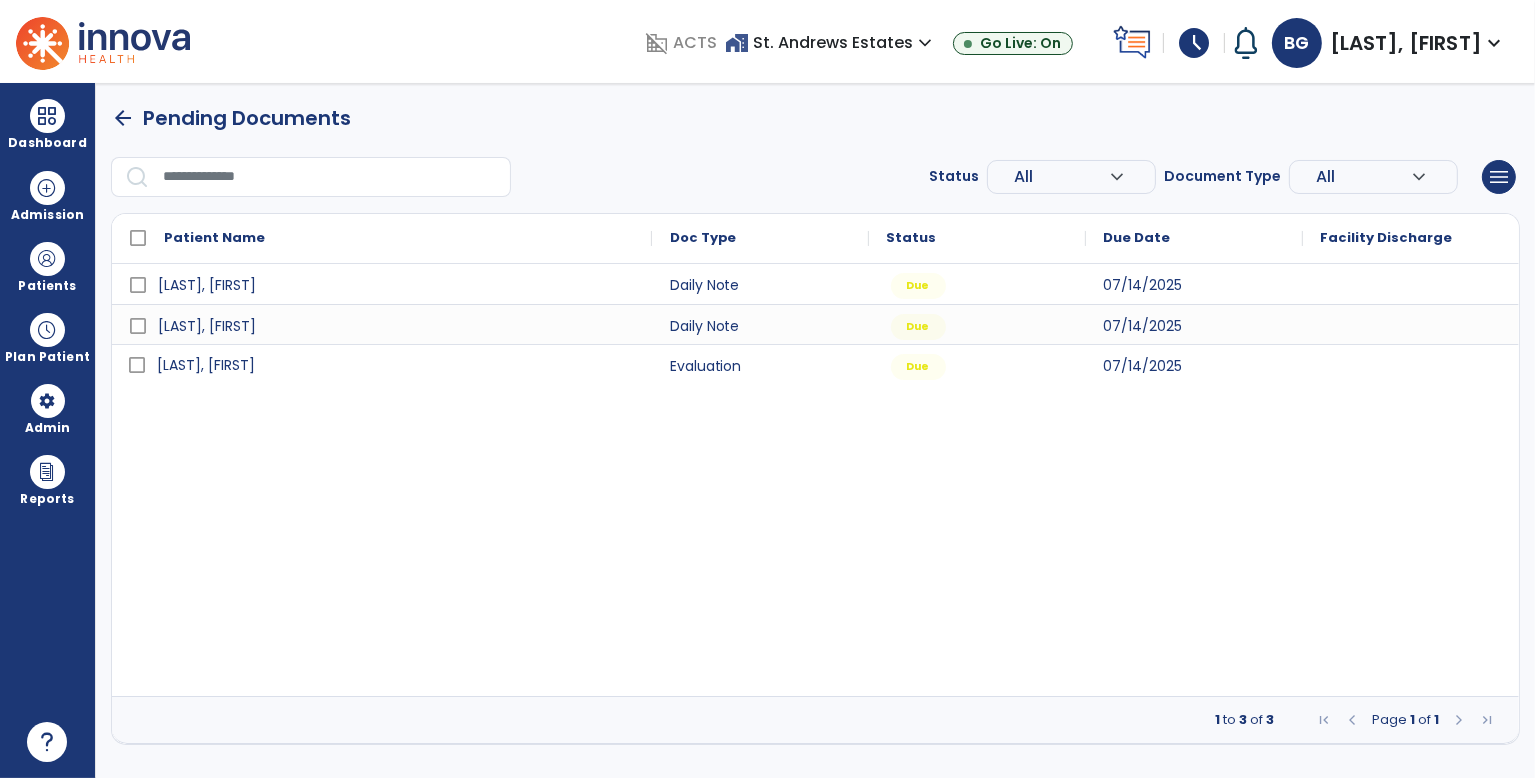 drag, startPoint x: 856, startPoint y: 613, endPoint x: 255, endPoint y: 365, distance: 650.15765 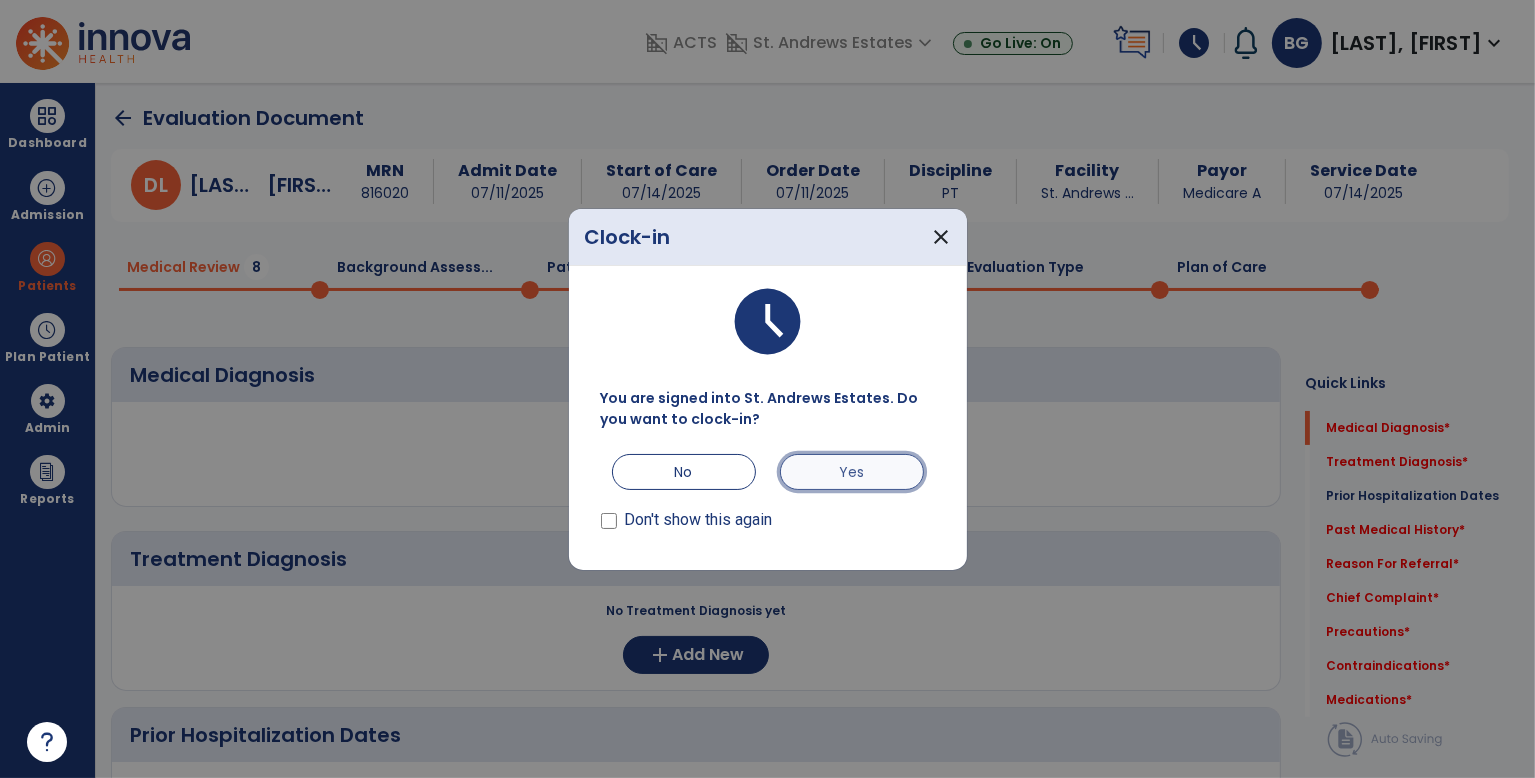 click on "Yes" at bounding box center (852, 472) 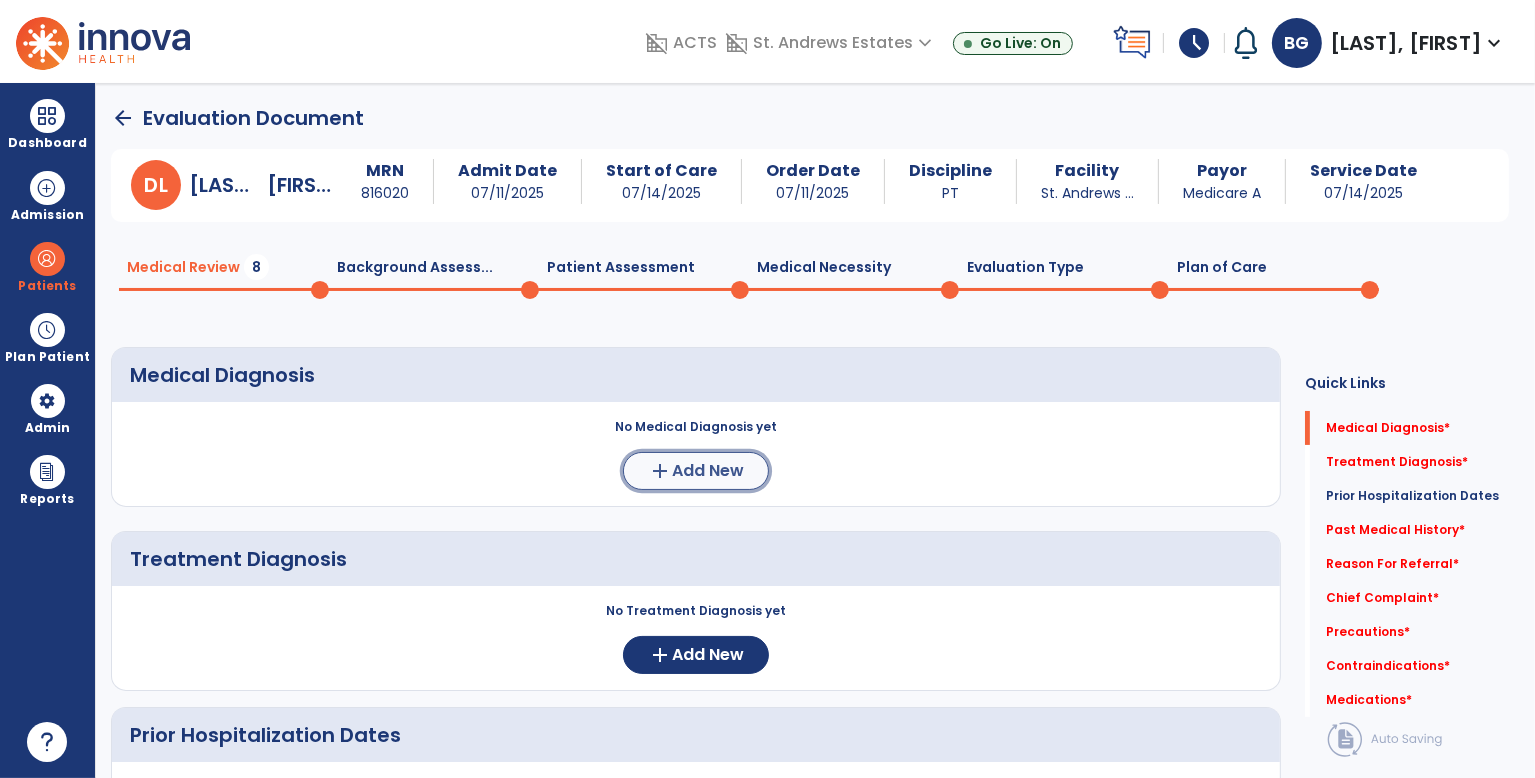 click on "Add New" 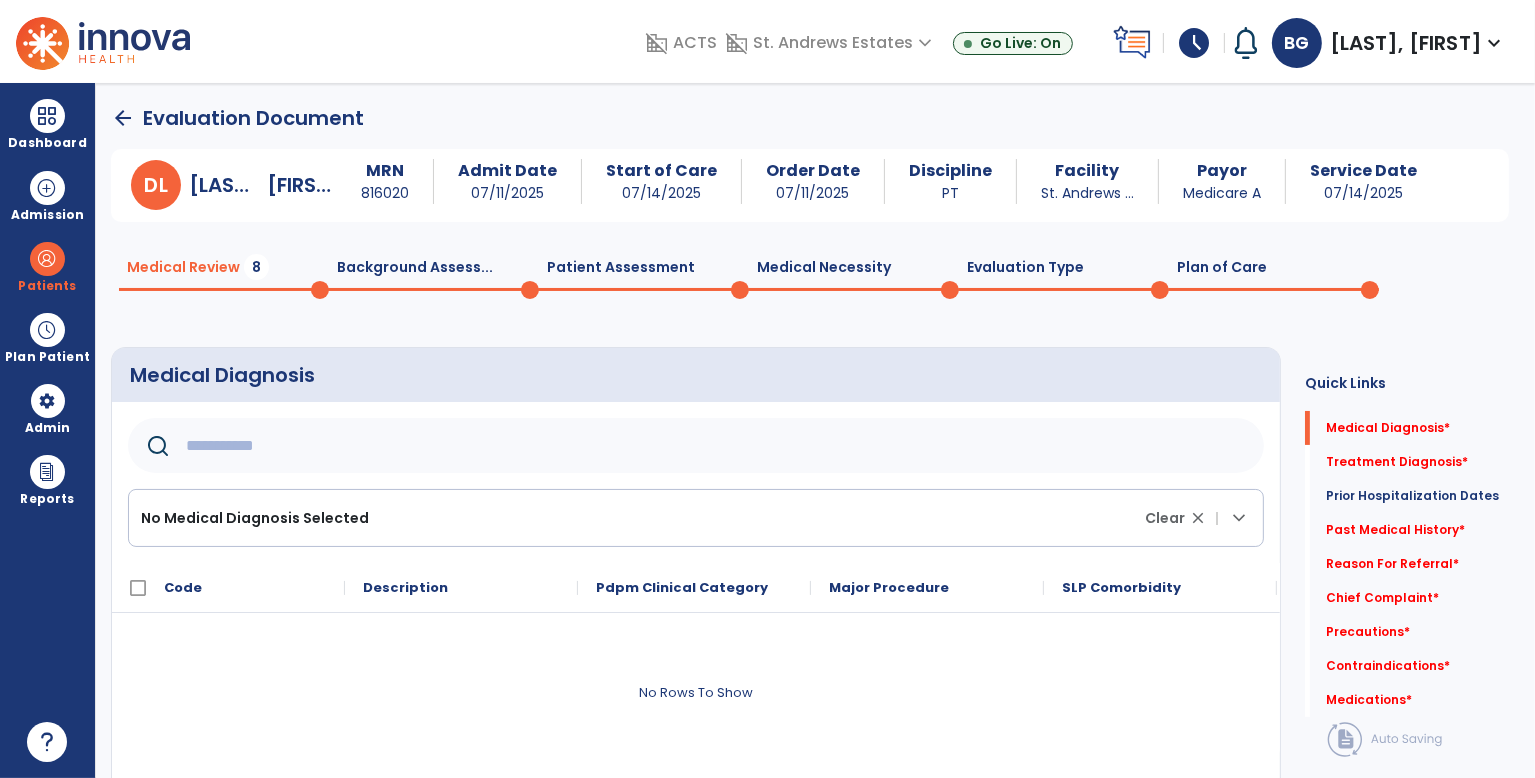 click 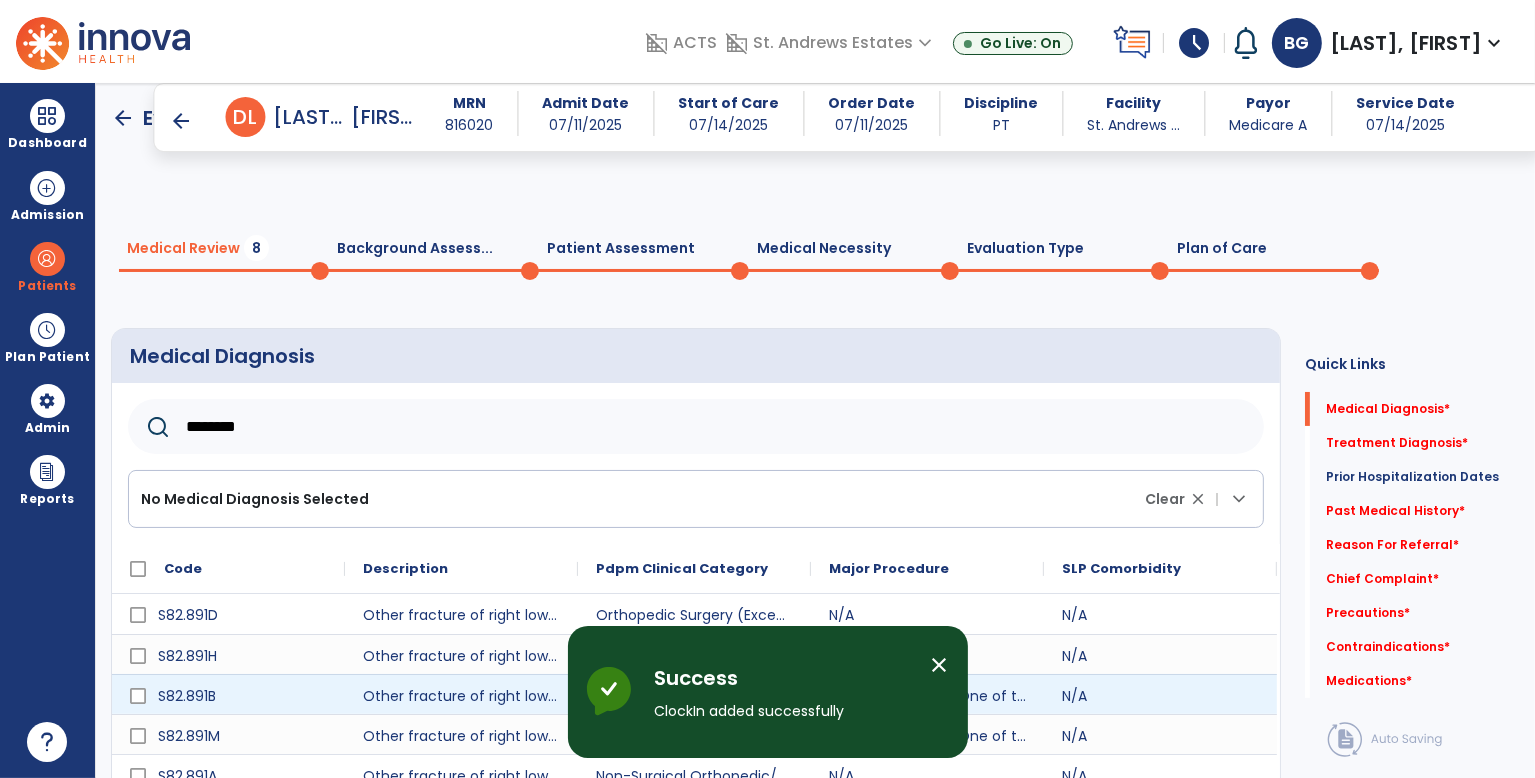 scroll, scrollTop: 280, scrollLeft: 0, axis: vertical 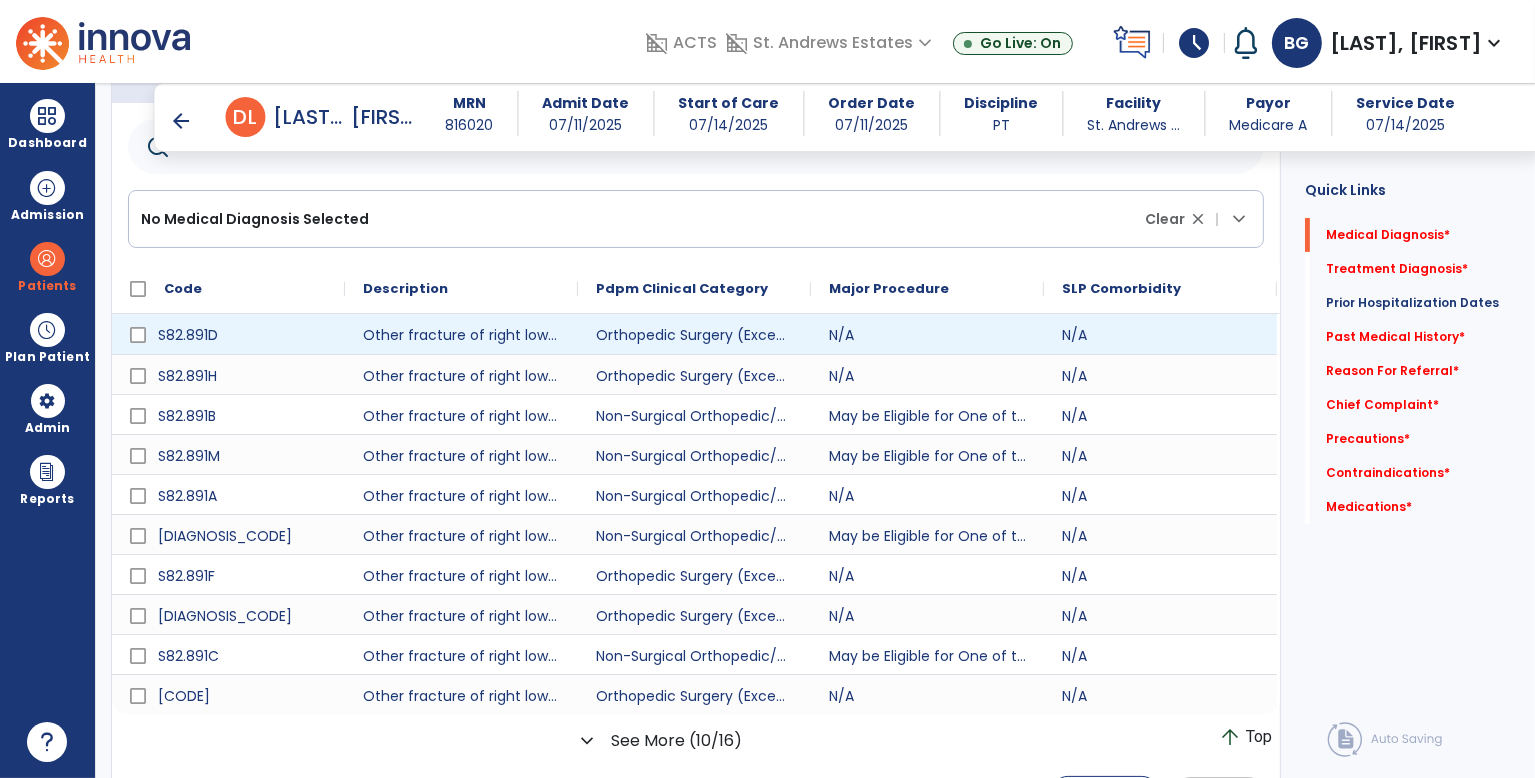 type on "********" 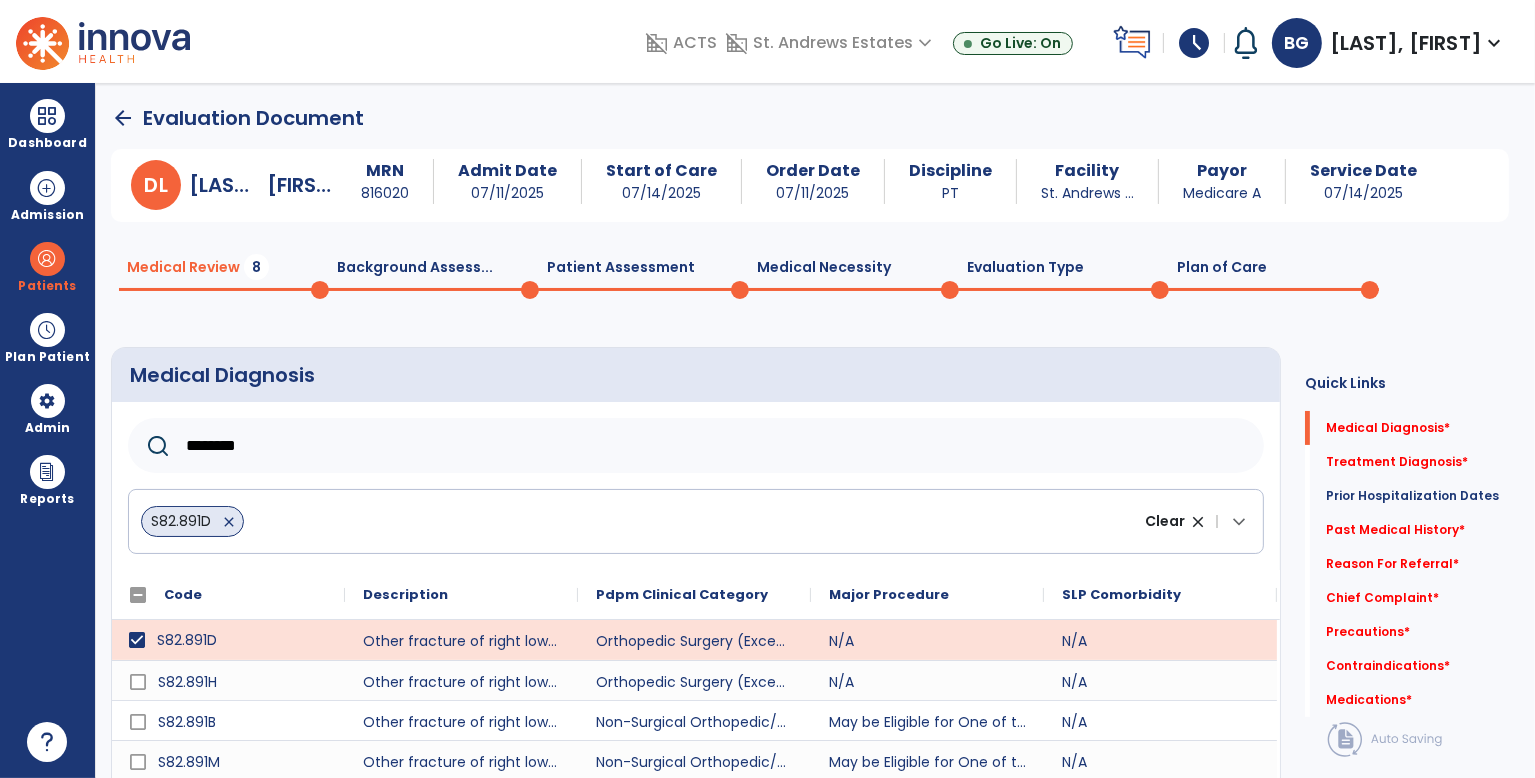 scroll, scrollTop: 500, scrollLeft: 0, axis: vertical 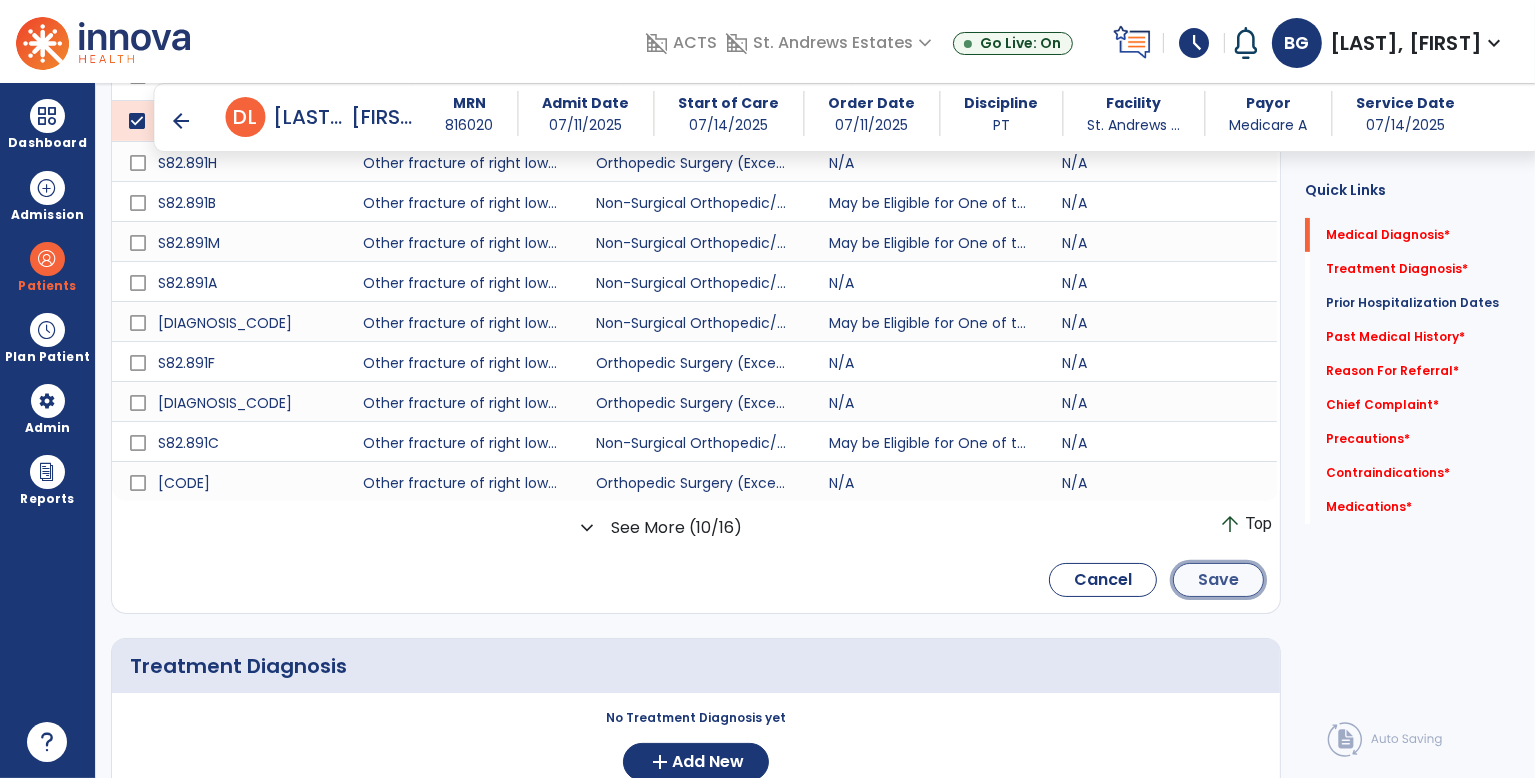 click on "Save" 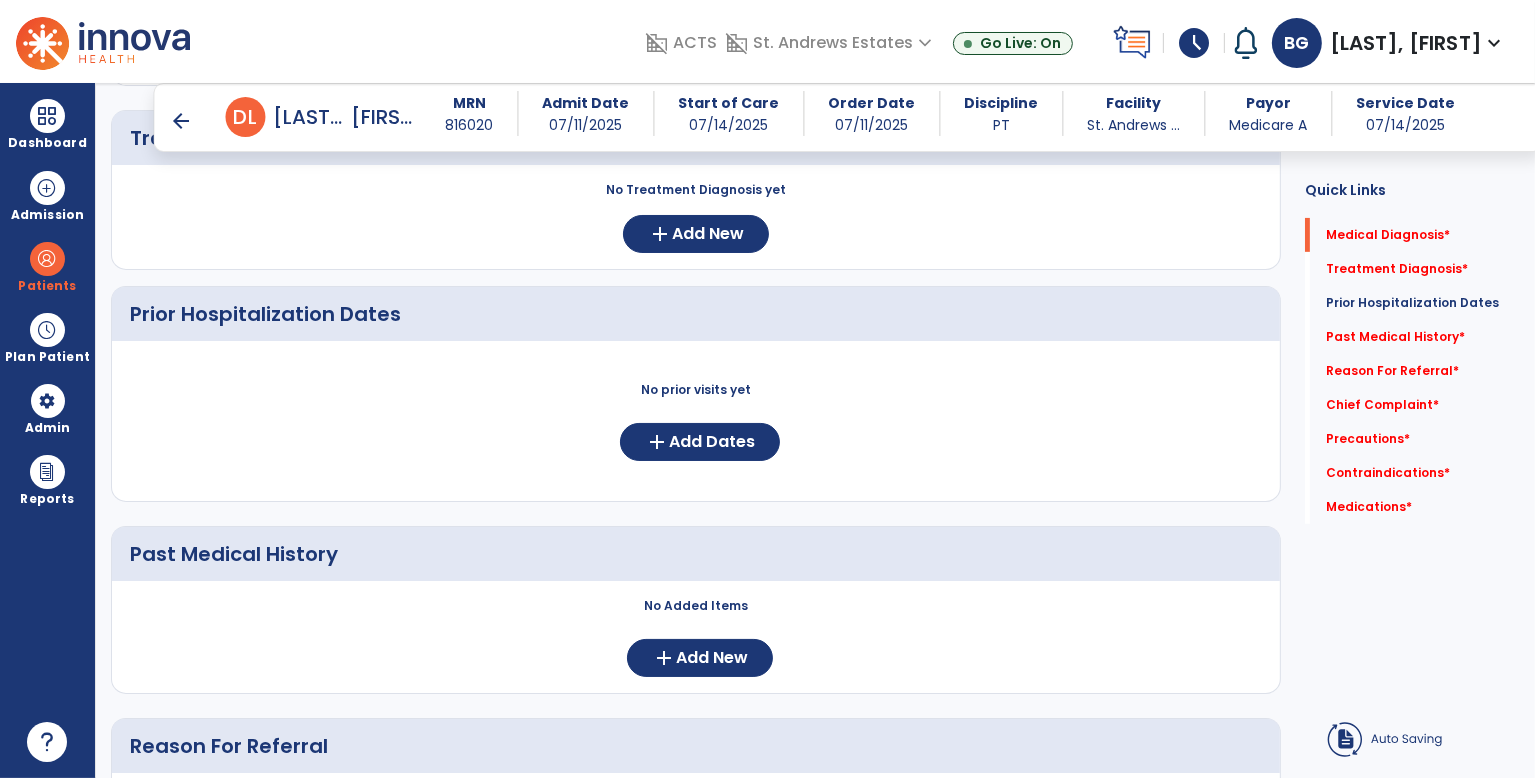 scroll, scrollTop: 334, scrollLeft: 0, axis: vertical 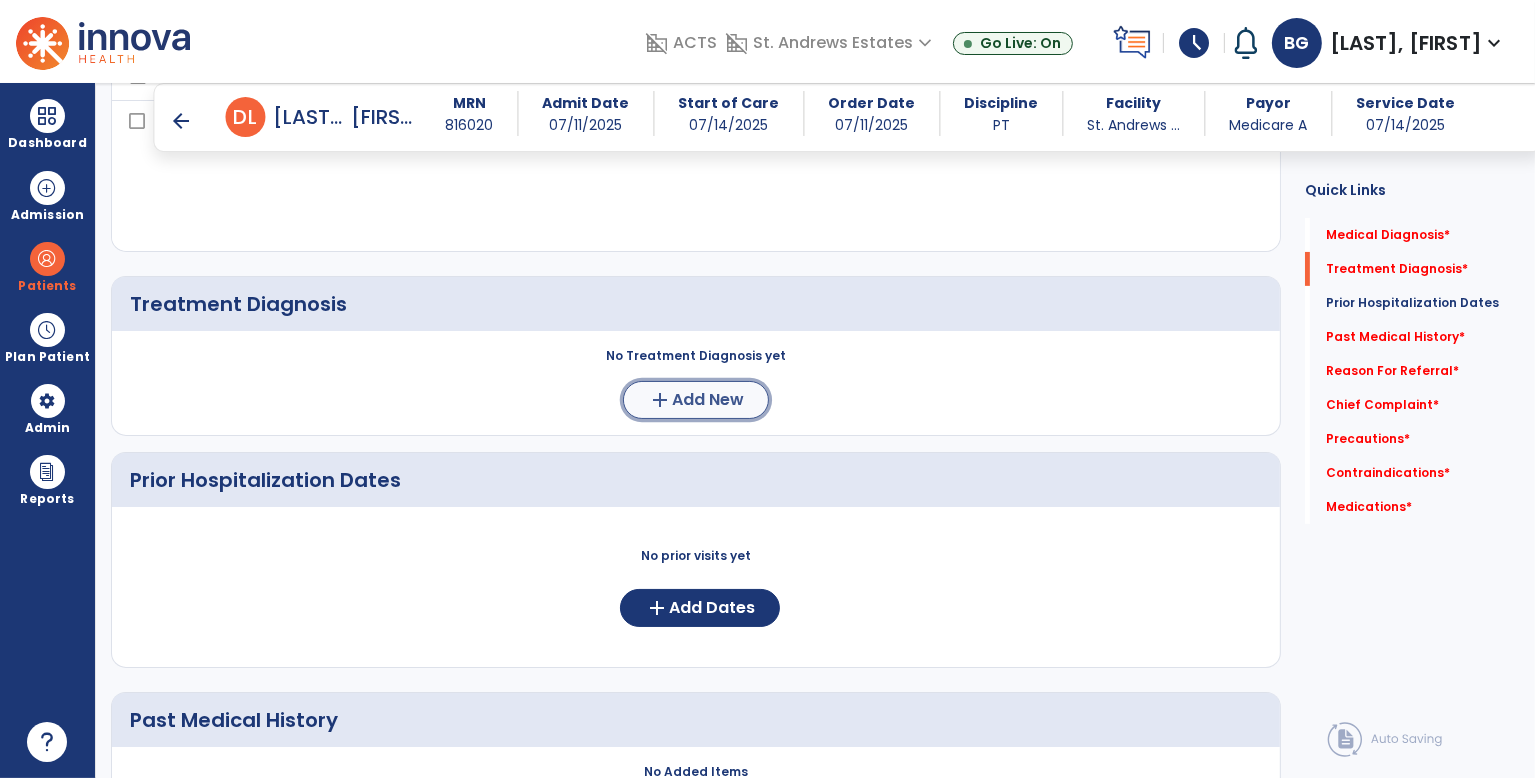 click on "add" 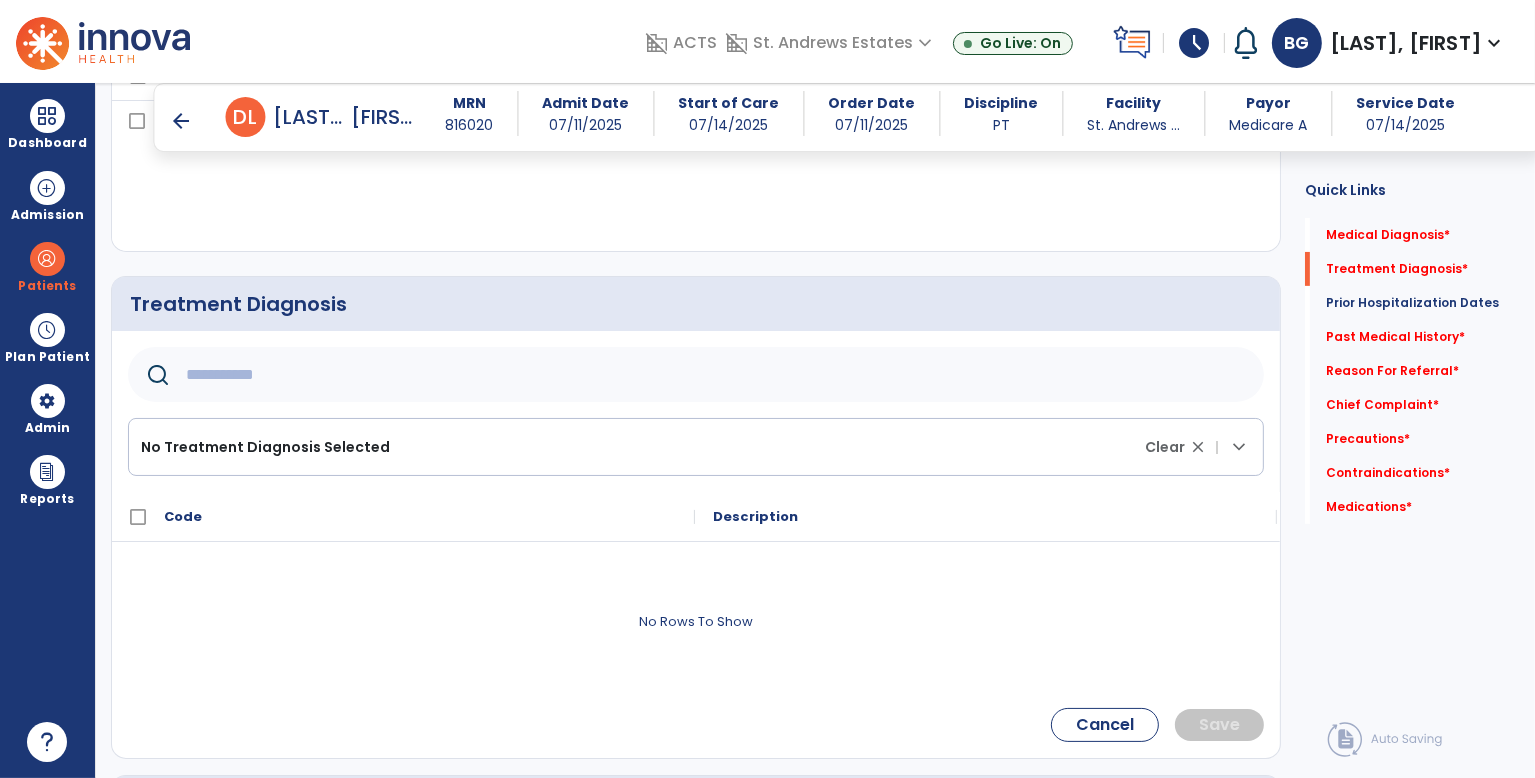 click 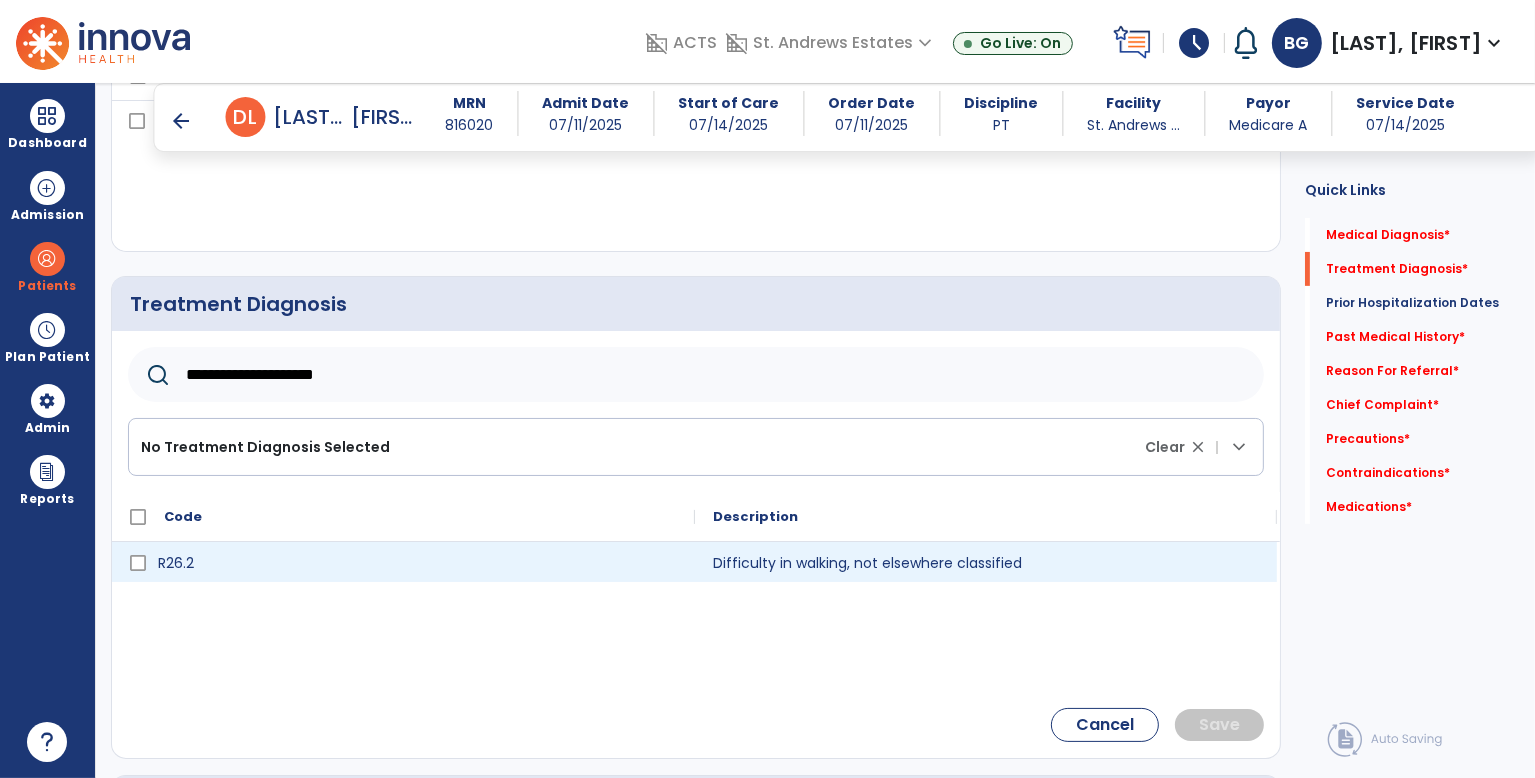 type on "**********" 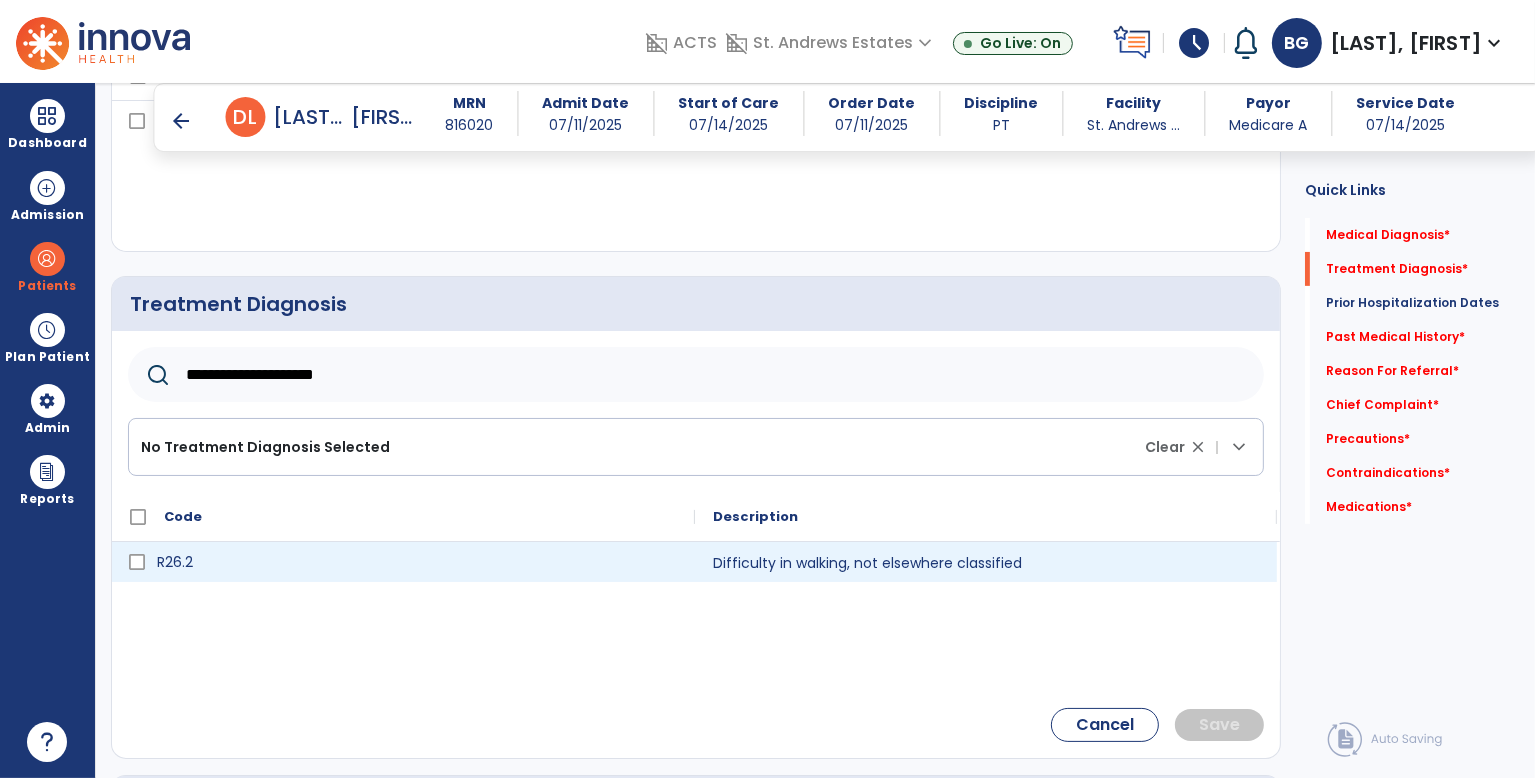 click on "R26.2" at bounding box center (417, 562) 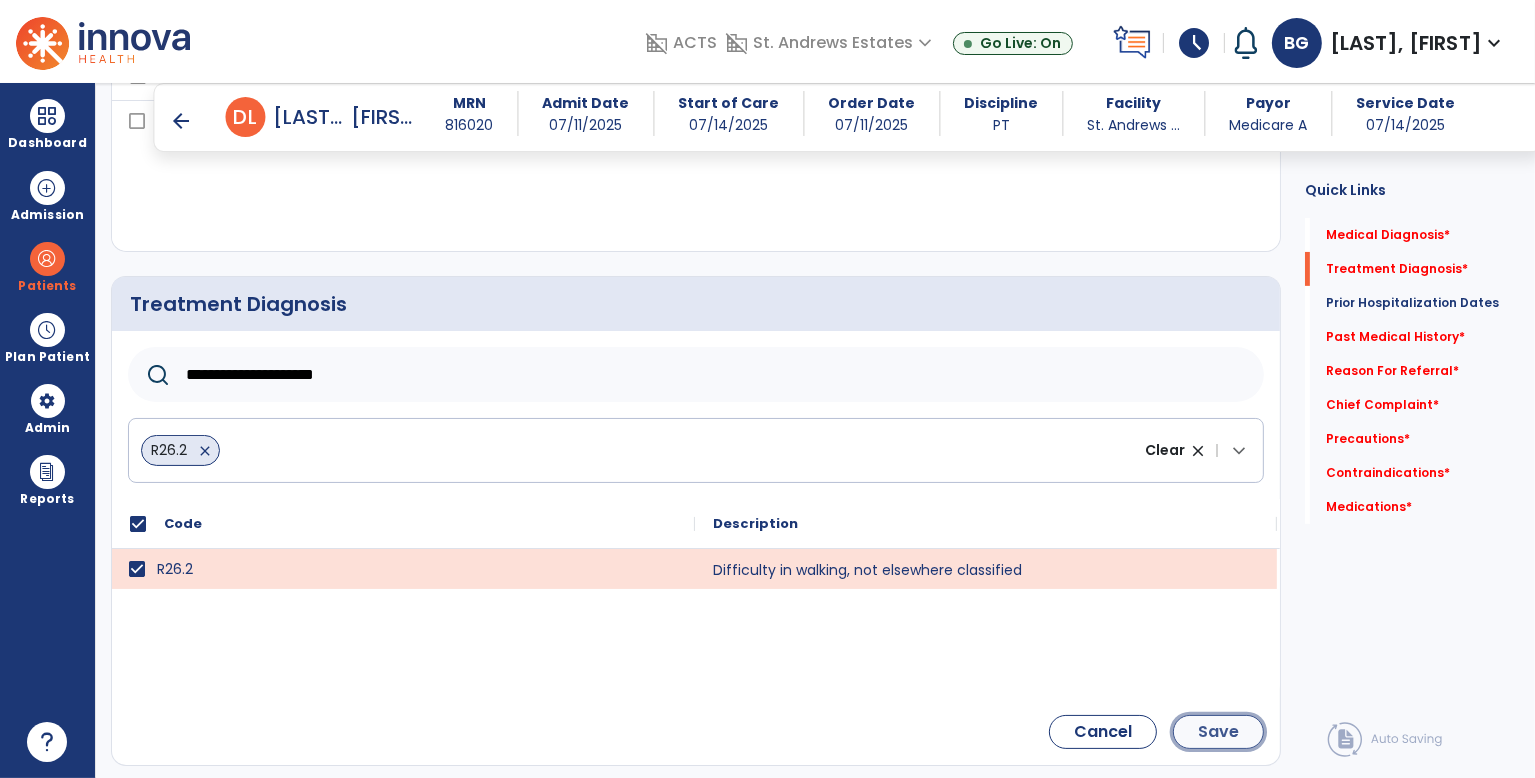 click on "Save" 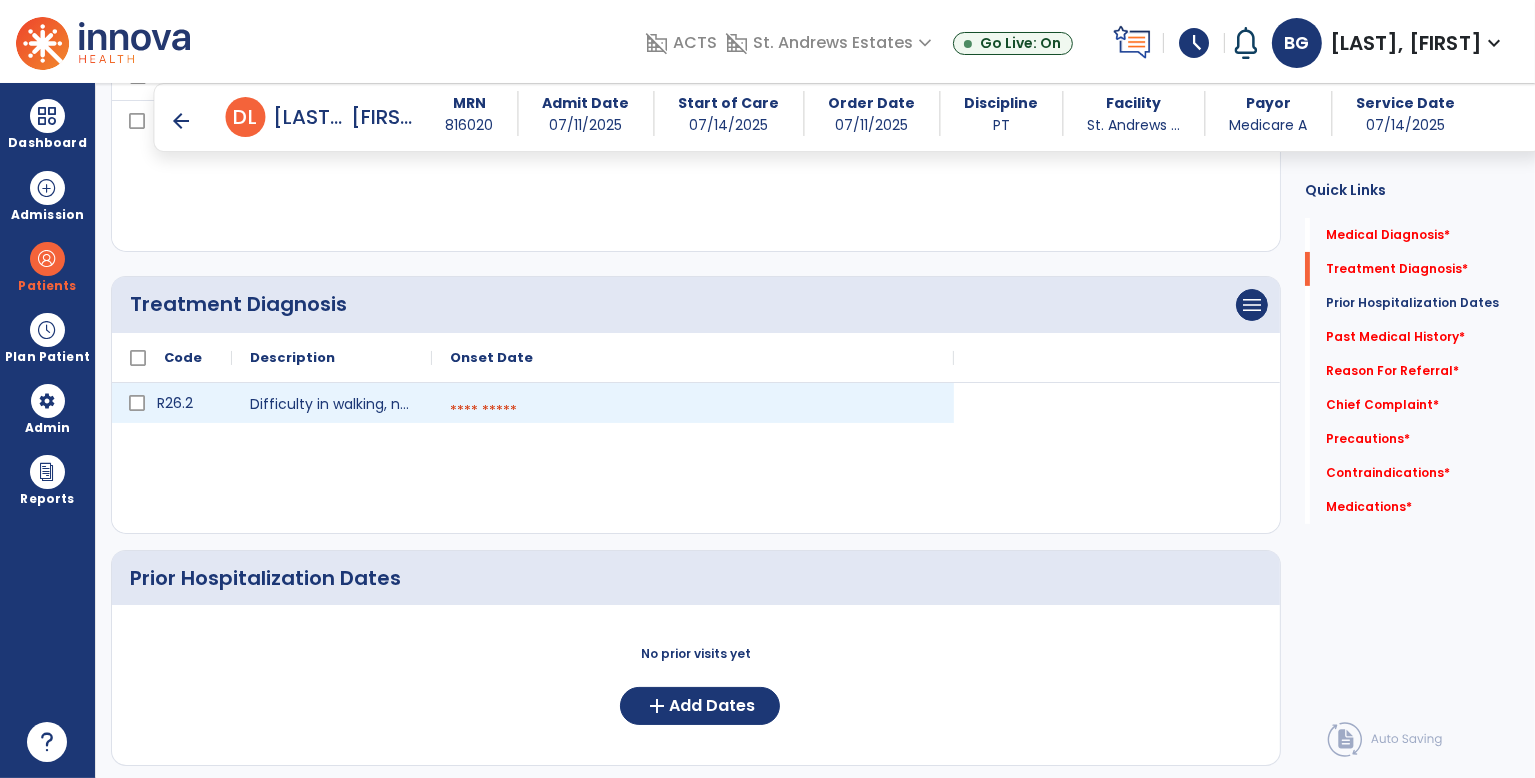 click at bounding box center [693, 411] 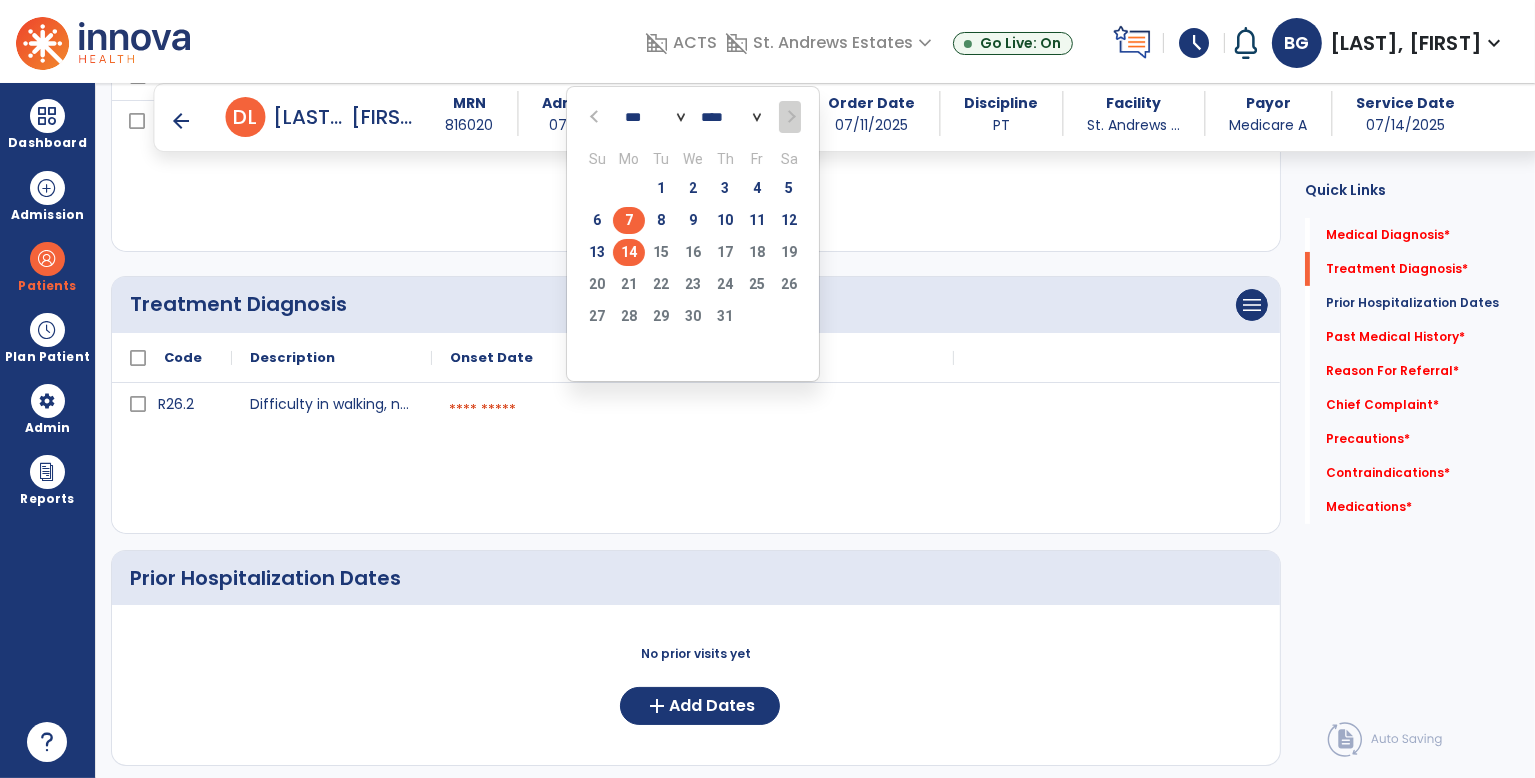 click on "7" 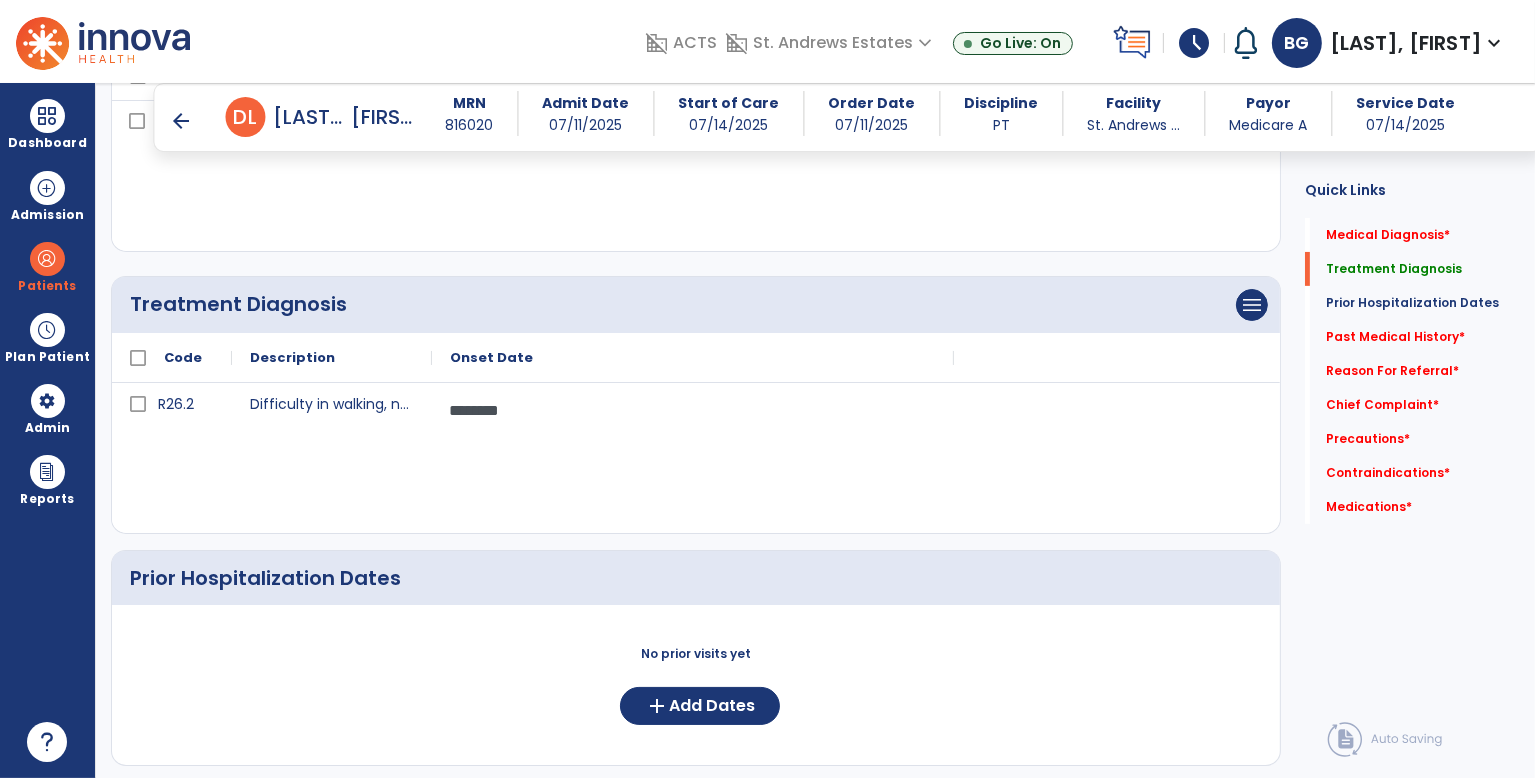 scroll, scrollTop: 0, scrollLeft: 0, axis: both 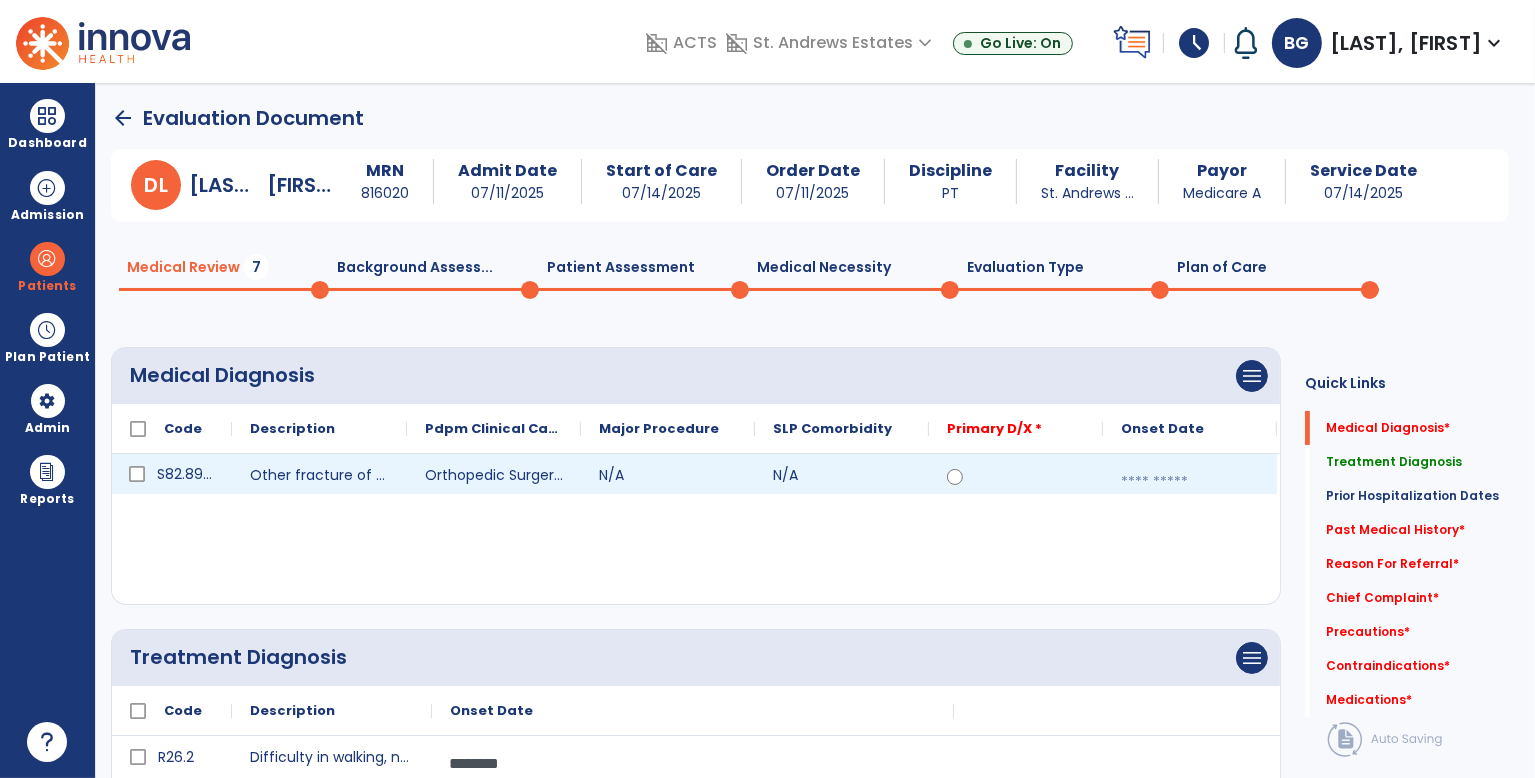 click at bounding box center (1190, 482) 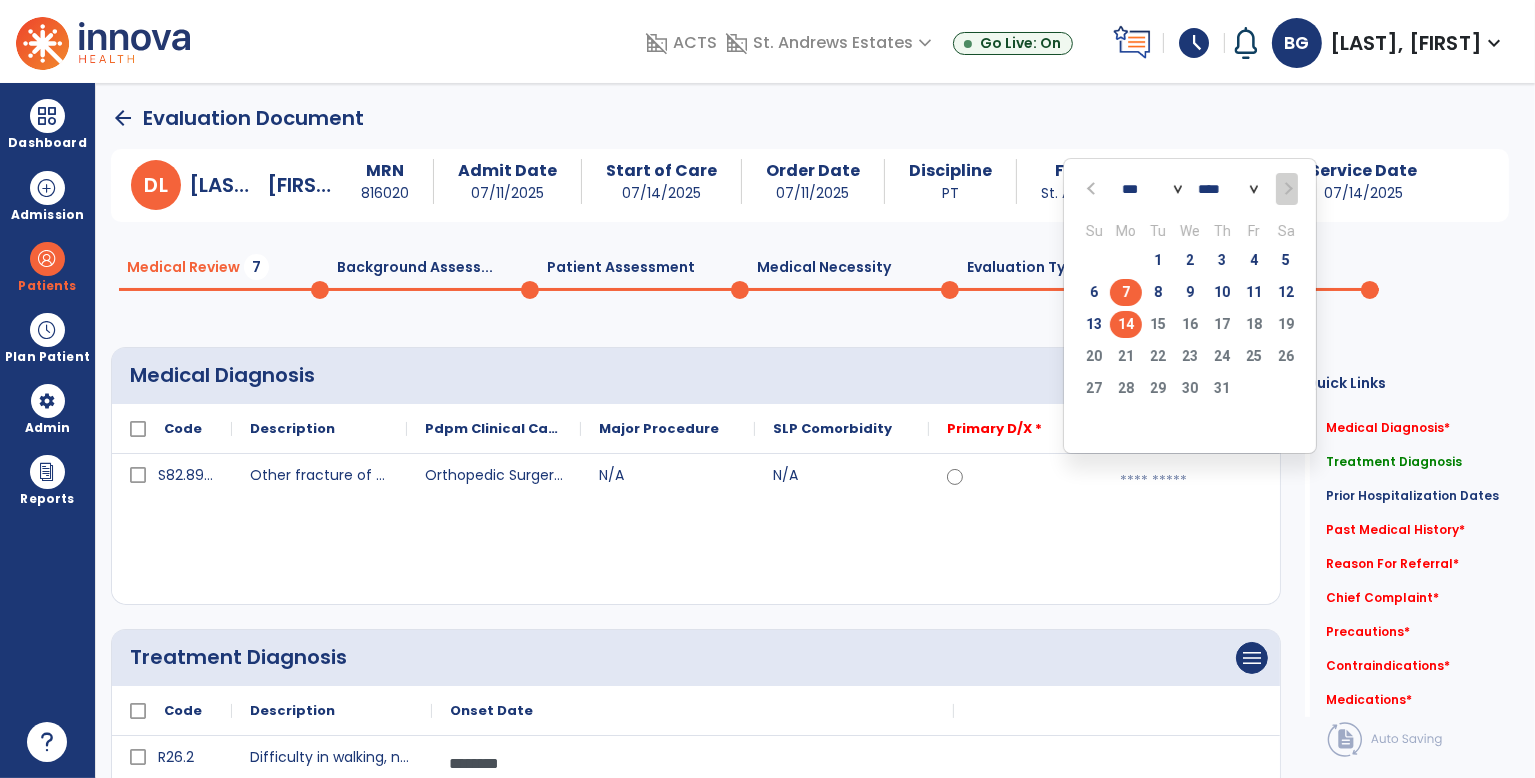 click on "7" 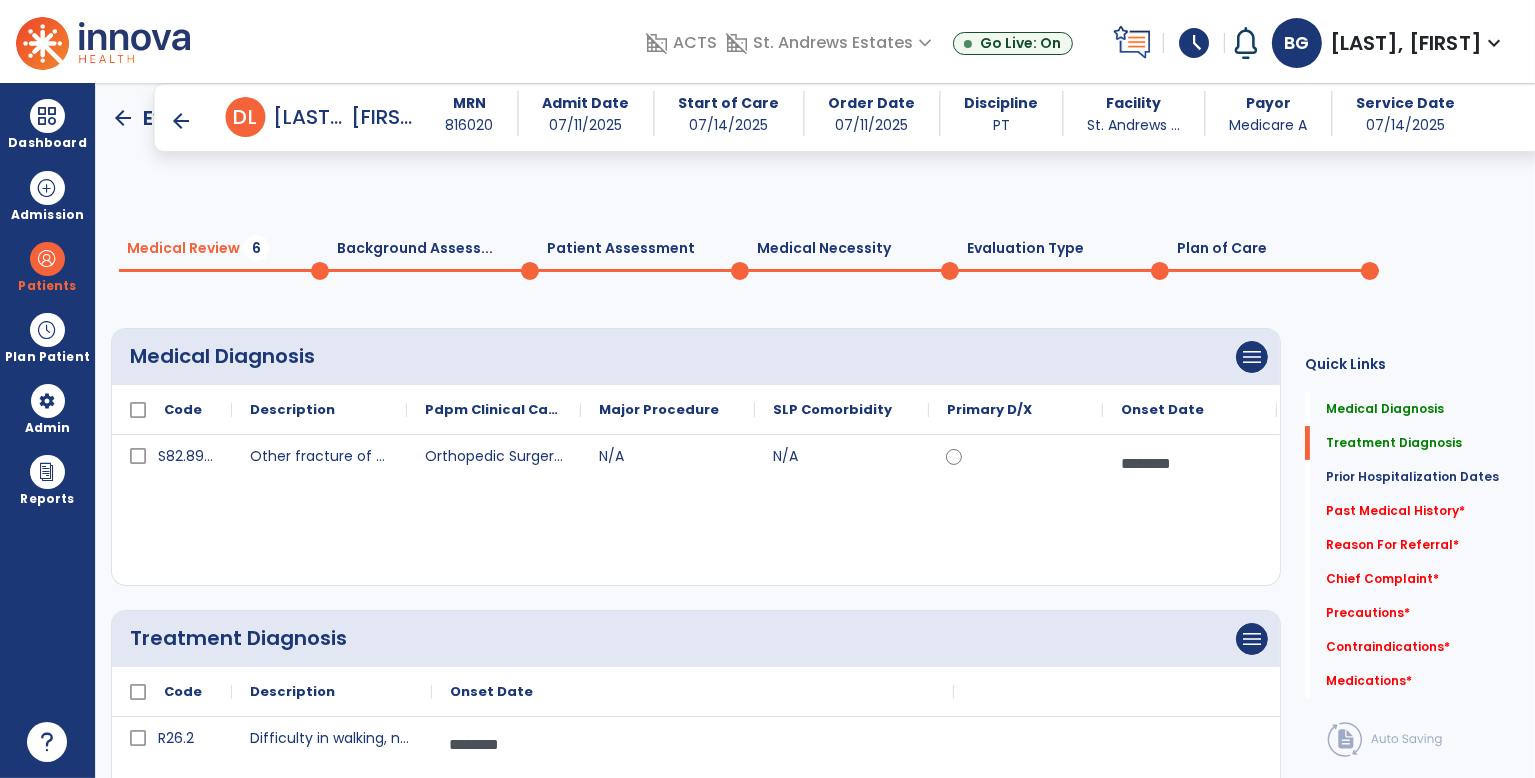 scroll, scrollTop: 500, scrollLeft: 0, axis: vertical 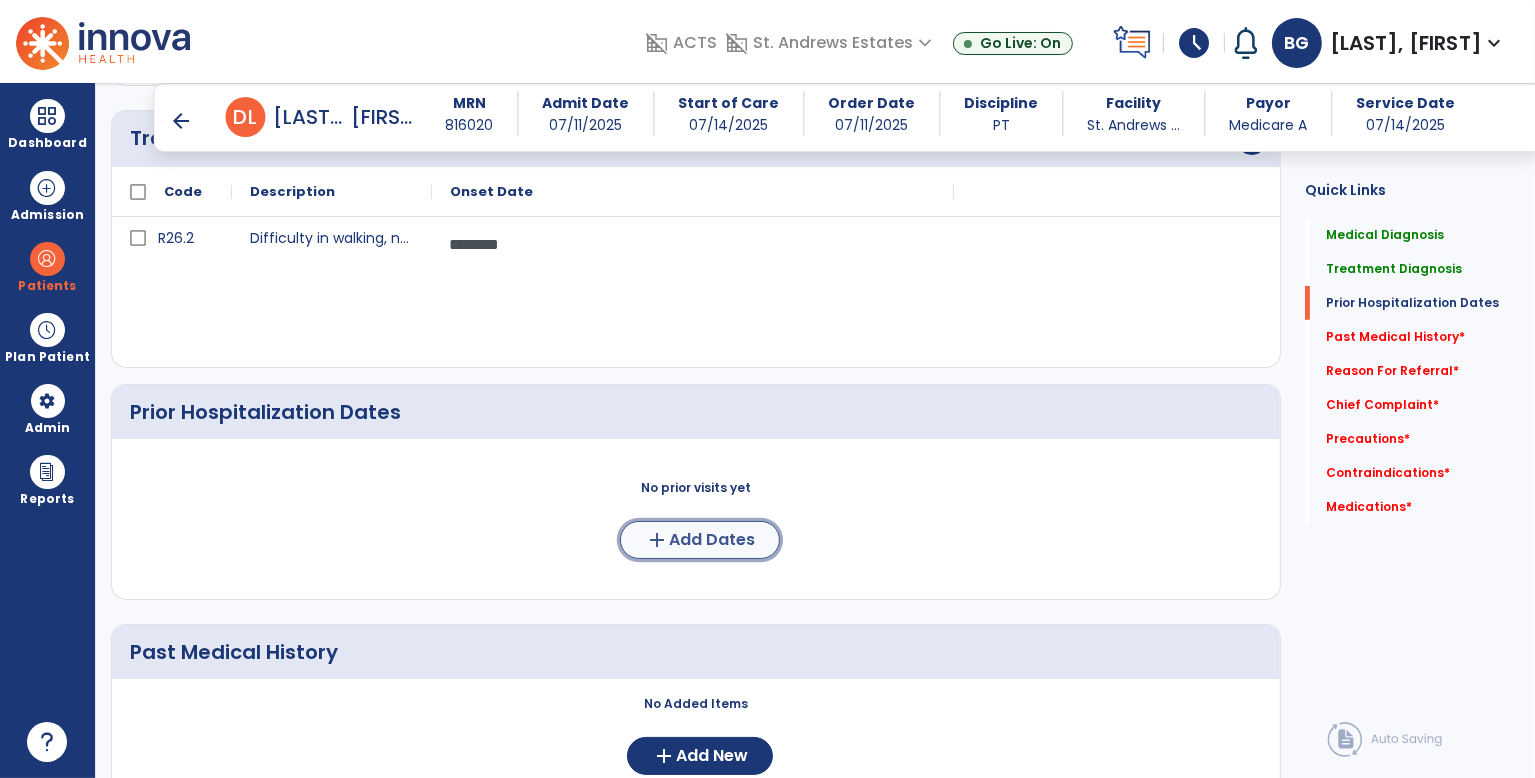 click on "Add Dates" 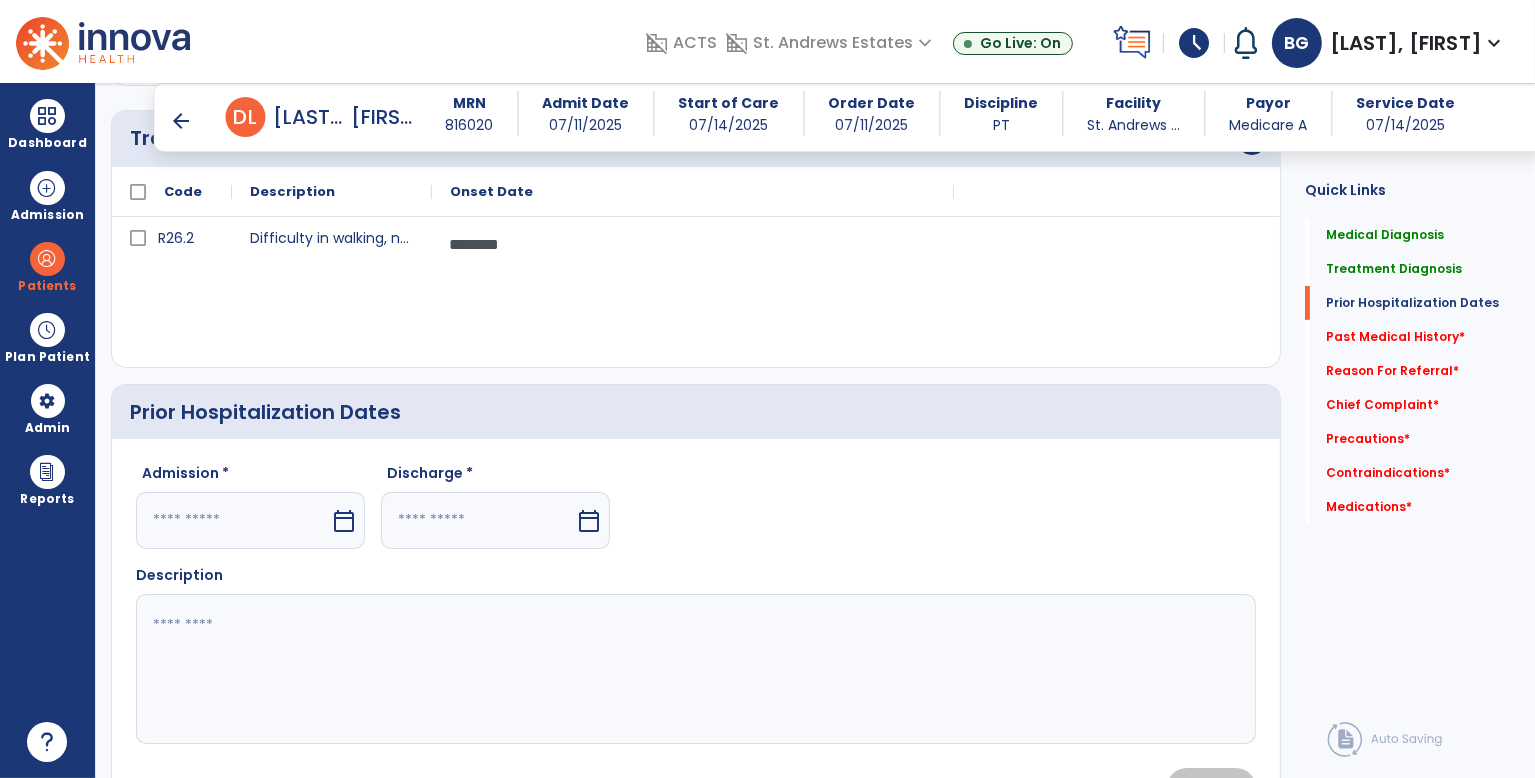click on "calendar_today" at bounding box center (344, 521) 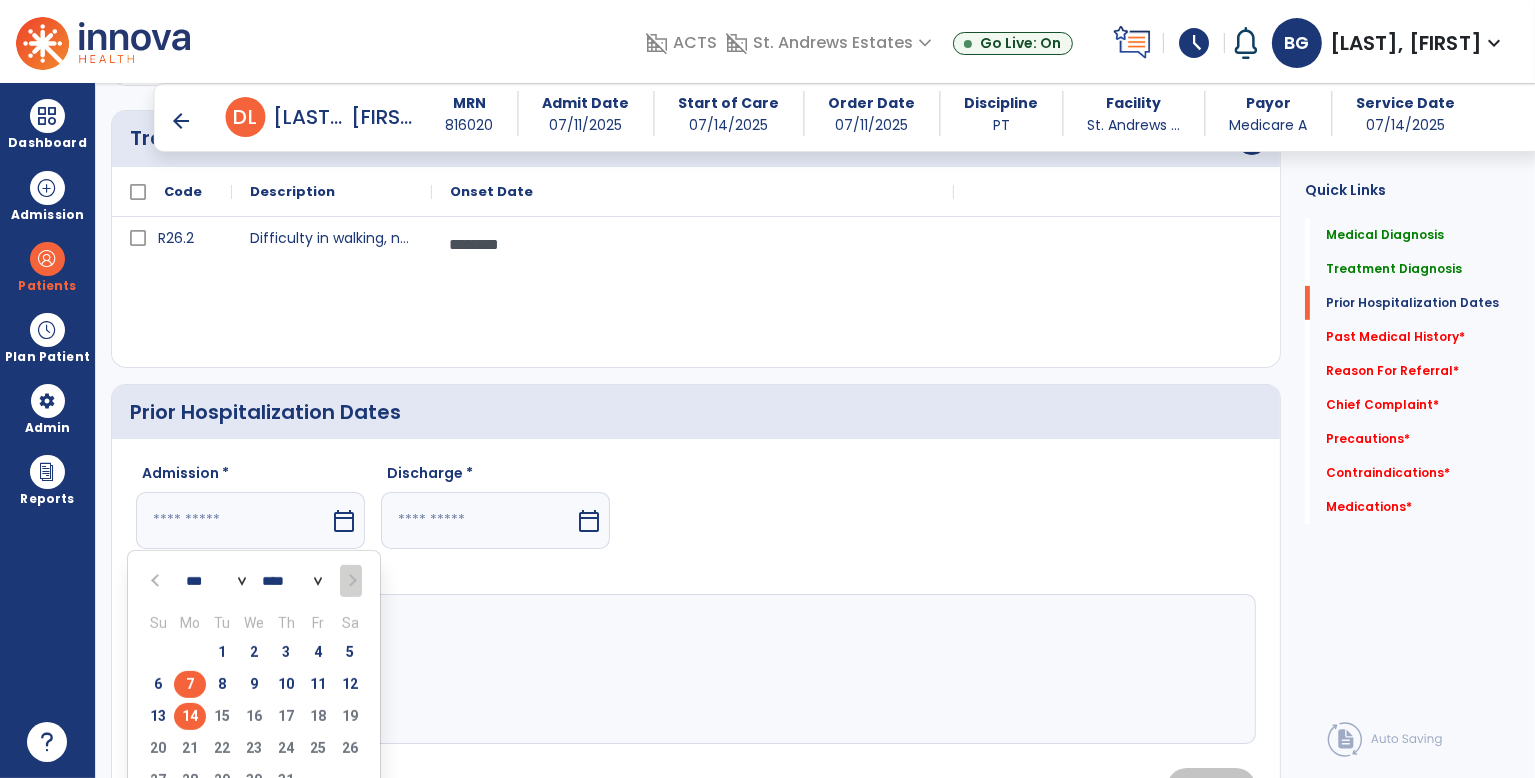 click on "7" at bounding box center (190, 684) 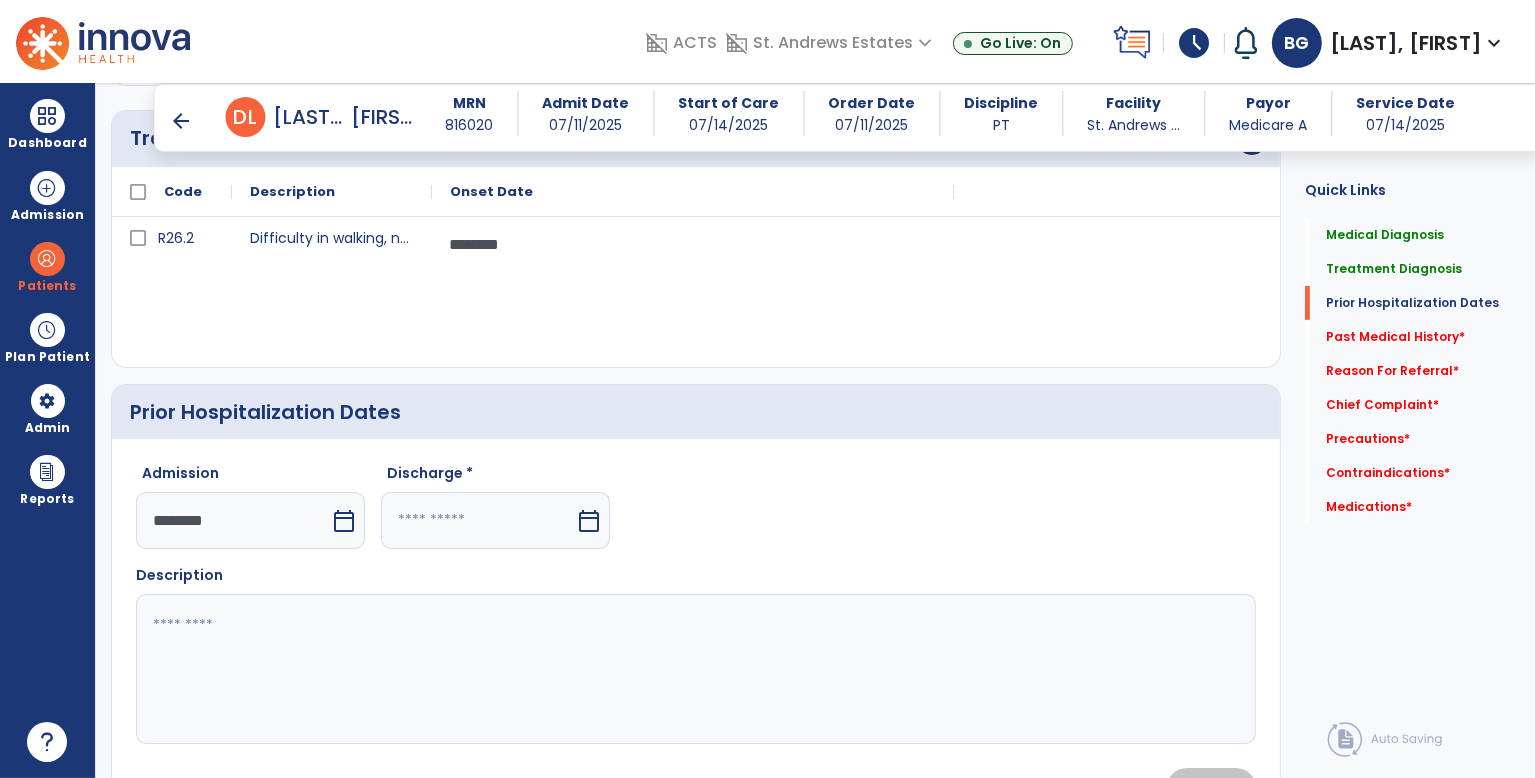 click on "calendar_today" at bounding box center (589, 521) 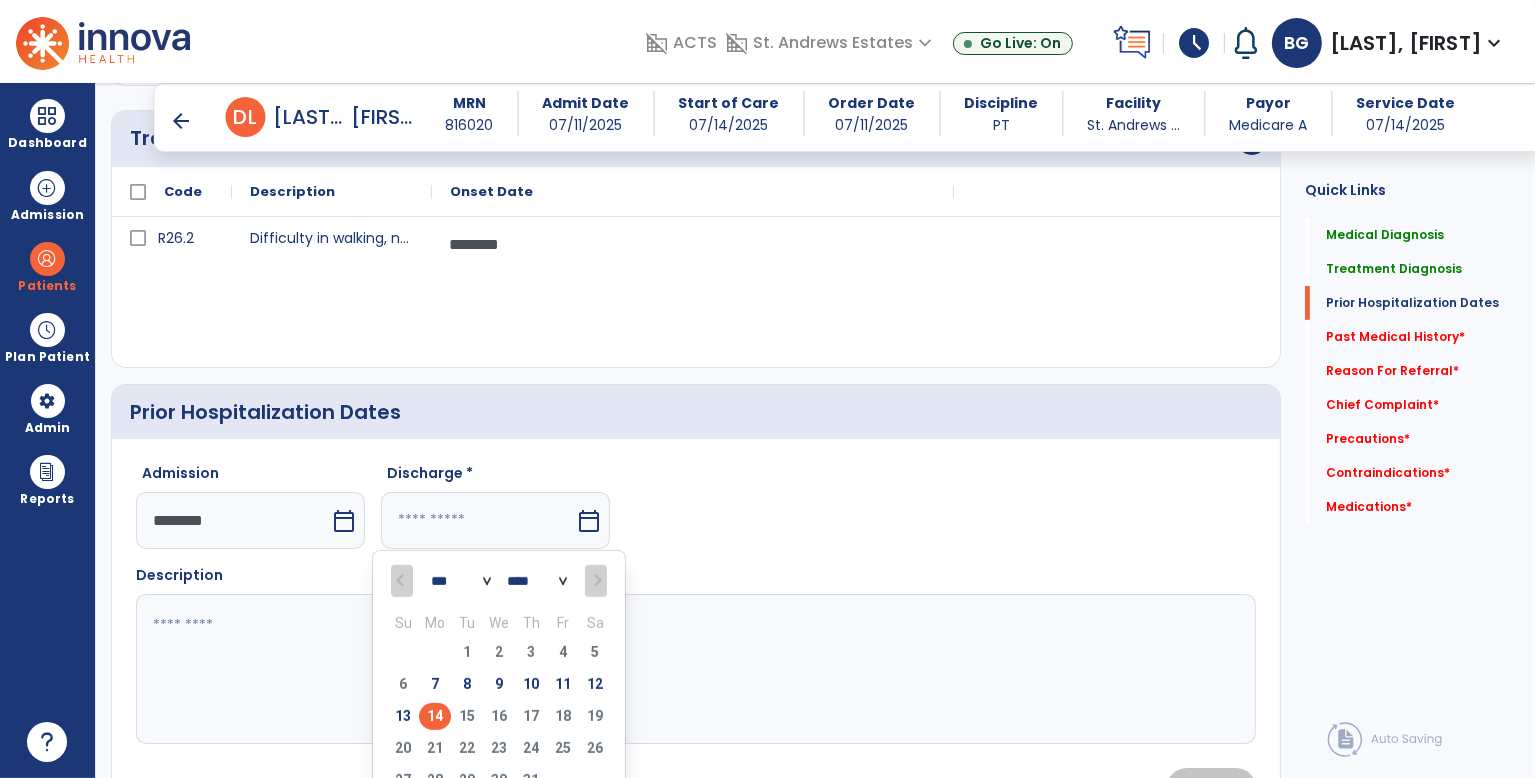 click on "calendar_today" at bounding box center (589, 521) 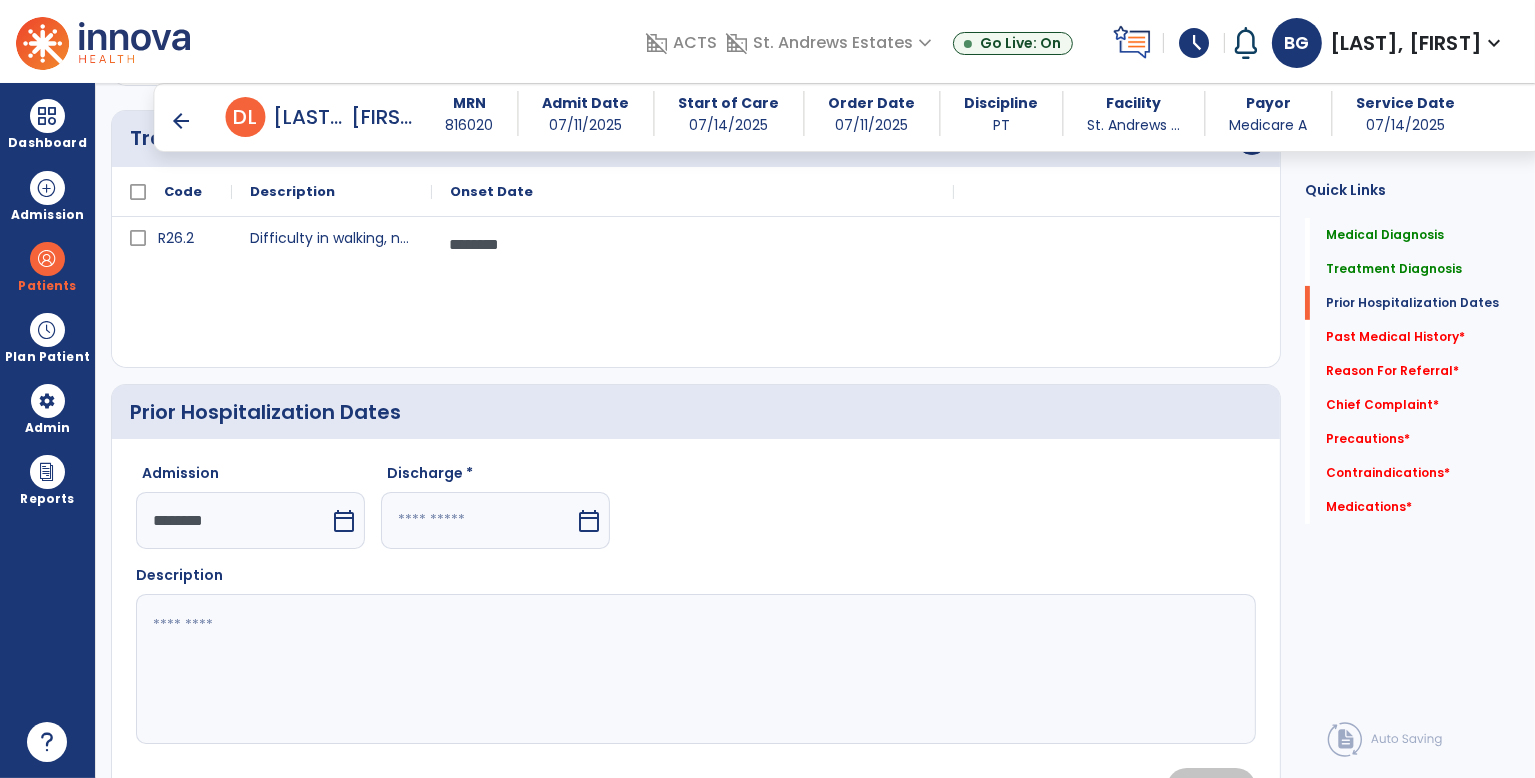click on "calendar_today" at bounding box center (589, 521) 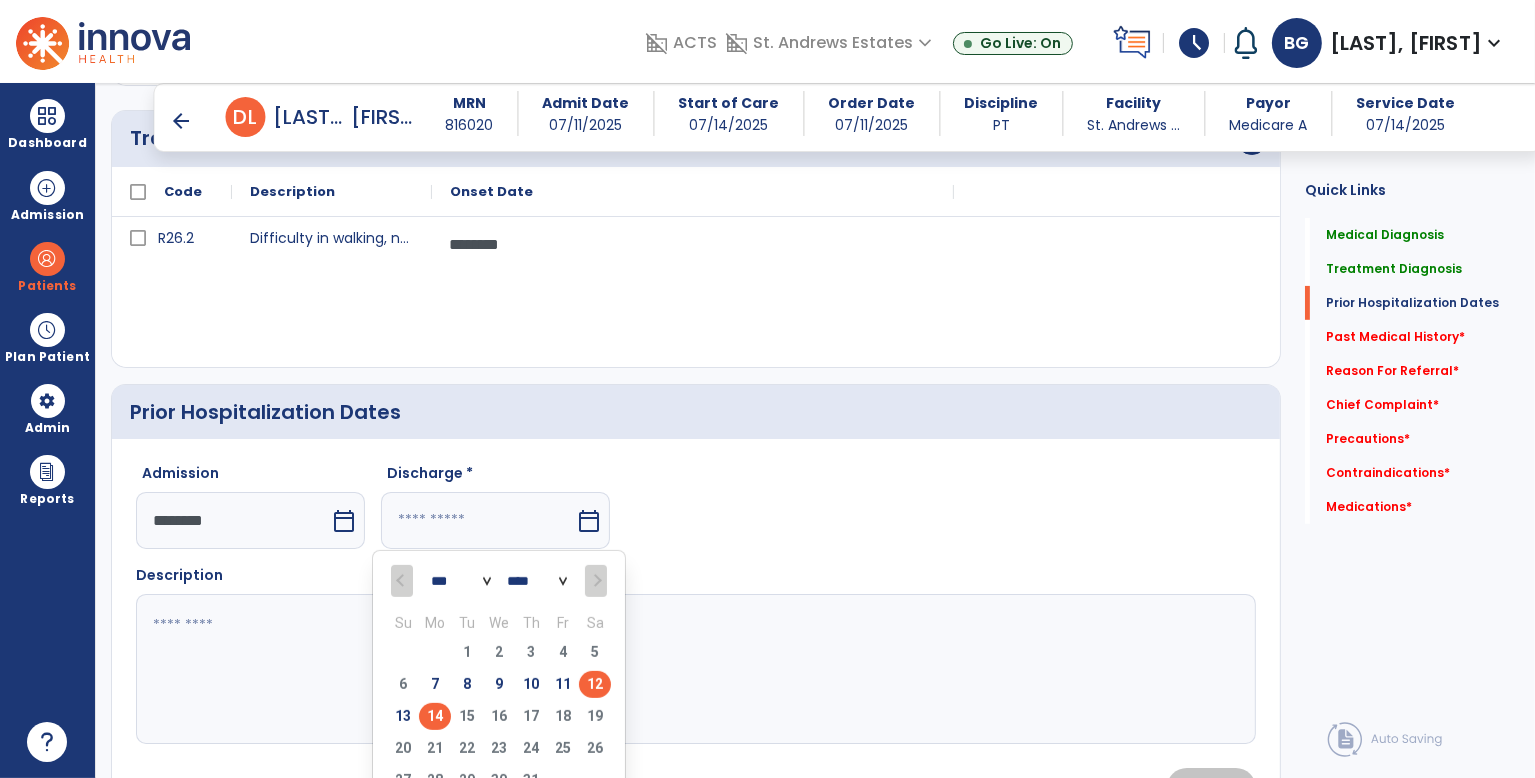 click on "12" at bounding box center (595, 684) 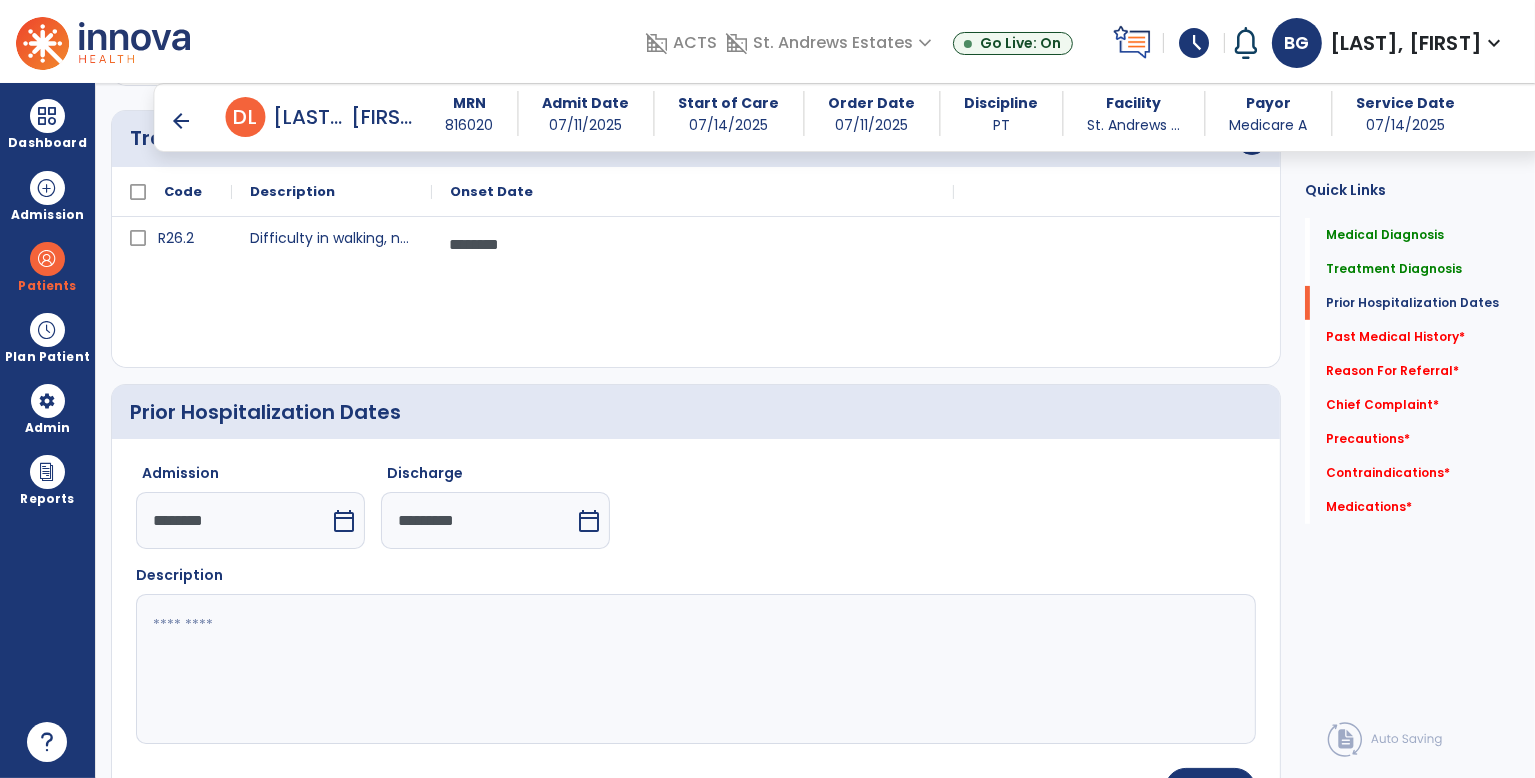 scroll, scrollTop: 1000, scrollLeft: 0, axis: vertical 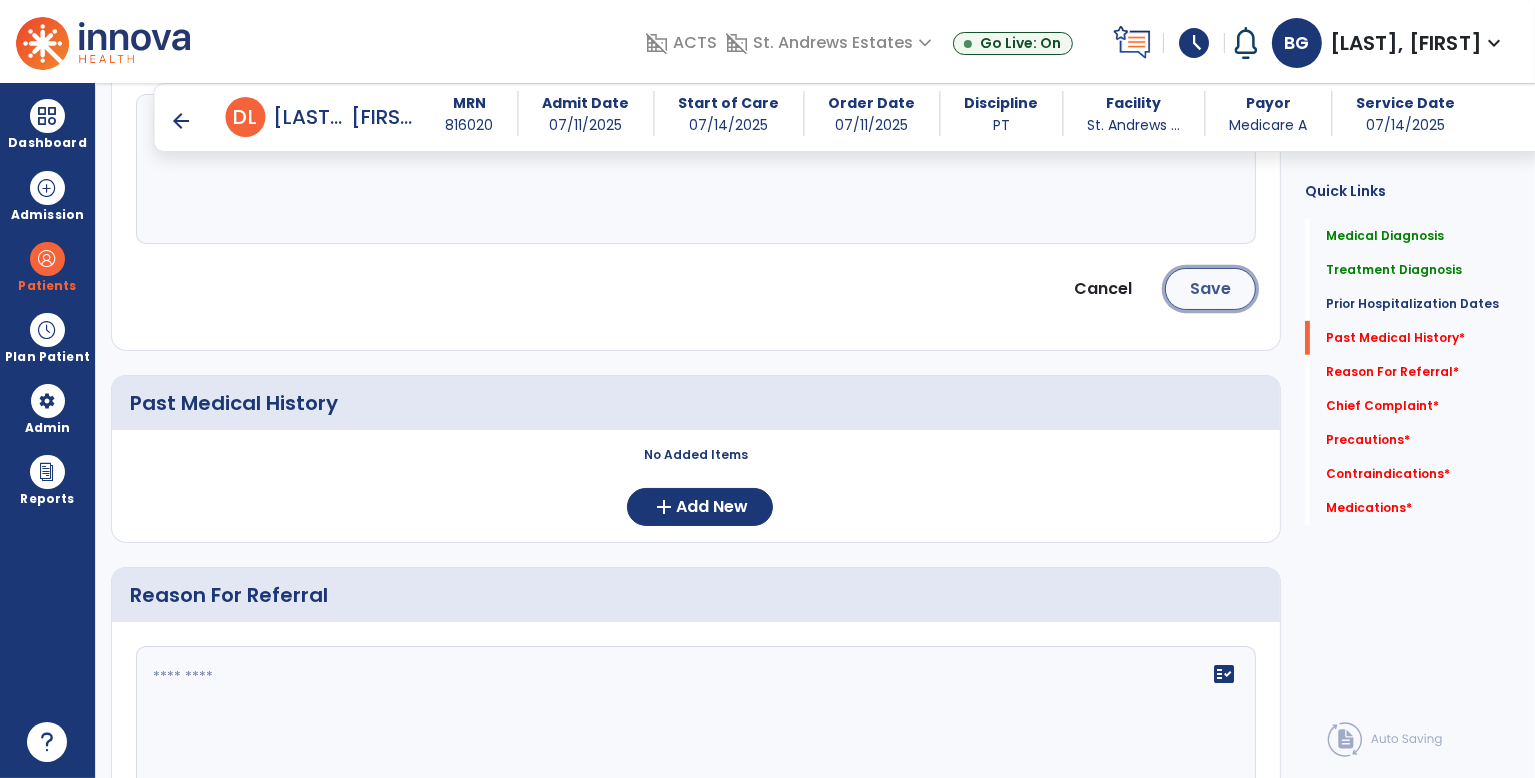 click on "Save" 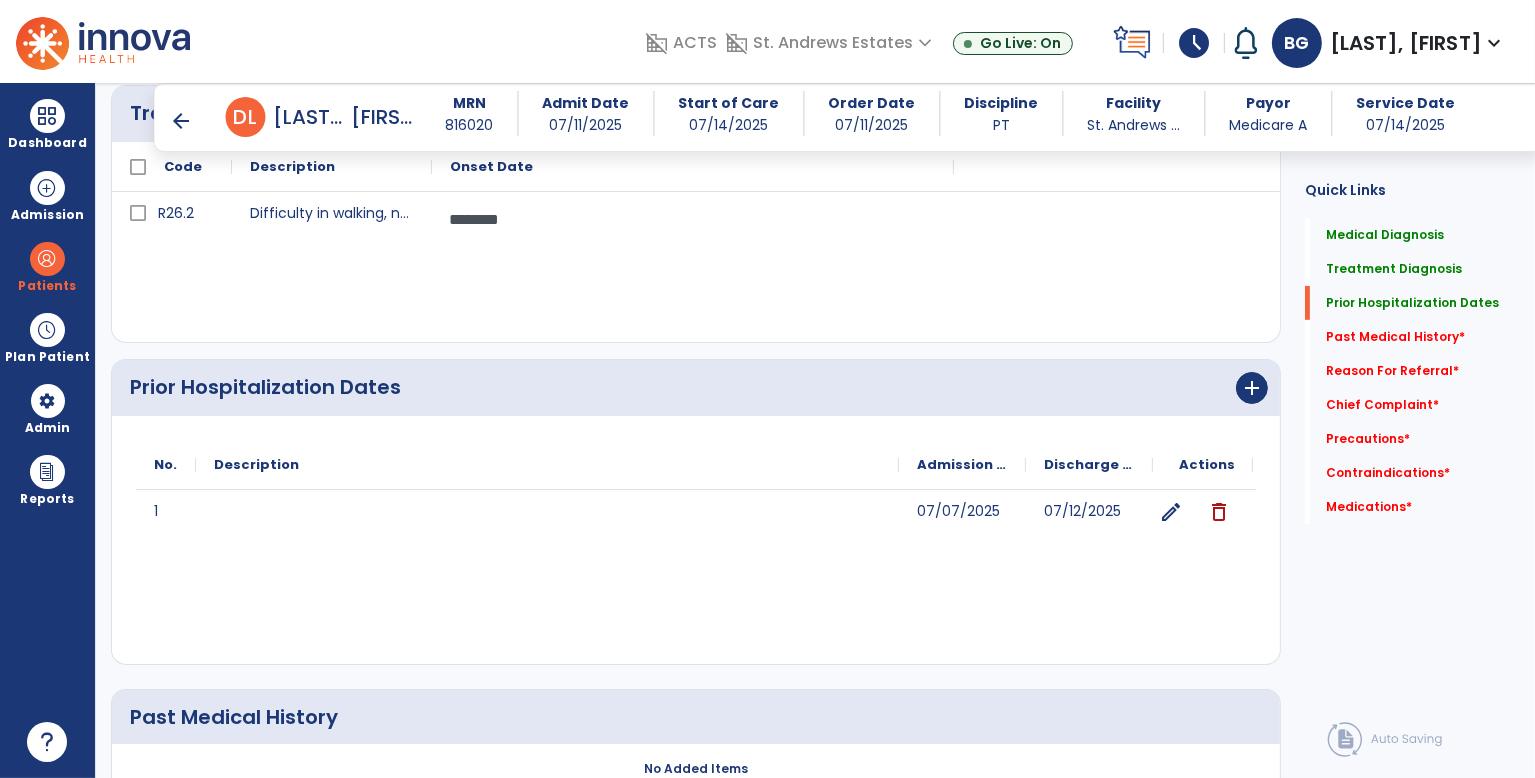 scroll, scrollTop: 1025, scrollLeft: 0, axis: vertical 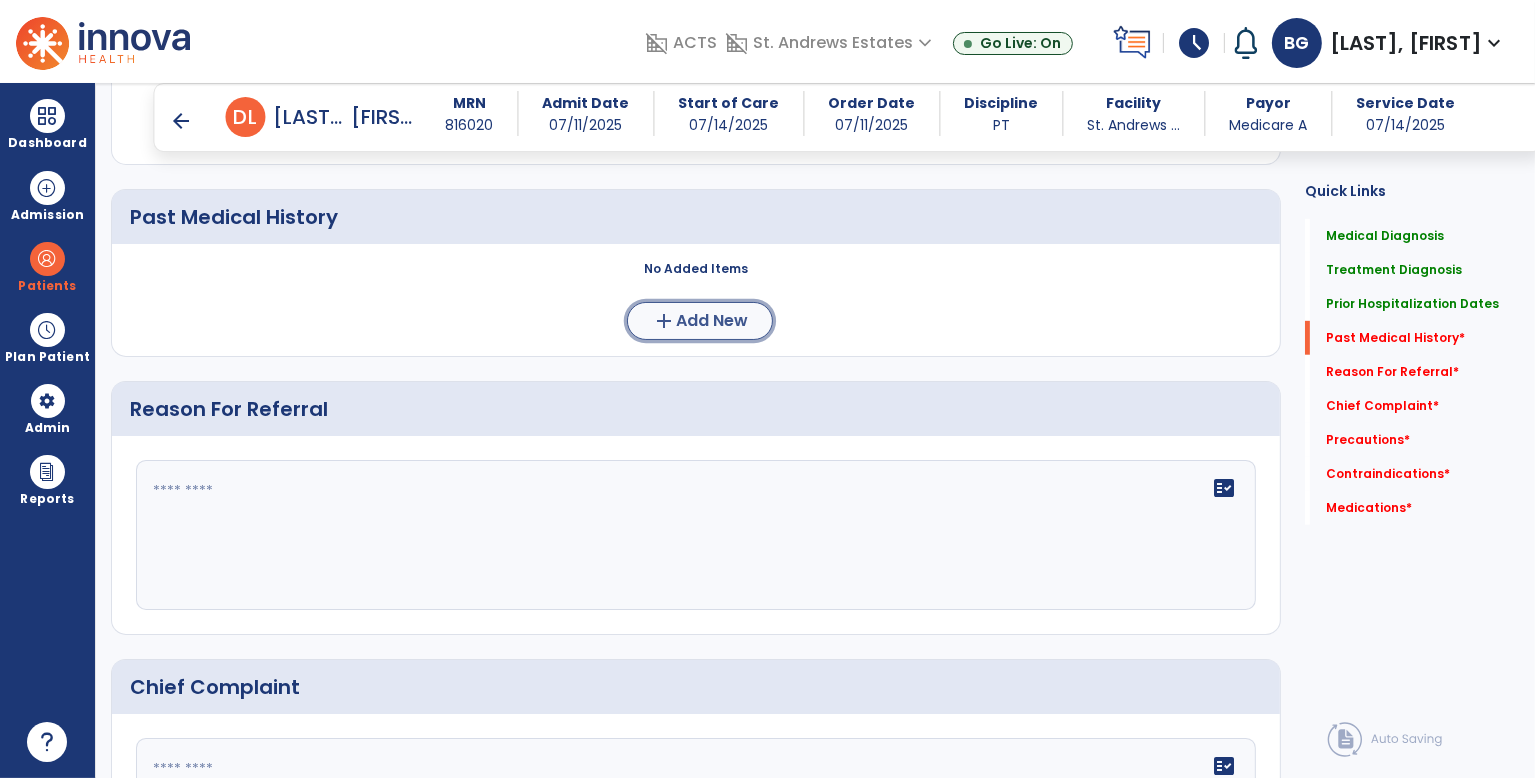 click on "Add New" 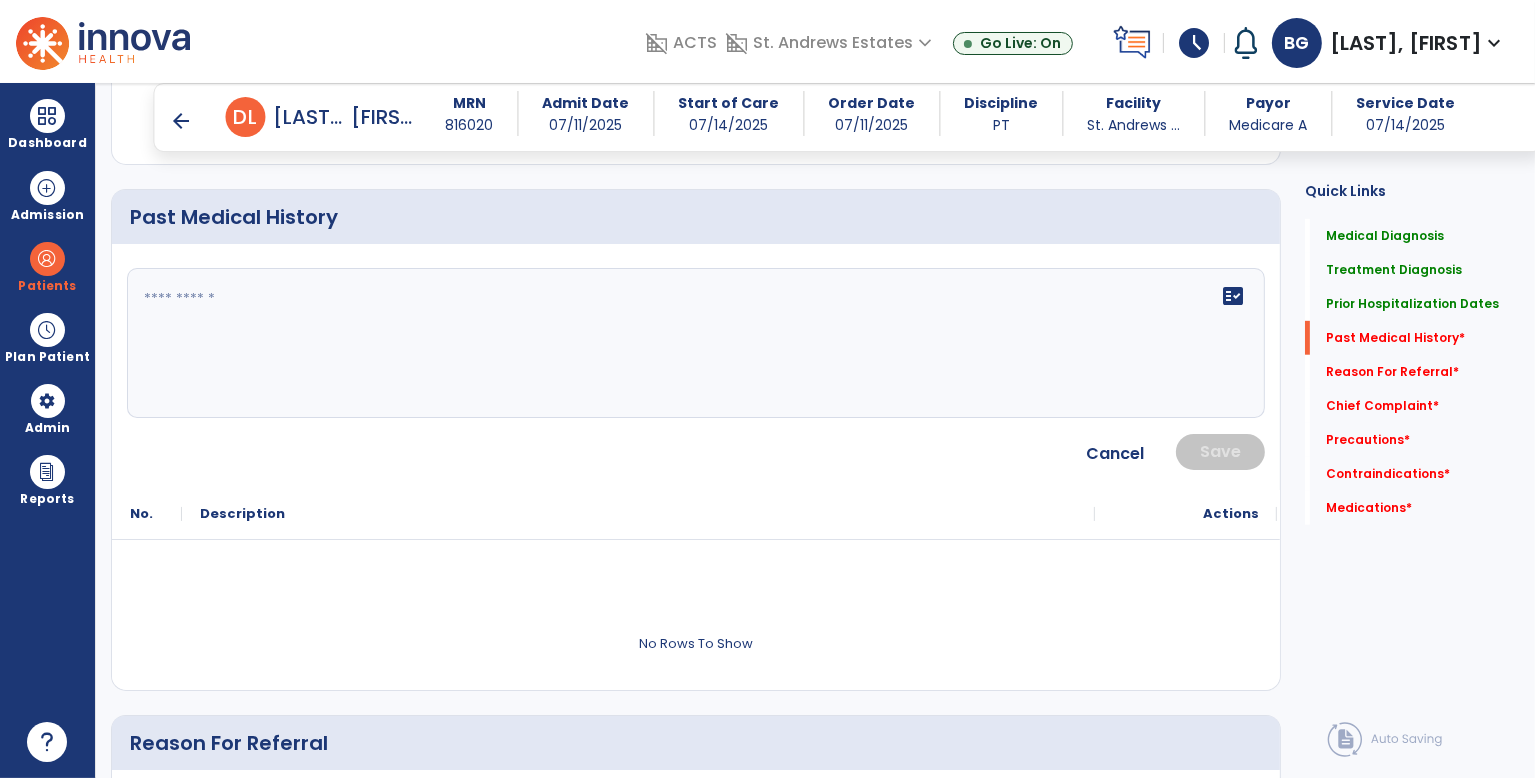 click on "fact_check" 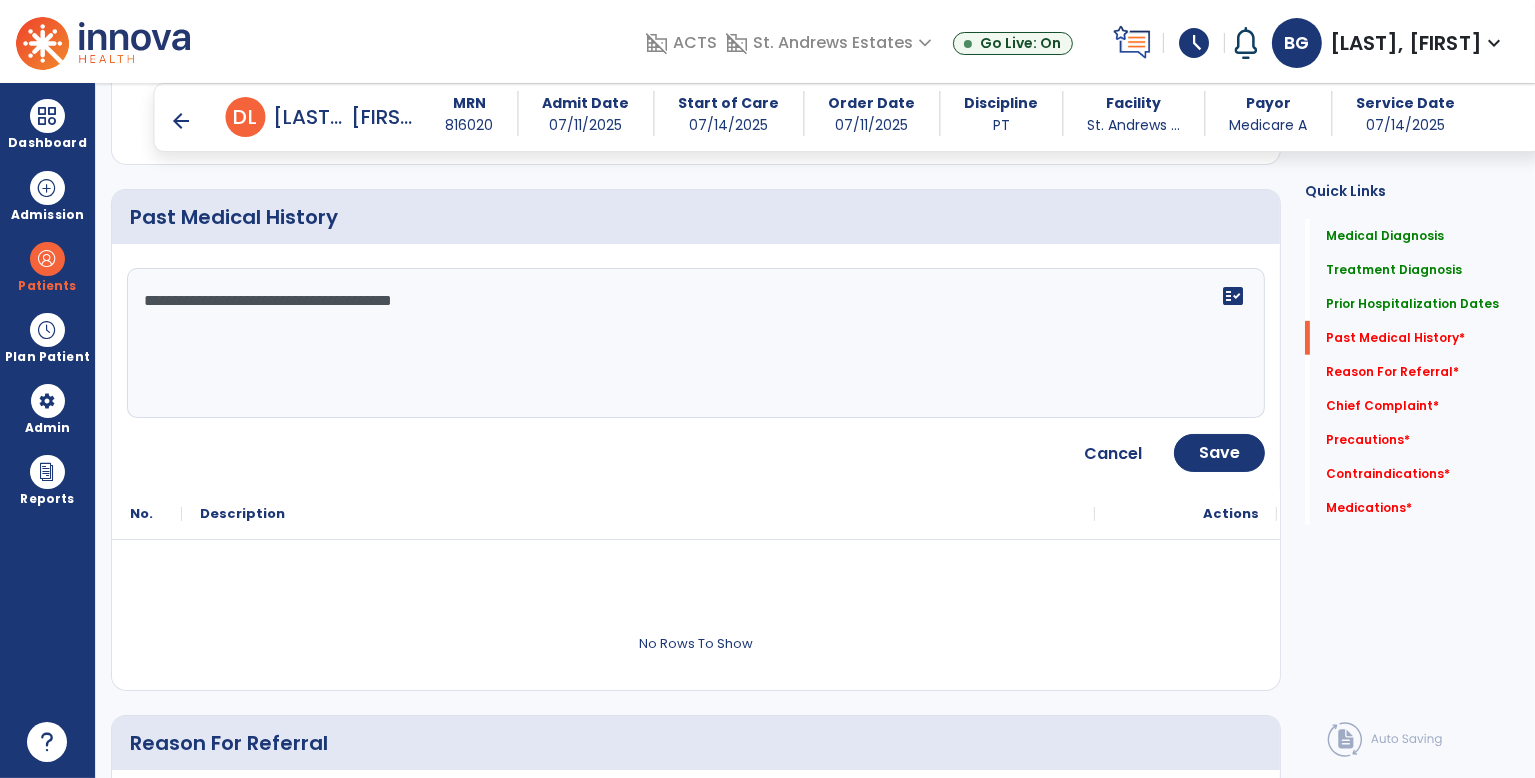 click on "**********" 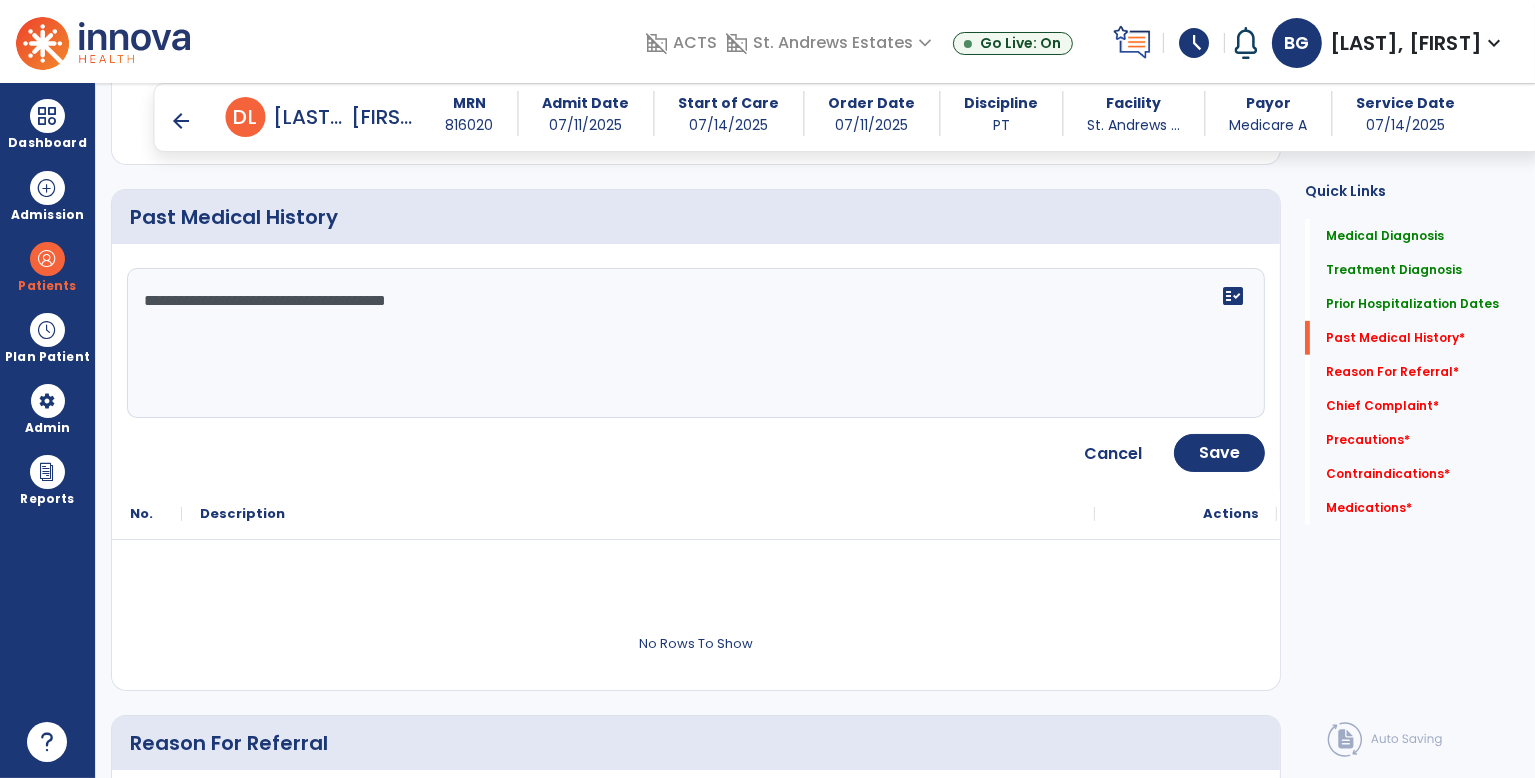 click on "**********" 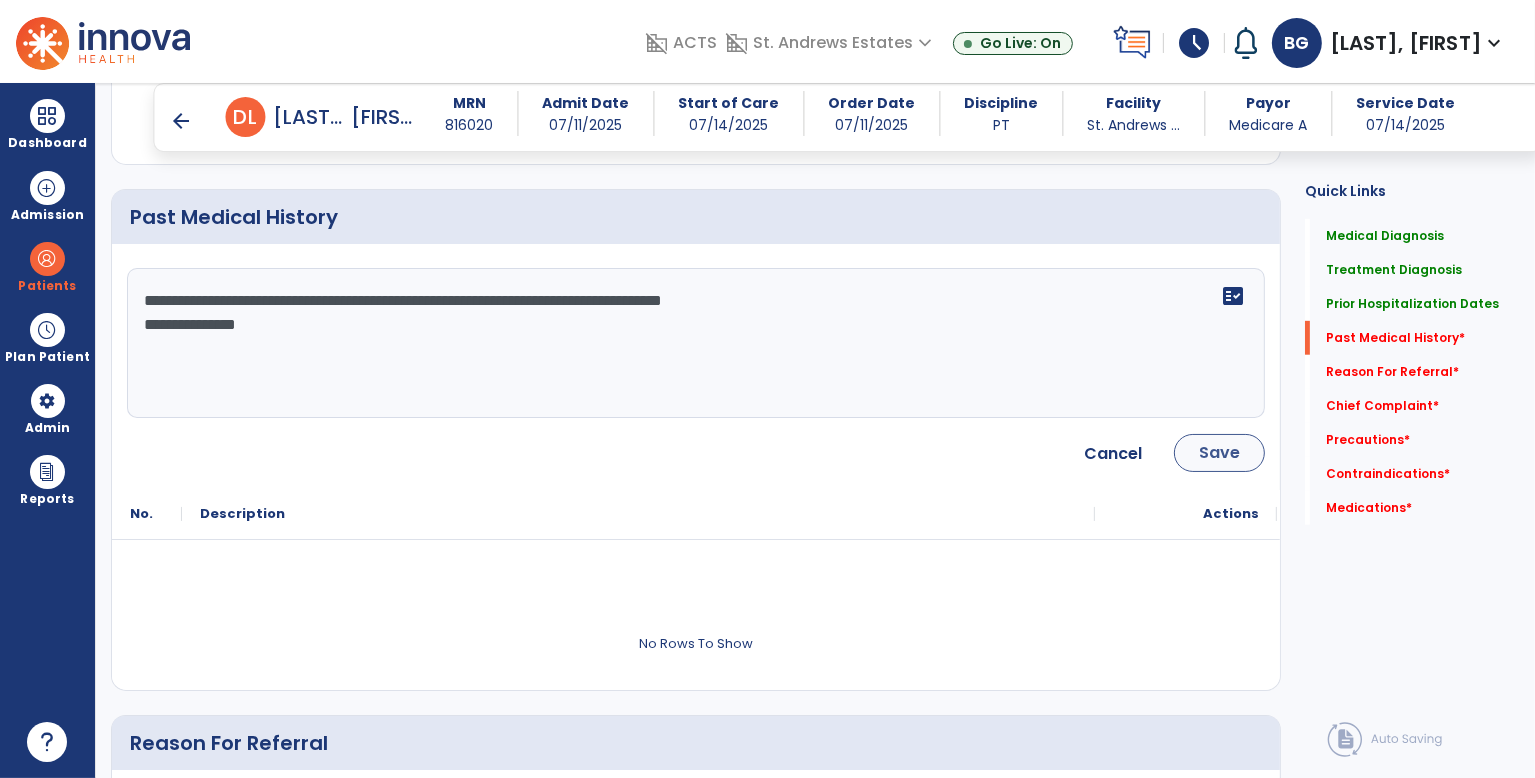 type on "**********" 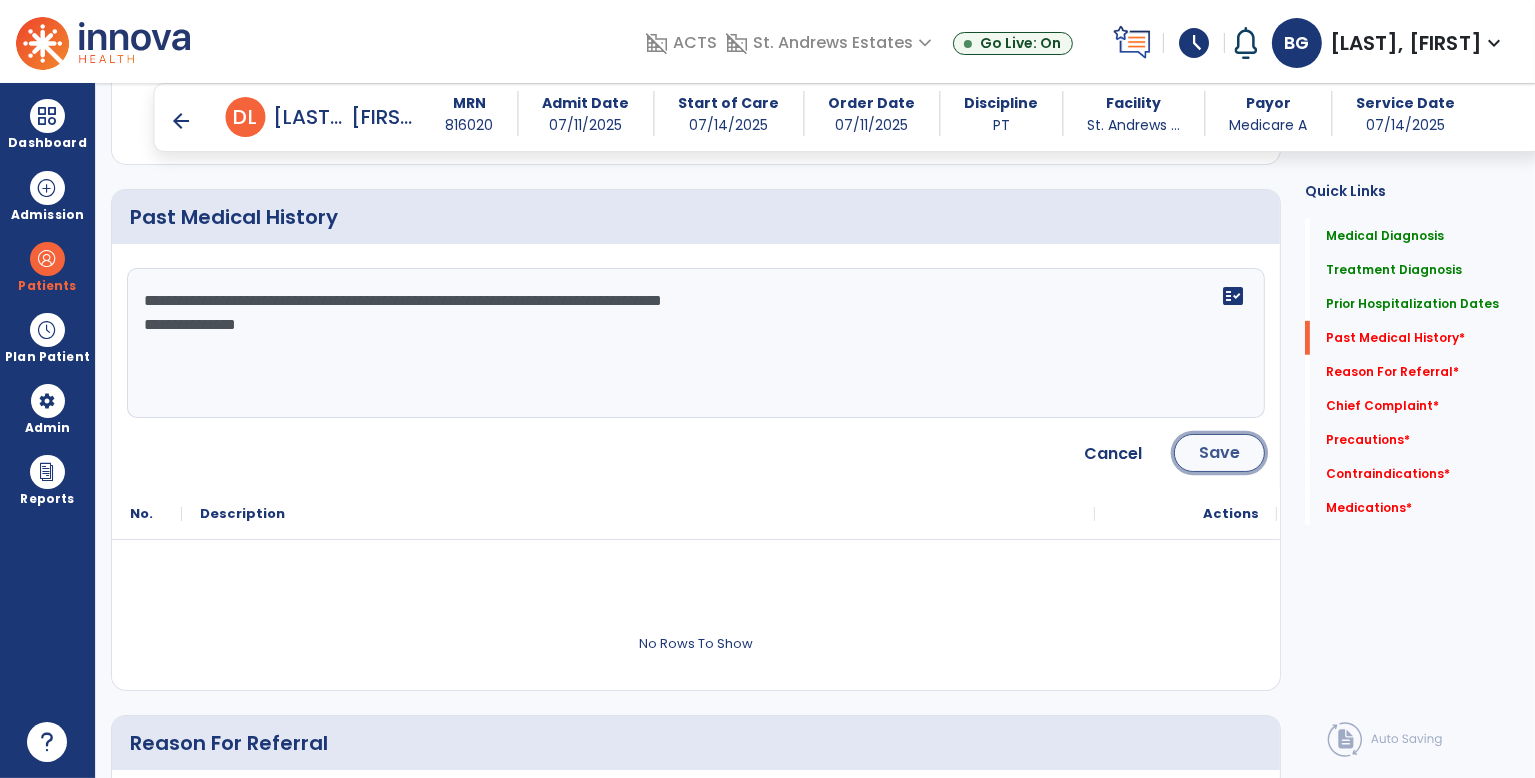 click on "Save" 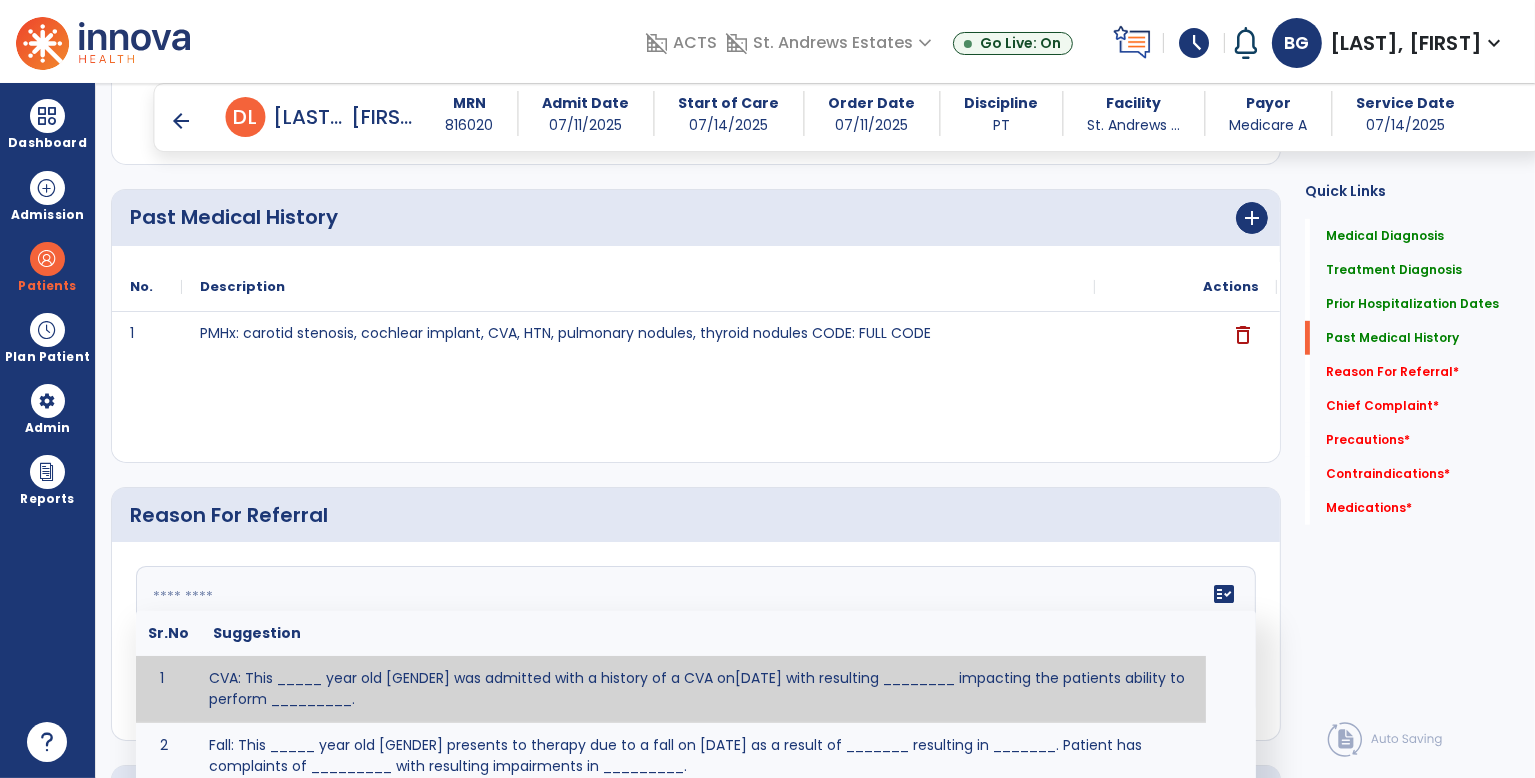 click on "fact_check  Sr.No Suggestion 1 CVA: This _____ year old [GENDER] was admitted with a history of a CVA on[DATE] with resulting ________ impacting the patients ability to perform _________. 2 Fall: This _____ year old [GENDER] presents to therapy due to a fall on [DATE] as a result of _______ resulting in _______.  Patient has complaints of _________ with resulting impairments in _________. 3 Maintenance Program: This ____ year old [GENDER] would benefit from the development of a maintenance program.  This program is needed to maintain the patient's ability to ________ in order to decrease risk of ____________.  The specialized skill, knowledge, and judgment of a Physical  4 Fall at Home: This _____ year old [GENDER] fell at home, resulting  in ________.  This has impacted this patient's _______.  As a result of these noted limitations in functional activities, this patient is unable to safely return to home.  This patient requires skilled therapy in order to improve safety and function. 5 6 7 8 9 10" 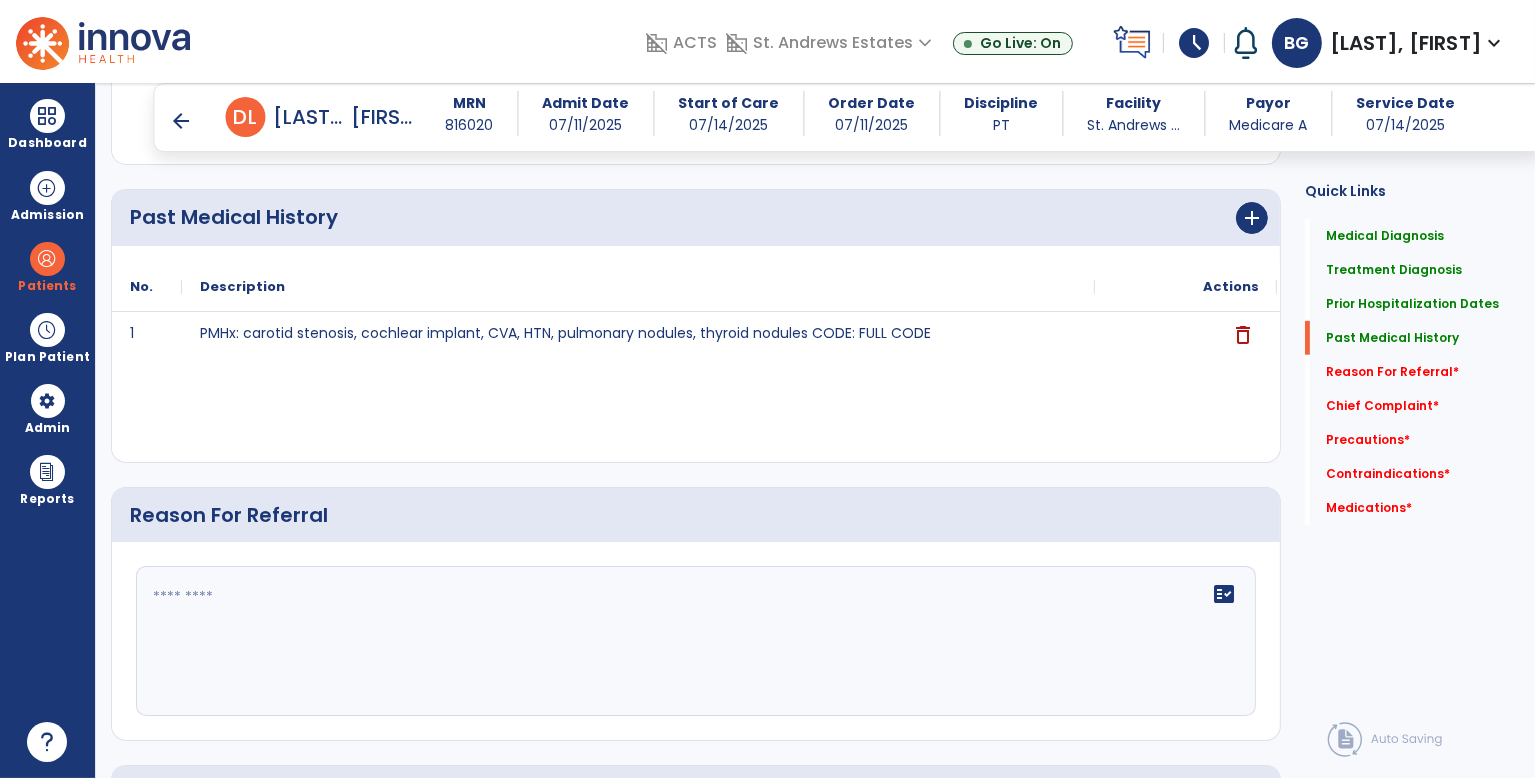 click 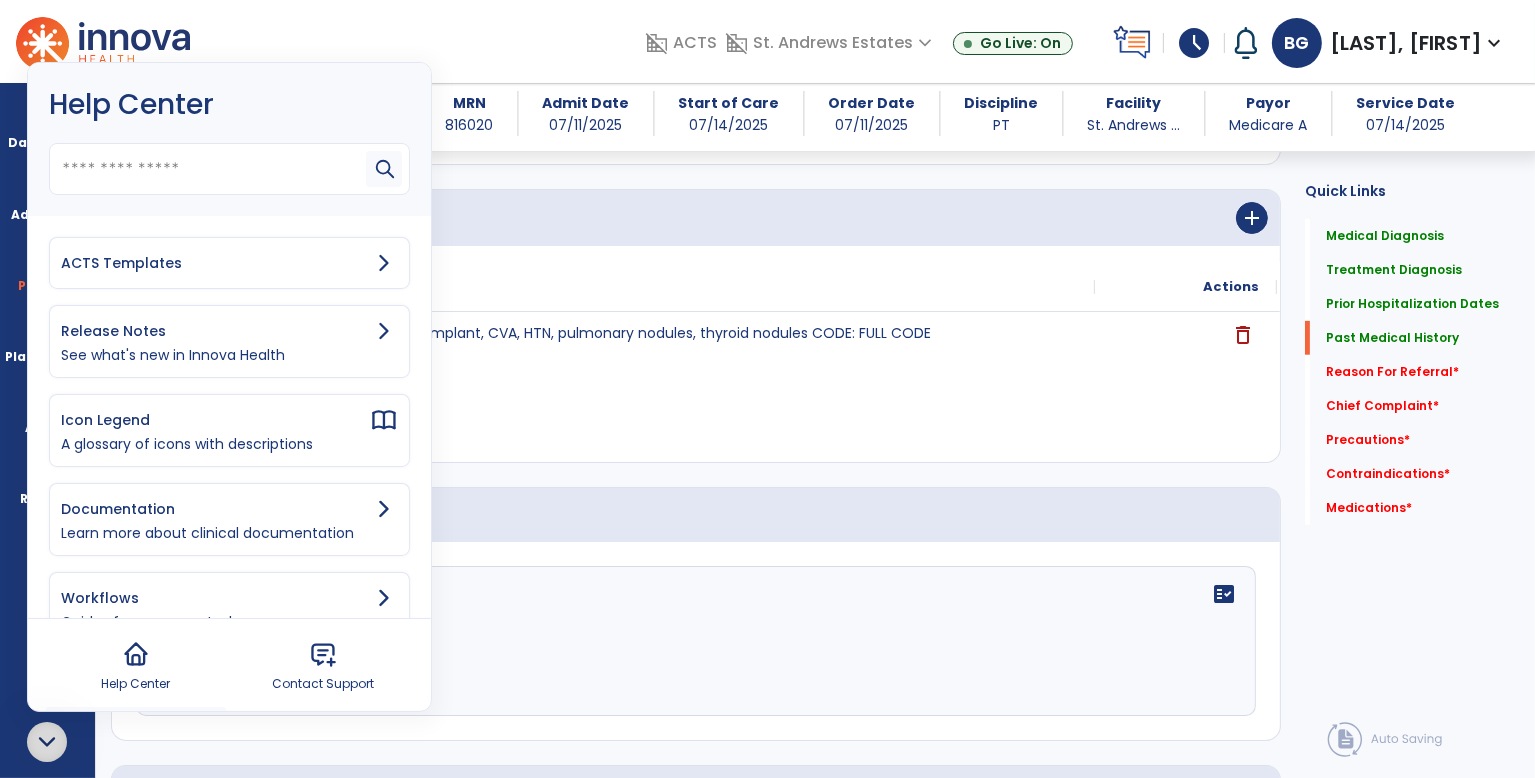 click on "ACTS Templates" at bounding box center (229, 263) 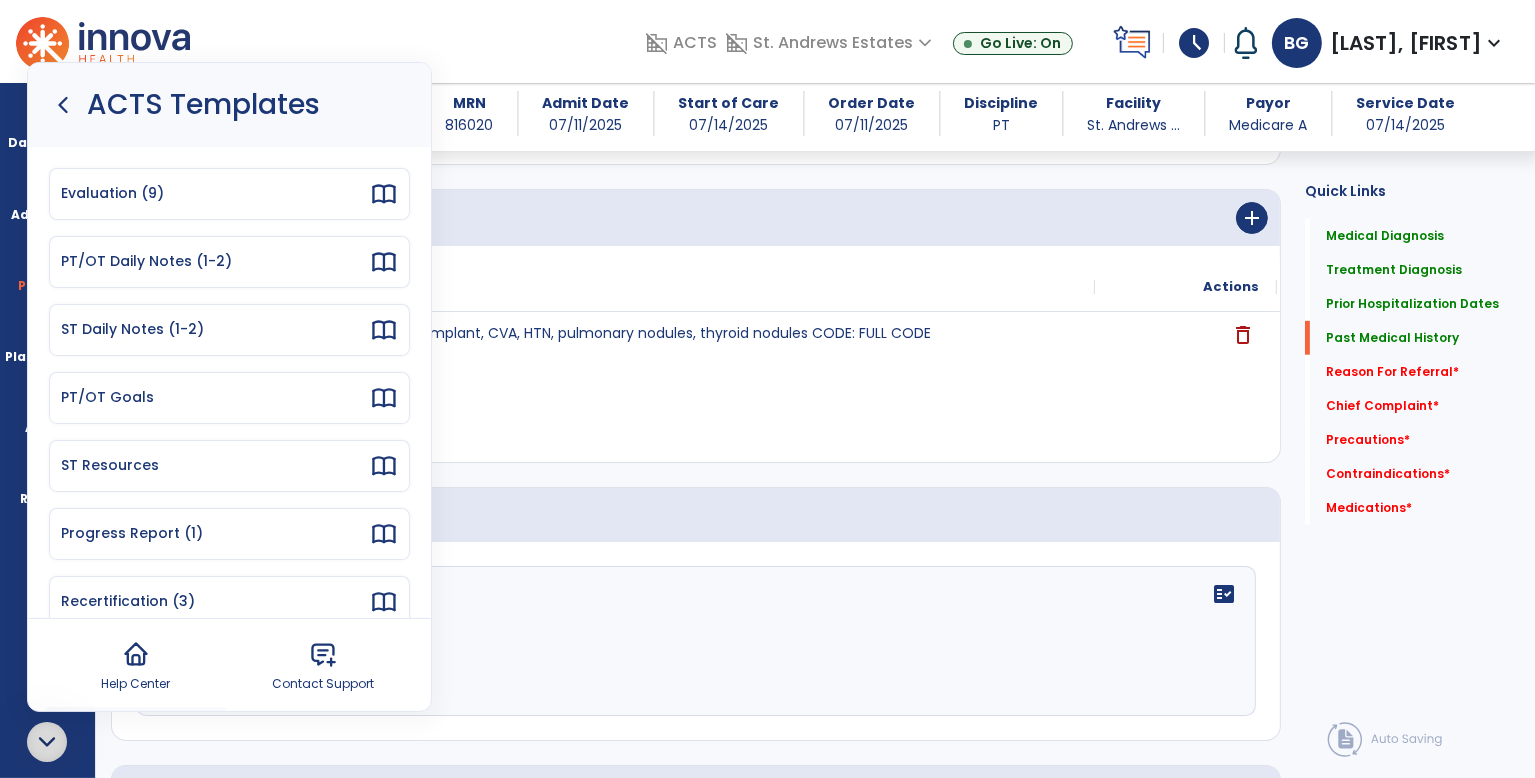 click on "Evaluation (9)" at bounding box center [215, 193] 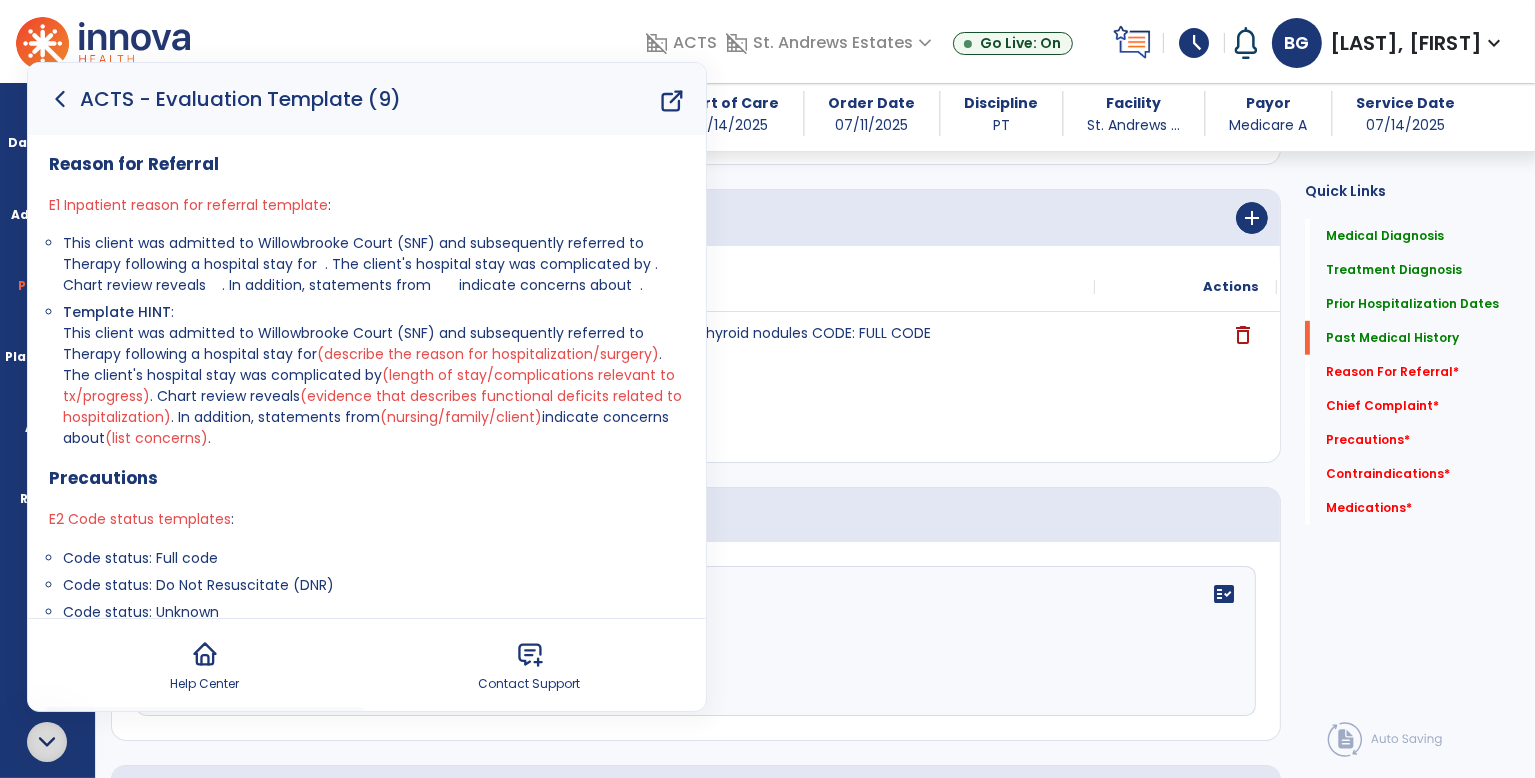 drag, startPoint x: 59, startPoint y: 329, endPoint x: 405, endPoint y: 449, distance: 366.2185 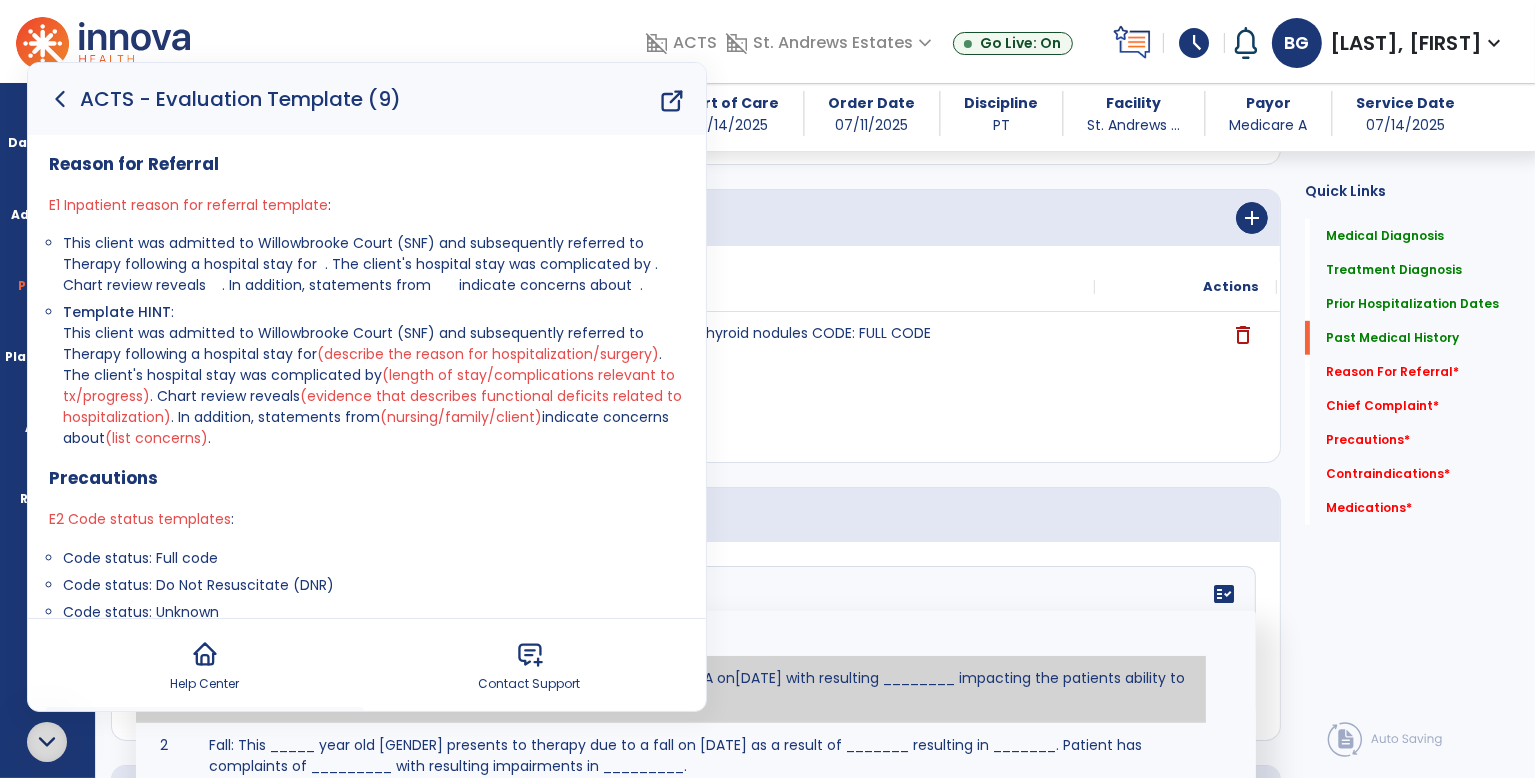 click on "fact_check  Sr.No Suggestion 1 CVA: This _____ year old [GENDER] was admitted with a history of a CVA on[DATE] with resulting ________ impacting the patients ability to perform _________. 2 Fall: This _____ year old [GENDER] presents to therapy due to a fall on [DATE] as a result of _______ resulting in _______.  Patient has complaints of _________ with resulting impairments in _________. 3 Maintenance Program: This ____ year old [GENDER] would benefit from the development of a maintenance program.  This program is needed to maintain the patient's ability to ________ in order to decrease risk of ____________.  The specialized skill, knowledge, and judgment of a Physical  4 Fall at Home: This _____ year old [GENDER] fell at home, resulting  in ________.  This has impacted this patient's _______.  As a result of these noted limitations in functional activities, this patient is unable to safely return to home.  This patient requires skilled therapy in order to improve safety and function. 5 6 7 8 9 10" 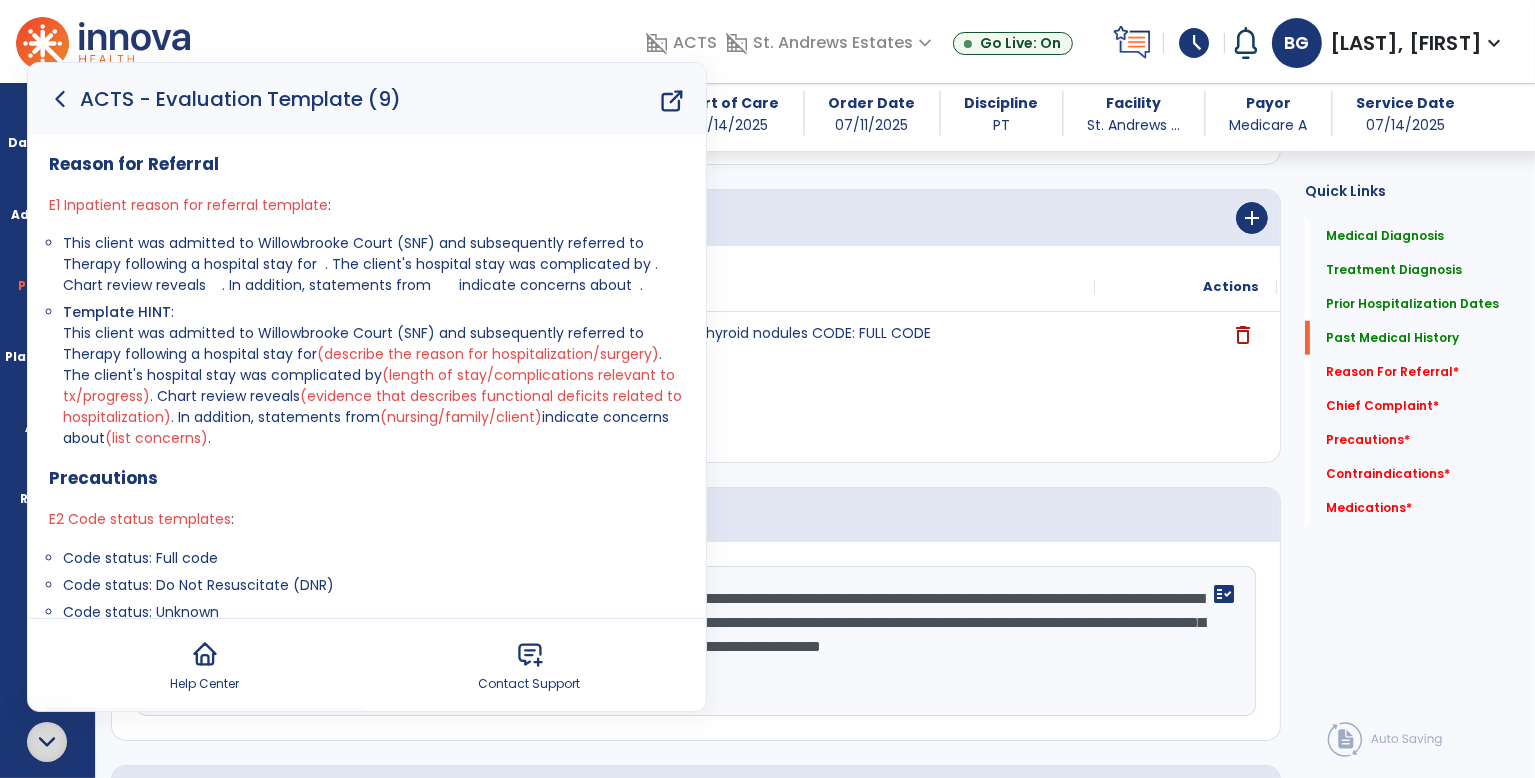 click 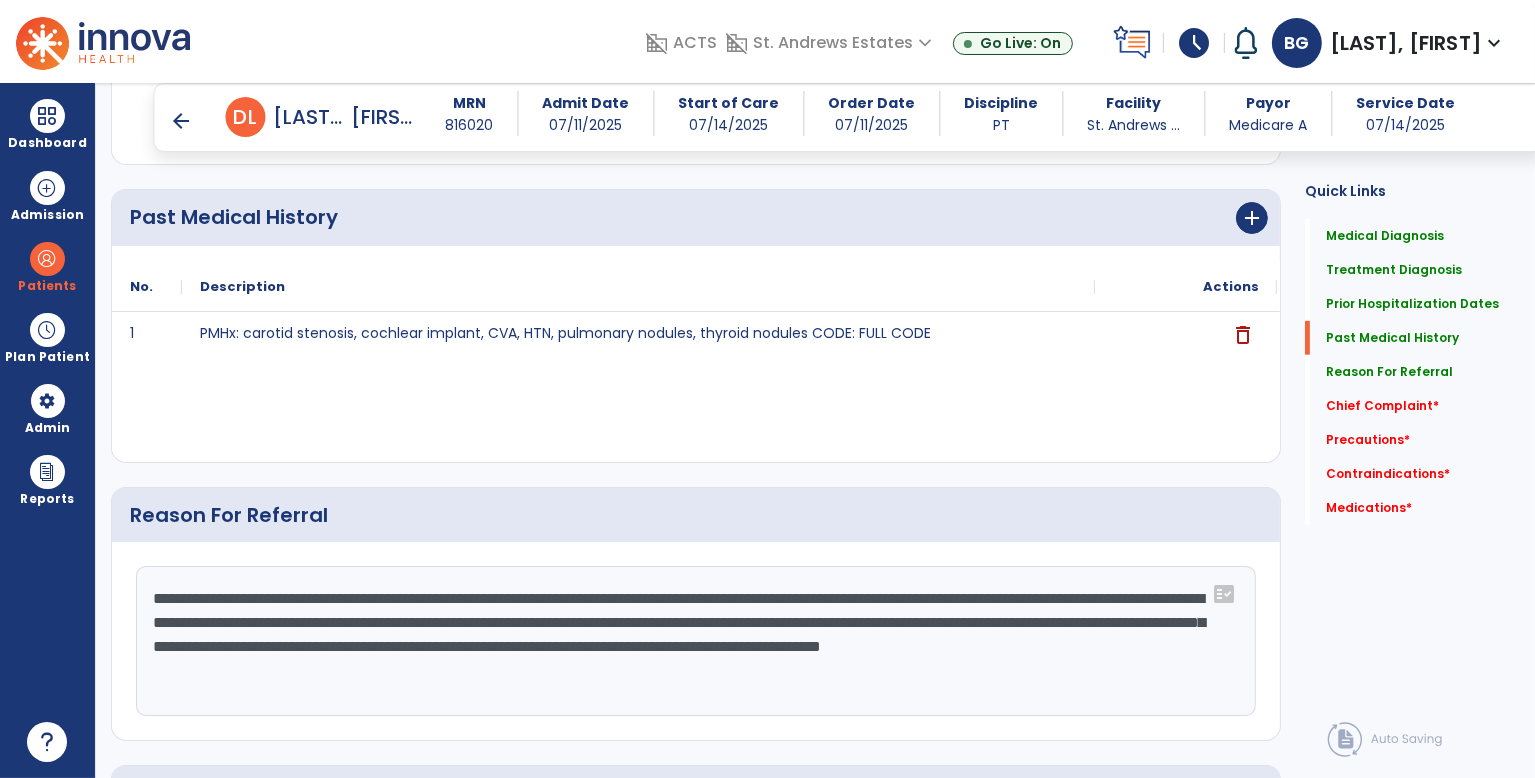 drag, startPoint x: 1110, startPoint y: 593, endPoint x: 464, endPoint y: 628, distance: 646.94745 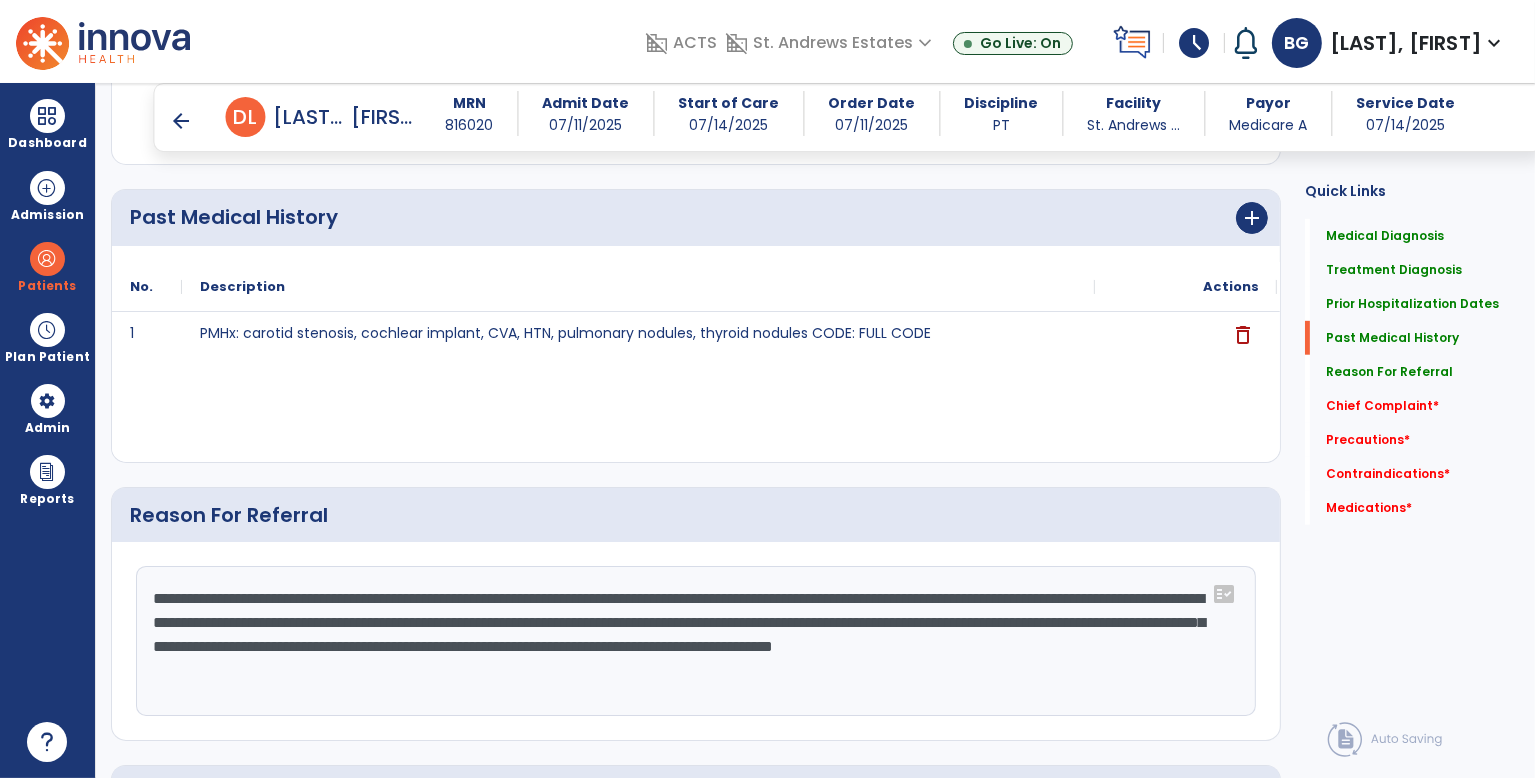 drag, startPoint x: 628, startPoint y: 621, endPoint x: 1191, endPoint y: 627, distance: 563.032 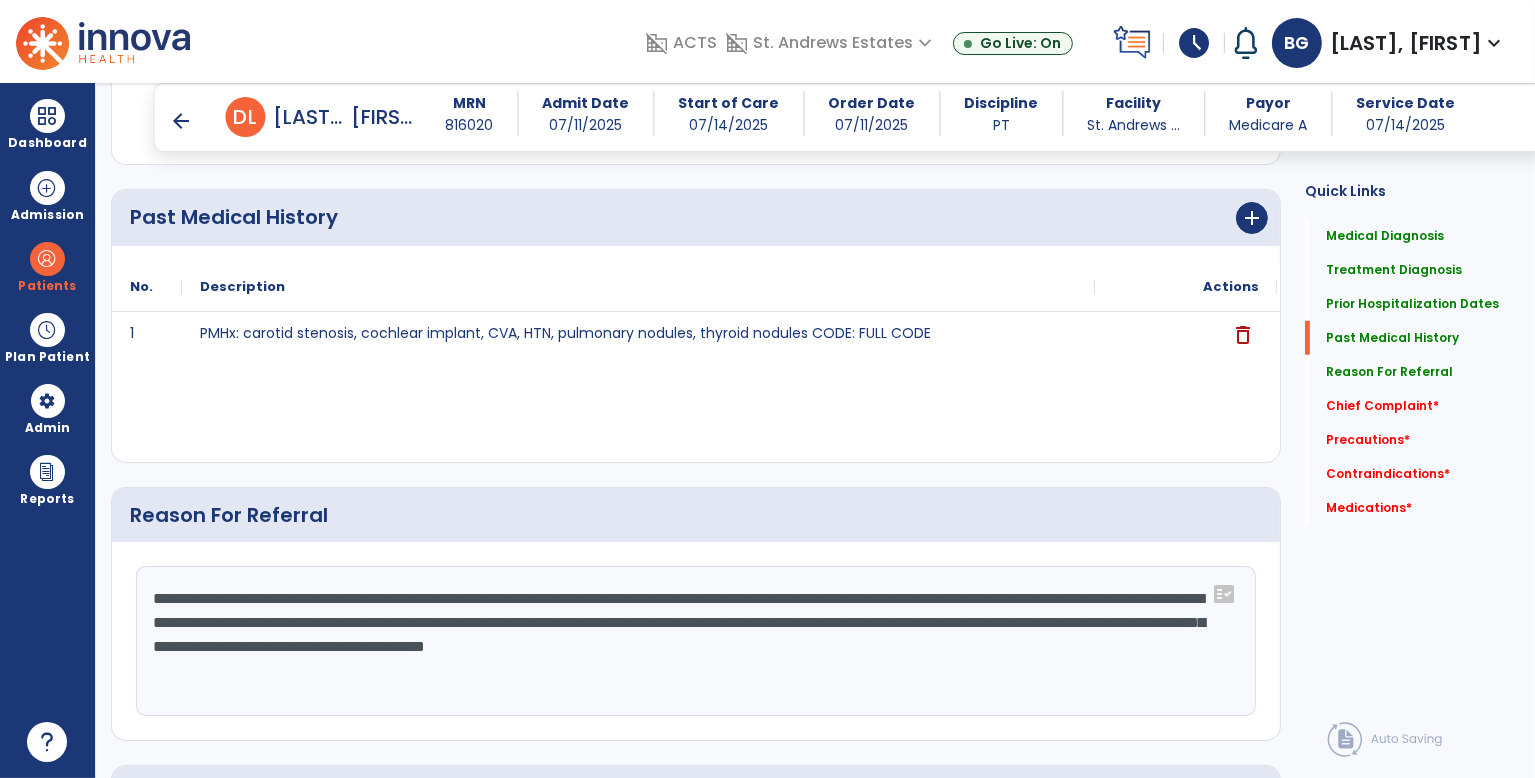 drag, startPoint x: 286, startPoint y: 625, endPoint x: 192, endPoint y: 630, distance: 94.13288 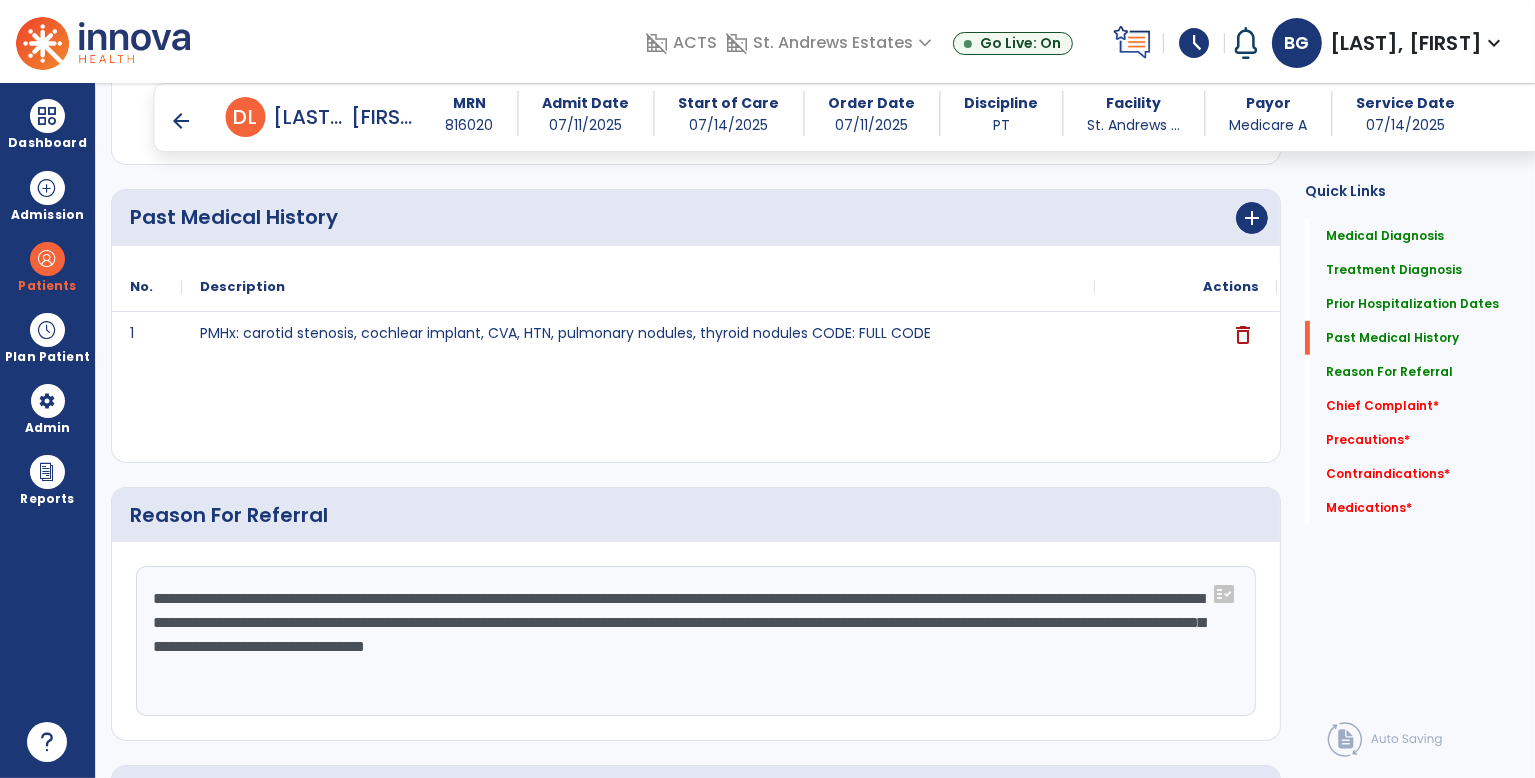 click on "**********" 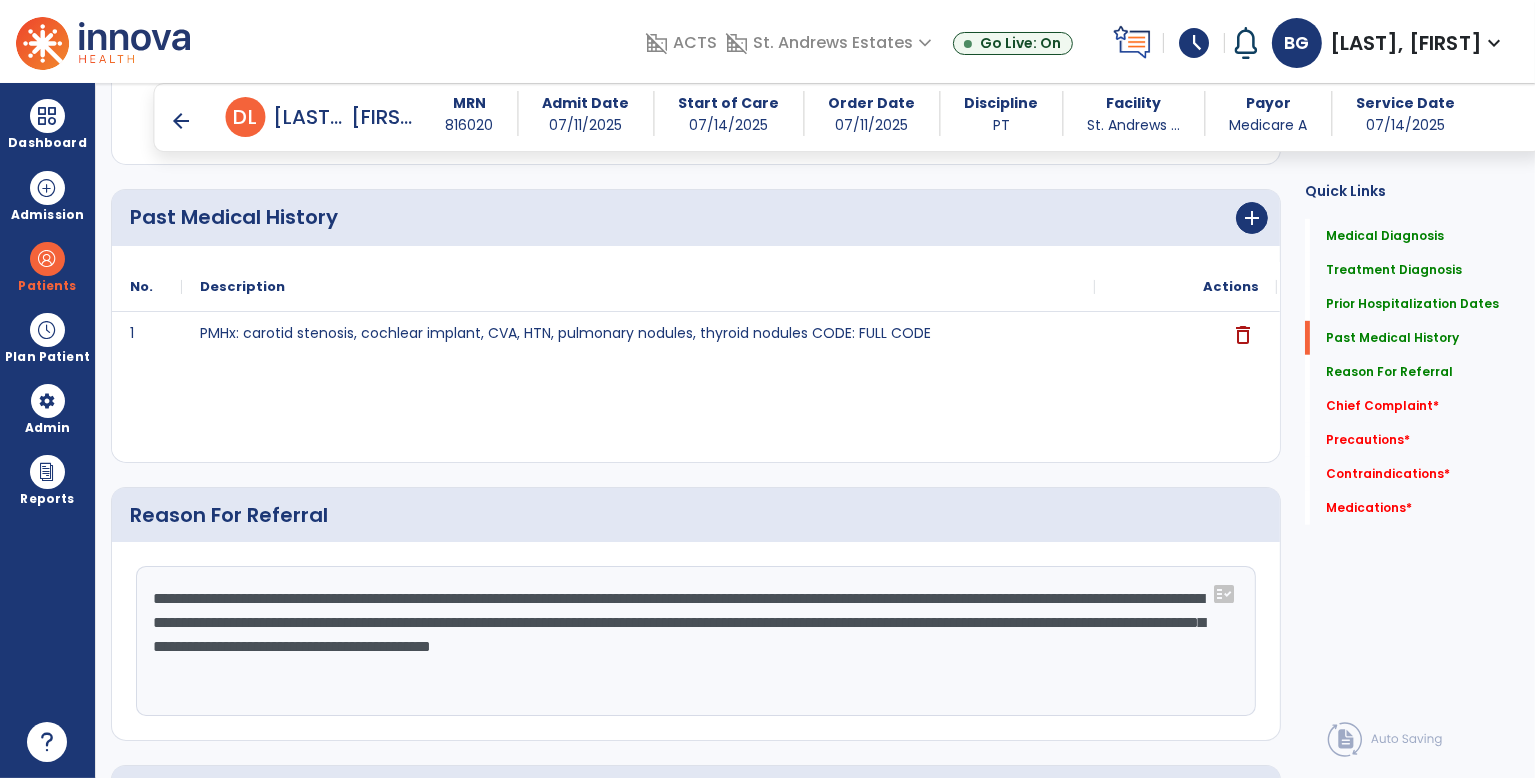 drag, startPoint x: 888, startPoint y: 617, endPoint x: 691, endPoint y: 688, distance: 209.40392 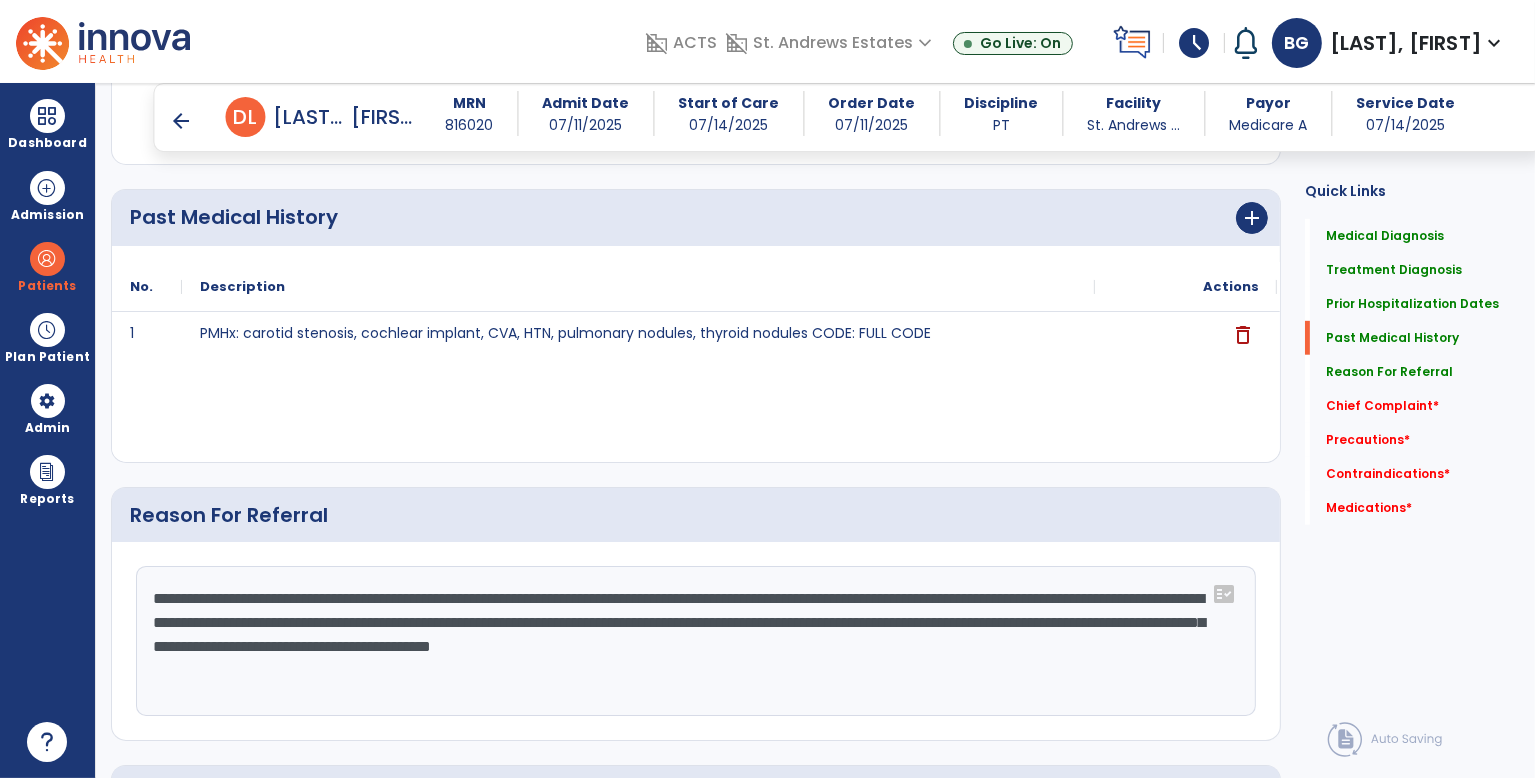 click on "**********" 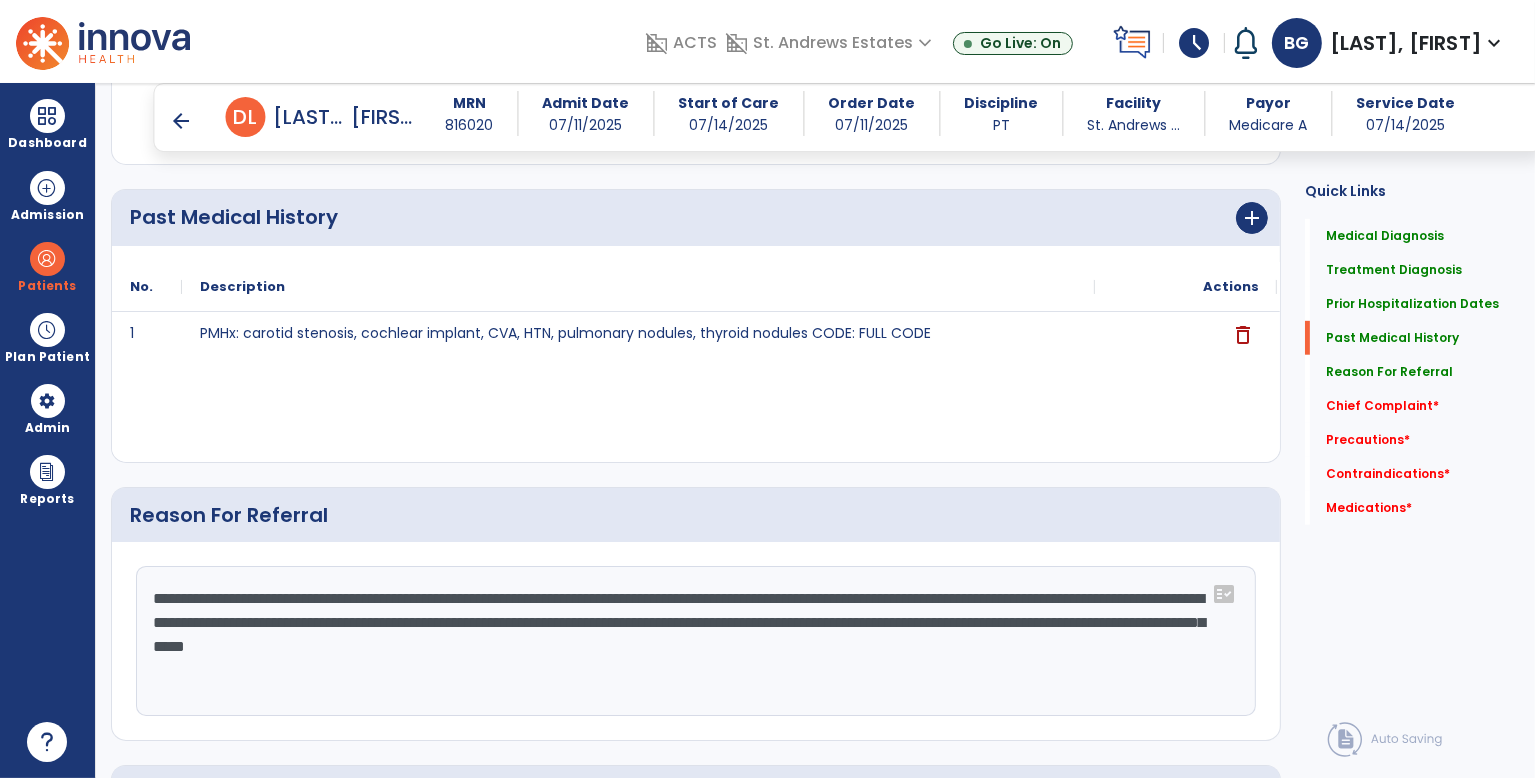 drag, startPoint x: 1149, startPoint y: 620, endPoint x: 1182, endPoint y: 664, distance: 55 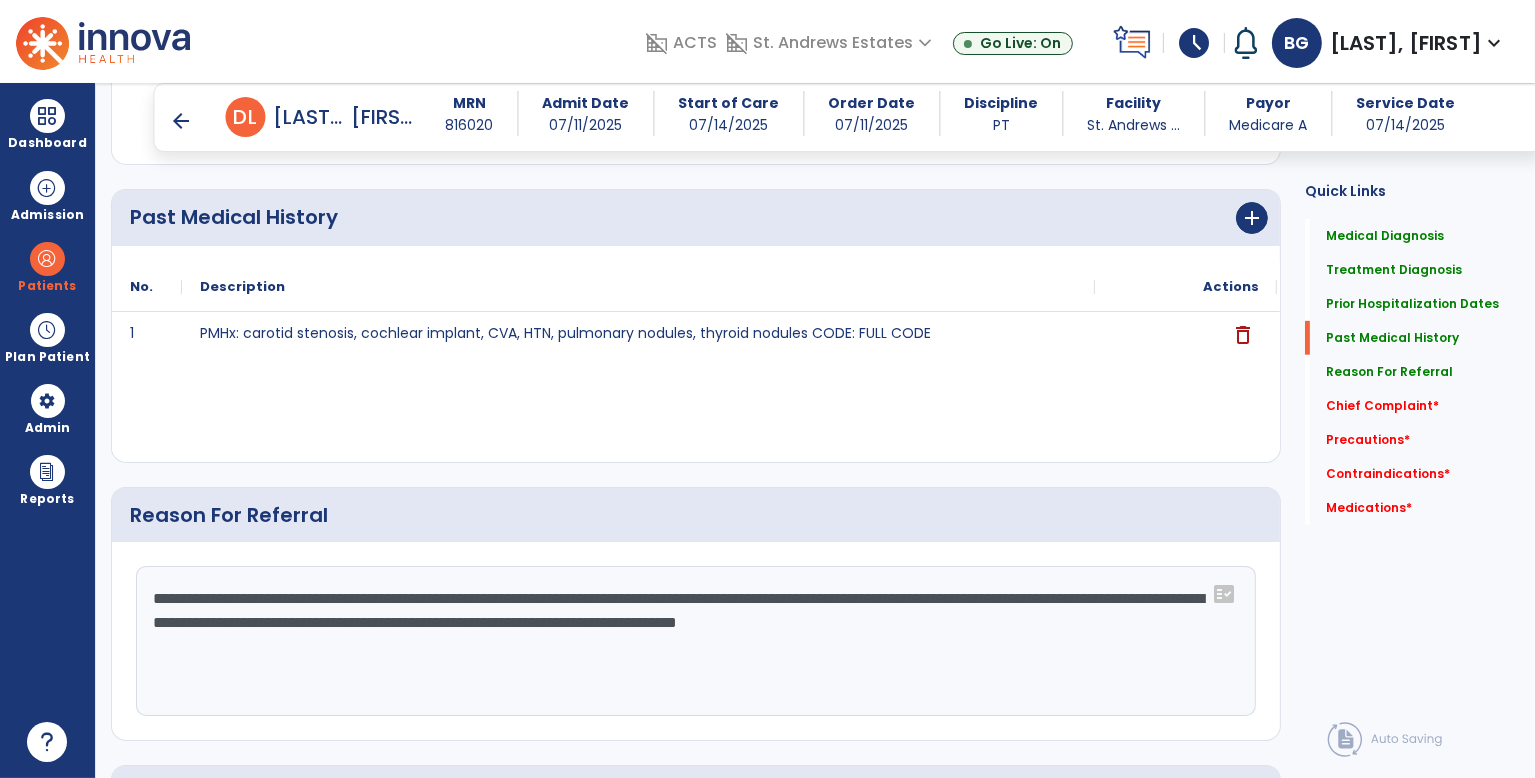 scroll, scrollTop: 1525, scrollLeft: 0, axis: vertical 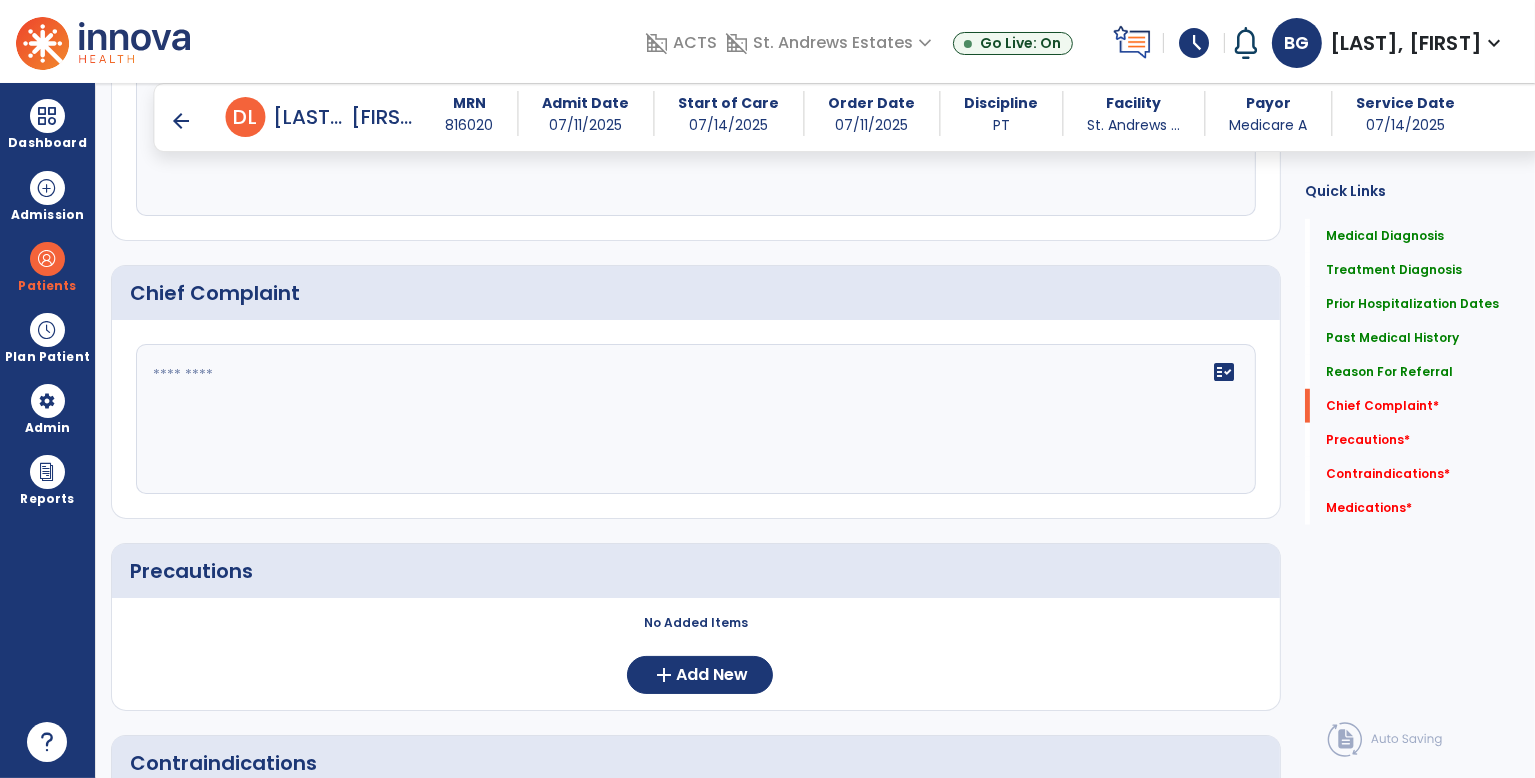 type on "**********" 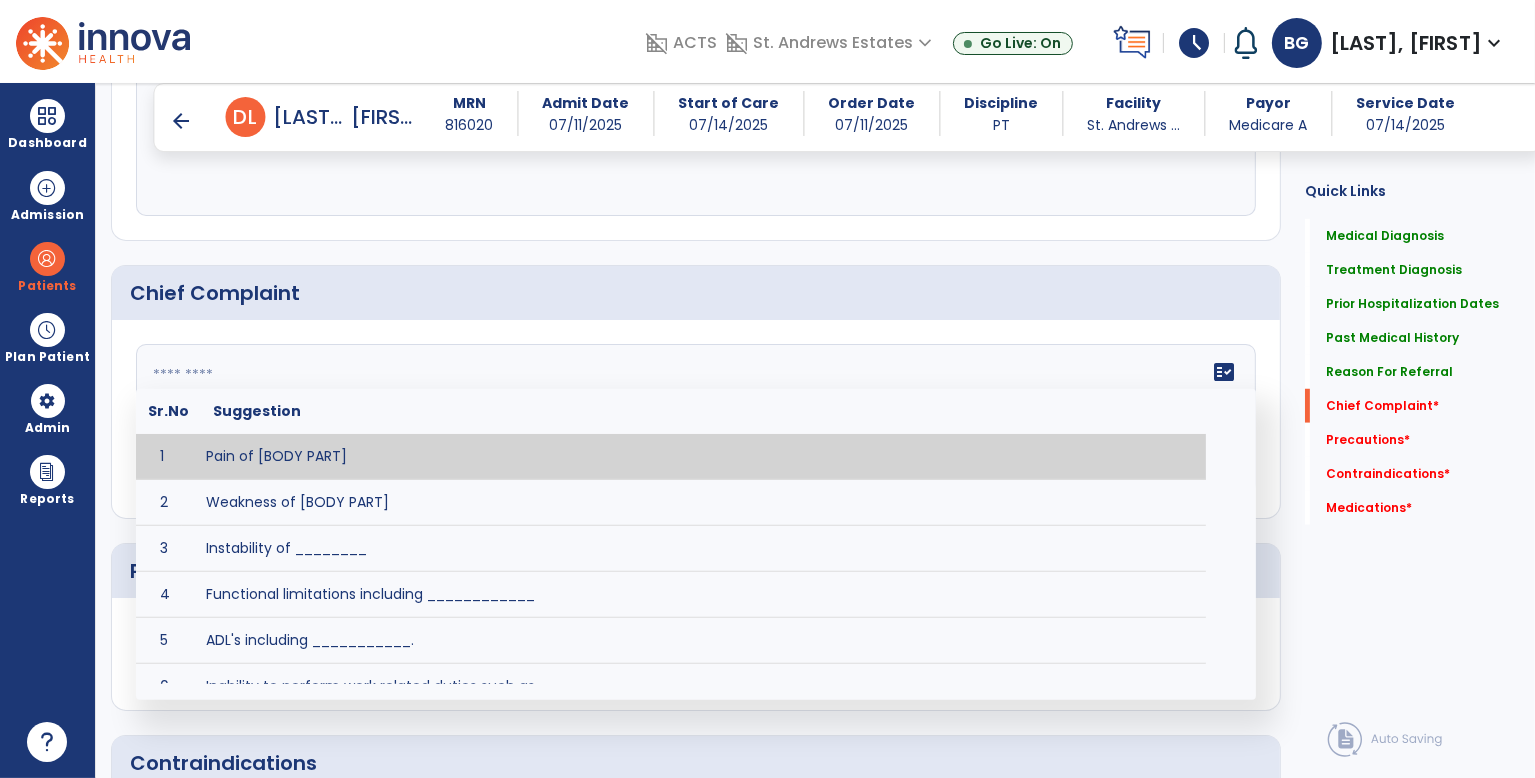 click on "fact_check  Sr.No Suggestion 1 Pain of [BODY PART] 2 Weakness of [BODY PART] 3 Instability of ________ 4 Functional limitations including ____________ 5 ADL's including ___________. 6 Inability to perform work related duties such as _________ 7 Inability to perform house hold duties such as __________. 8 Loss of balance. 9 Problems with gait including _________." 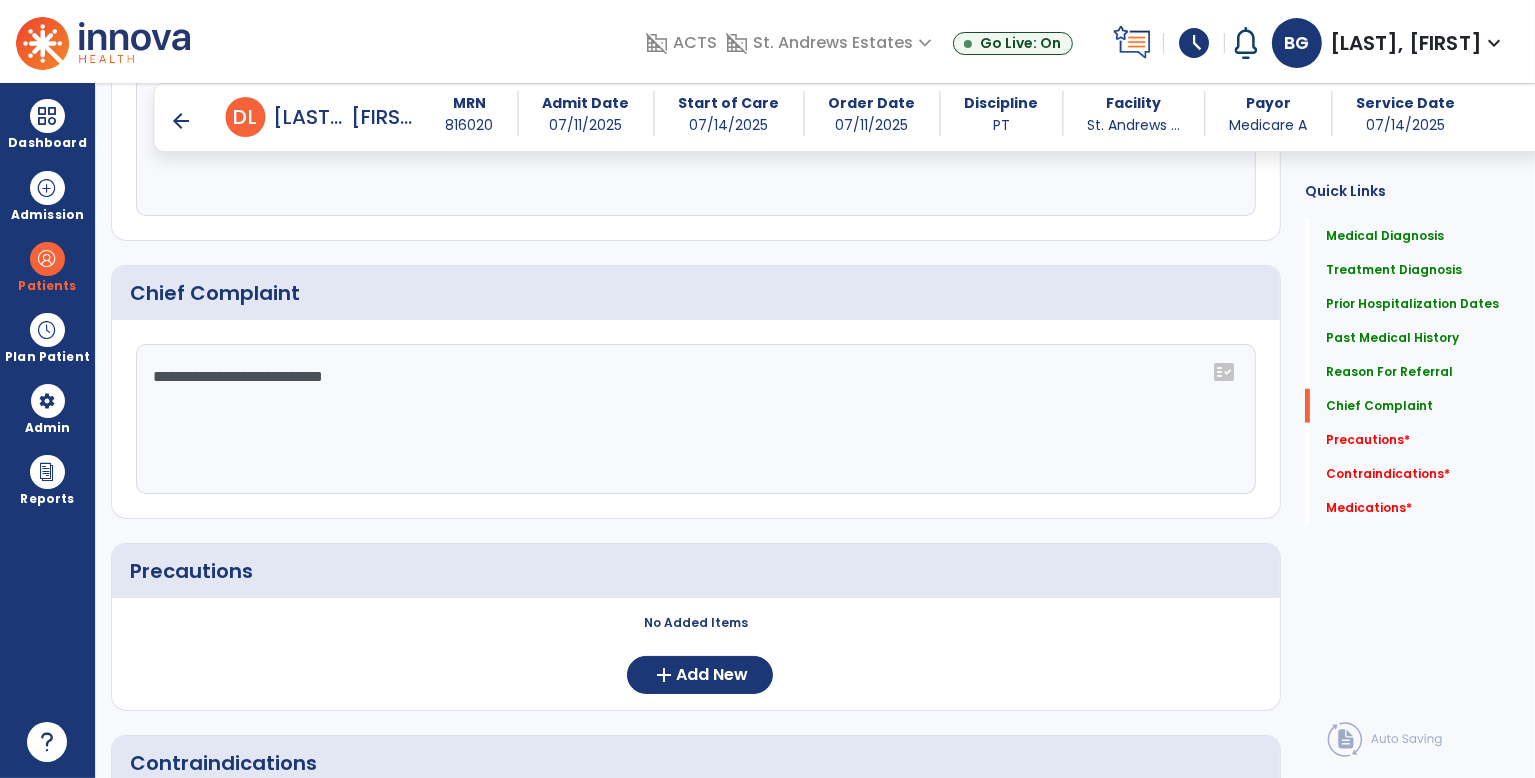 click on "**********" 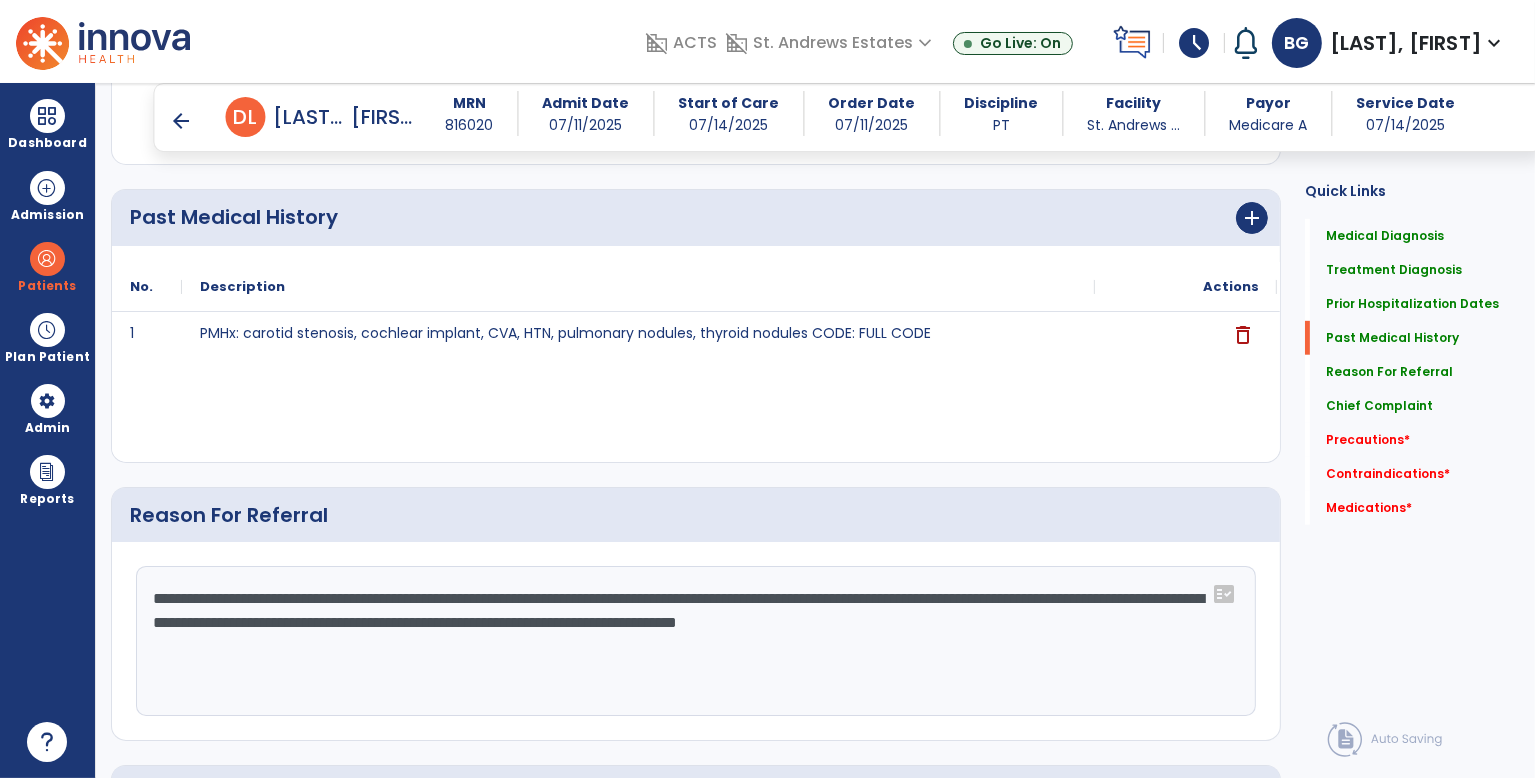 scroll, scrollTop: 1525, scrollLeft: 0, axis: vertical 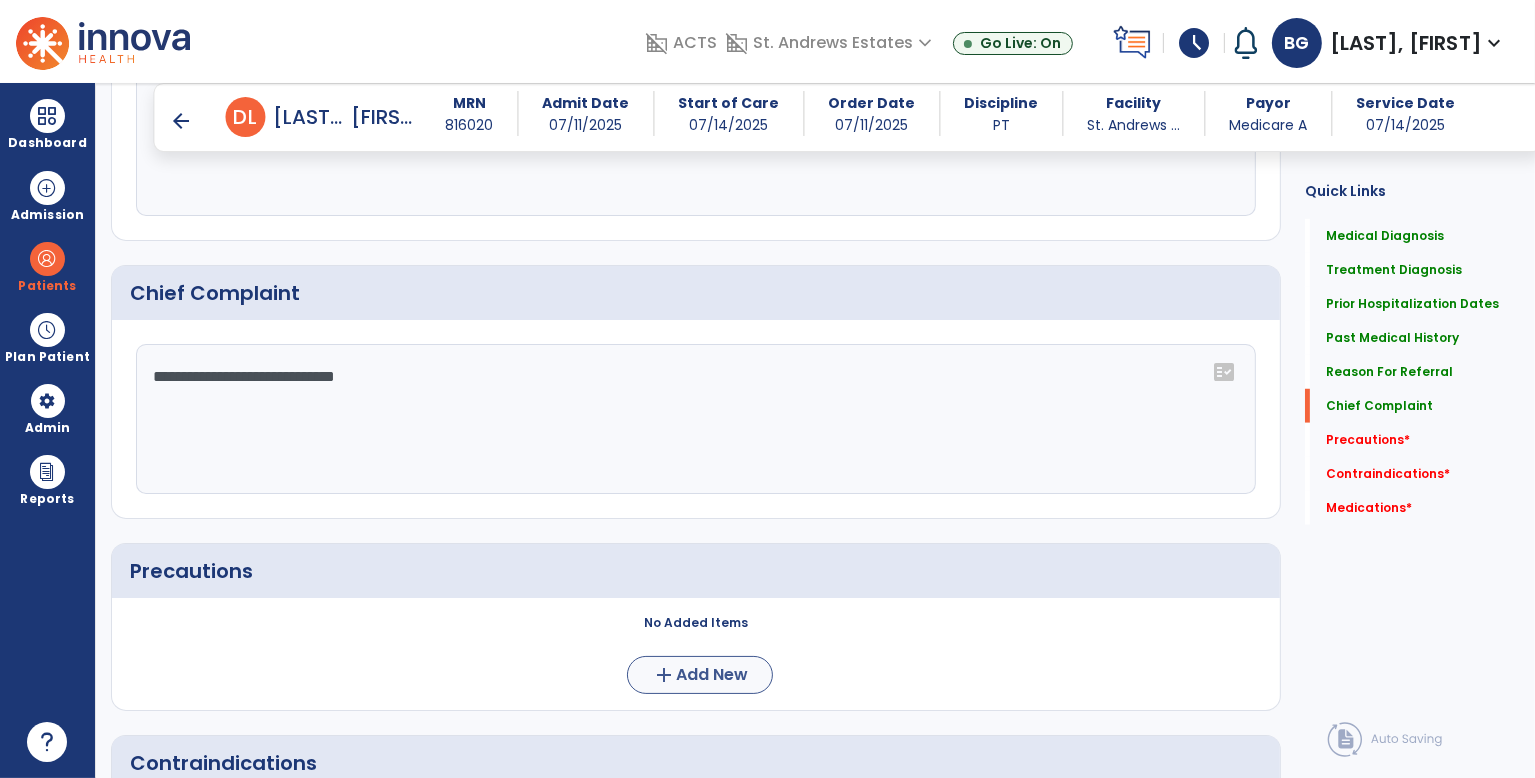 type on "**********" 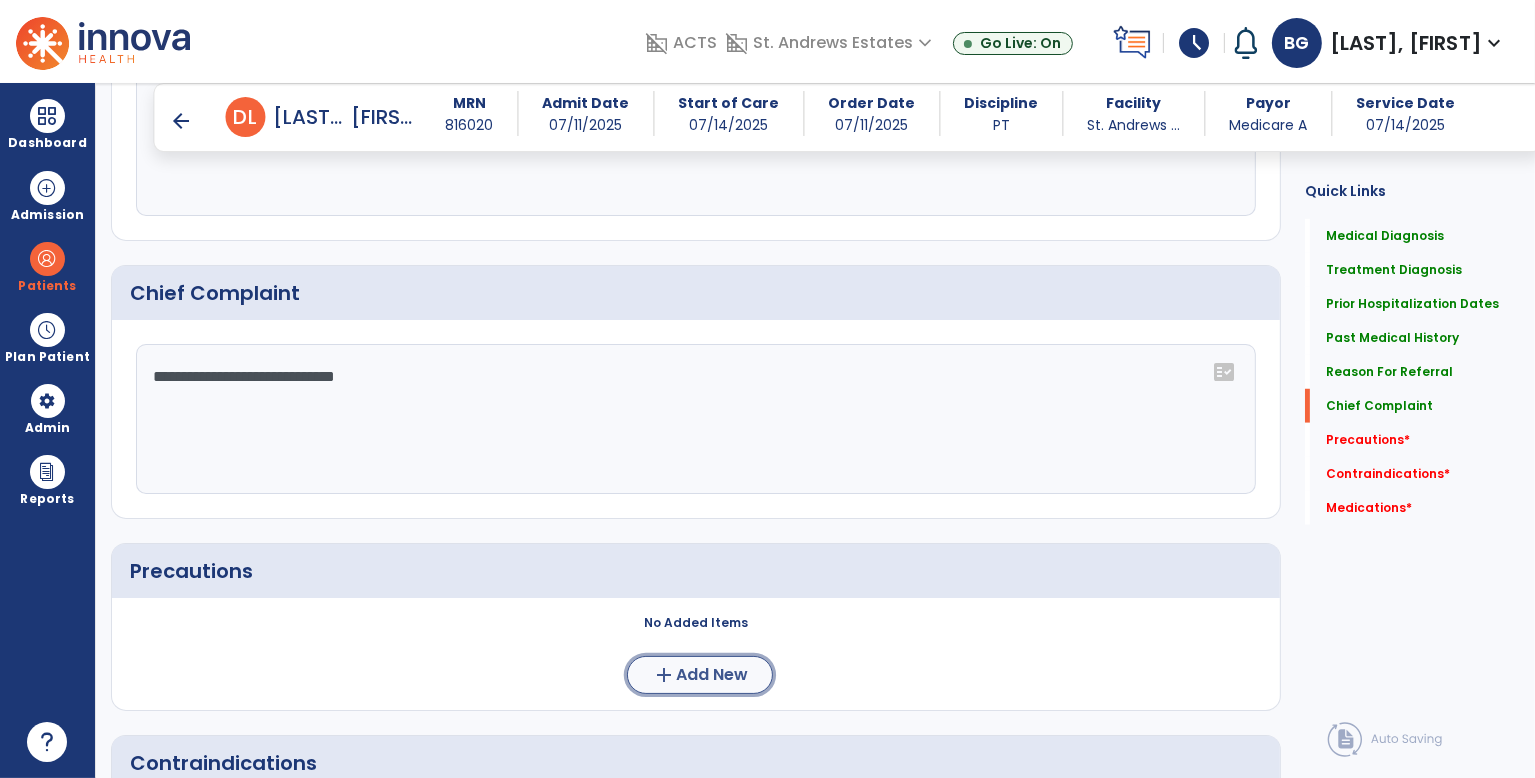 click on "Add New" 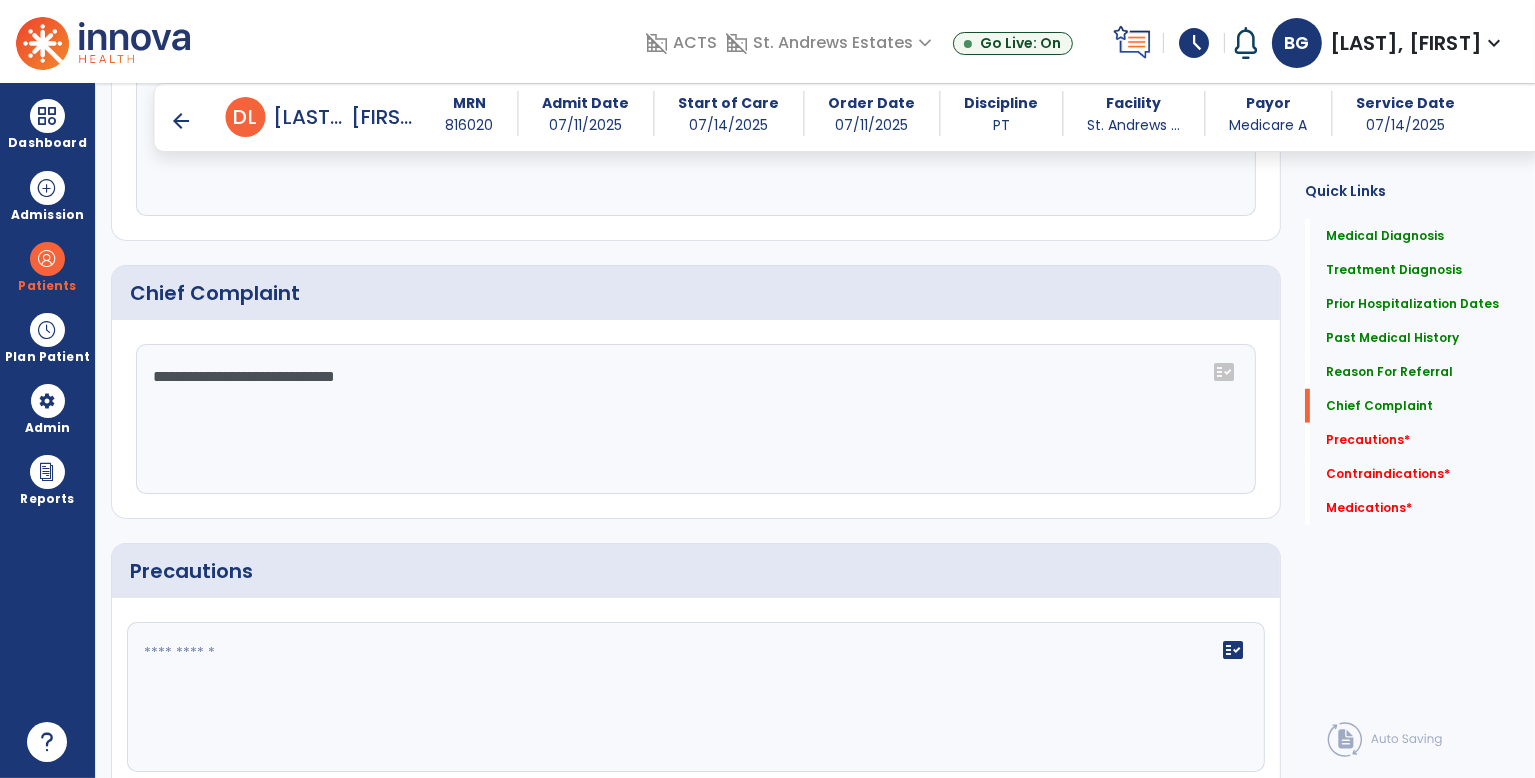 click 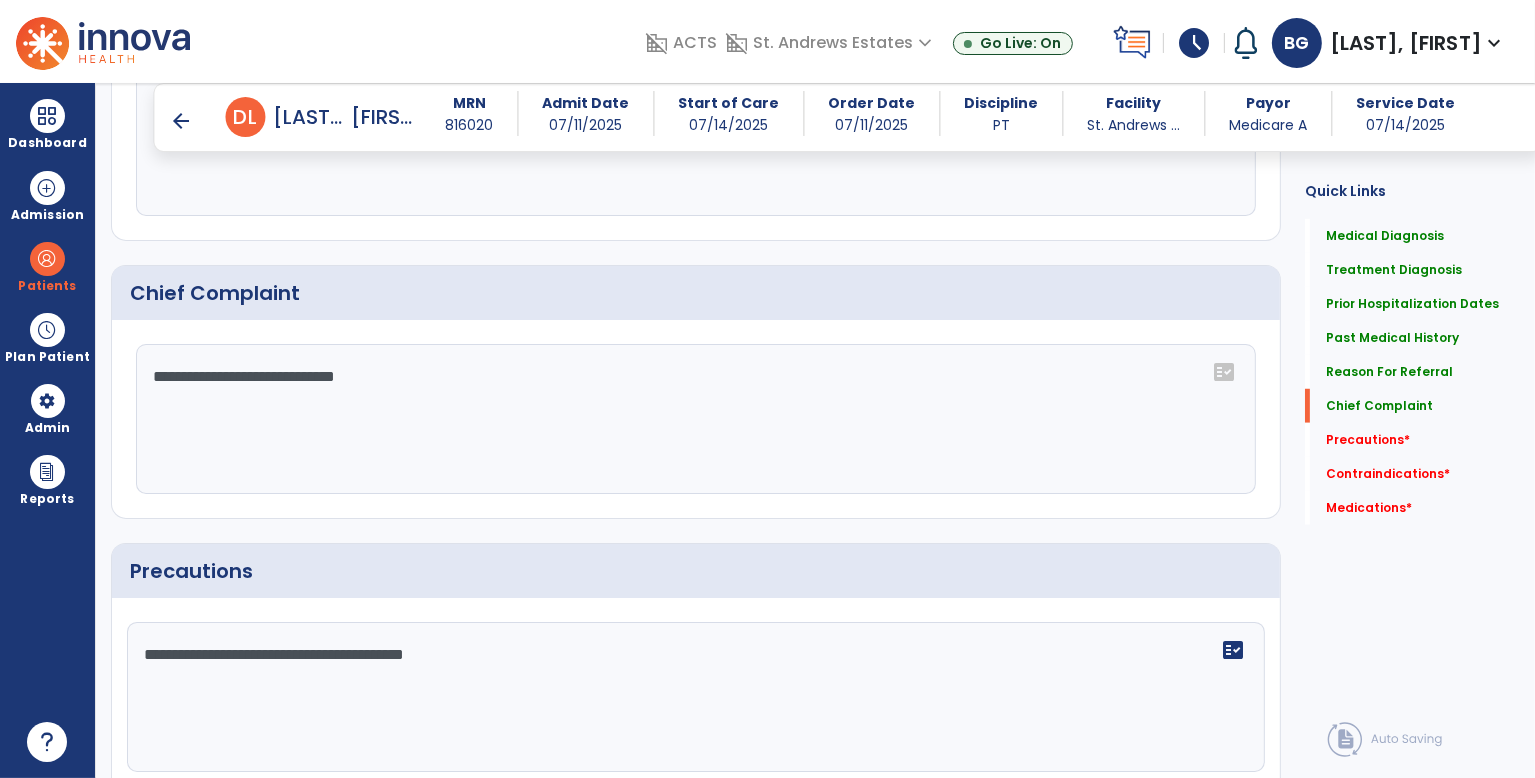 scroll, scrollTop: 2025, scrollLeft: 0, axis: vertical 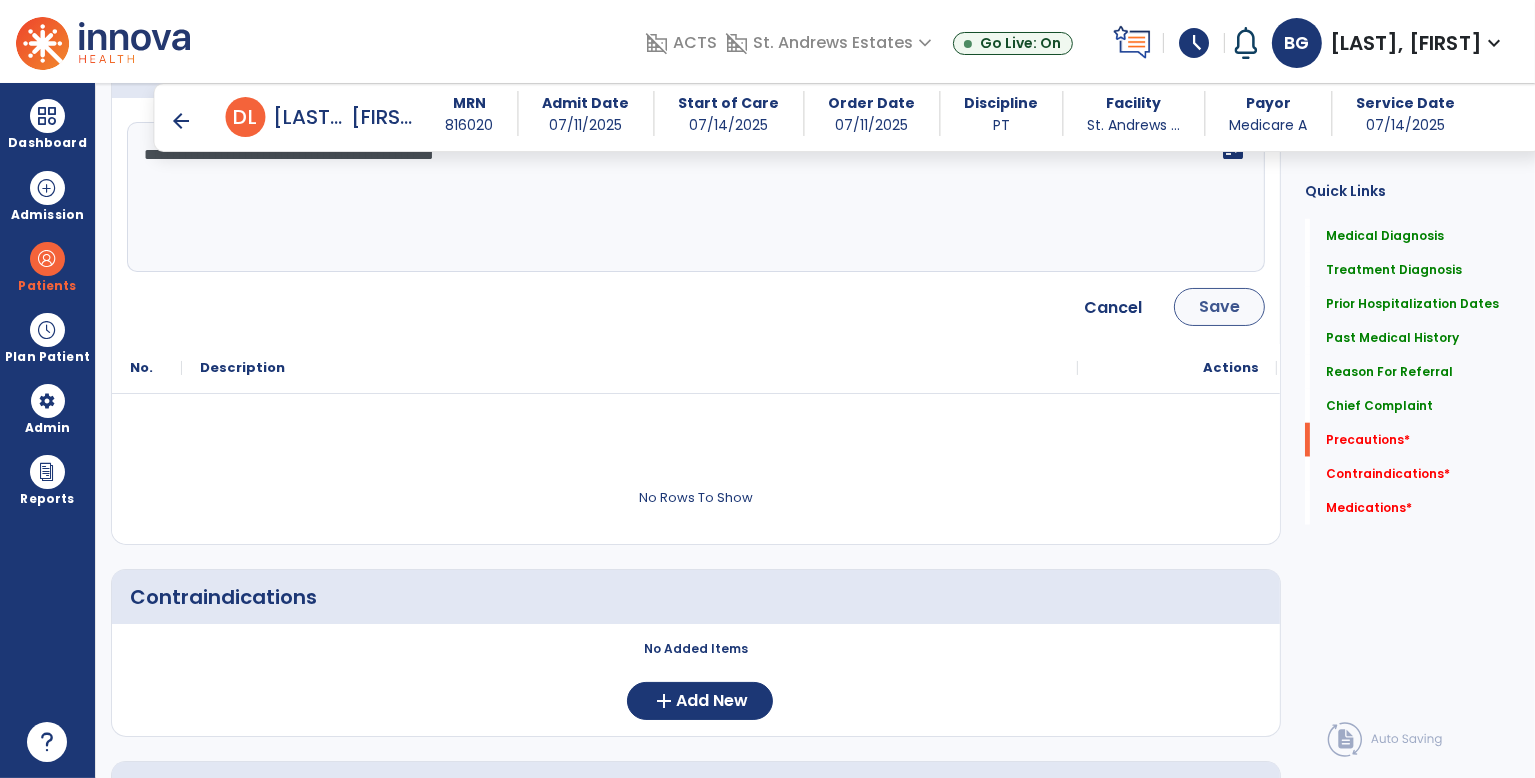 type on "**********" 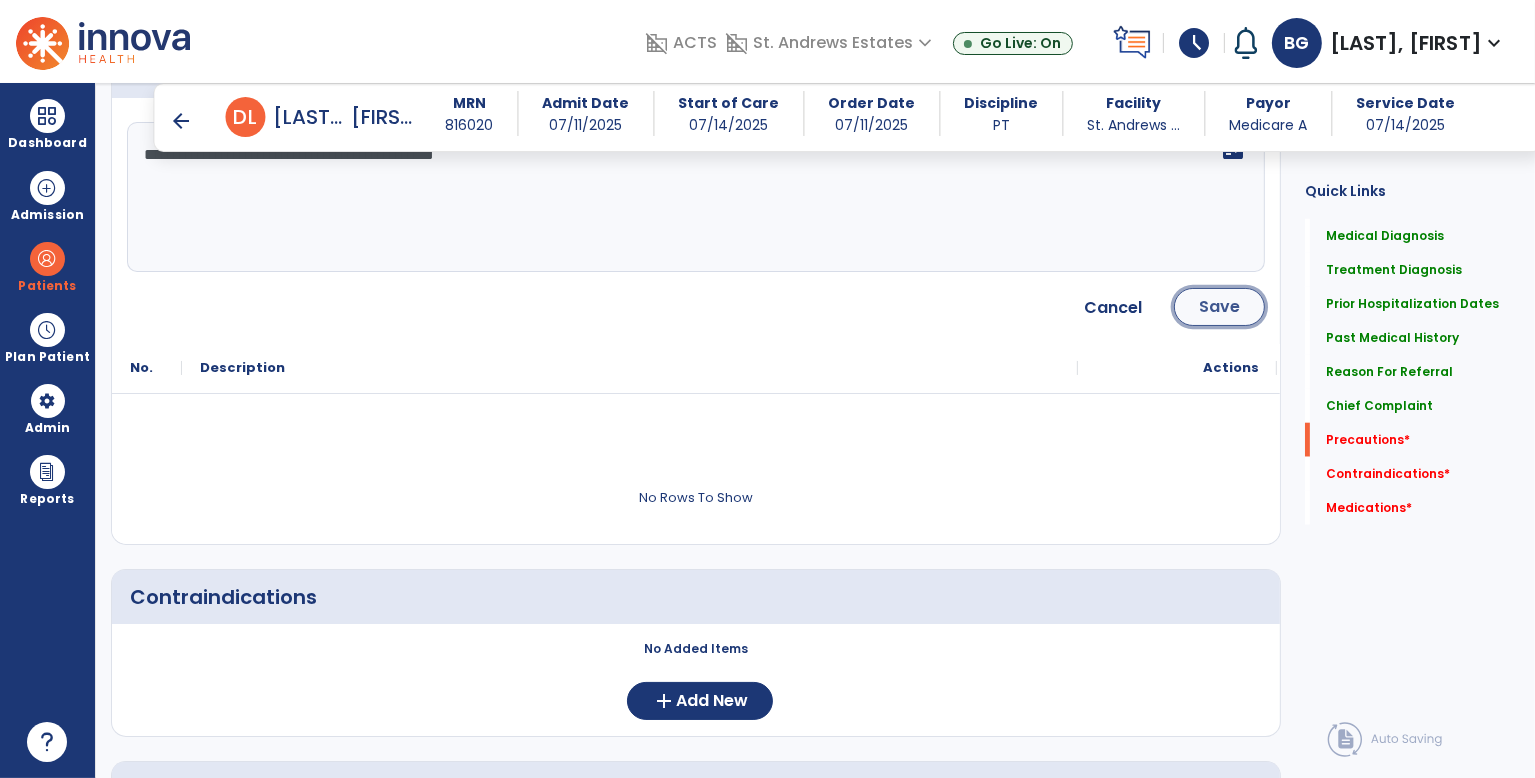 click on "Save" 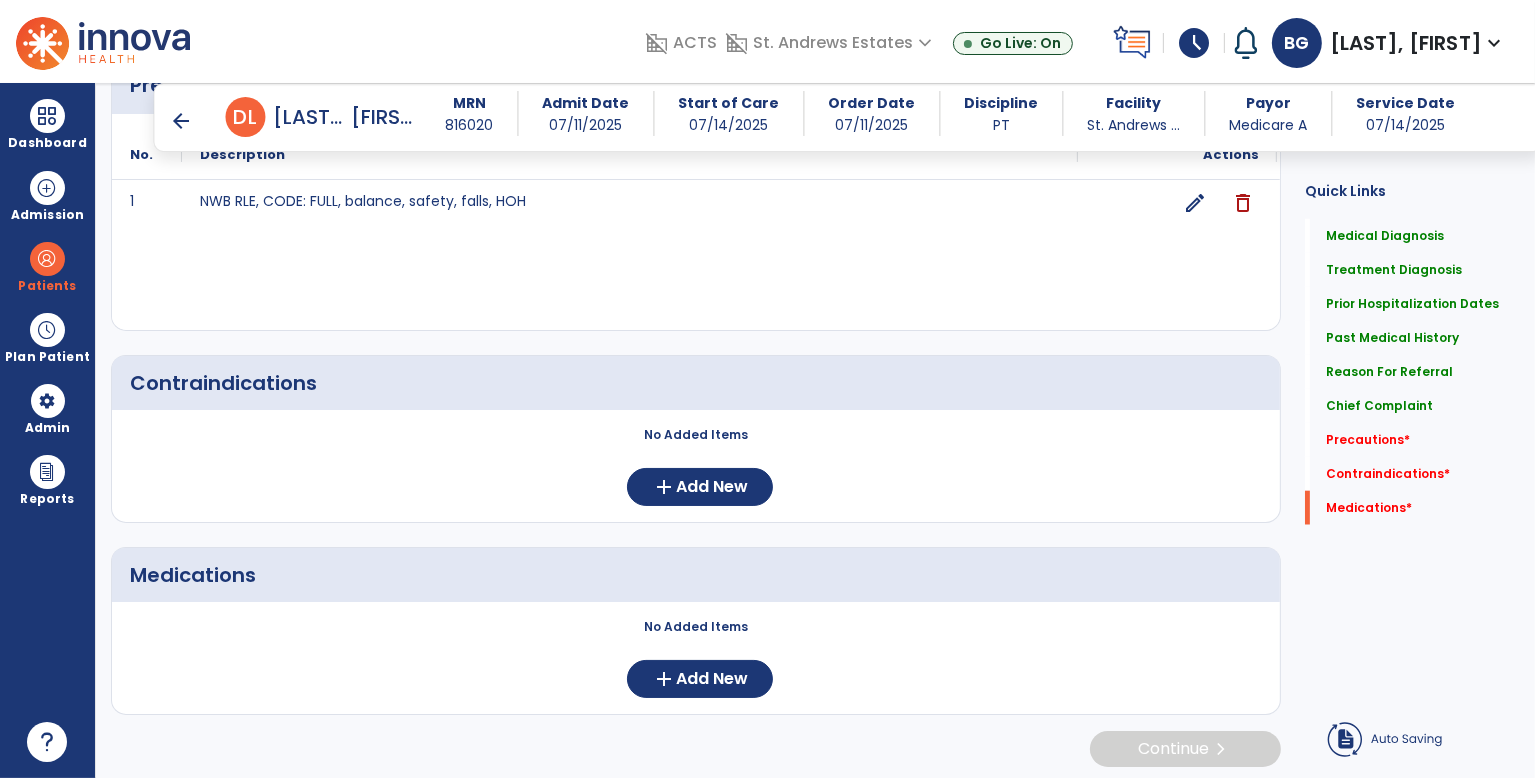 scroll, scrollTop: 2012, scrollLeft: 0, axis: vertical 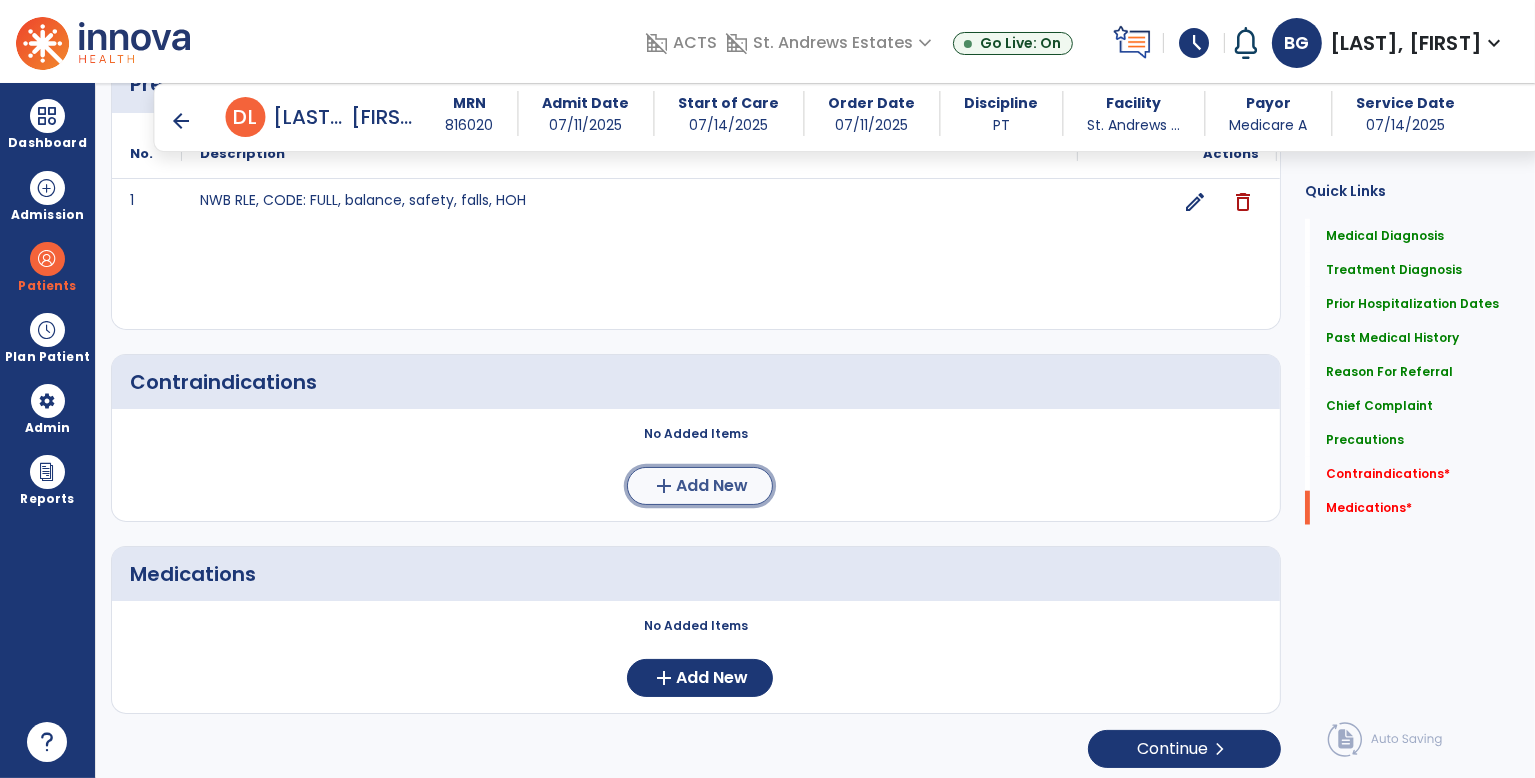 click on "Add New" 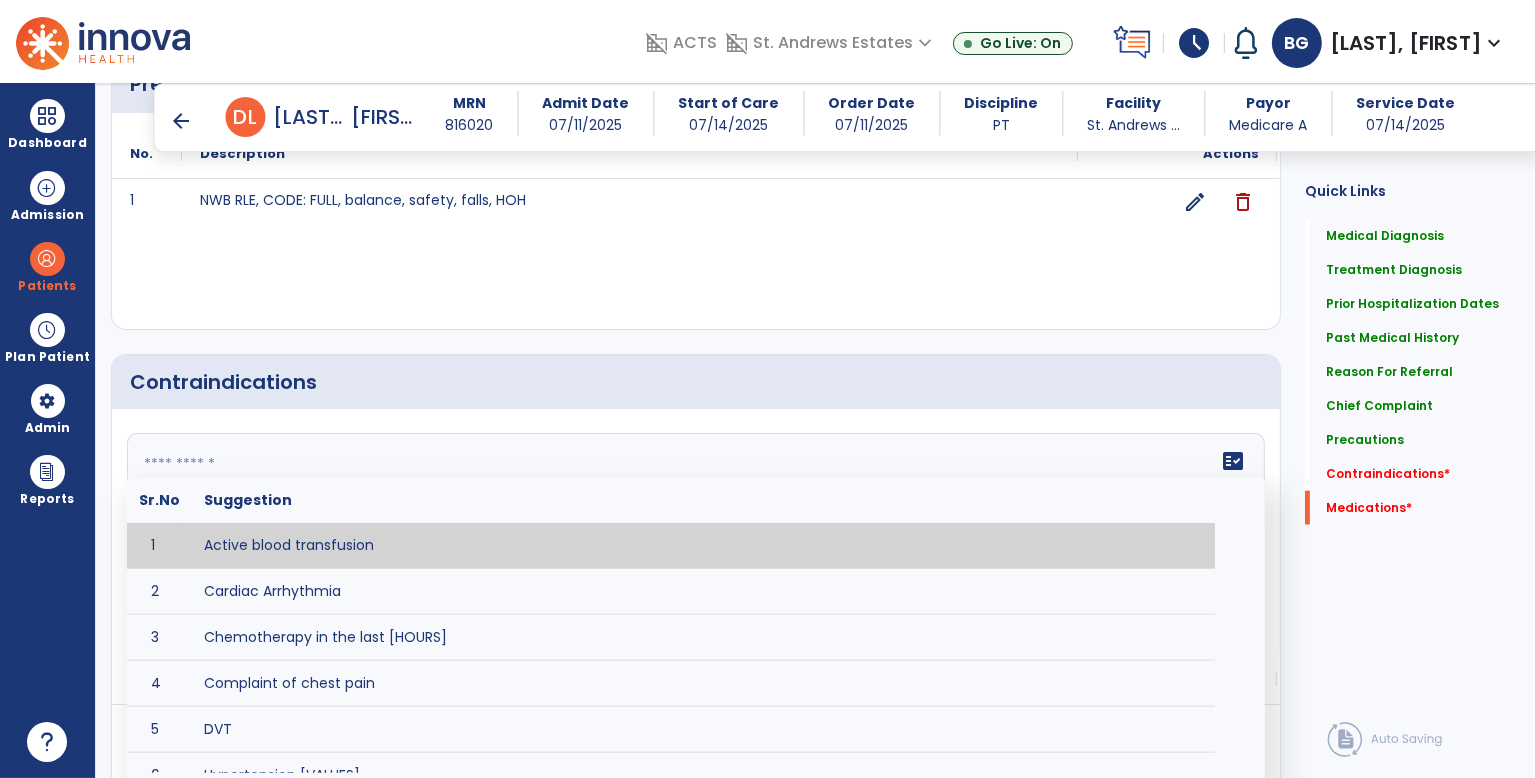 click on "fact_check  Sr.No Suggestion 1 Active blood transfusion 2 Cardiac Arrhythmia 3 Chemotherapy in the last [HOURS] 4 Complaint of chest pain 5 DVT 6 Hypertension [VALUES] 7 Inflammation or infection in the heart. 8 Oxygen saturation lower than [VALUE] 9 Pacemaker 10 Pulmonary infarction 11 Recent changes in EKG 12 Severe aortic stenosis 13 Severe dehydration 14 Severe diaphoresis 15 Severe orthostatic hypotension 16 Severe shortness of breath/dyspnea 17 Significantly elevated potassium levels 18 Significantly low potassium levels 19 Suspected or known dissecting aneurysm 20 Systemic infection 21 Uncontrolled diabetes with blood sugar levels greater than [VALUE] or less than [Value]  22 Unstable angina 23 Untreated blood clots" 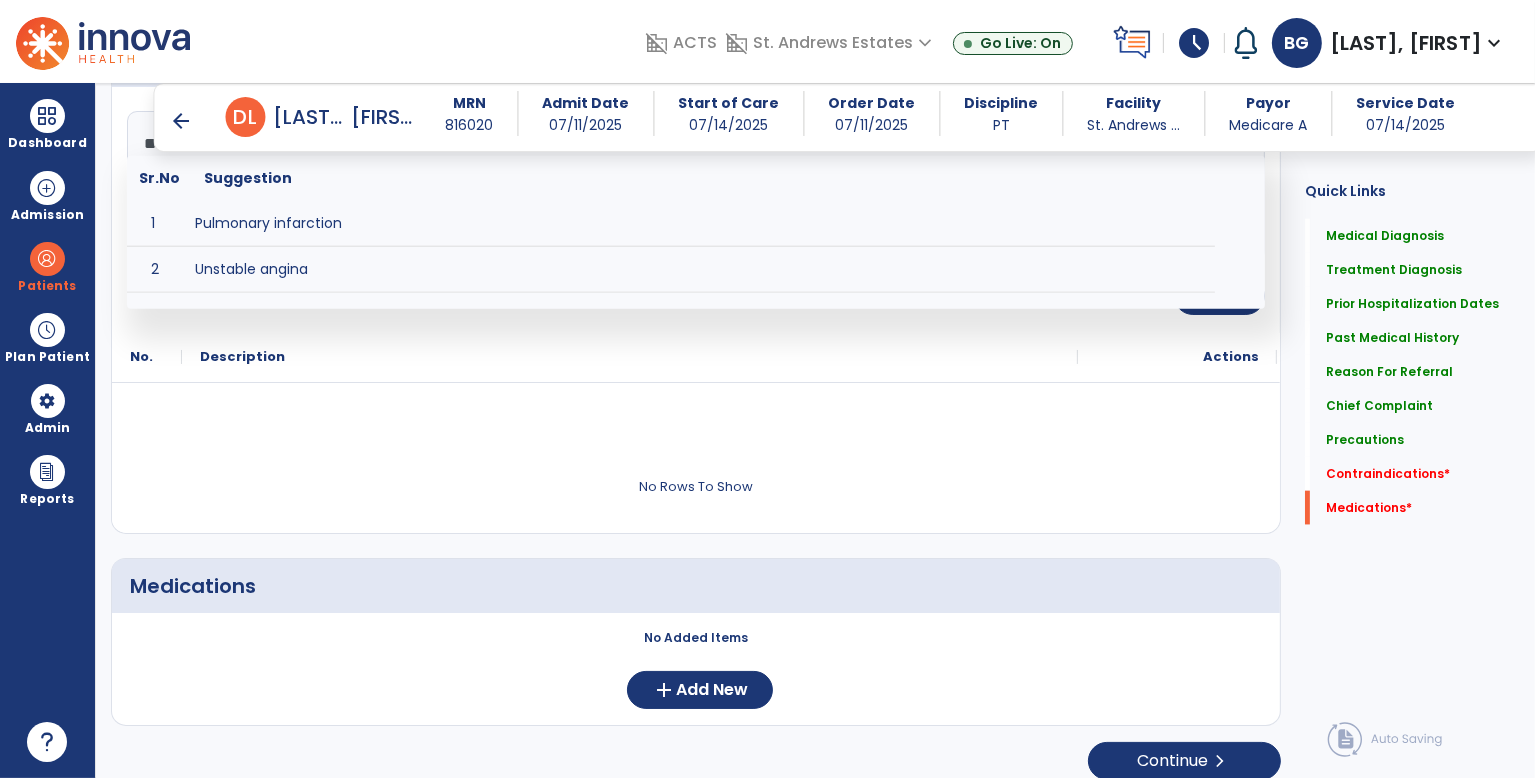 scroll, scrollTop: 2346, scrollLeft: 0, axis: vertical 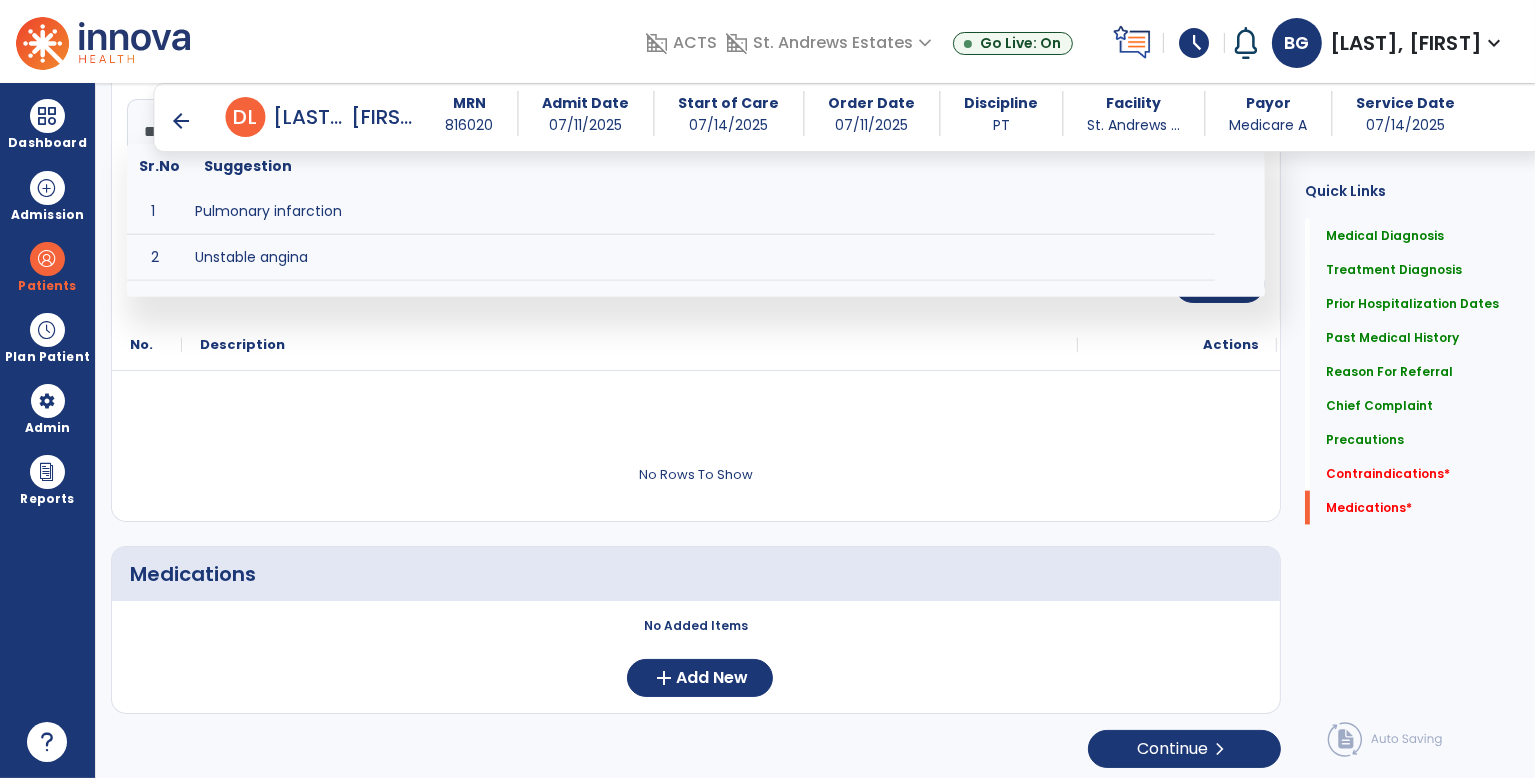 type on "**" 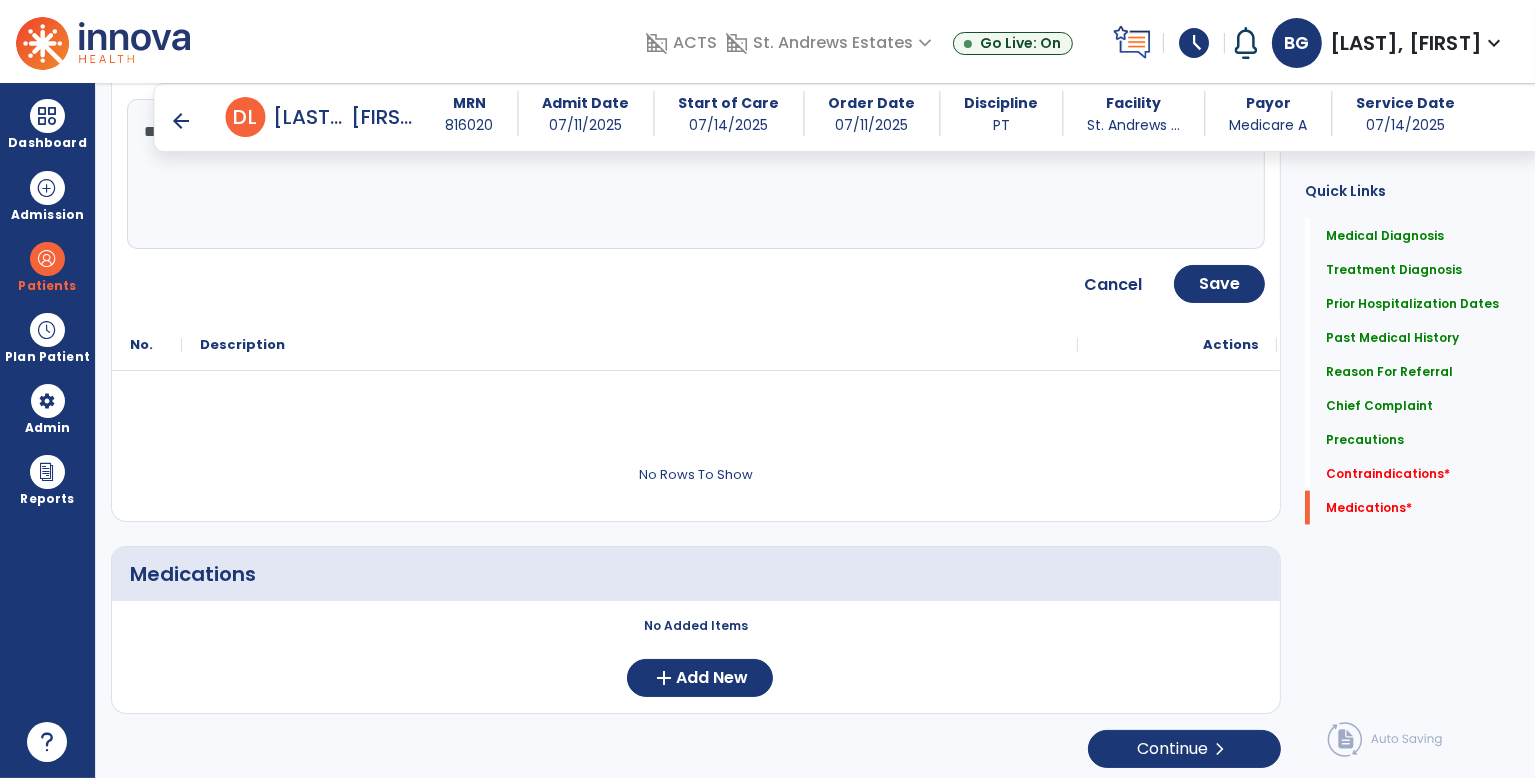 click on "NA **  fact_check  Cancel Save
No.
Description
Actions" 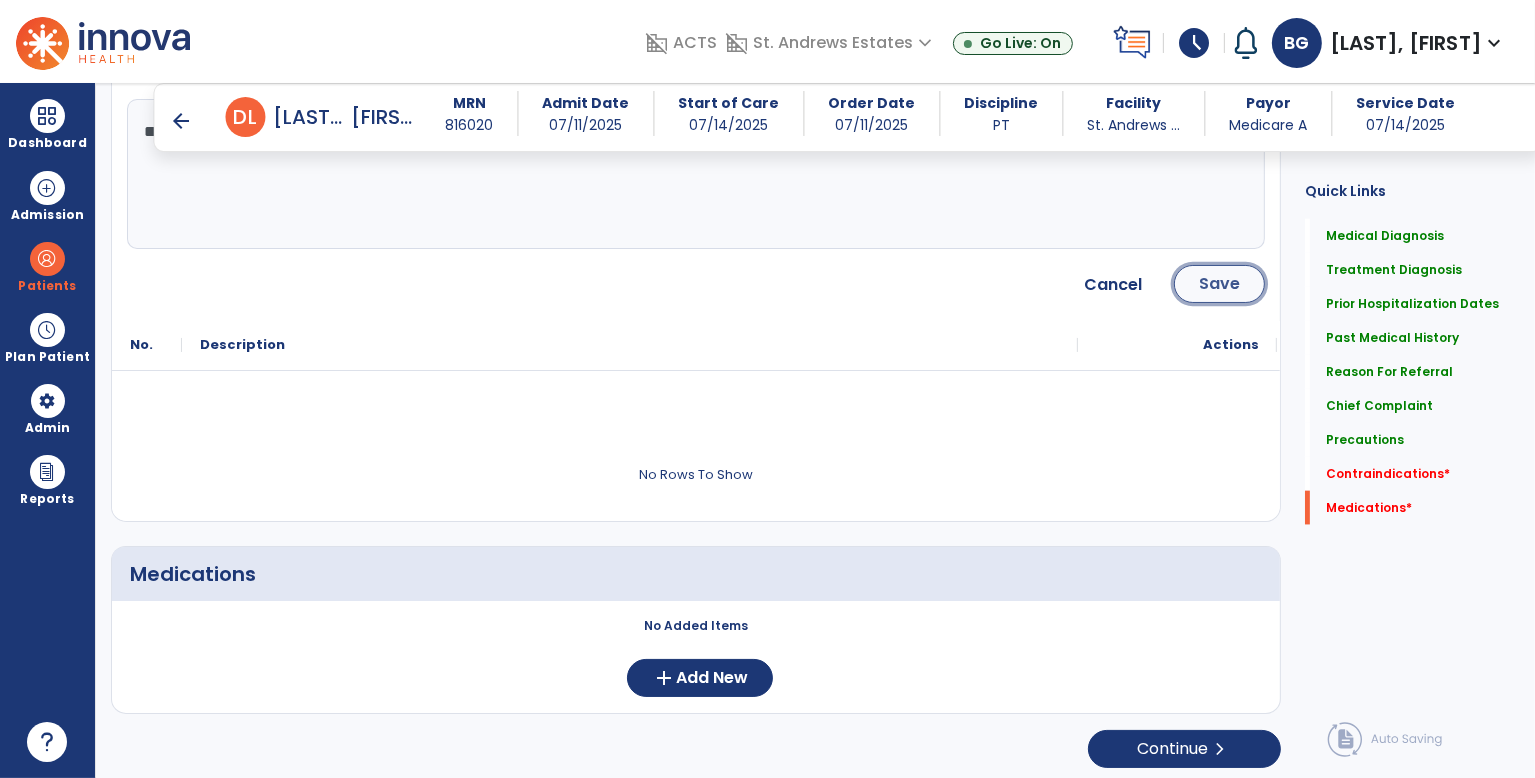 click on "Save" 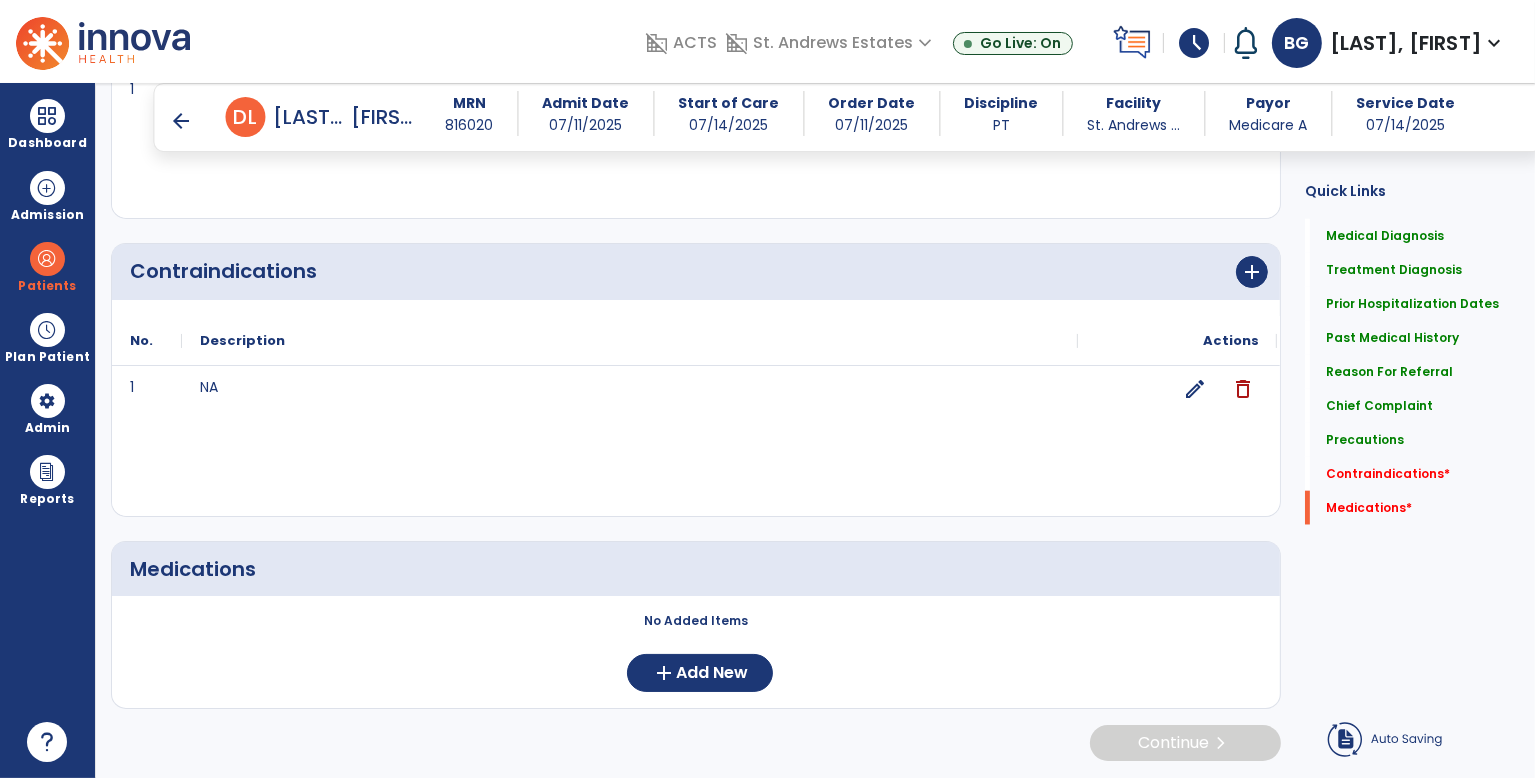 scroll, scrollTop: 2119, scrollLeft: 0, axis: vertical 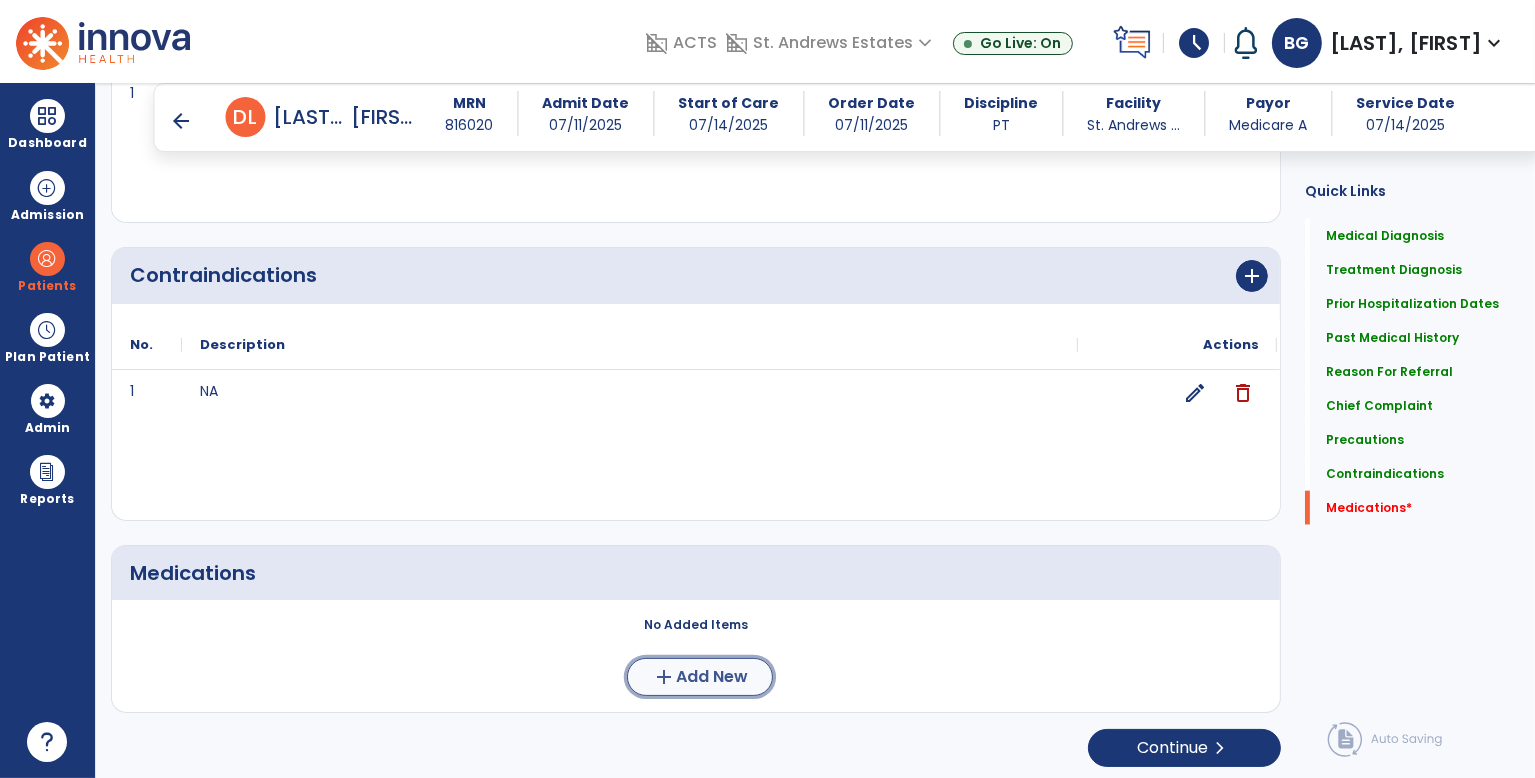 click on "add  Add New" 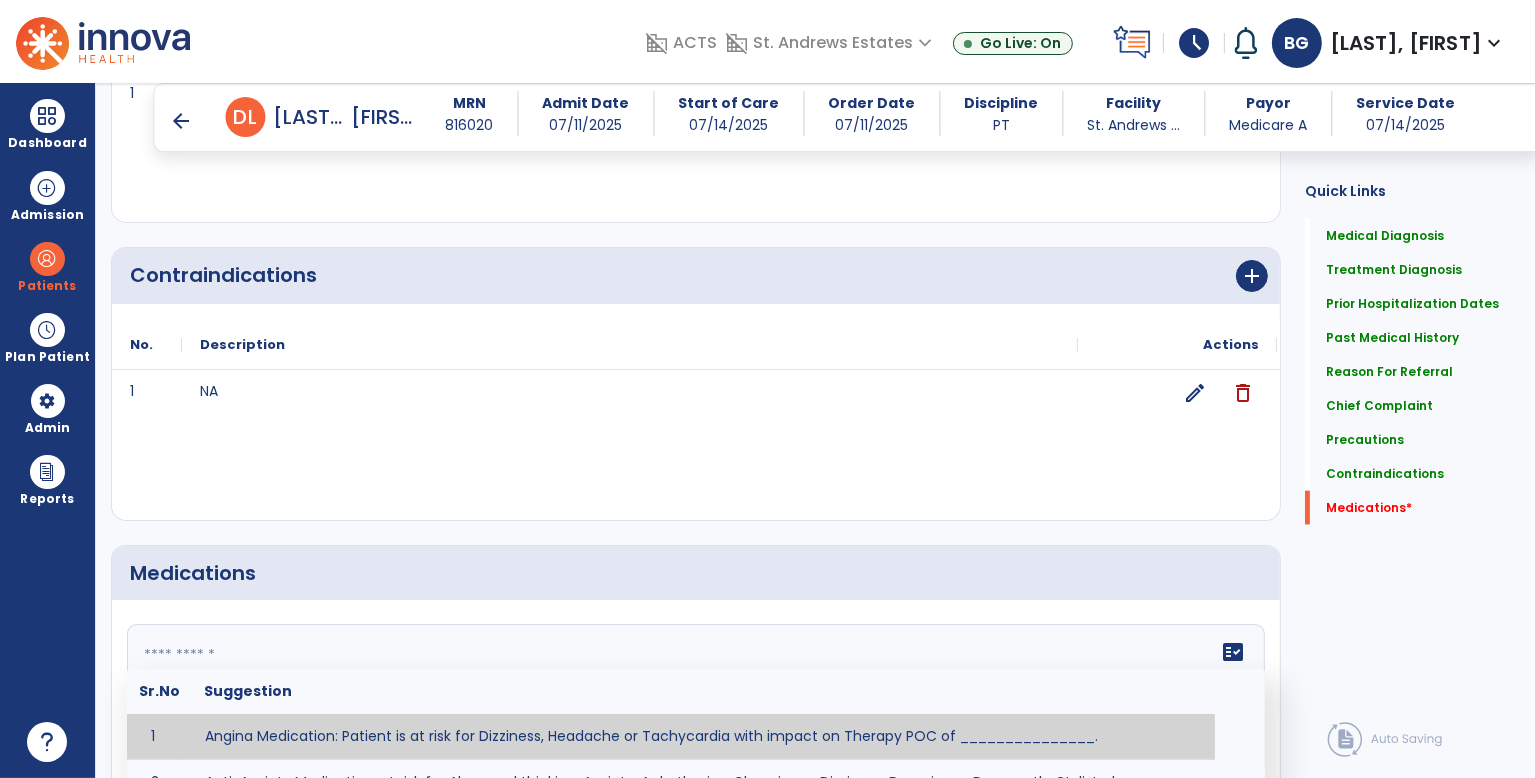 click on "fact_check  Sr.No Suggestion 1 Angina Medication: Patient is at risk for Dizziness, Headache or Tachycardia with impact on Therapy POC of _______________. 2 Anti-Anxiety Medication: at risk for Abnormal thinking, Anxiety, Arrhythmias, Clumsiness, Dizziness, Drowsiness, Dry mouth, GI disturbances, Headache, Increased appetite, Loss of appetite, Orthostatic hypotension, Sedation, Seizures, Tachycardia, Unsteadiness, Weakness or Weight gain with impact on Therapy POC of _____________. 3 Anti-Arrhythmic Agents: at risk for Arrhythmias, Confusion, EKG changes, Hallucinations, Hepatotoxicity, Increased blood pressure, Increased heart rate, Lethargy or Toxicity with impact on Therapy POC of 4 Anti-Coagulant medications: with potential risk for hemorrhage (including rectal bleeding and coughing up blood), and heparin-induced thrombocytopenia(HIT syndrome). Potential impact on therapy progress includes _________. 5 6 7 8 Aspirin for ______________. 9 10 11 12 13 14 15 16 17 18 19 20 21 22 23 24" 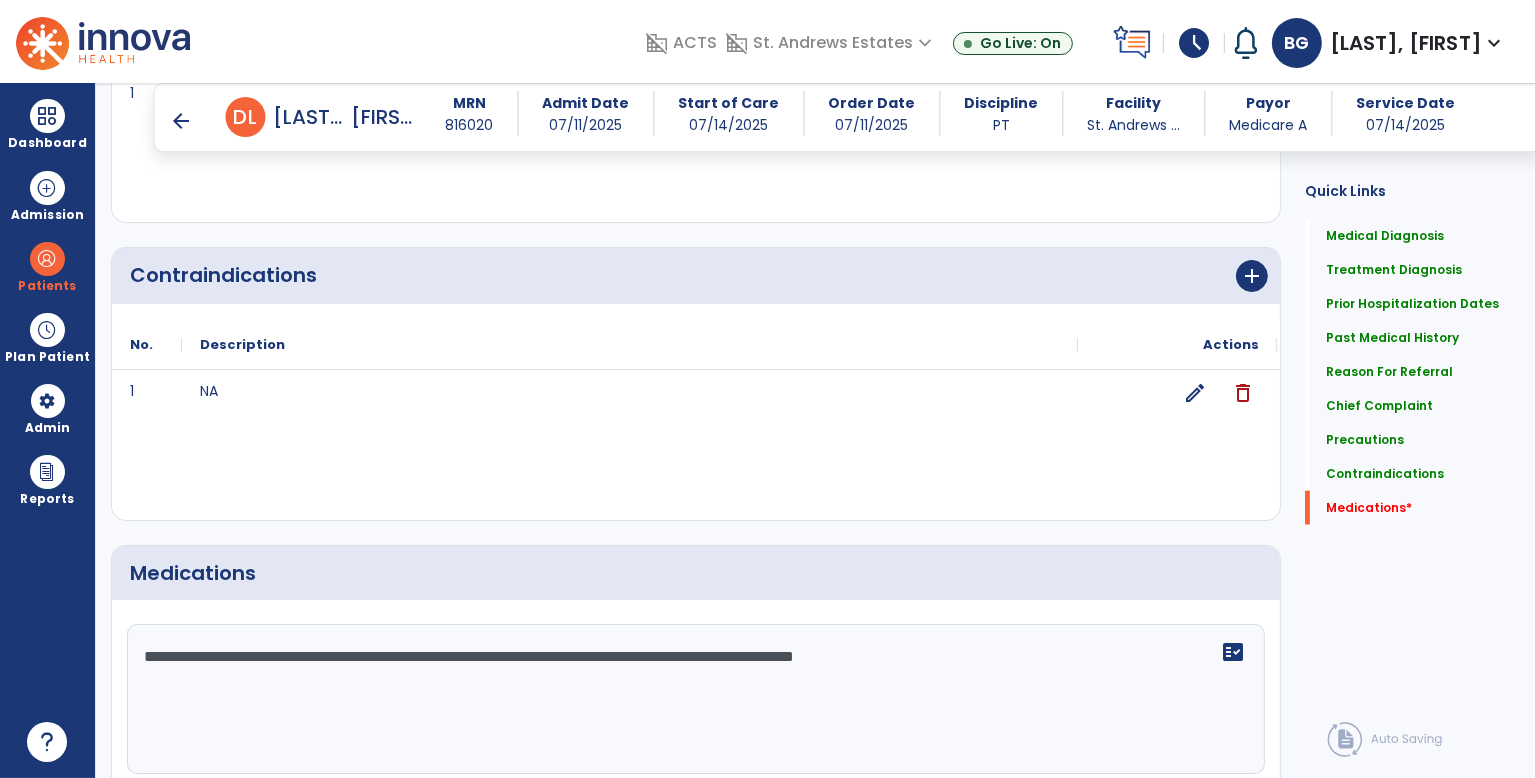 click on "**********" 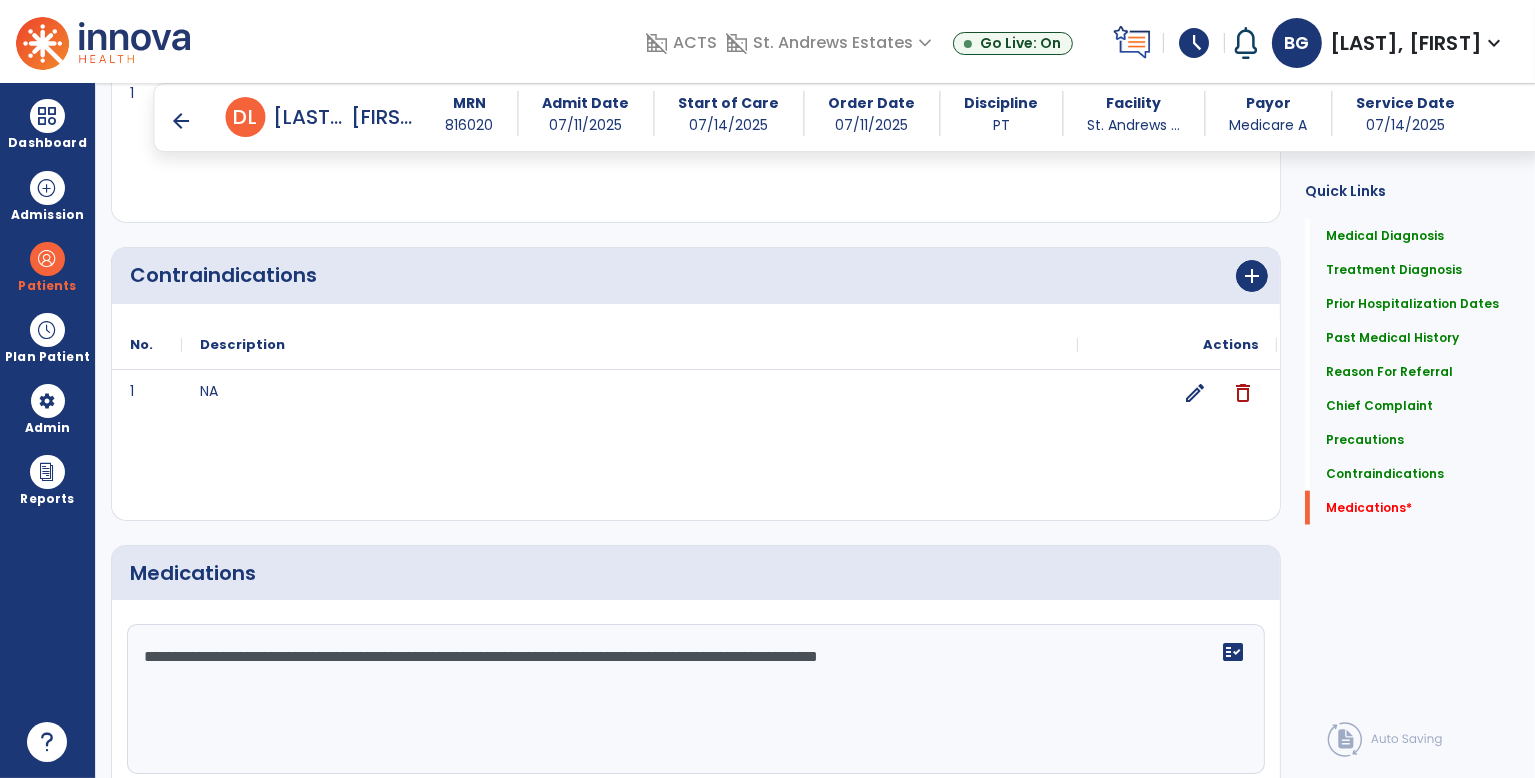 click on "**********" 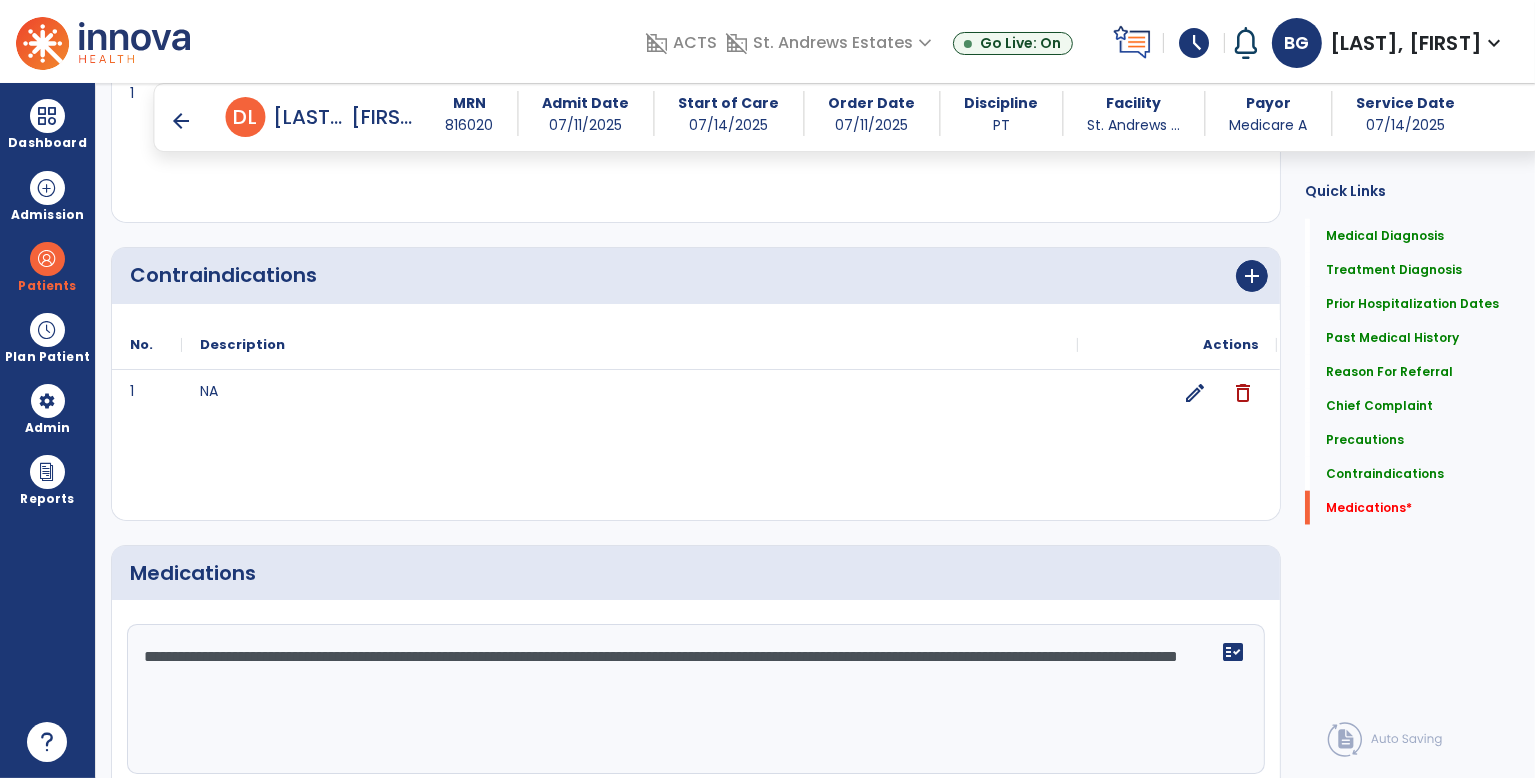 scroll, scrollTop: 2452, scrollLeft: 0, axis: vertical 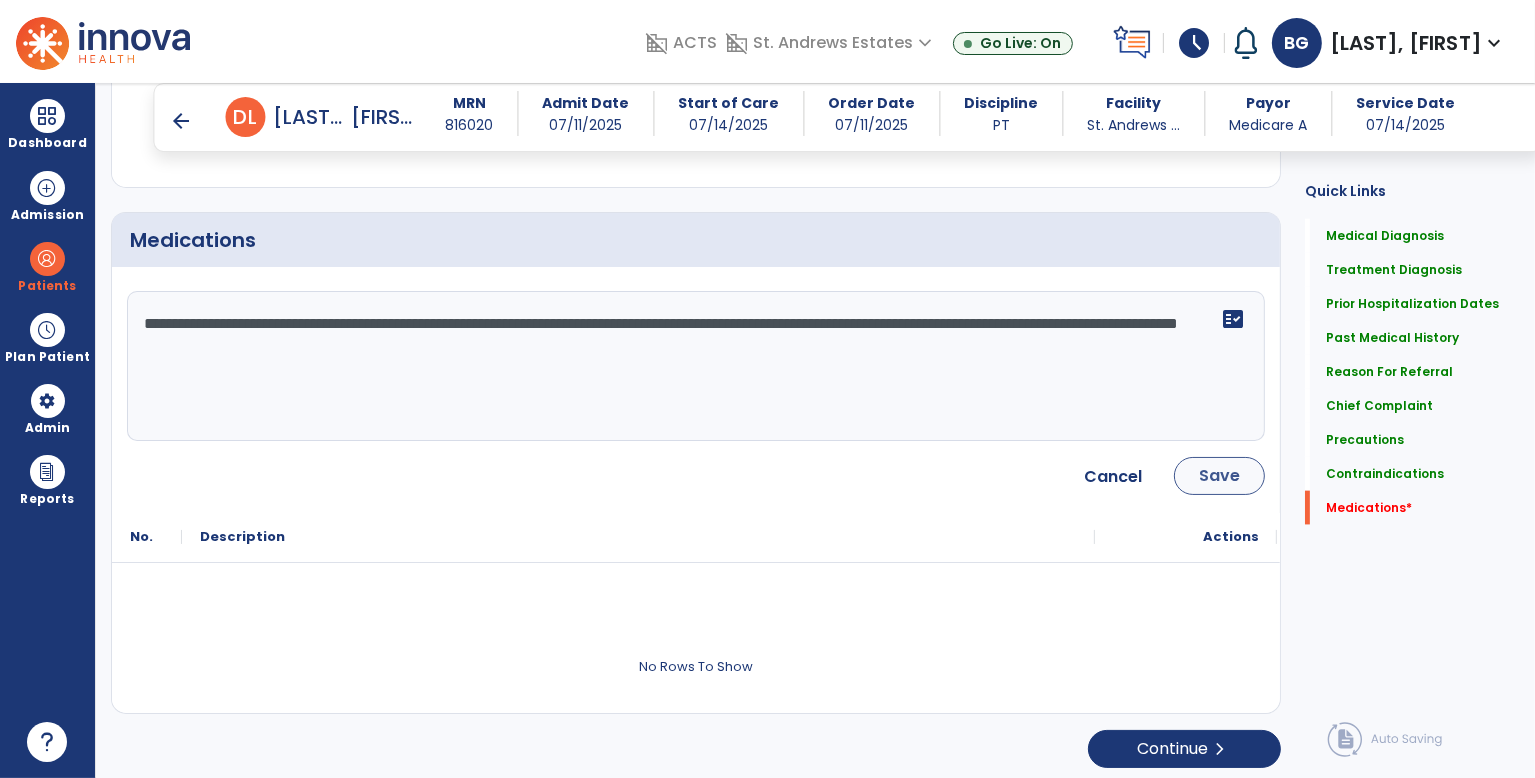 type on "**********" 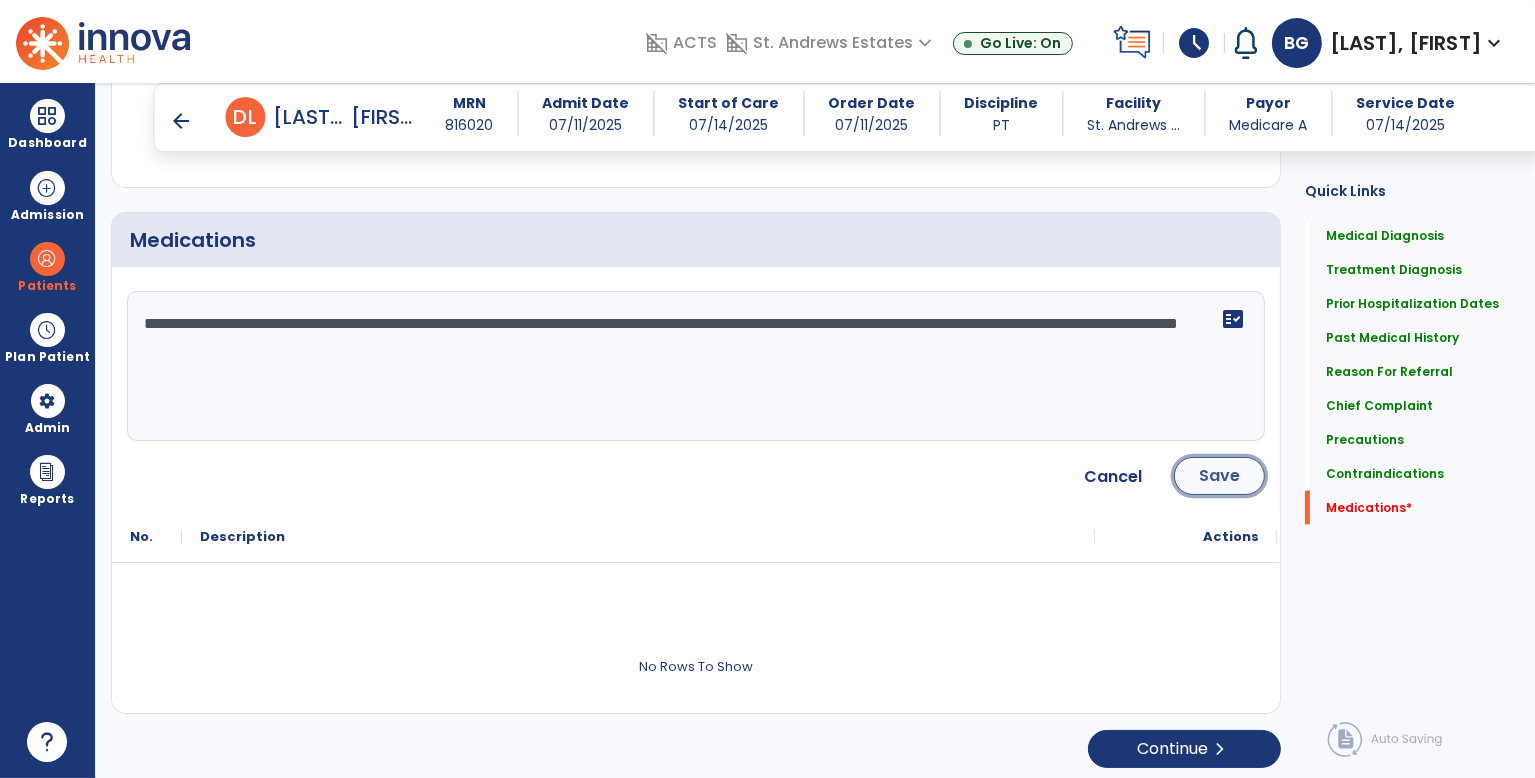 click on "Save" 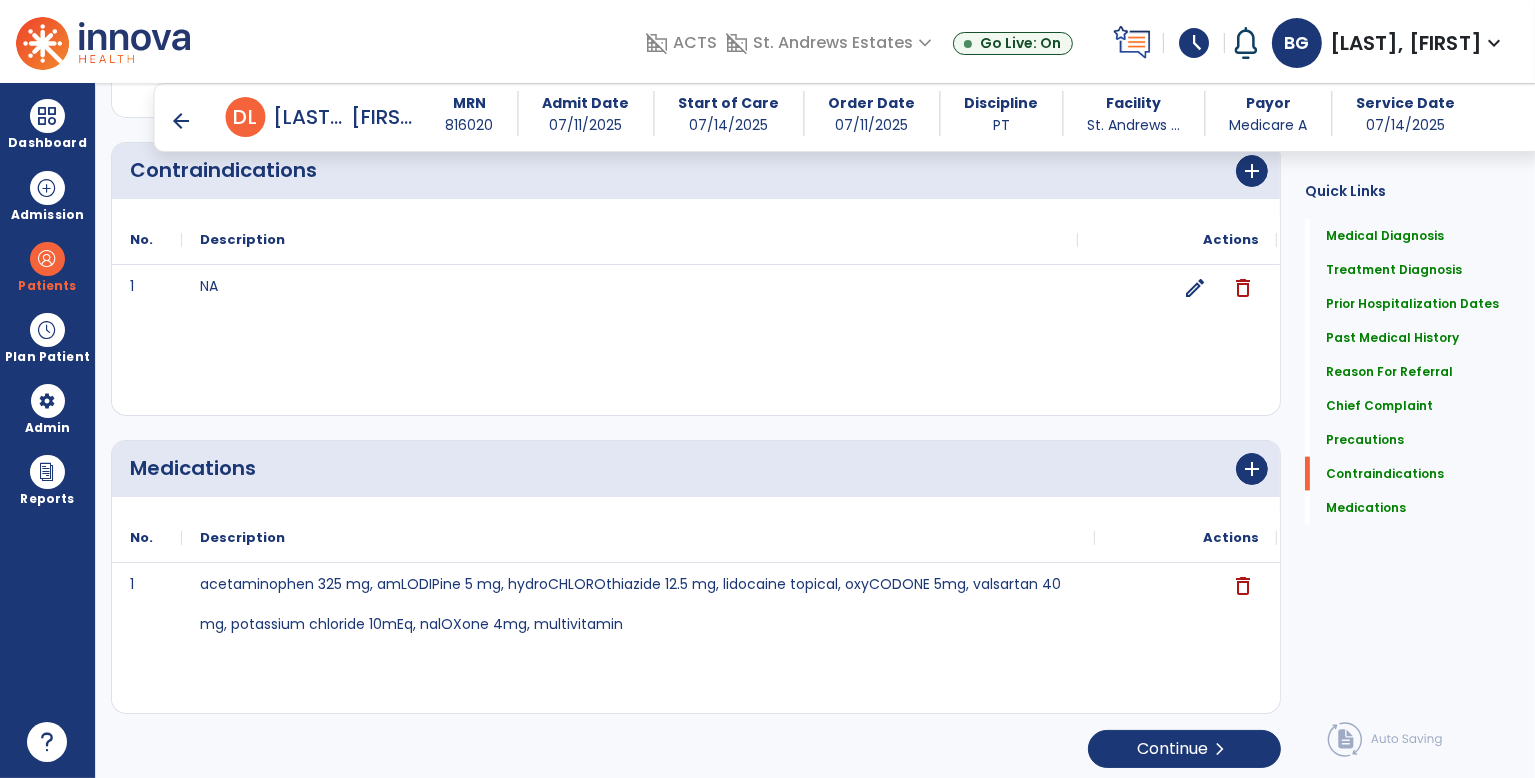 scroll, scrollTop: 2225, scrollLeft: 0, axis: vertical 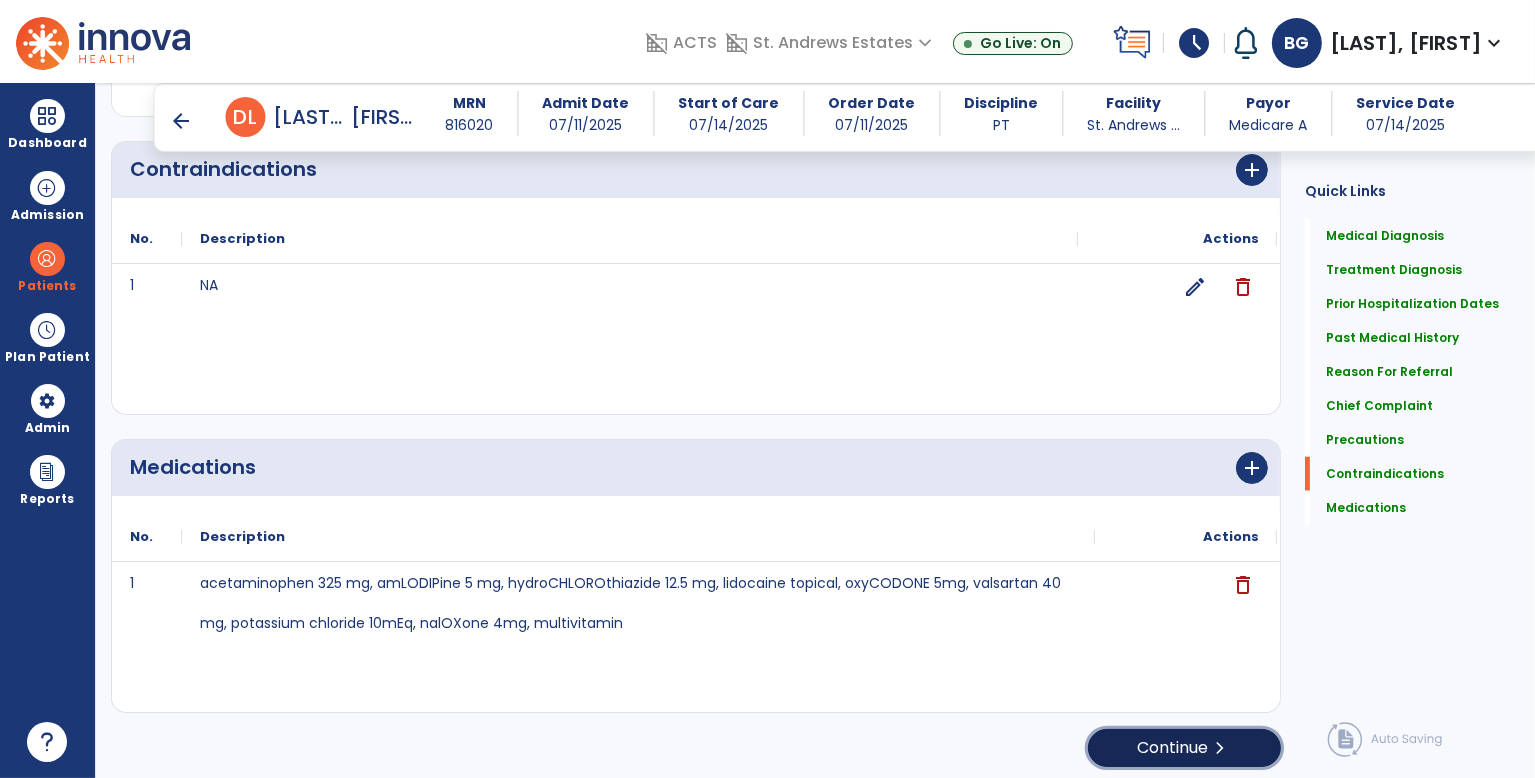 click on "chevron_right" 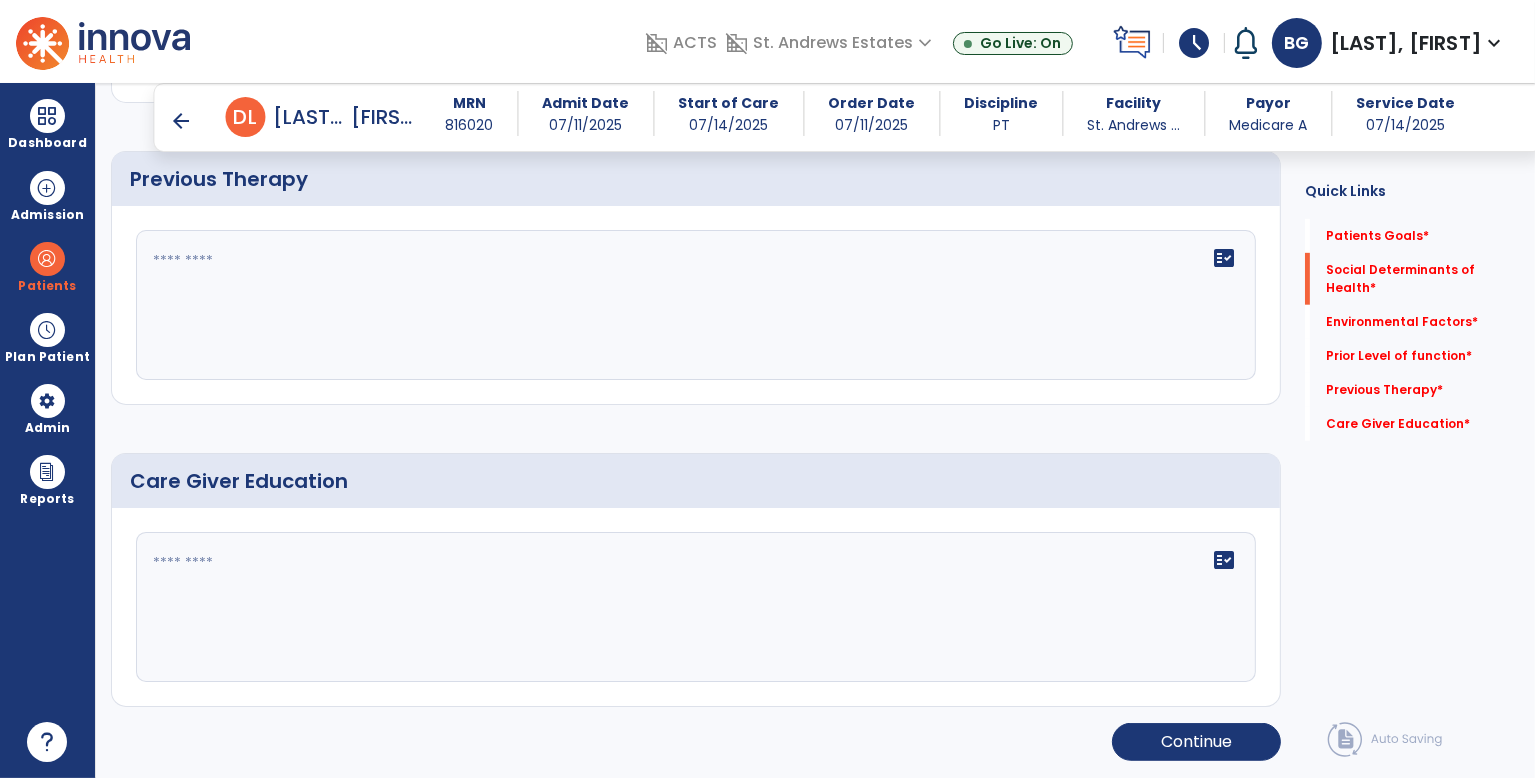 scroll, scrollTop: 126, scrollLeft: 0, axis: vertical 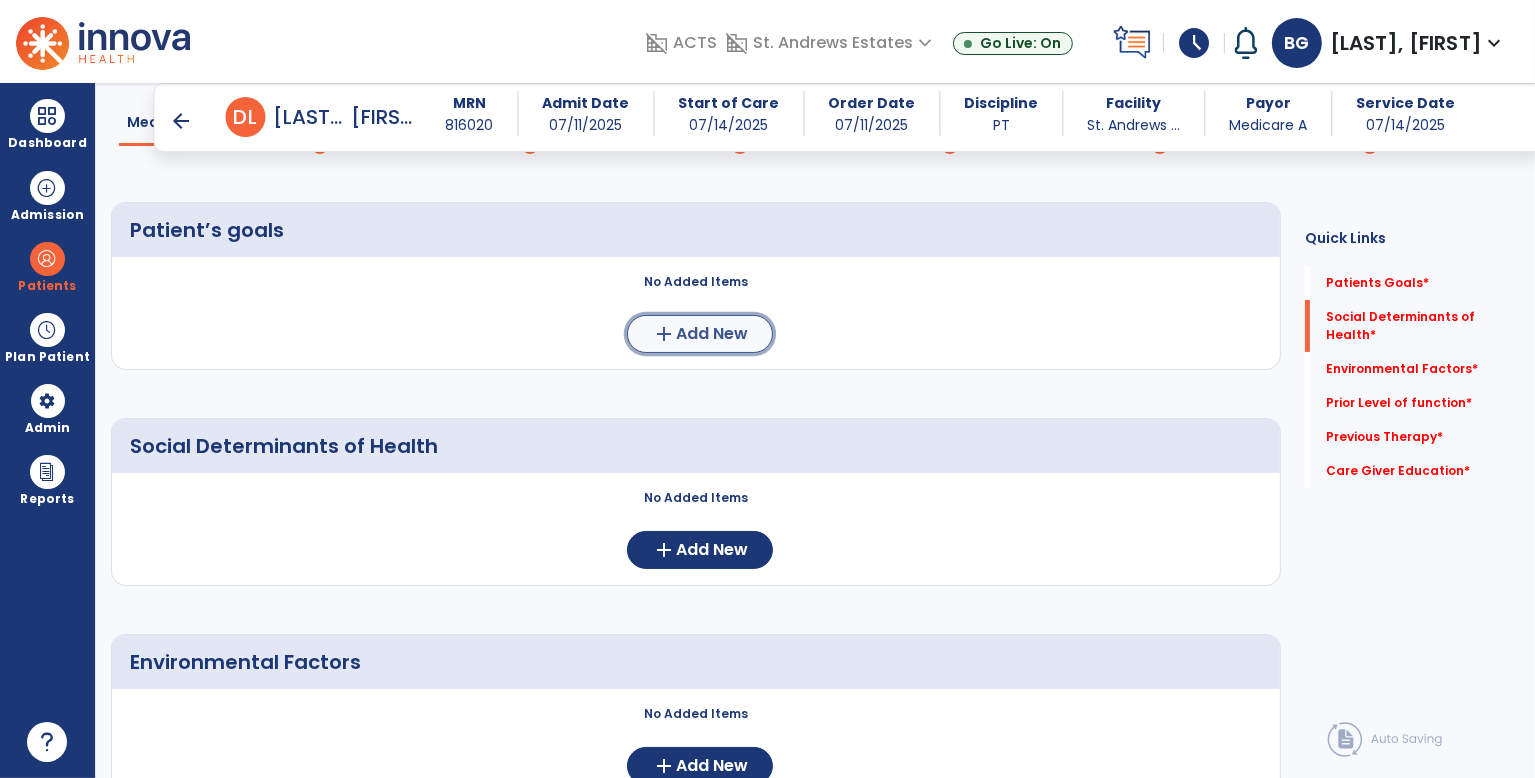 click on "add" 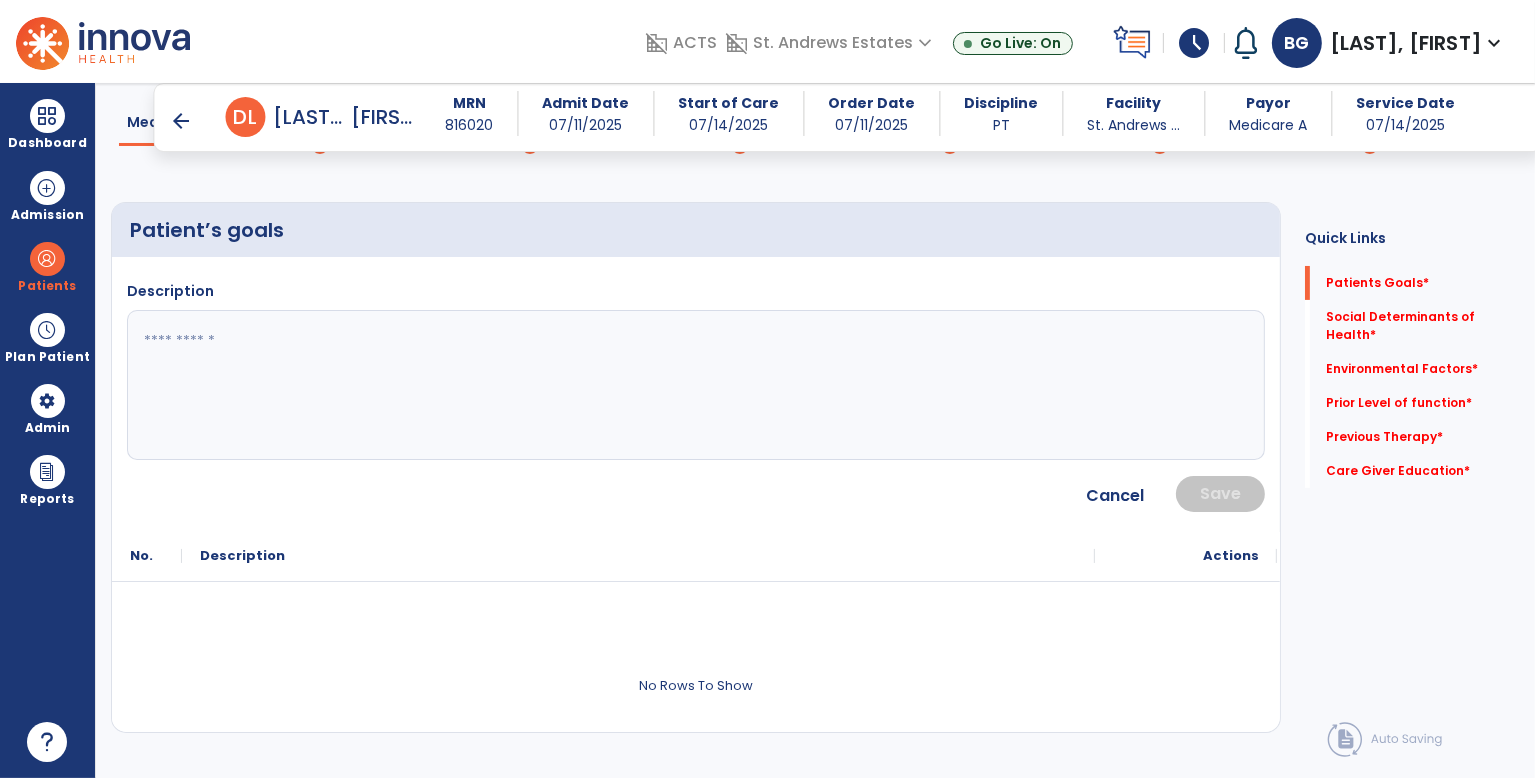 click 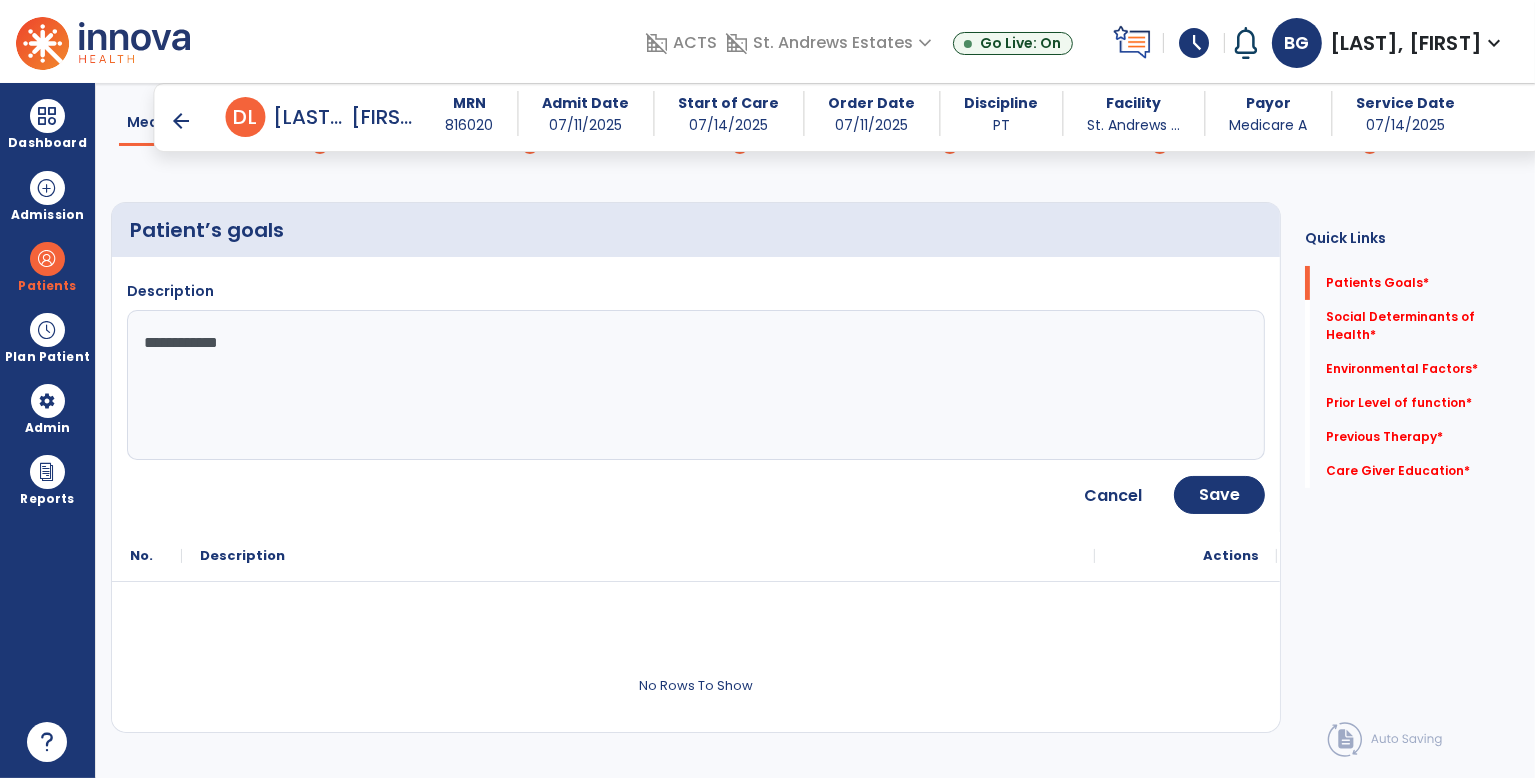 type on "**********" 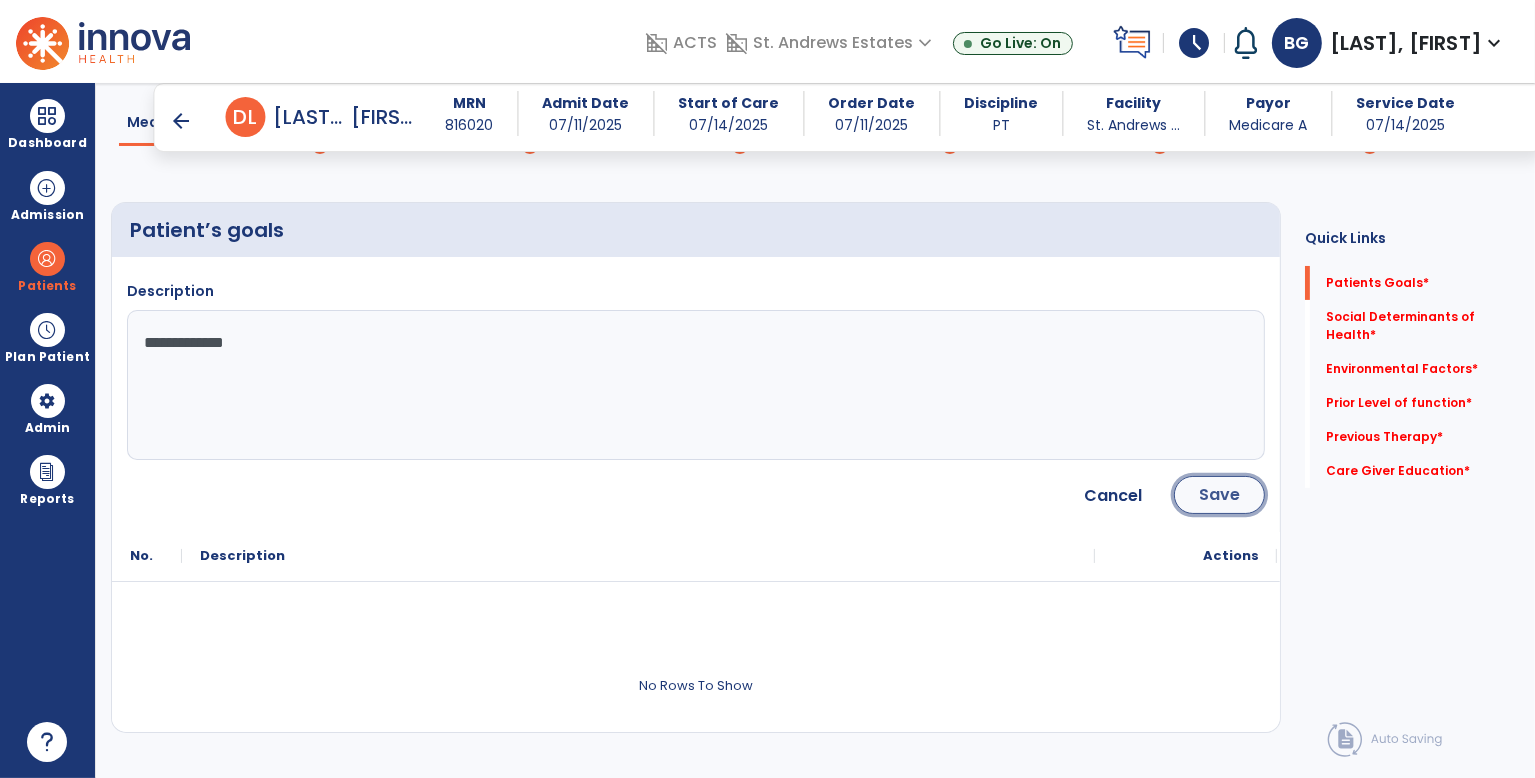 click on "Save" 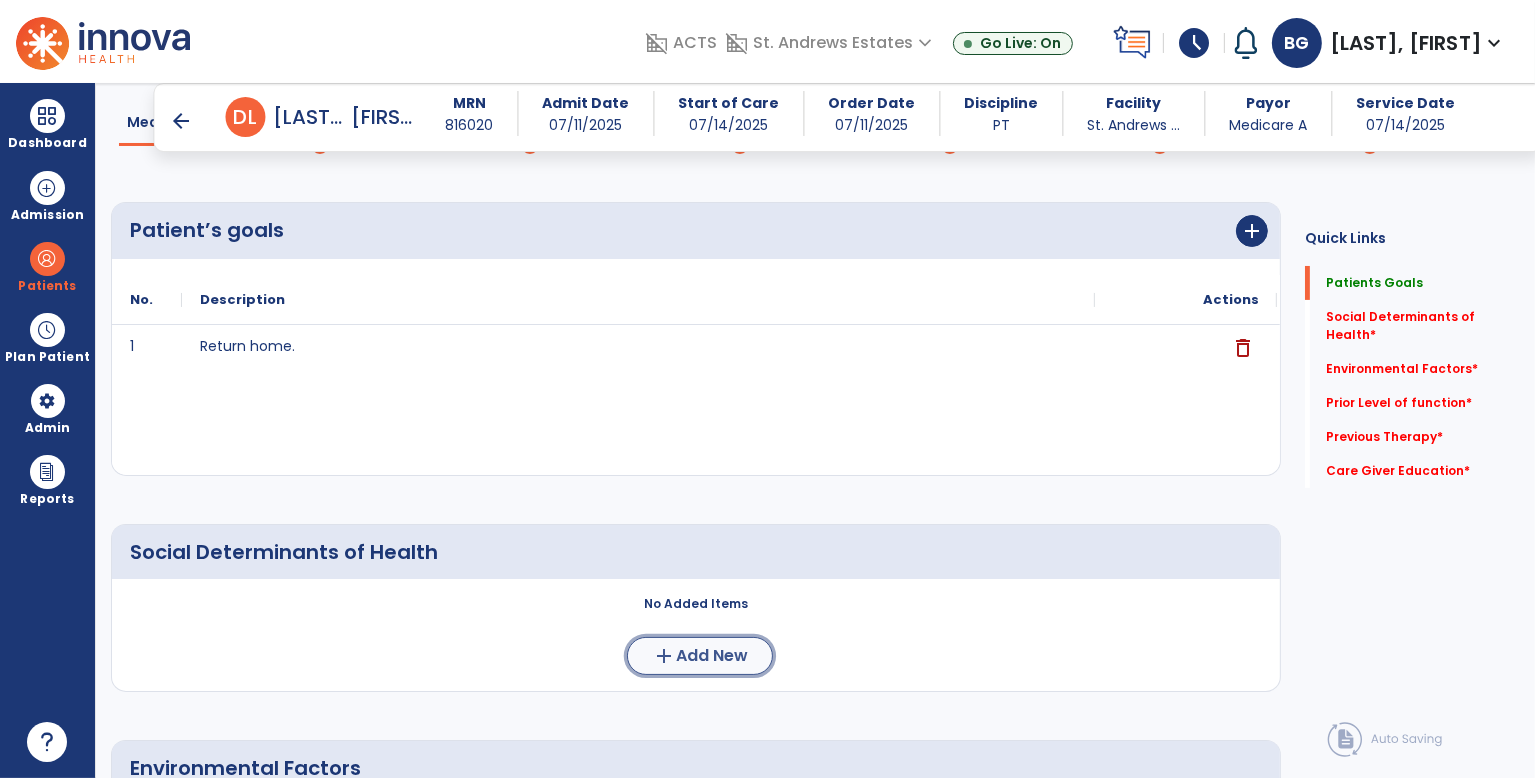 click on "Add New" 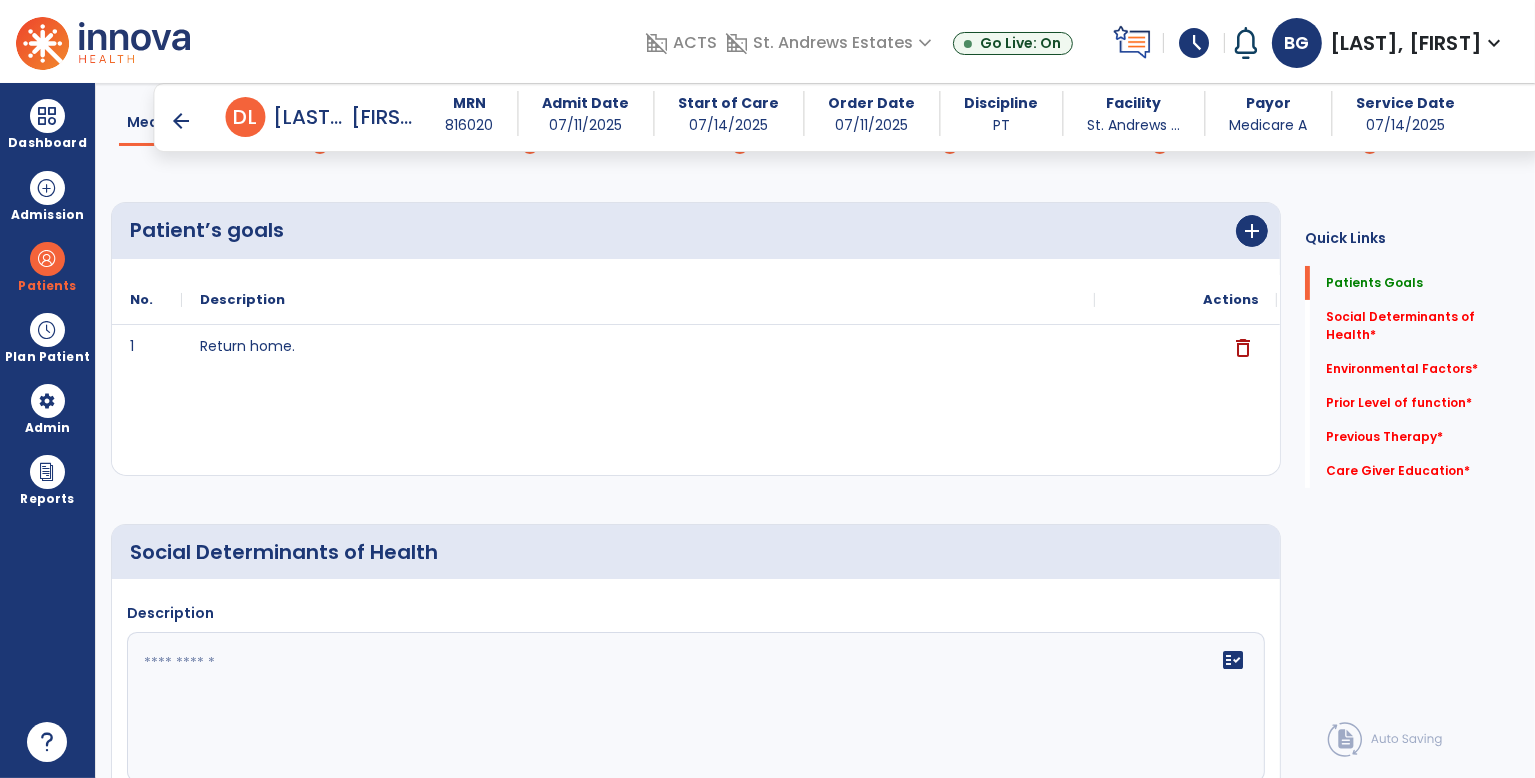 click 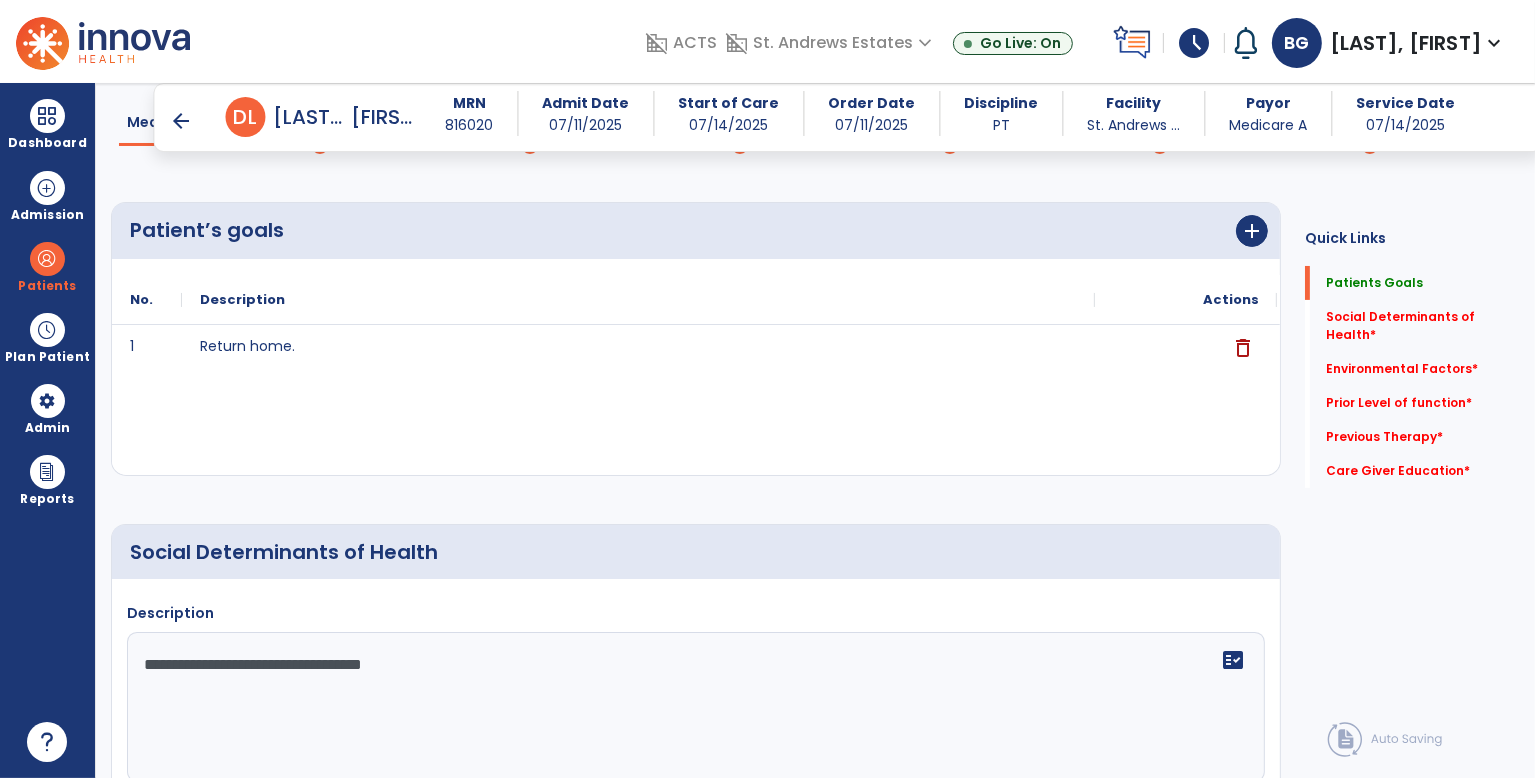 type on "**********" 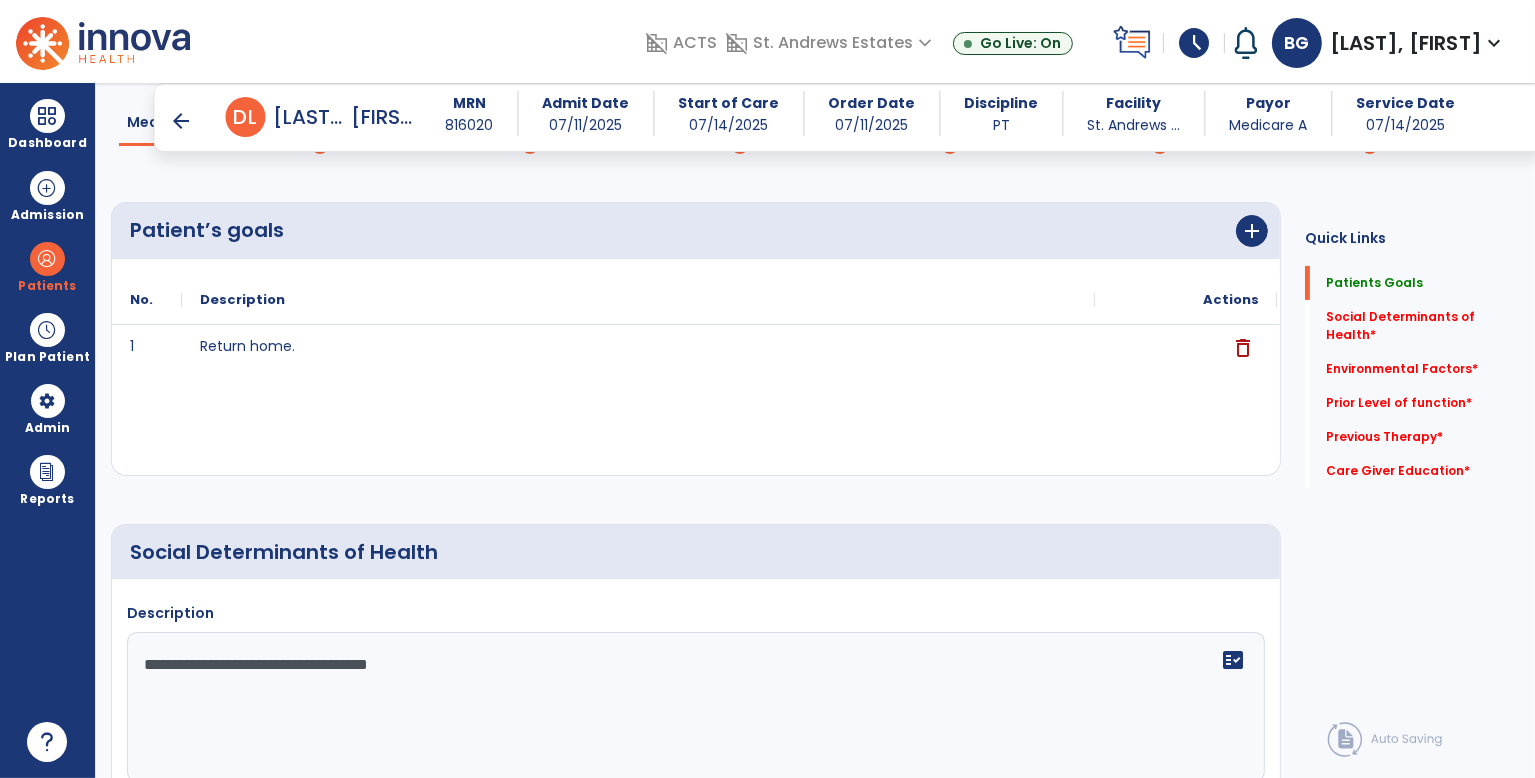 scroll, scrollTop: 626, scrollLeft: 0, axis: vertical 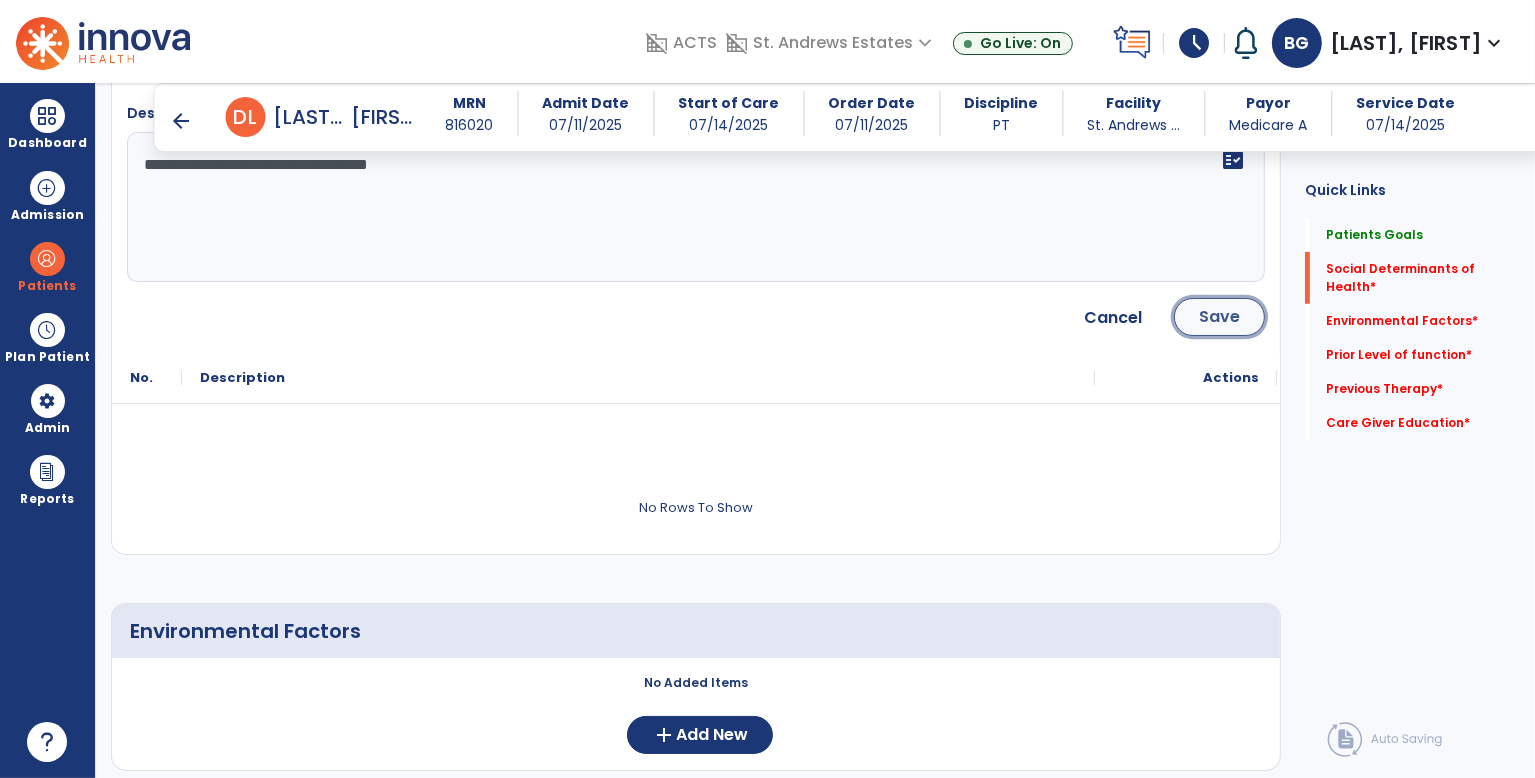 click on "Save" 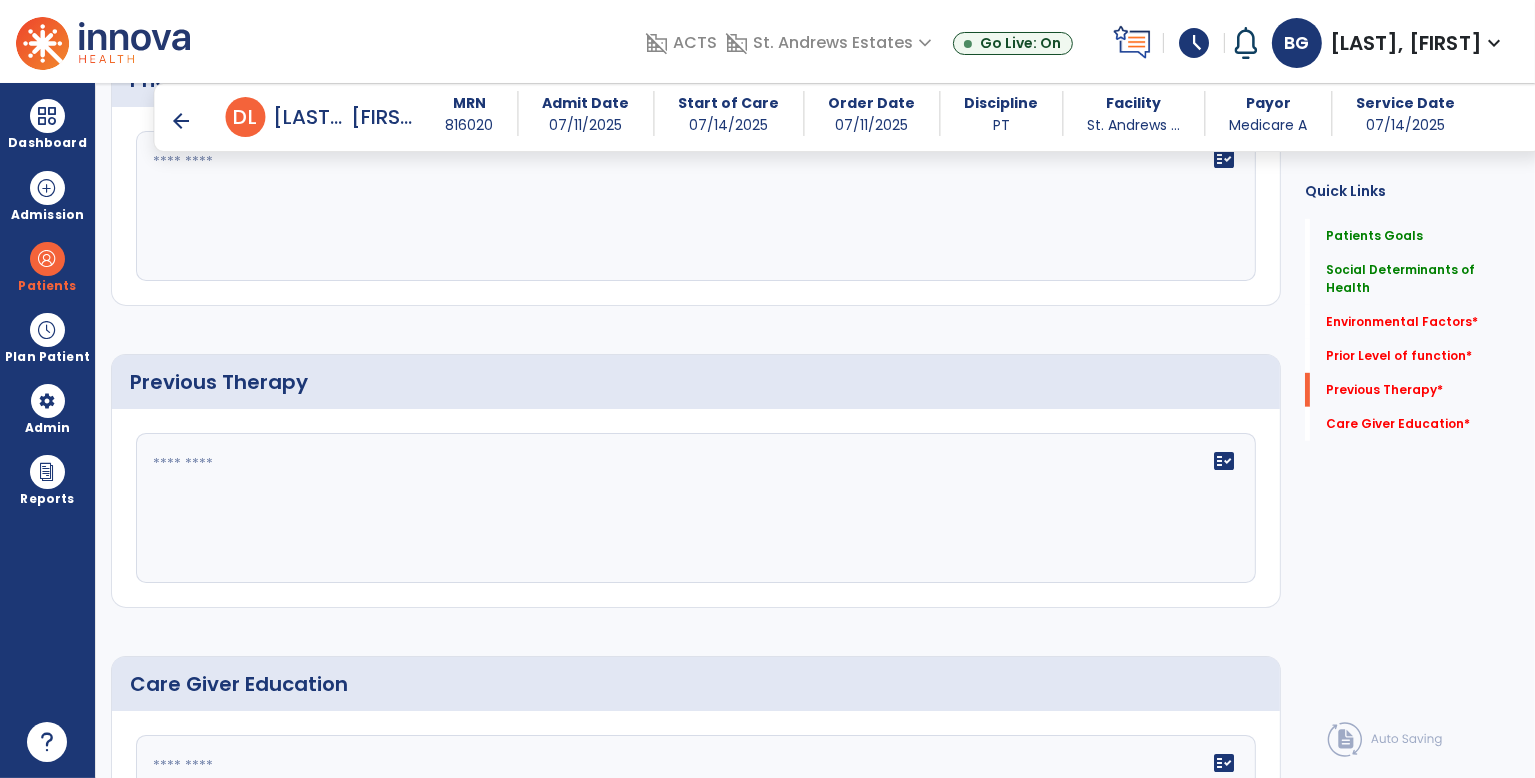 scroll, scrollTop: 636, scrollLeft: 0, axis: vertical 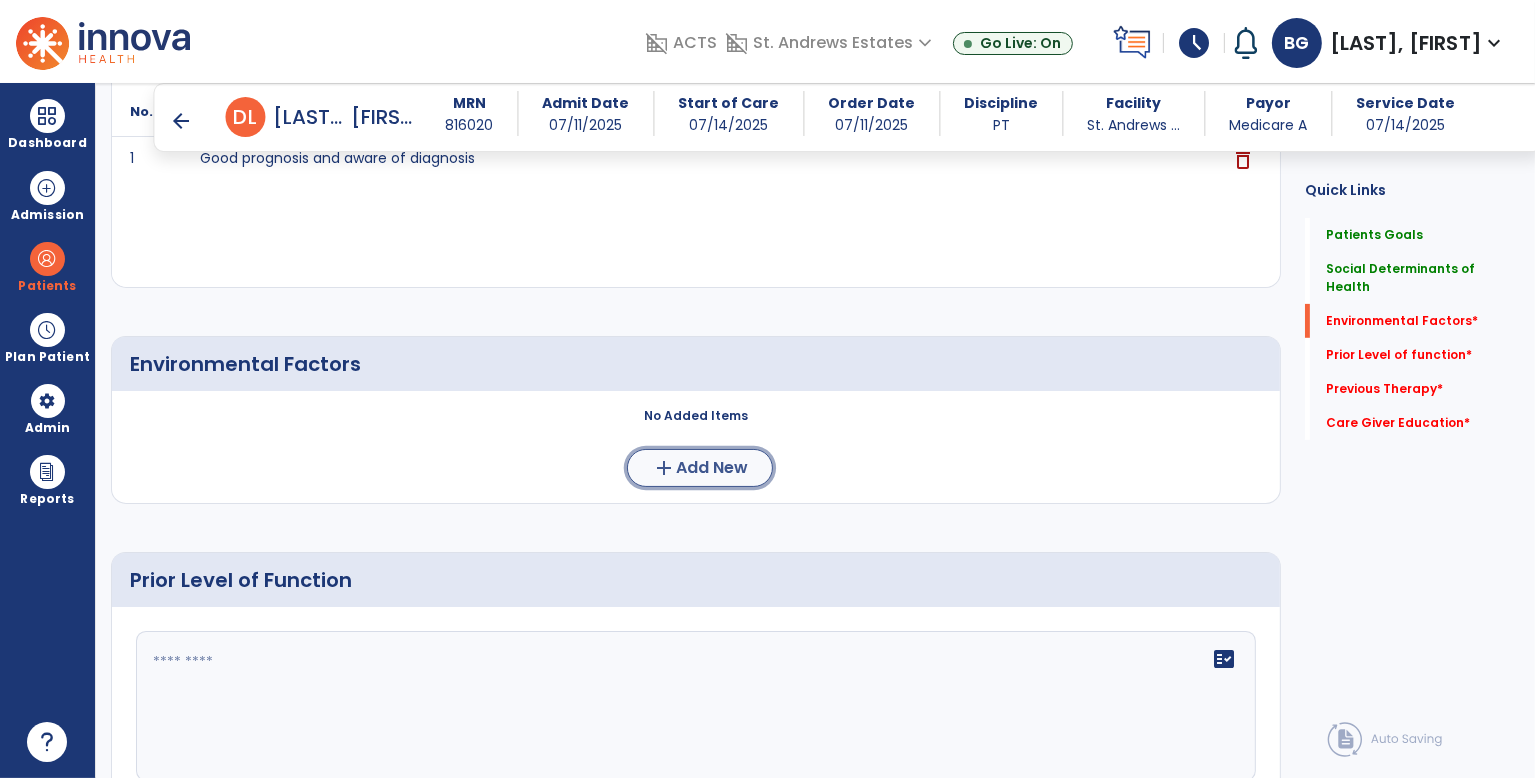 click on "Add New" 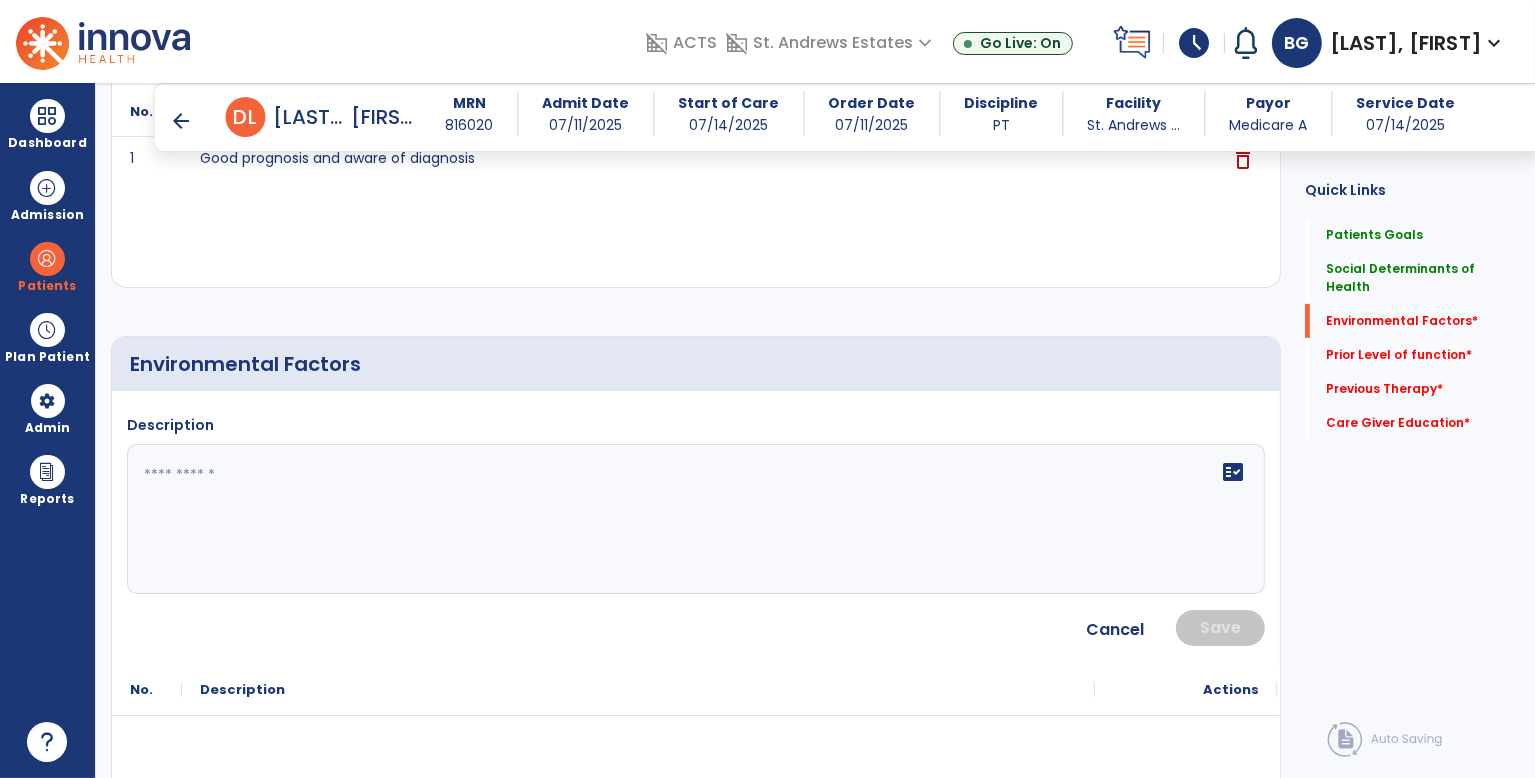 click 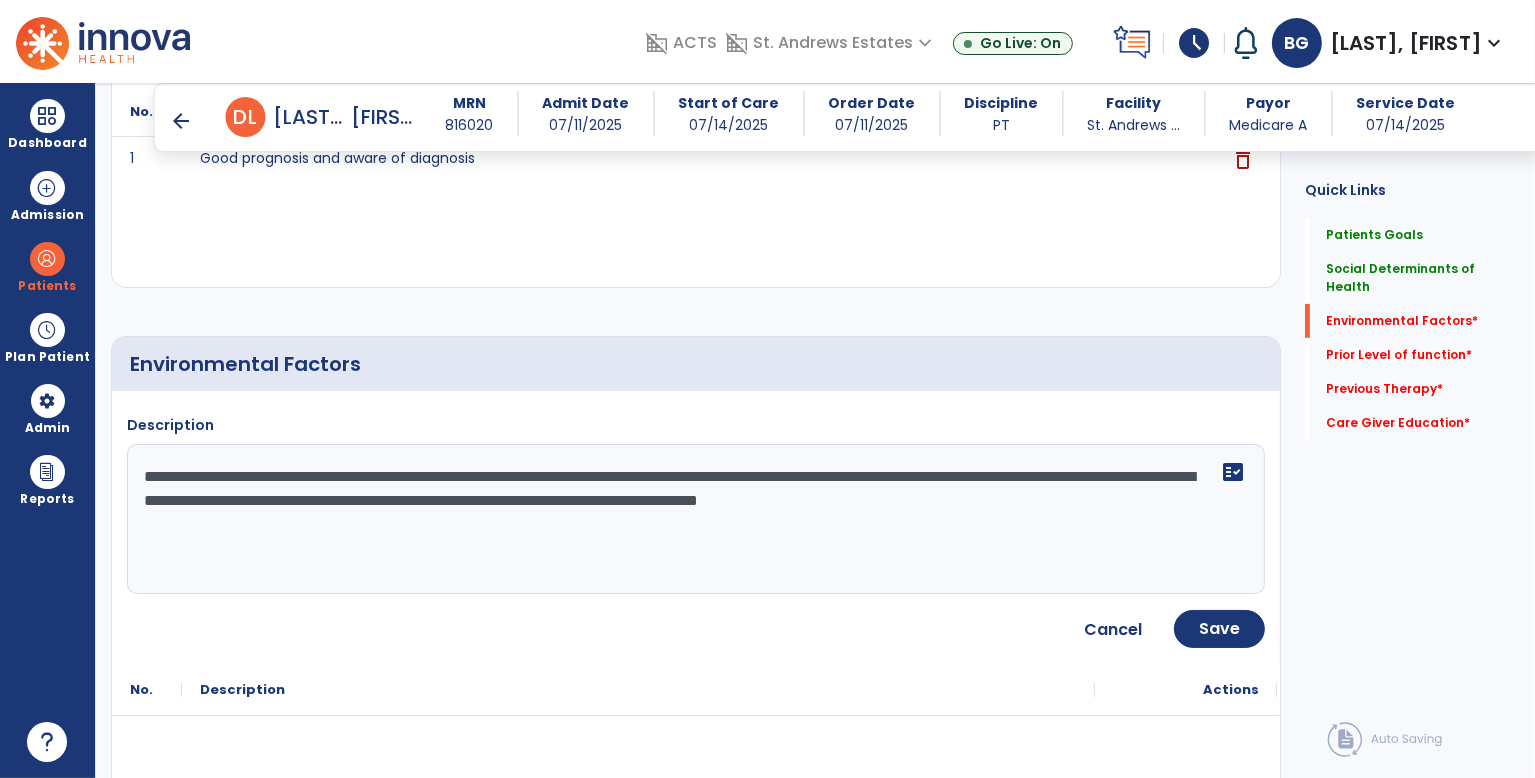 type on "**********" 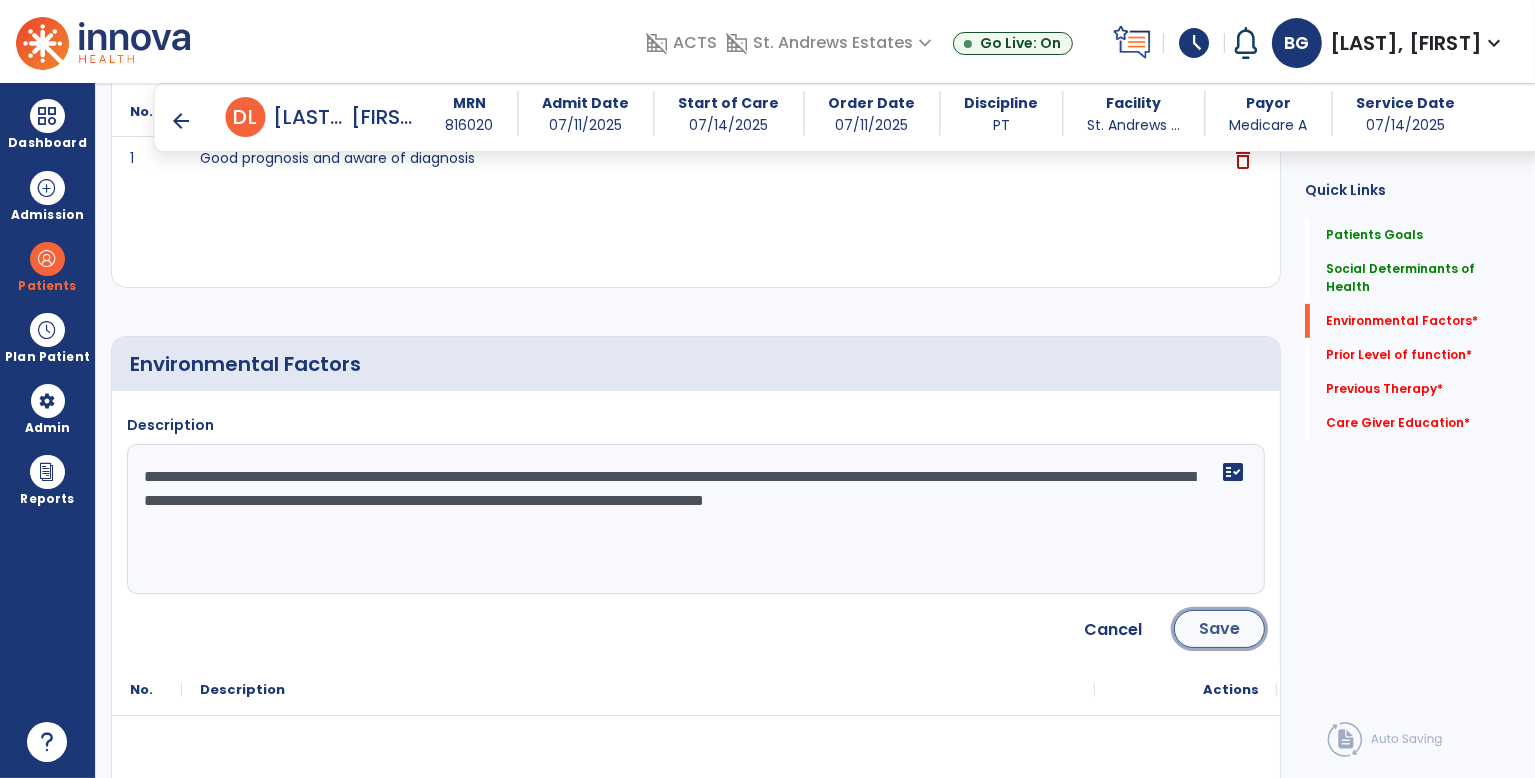 click on "Save" 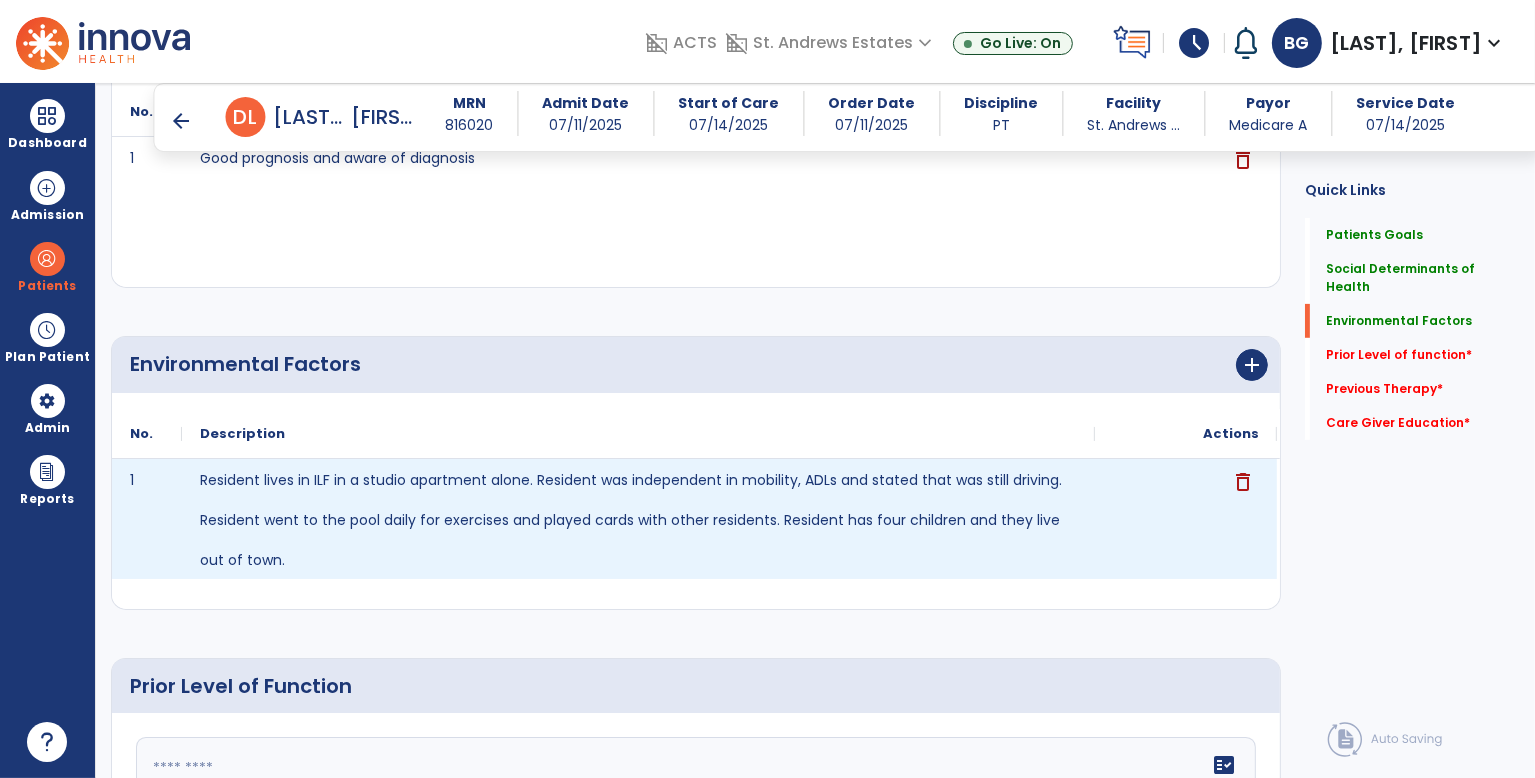 scroll, scrollTop: 1136, scrollLeft: 0, axis: vertical 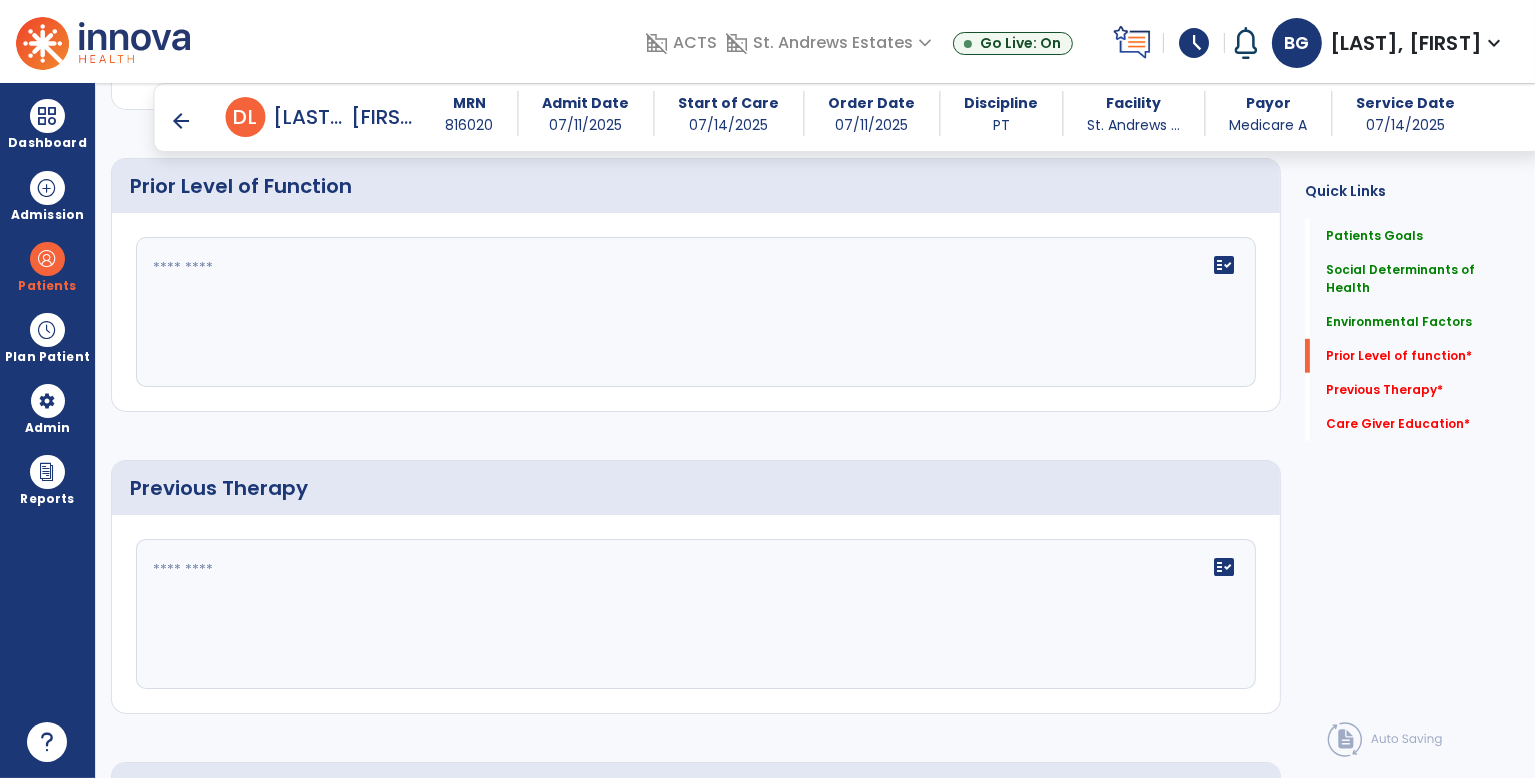 click on "fact_check" 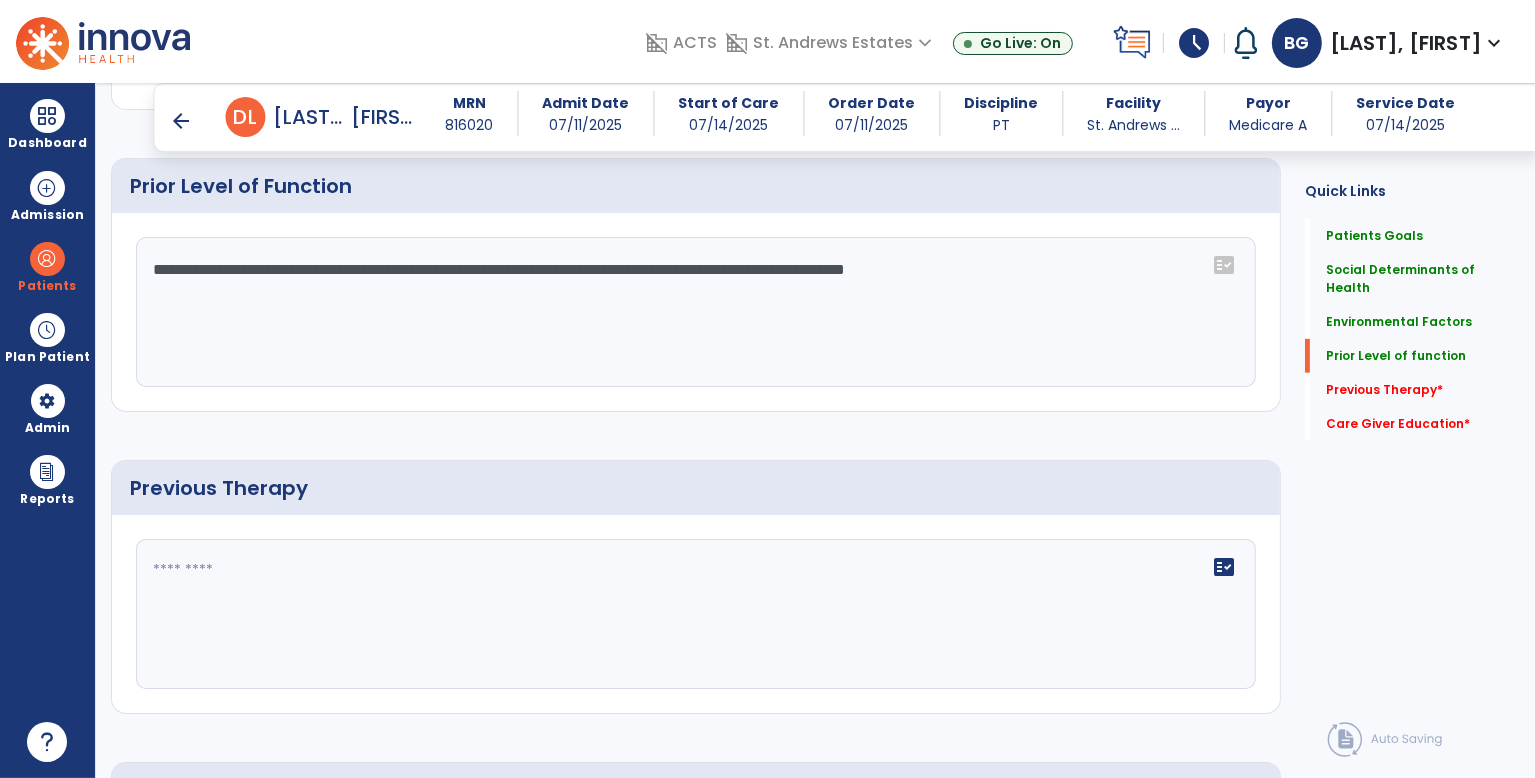 type on "**********" 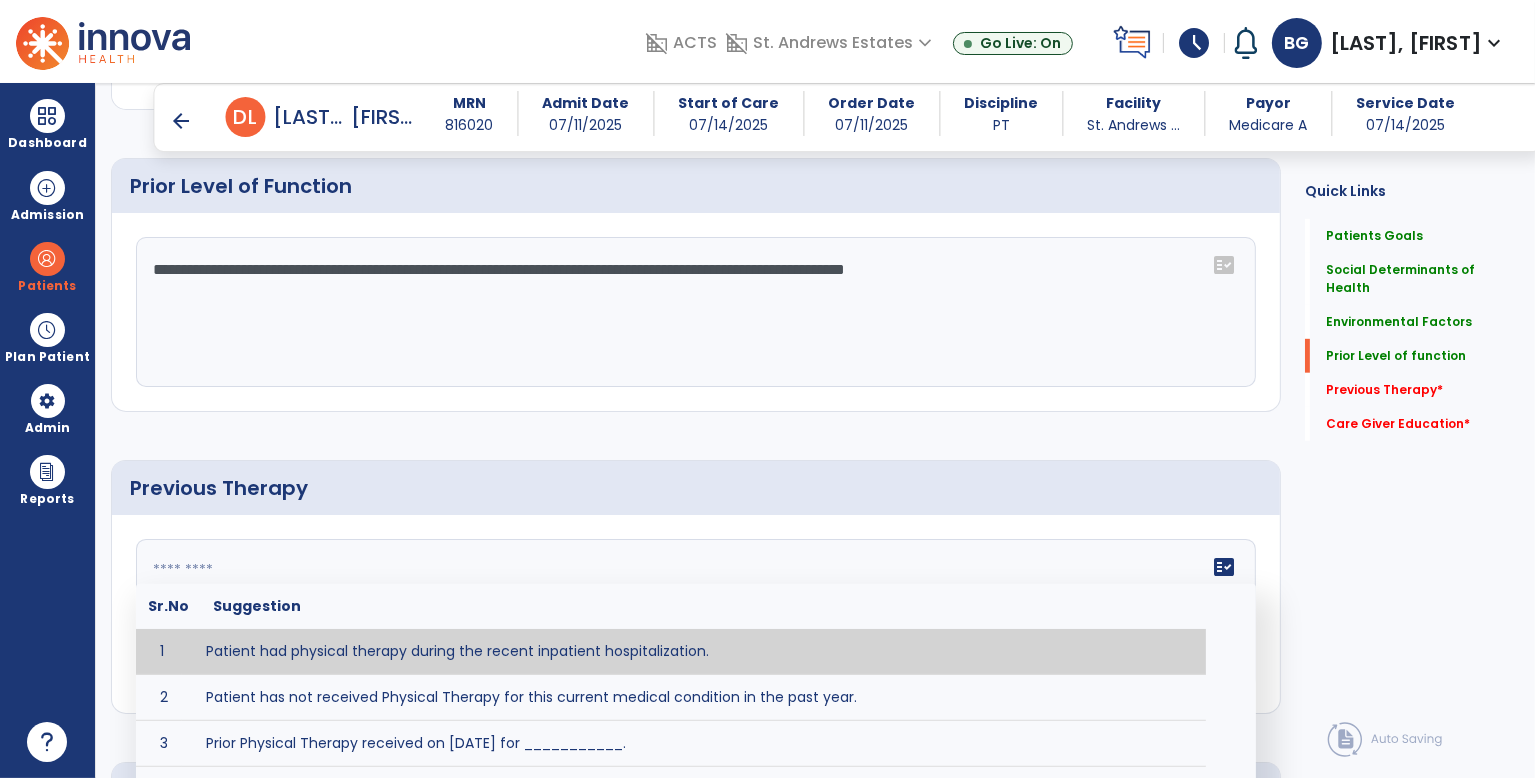 click on "fact_check  Sr.No Suggestion 1 Patient had physical therapy during the recent inpatient hospitalization. 2 Patient has not received Physical Therapy for this current medical condition in the past year. 3 Prior Physical Therapy received on [DATE] for ___________. 4 Prior Physical Therapy for [CONDITION] included [TYPE of THERAPY] in [MONTH/YEAR] with good results. 5 Patient has not received Physical Therapy for this current medical condition in the past year and had yet to achieve LTGs prior to being hospitalized. 6 Prior to this recent hospitalization, the patient had been on therapy case load for [TIME]and was still working to achieve LTGs before being hospitalized." 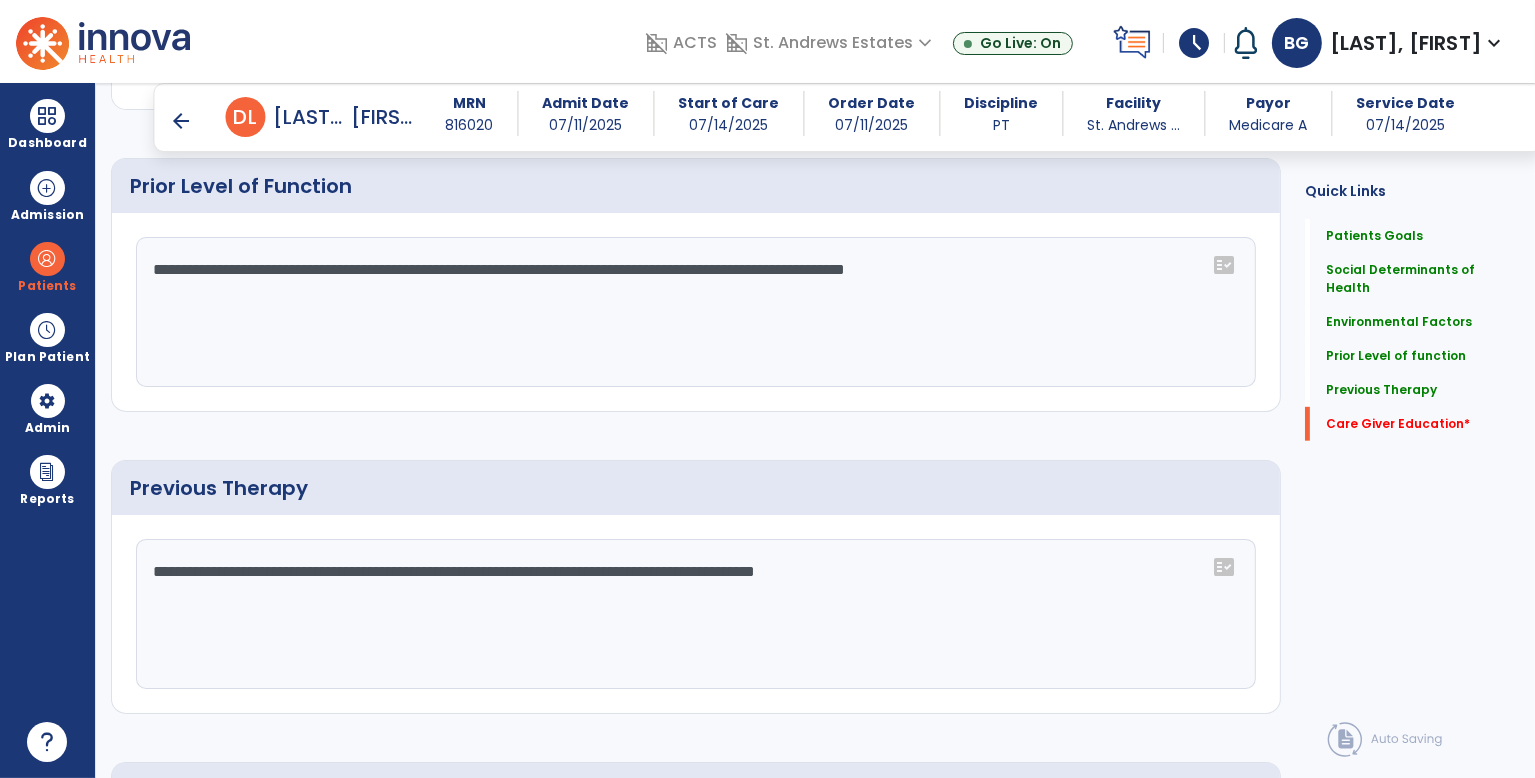 scroll, scrollTop: 1440, scrollLeft: 0, axis: vertical 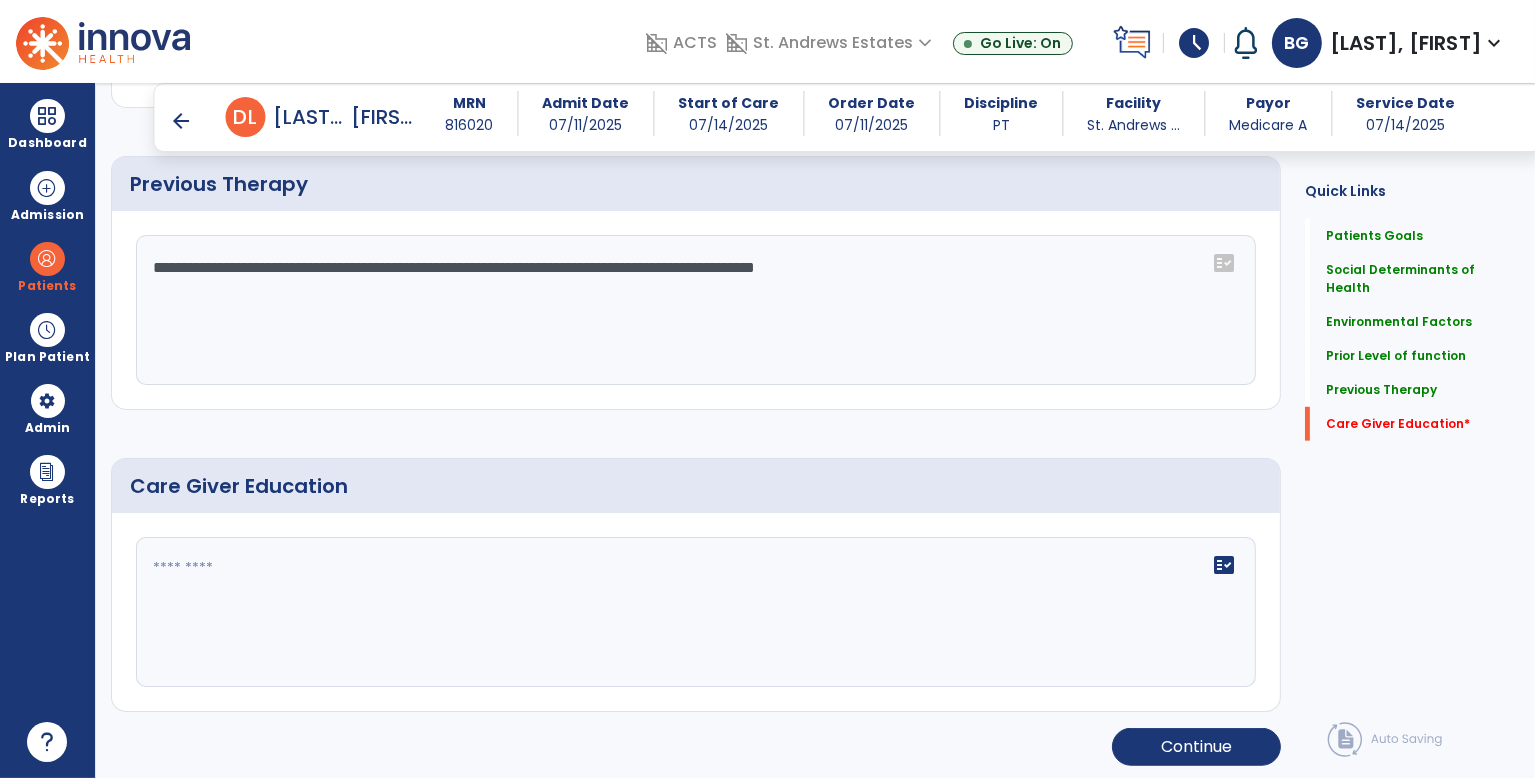 type on "**********" 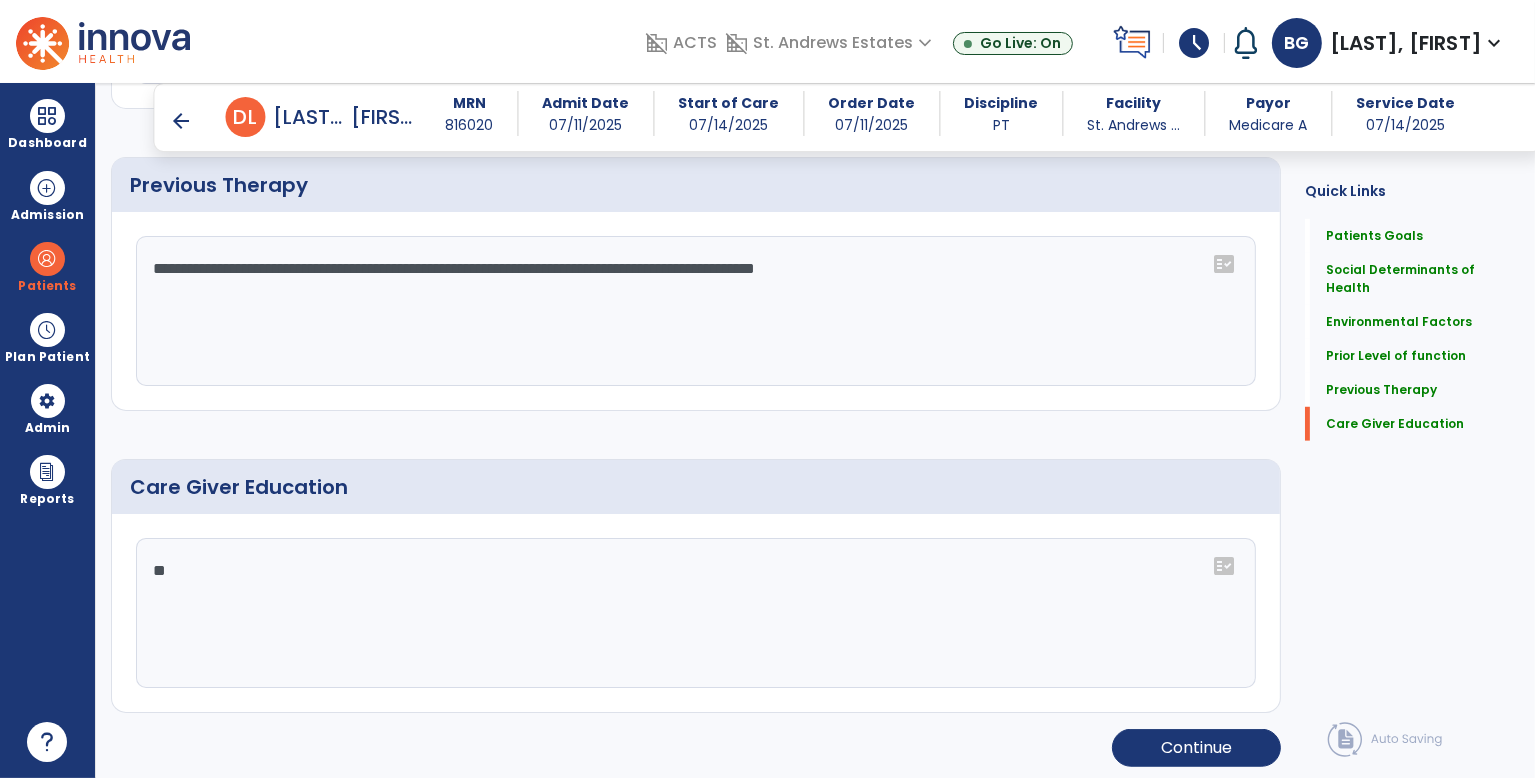 scroll, scrollTop: 1440, scrollLeft: 0, axis: vertical 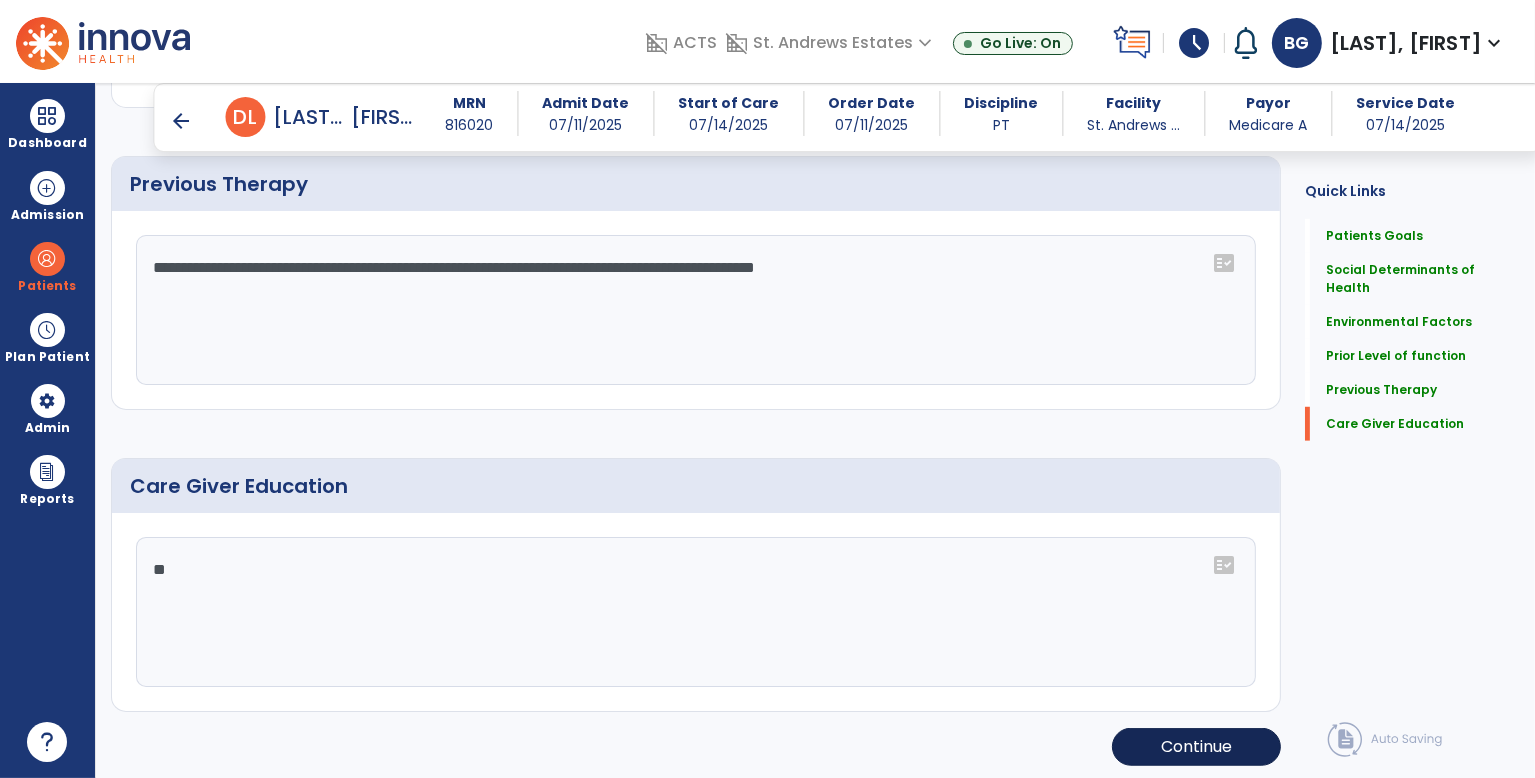 type on "**" 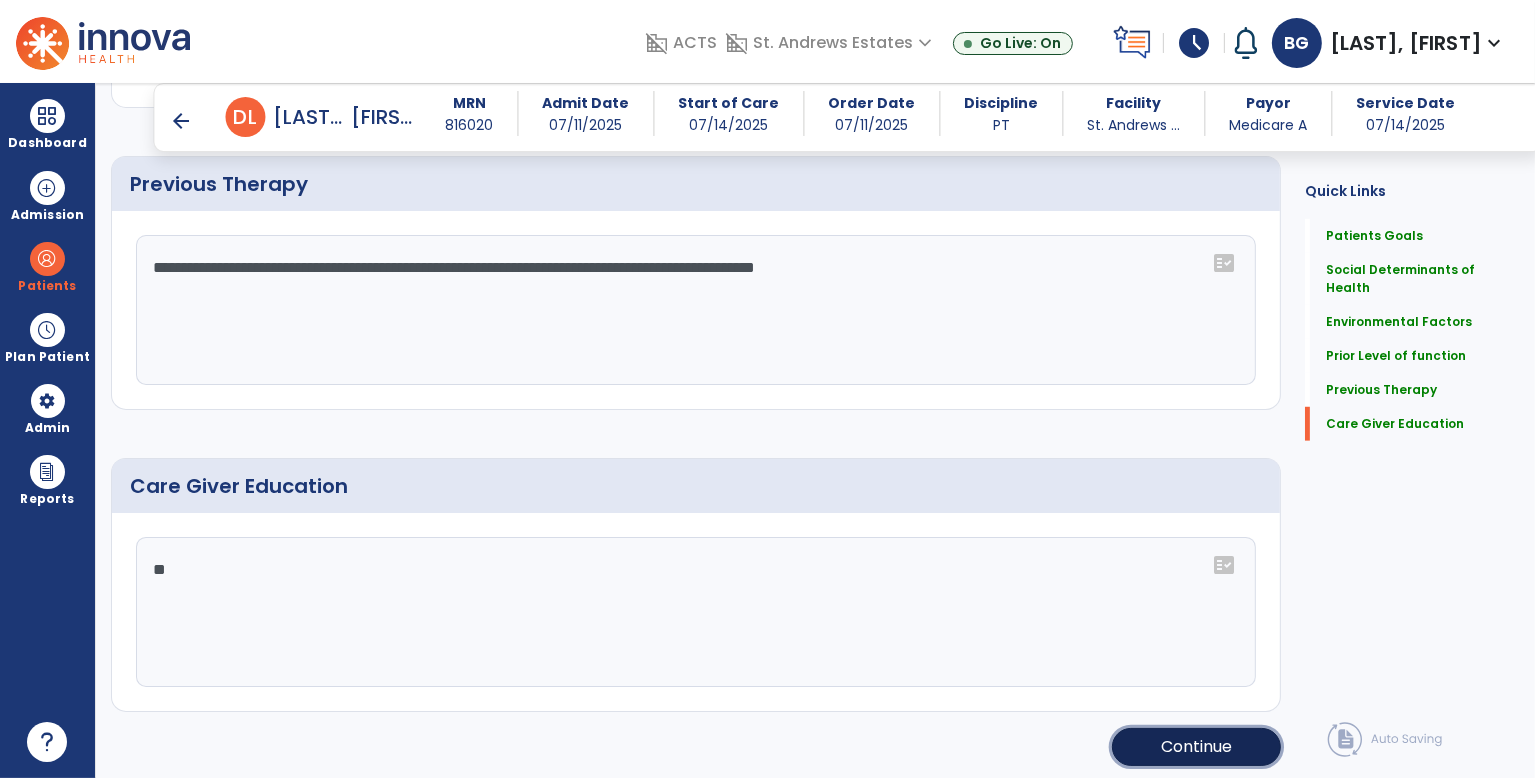 click on "Continue" 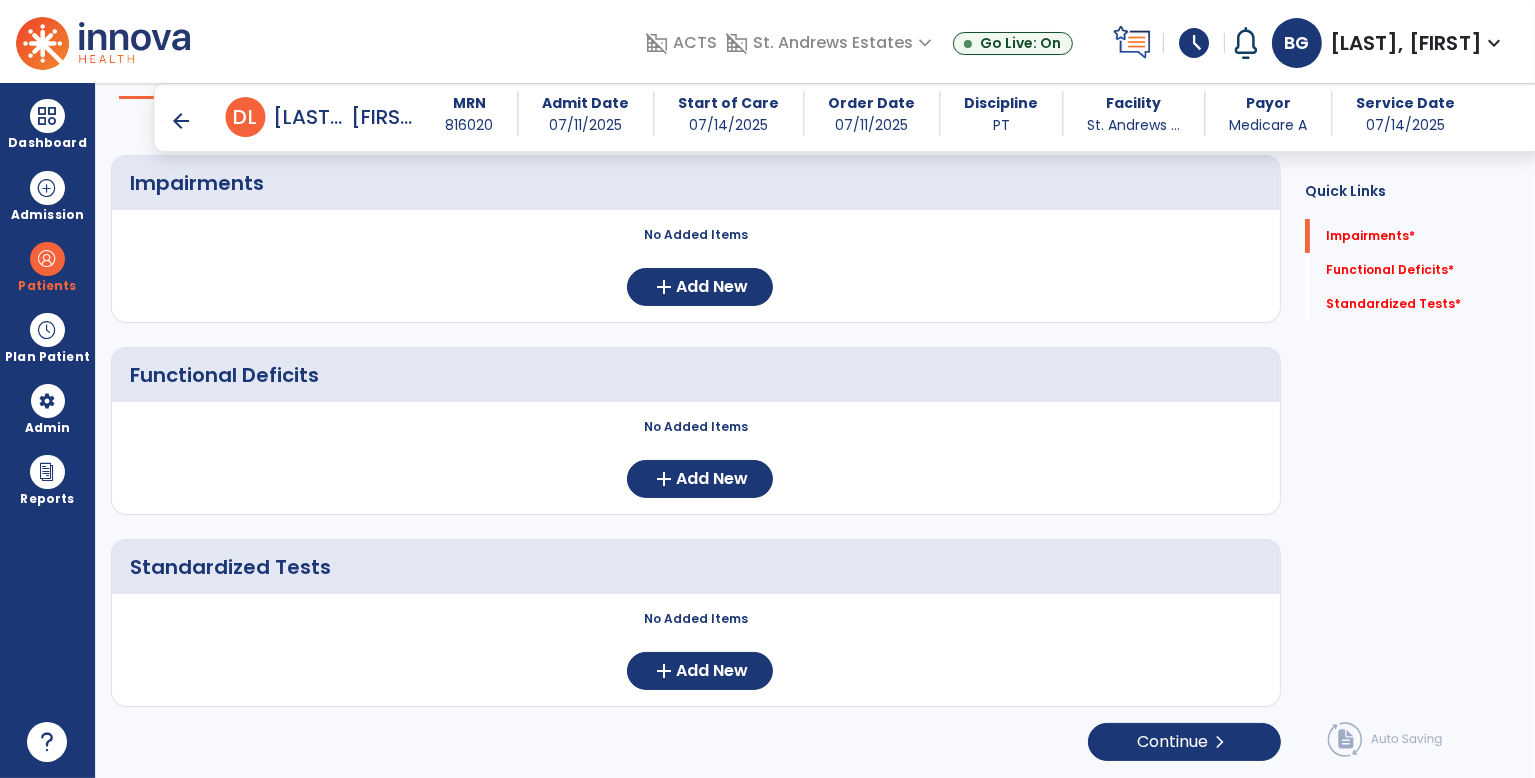 scroll, scrollTop: 169, scrollLeft: 0, axis: vertical 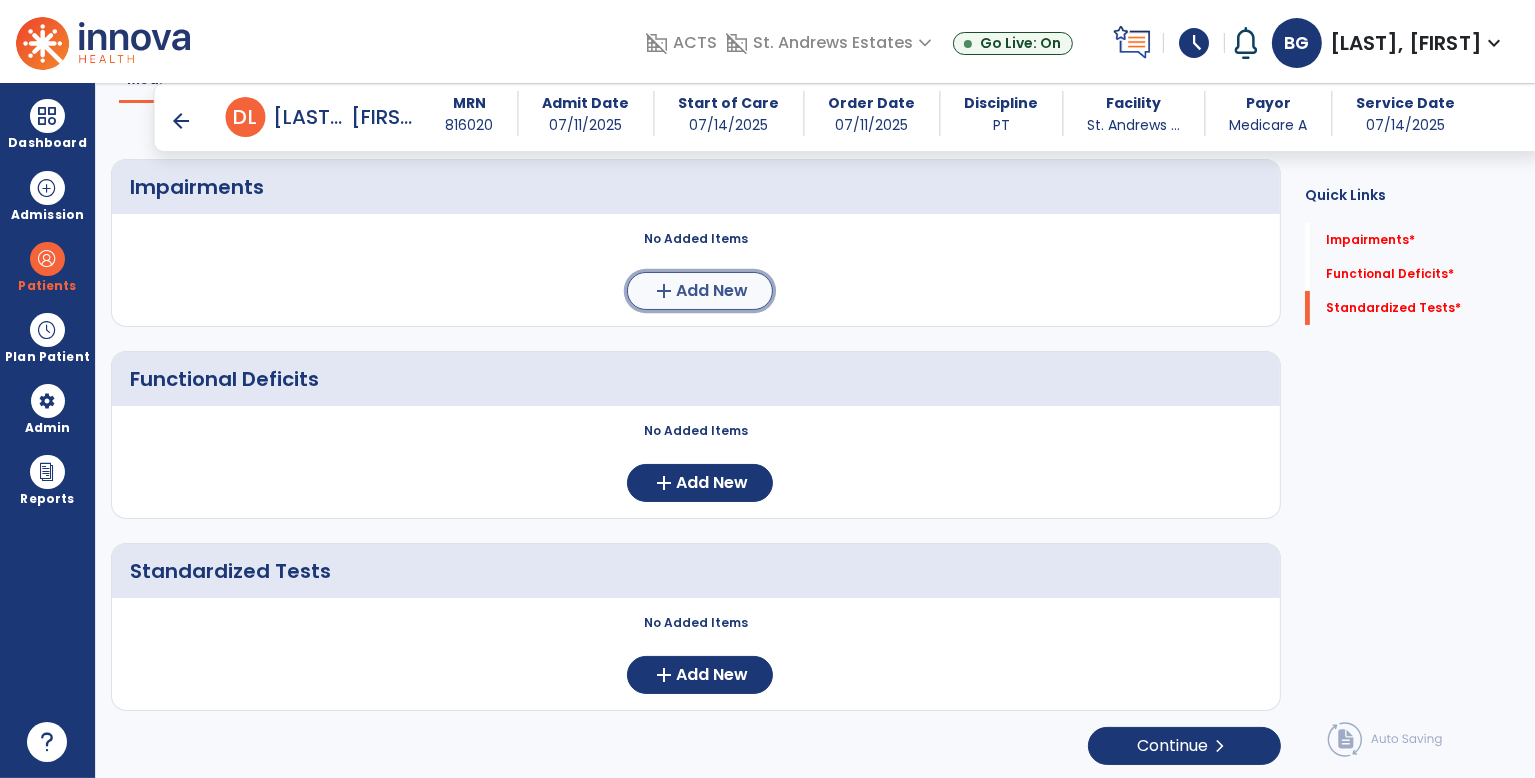 click on "Add New" 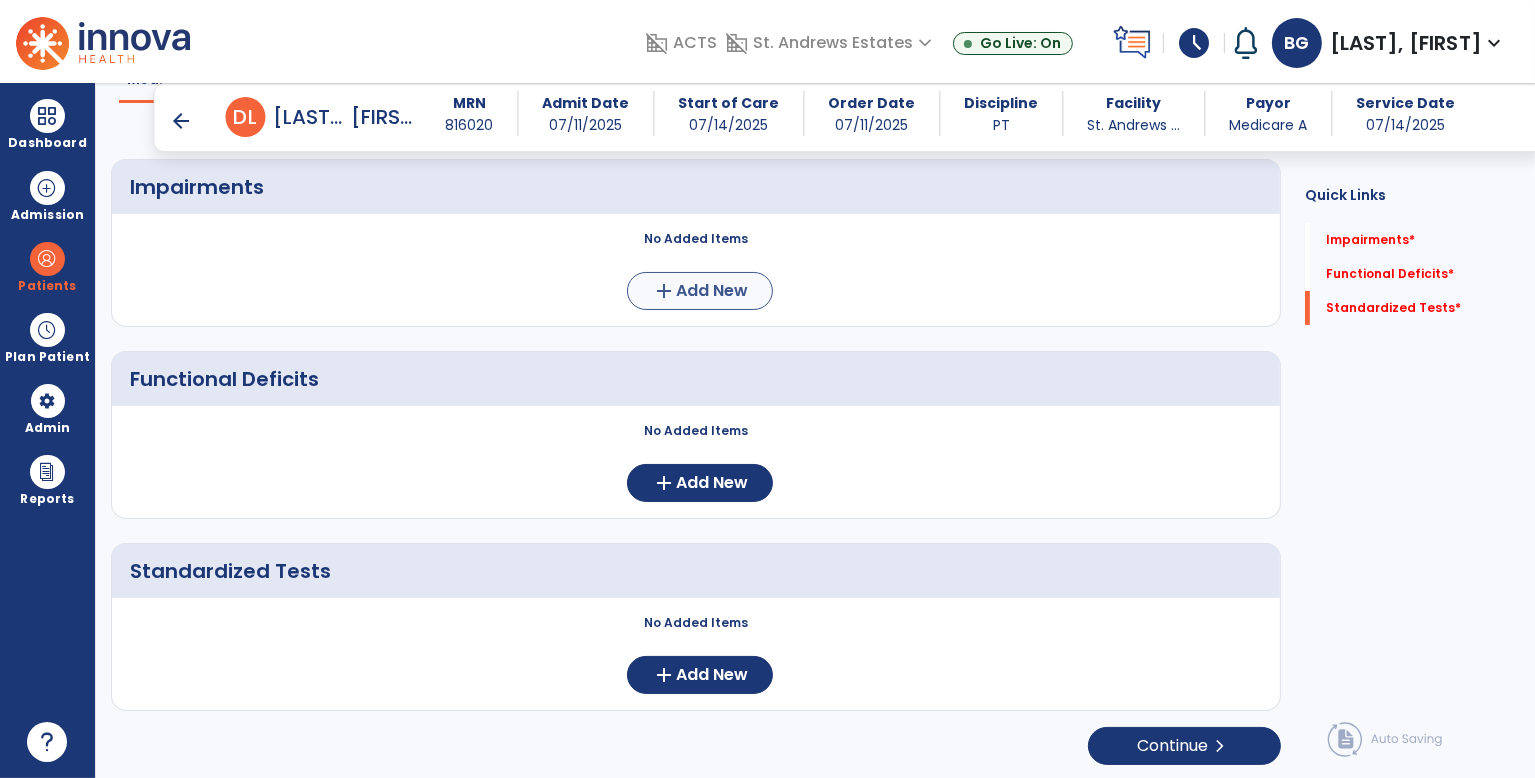 scroll, scrollTop: 0, scrollLeft: 0, axis: both 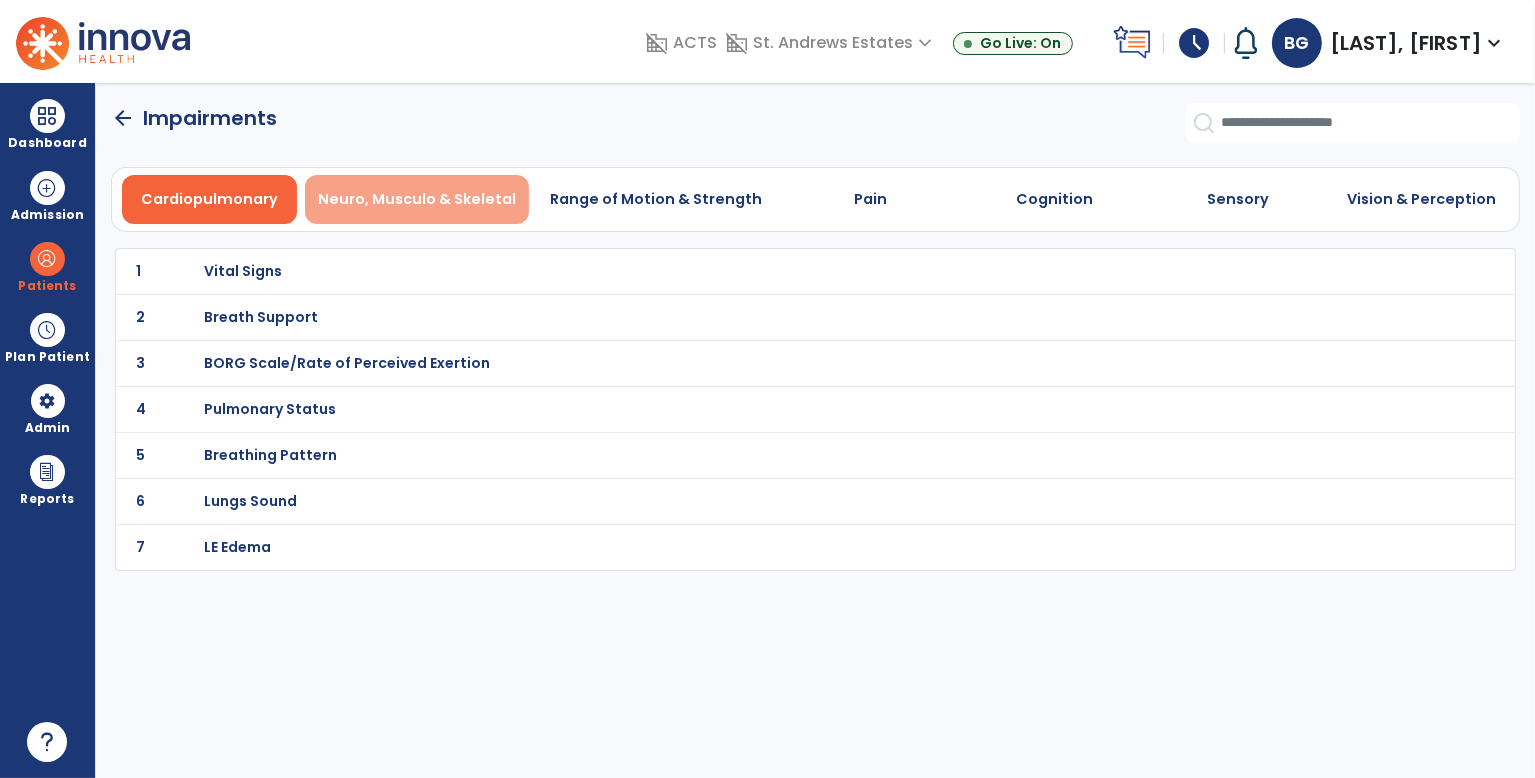 click on "Neuro, Musculo & Skeletal" at bounding box center (417, 199) 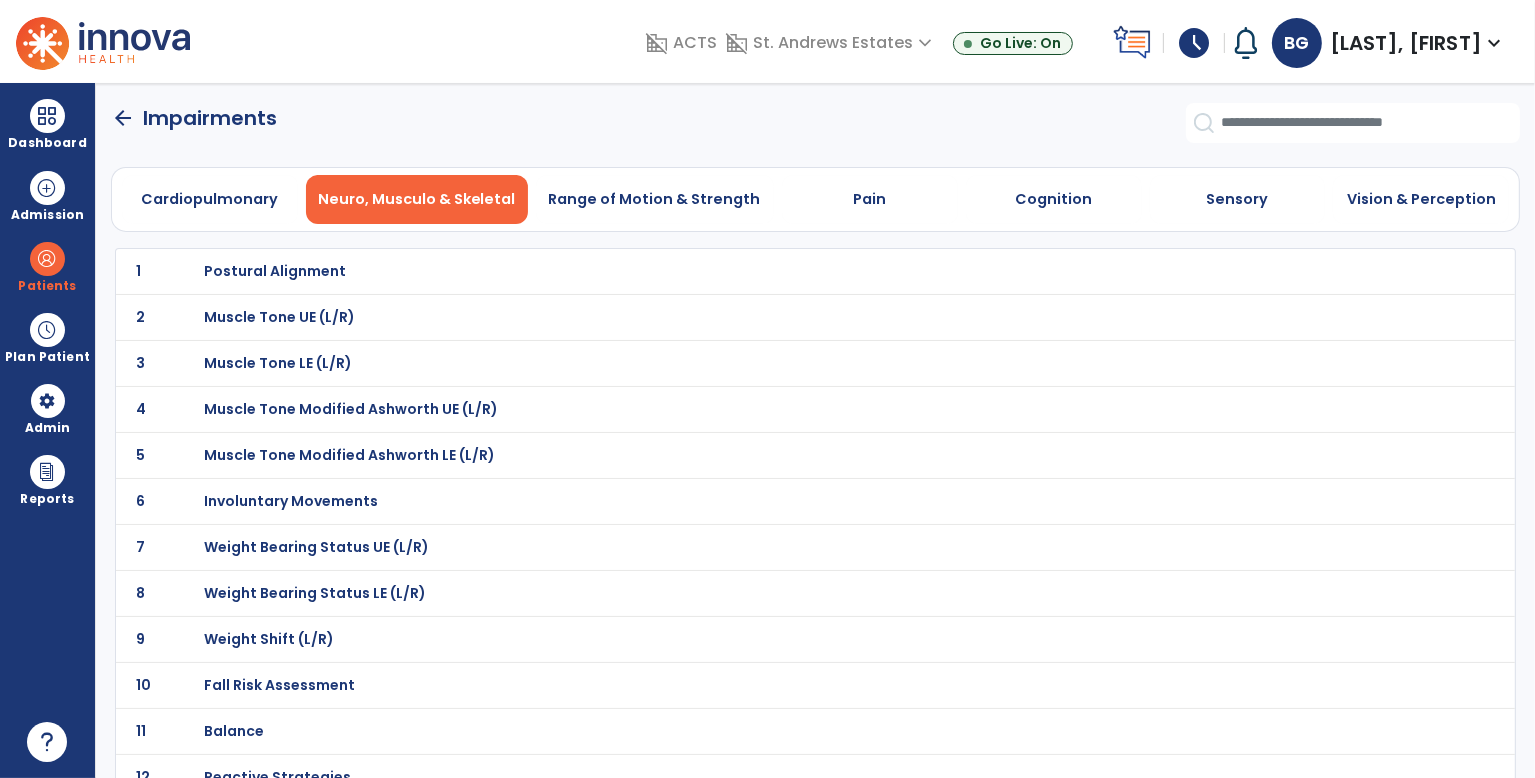 click on "Weight Bearing Status LE (L/R)" at bounding box center [275, 271] 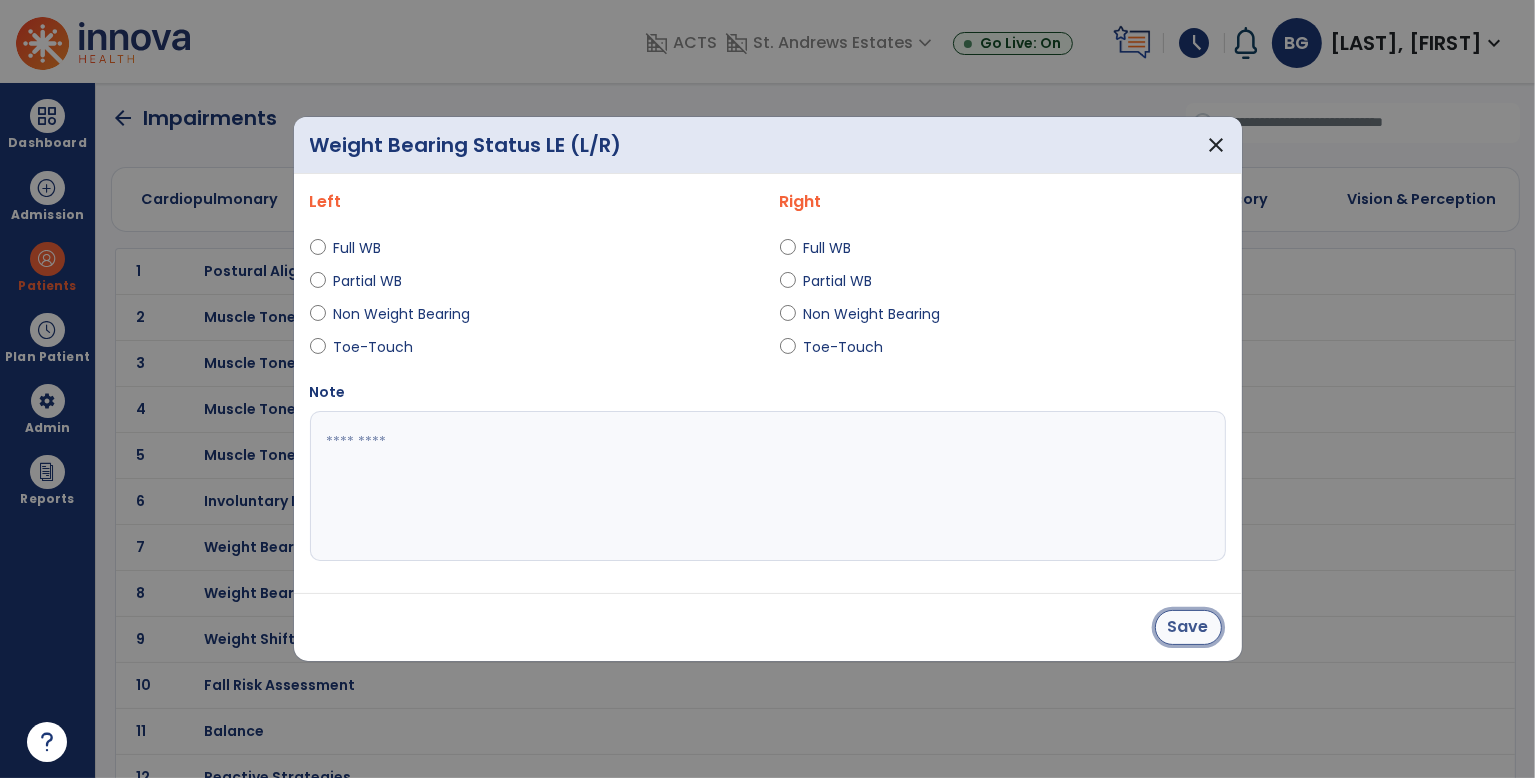 click on "Save" at bounding box center [1188, 627] 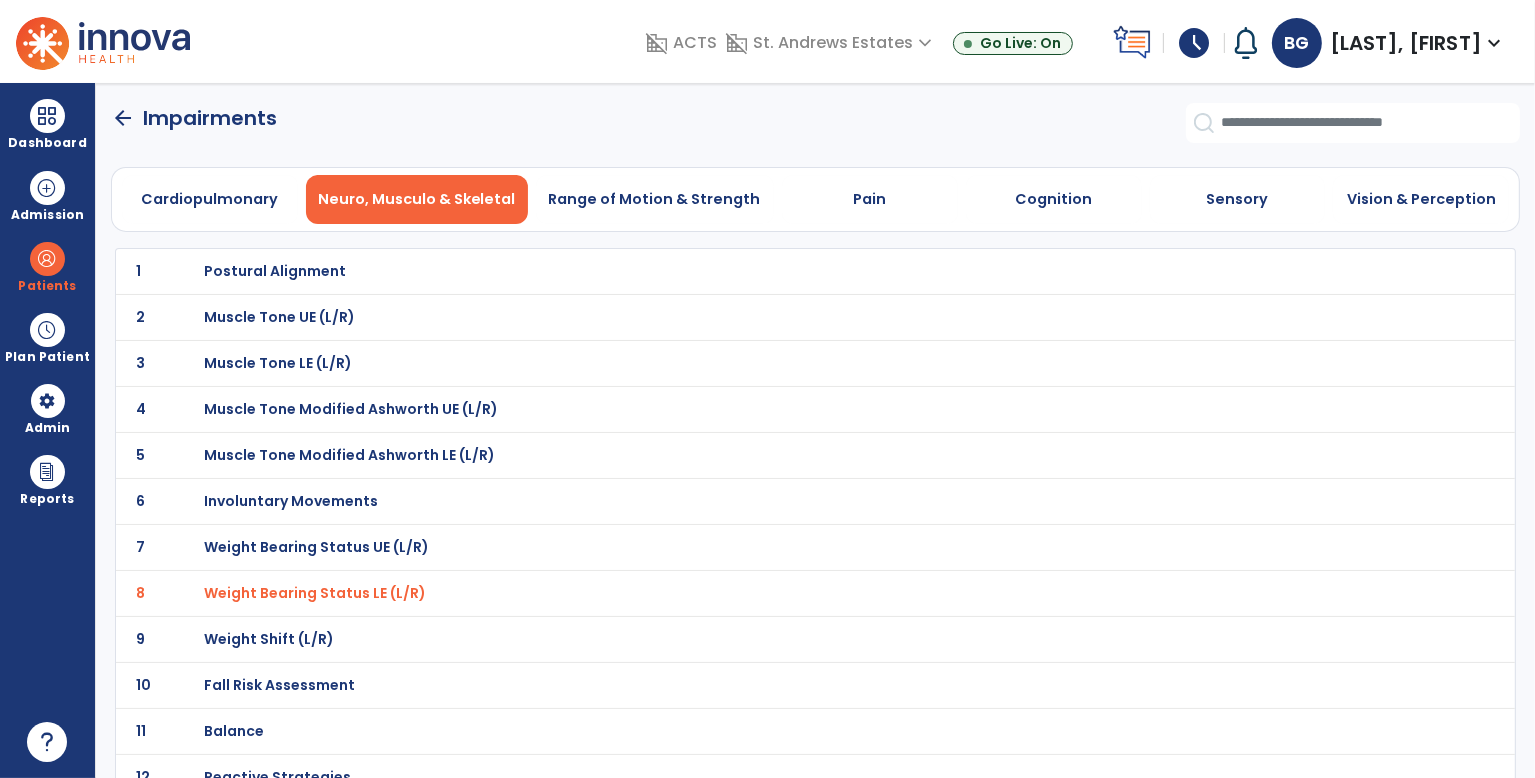 scroll, scrollTop: 500, scrollLeft: 0, axis: vertical 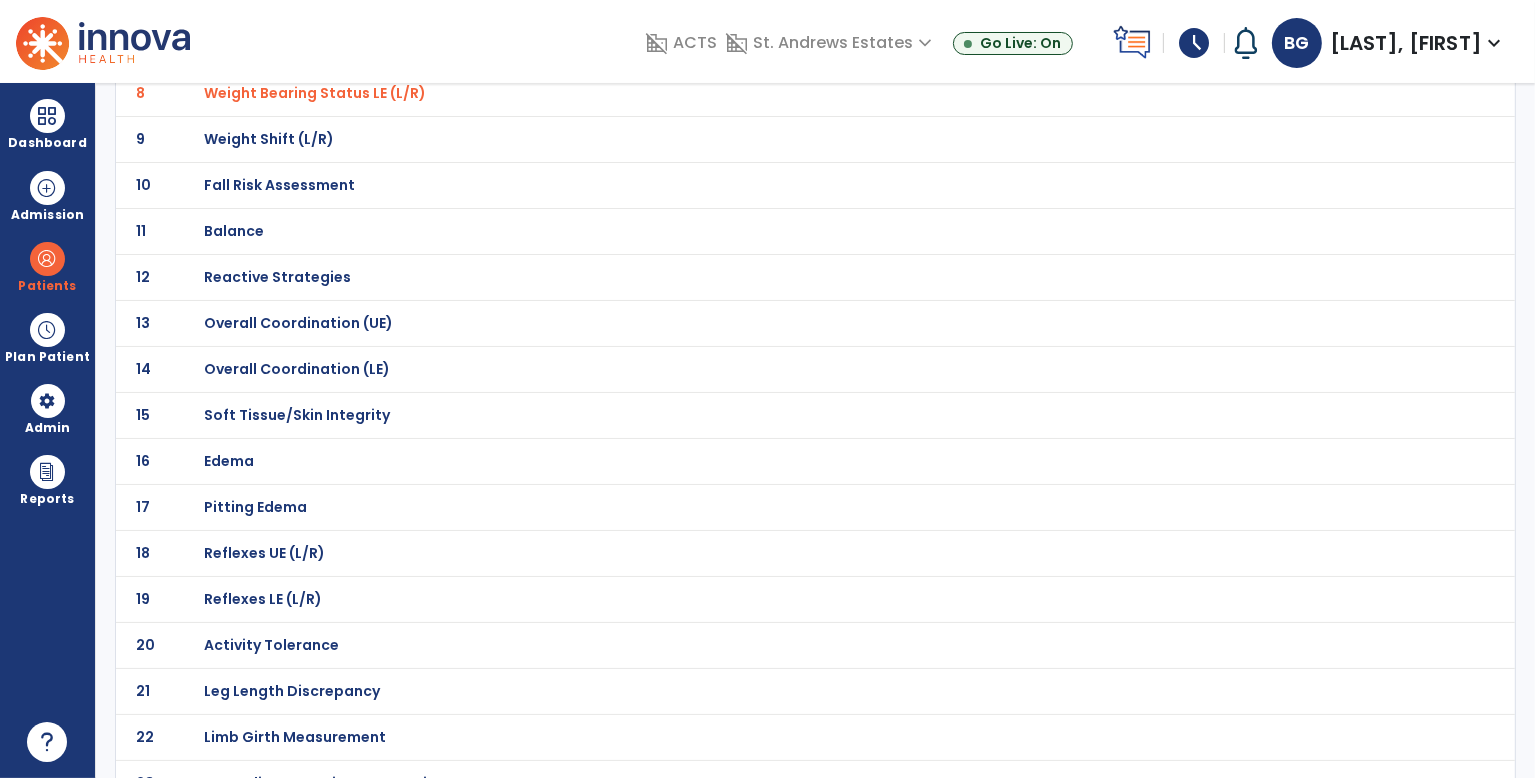 click on "Fall Risk Assessment" at bounding box center [275, -229] 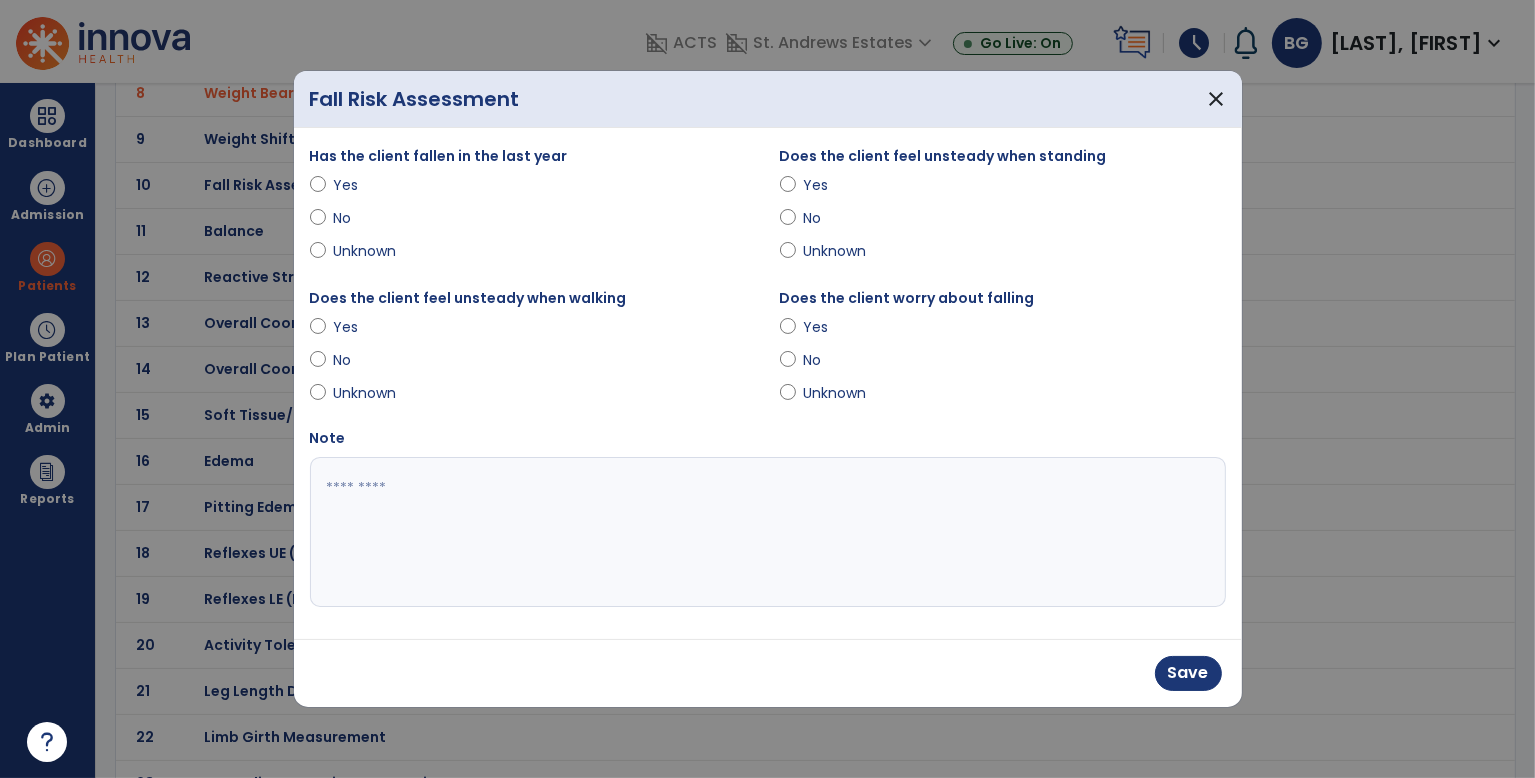 click at bounding box center [788, 189] 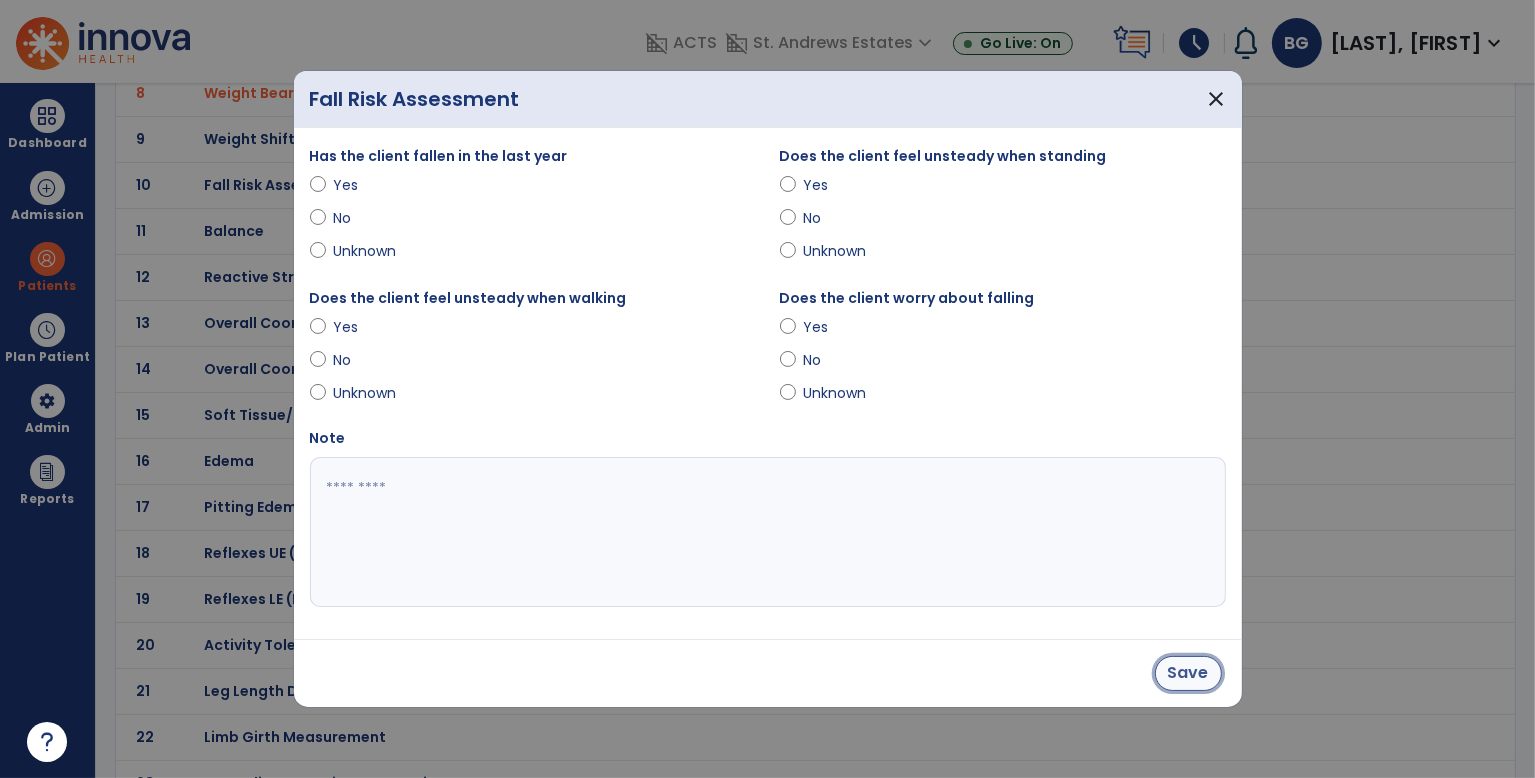 click on "Save" at bounding box center [1188, 673] 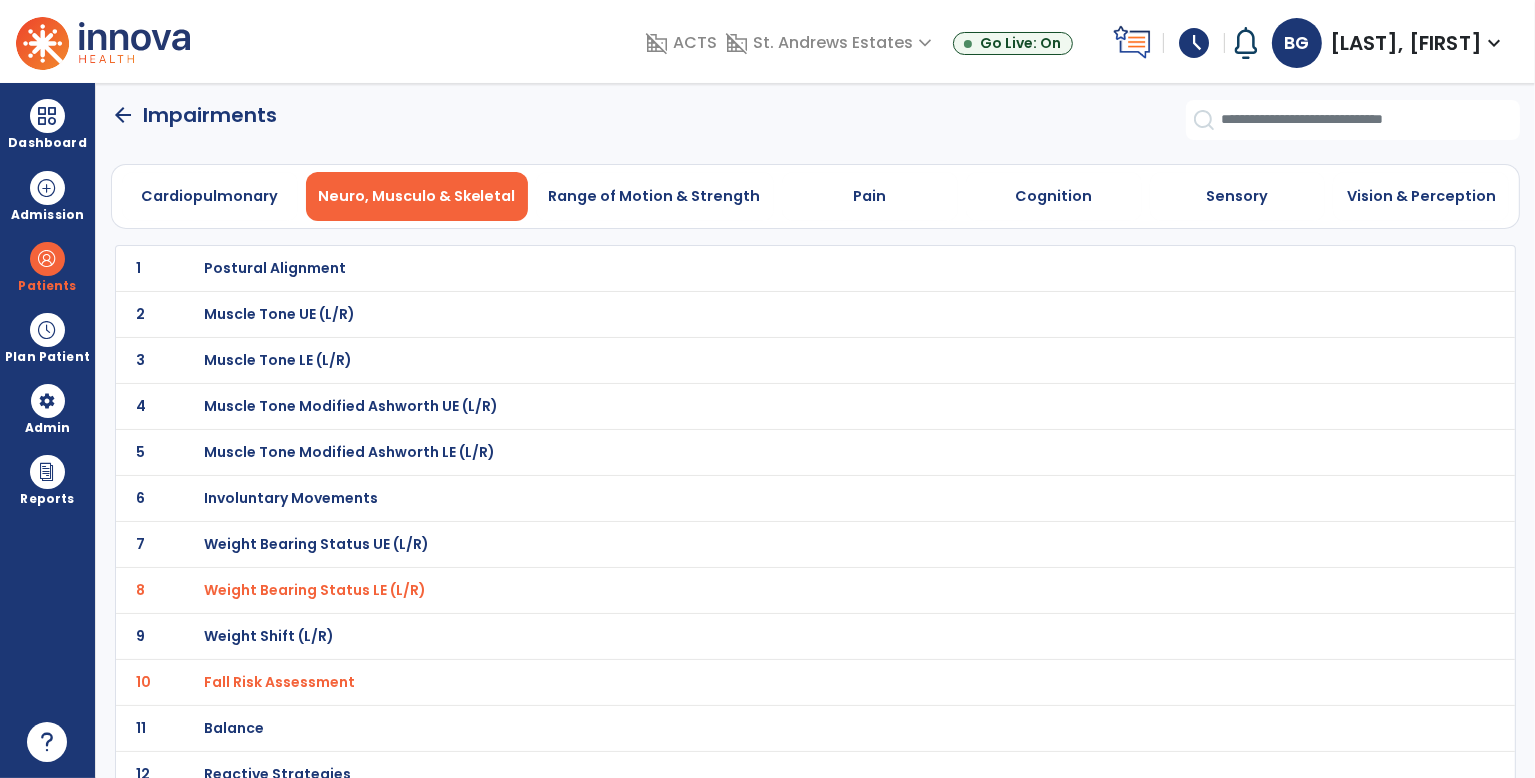 scroll, scrollTop: 0, scrollLeft: 0, axis: both 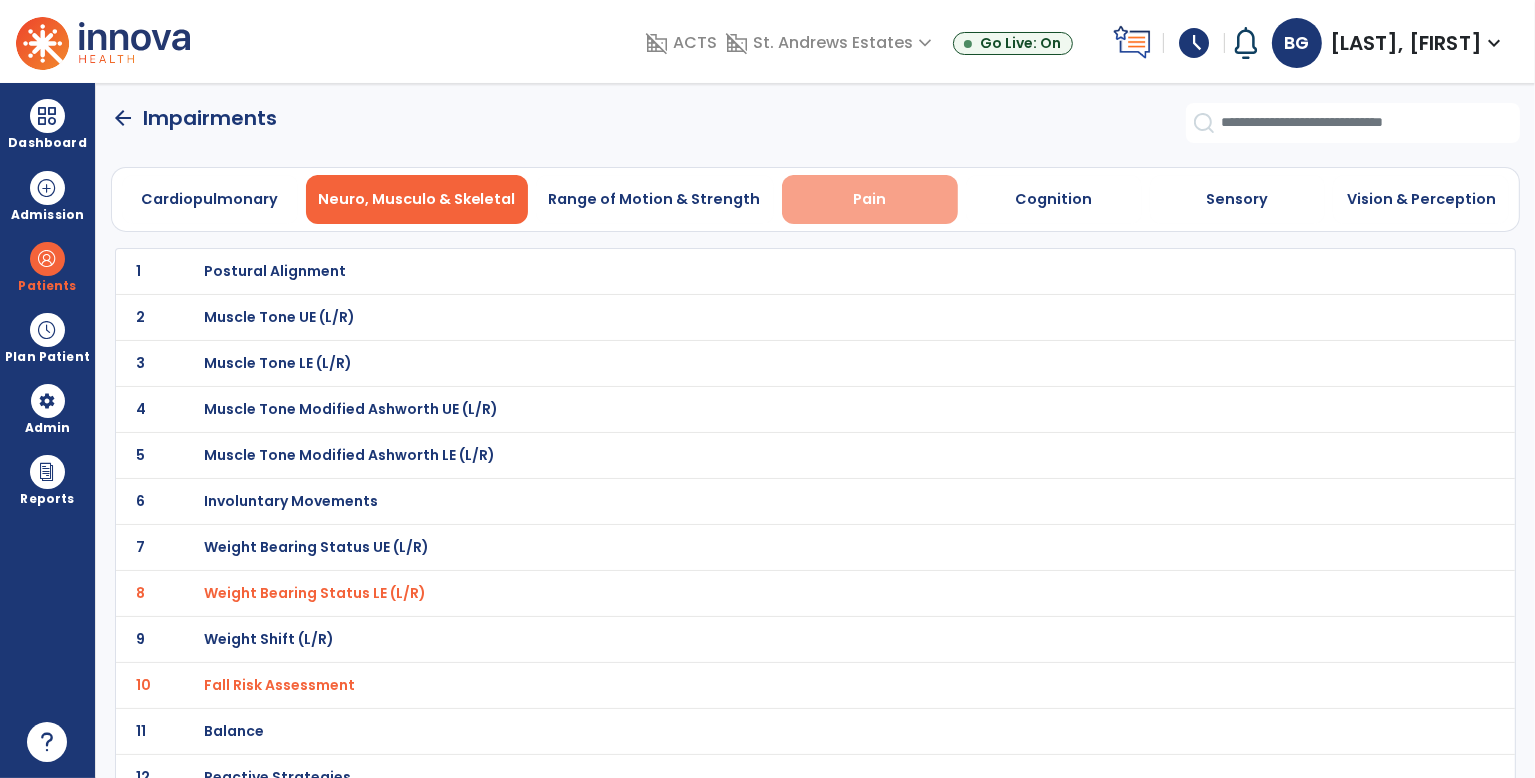 click on "Pain" at bounding box center (869, 199) 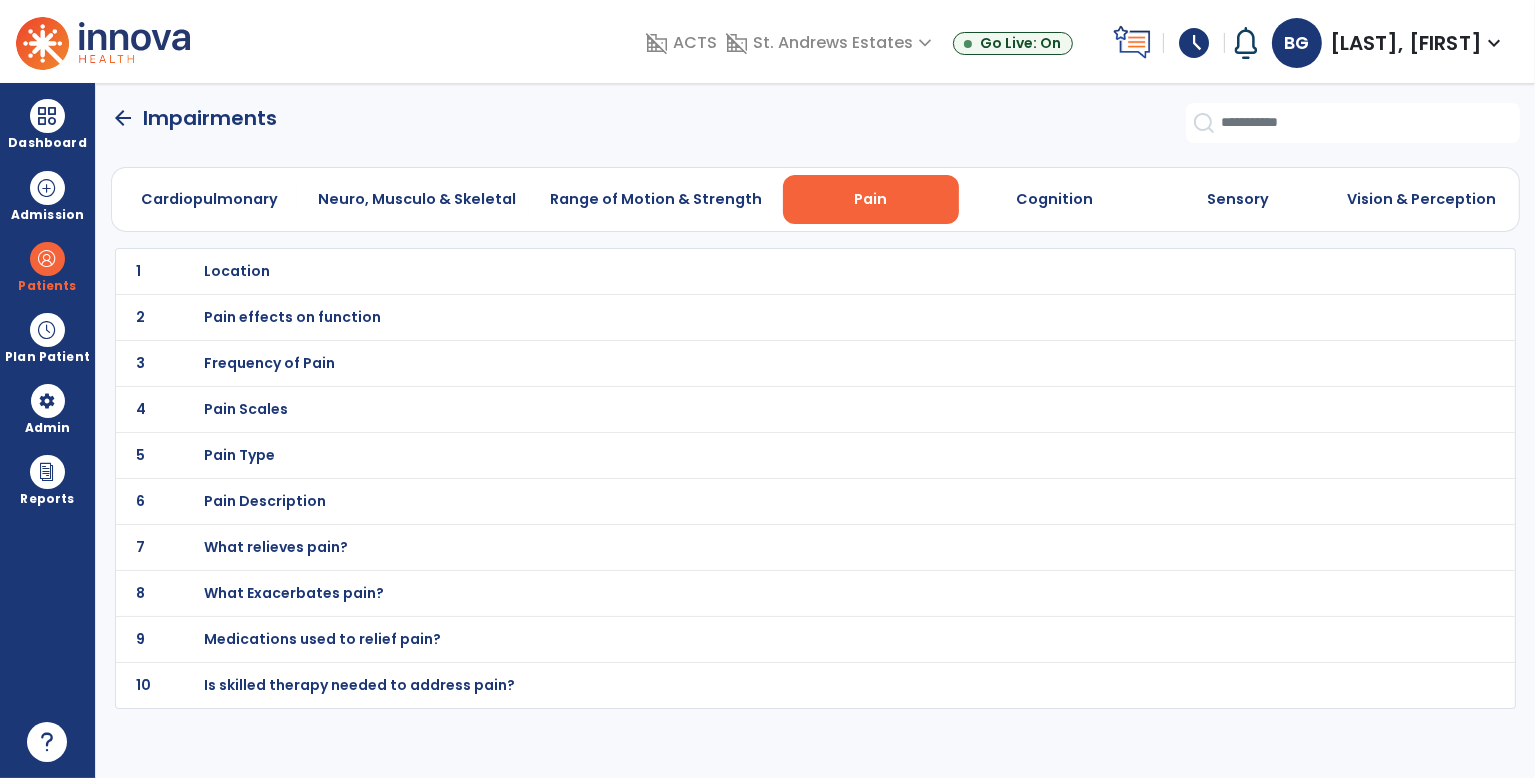 click on "Location" at bounding box center (237, 271) 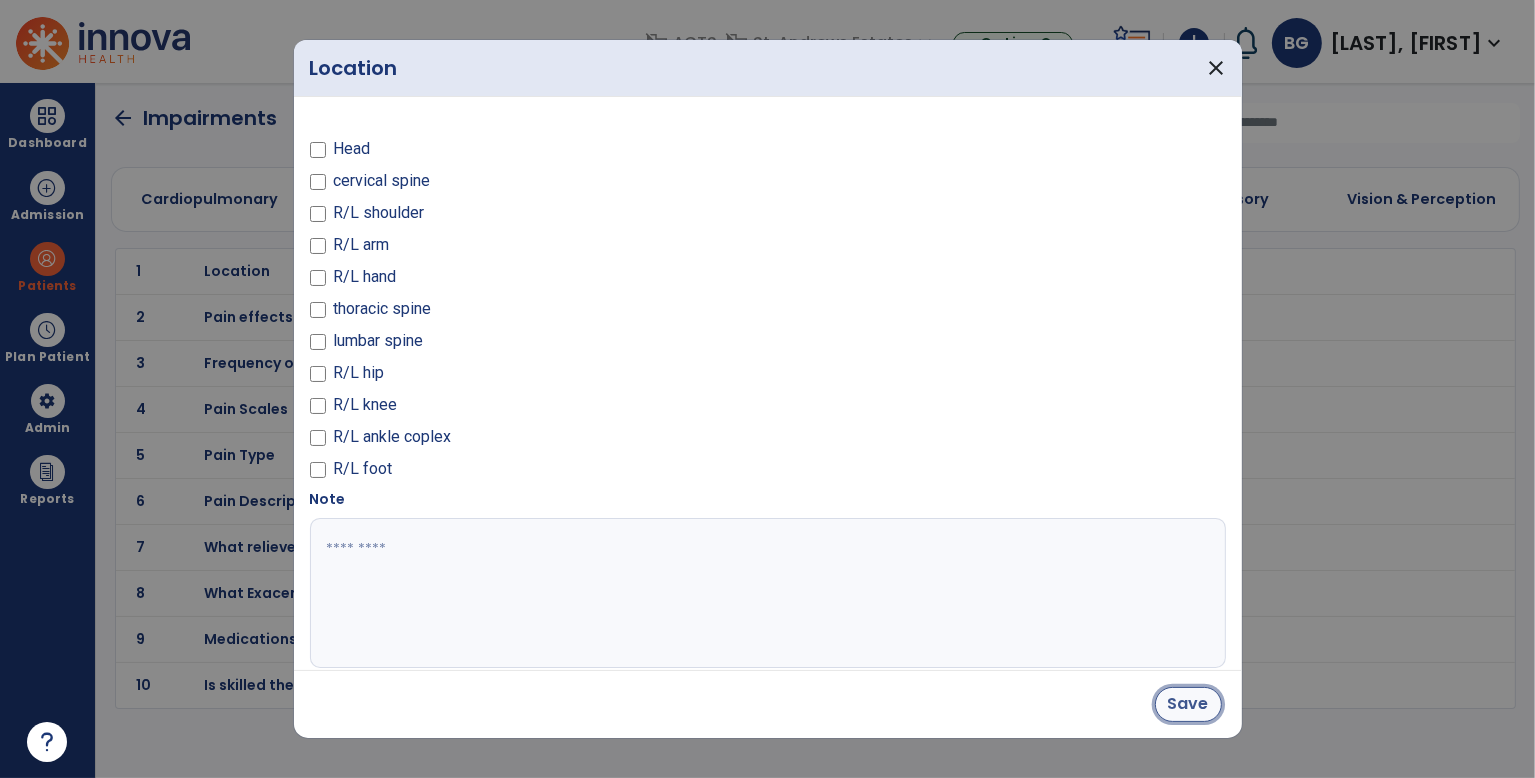 click on "Save" at bounding box center [1188, 704] 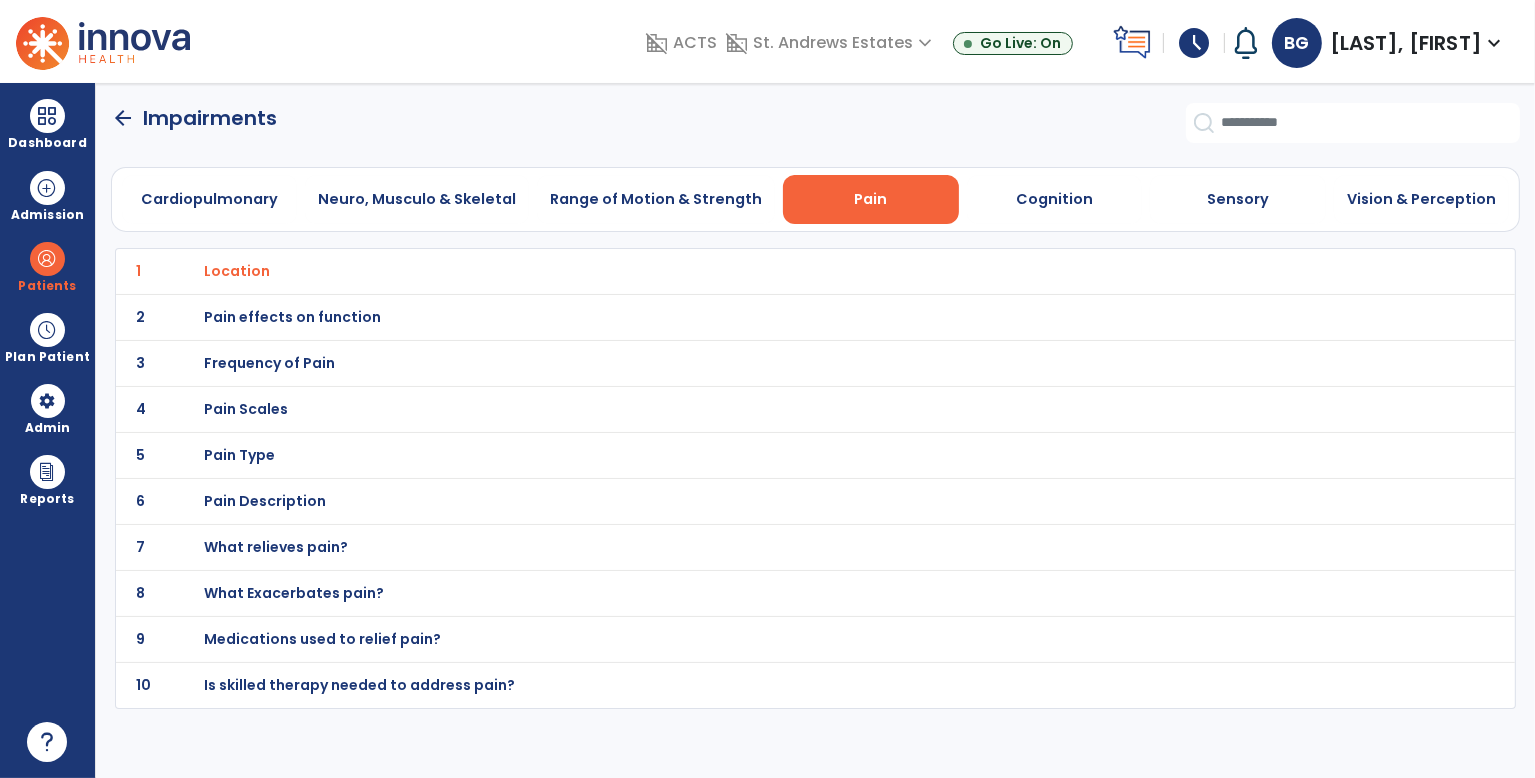 click on "Pain Scales" at bounding box center [237, 271] 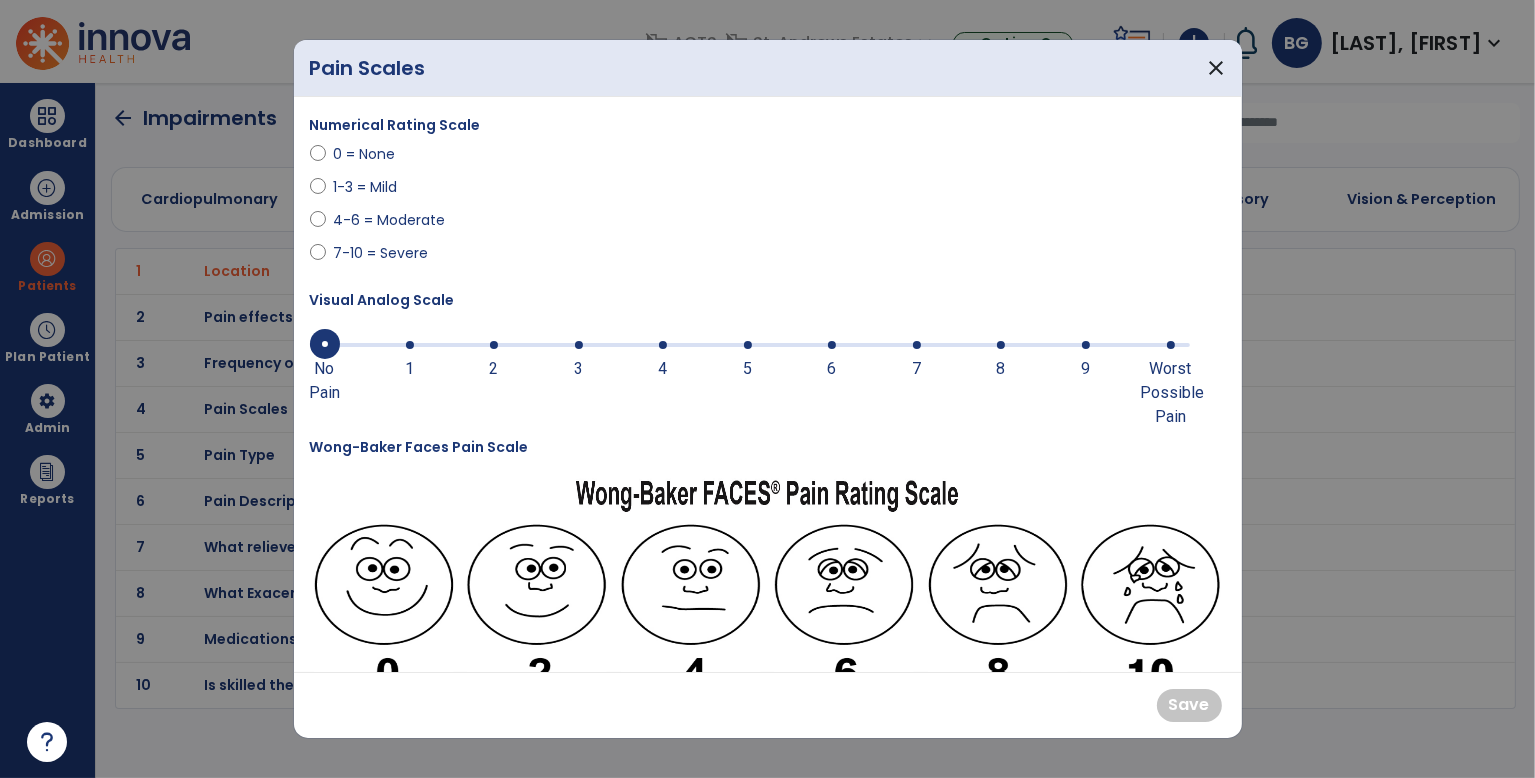 click at bounding box center (1001, 345) 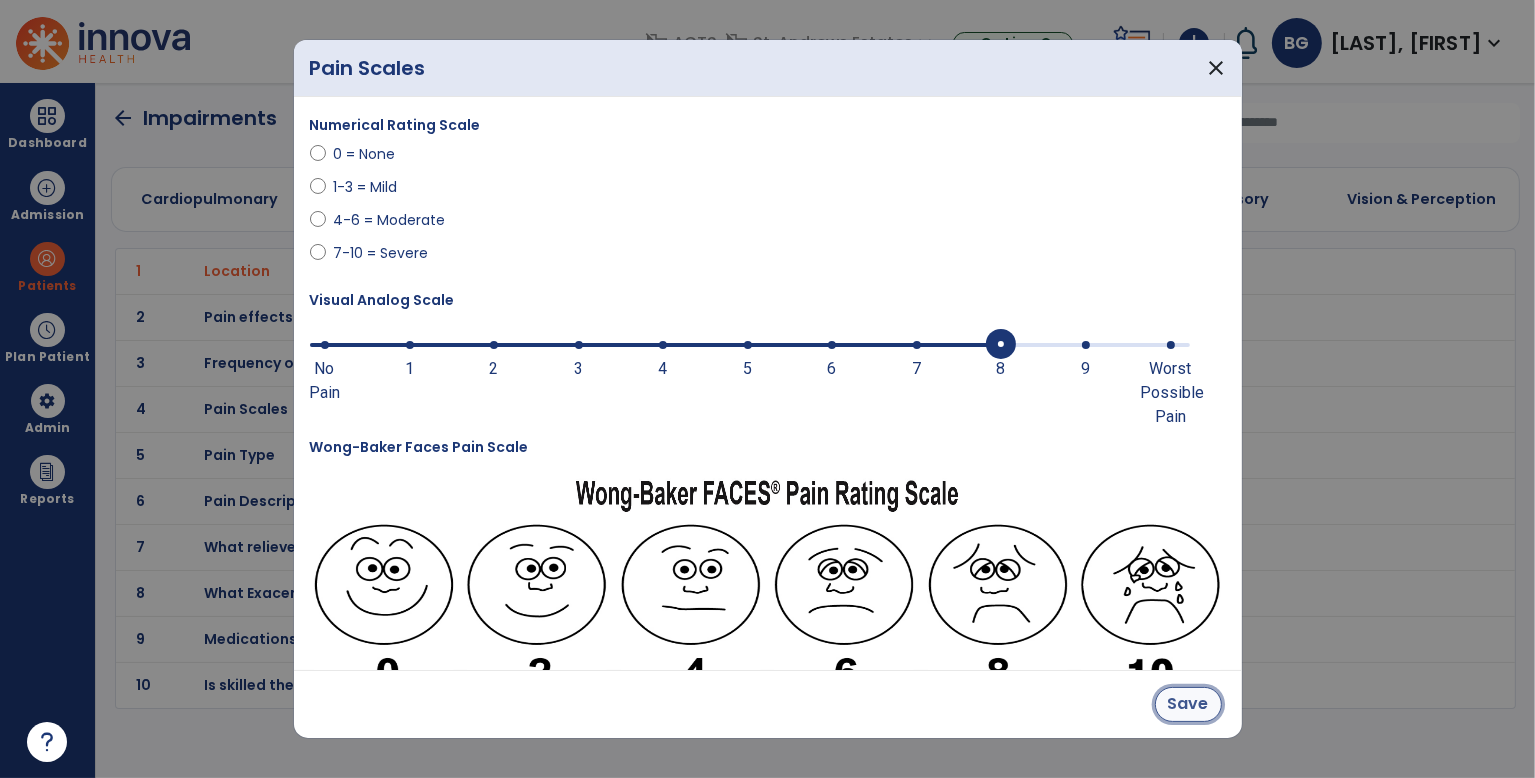 click on "Save" at bounding box center (1188, 704) 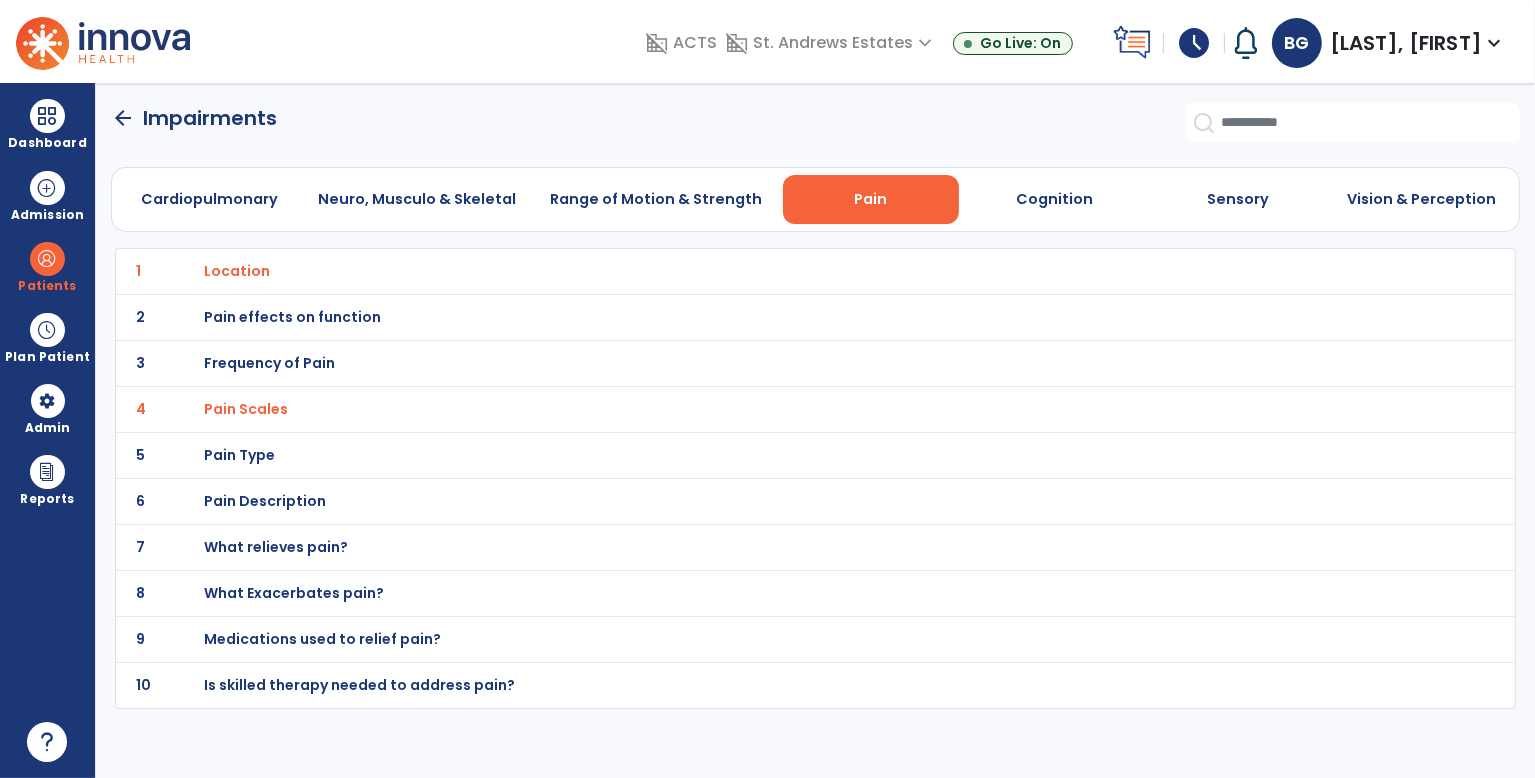 click on "What relieves pain?" at bounding box center [237, 271] 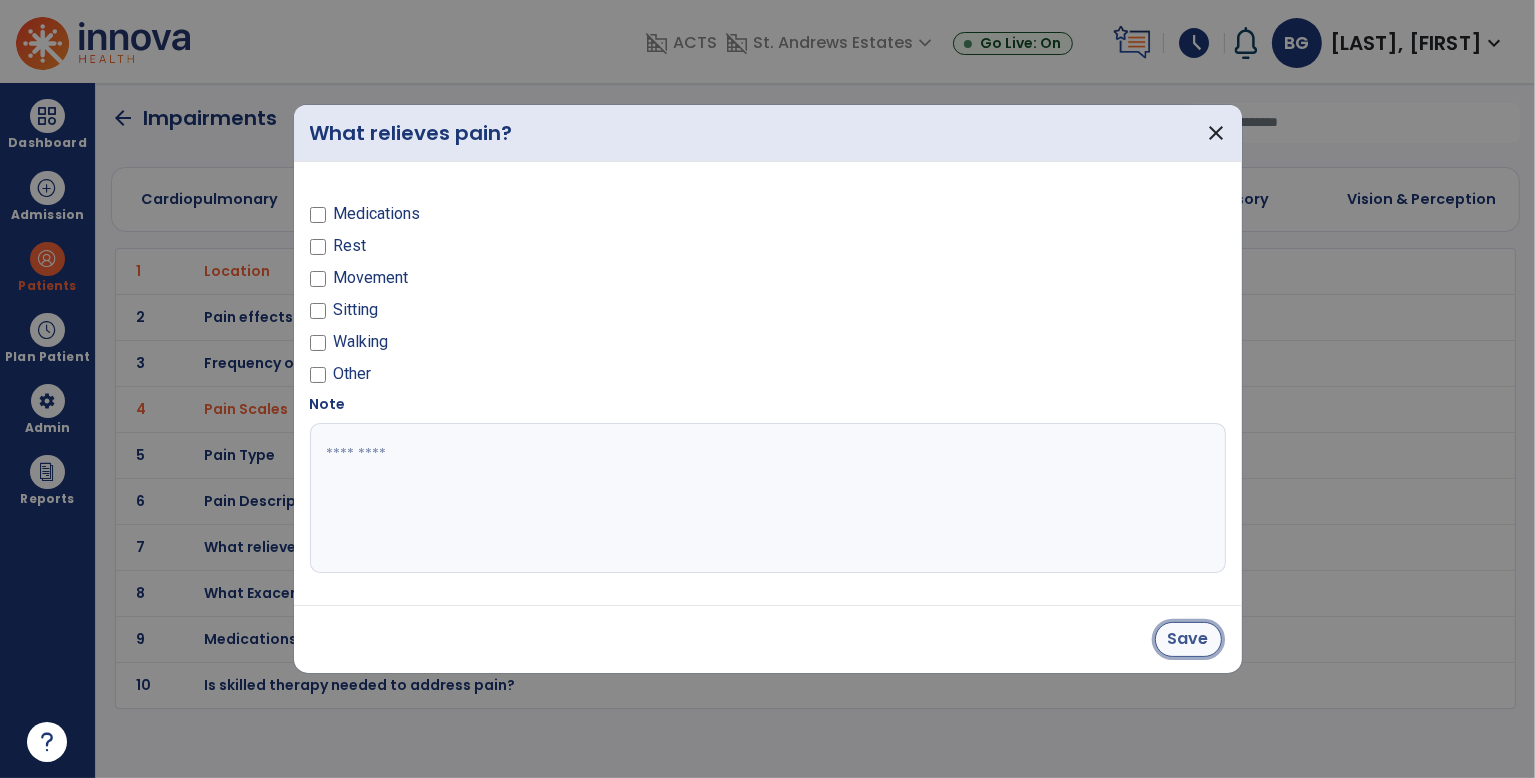 click on "Save" at bounding box center (1188, 639) 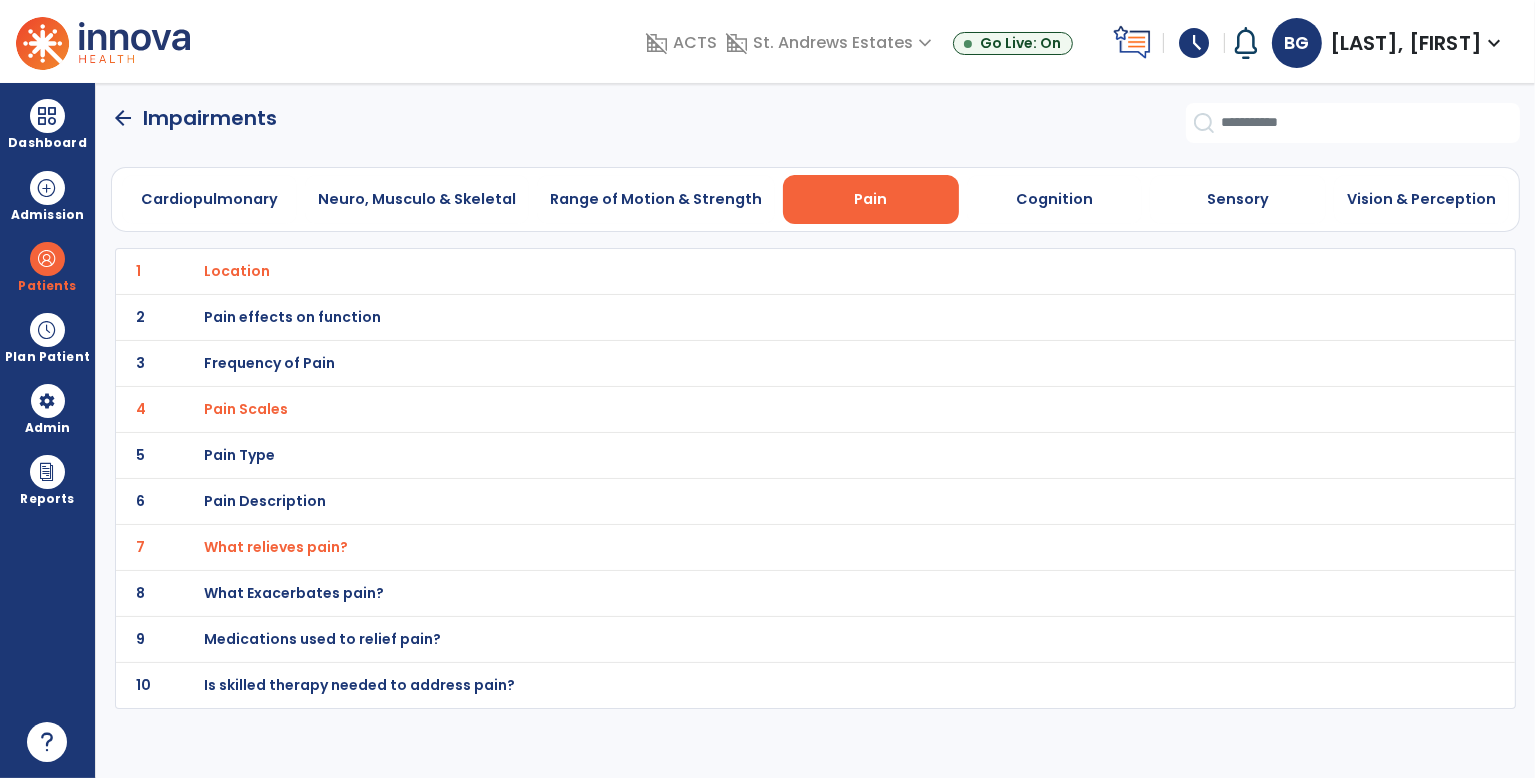 click on "arrow_back" 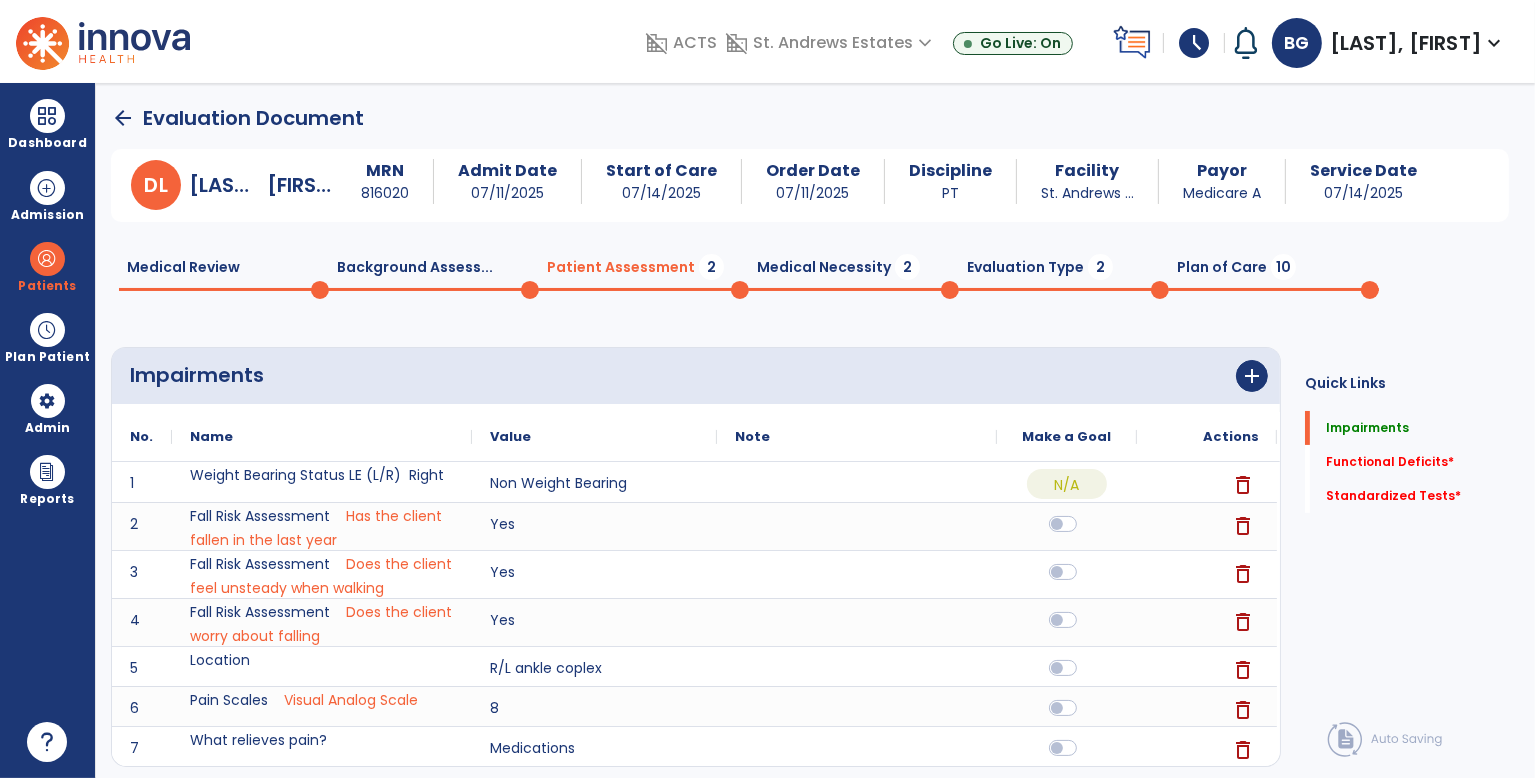 click on "arrow_back" 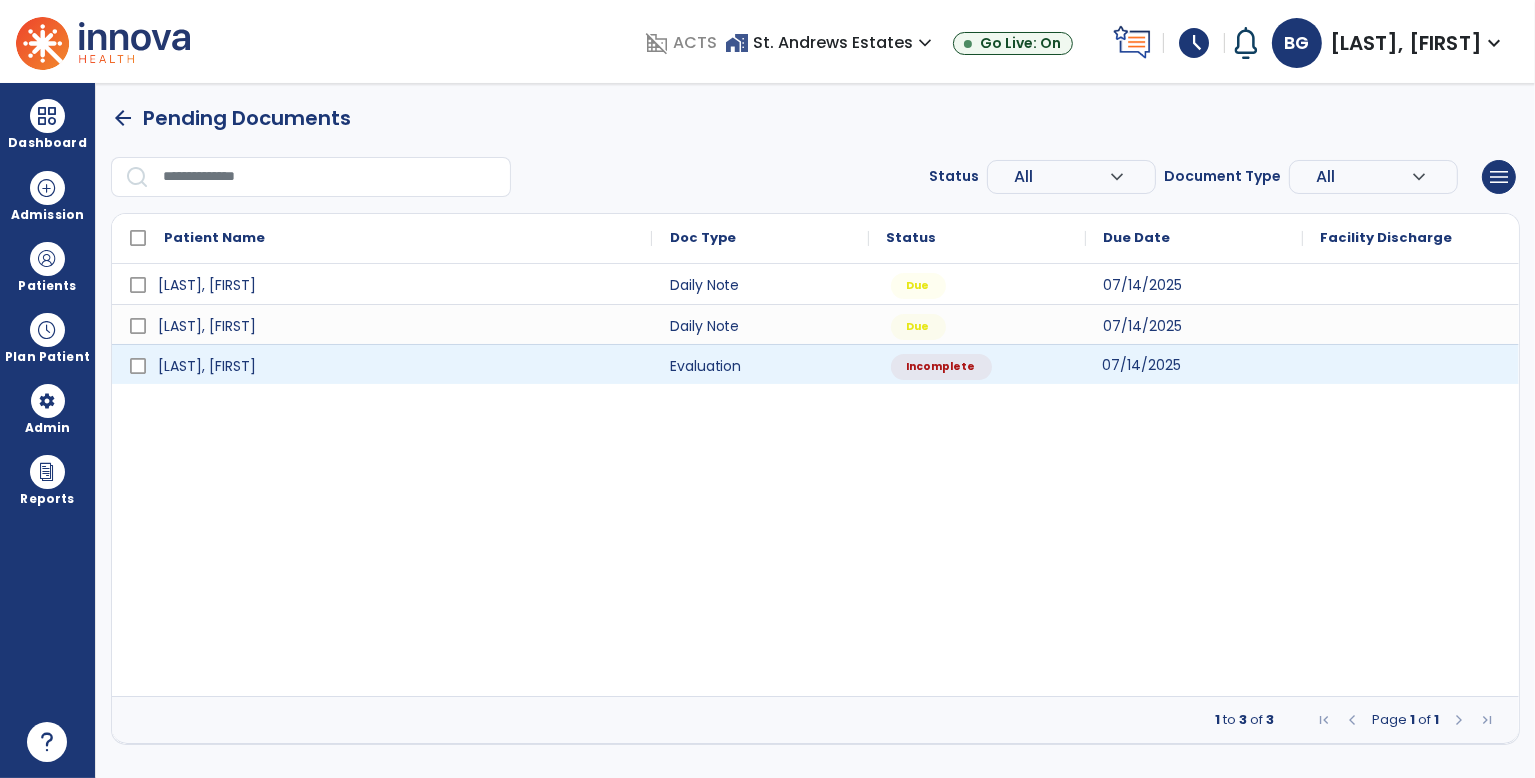 click on "07/14/2025" at bounding box center (1142, 365) 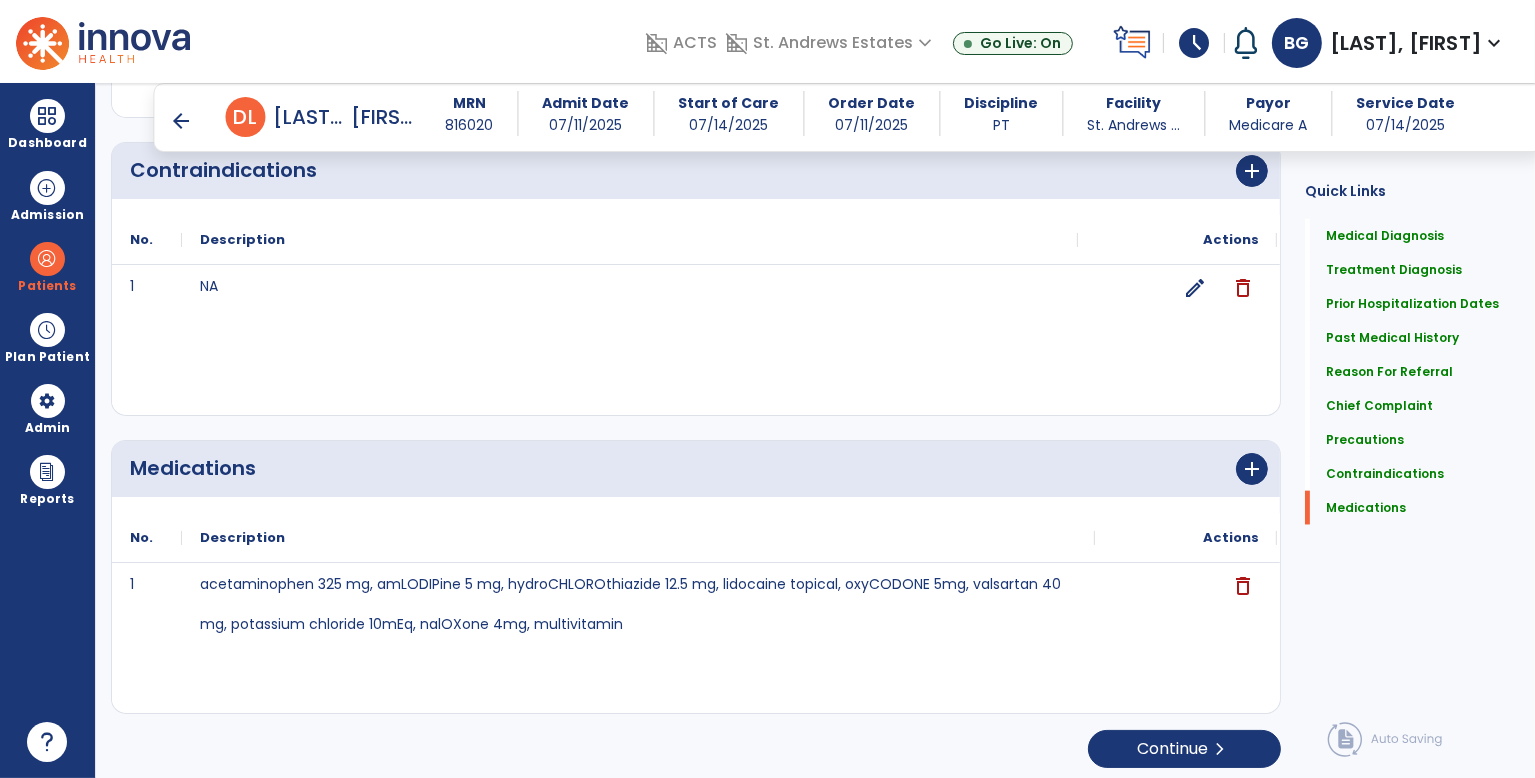 scroll, scrollTop: 2225, scrollLeft: 0, axis: vertical 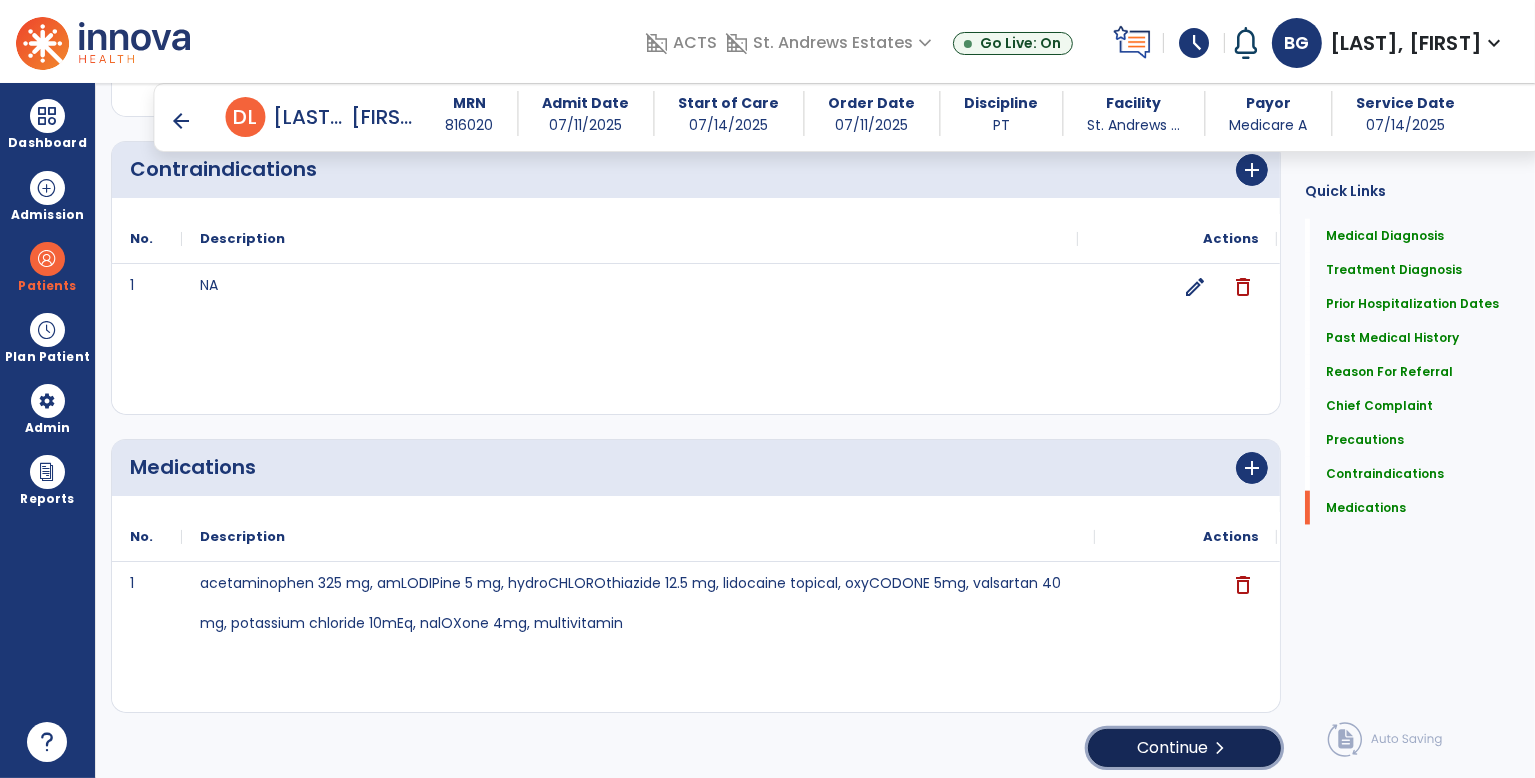 click on "Continue  chevron_right" 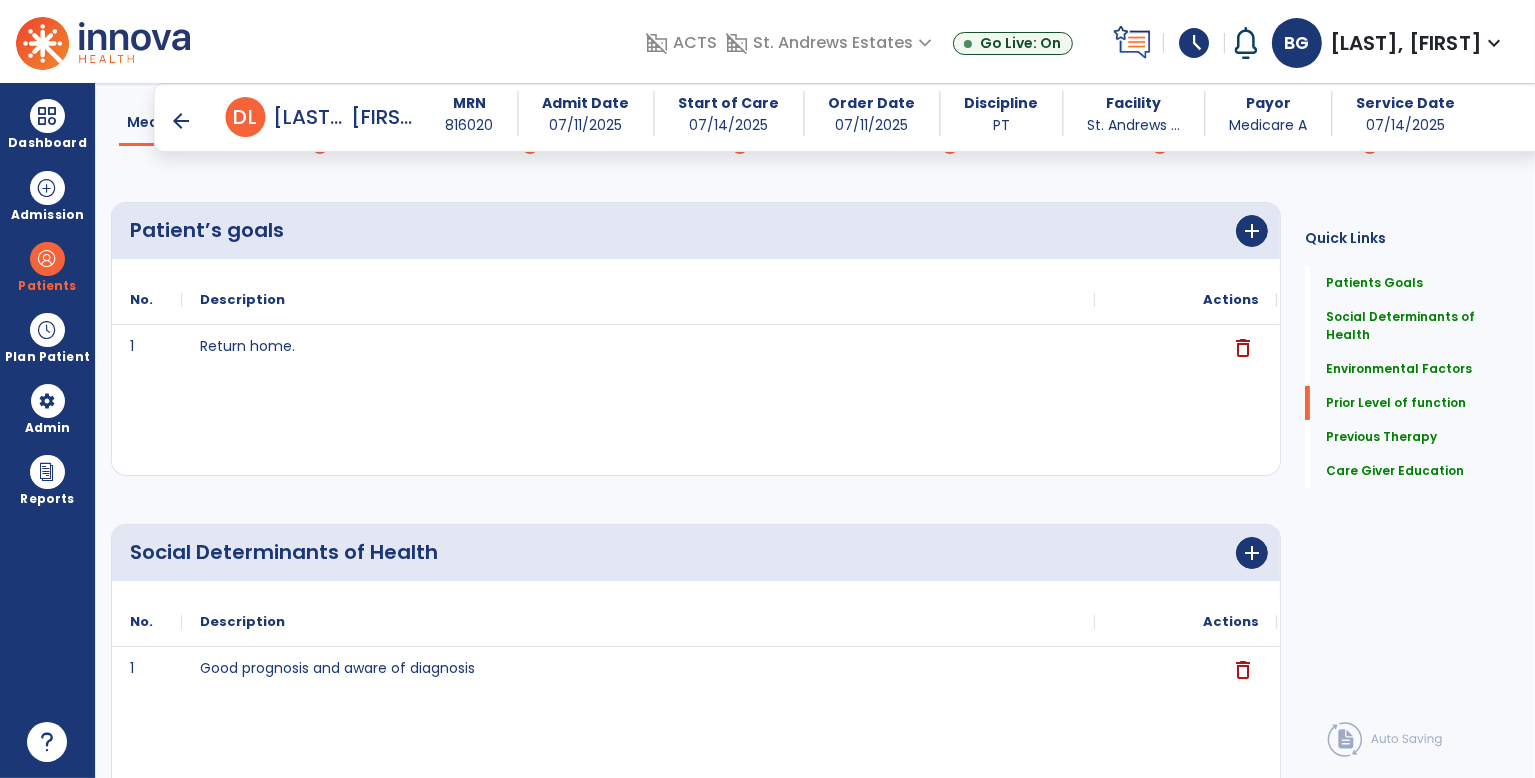 scroll, scrollTop: 1440, scrollLeft: 0, axis: vertical 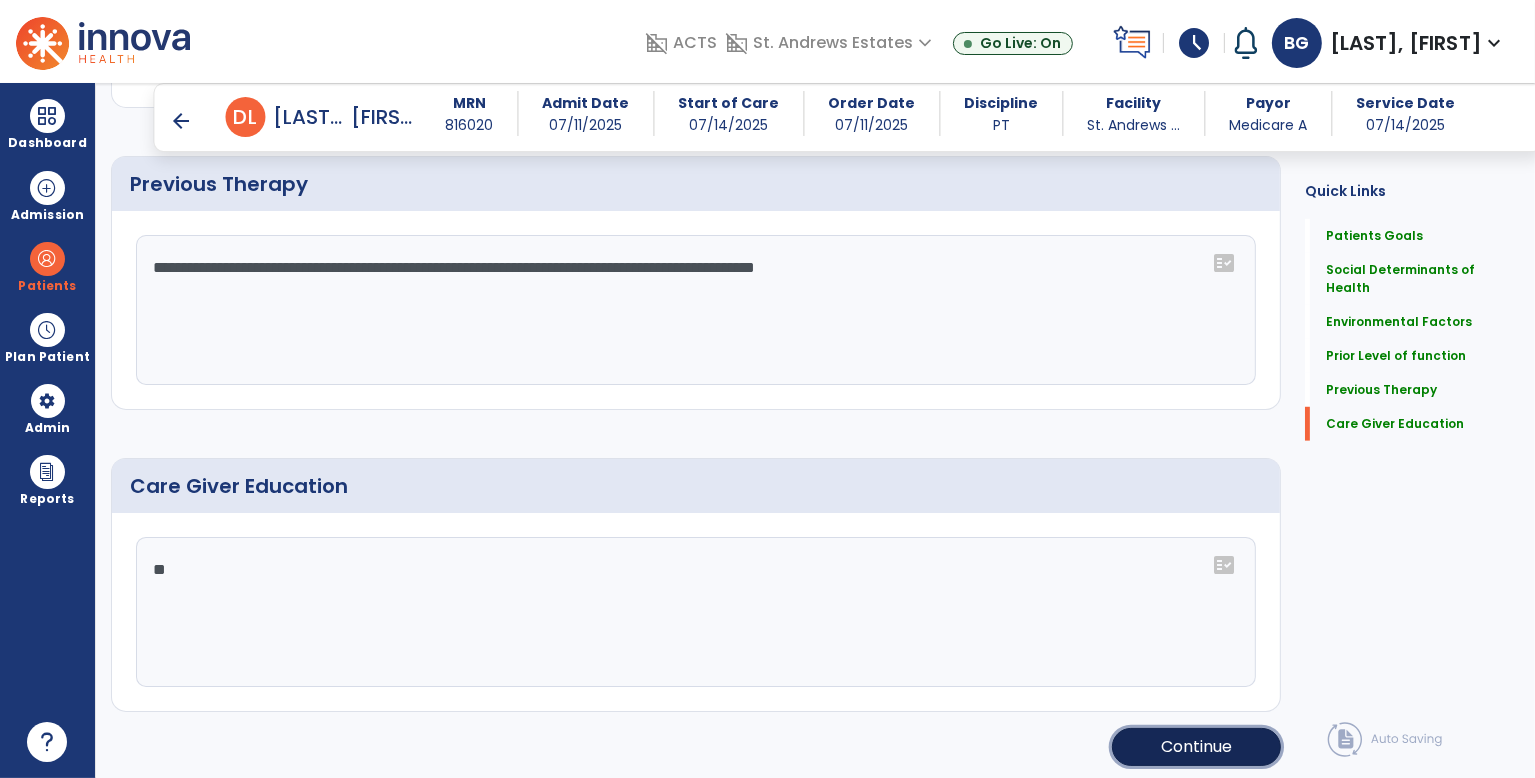 click on "Continue" 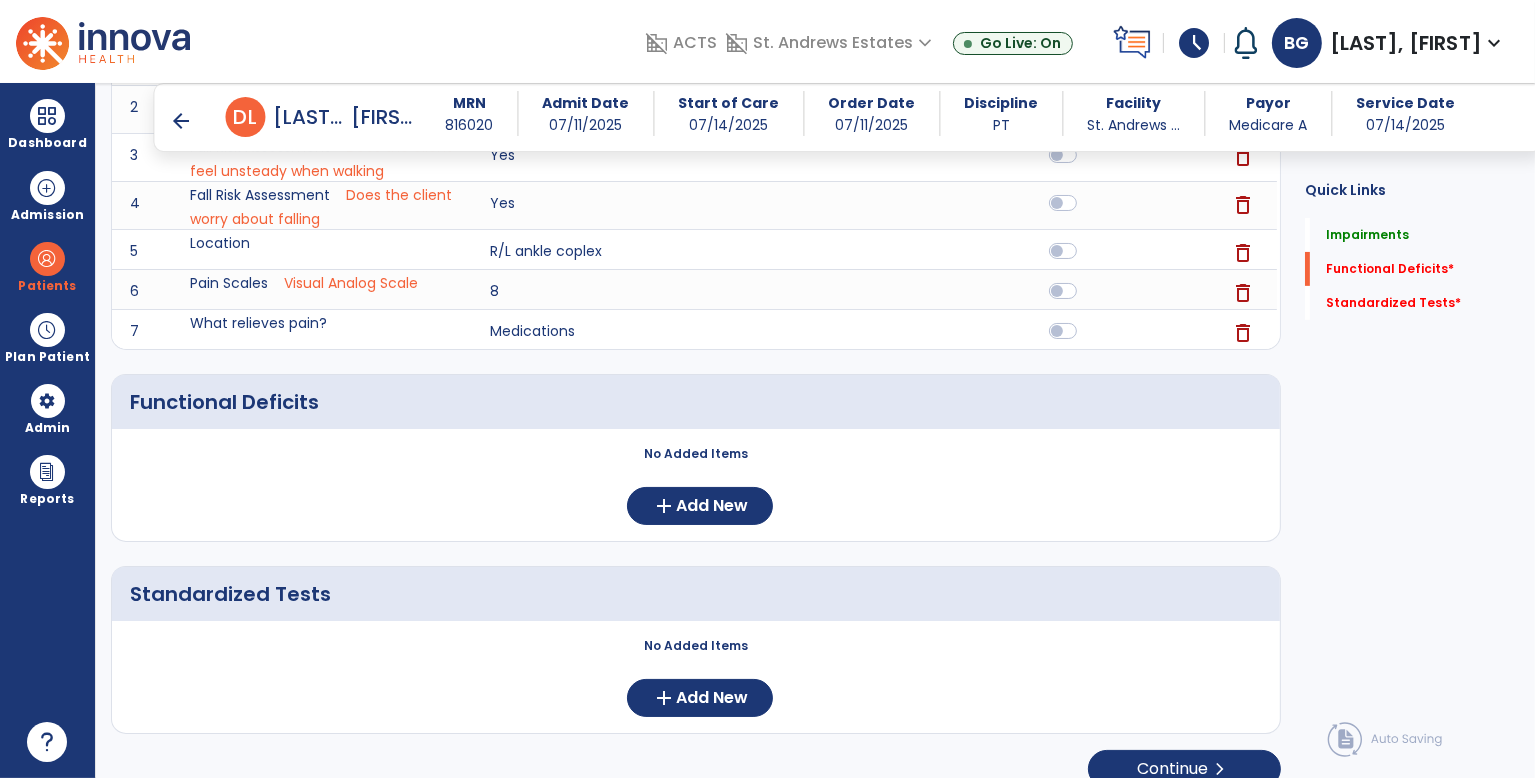 scroll, scrollTop: 422, scrollLeft: 0, axis: vertical 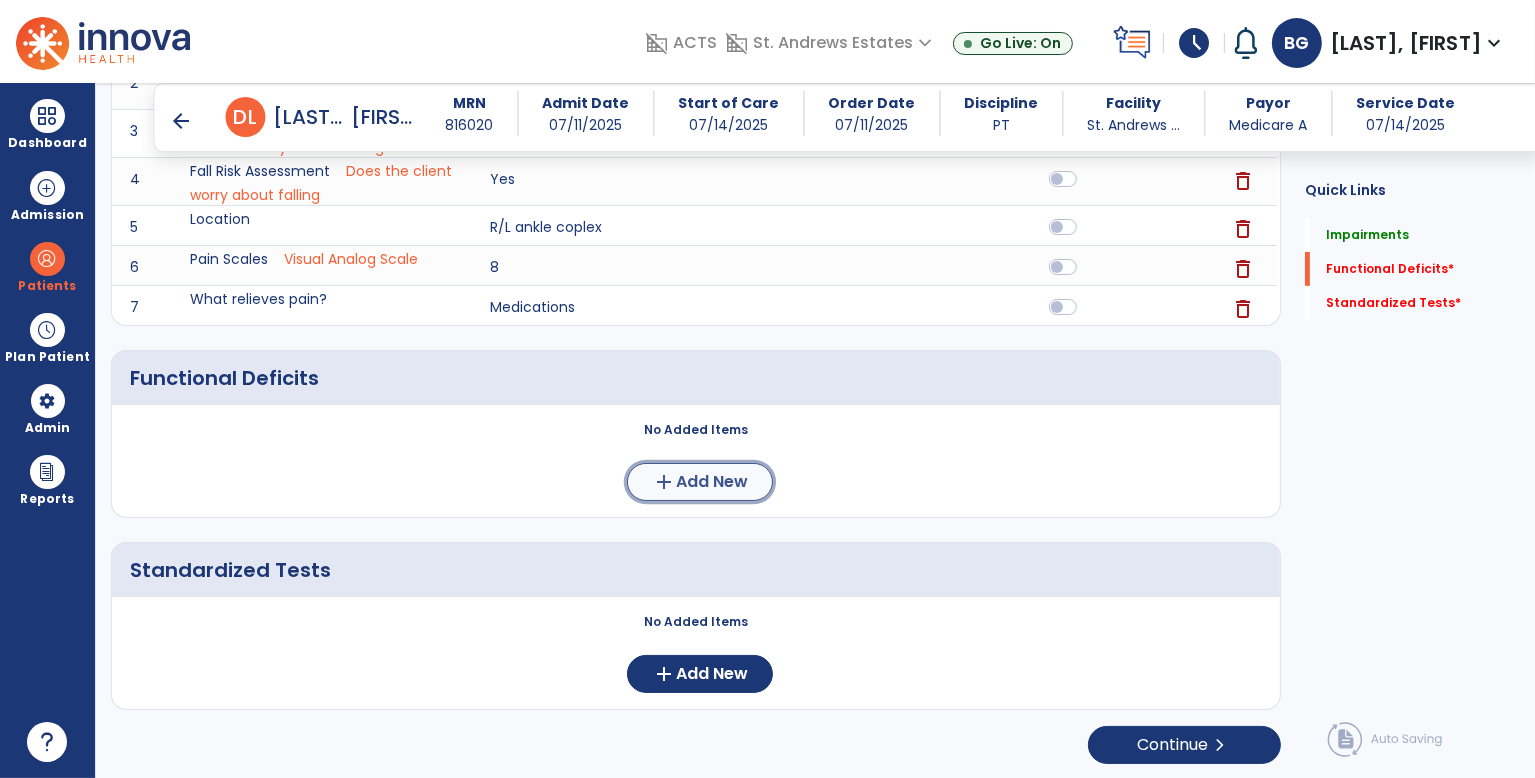 click on "Add New" 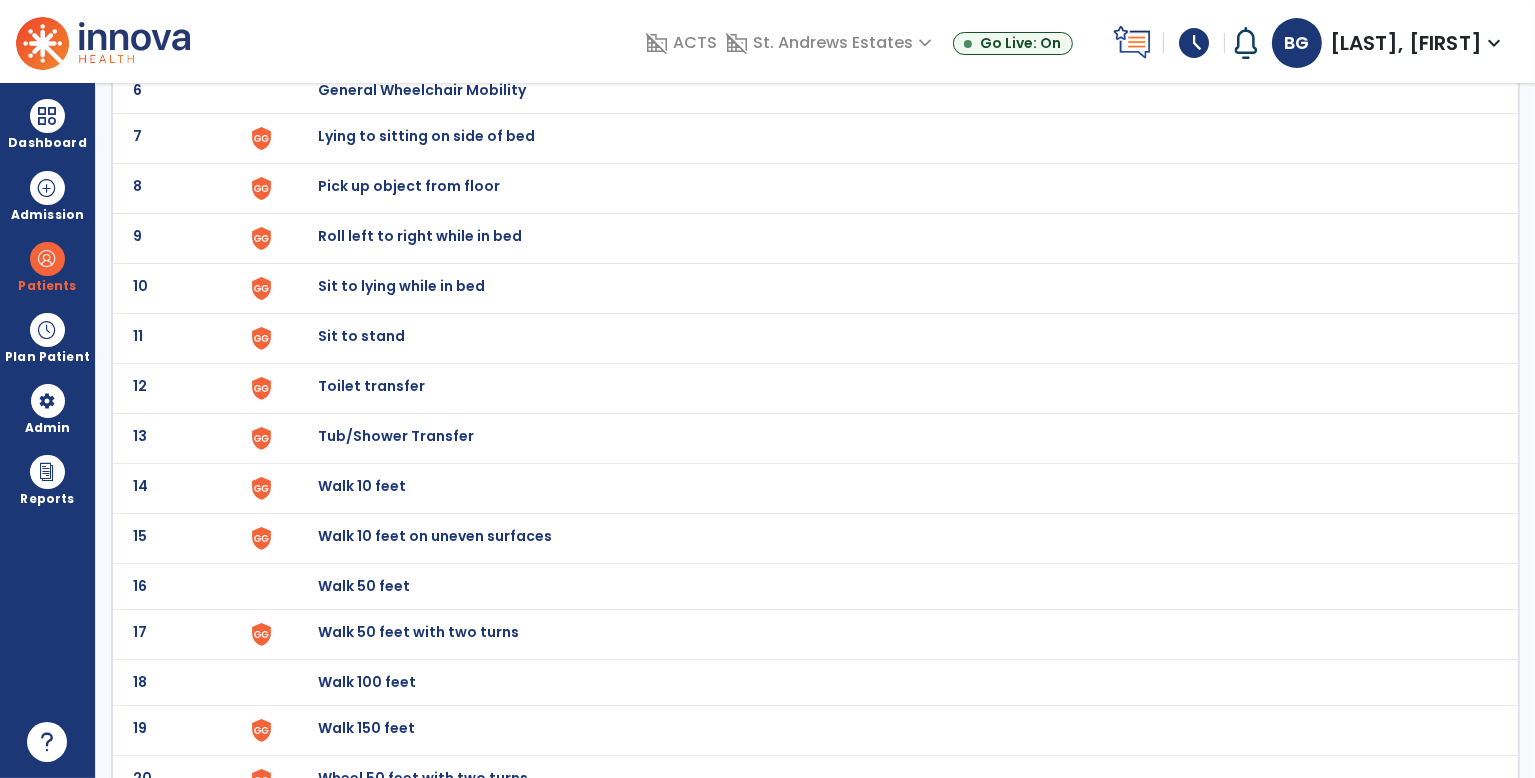 scroll, scrollTop: 0, scrollLeft: 0, axis: both 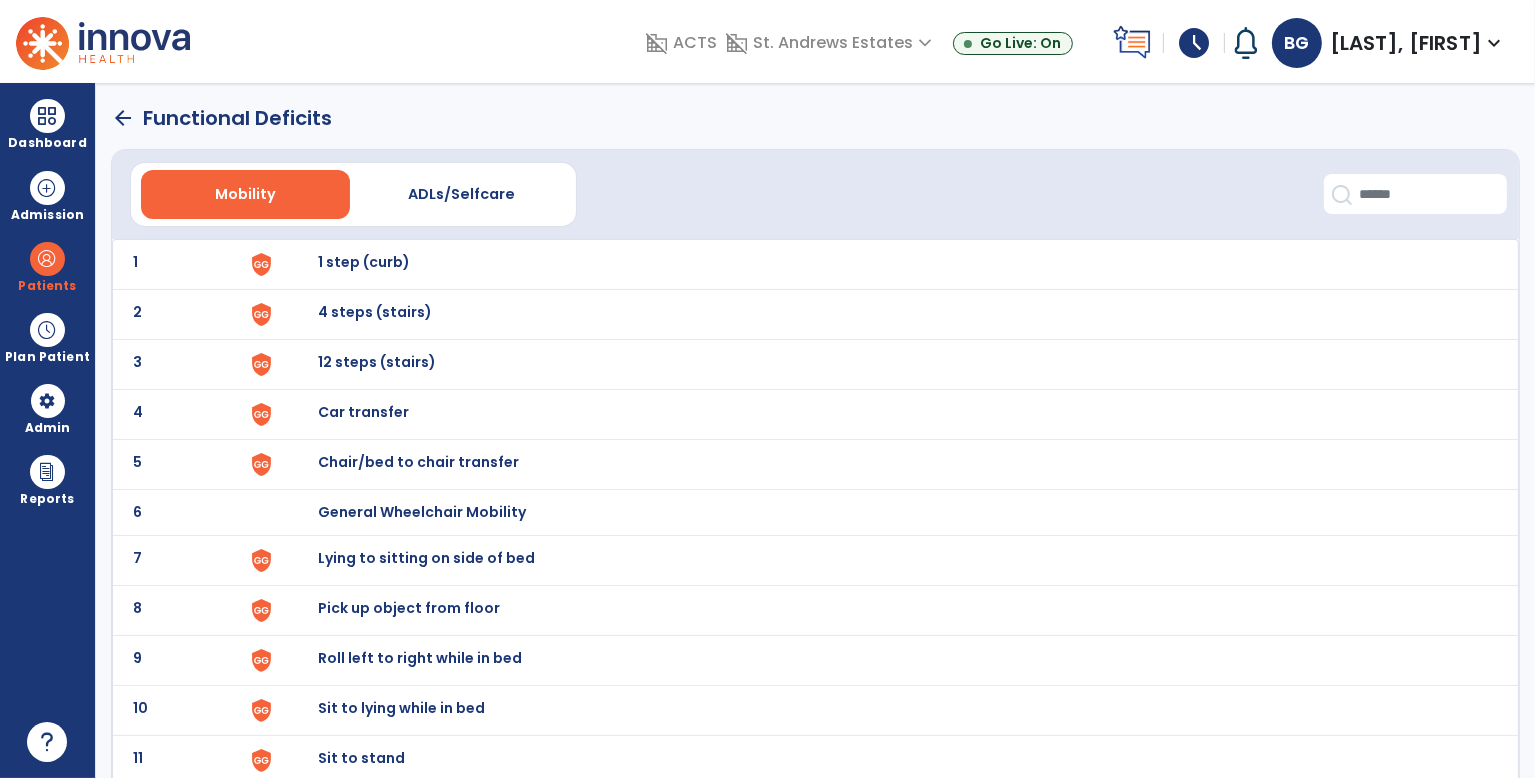 click on "7" 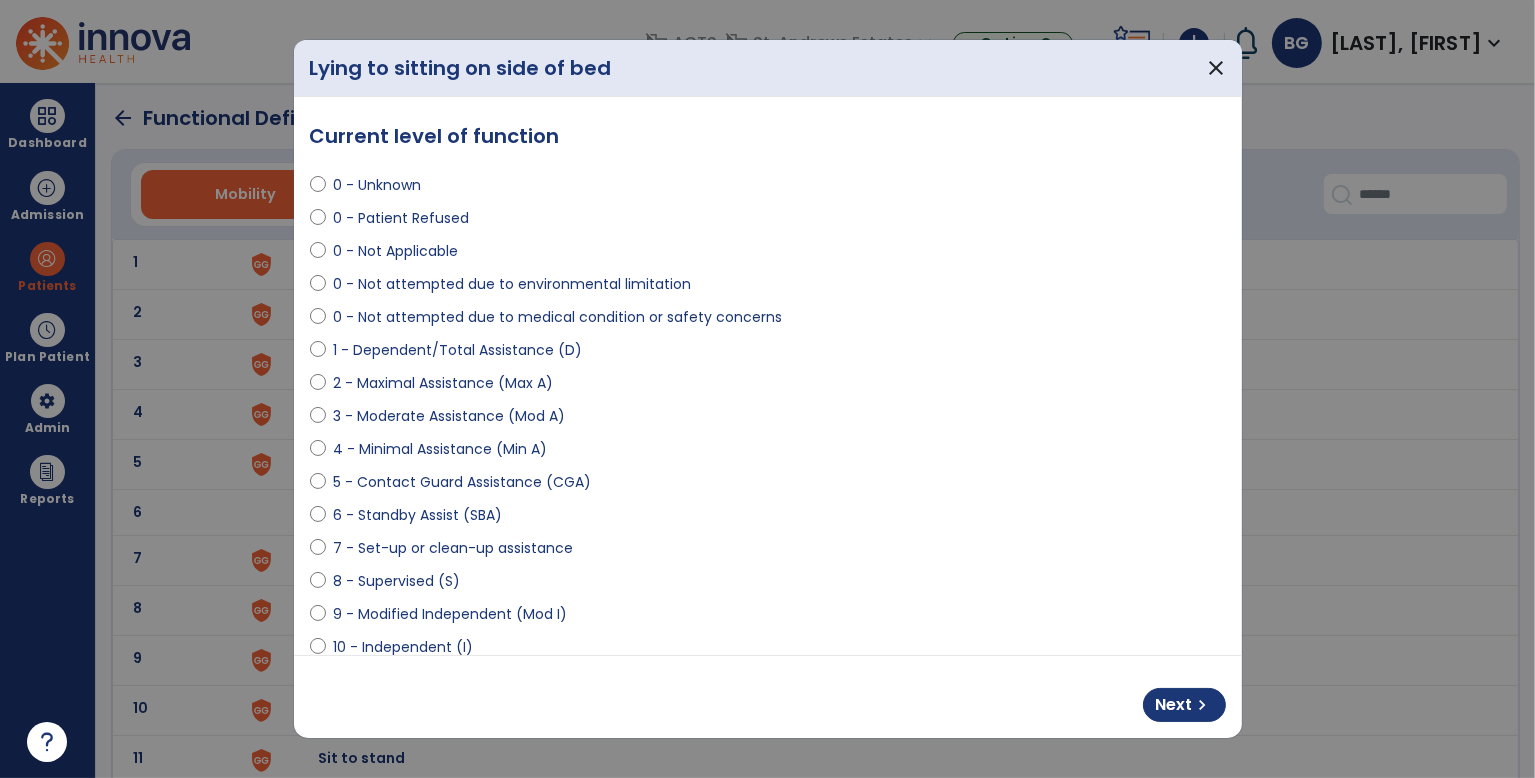select on "**********" 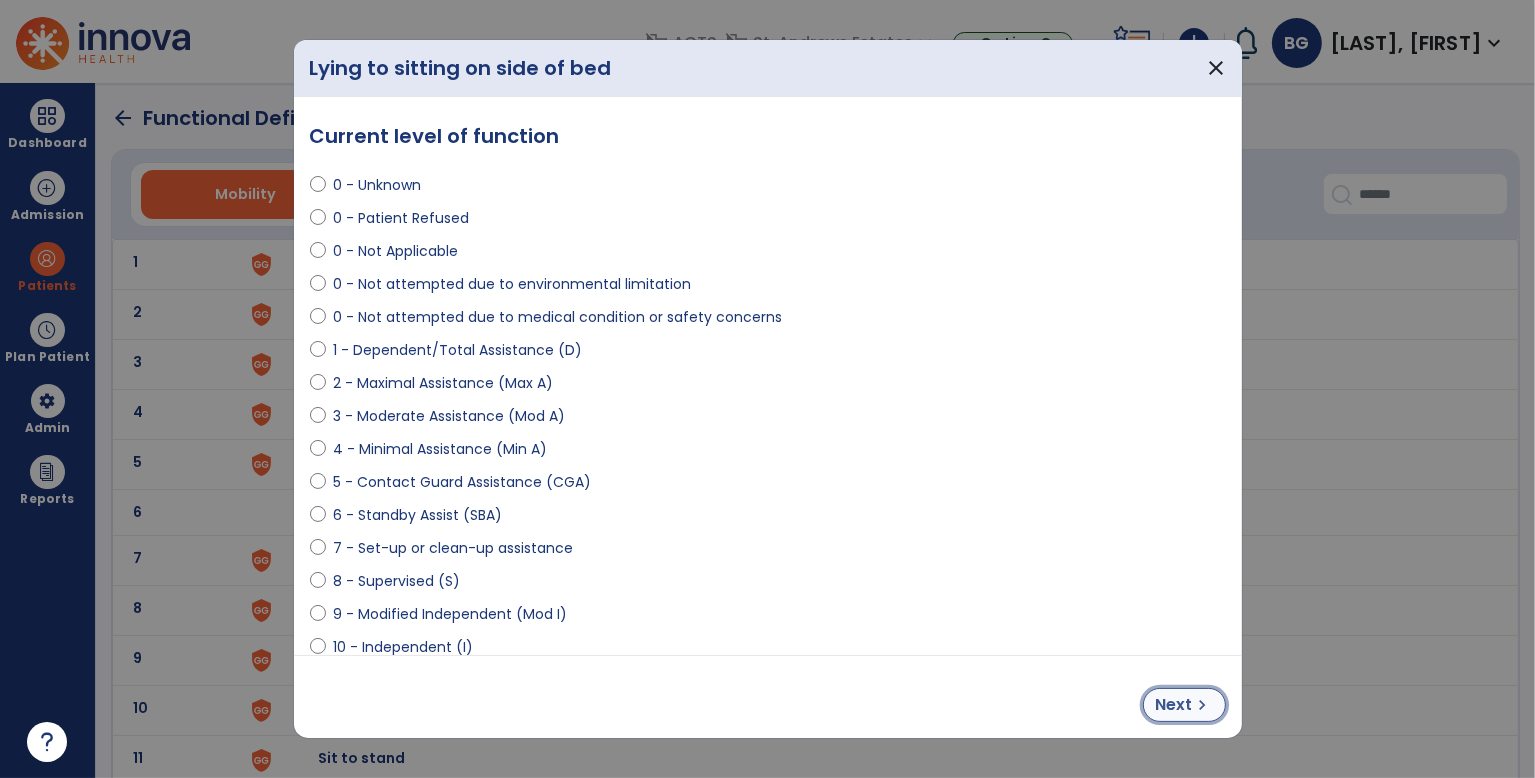 click on "chevron_right" at bounding box center (1203, 705) 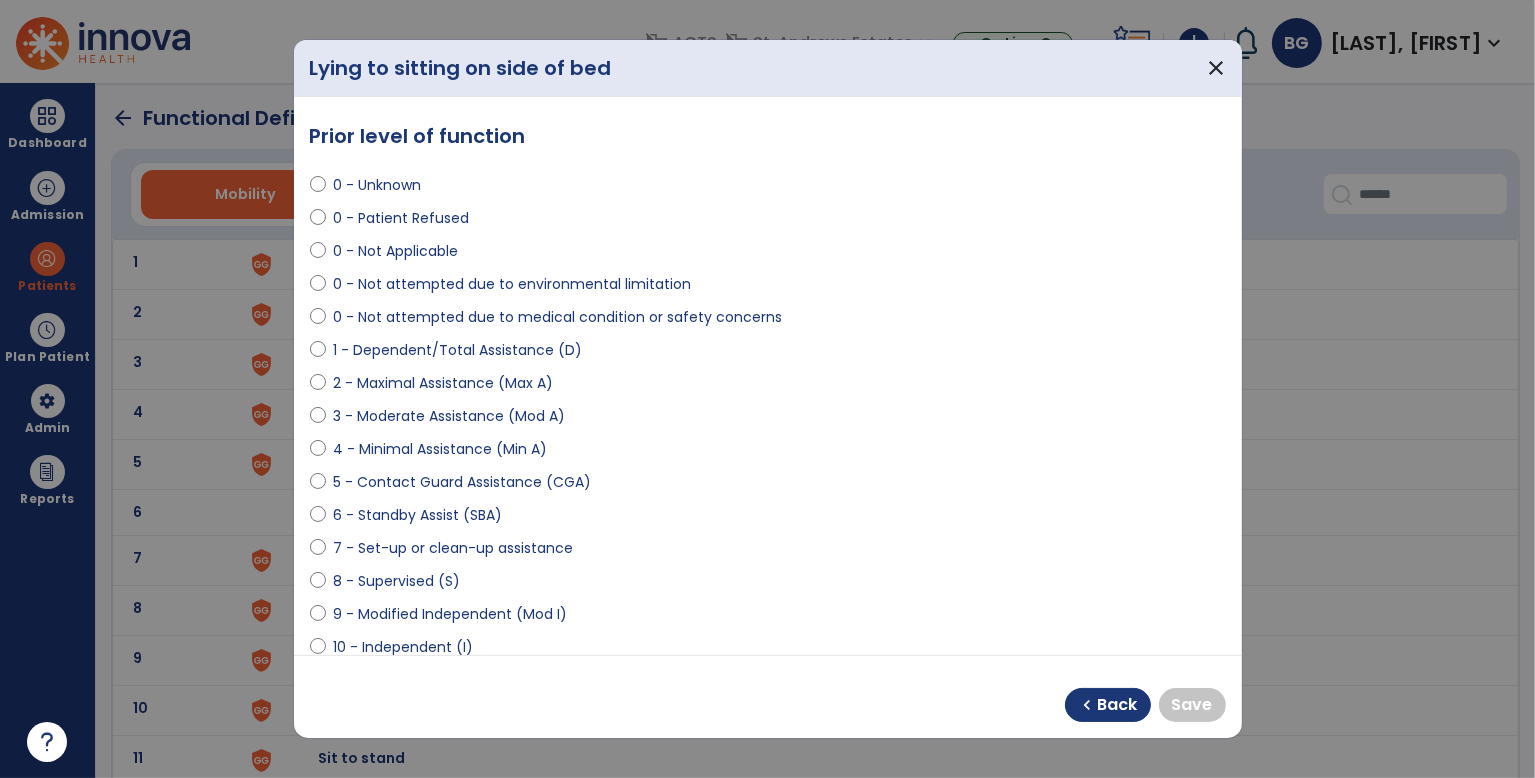 select on "**********" 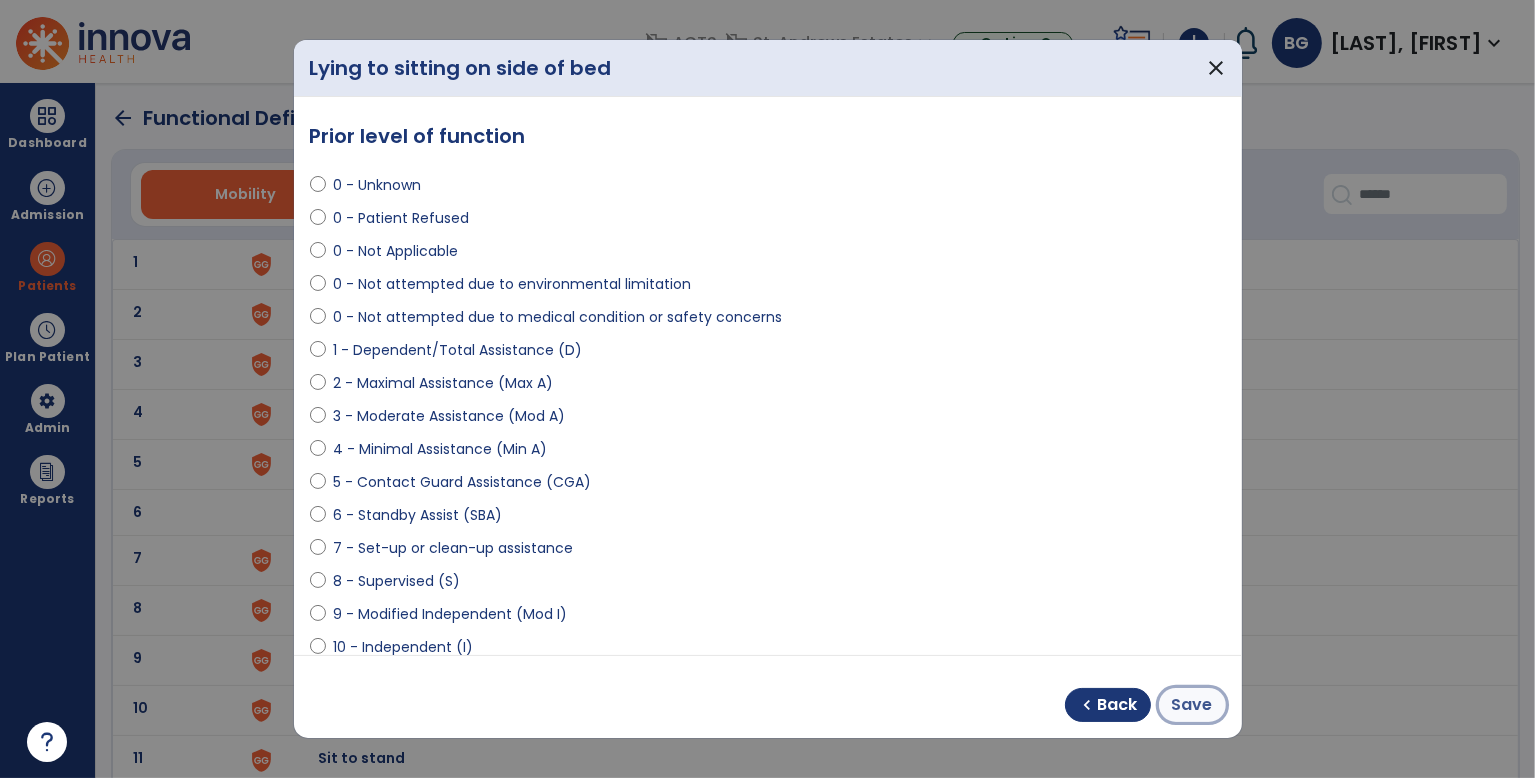 click on "Save" at bounding box center (1192, 705) 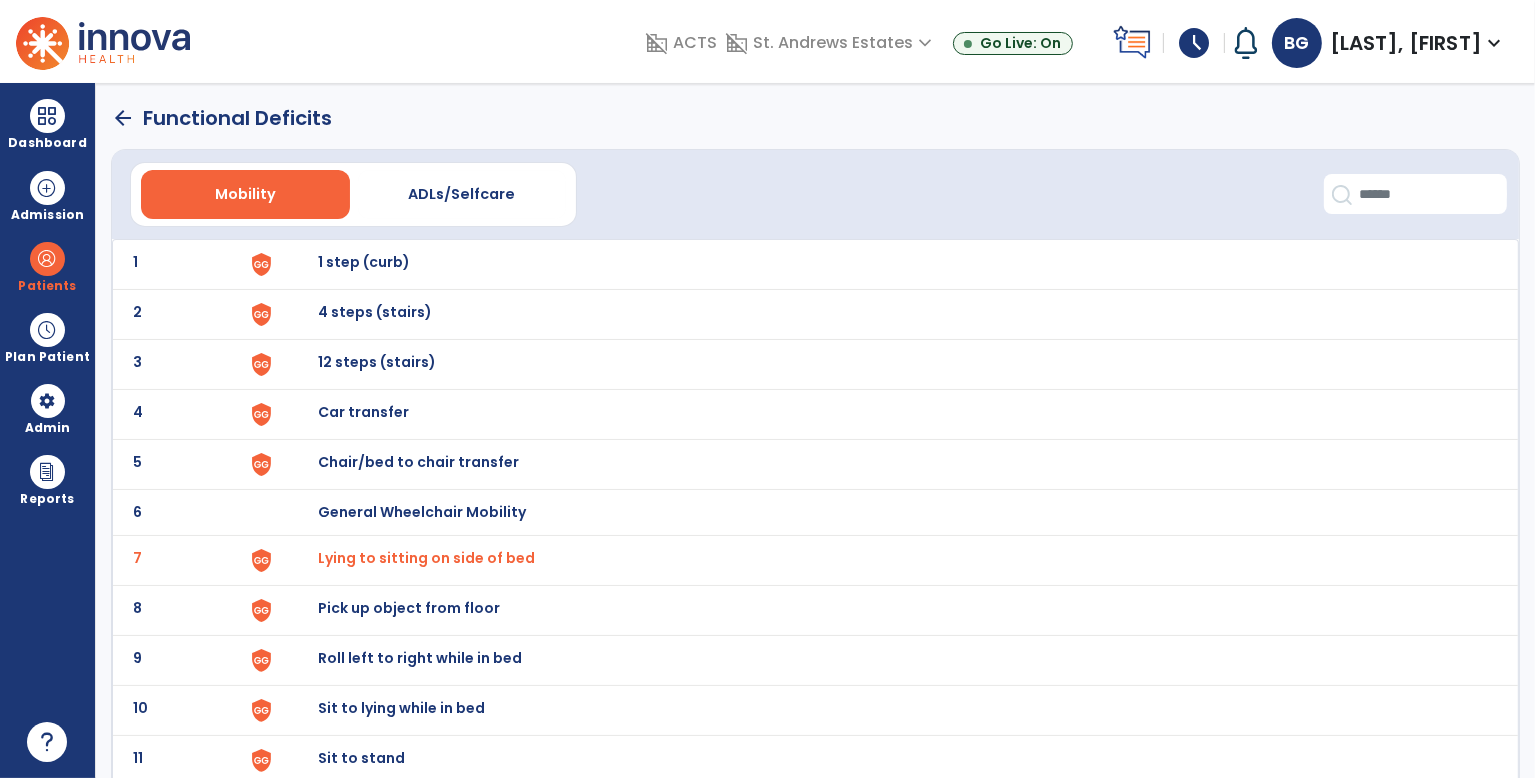 click on "Lying to sitting on side of bed" at bounding box center (426, 558) 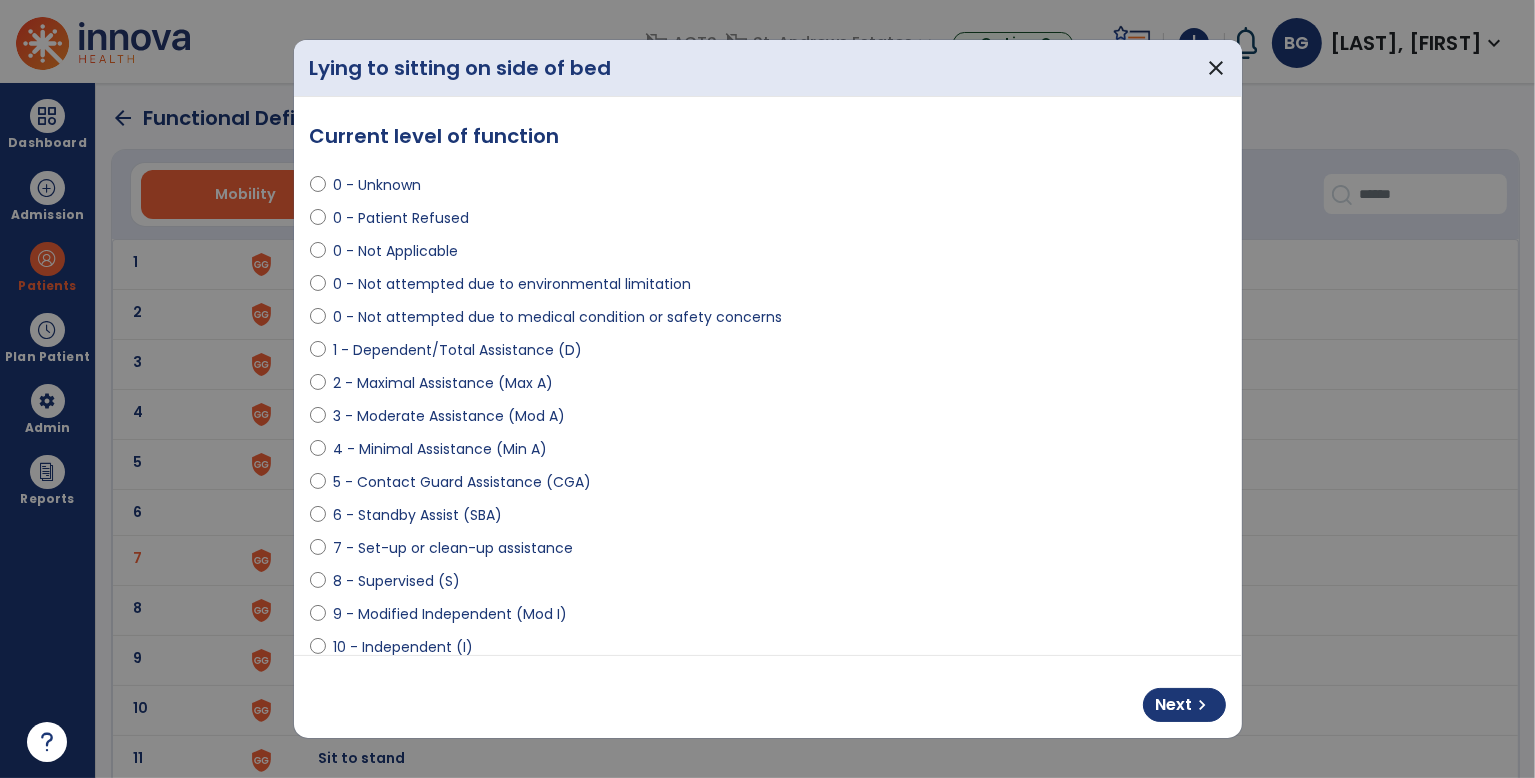 select on "**********" 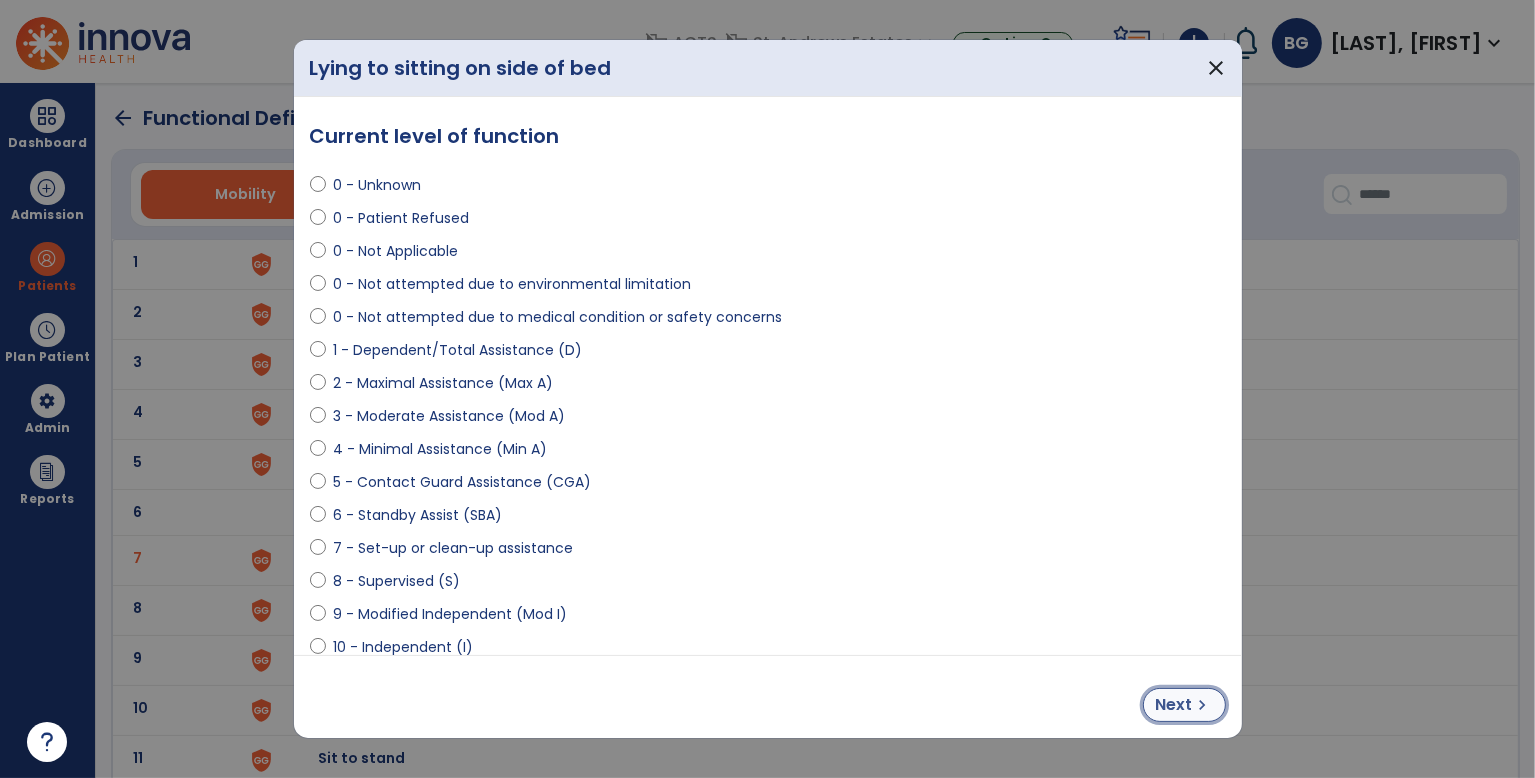 click on "Next" at bounding box center [1174, 705] 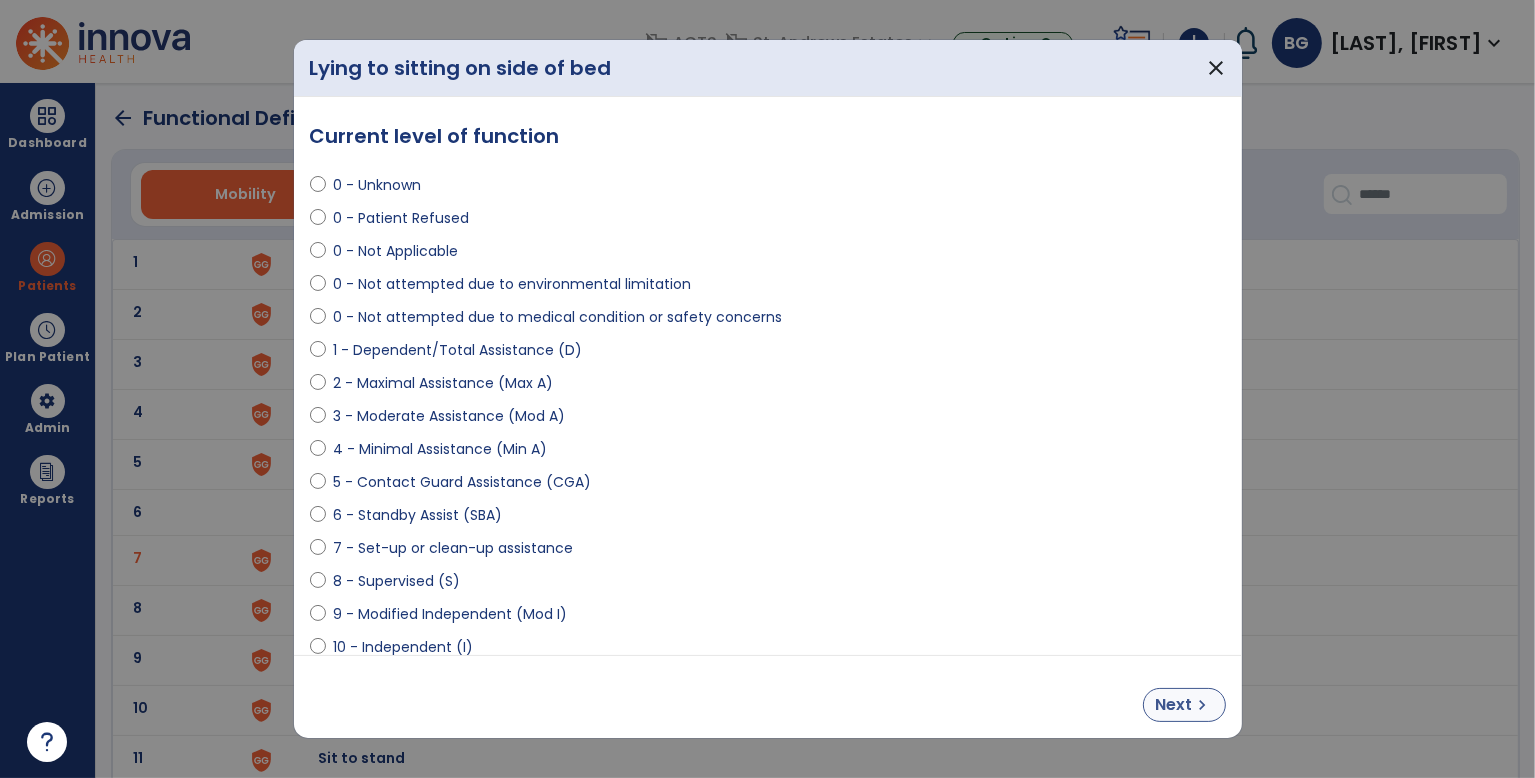 select on "**********" 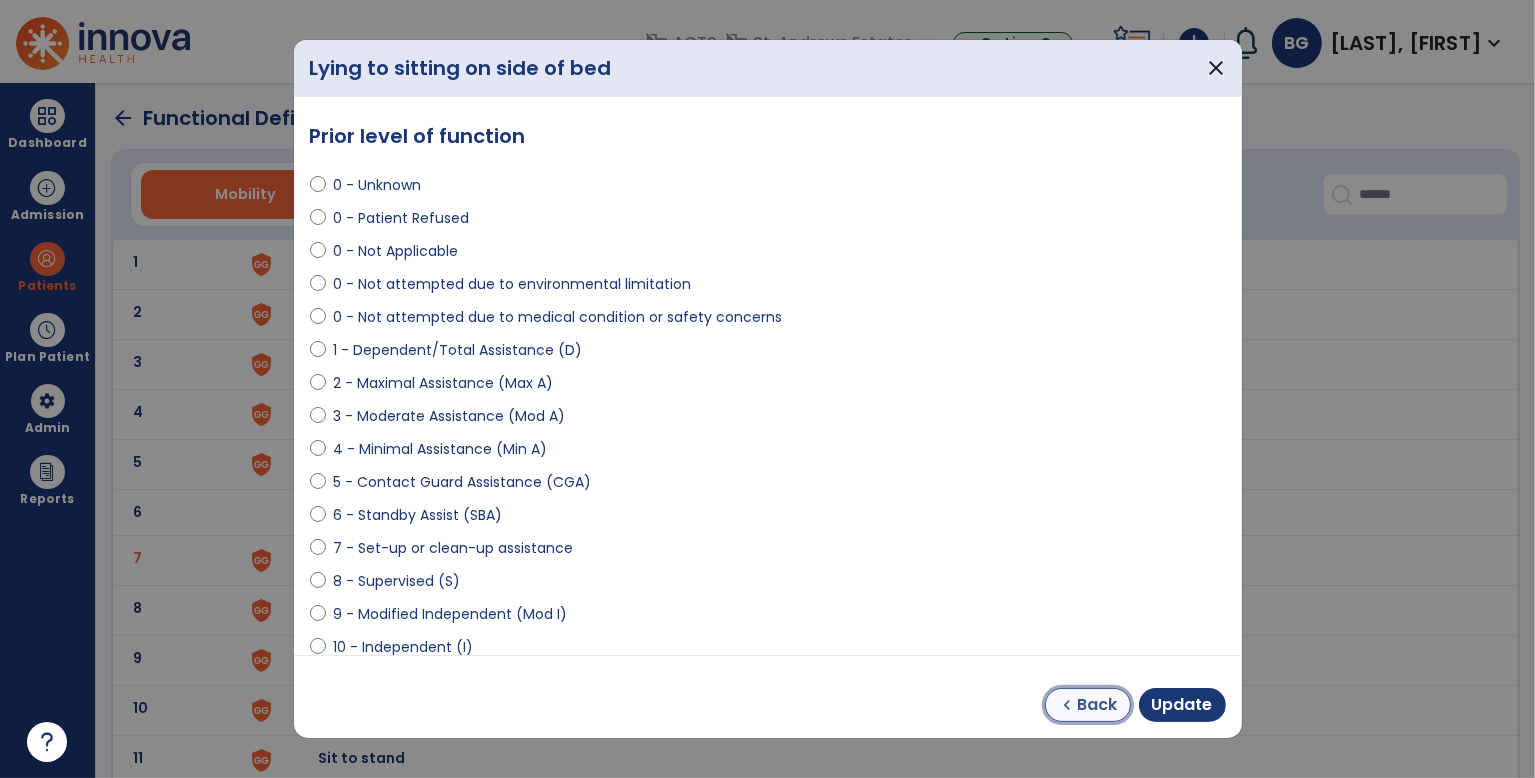 click on "Back" at bounding box center [1098, 705] 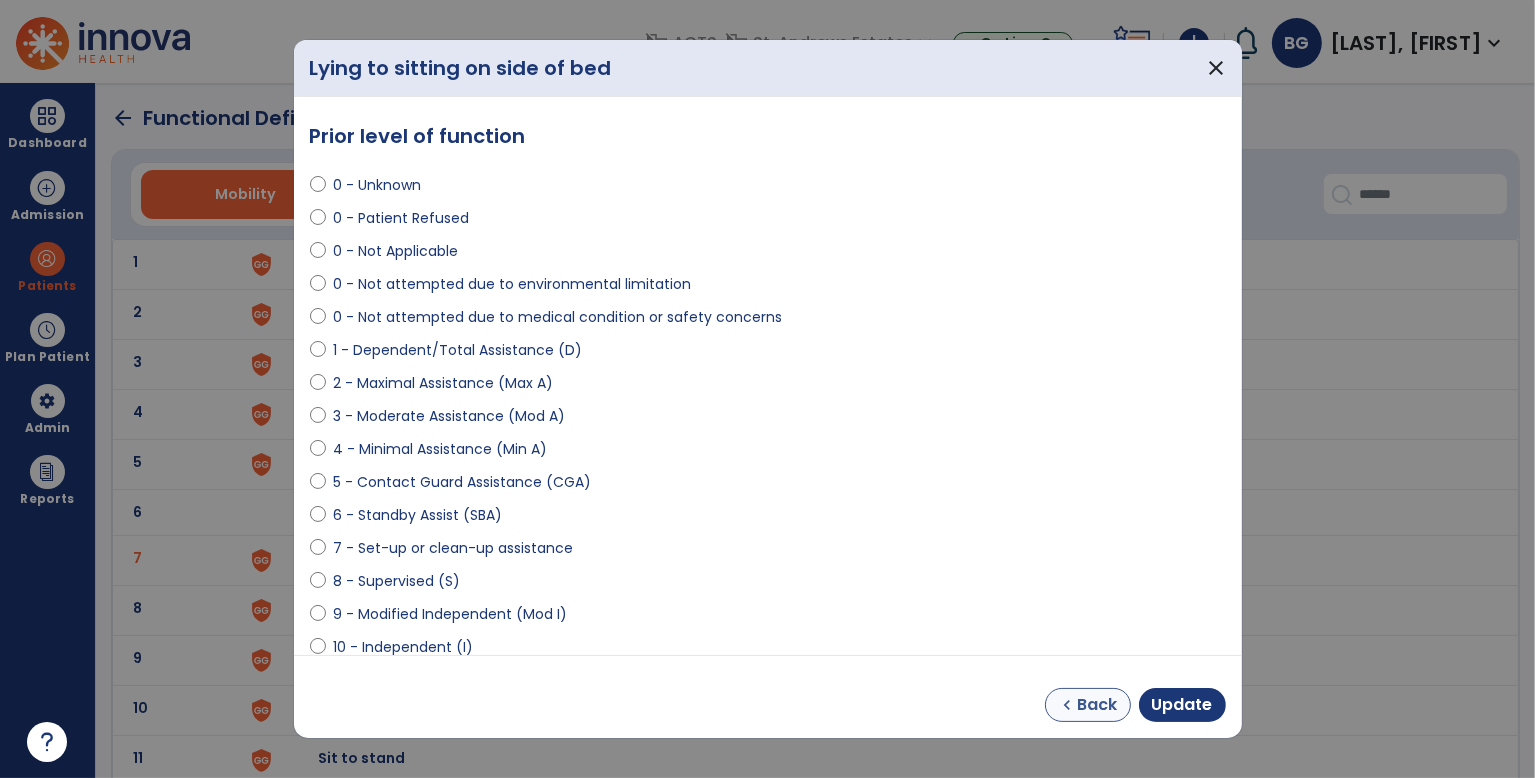 select on "**********" 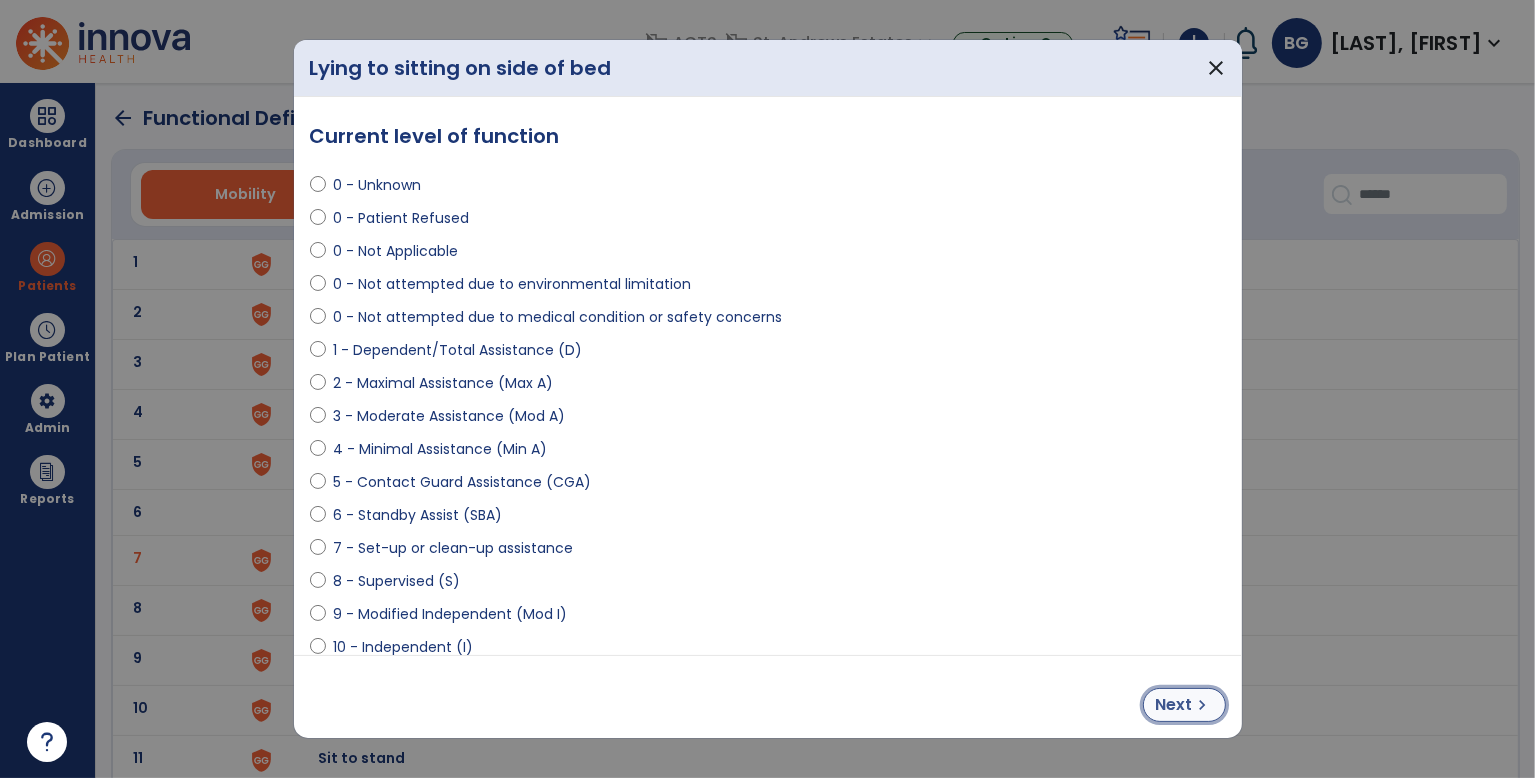 click on "Next" at bounding box center [1174, 705] 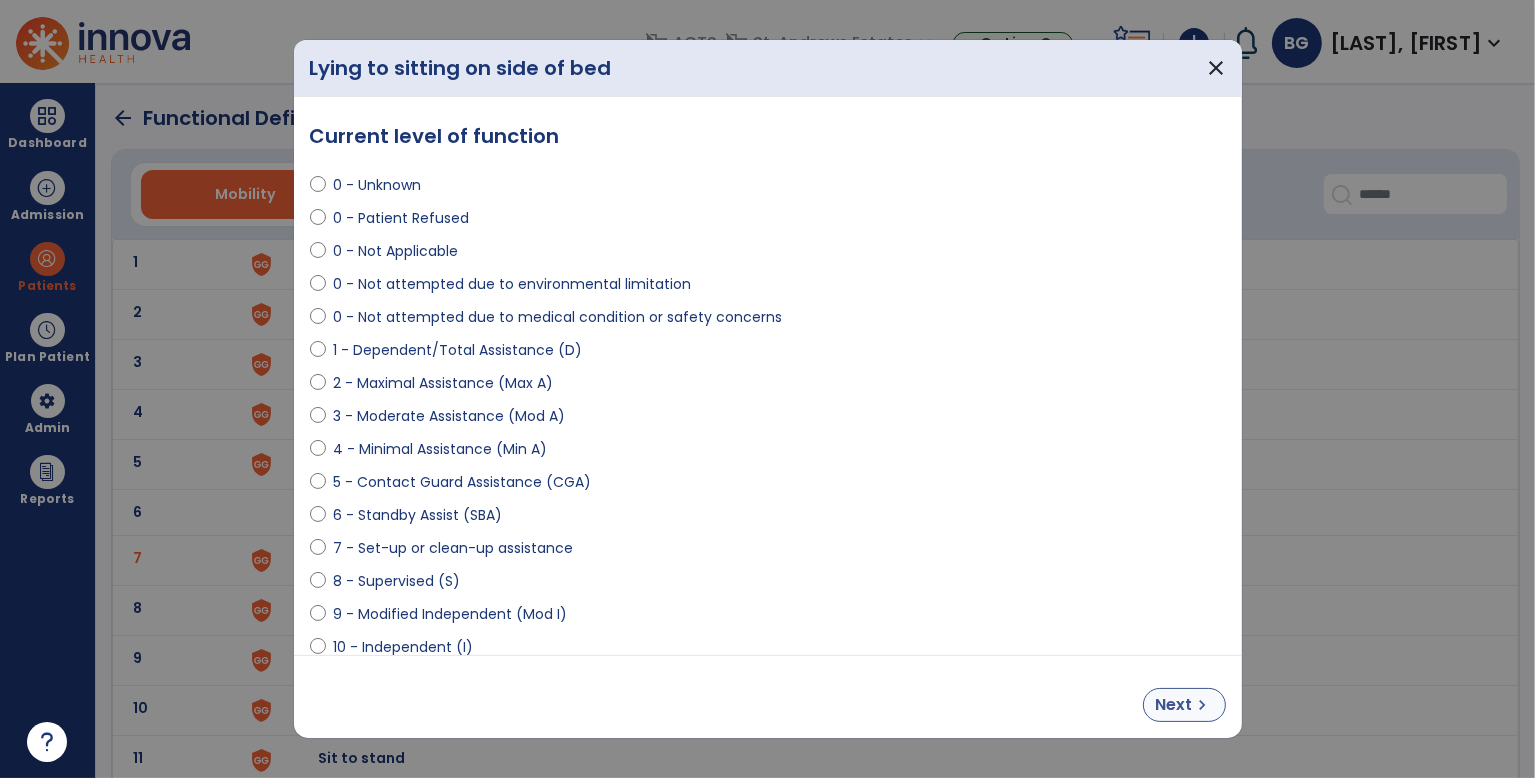 select on "**********" 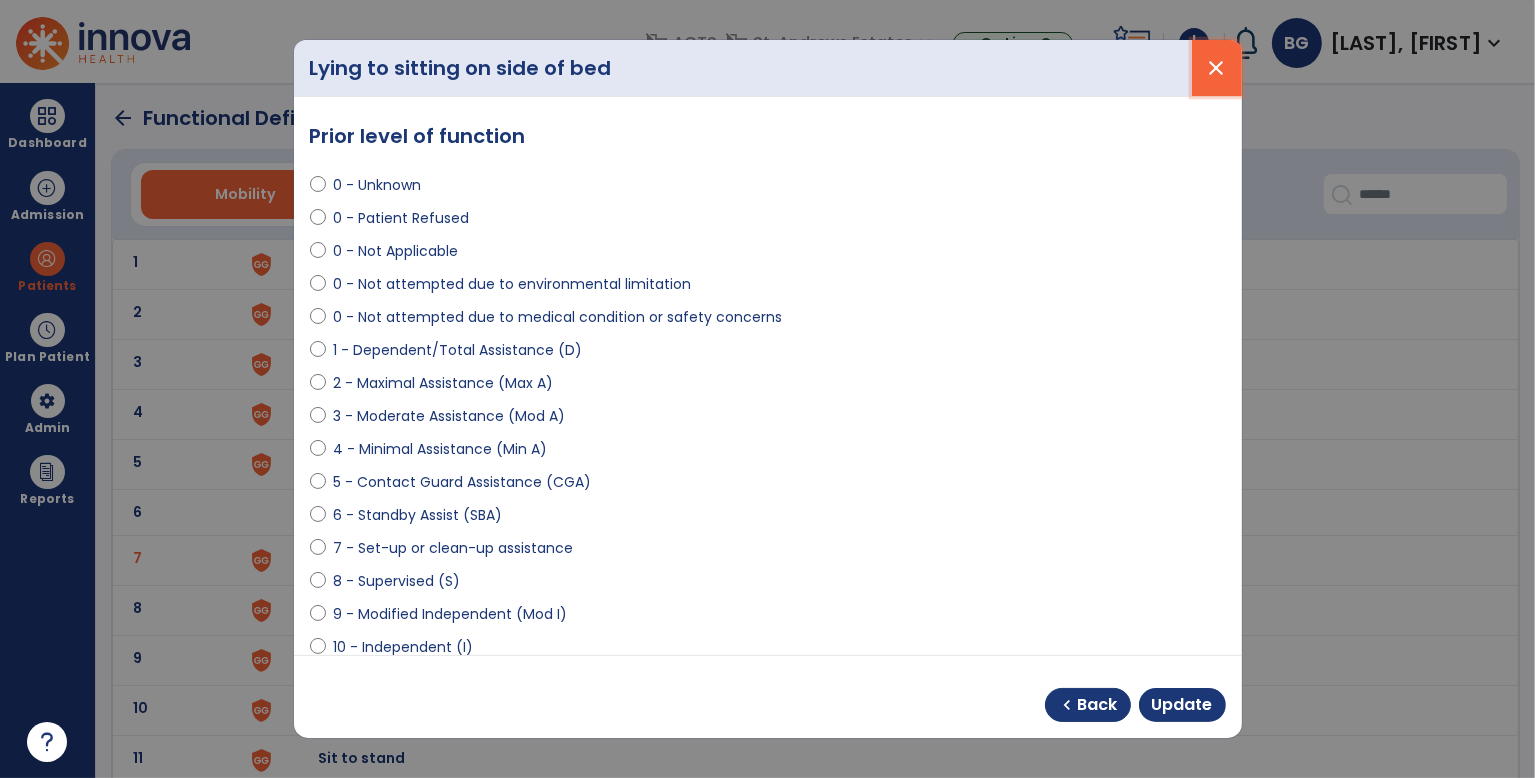 click on "close" at bounding box center [1217, 68] 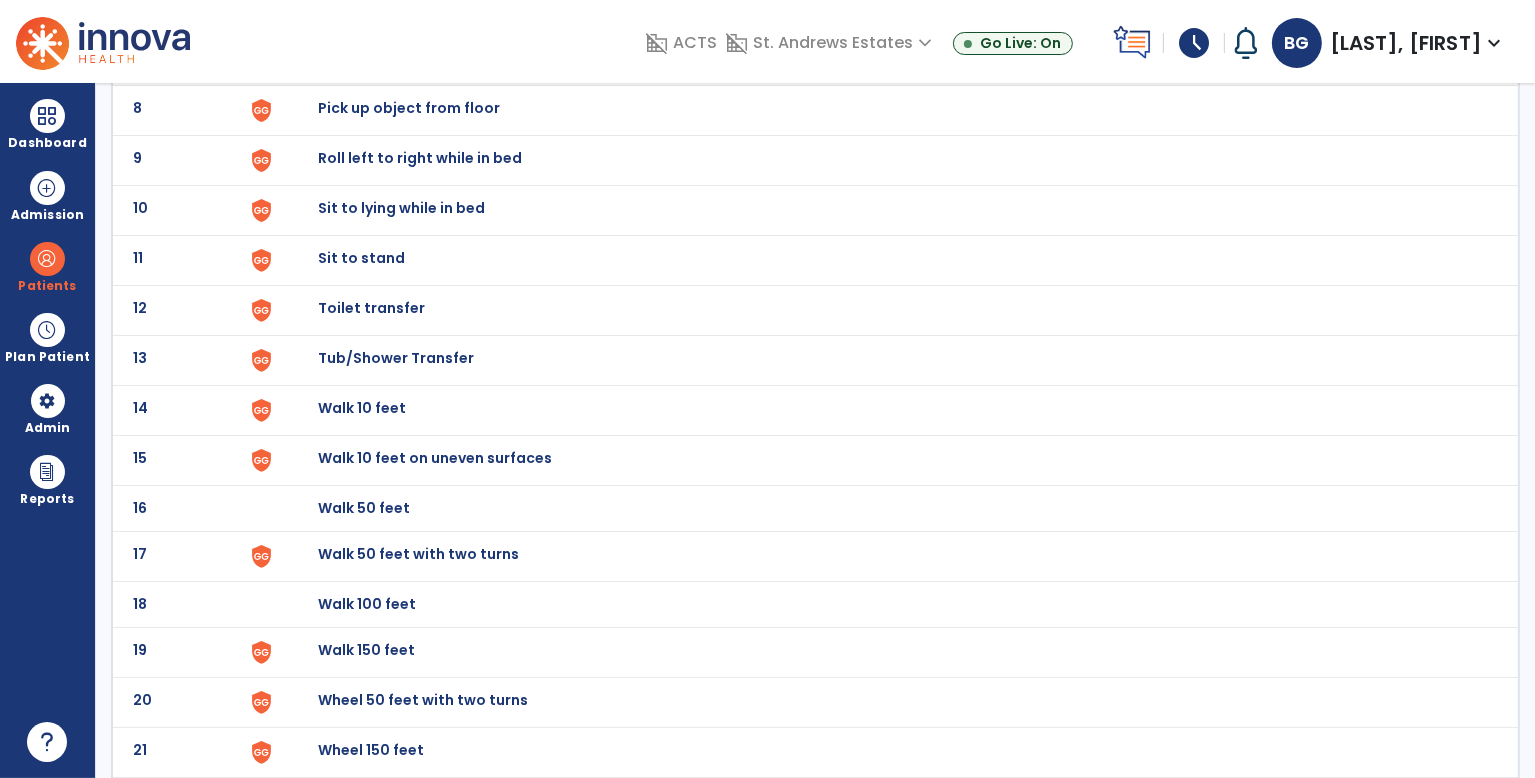 scroll, scrollTop: 0, scrollLeft: 0, axis: both 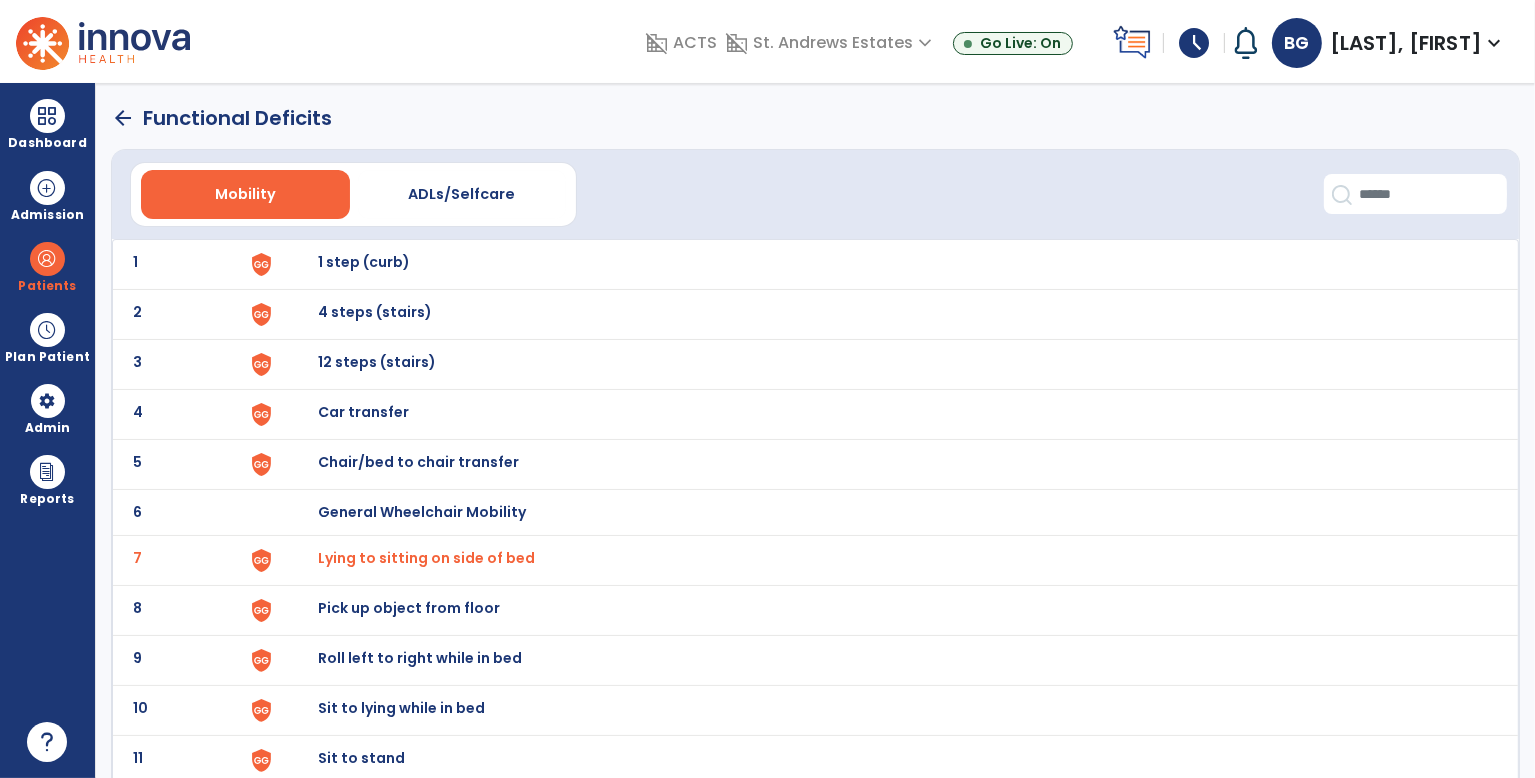 click on "Sit to lying while in bed" at bounding box center [364, 262] 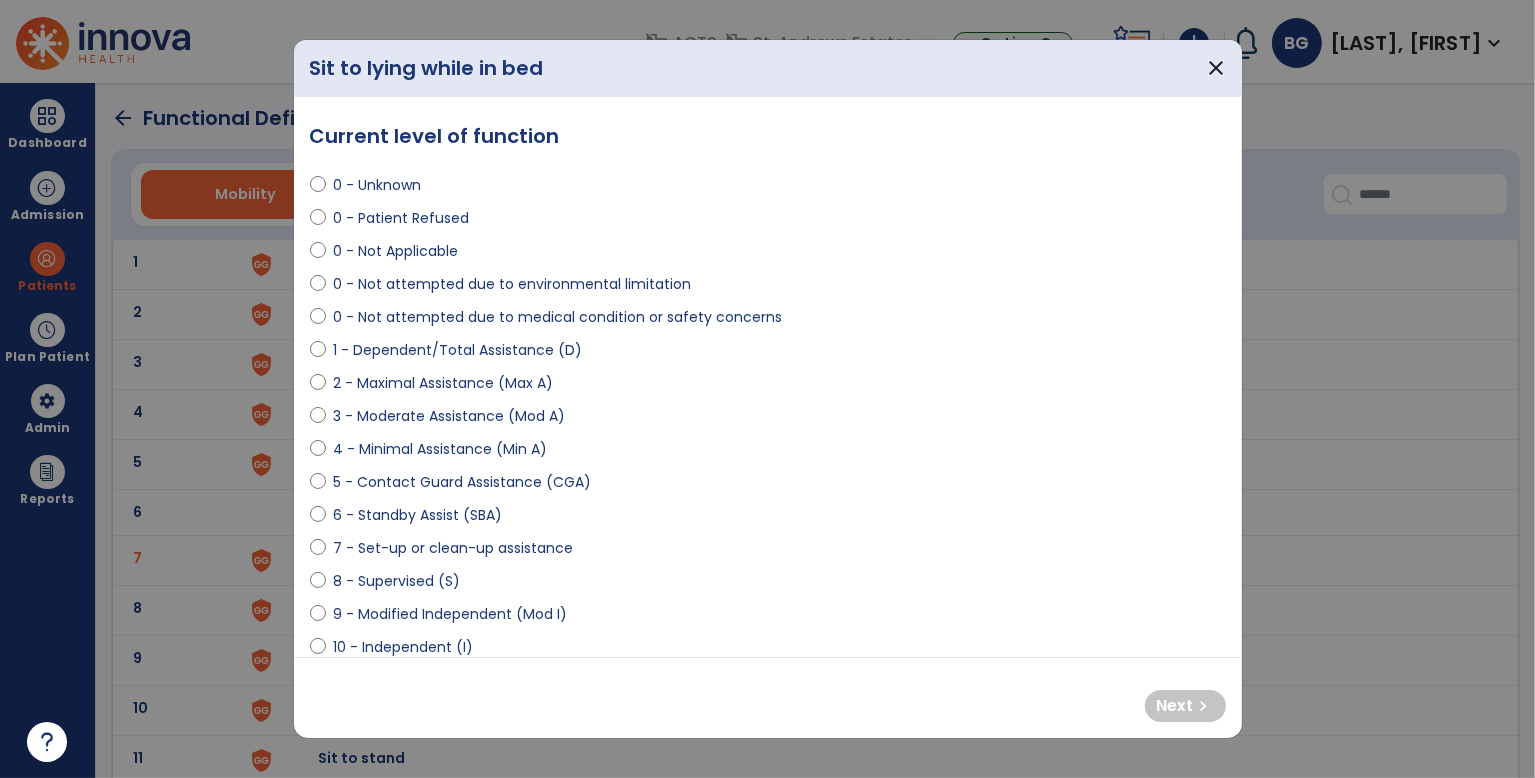 select on "**********" 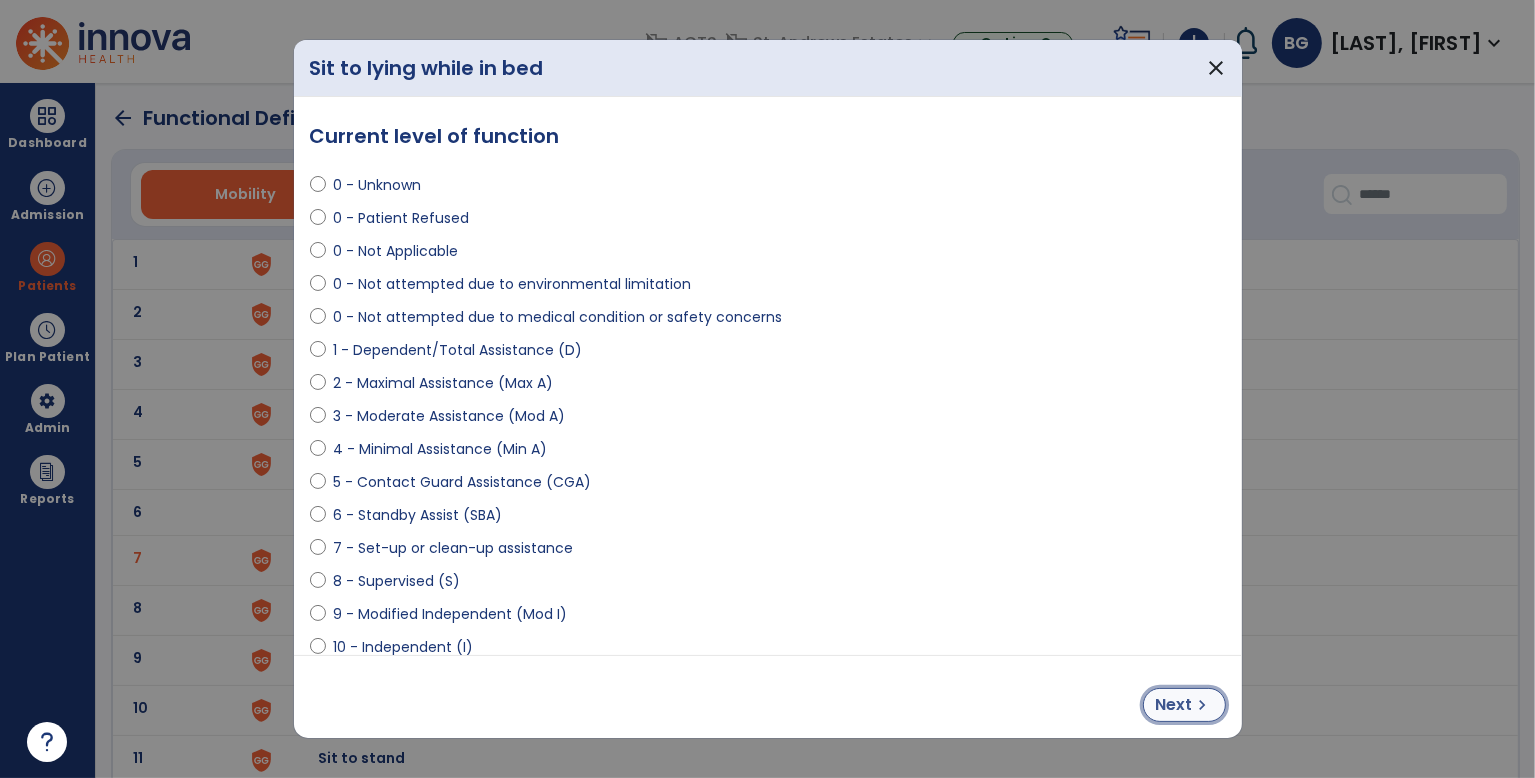 click on "Next" at bounding box center (1174, 705) 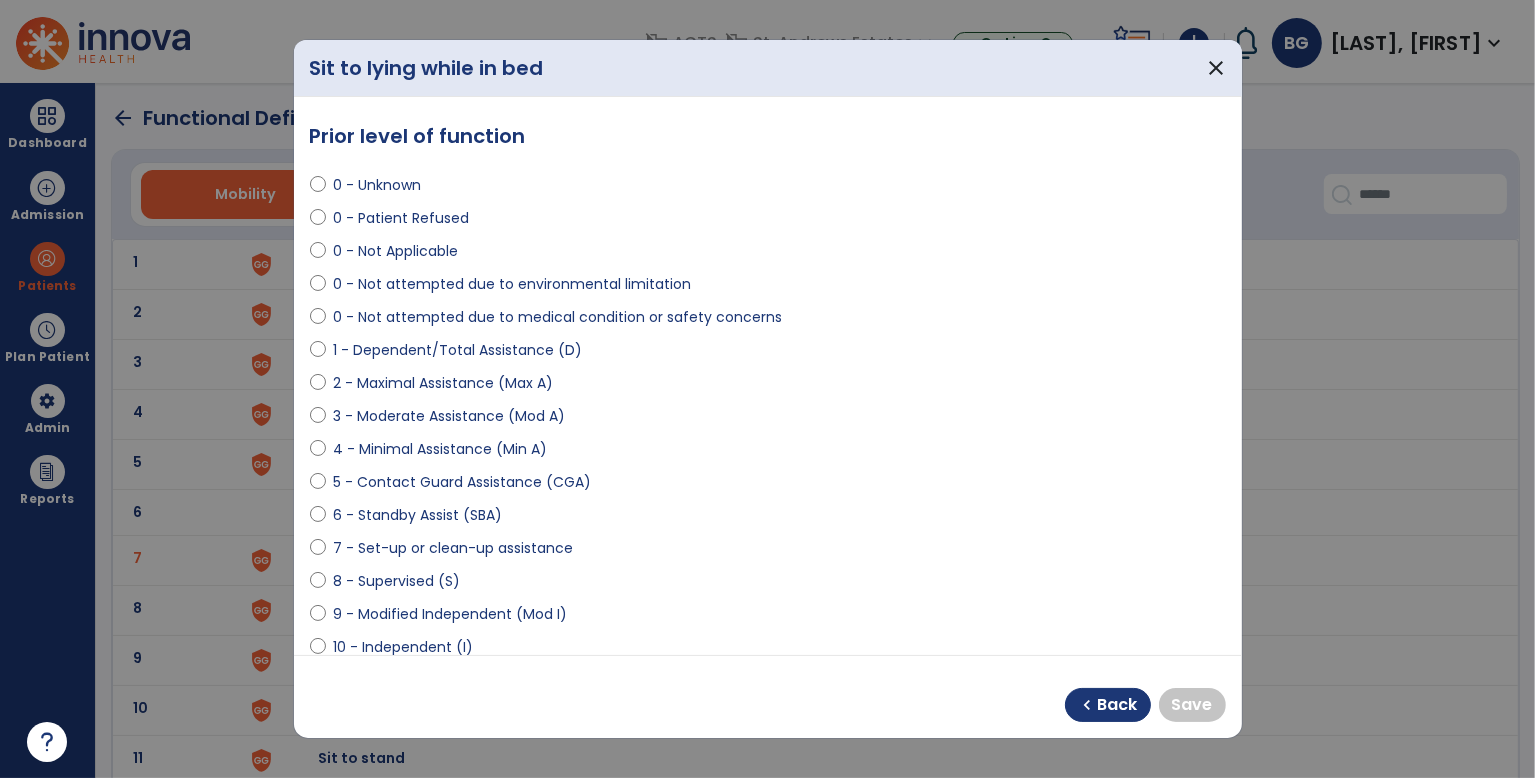 select on "**********" 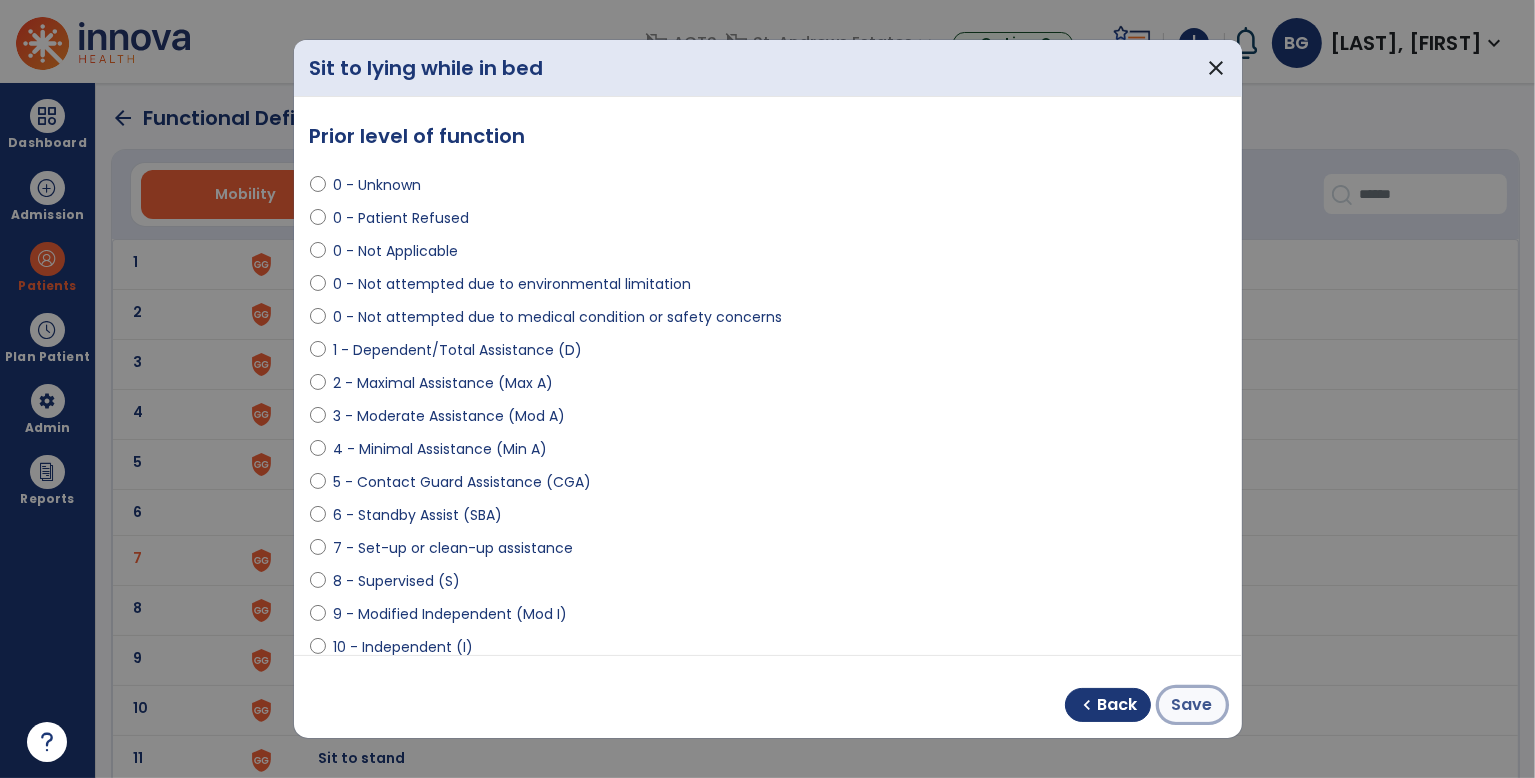 click on "Save" at bounding box center (1192, 705) 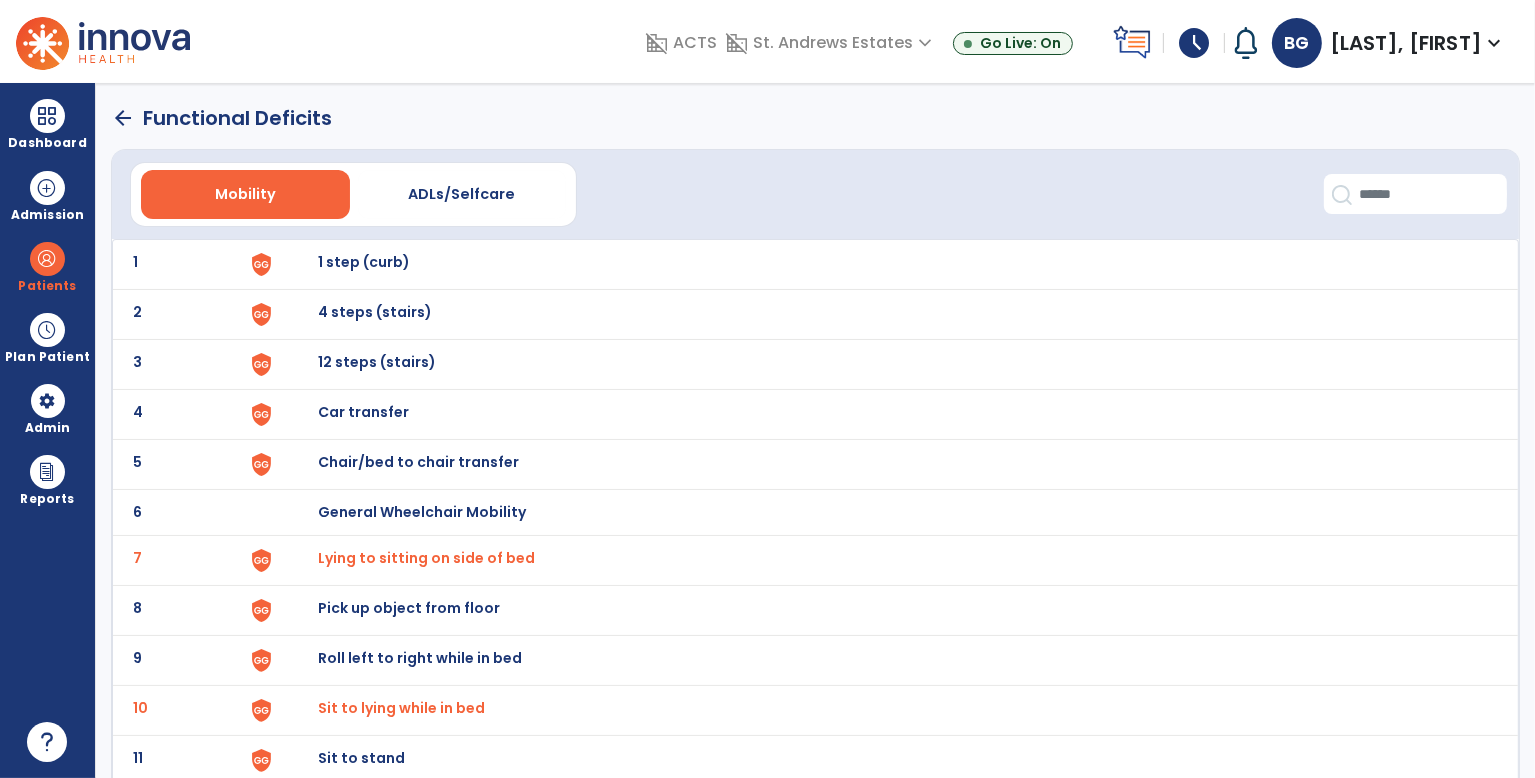 scroll, scrollTop: 500, scrollLeft: 0, axis: vertical 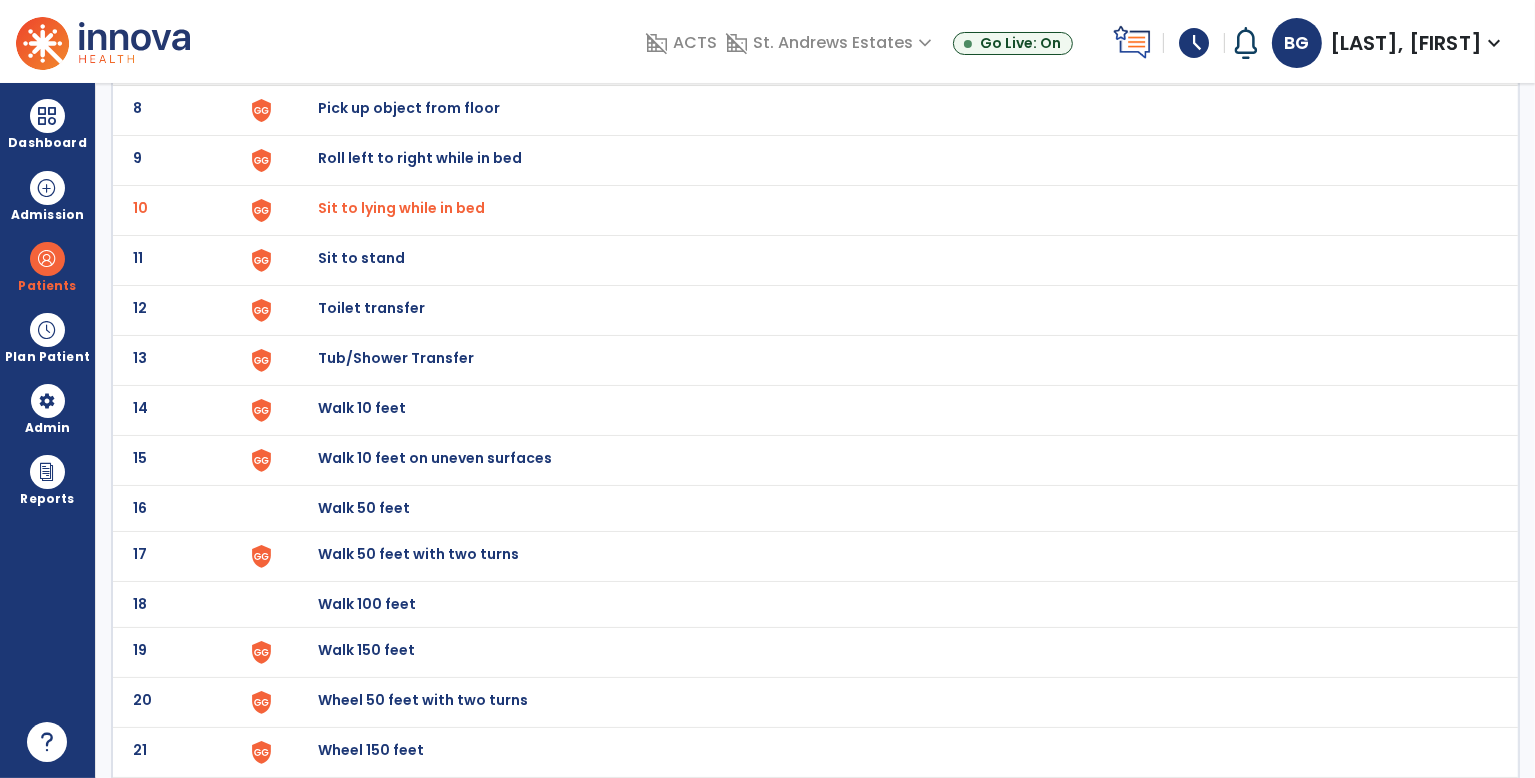 click on "Sit to stand" at bounding box center [364, -238] 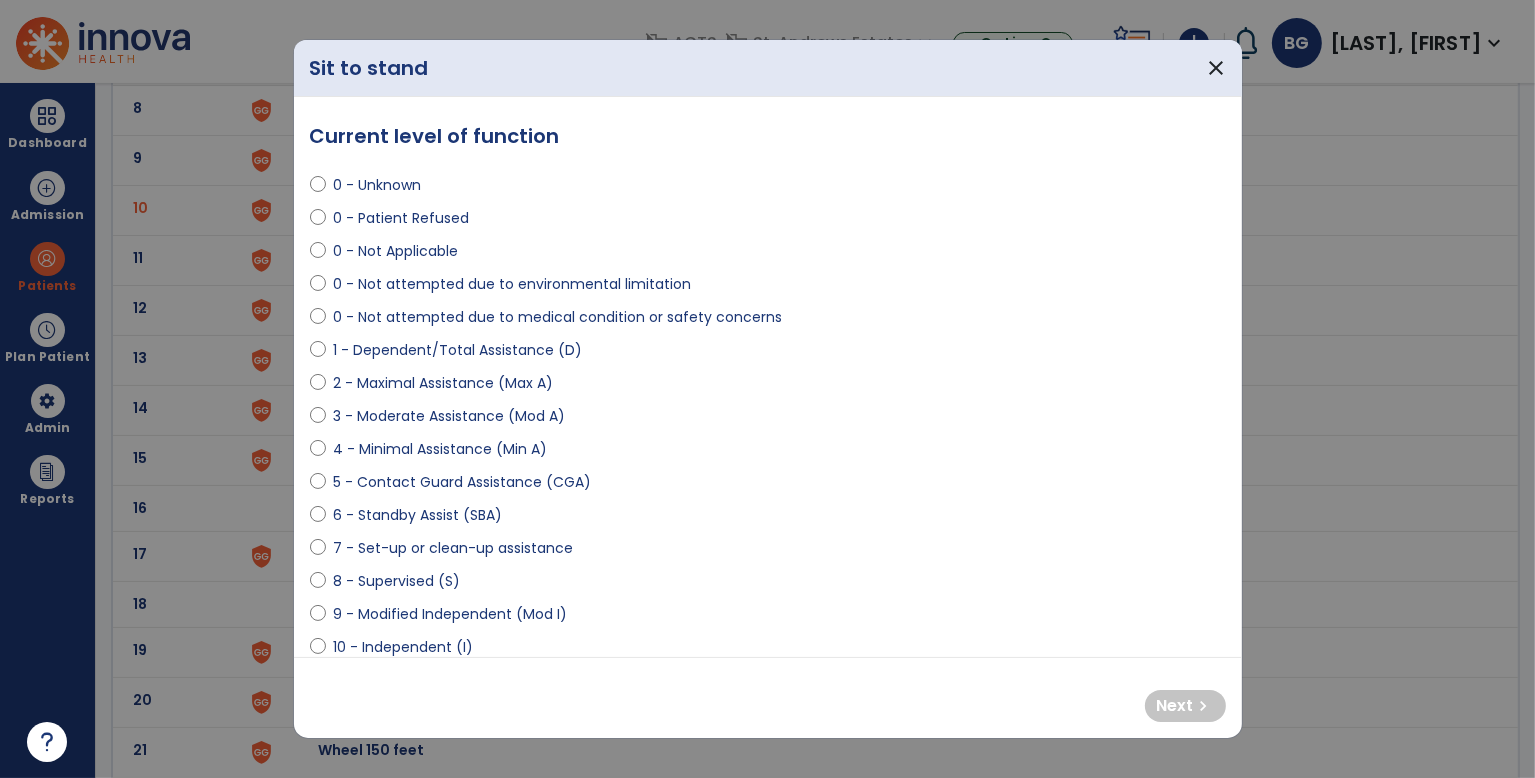 select on "**********" 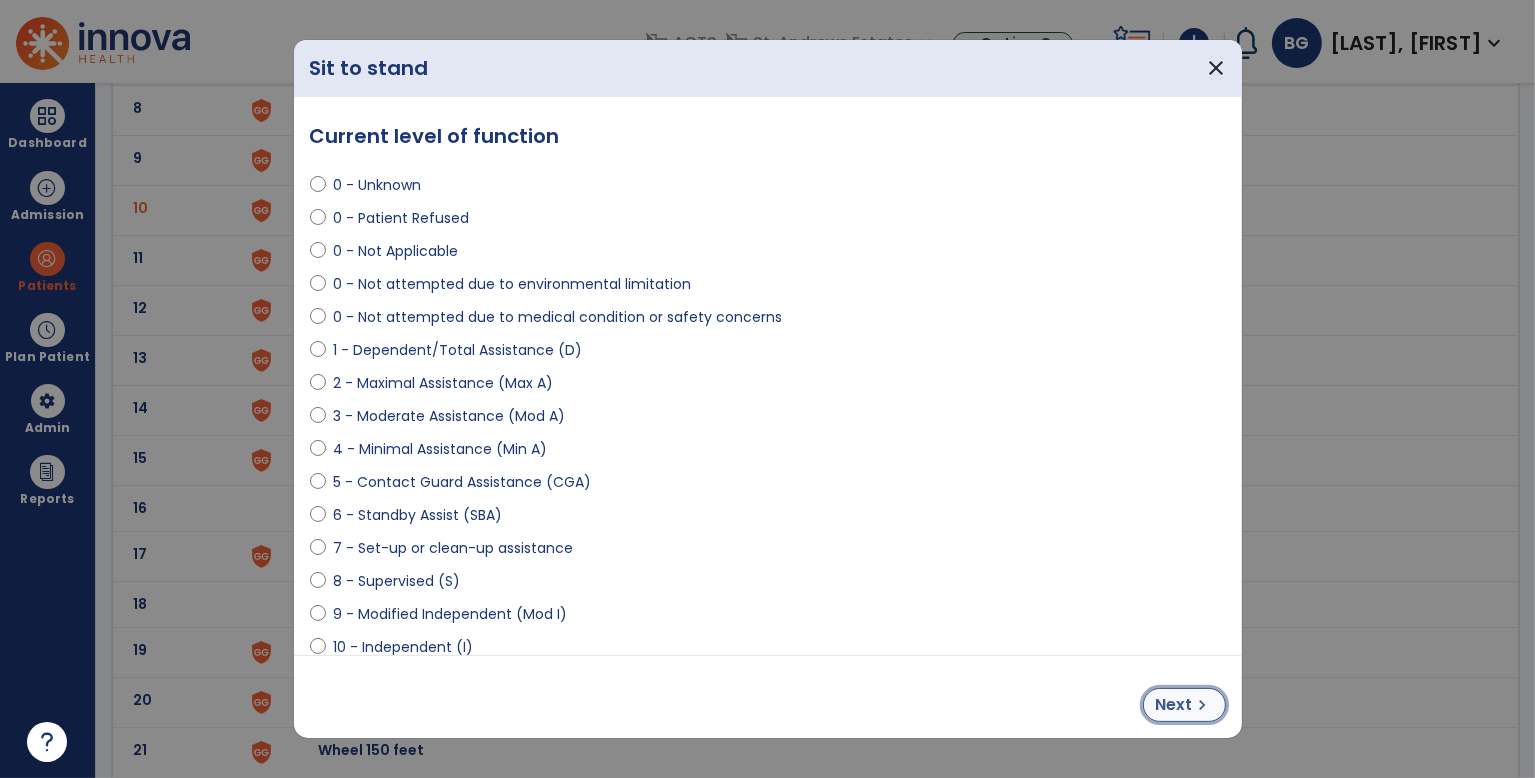 click on "Next" at bounding box center (1174, 705) 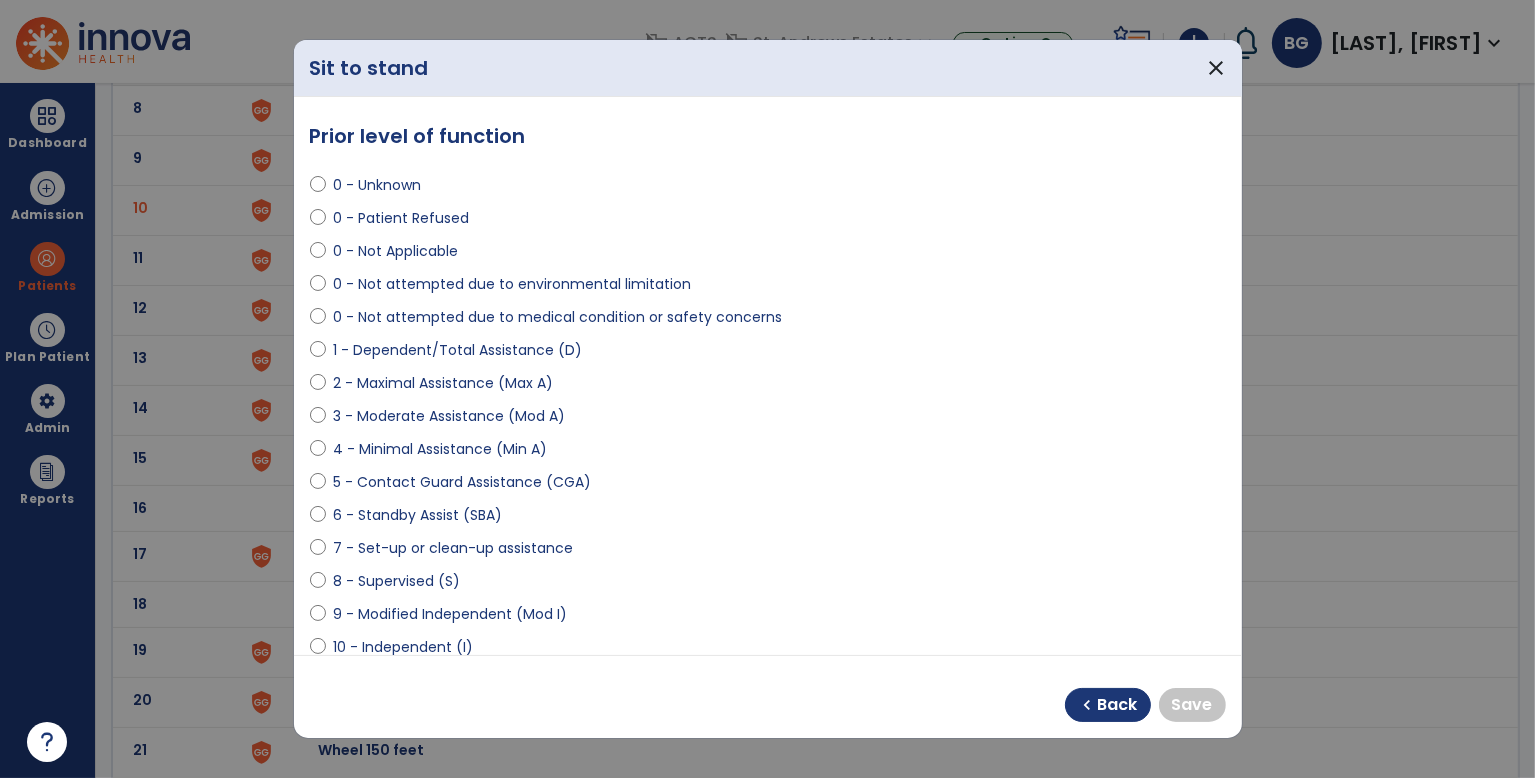 select on "**********" 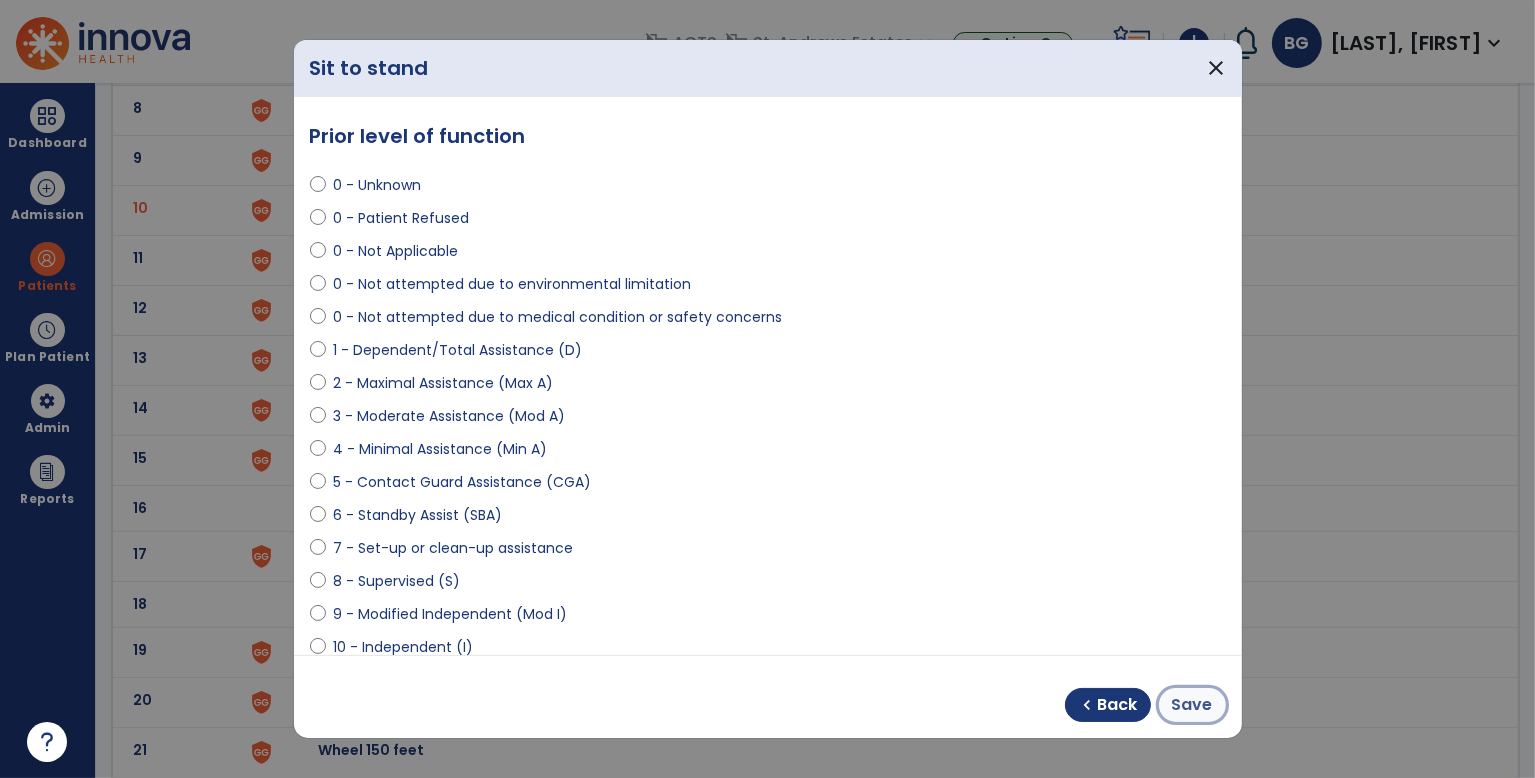 click on "Save" at bounding box center (1192, 705) 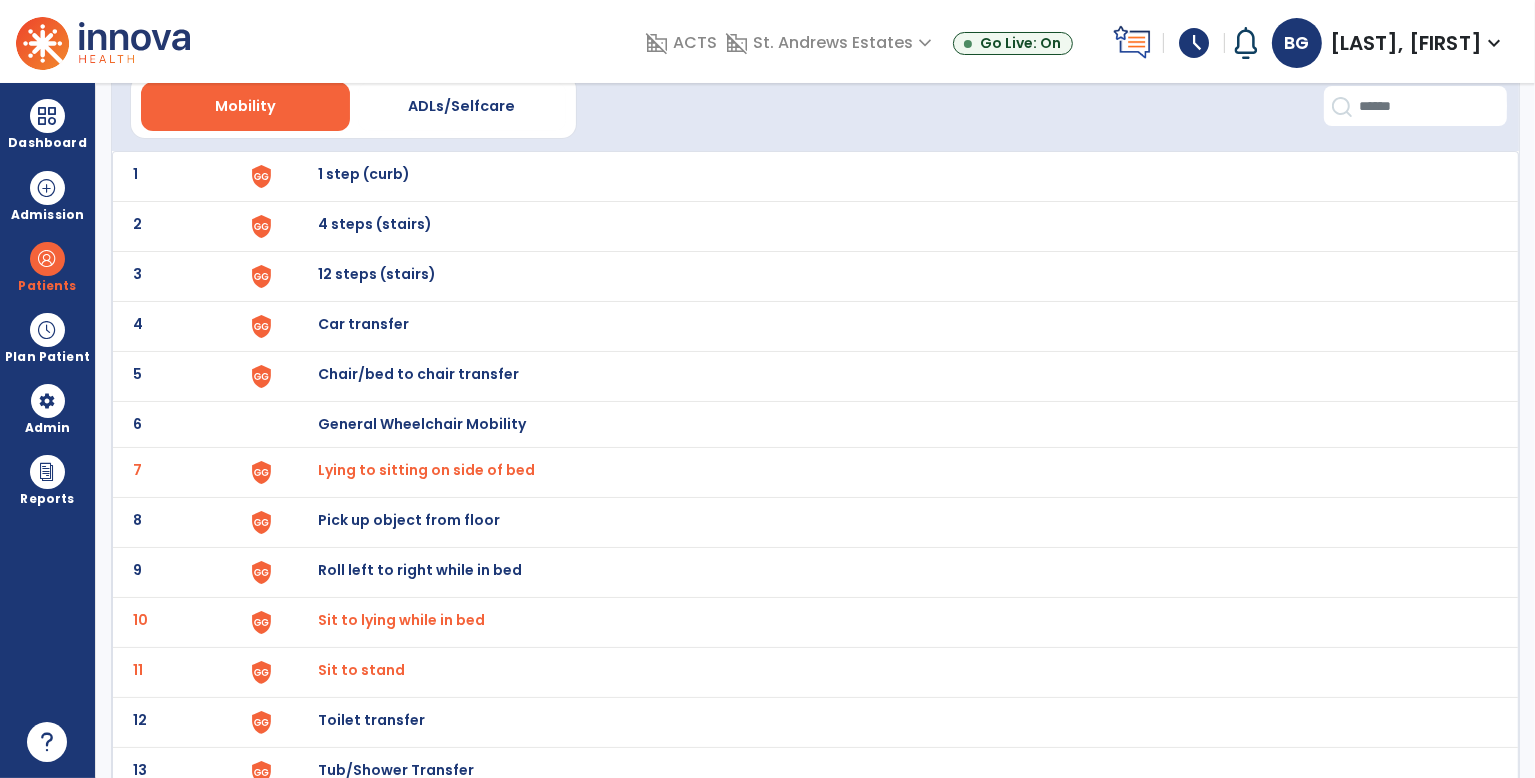 scroll, scrollTop: 0, scrollLeft: 0, axis: both 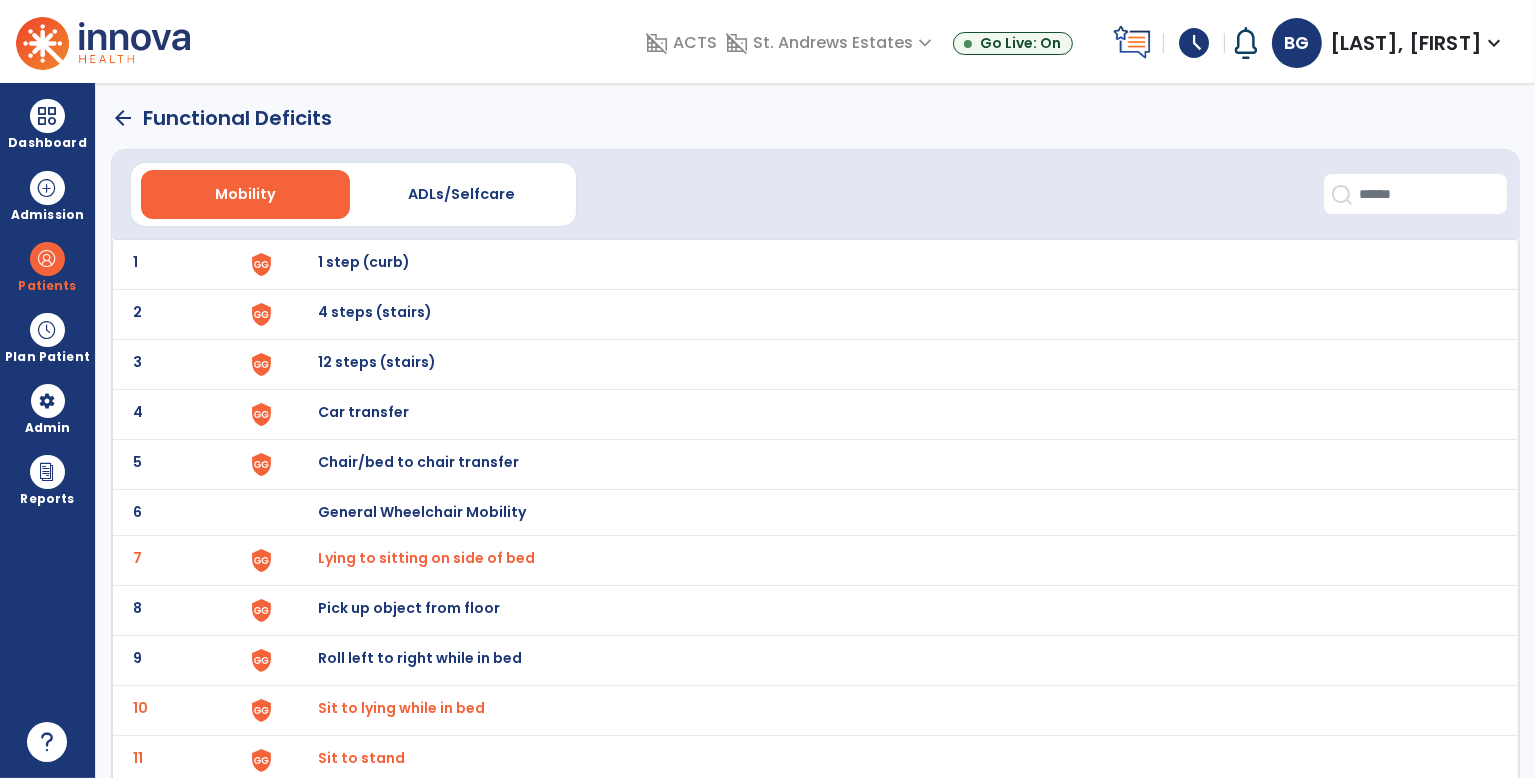 click on "arrow_back" 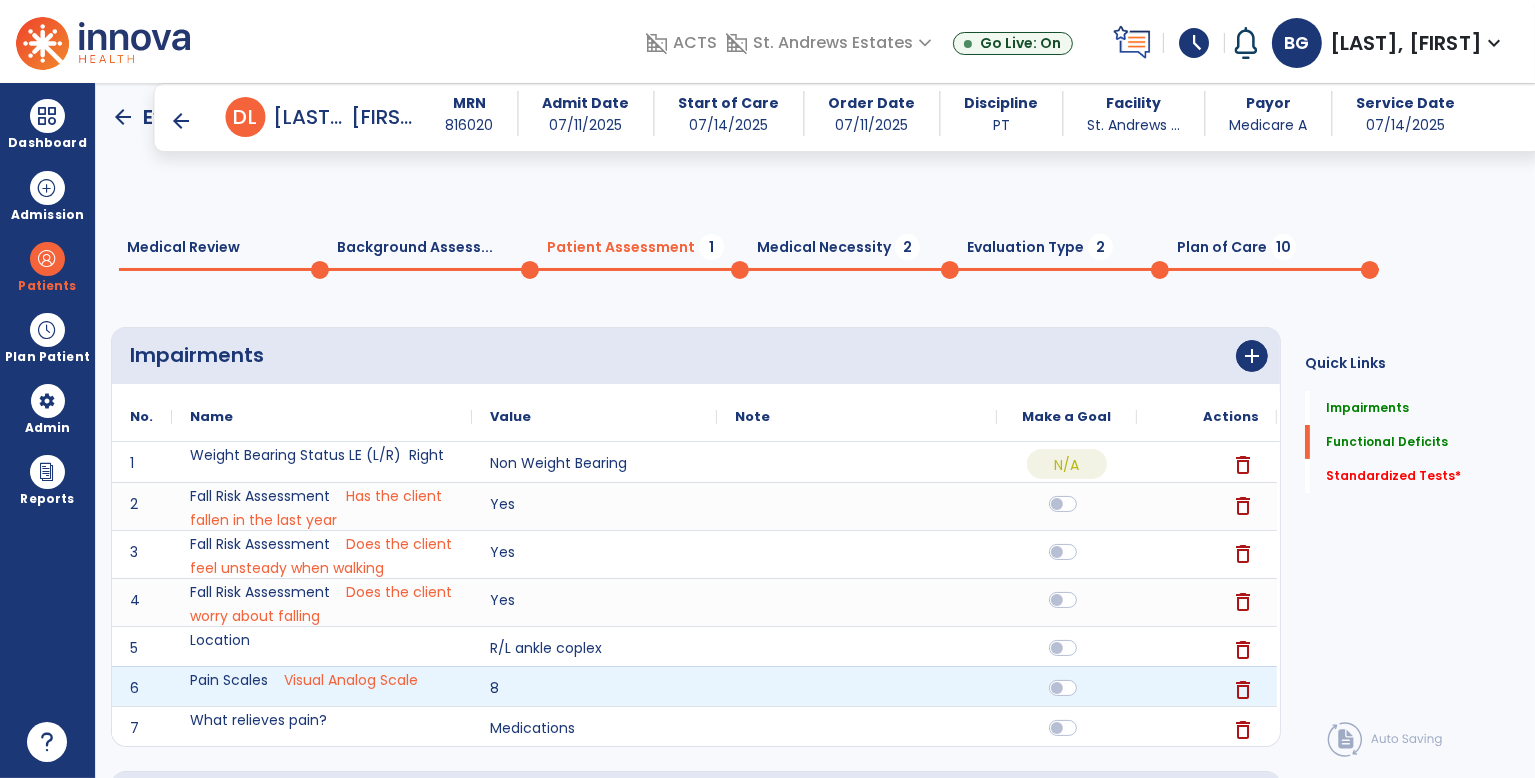 scroll, scrollTop: 570, scrollLeft: 0, axis: vertical 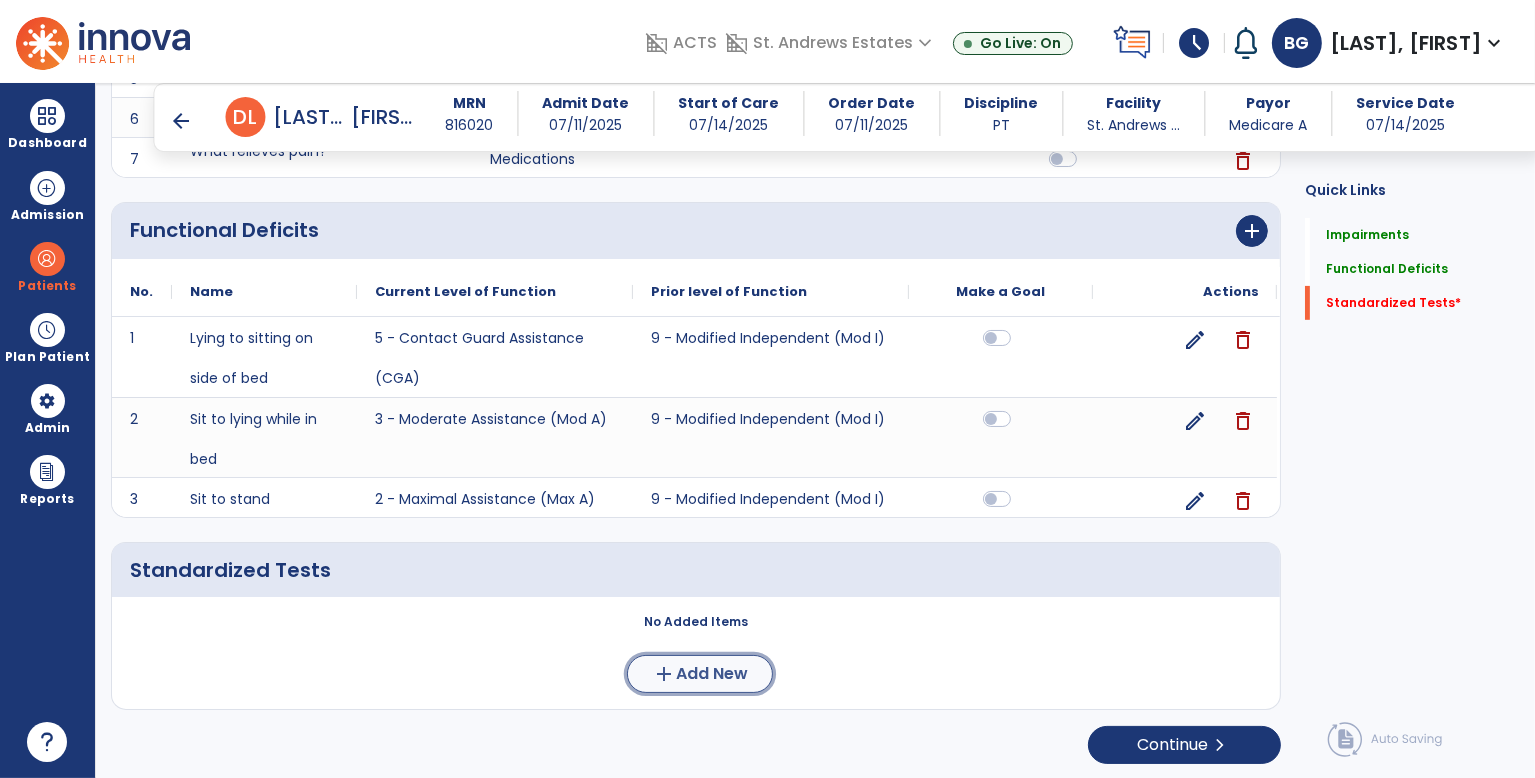 click on "Add New" 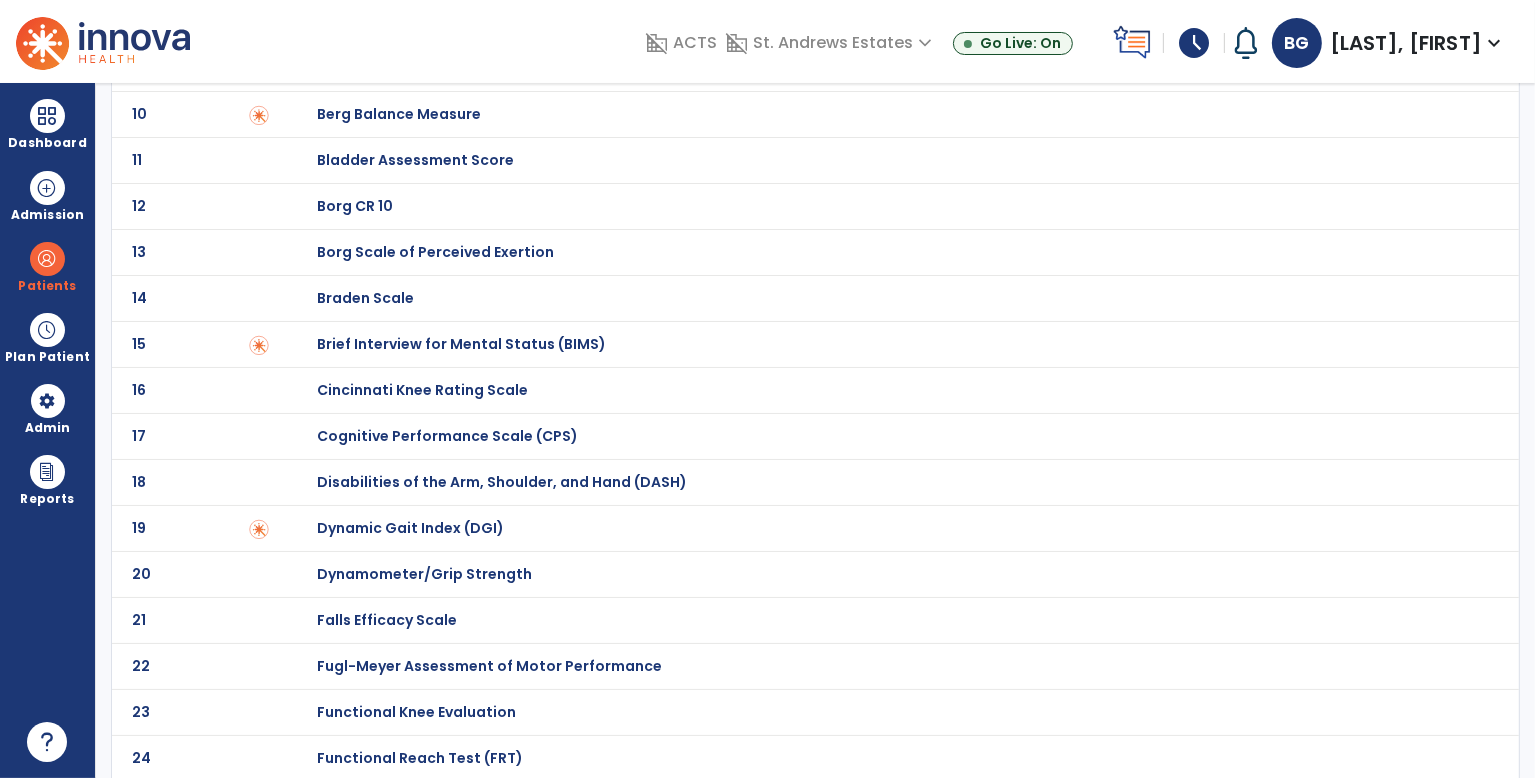 scroll, scrollTop: 1000, scrollLeft: 0, axis: vertical 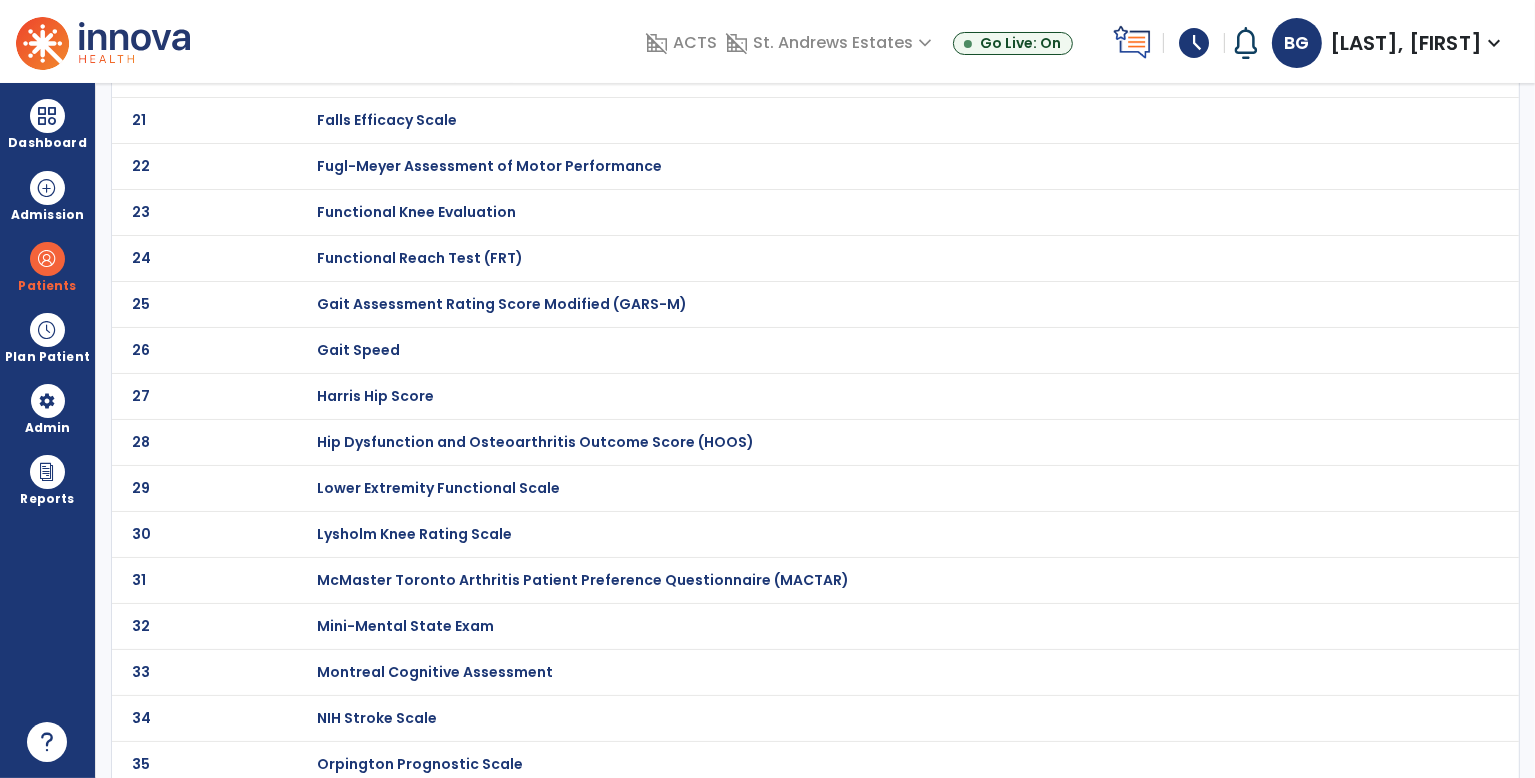click on "Functional Reach Test (FRT)" at bounding box center [388, -800] 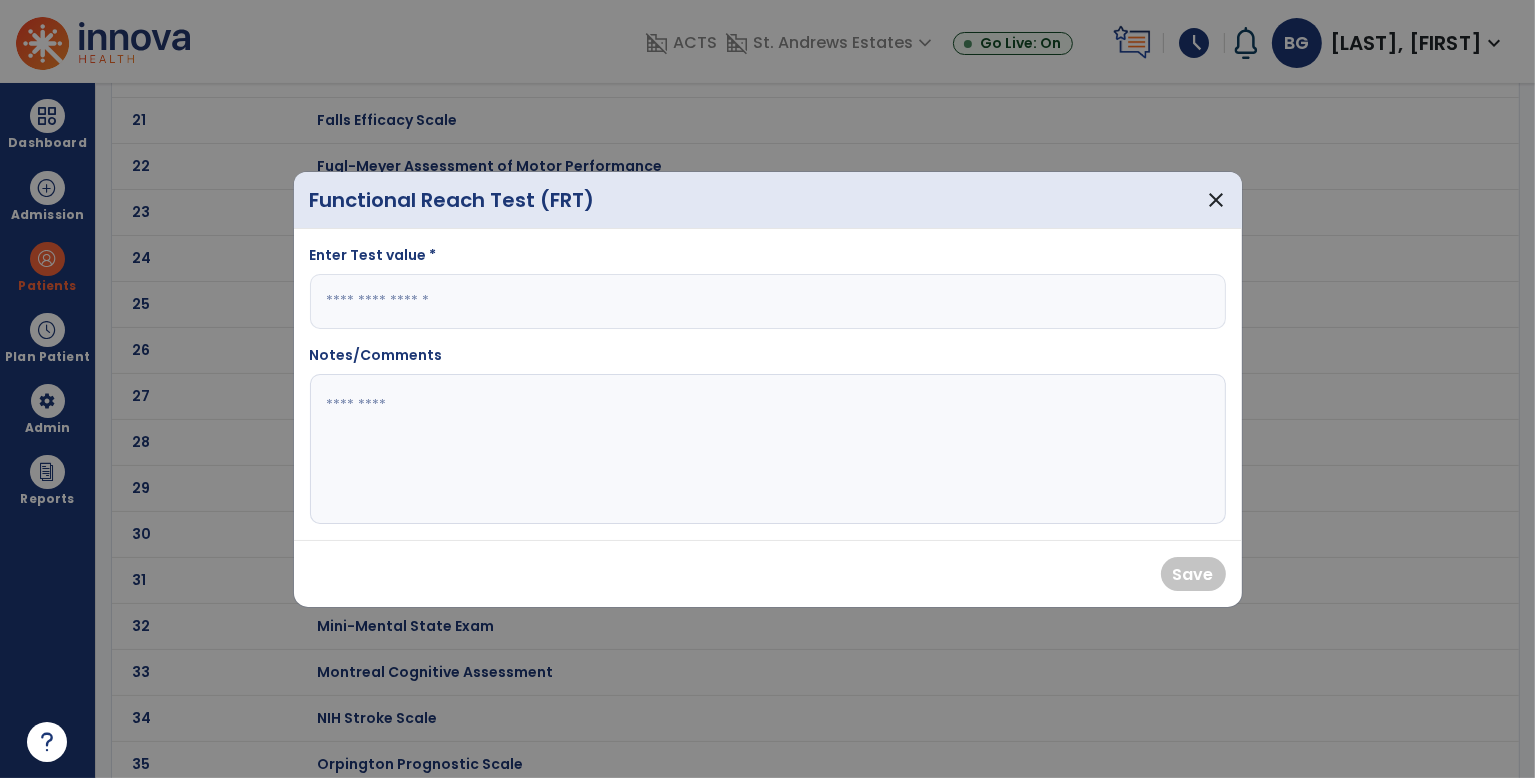 click at bounding box center (768, 301) 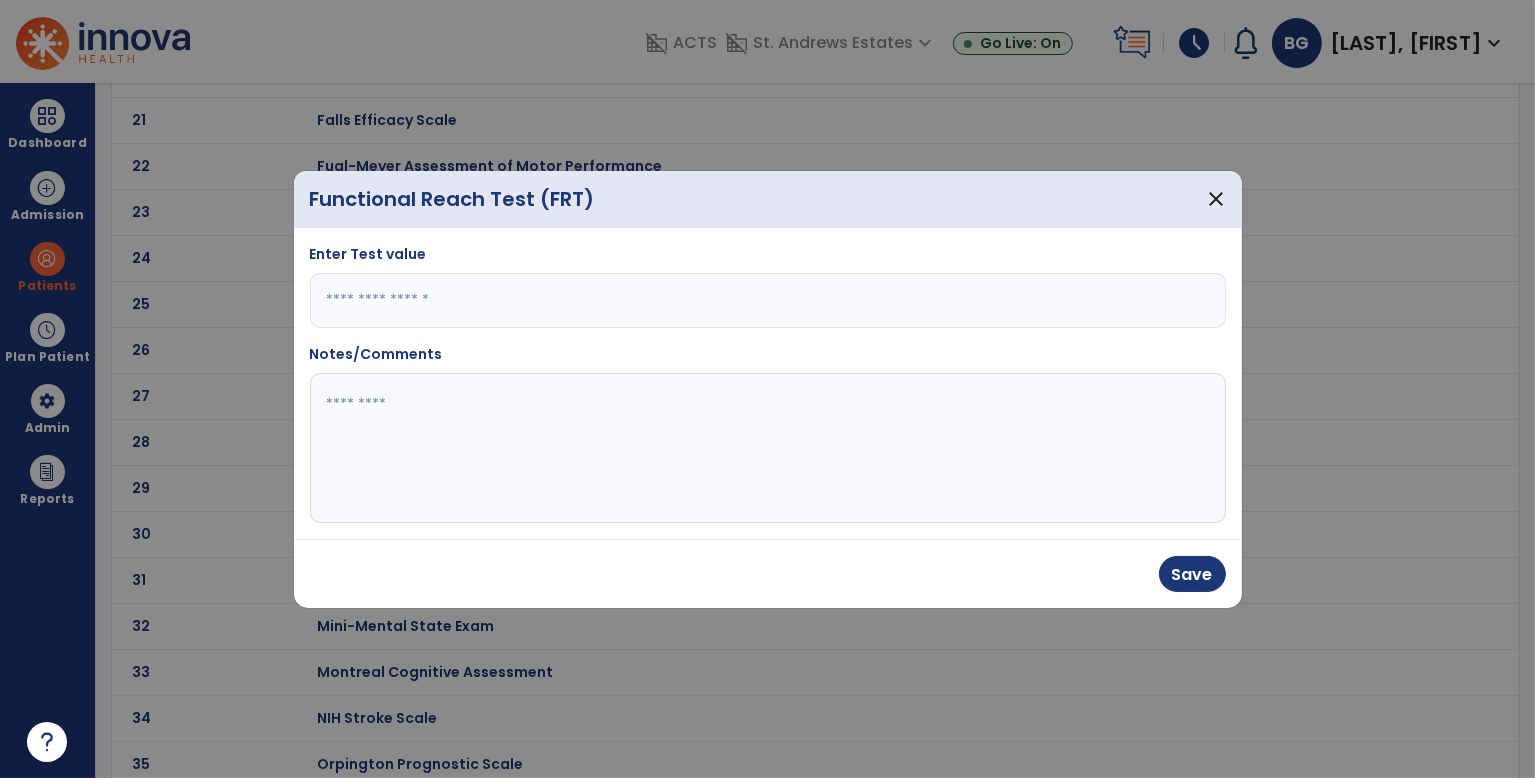 type on "*" 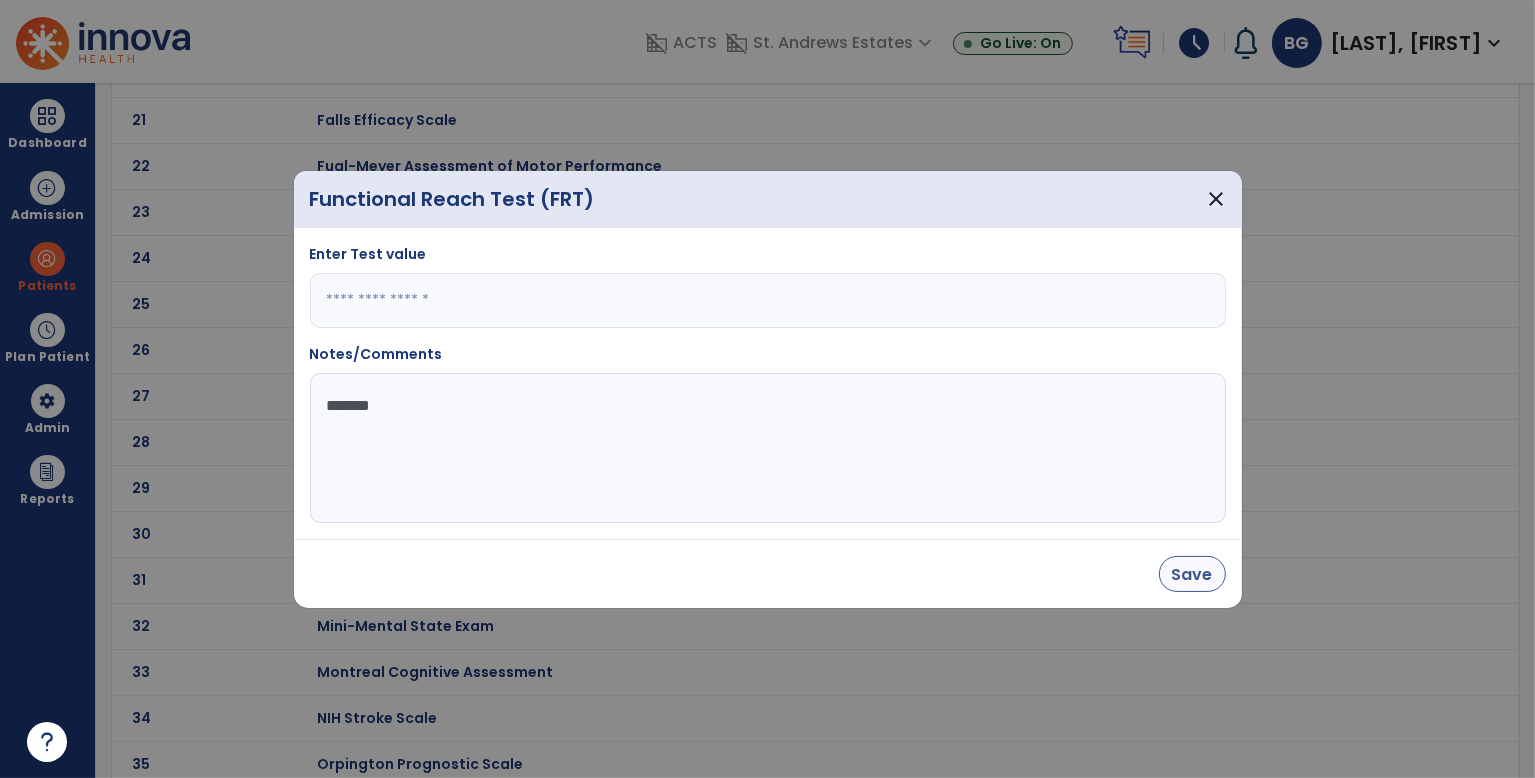 type on "*******" 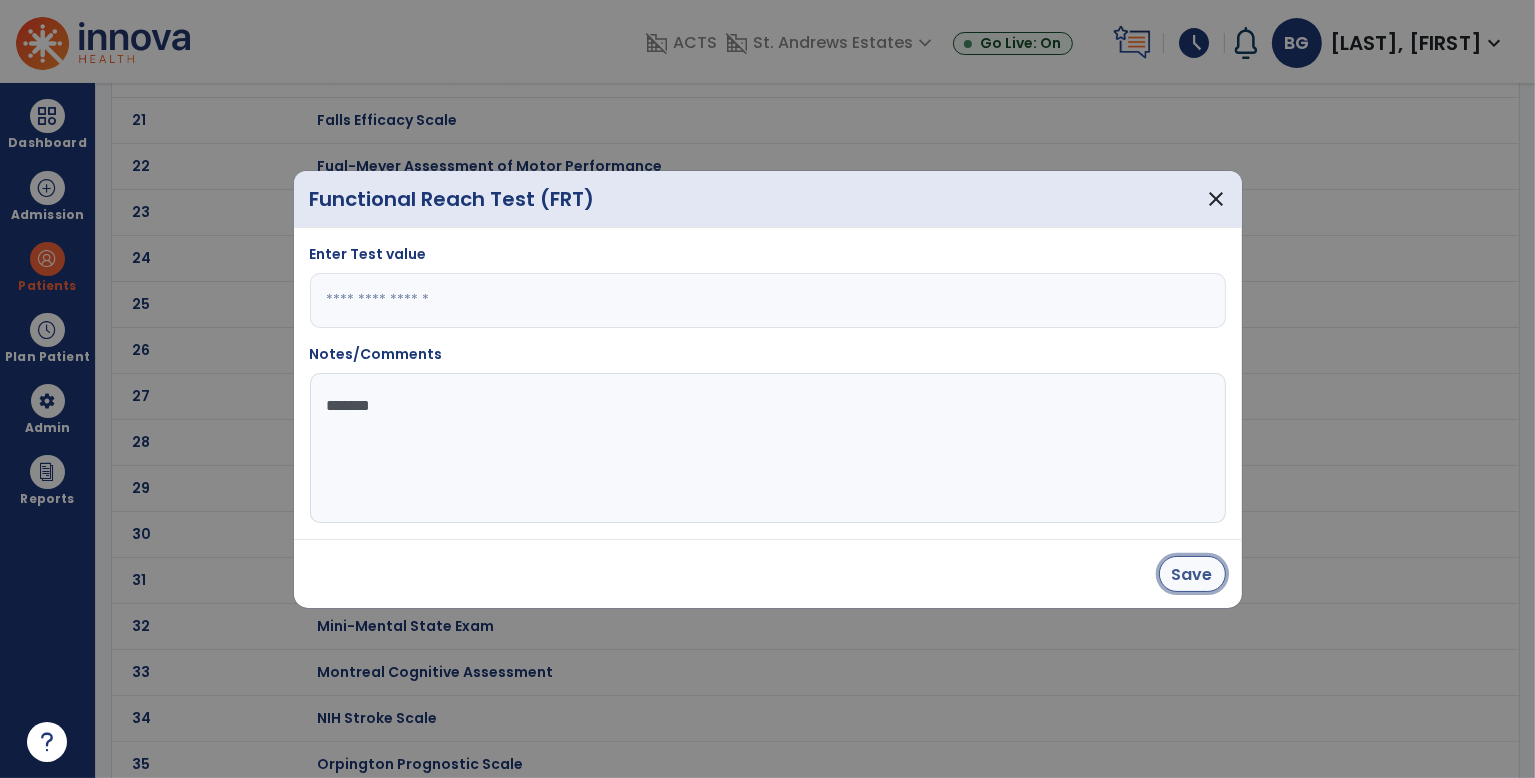 click on "Save" at bounding box center (1192, 574) 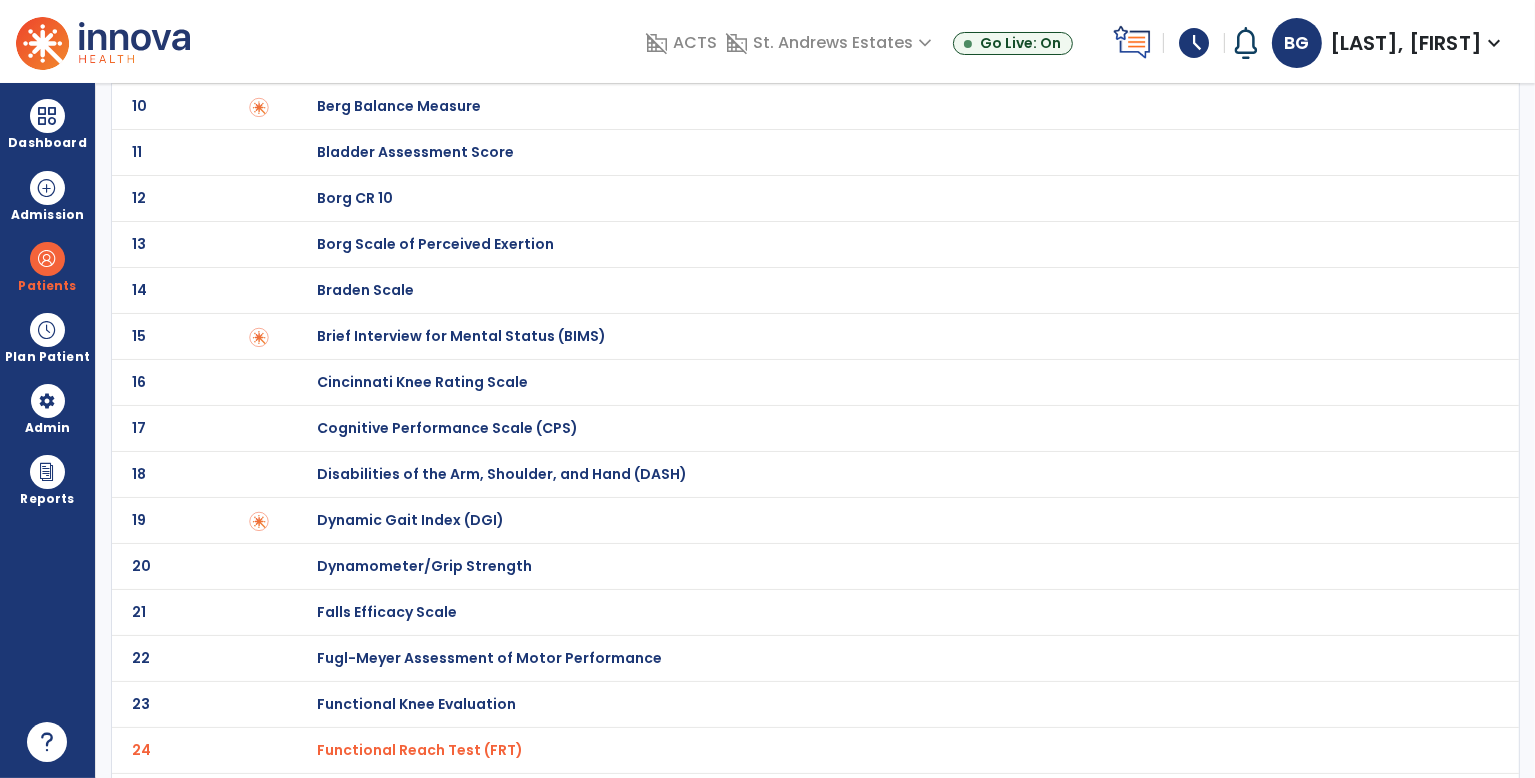 scroll, scrollTop: 0, scrollLeft: 0, axis: both 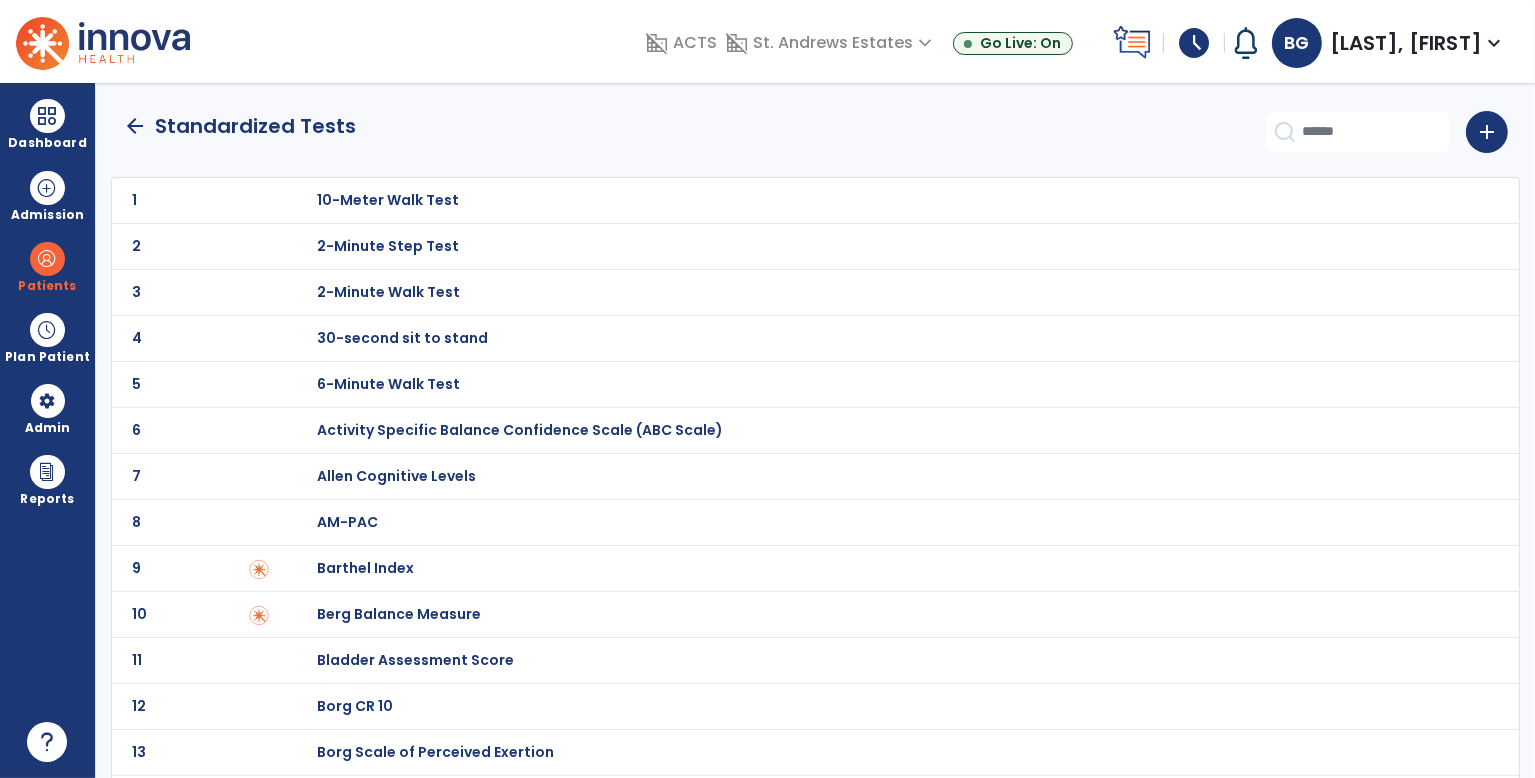 click on "arrow_back" 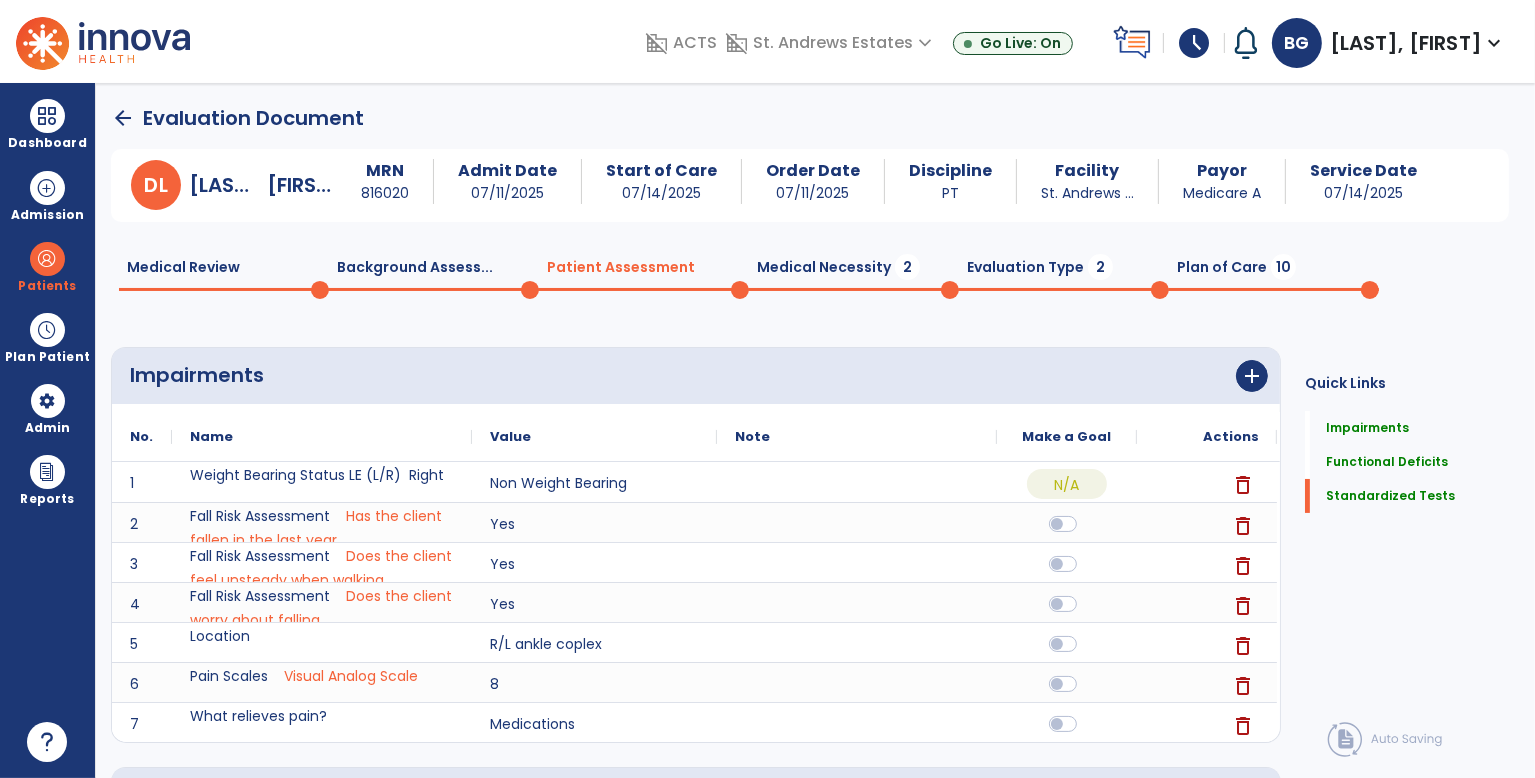 scroll, scrollTop: 1, scrollLeft: 0, axis: vertical 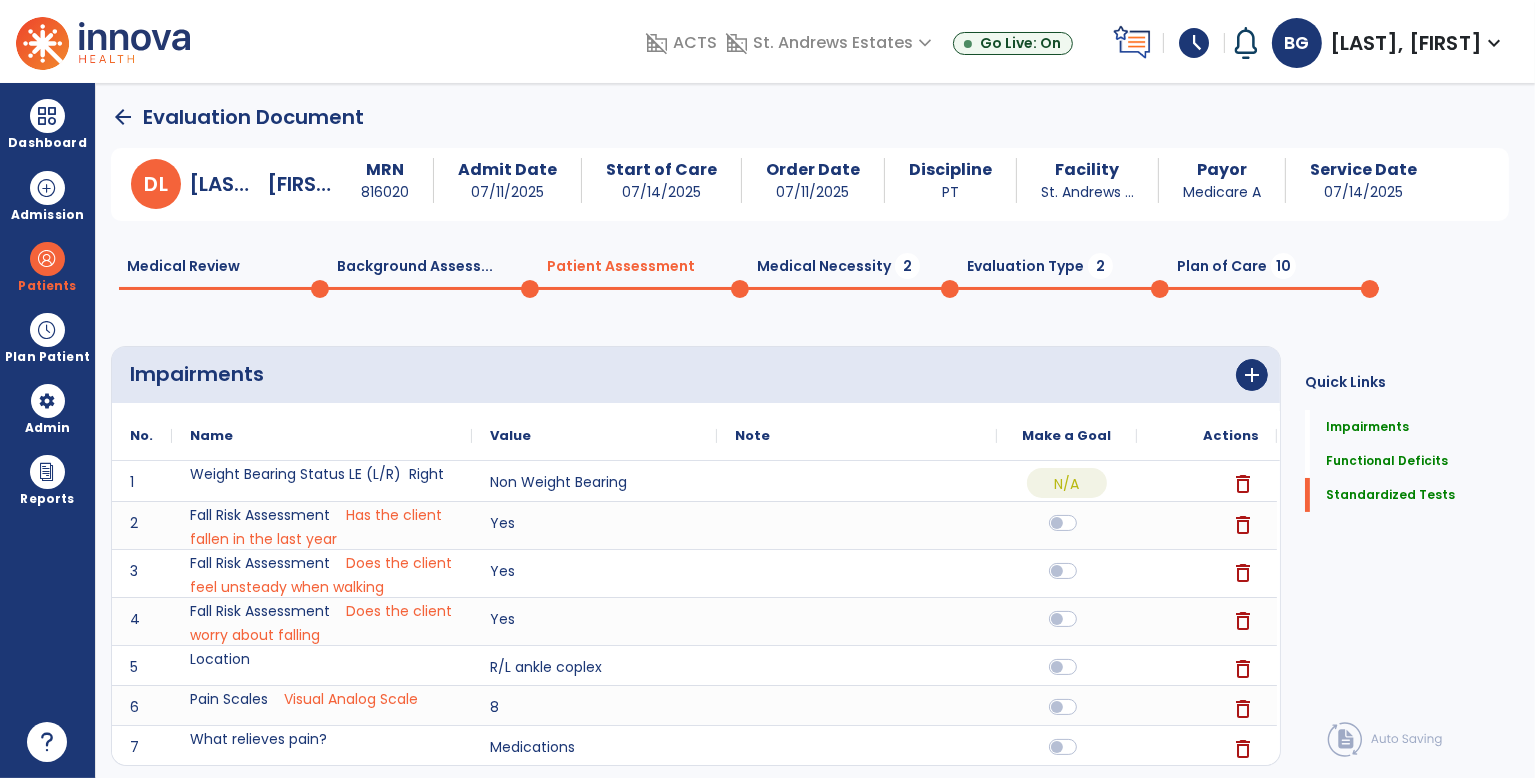 click on "Medical Necessity  2" 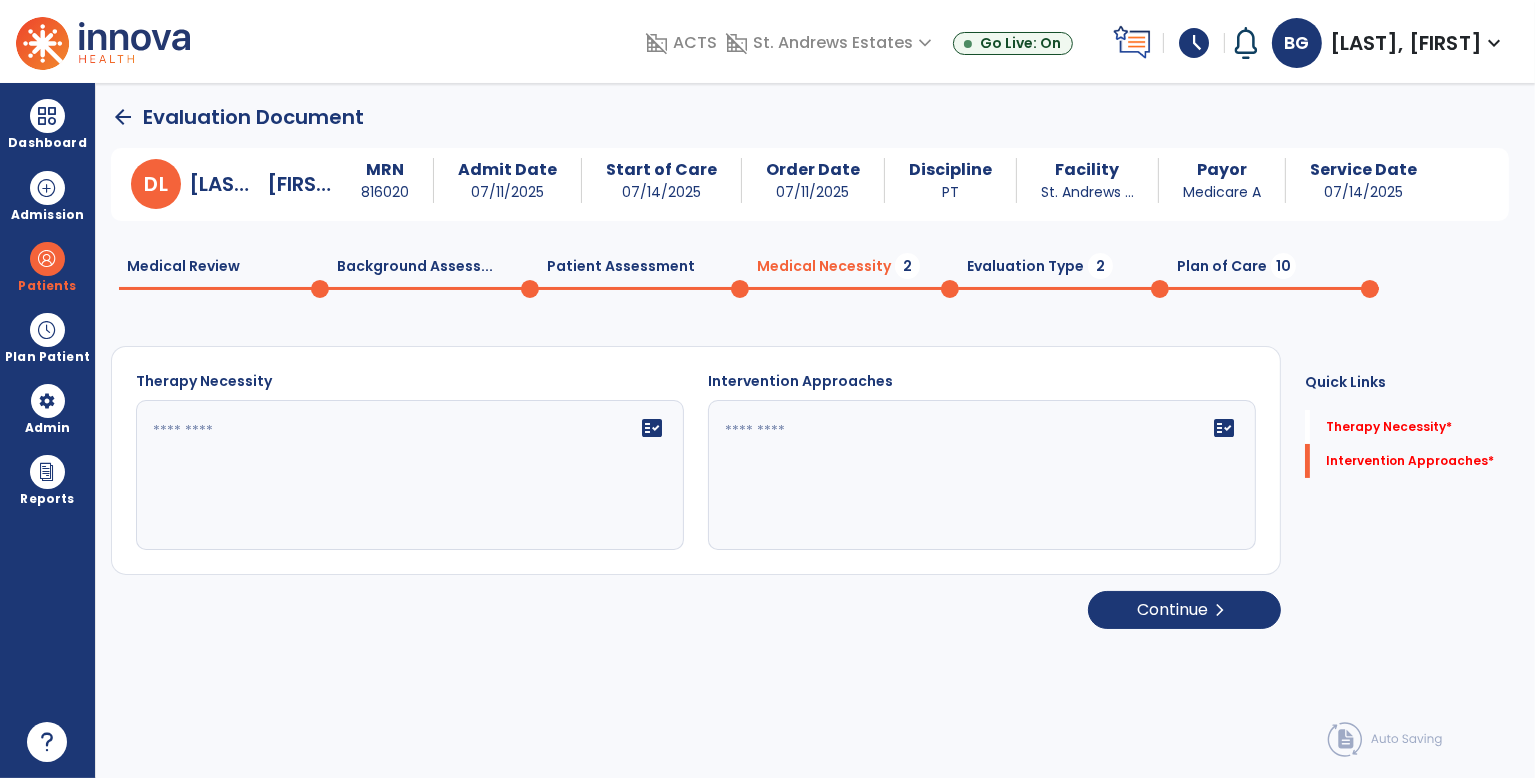 click 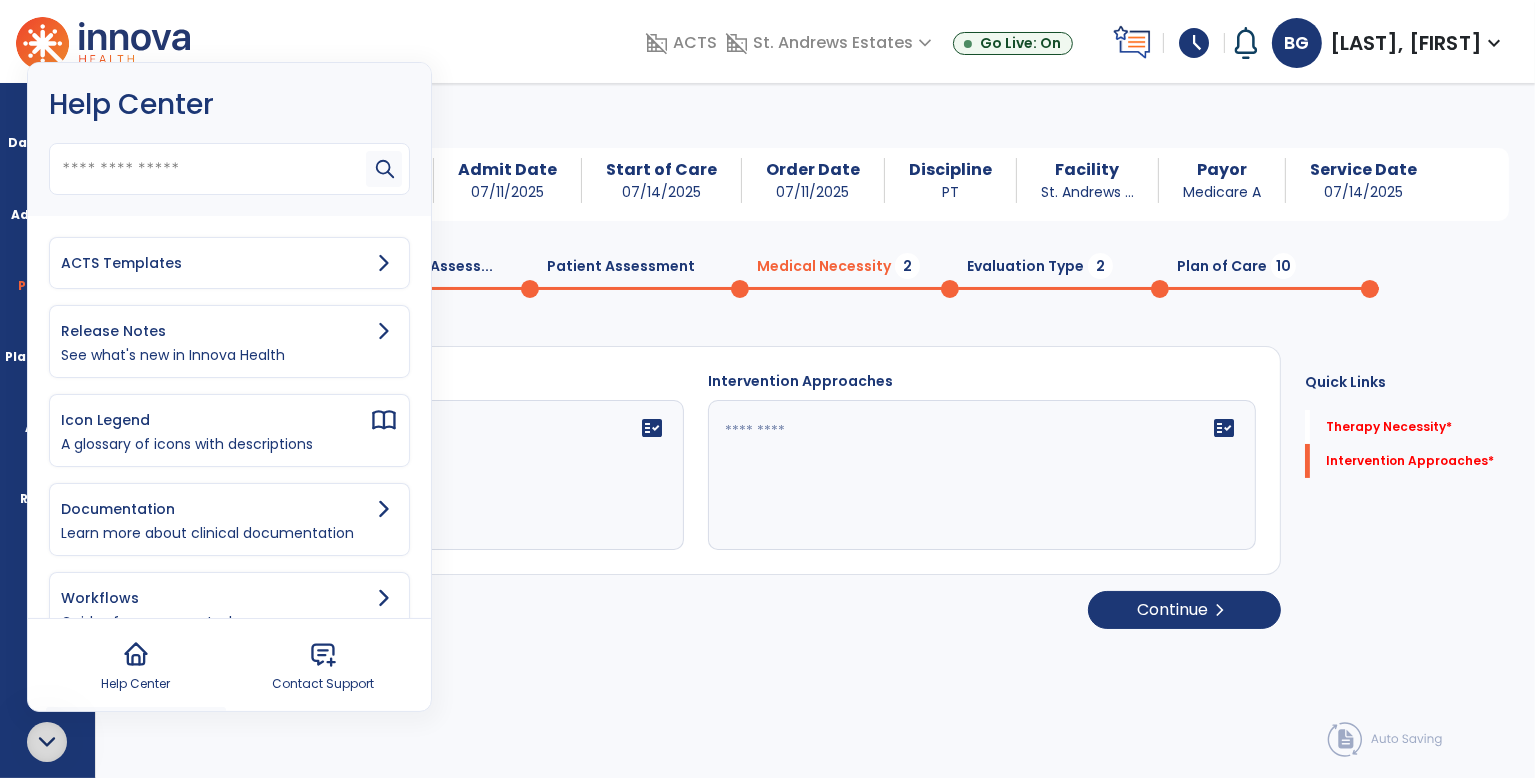 click on "ACTS Templates" at bounding box center (215, 263) 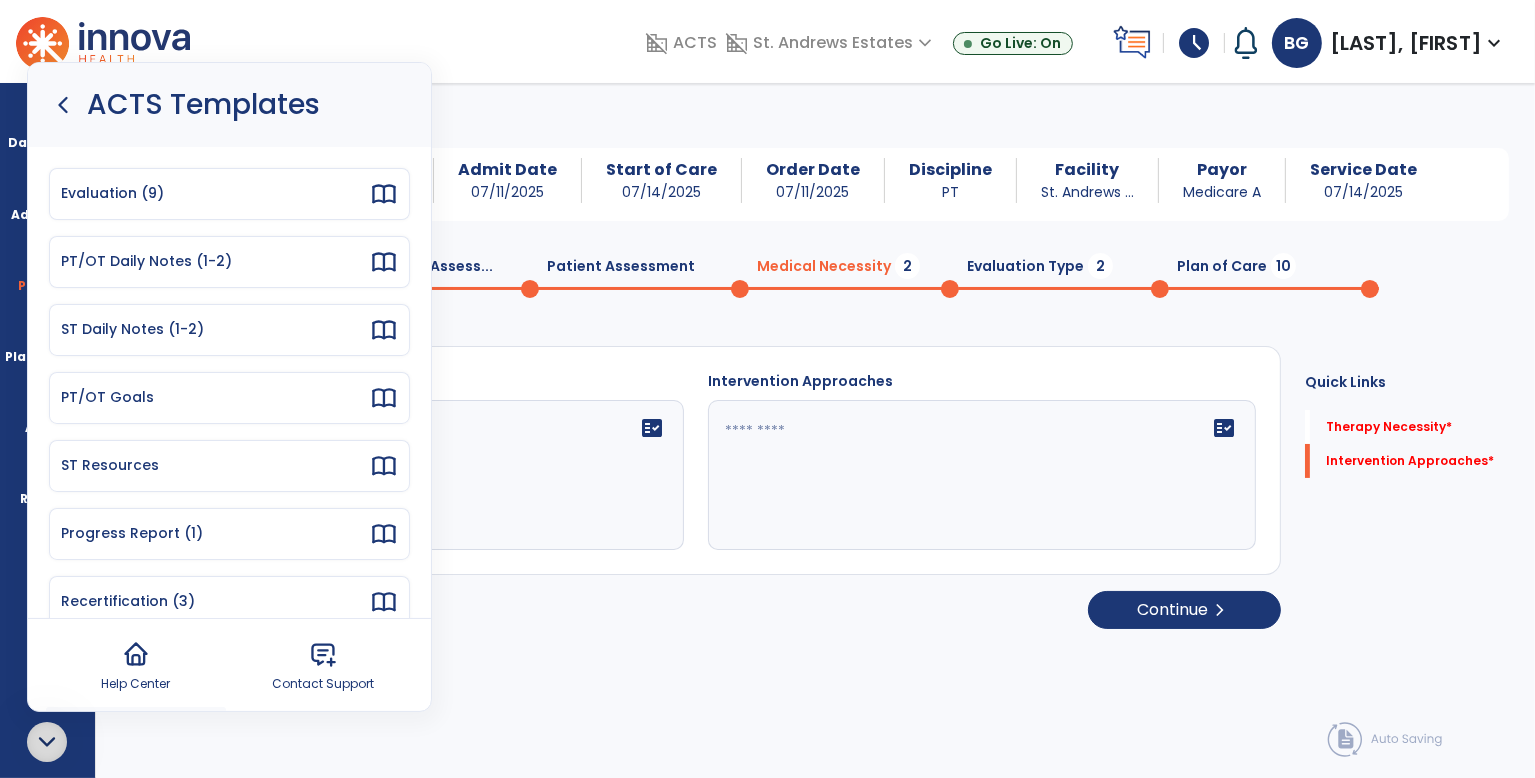 click on "Evaluation (9)" at bounding box center (215, 193) 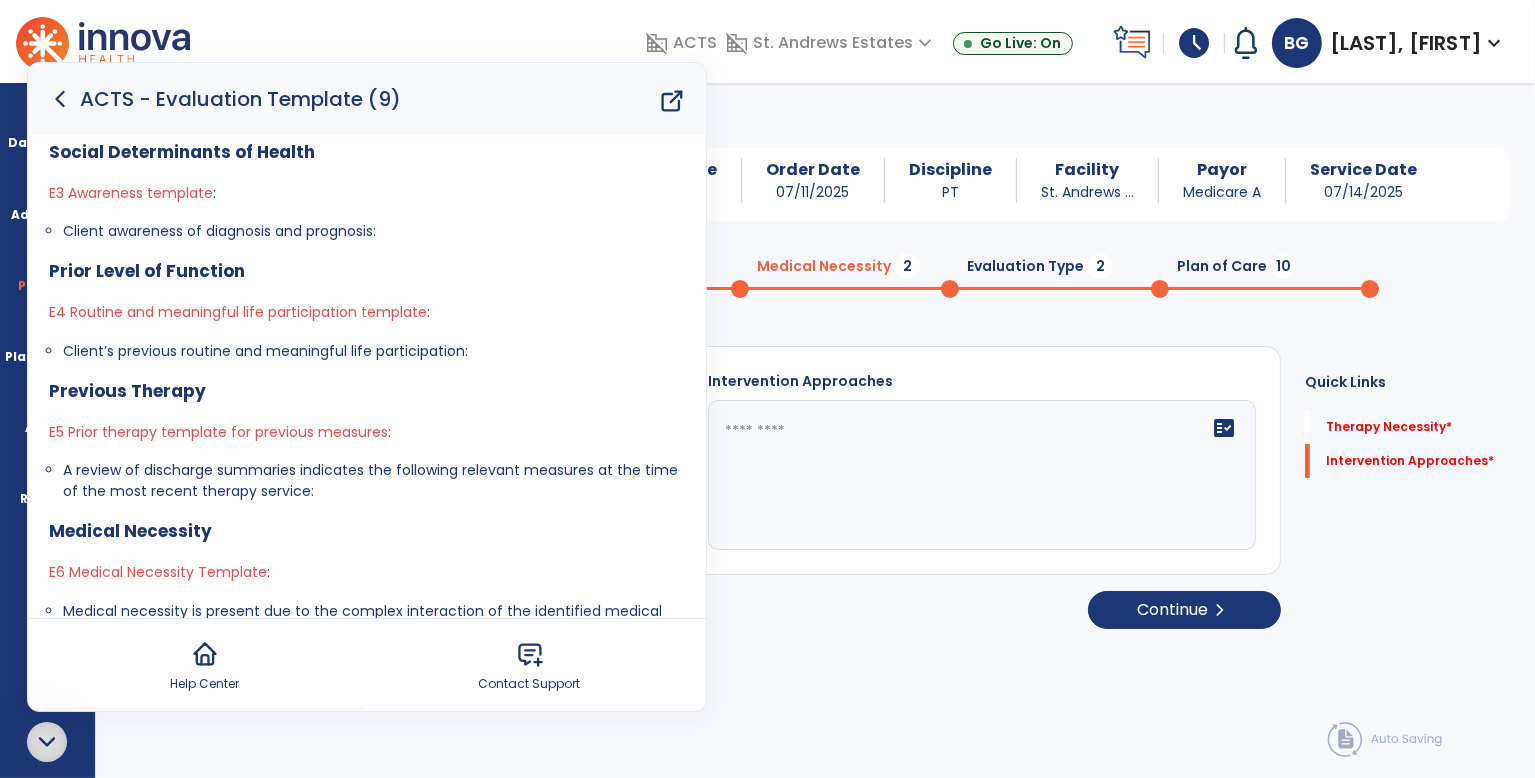 scroll, scrollTop: 1000, scrollLeft: 0, axis: vertical 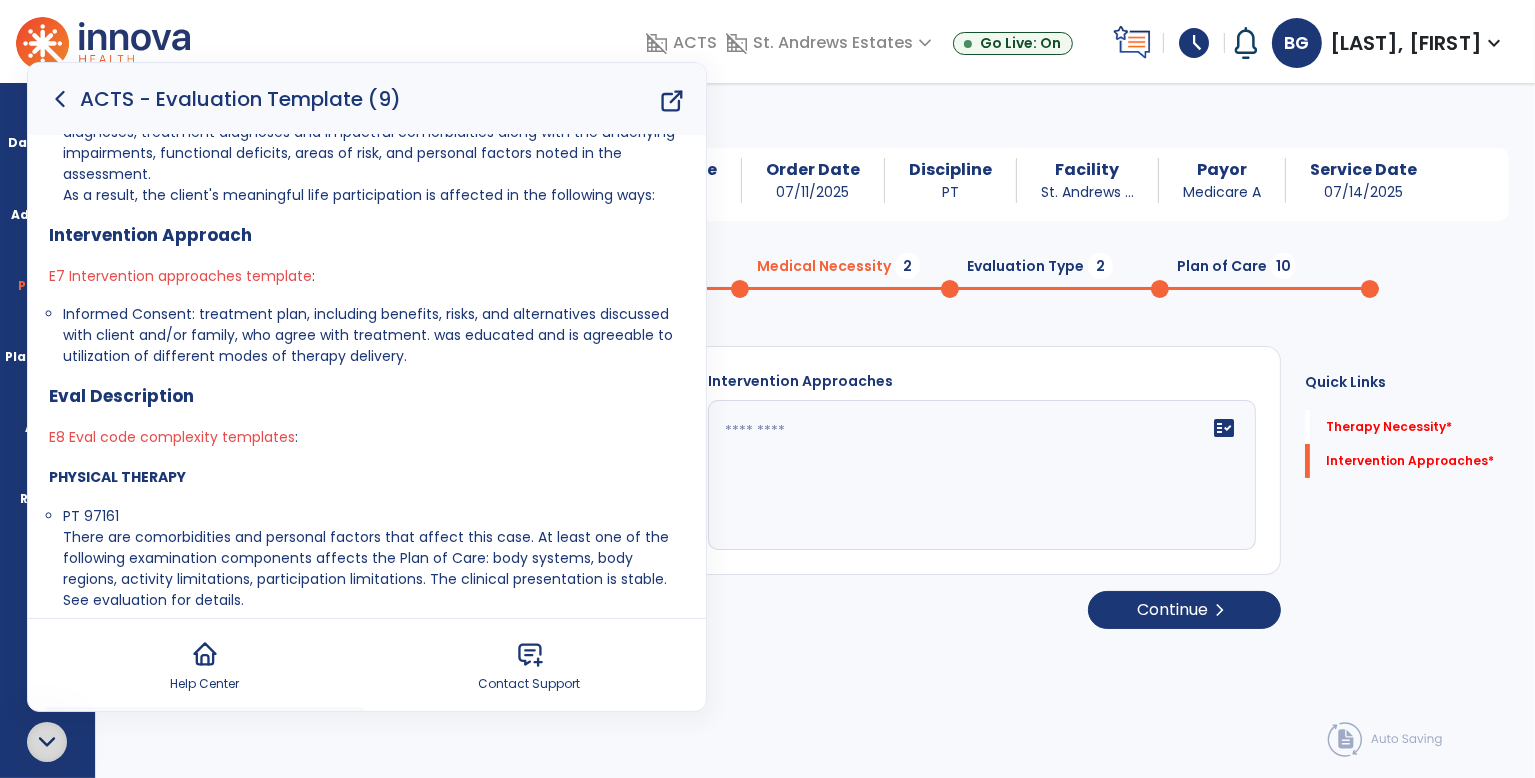 drag, startPoint x: 58, startPoint y: 312, endPoint x: 424, endPoint y: 362, distance: 369.3995 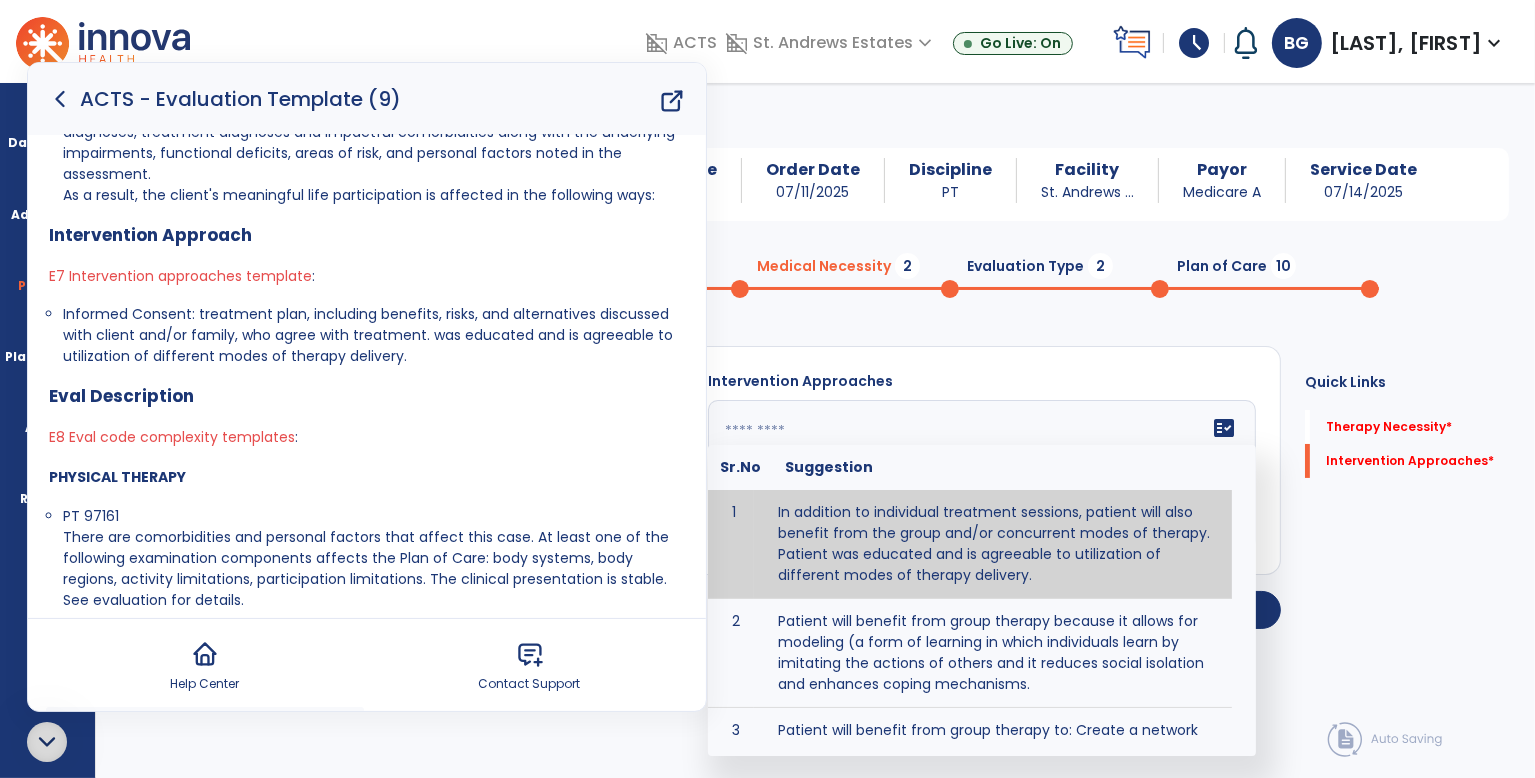 paste on "**********" 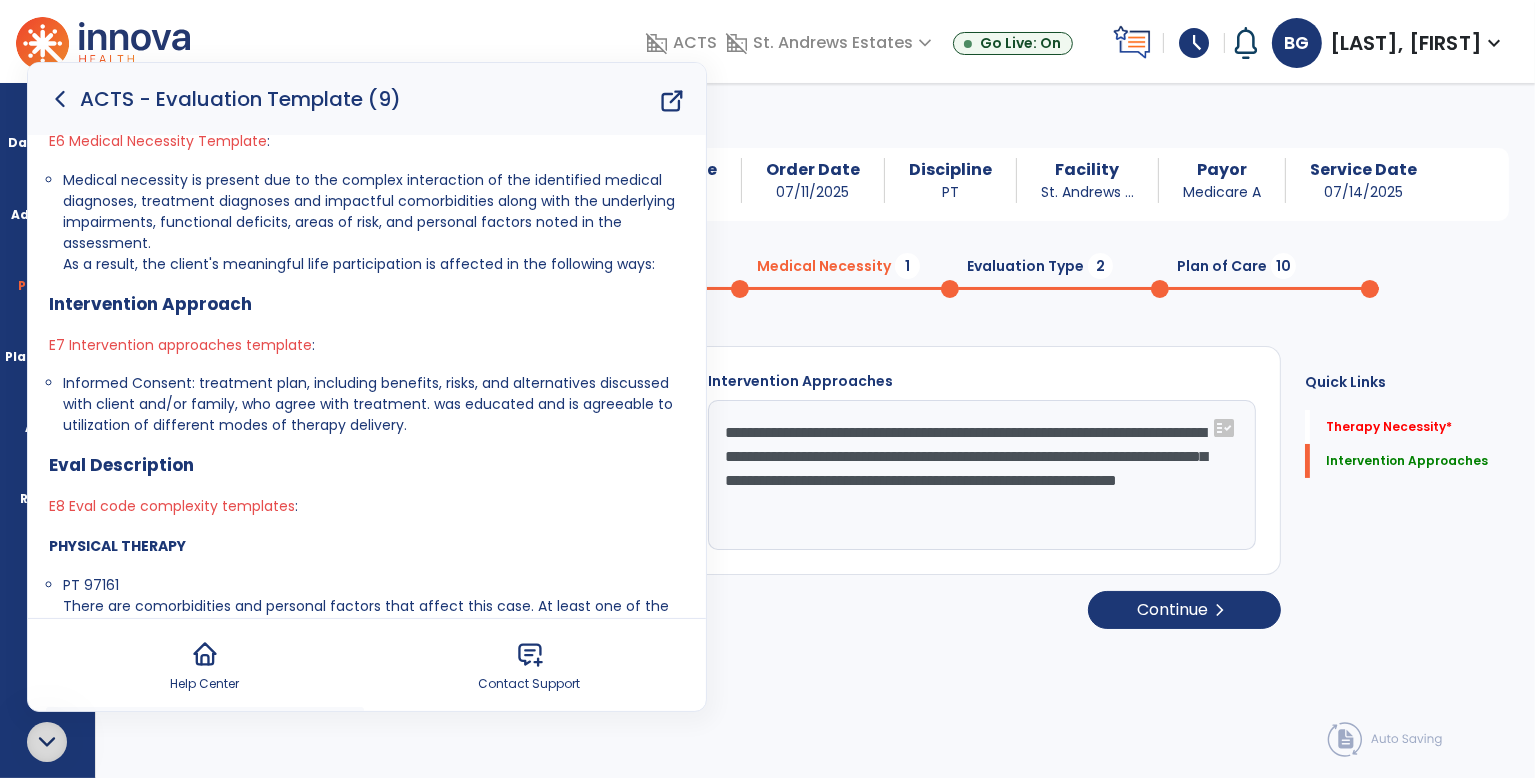 scroll, scrollTop: 873, scrollLeft: 0, axis: vertical 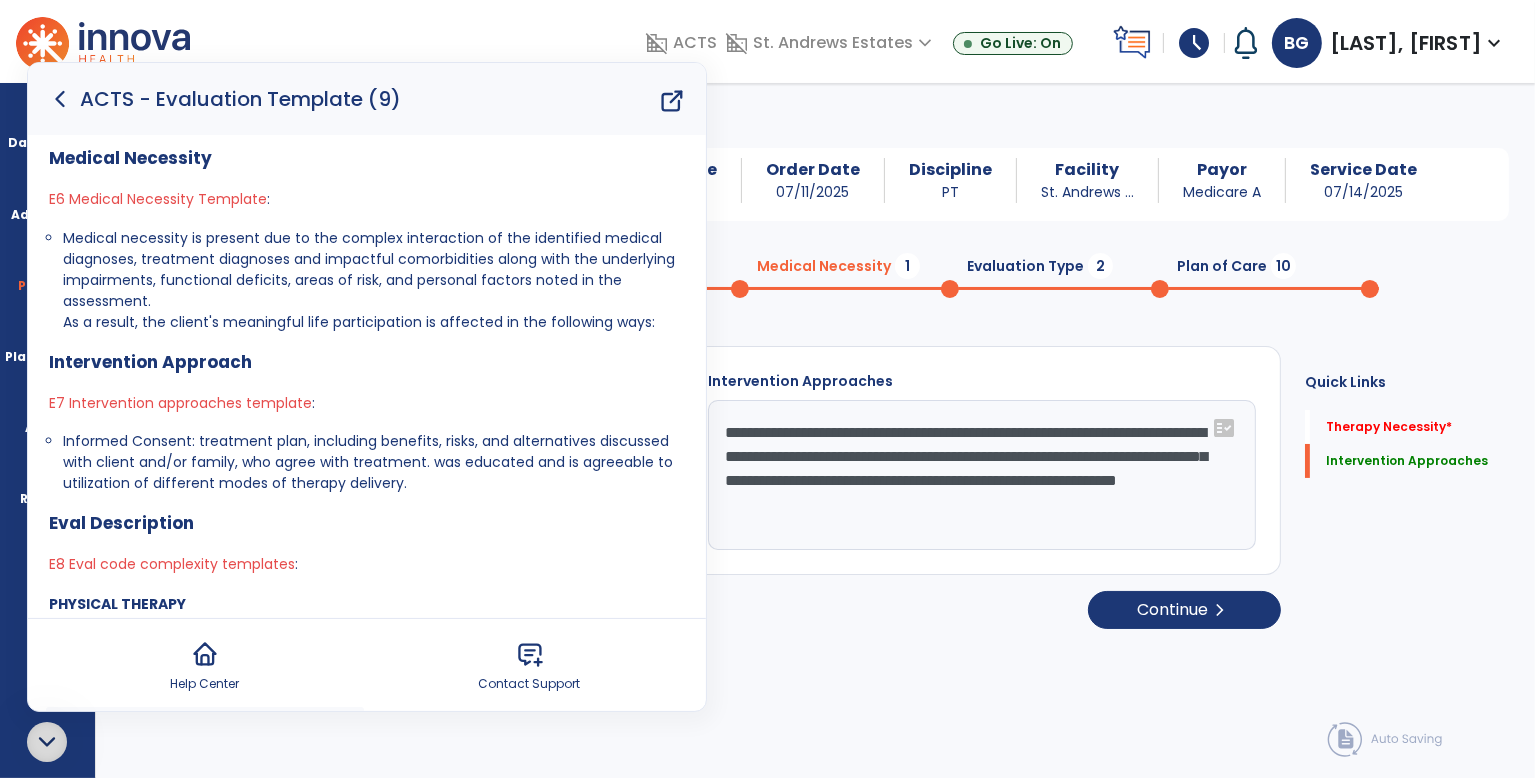 type on "**********" 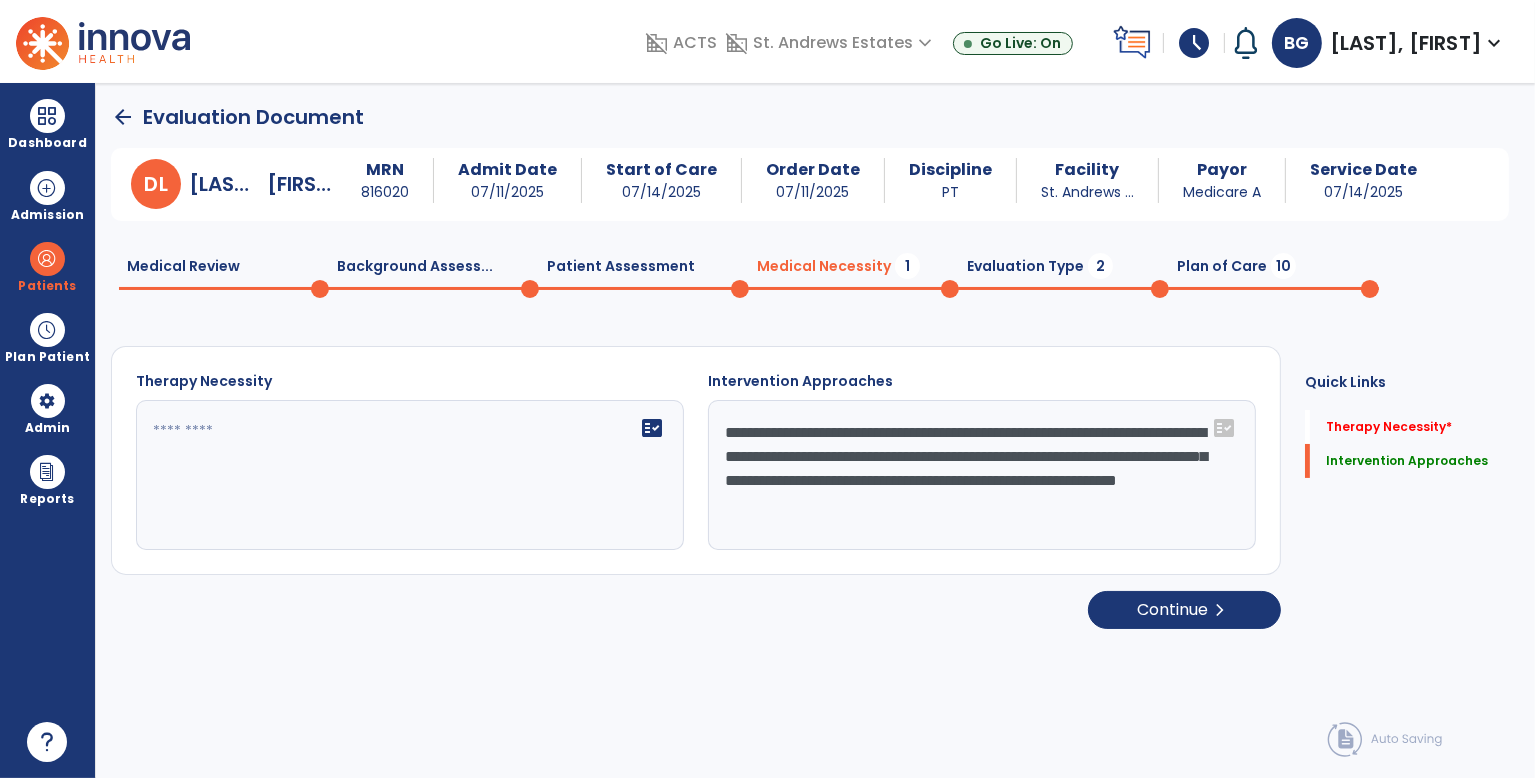 scroll, scrollTop: 0, scrollLeft: 0, axis: both 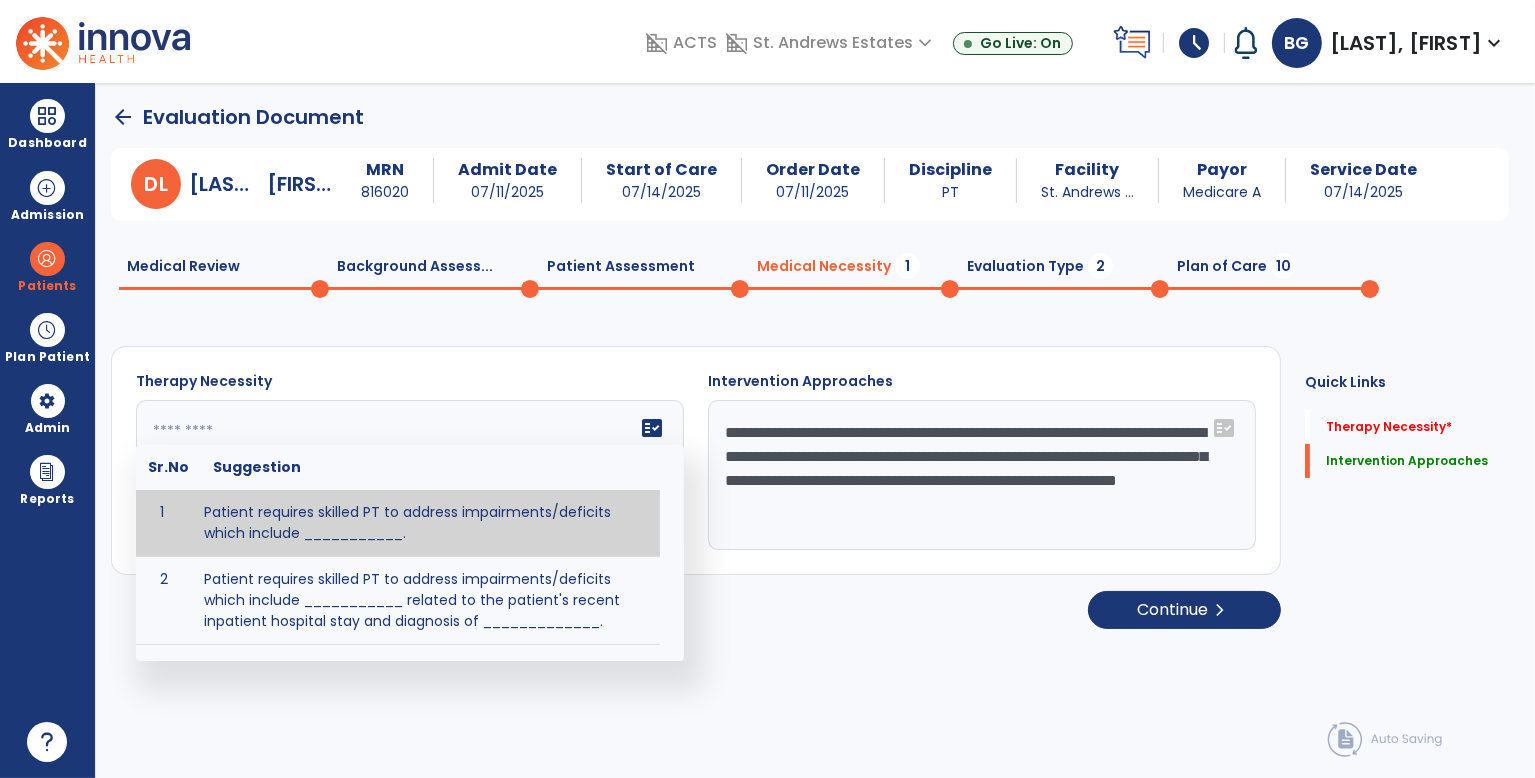 click 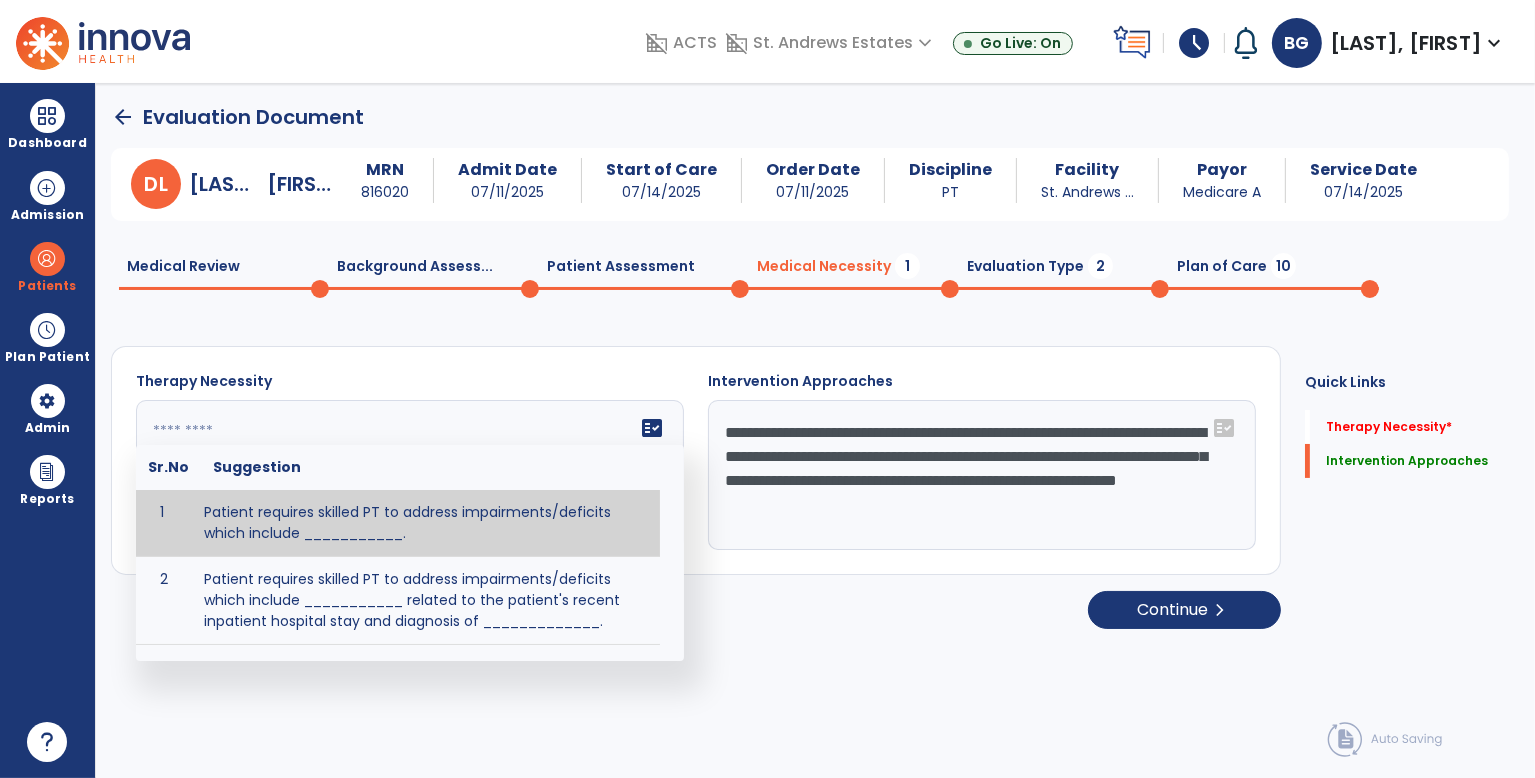 paste on "**********" 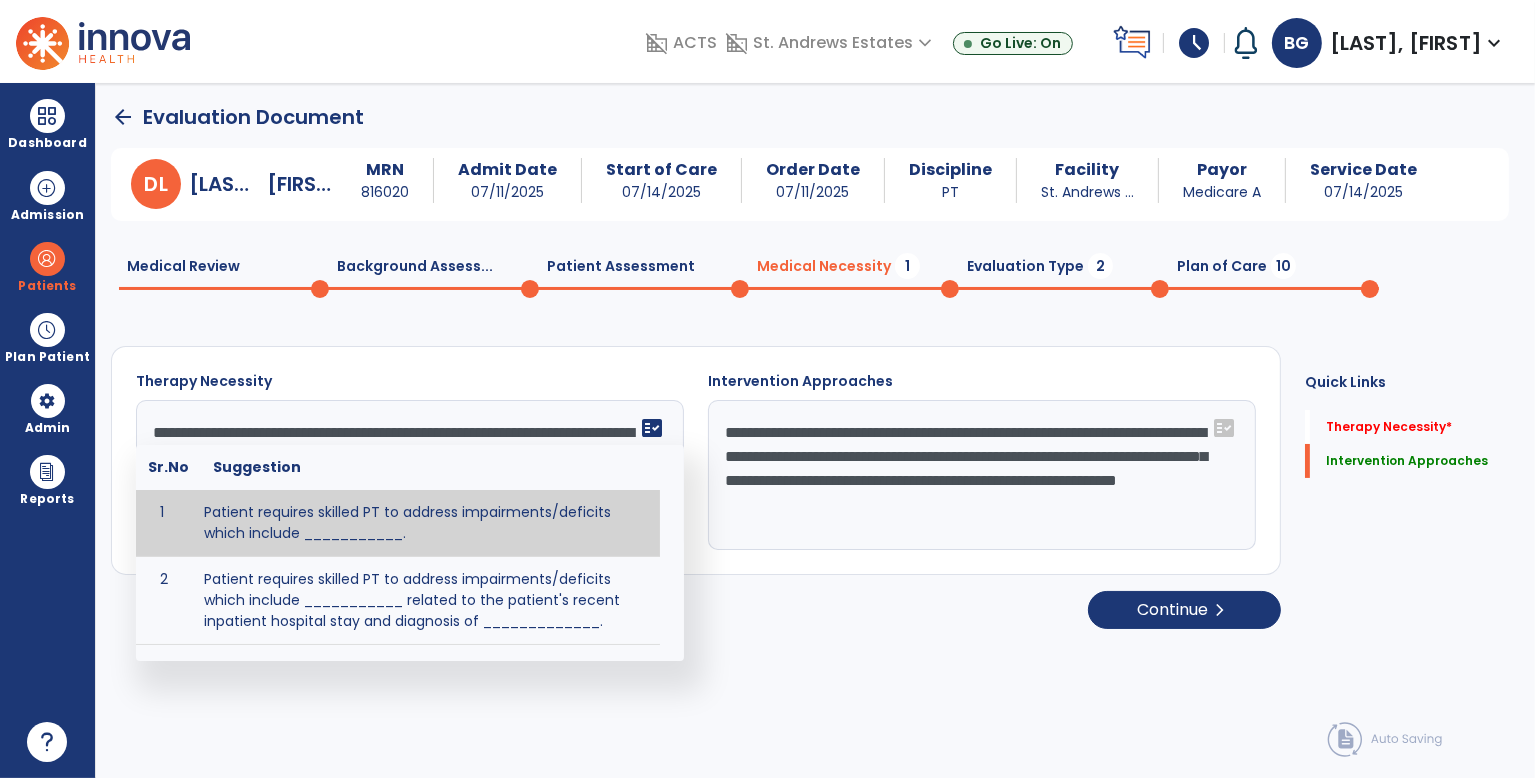 scroll, scrollTop: 40, scrollLeft: 0, axis: vertical 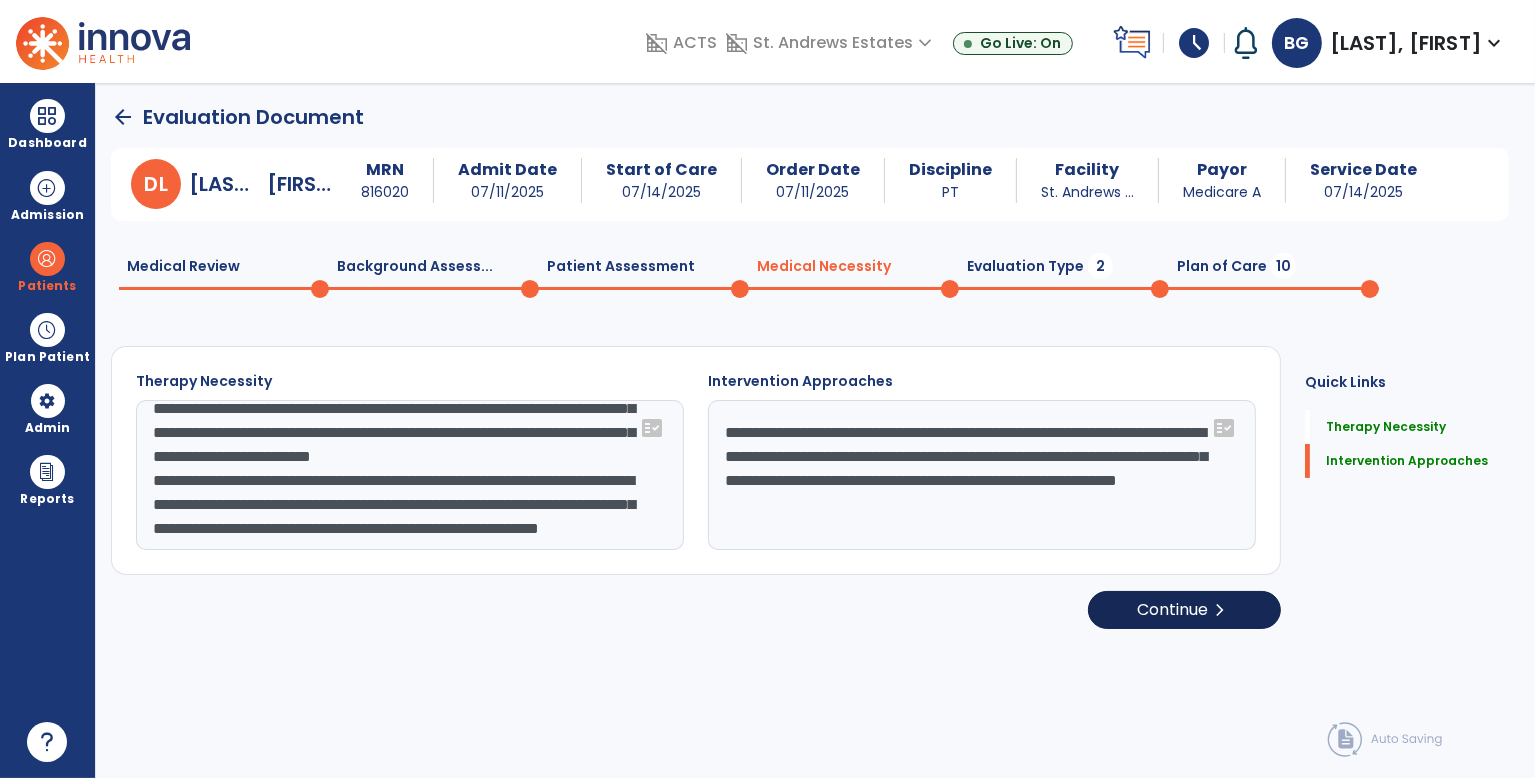 type on "**********" 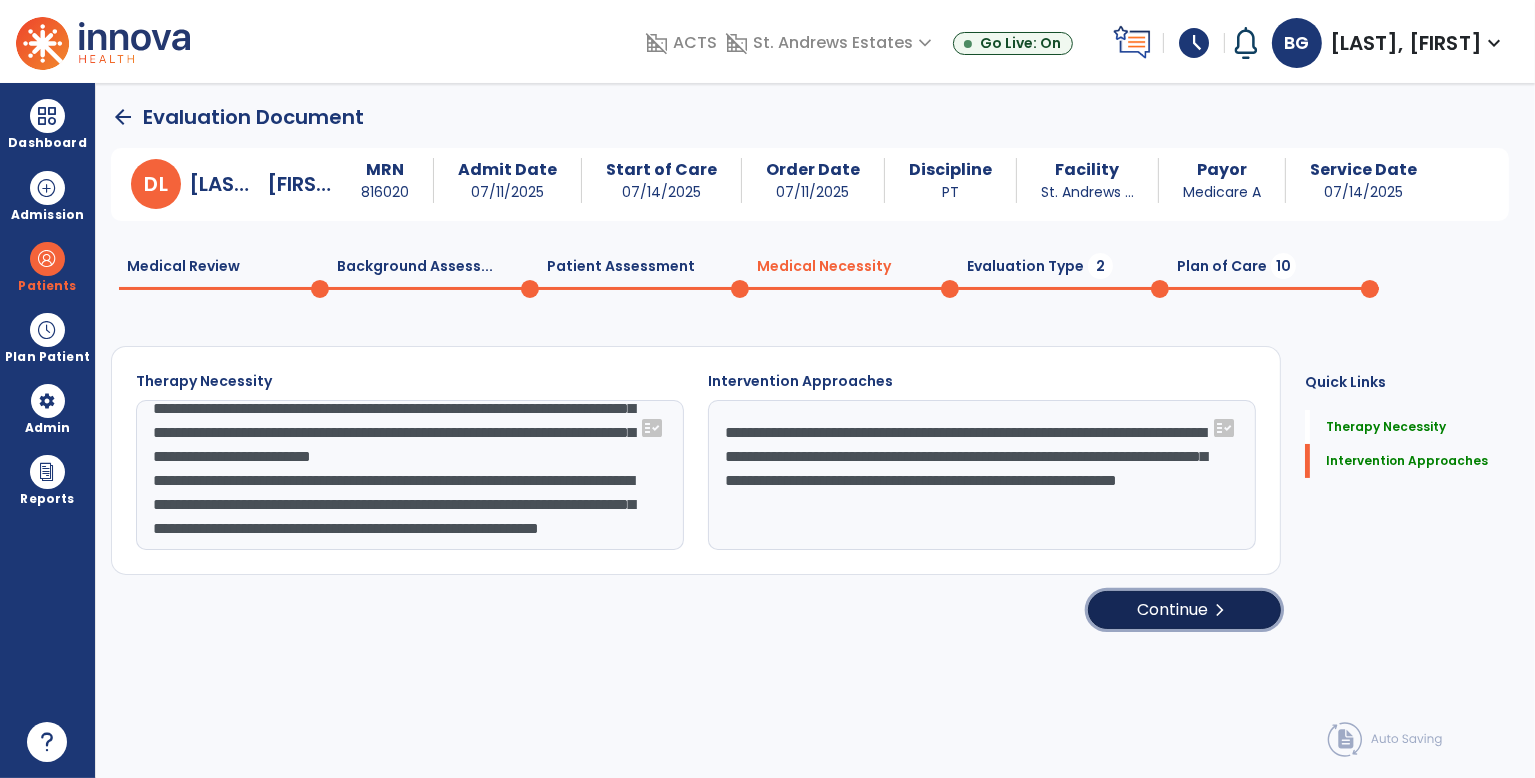 click on "Continue  chevron_right" 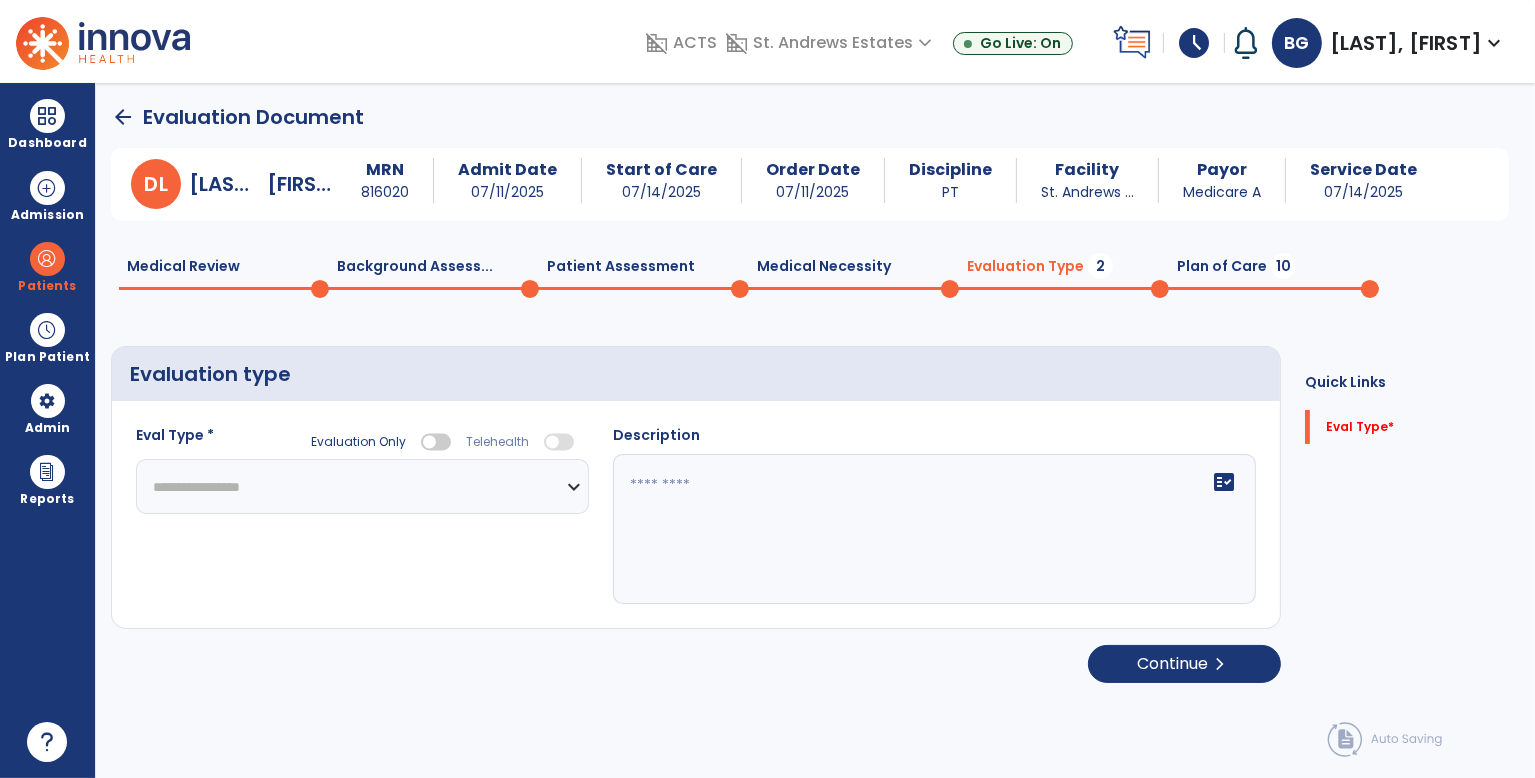 click on "**********" 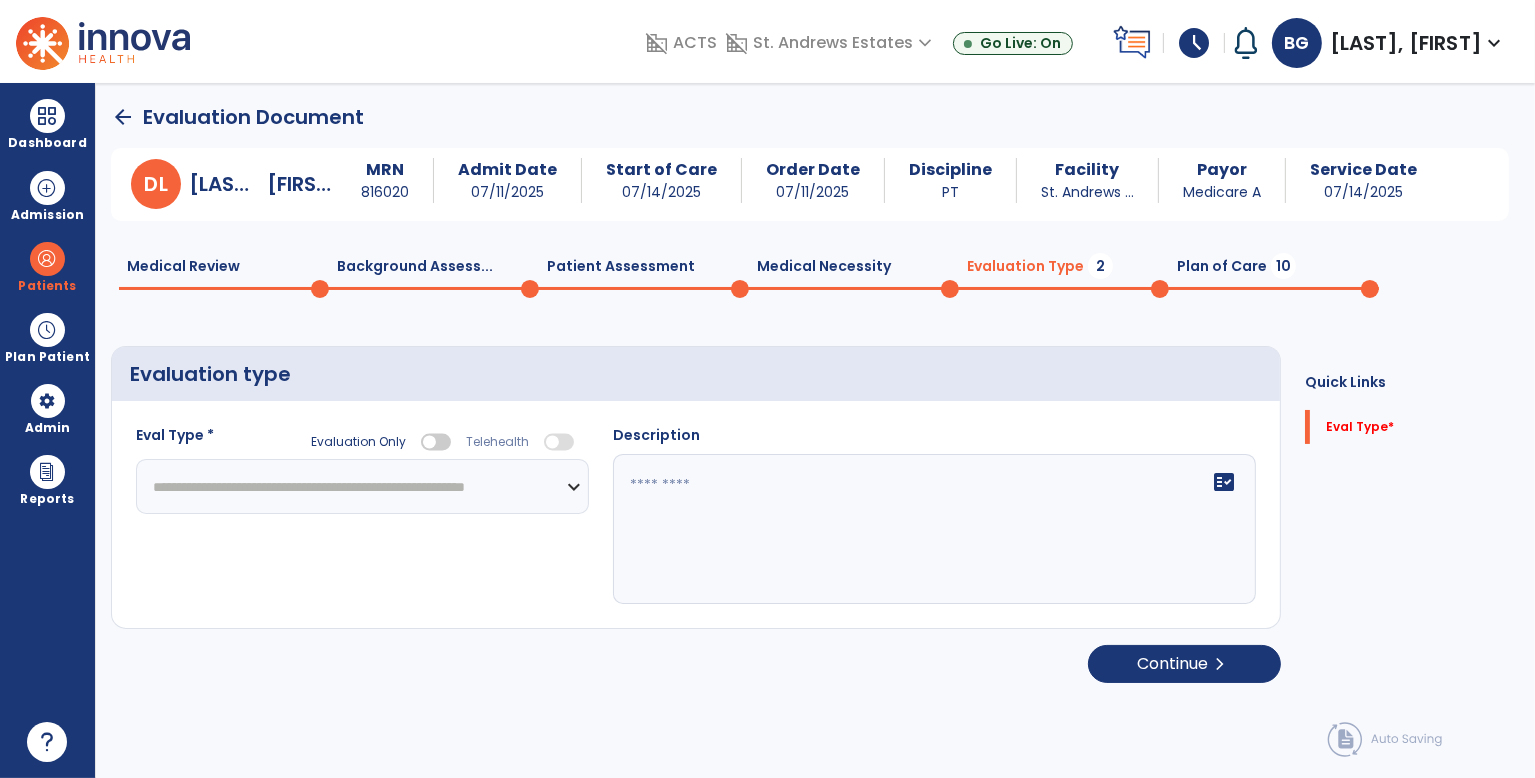 click on "**********" 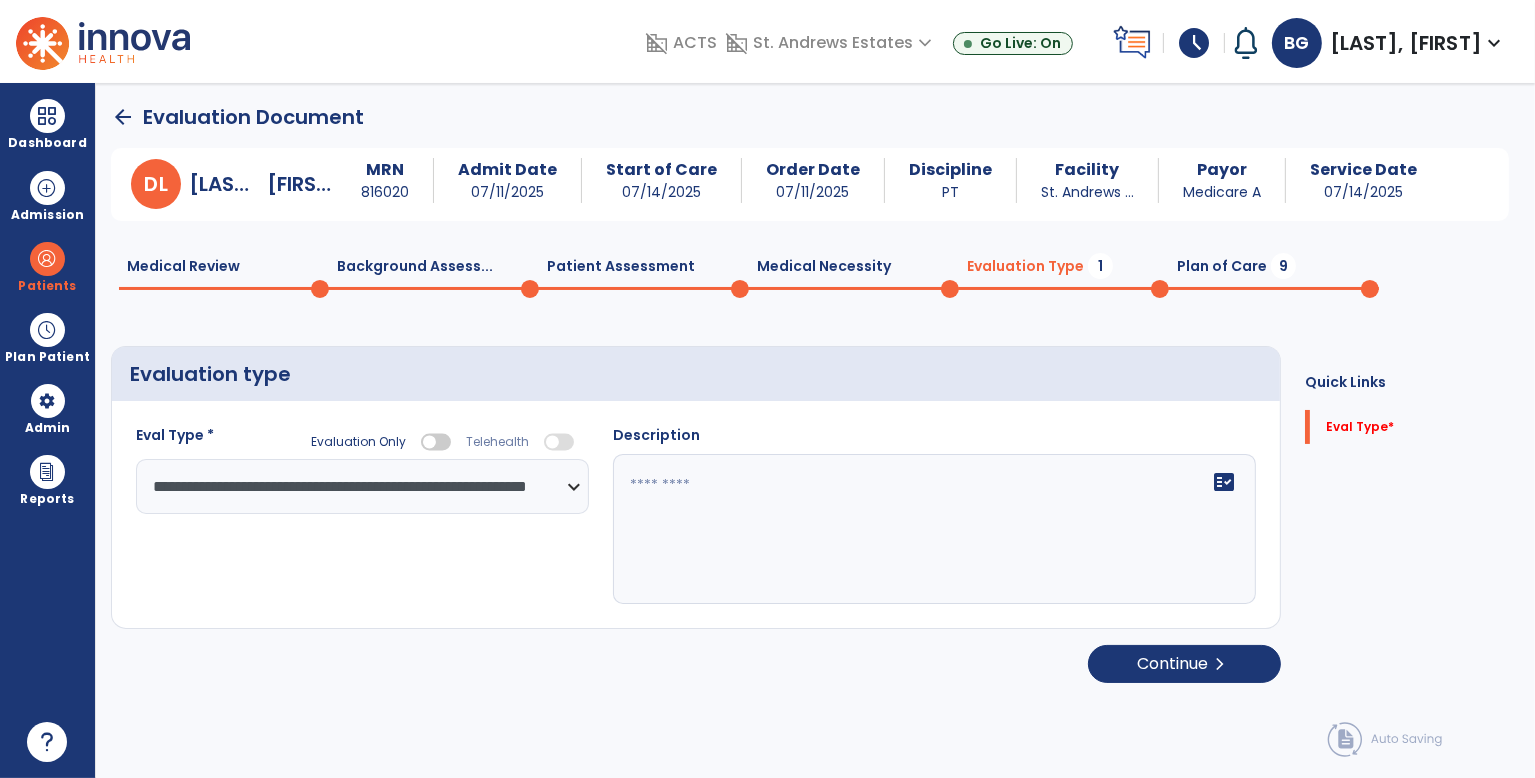 click 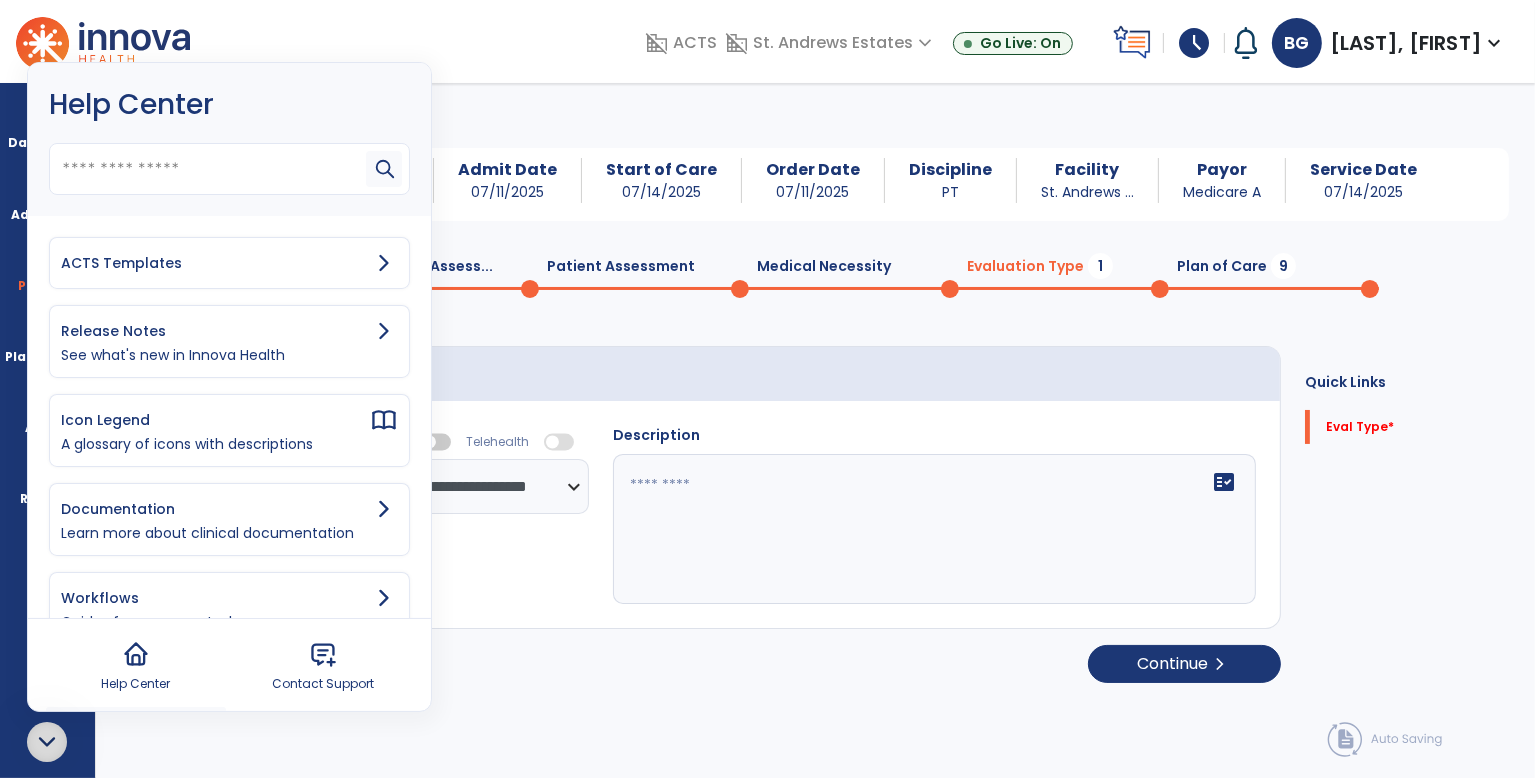 click on "ACTS Templates" at bounding box center (215, 263) 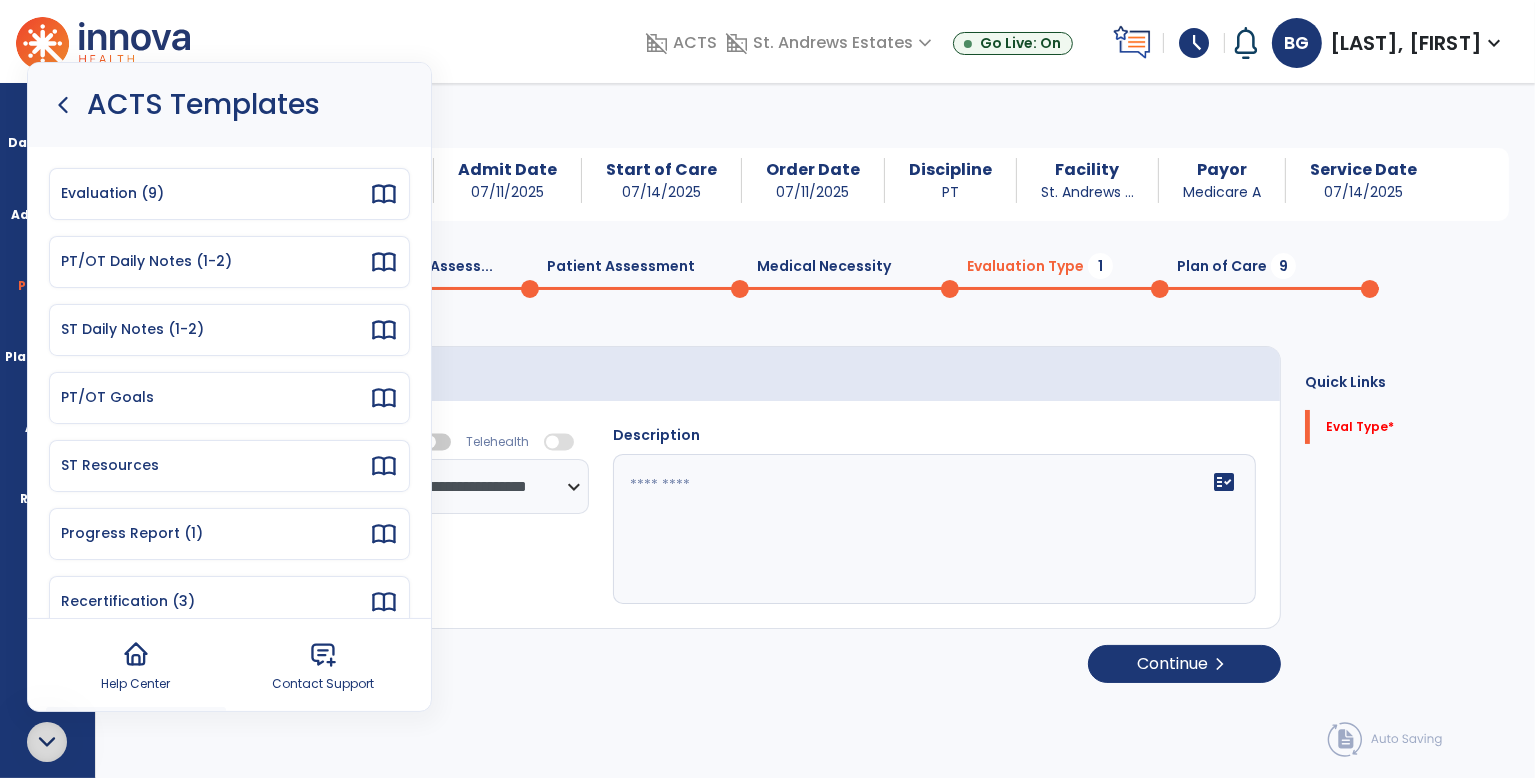 click on "Evaluation (9)" at bounding box center (215, 193) 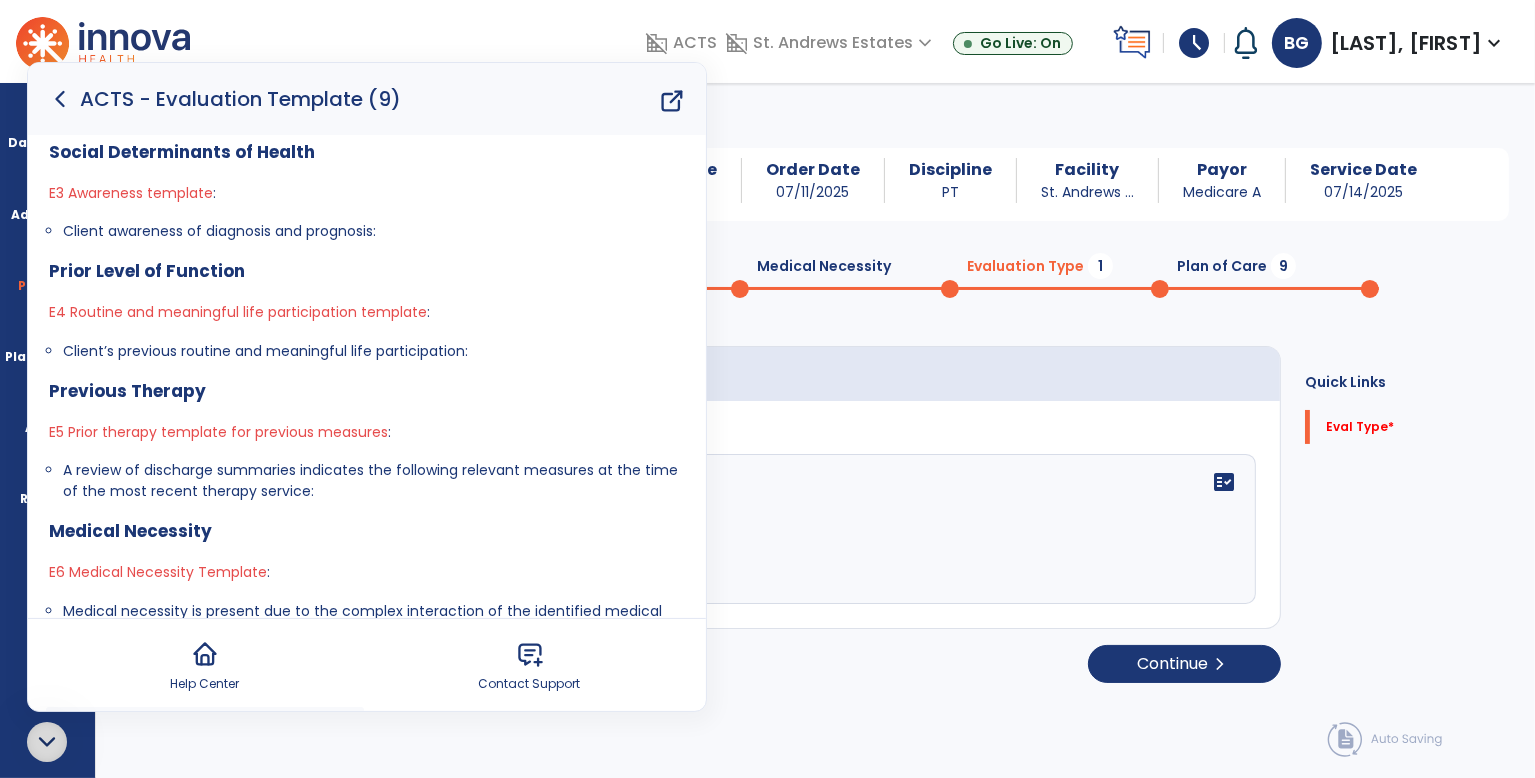 scroll, scrollTop: 1000, scrollLeft: 0, axis: vertical 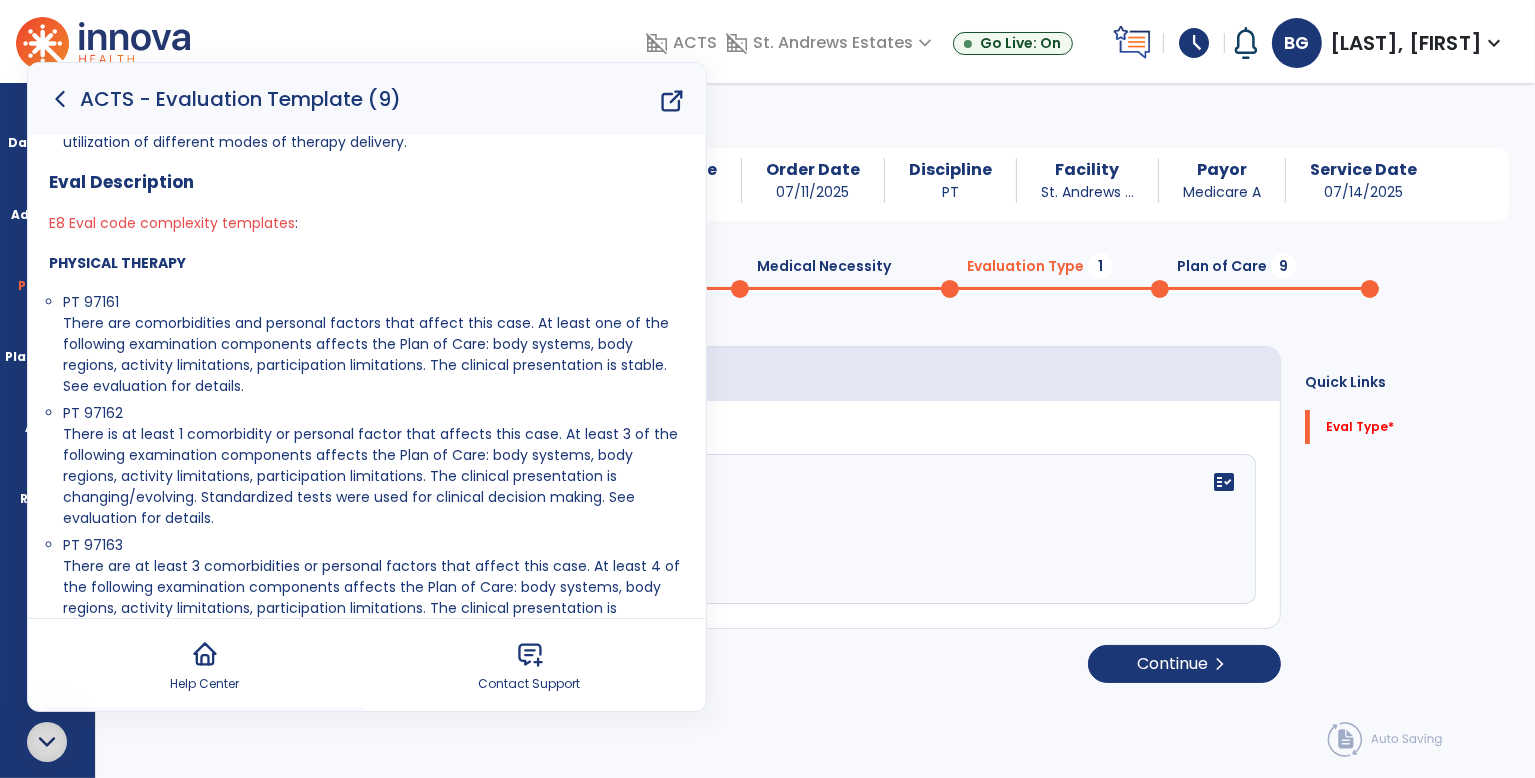 drag, startPoint x: 59, startPoint y: 431, endPoint x: 277, endPoint y: 513, distance: 232.912 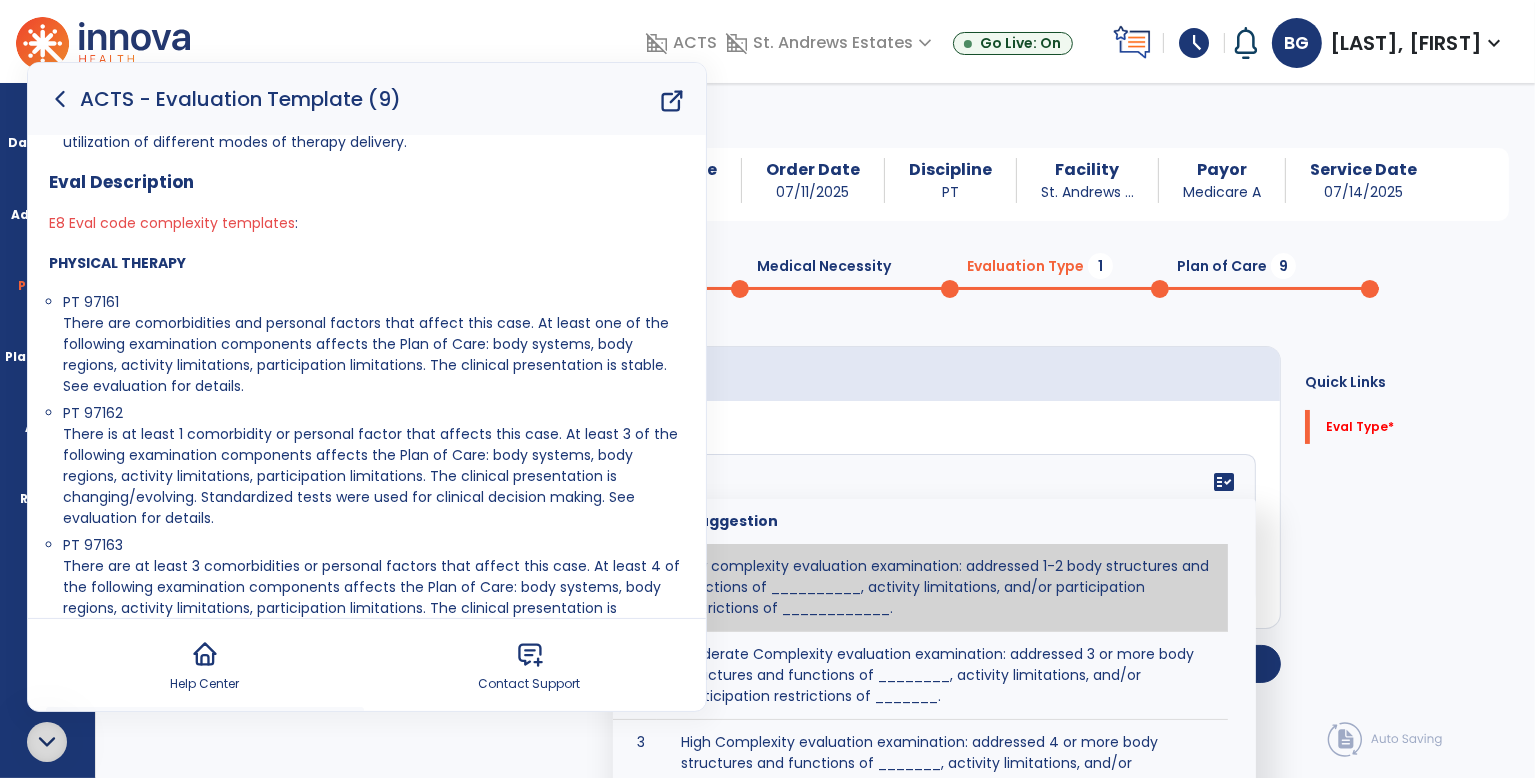 paste on "**********" 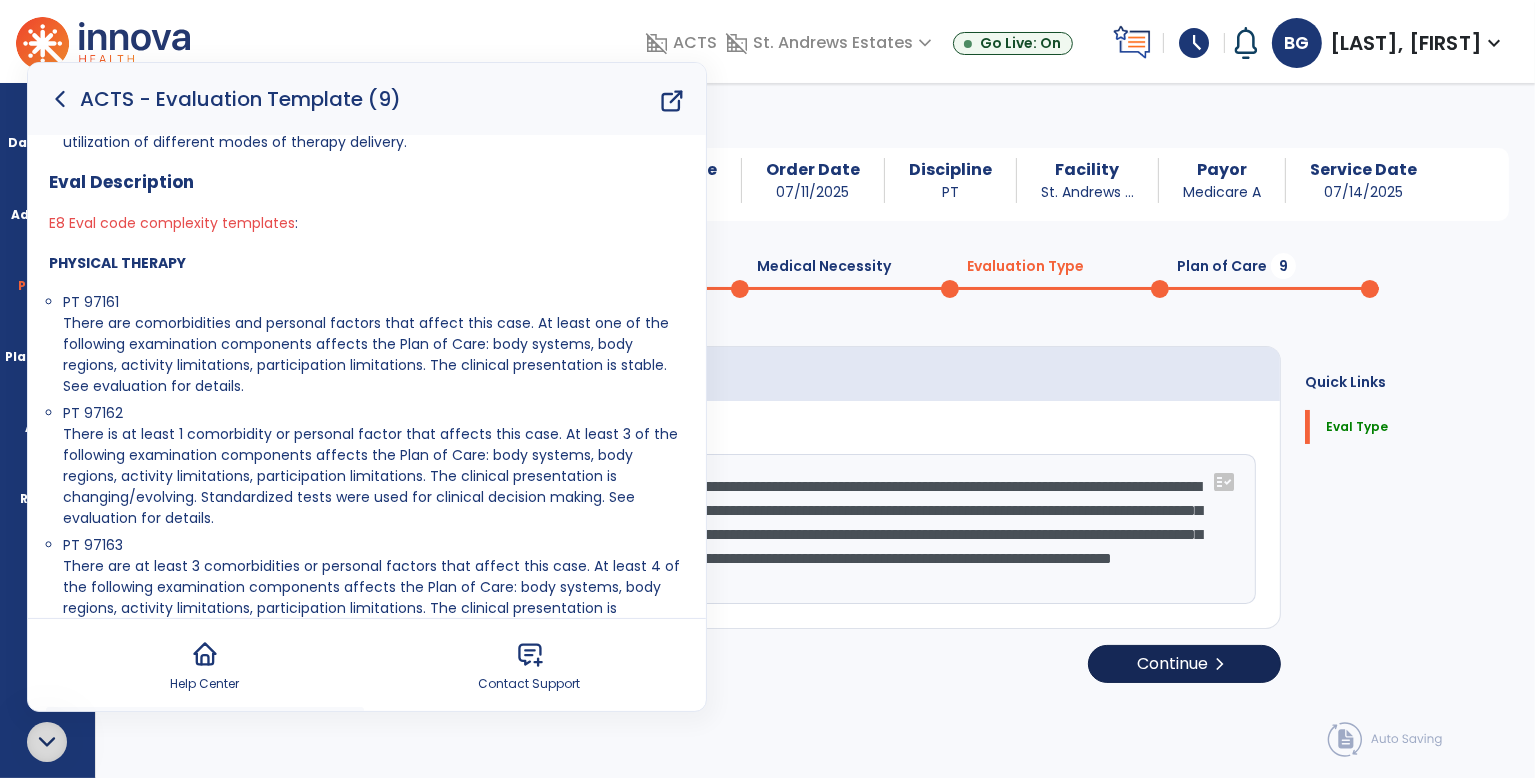 type on "**********" 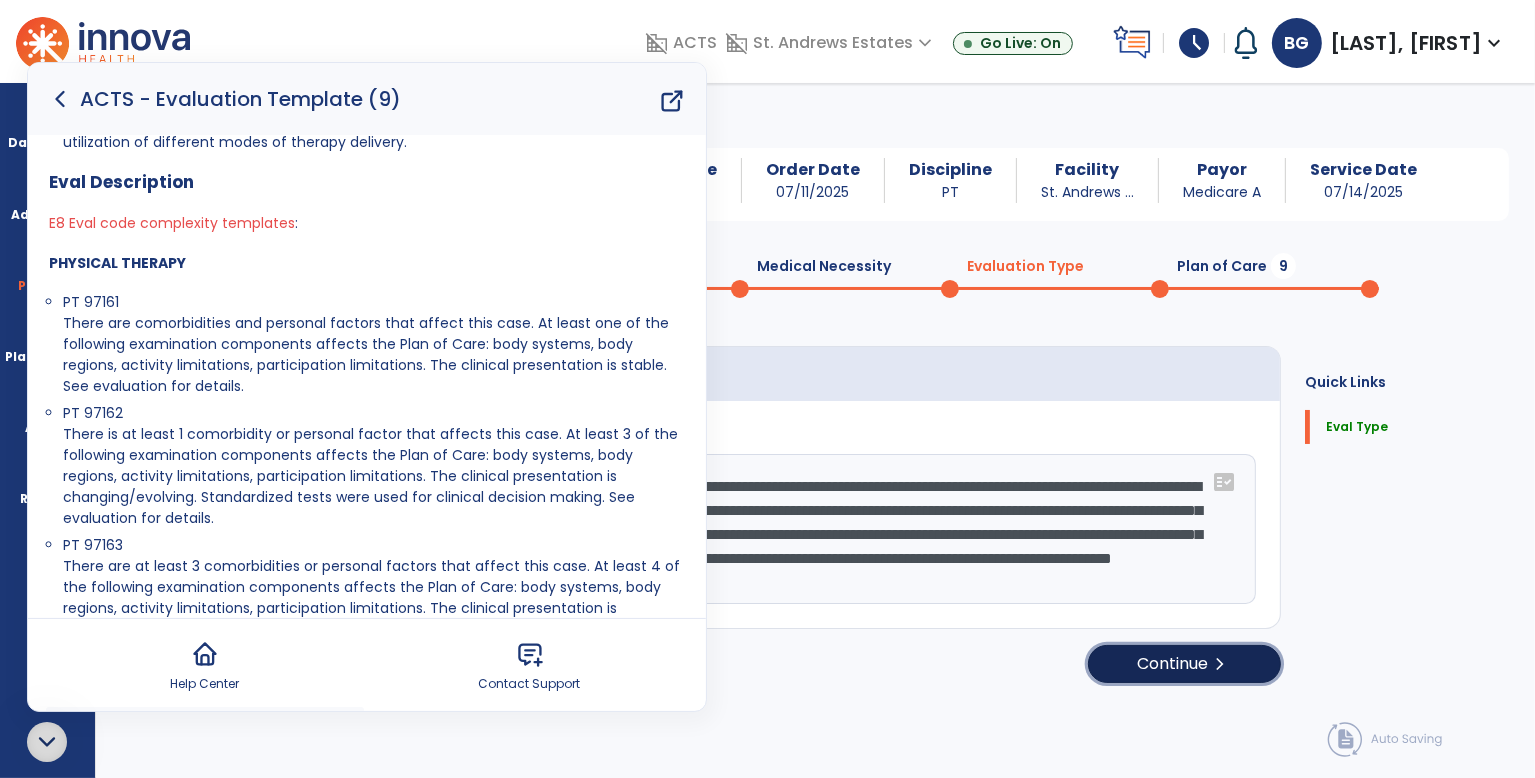 click on "Continue  chevron_right" 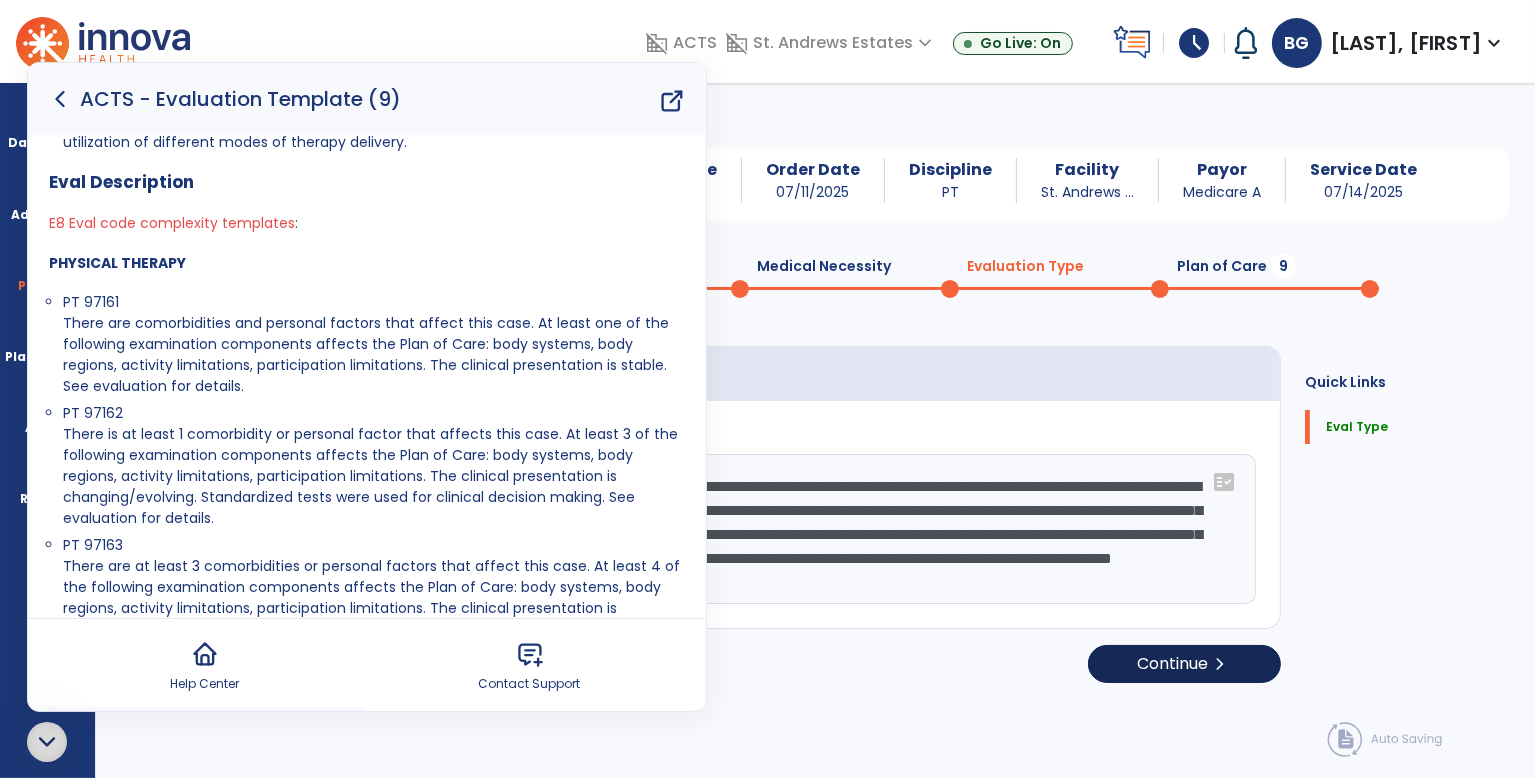 select on "*****" 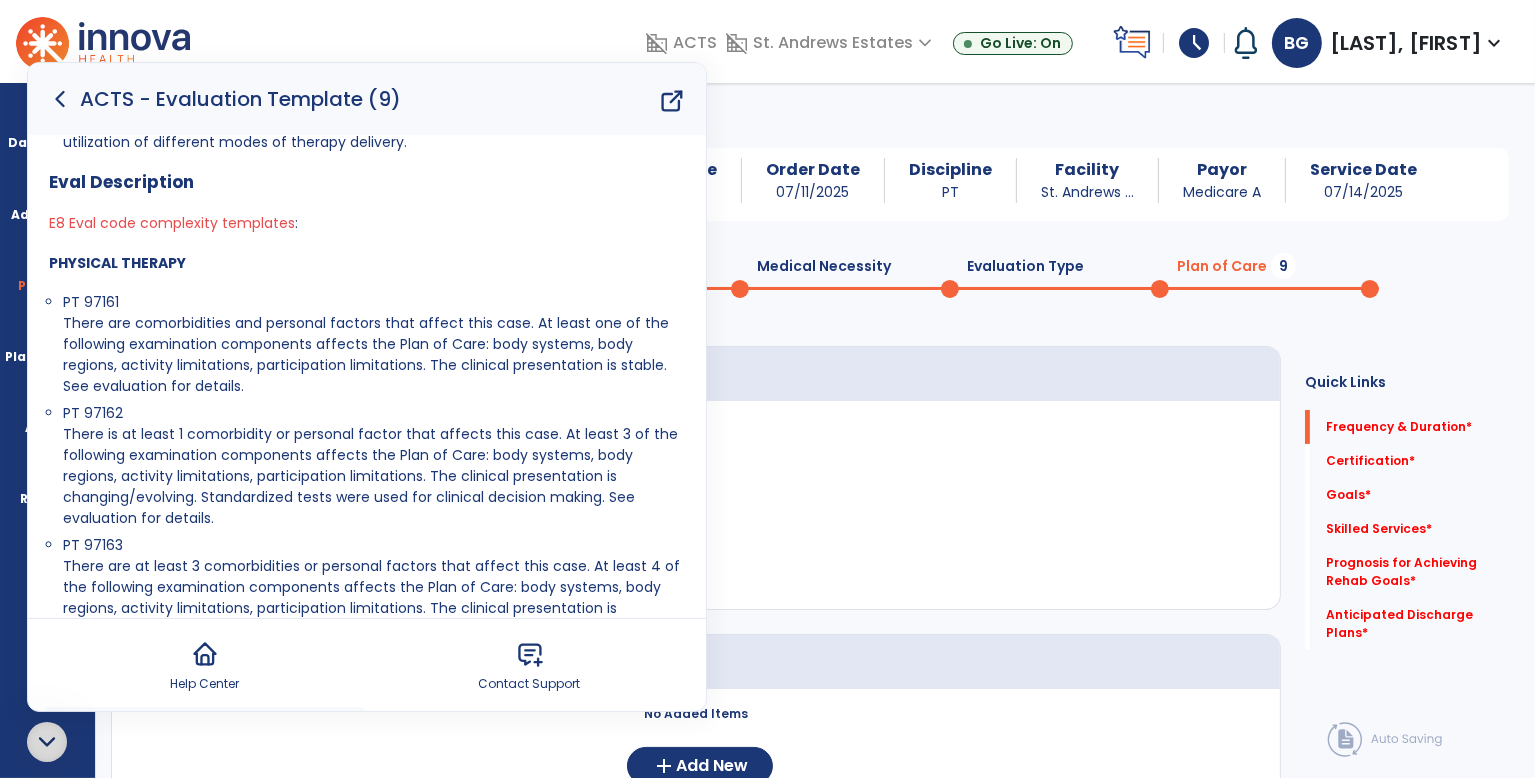 scroll, scrollTop: 1714, scrollLeft: 0, axis: vertical 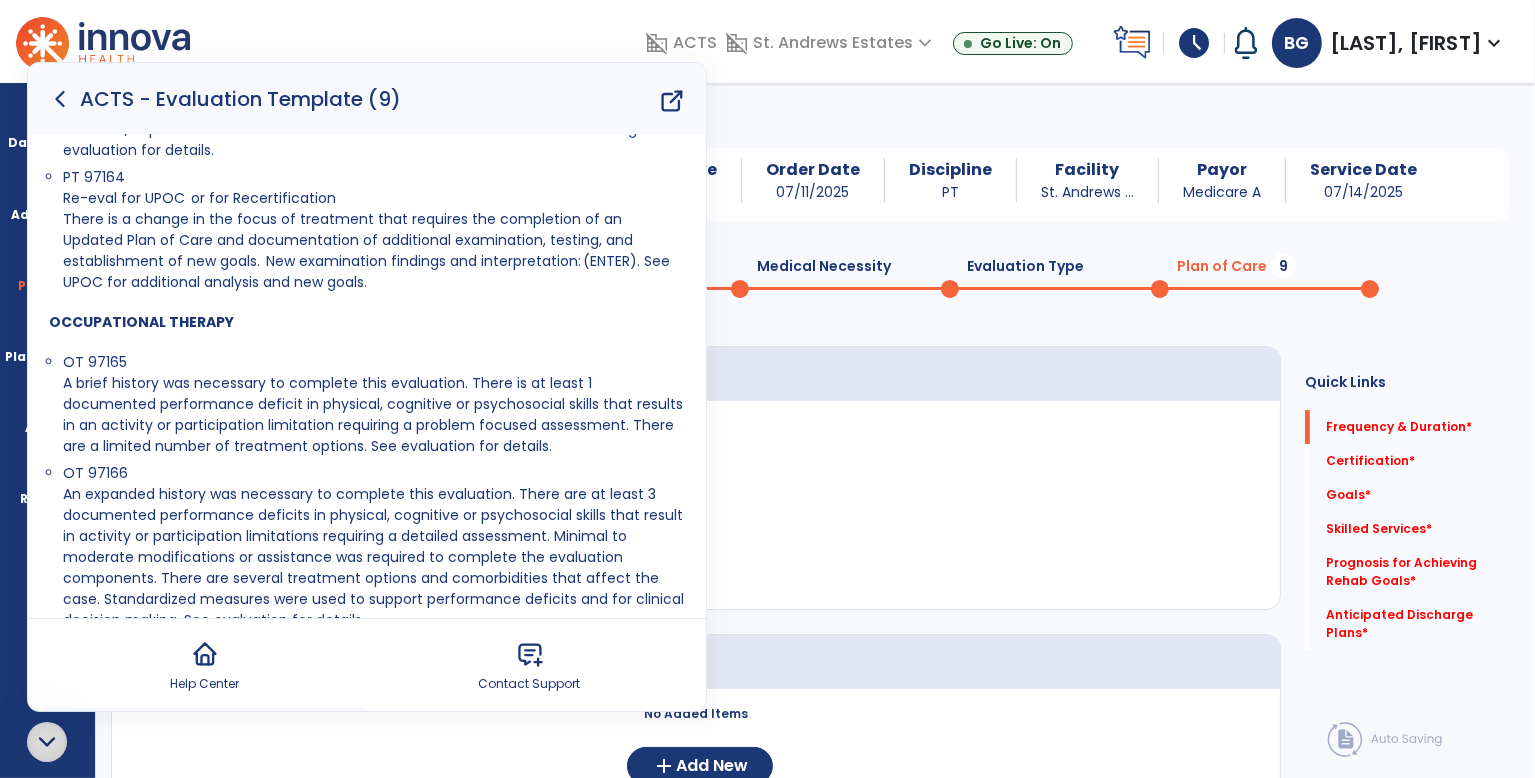 click 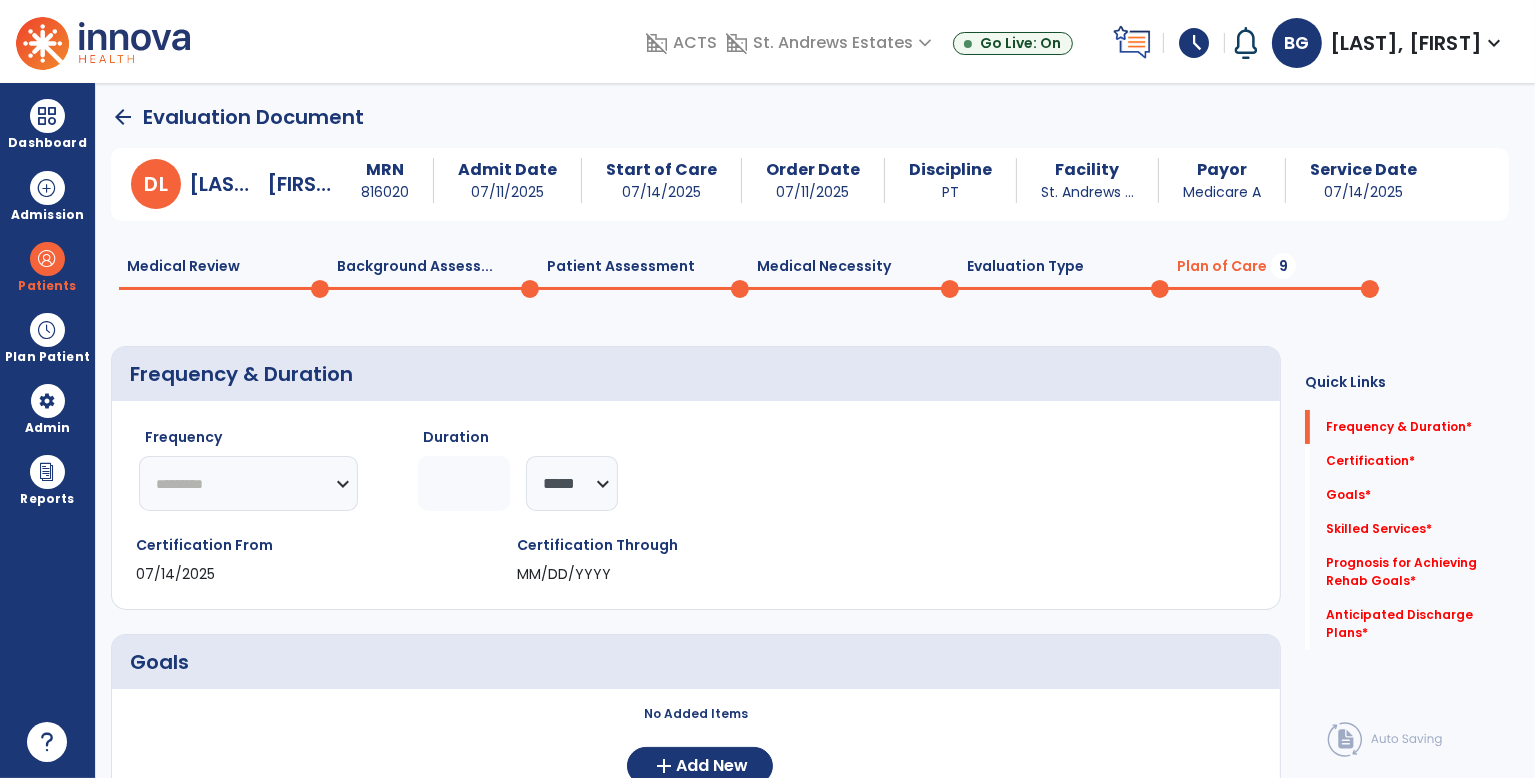 click on "********* ** ** ** ** ** ** **" 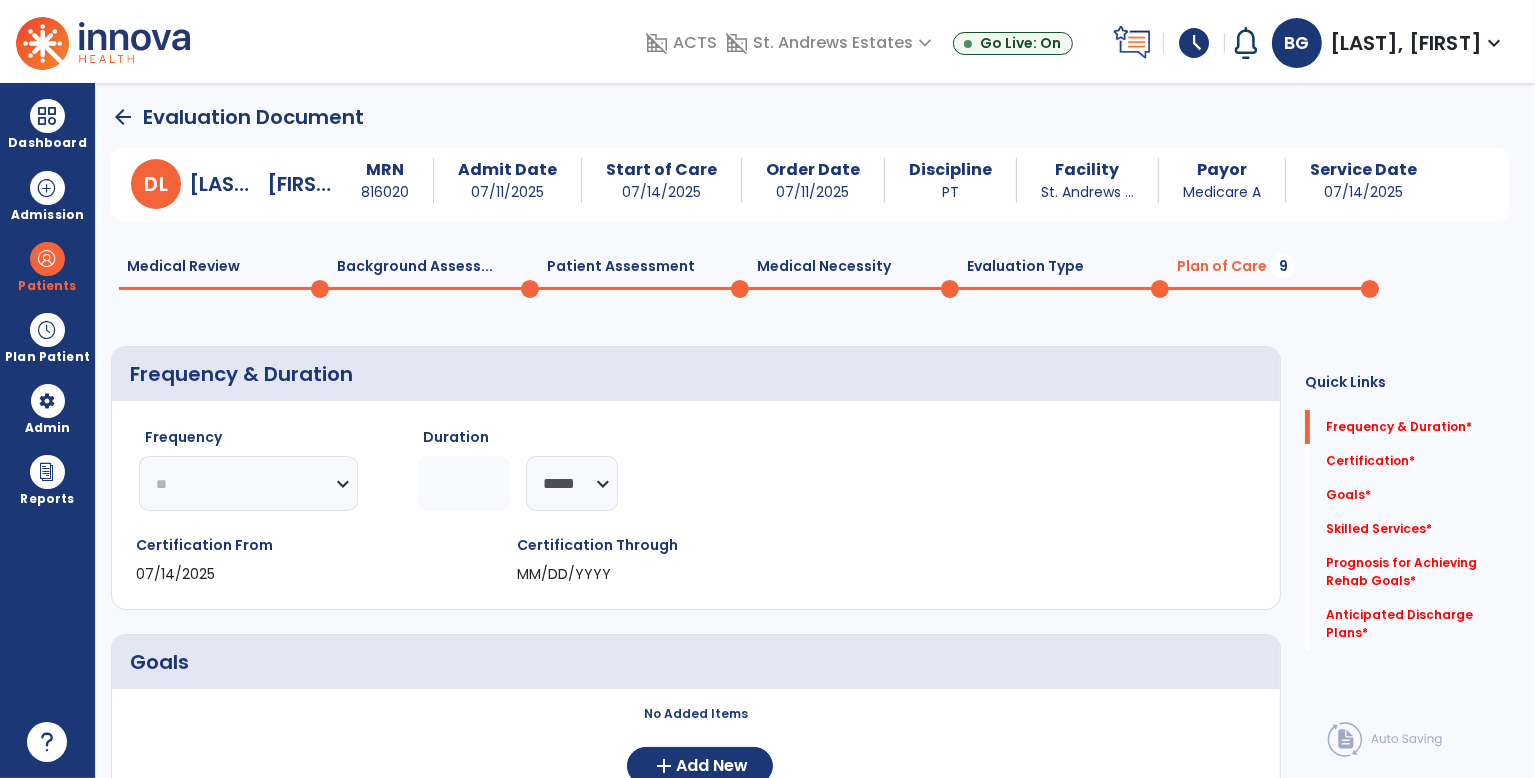 click on "********* ** ** ** ** ** ** **" 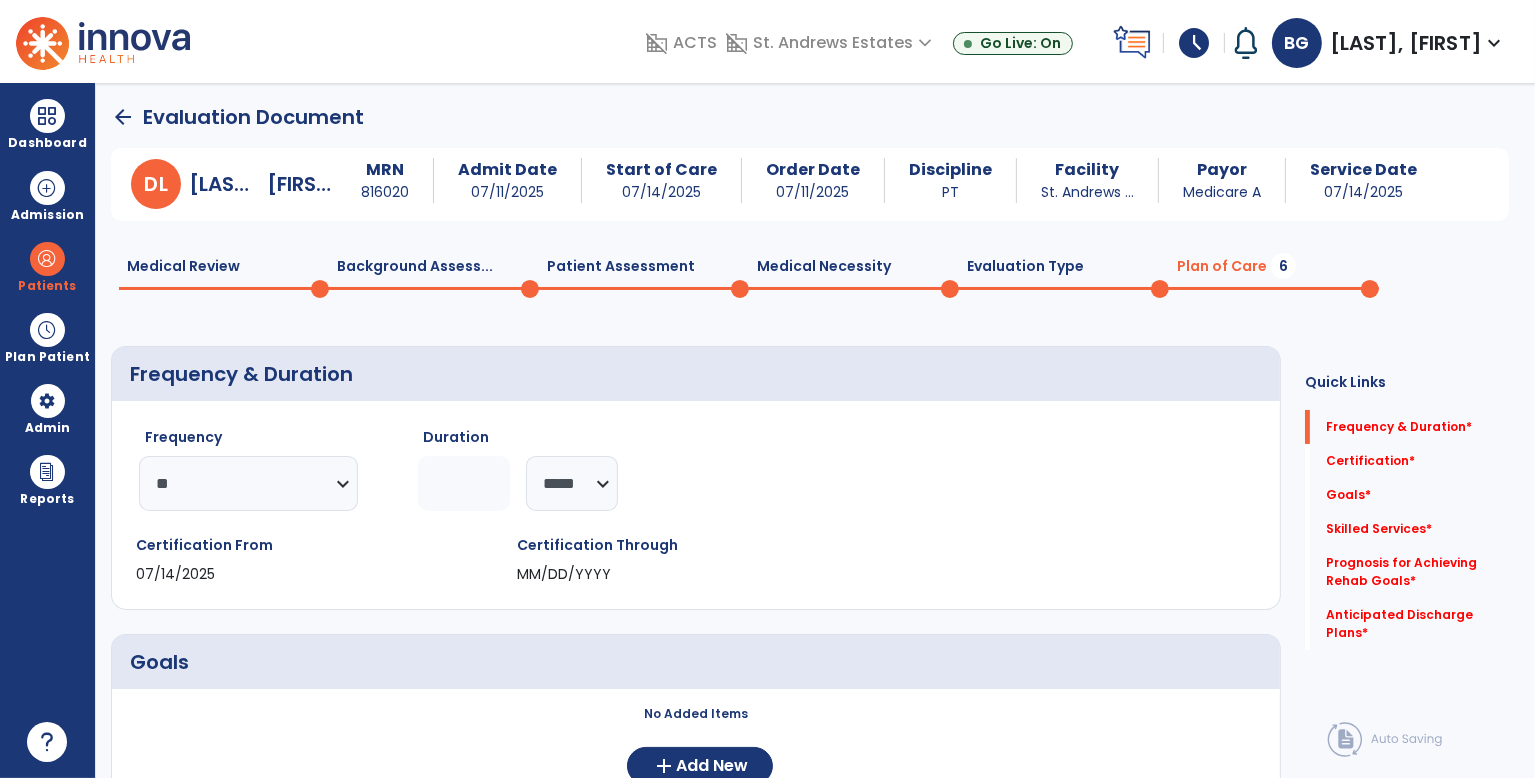 click 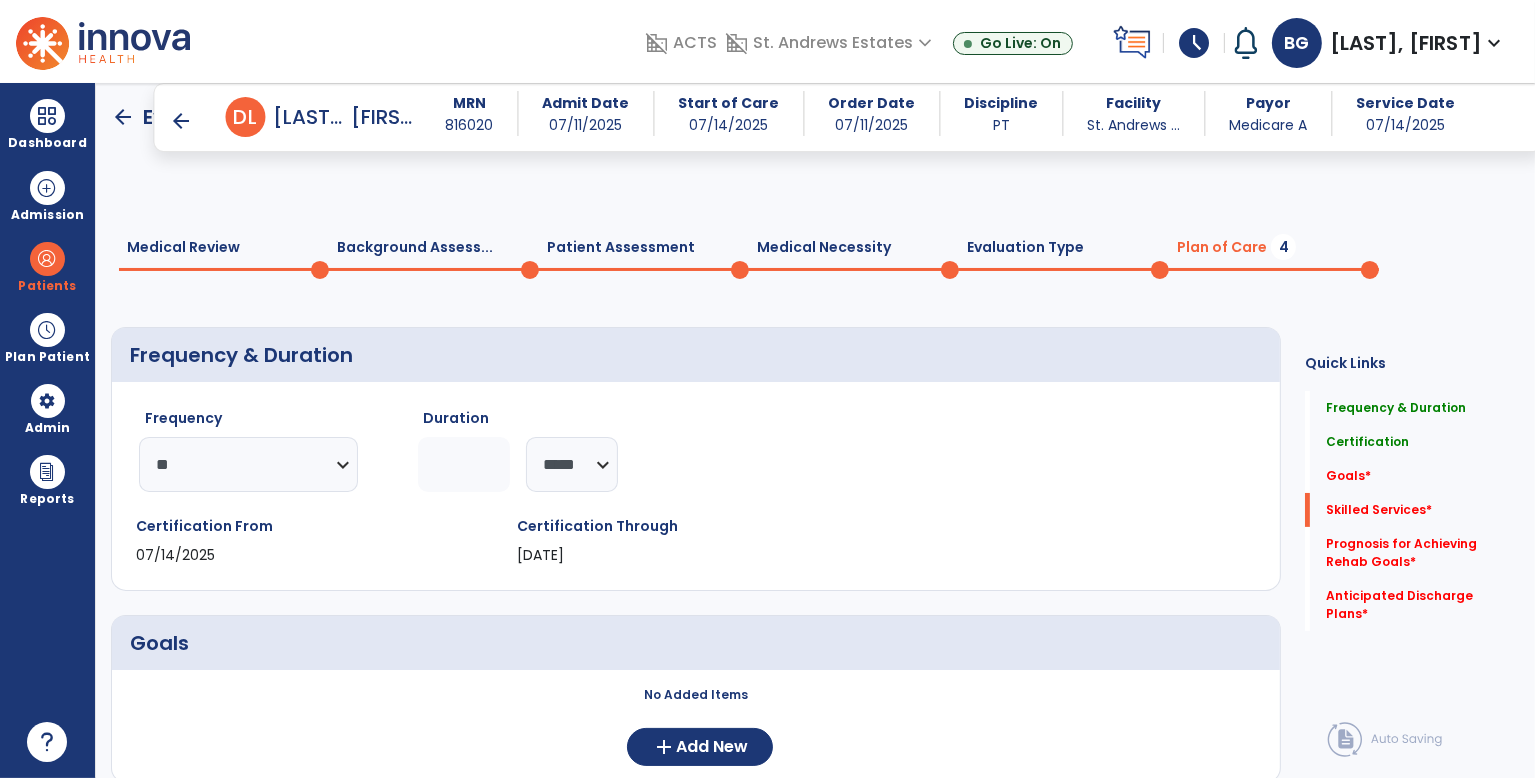 scroll, scrollTop: 501, scrollLeft: 0, axis: vertical 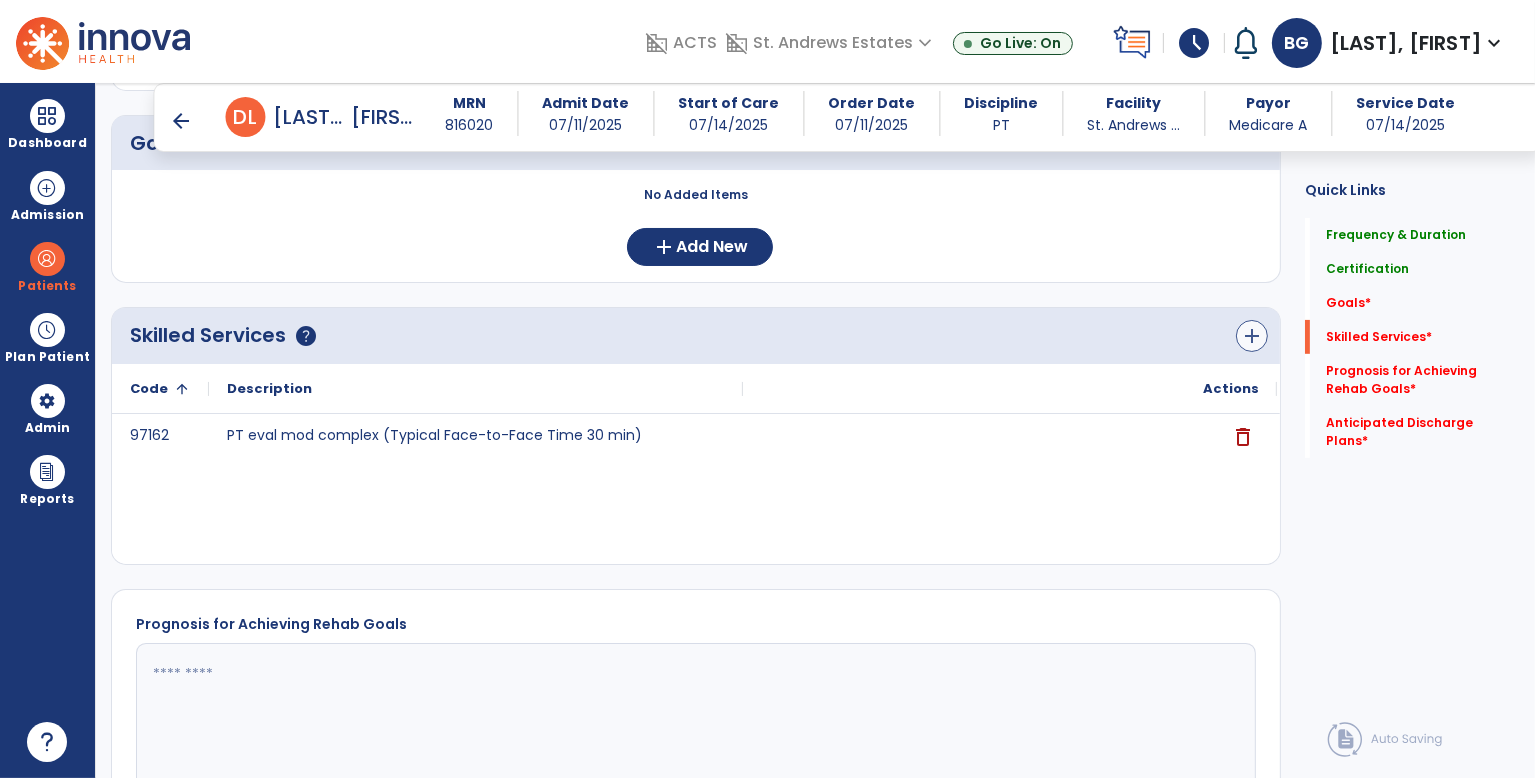 type on "**" 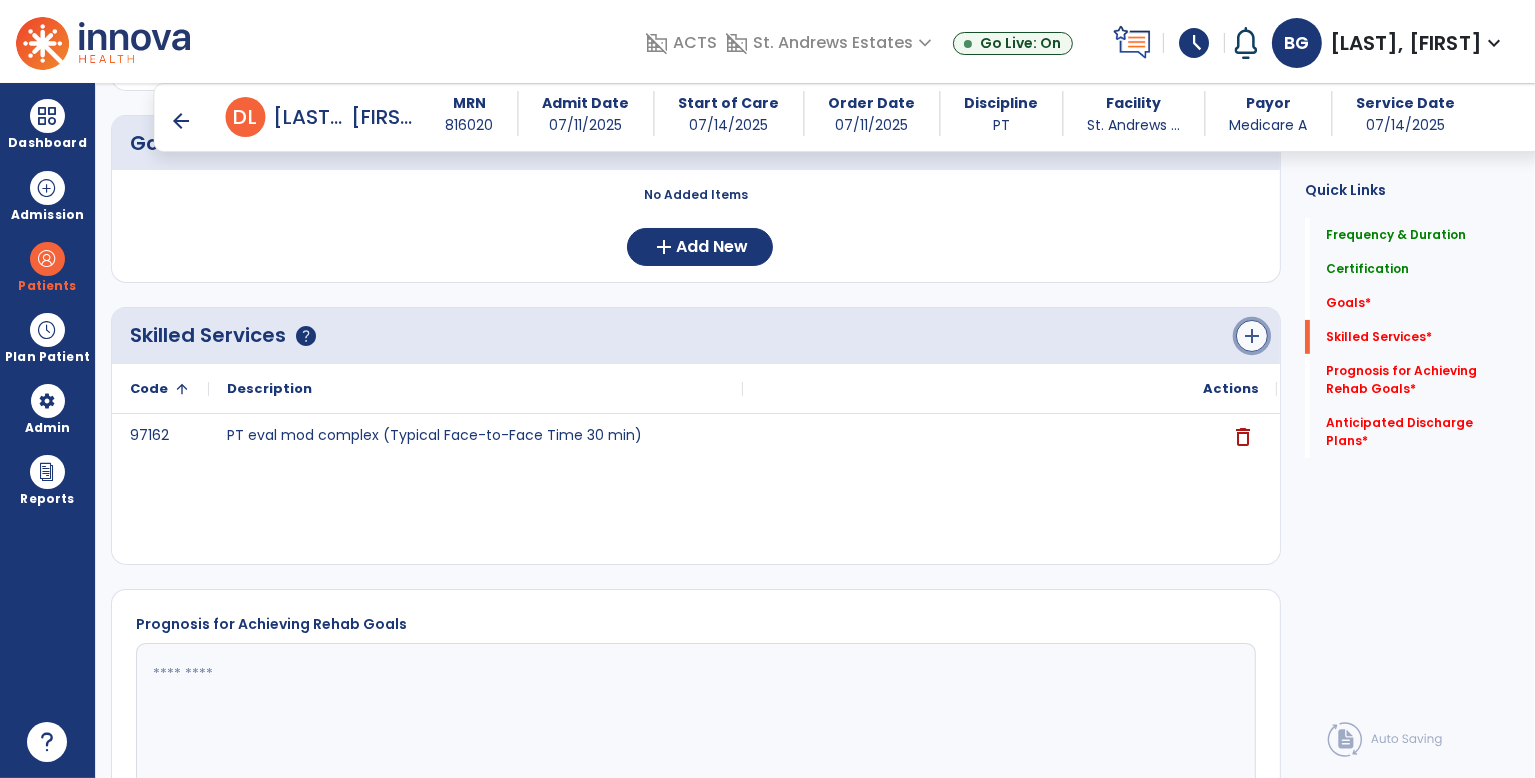 click on "add" 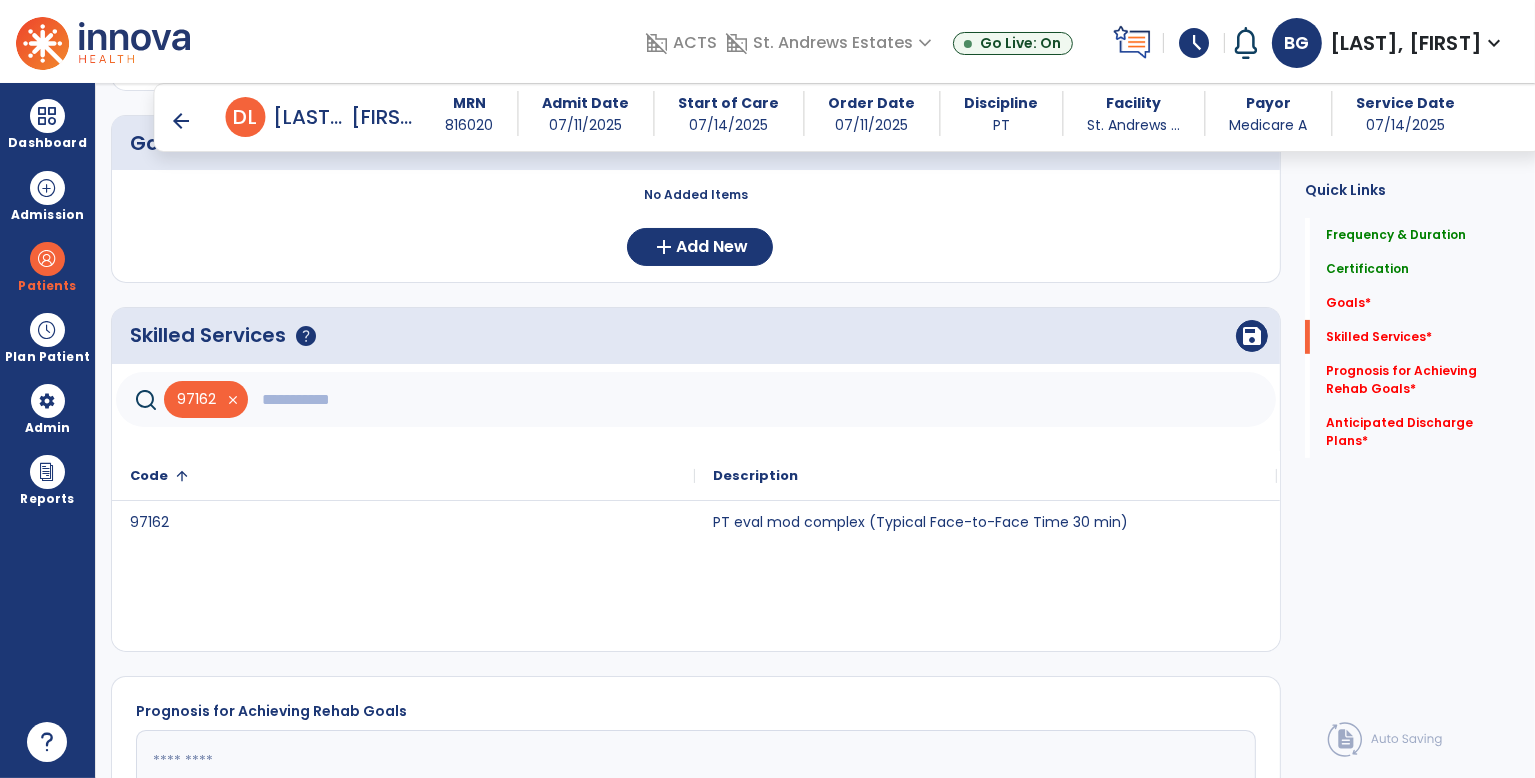 click 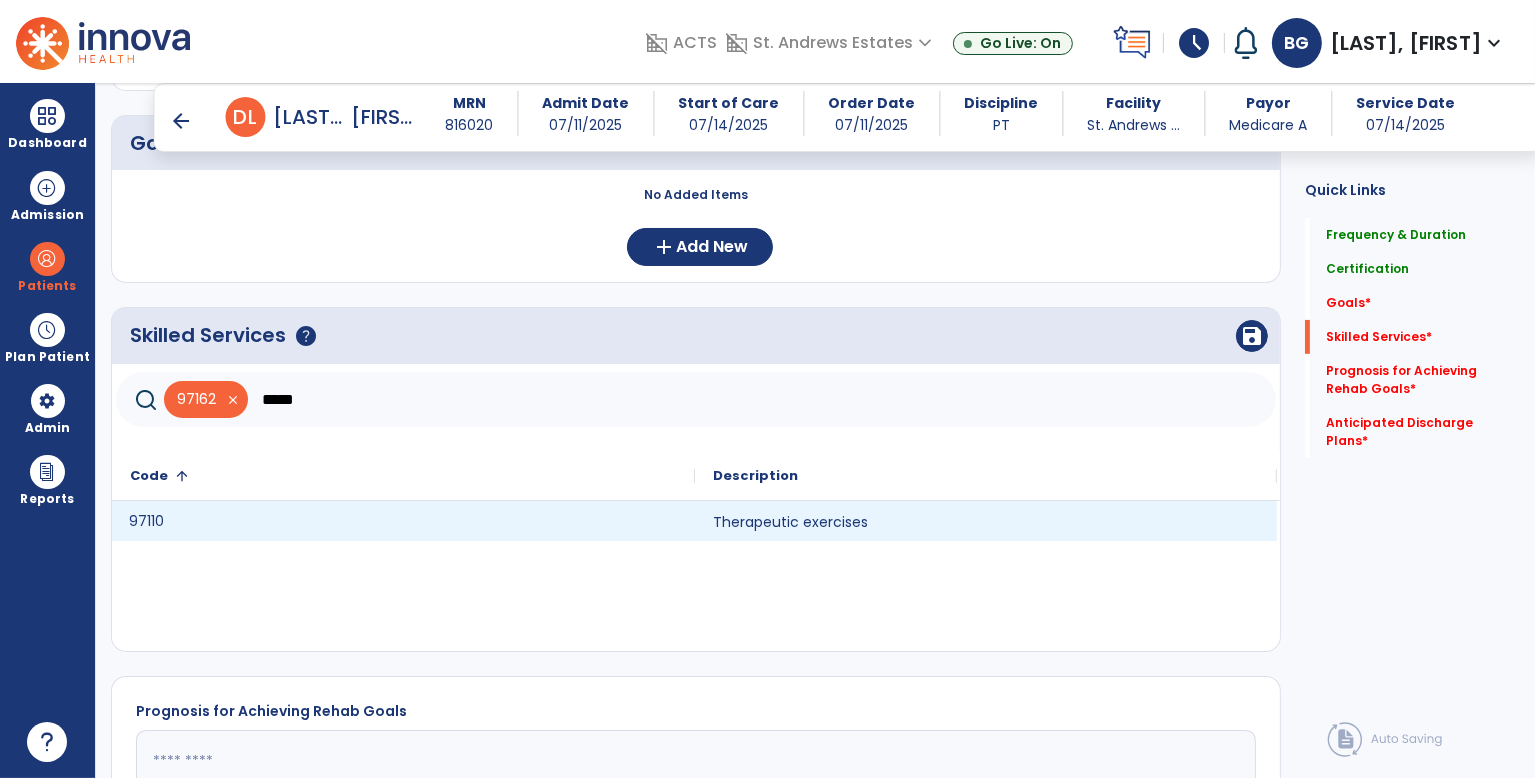 click on "97110" 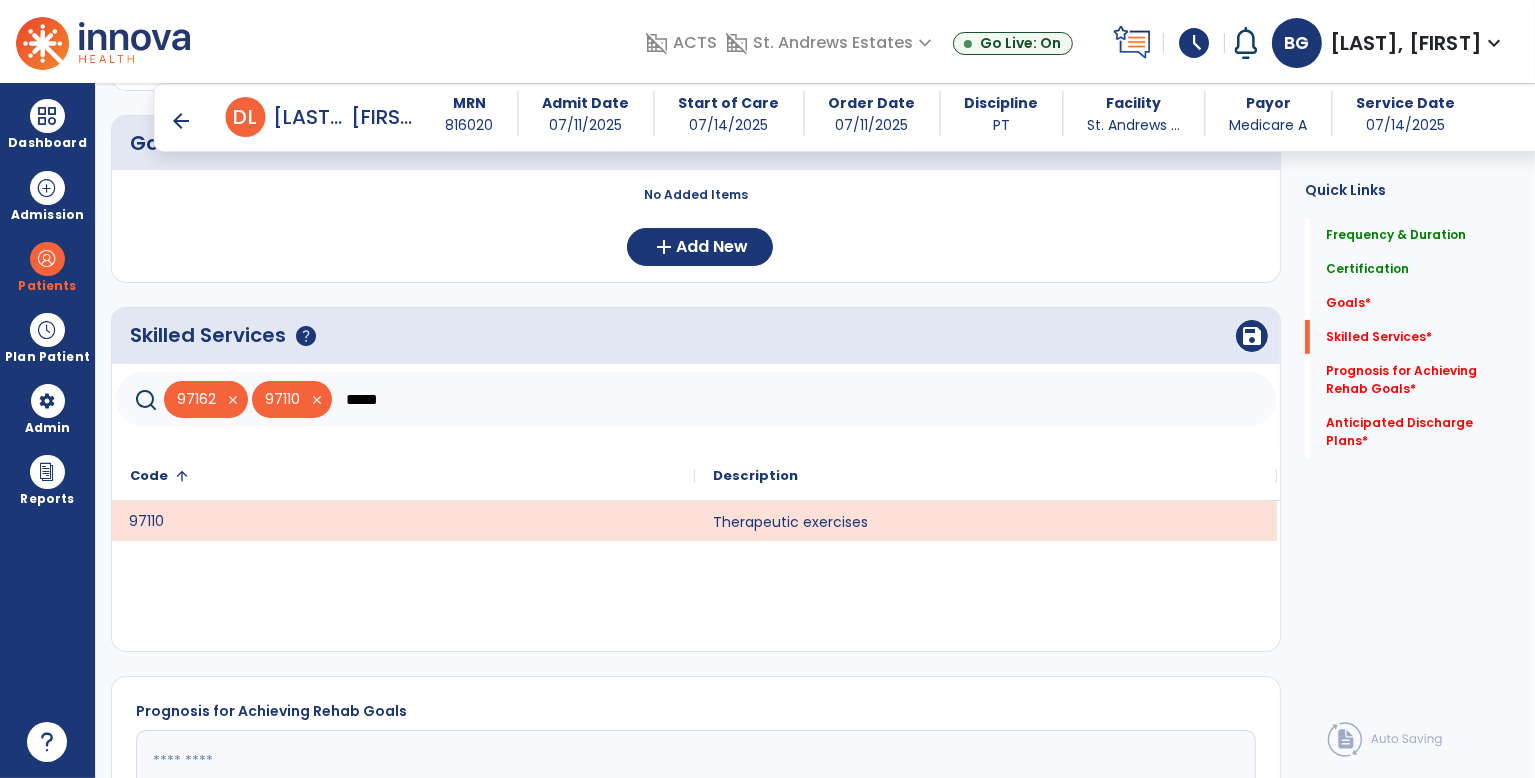 click on "*****" 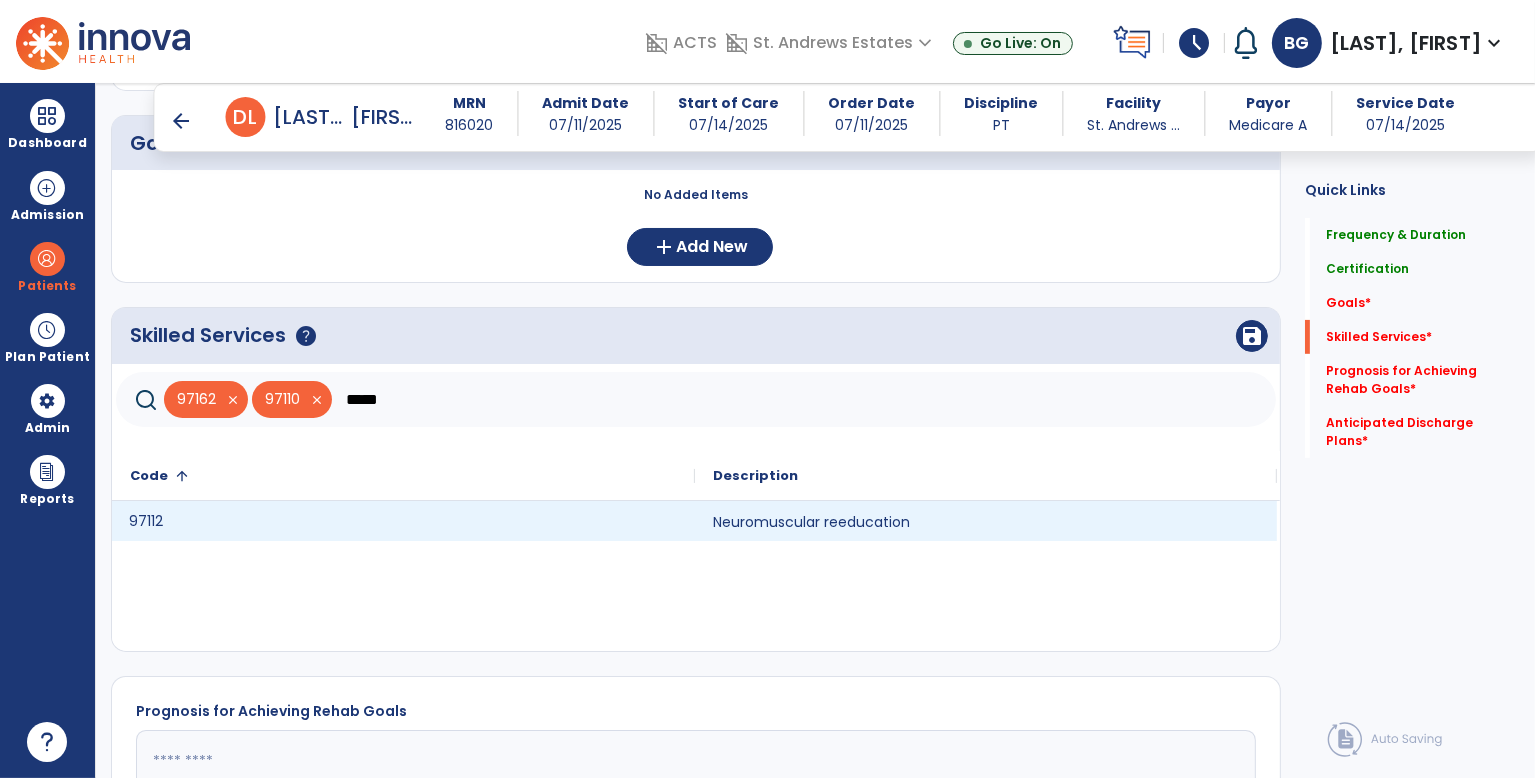 click on "97112" 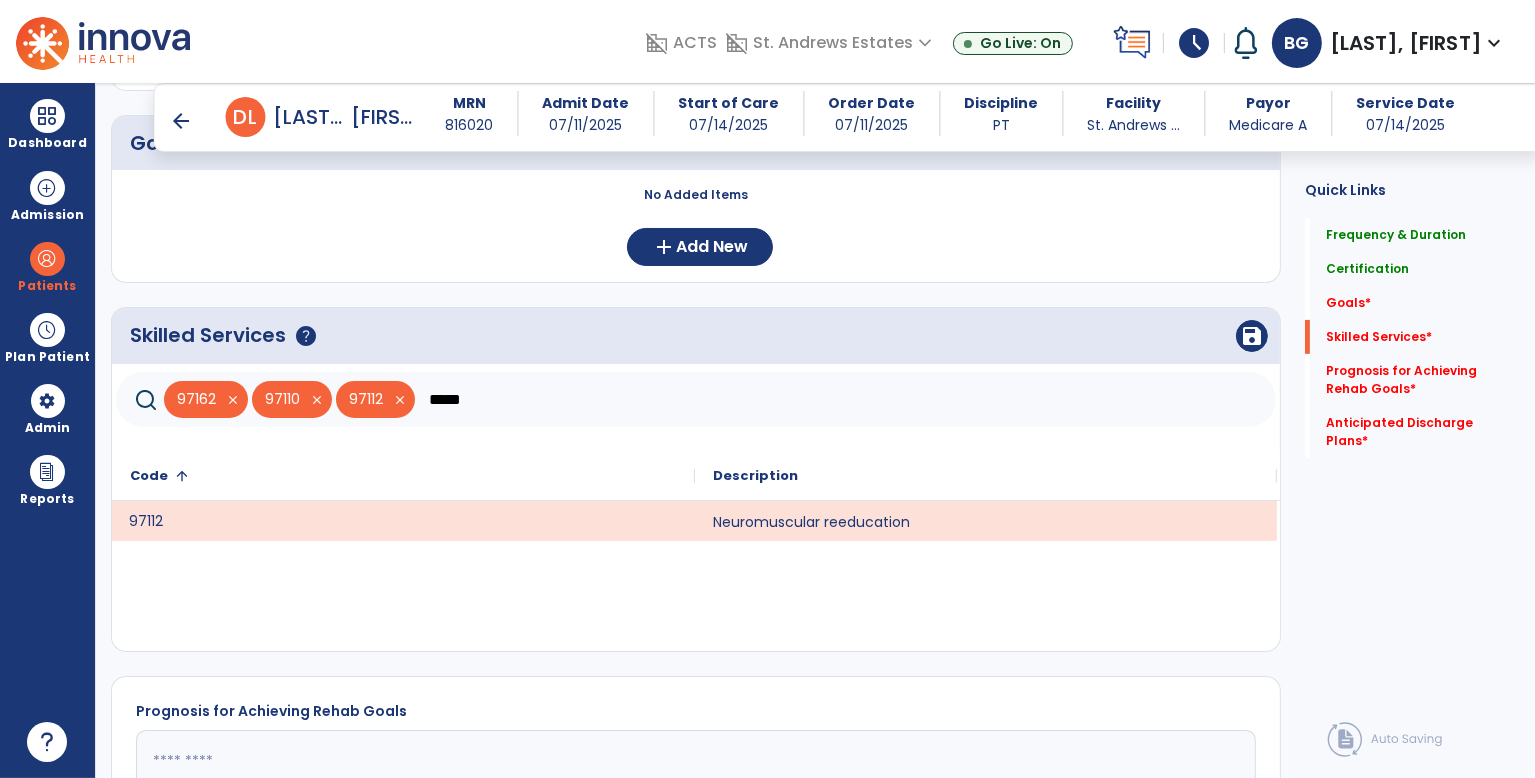click on "*****" 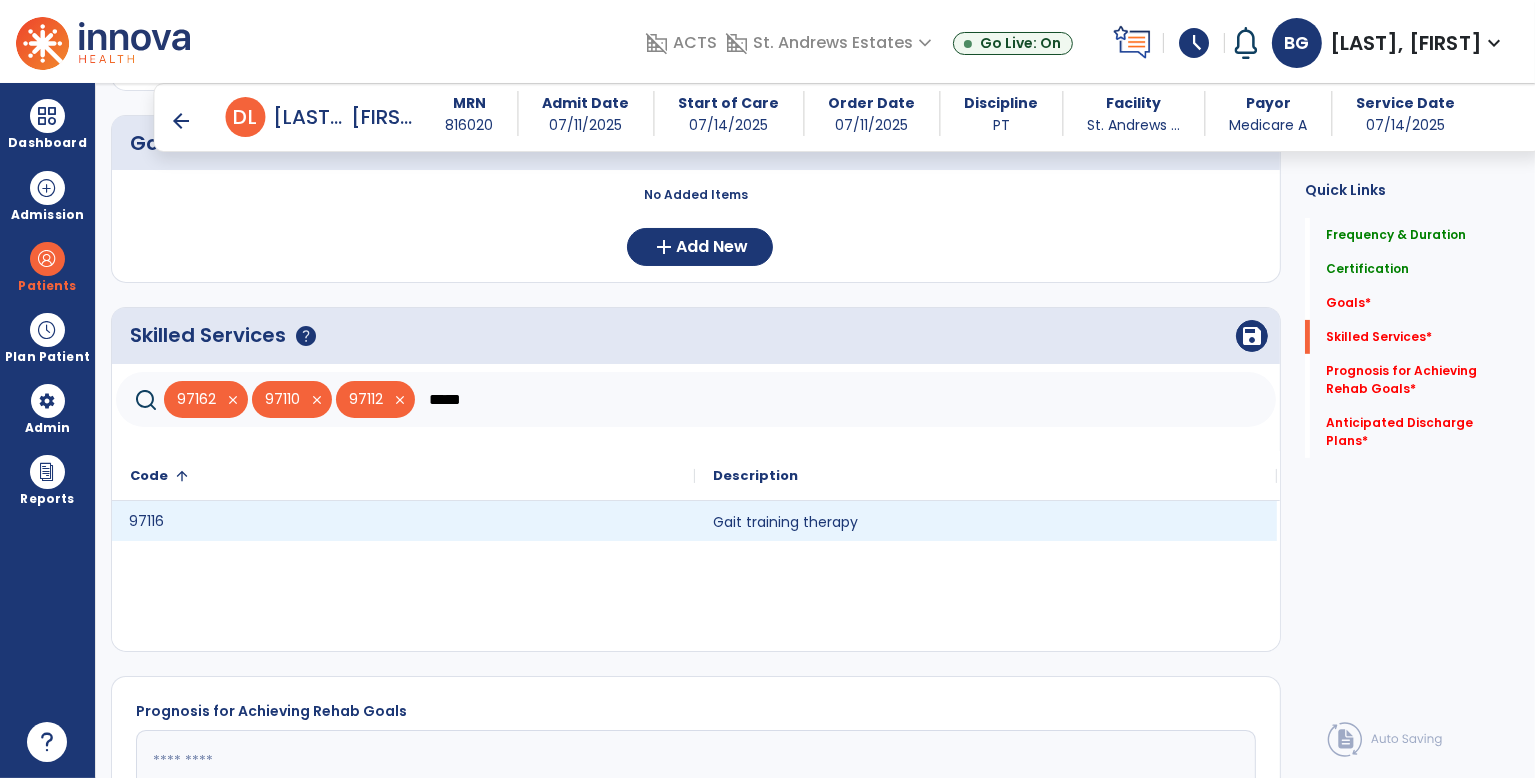 click on "97116" 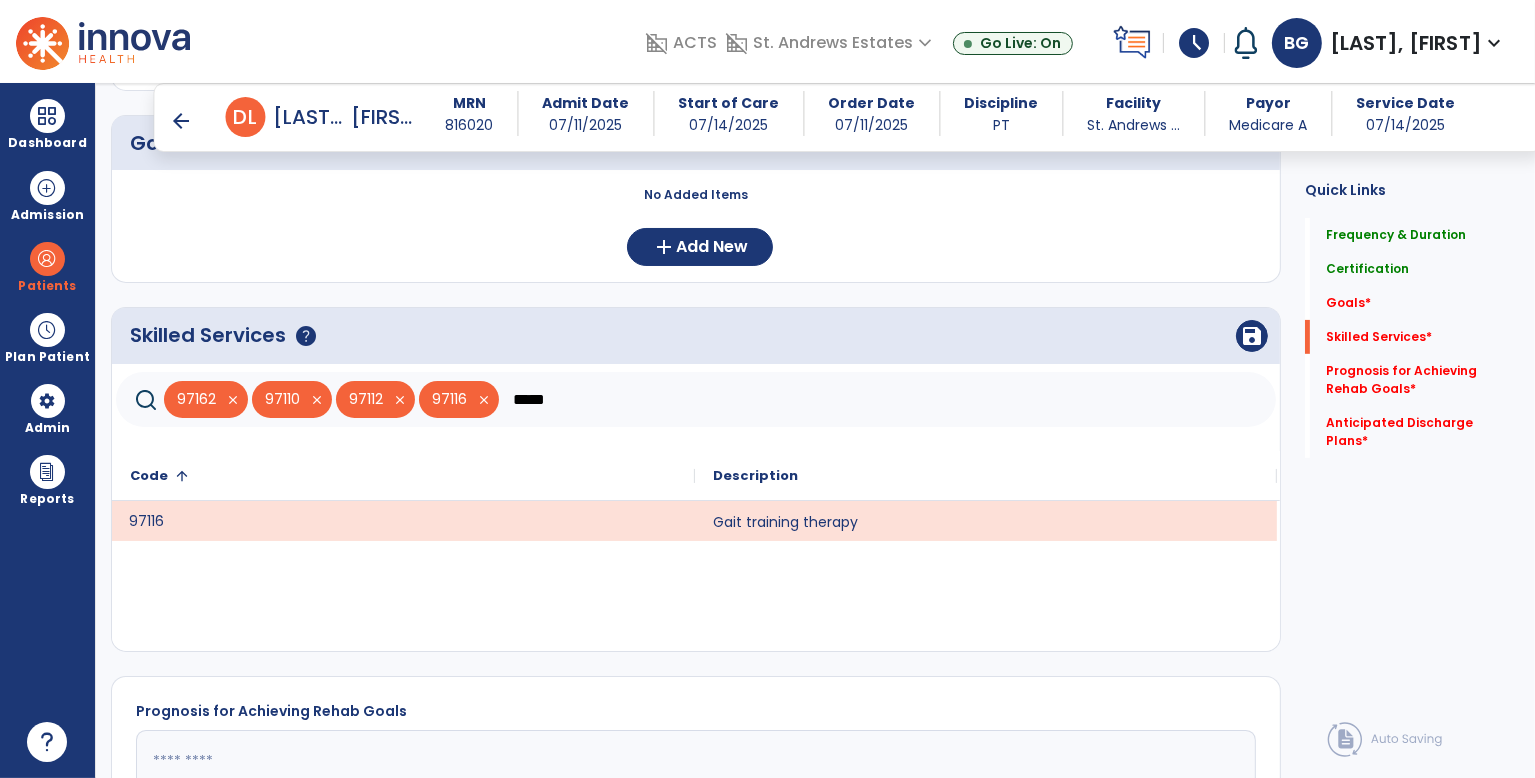 click on "*****" 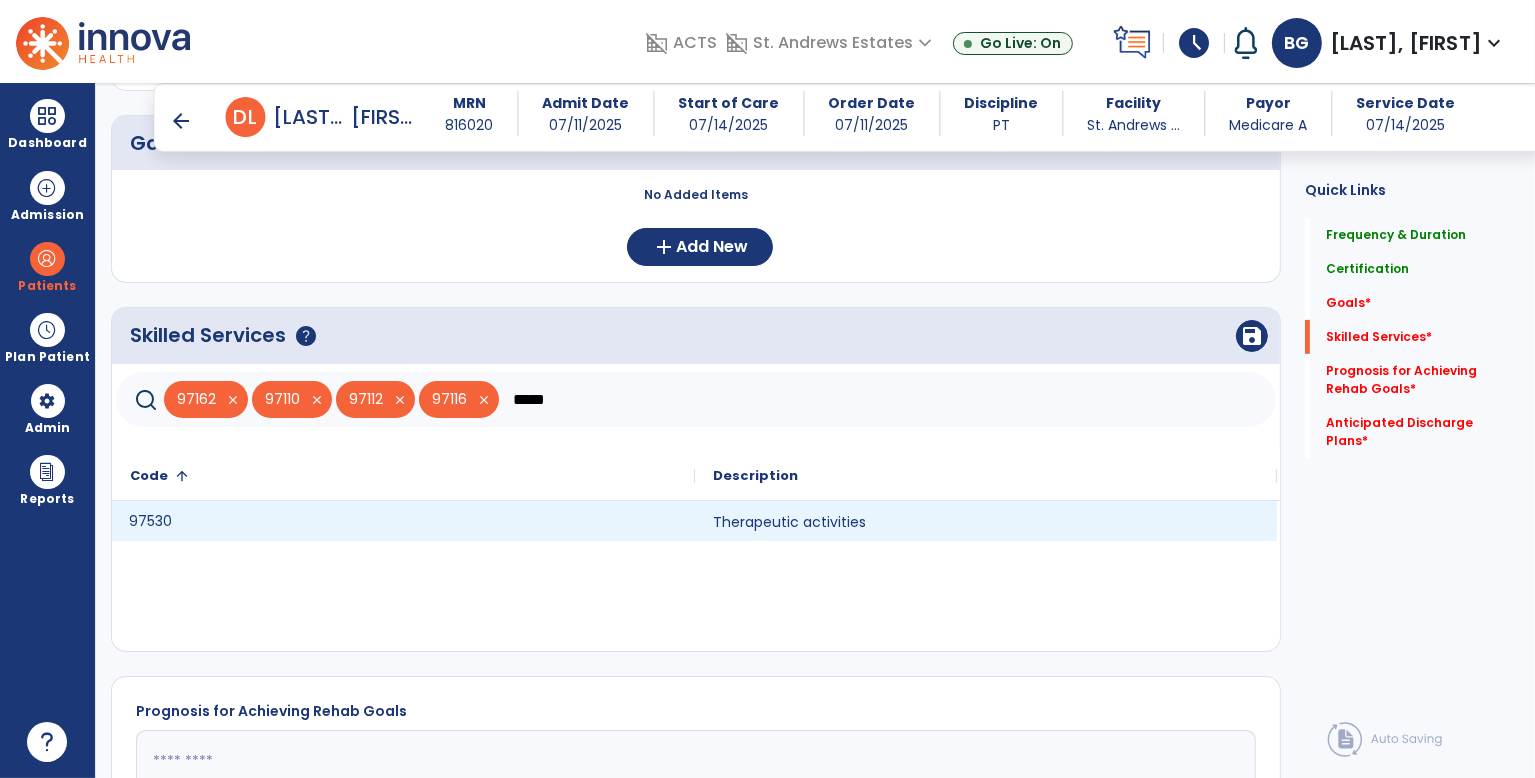click on "97530" 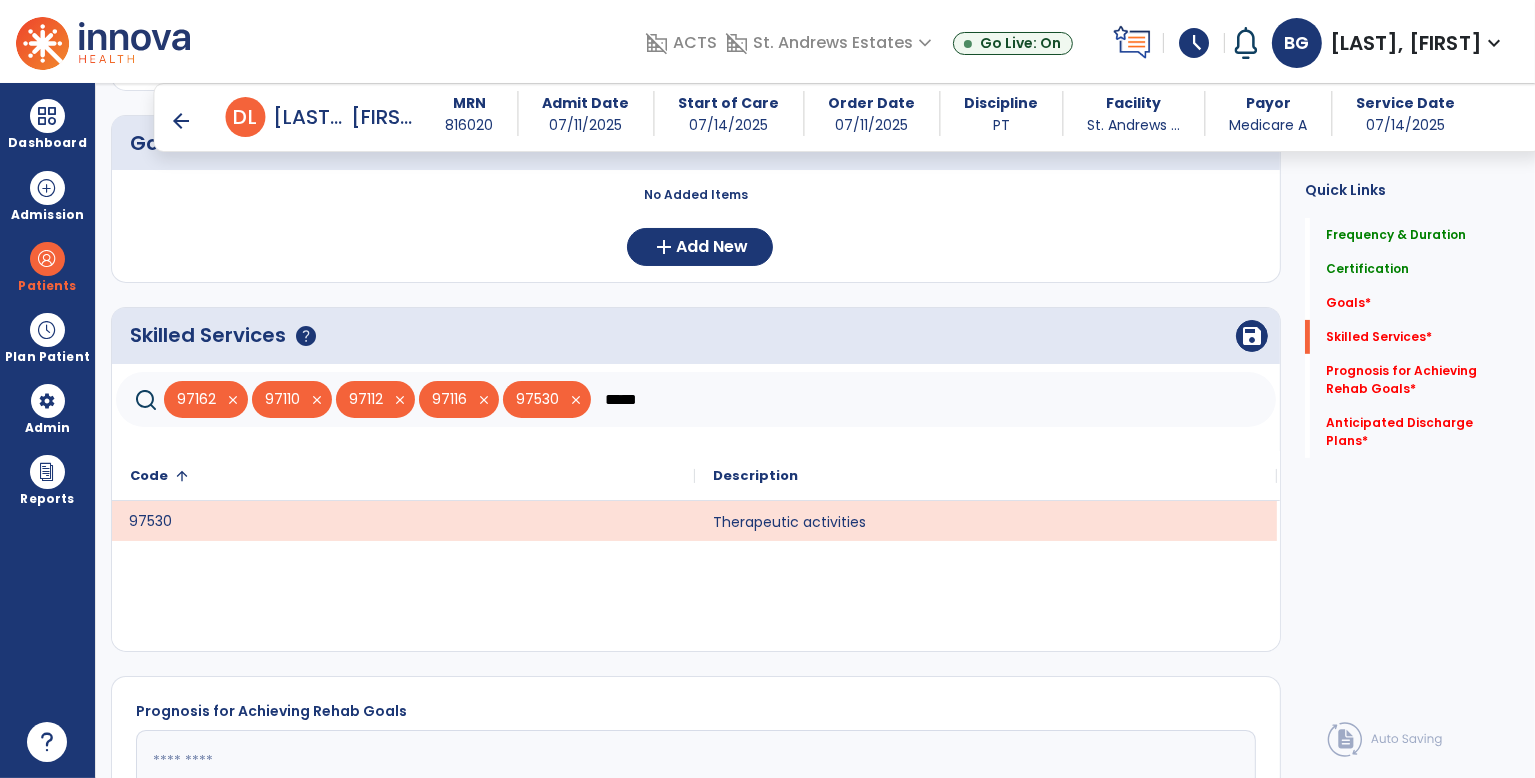 click on "*****" 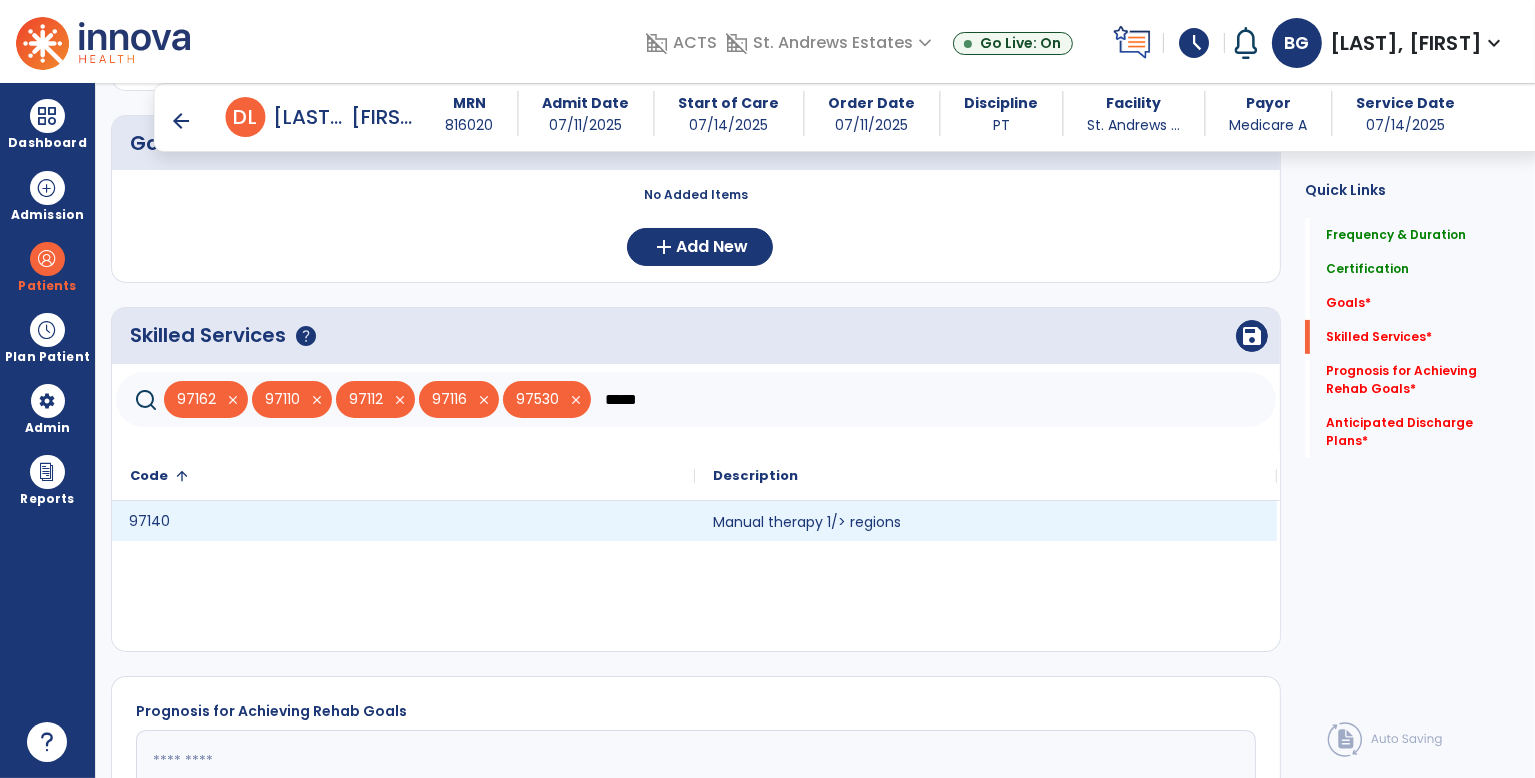 click on "97140" 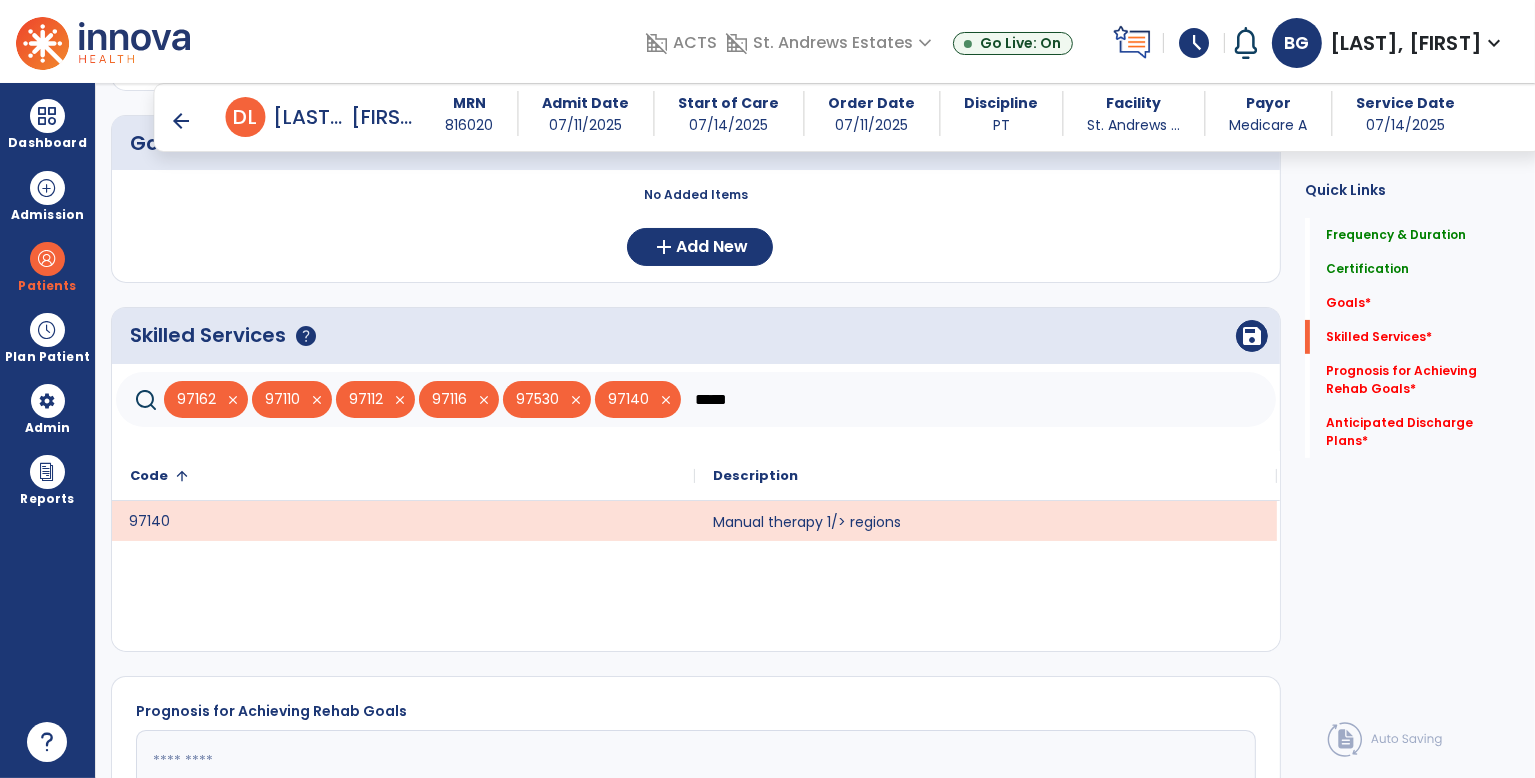 click on "*****" 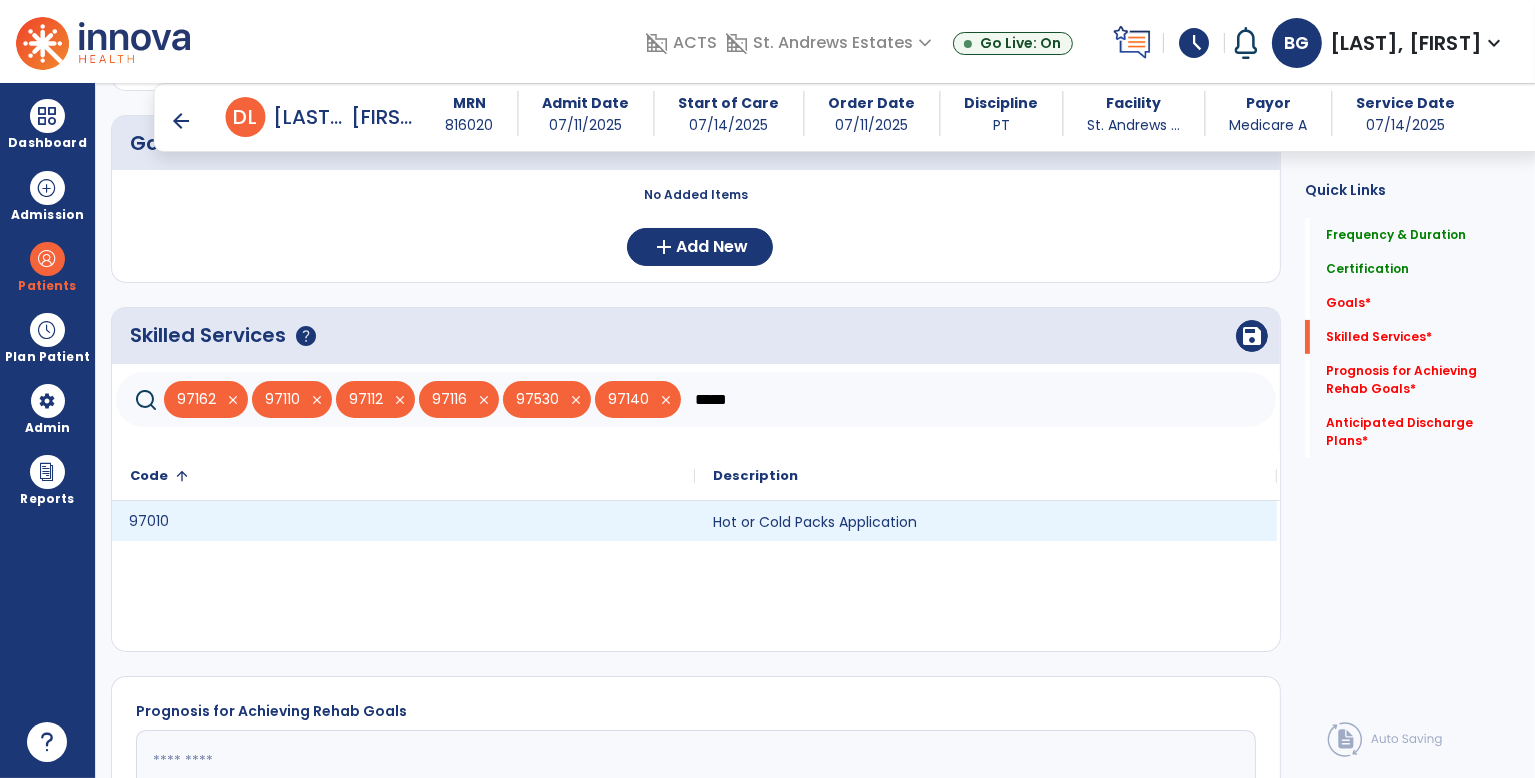 type on "*****" 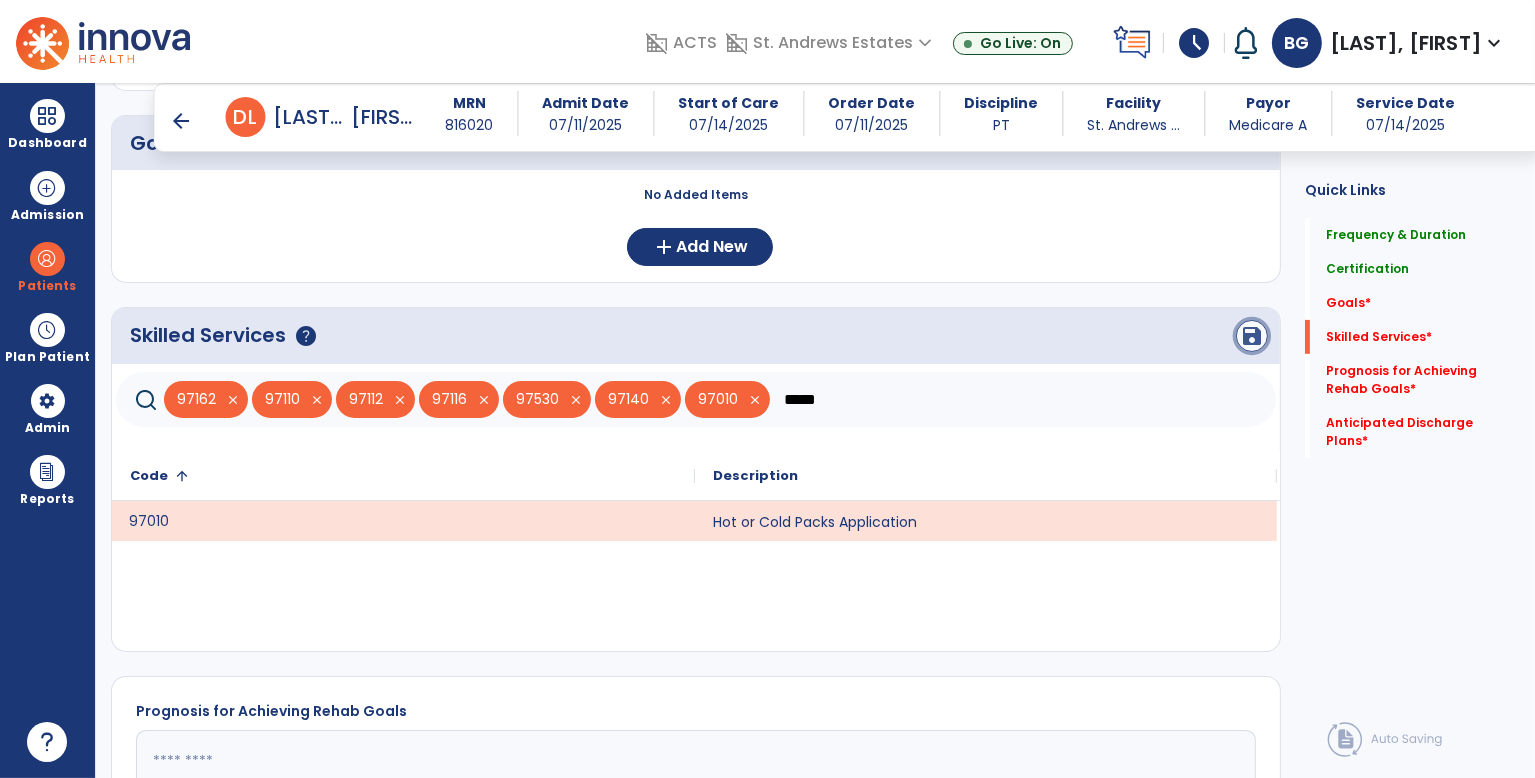click on "save" 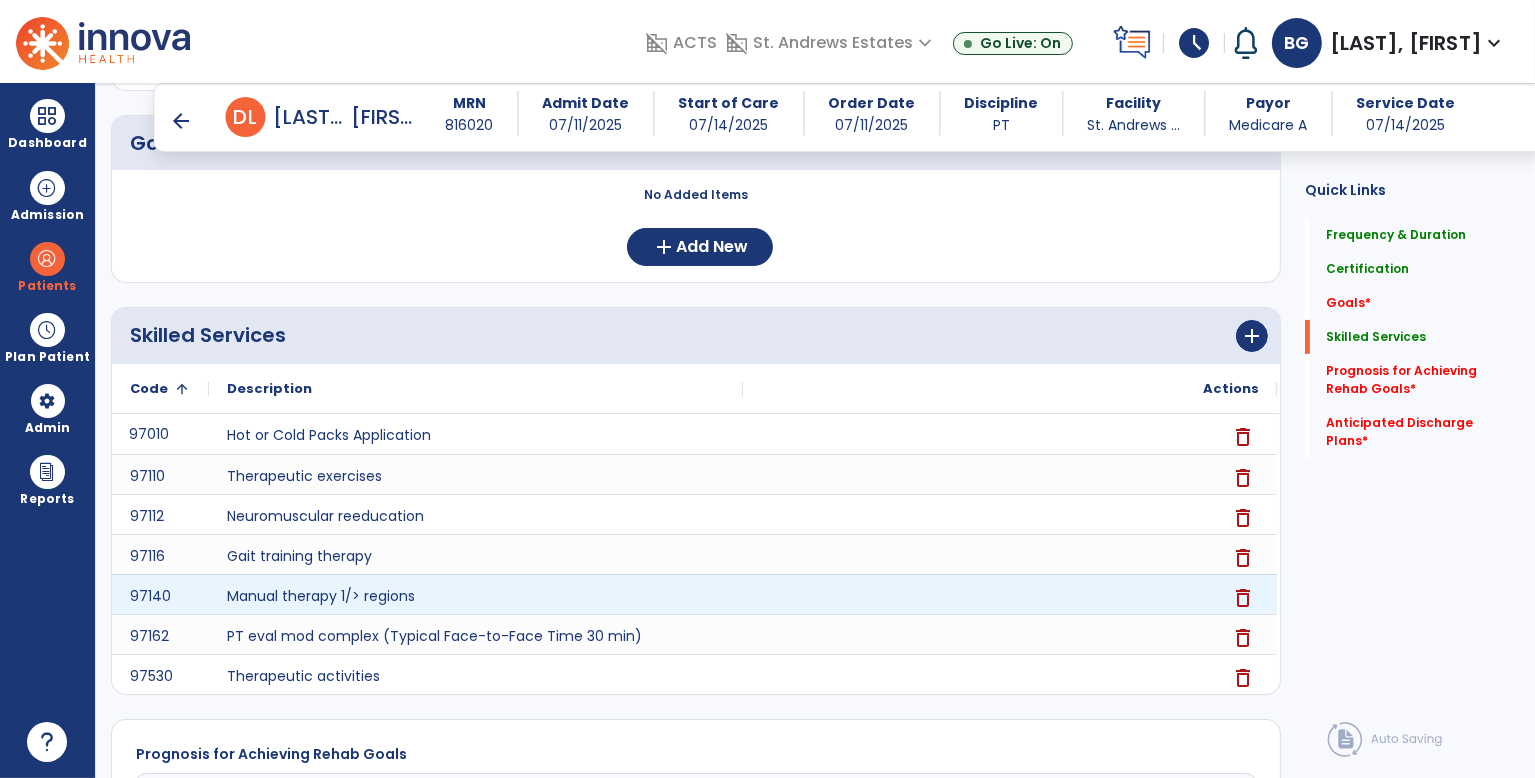 scroll, scrollTop: 1001, scrollLeft: 0, axis: vertical 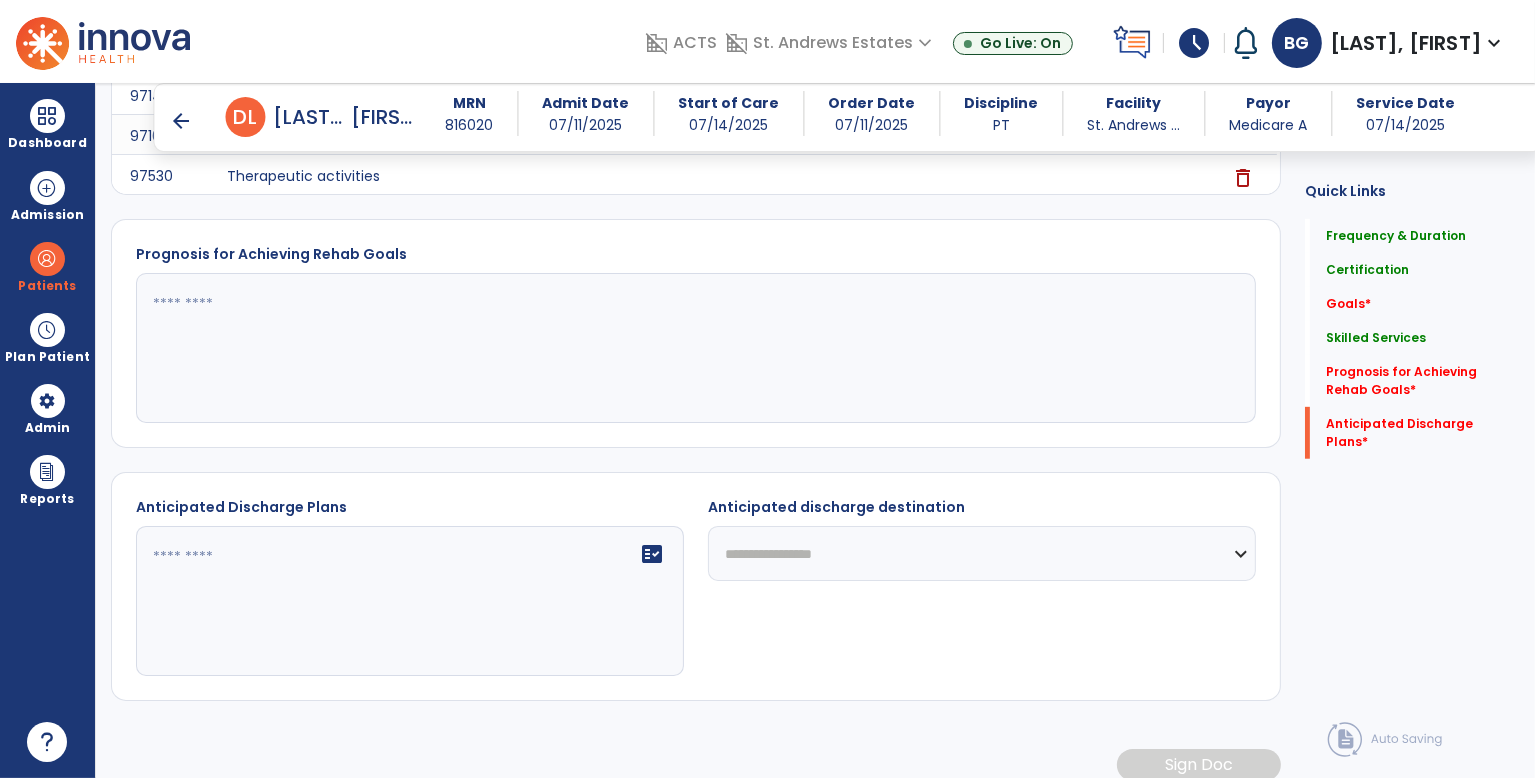 click 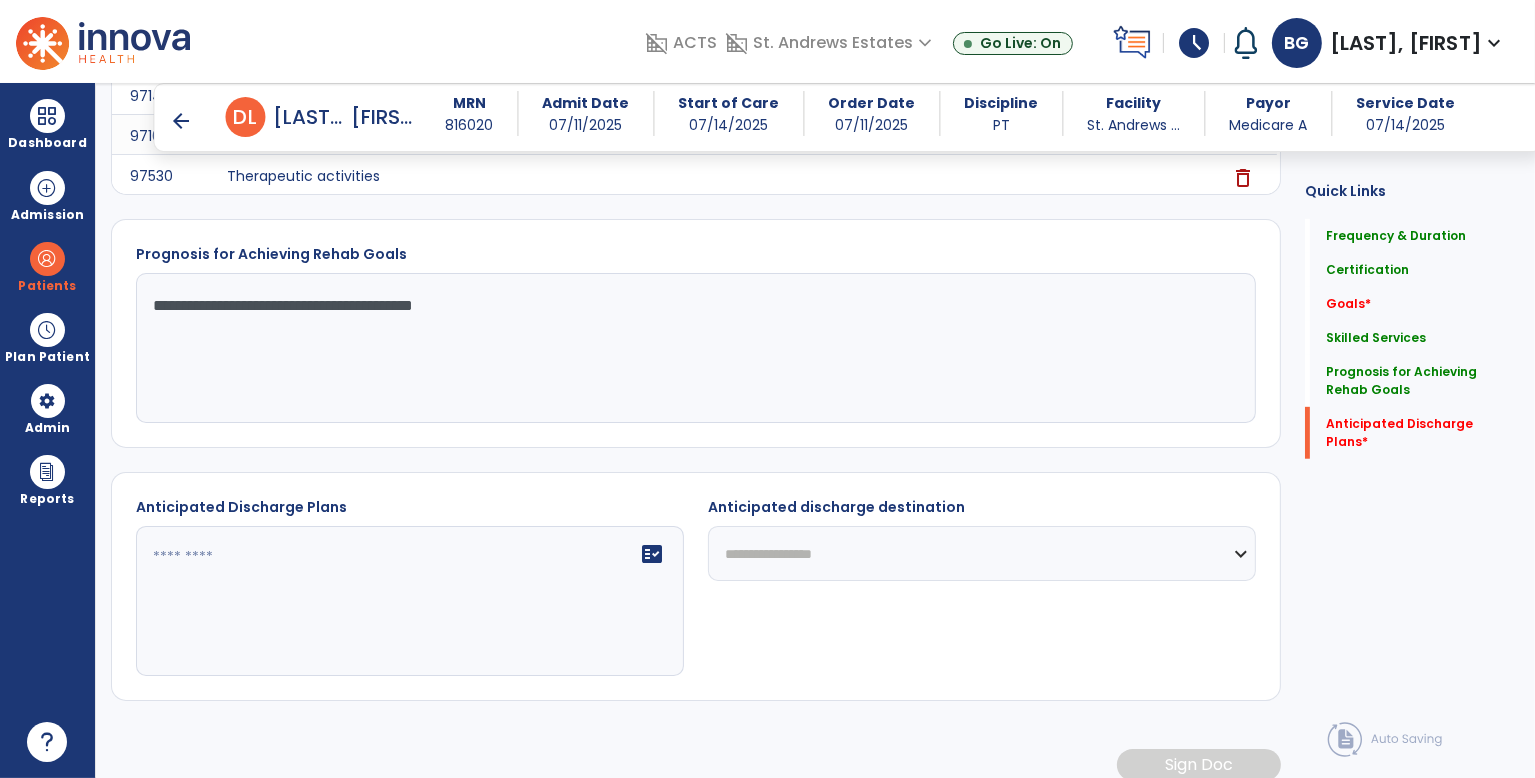 type on "**********" 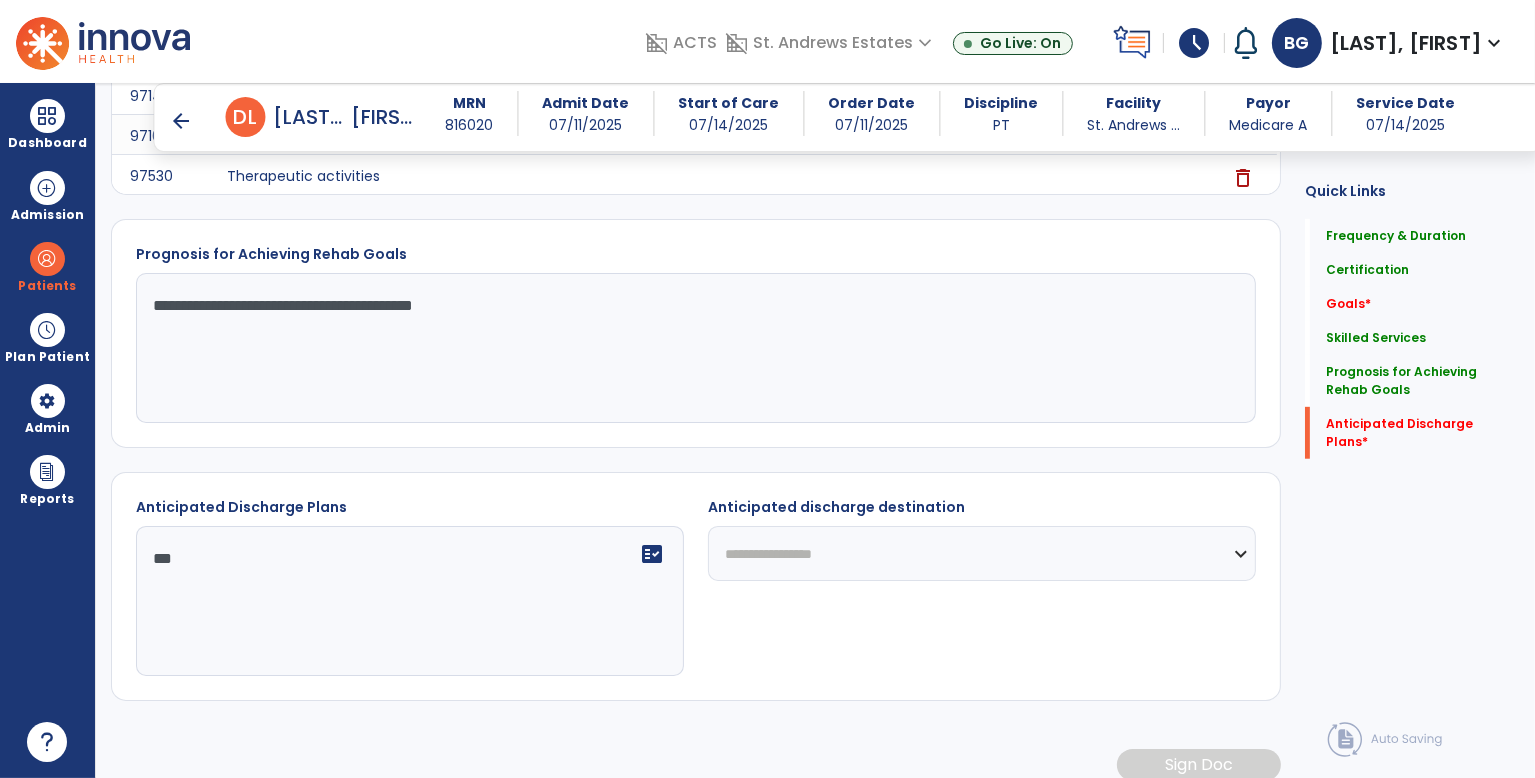 type on "***" 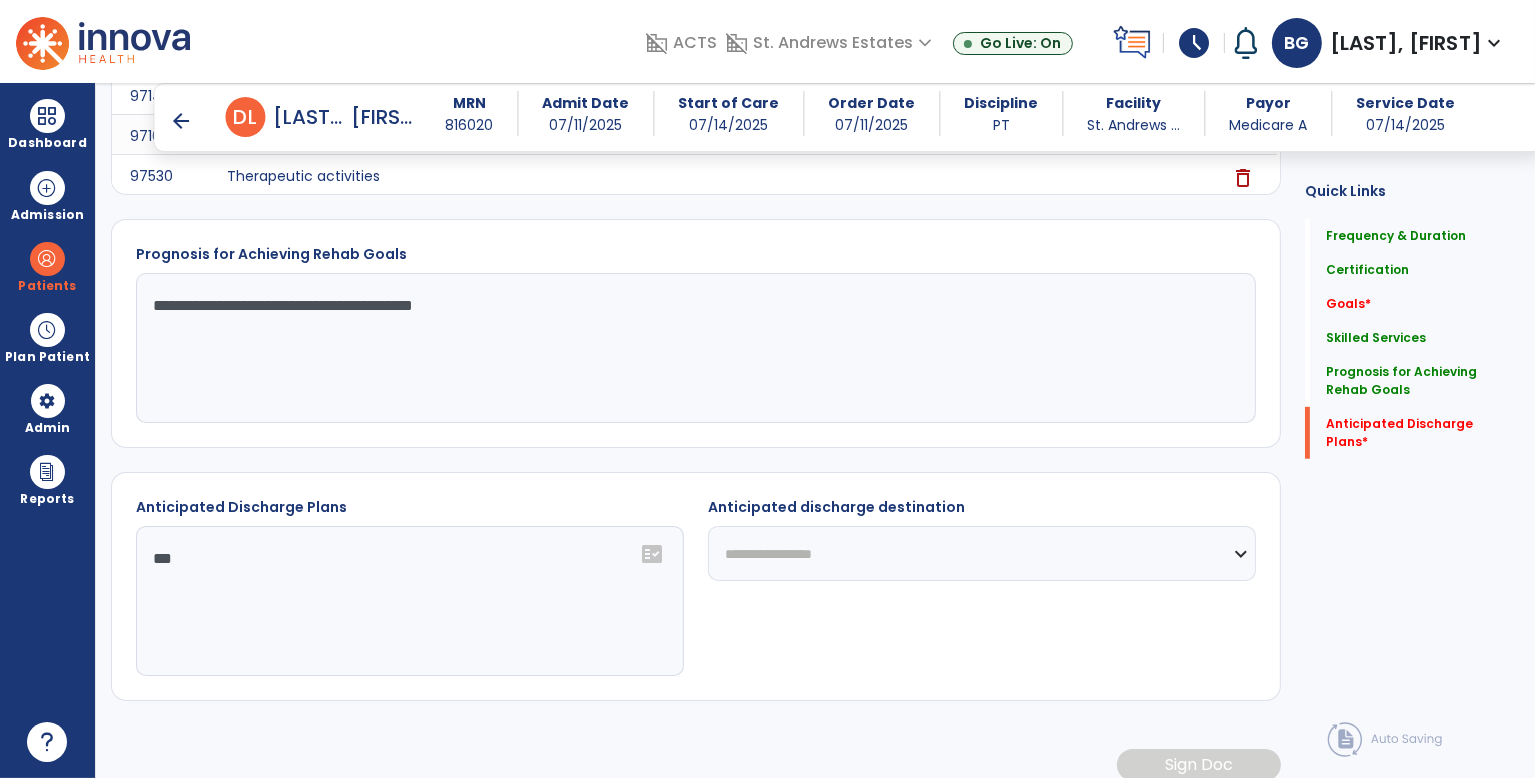 select on "**********" 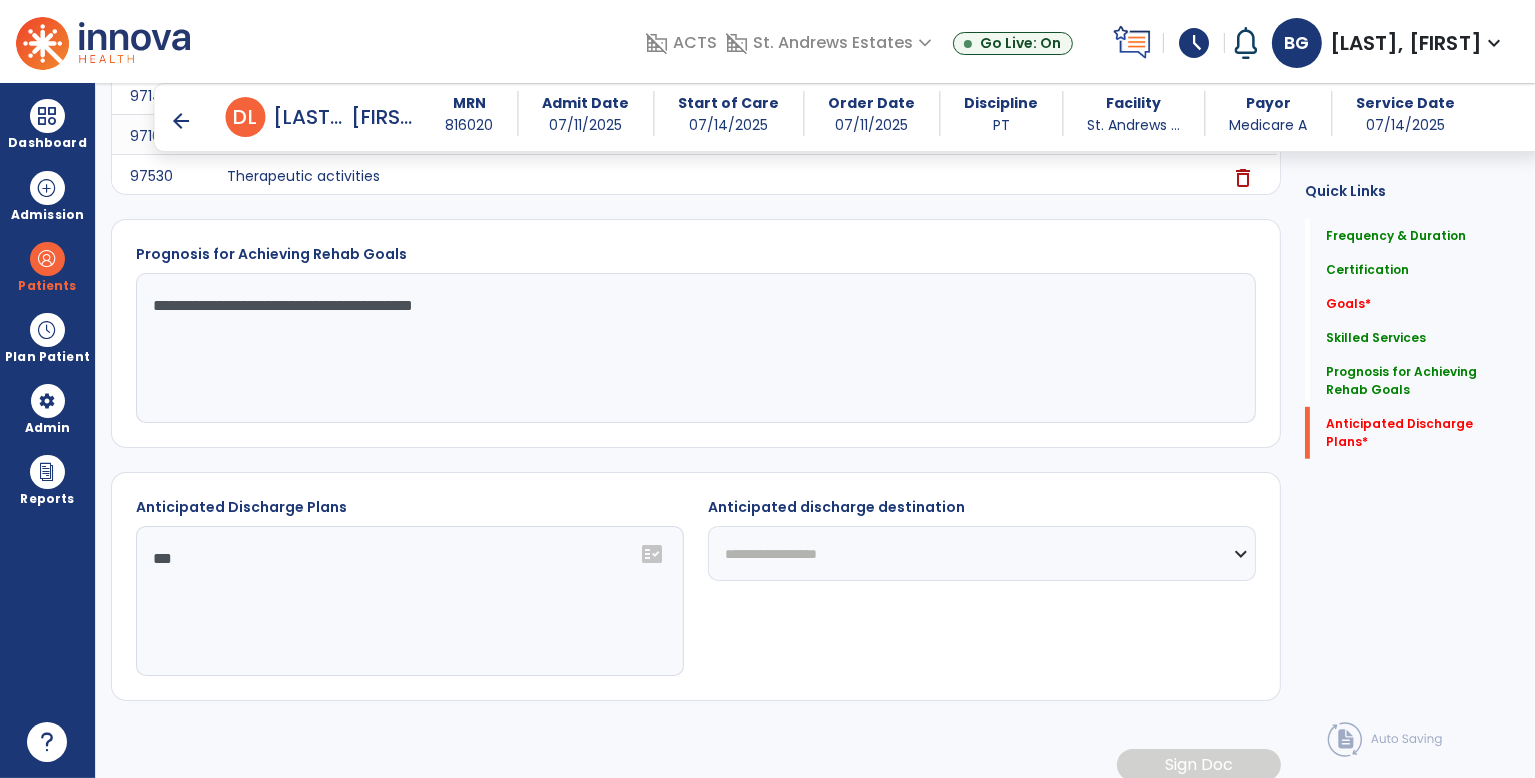 click on "**********" 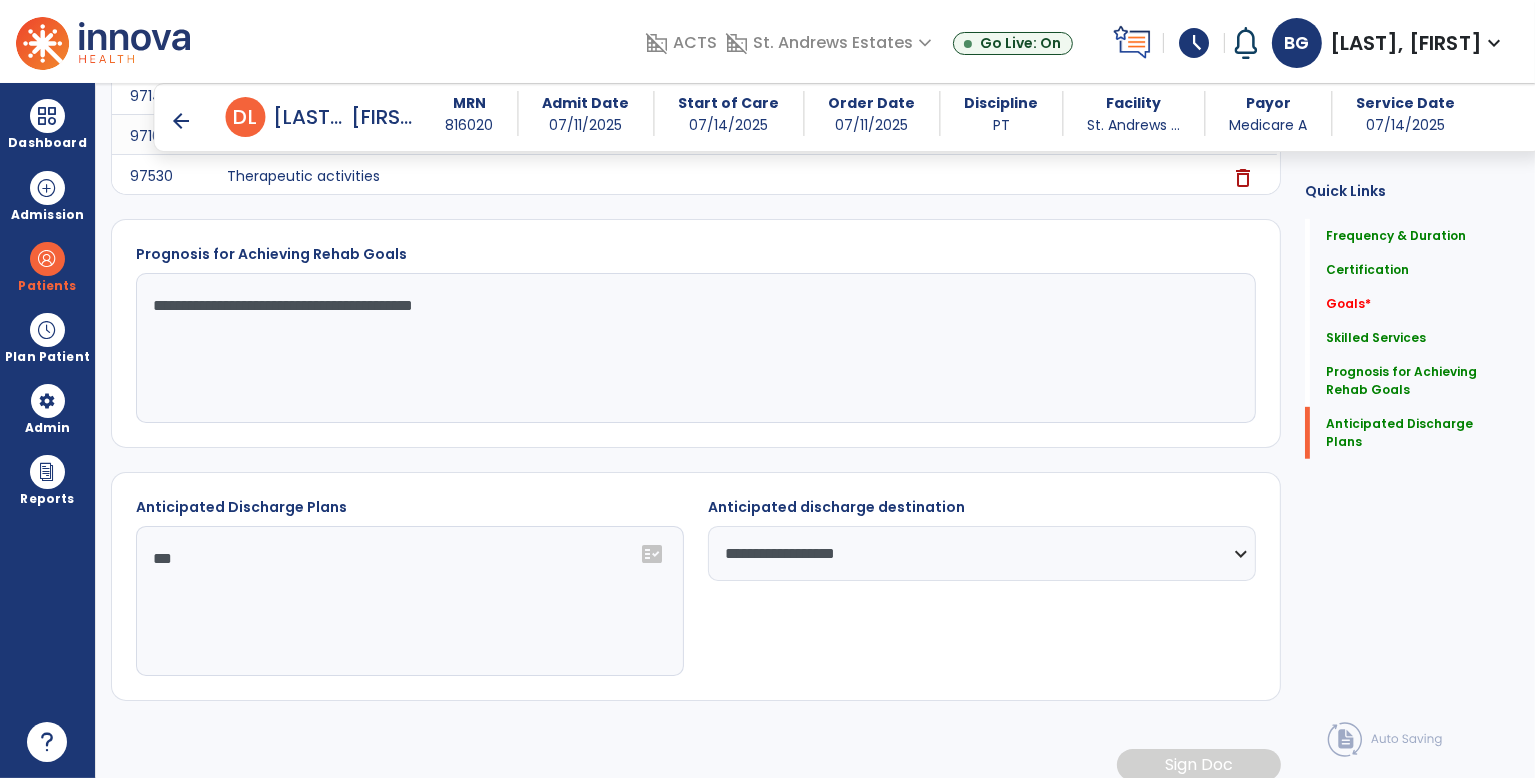 click on "***" 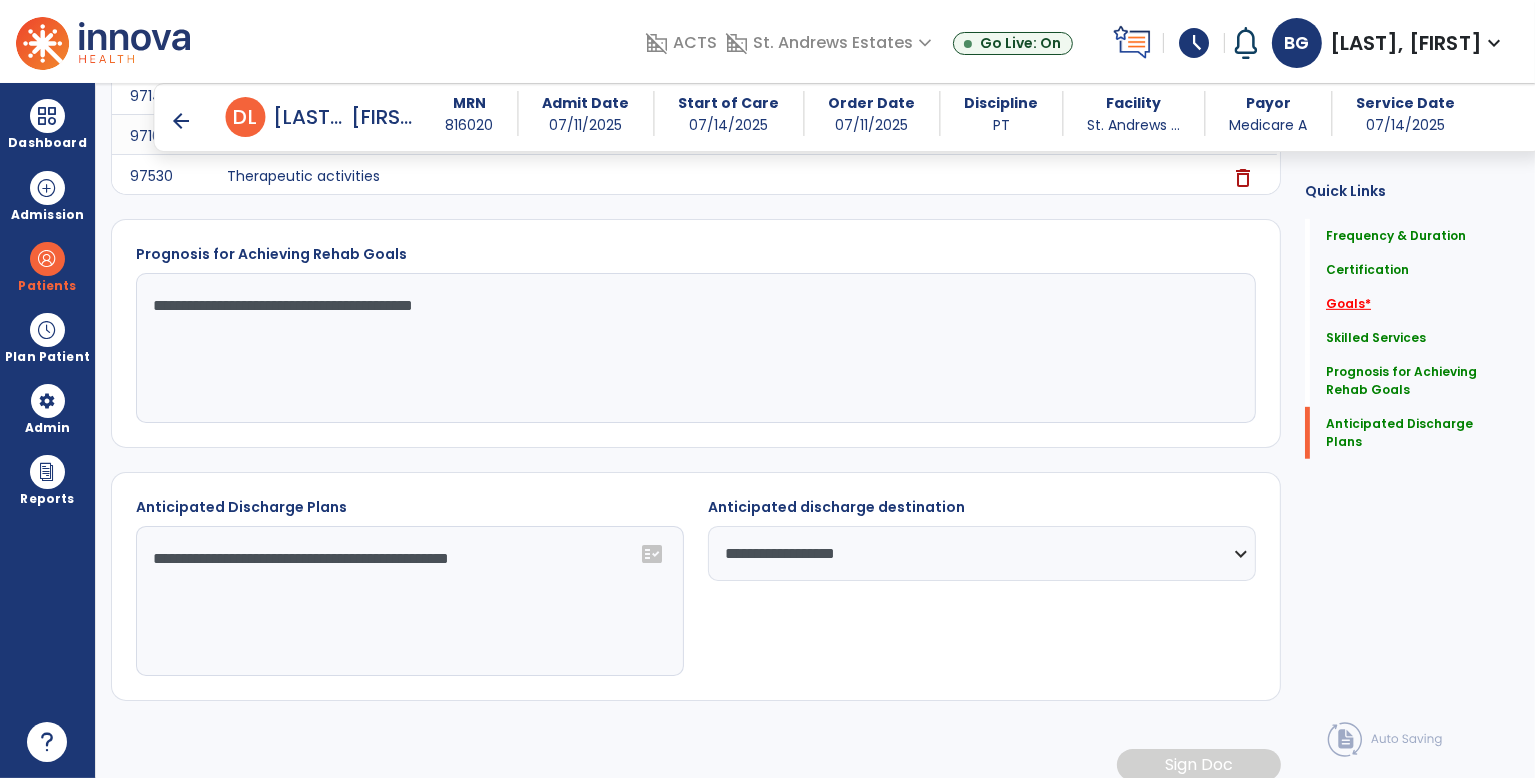 type on "**********" 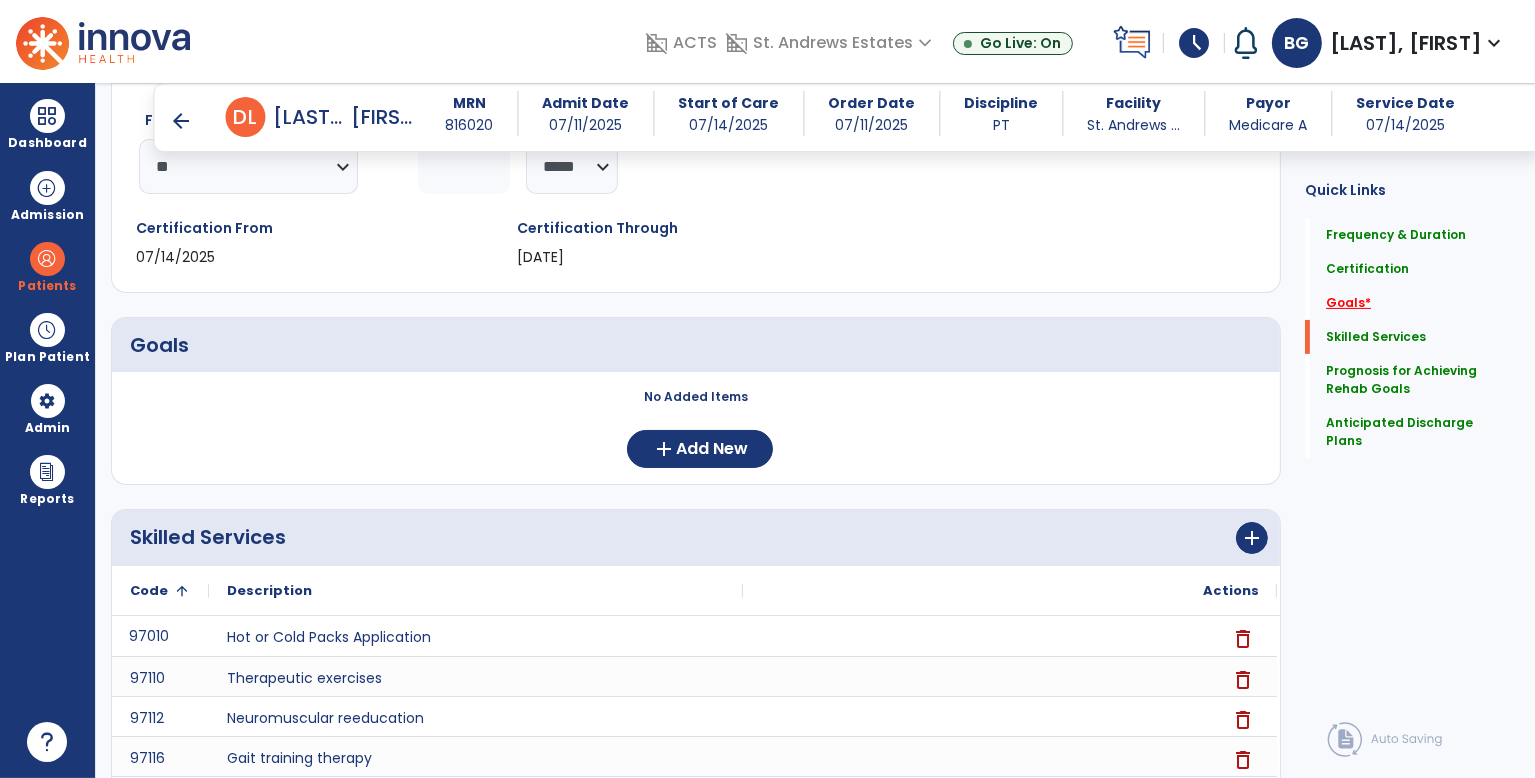 scroll, scrollTop: 270, scrollLeft: 0, axis: vertical 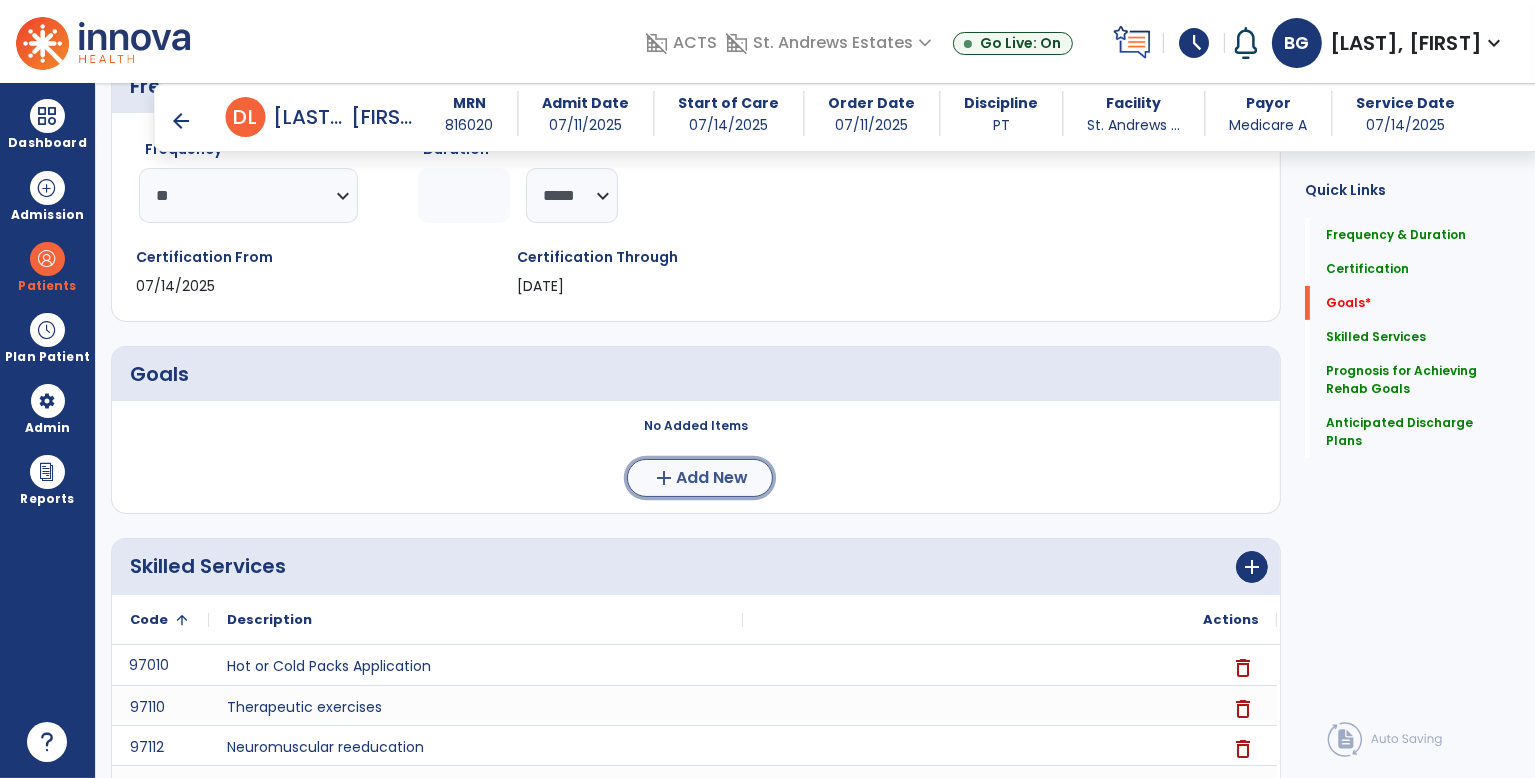 click on "Add New" at bounding box center (712, 478) 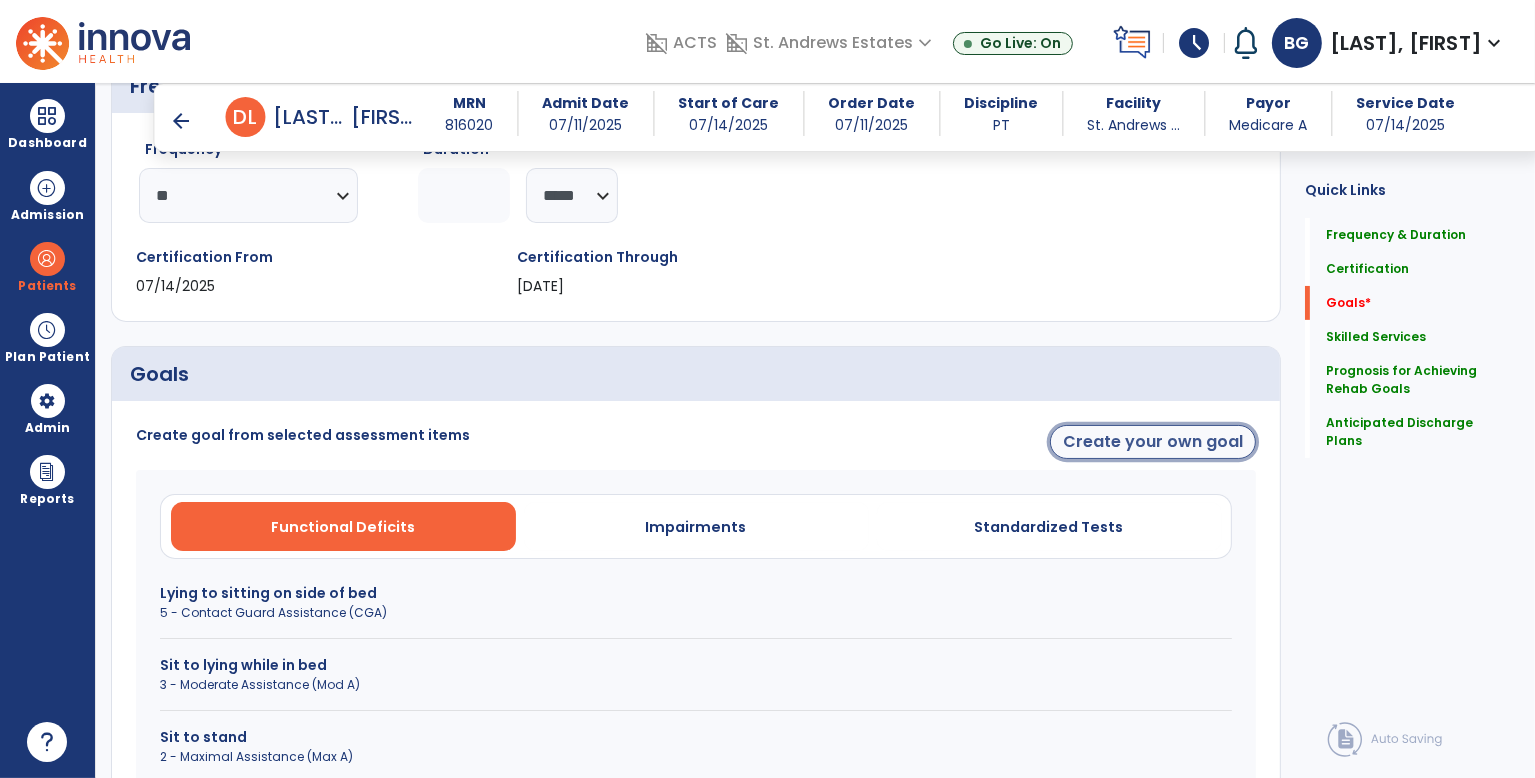 click on "Create your own goal" at bounding box center [1153, 442] 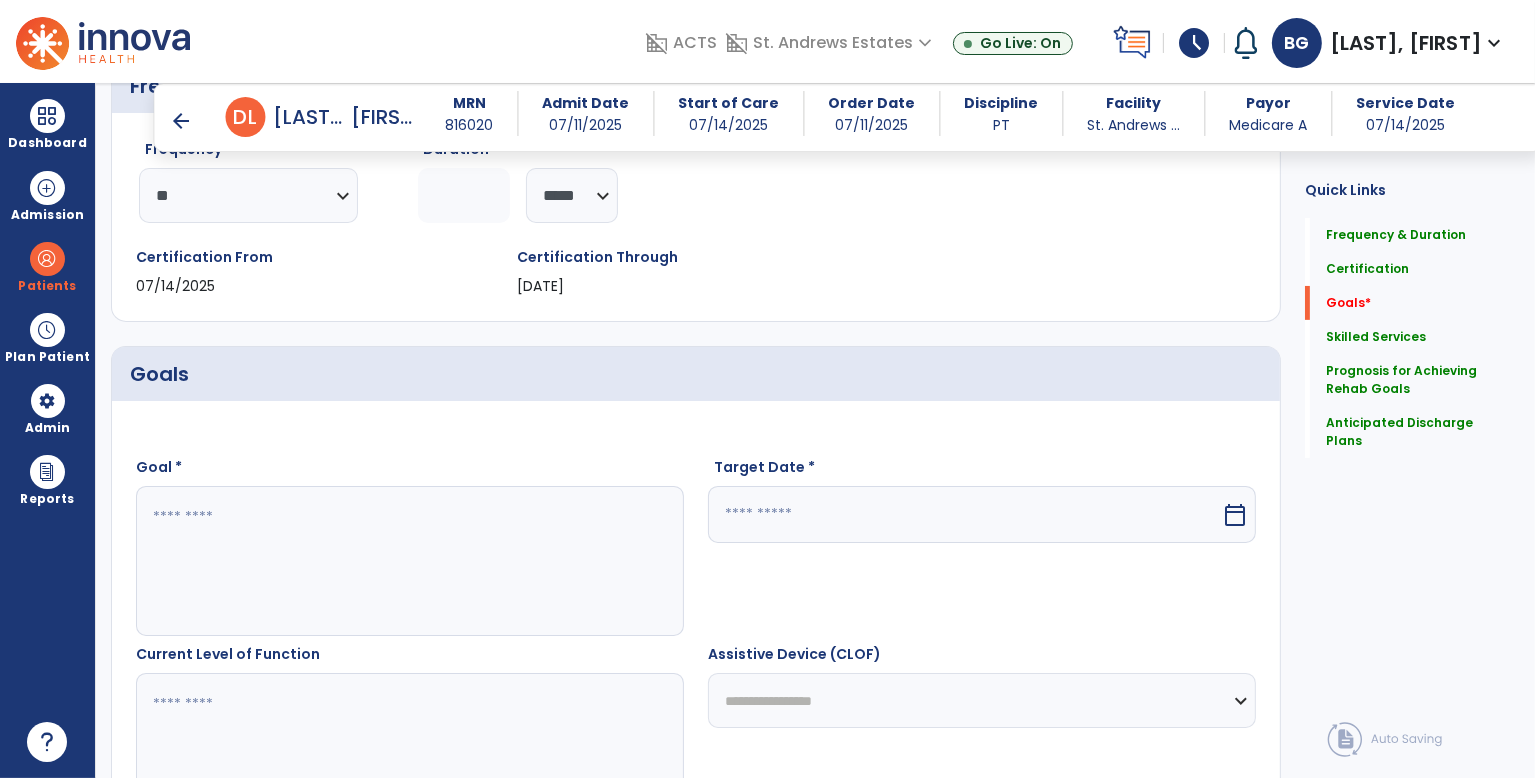 click at bounding box center (409, 561) 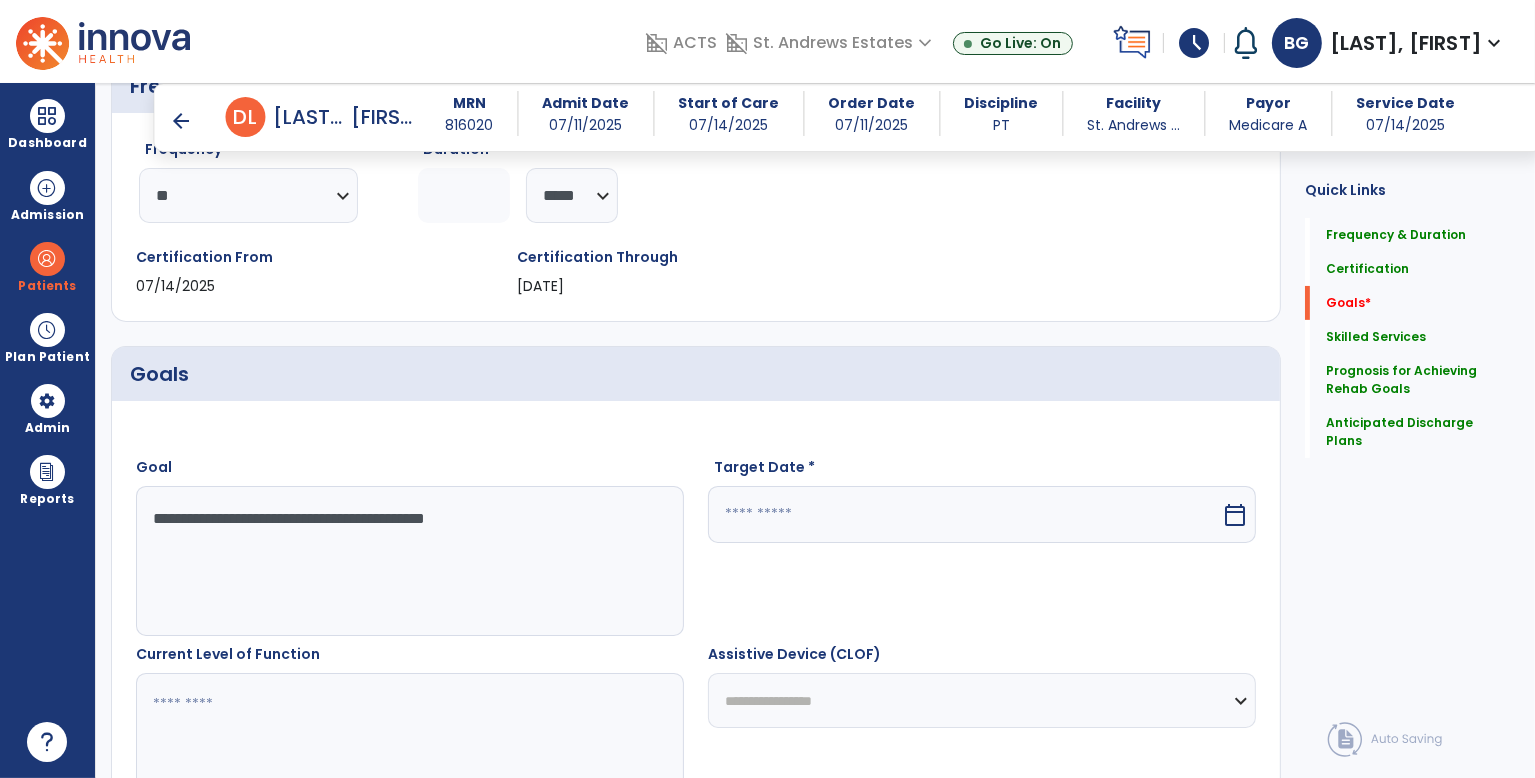 type on "**********" 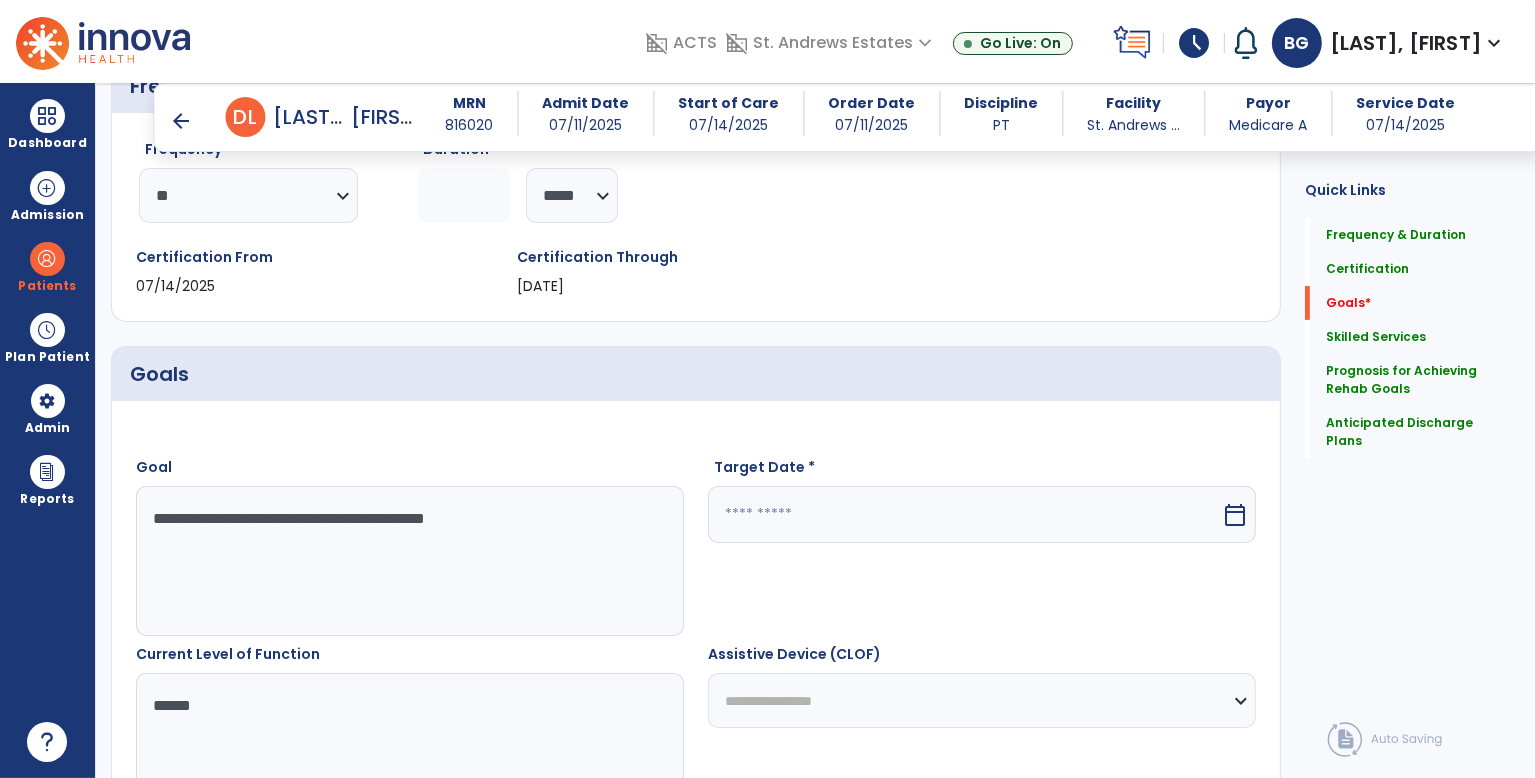 scroll, scrollTop: 770, scrollLeft: 0, axis: vertical 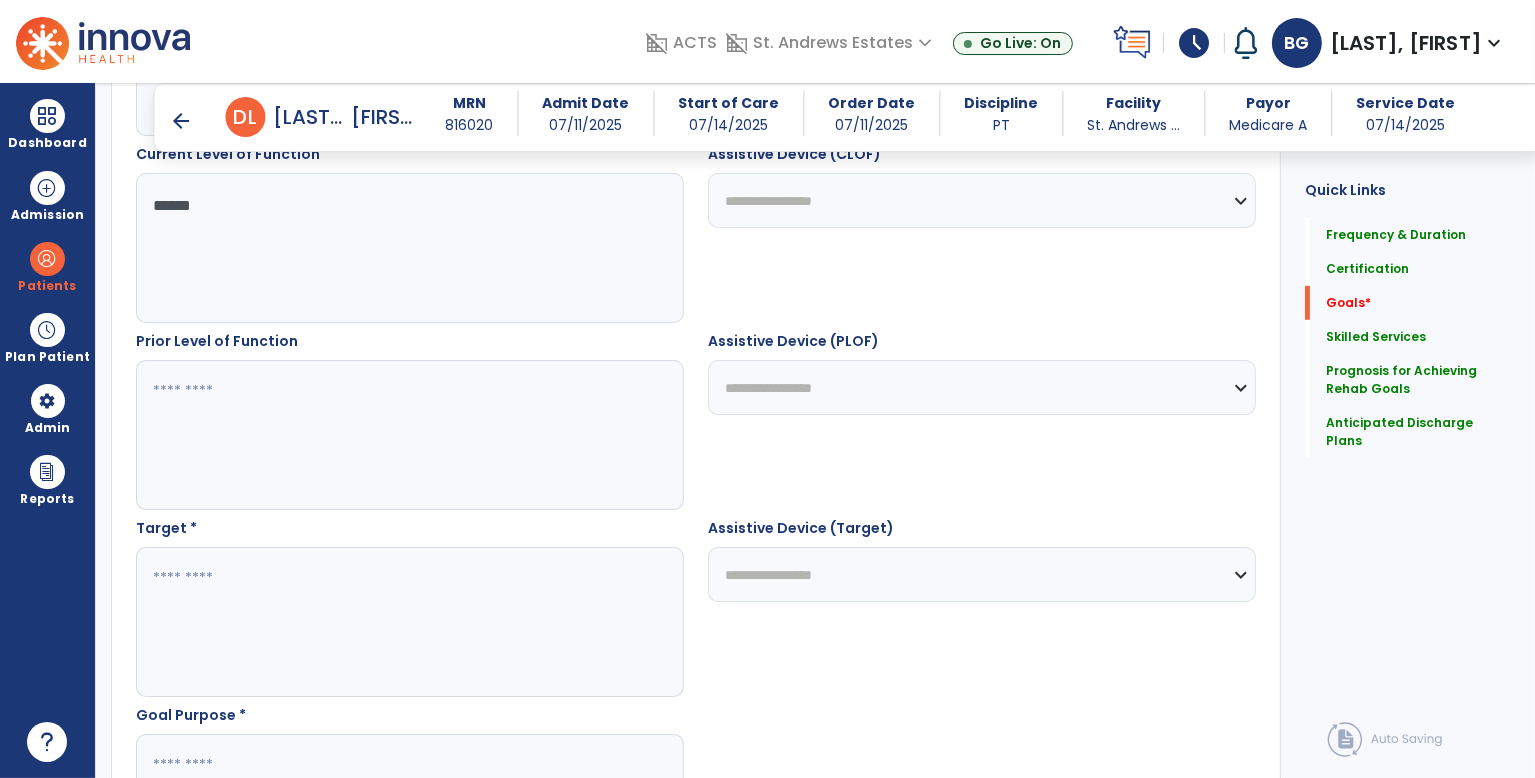 type on "*****" 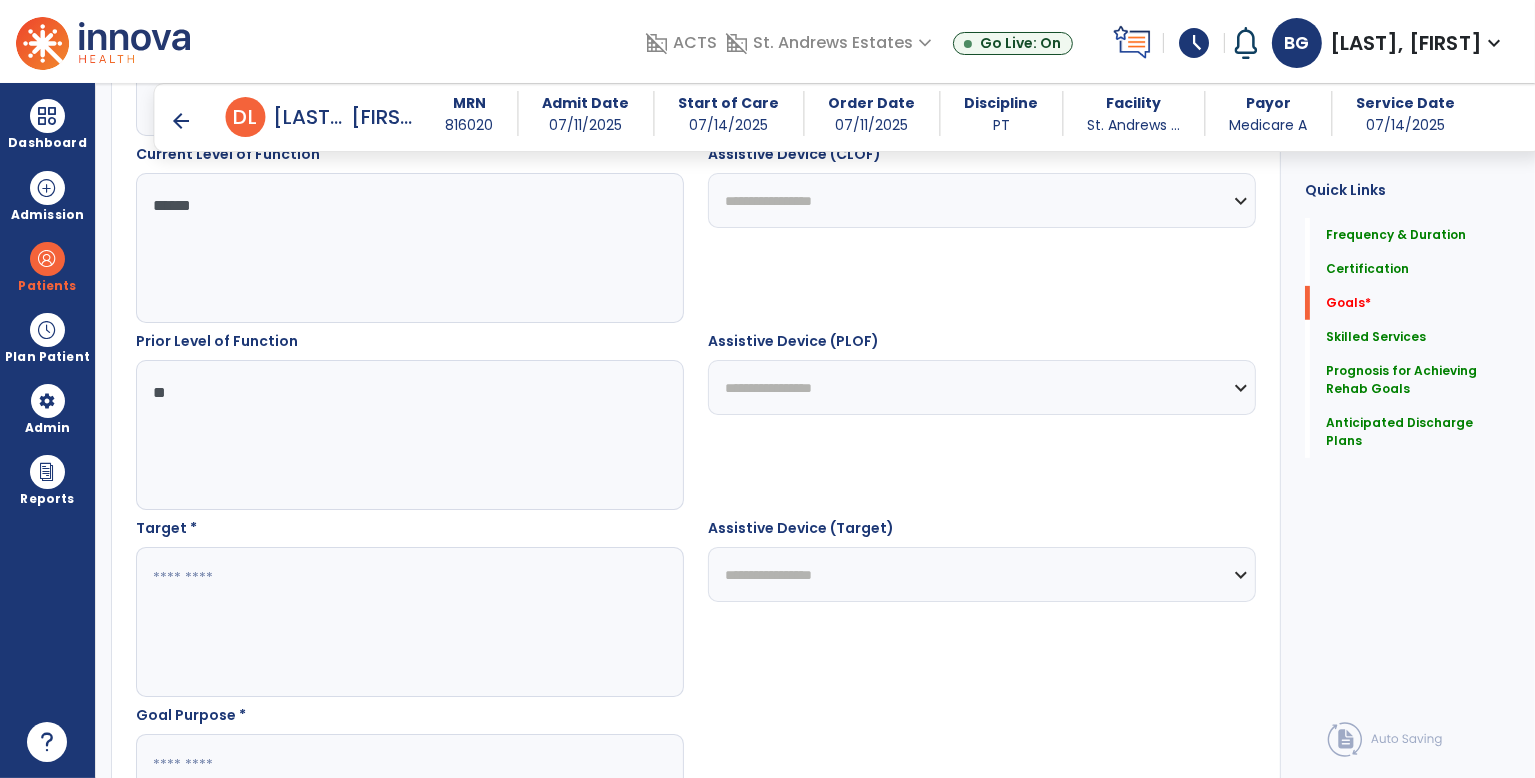 type on "**" 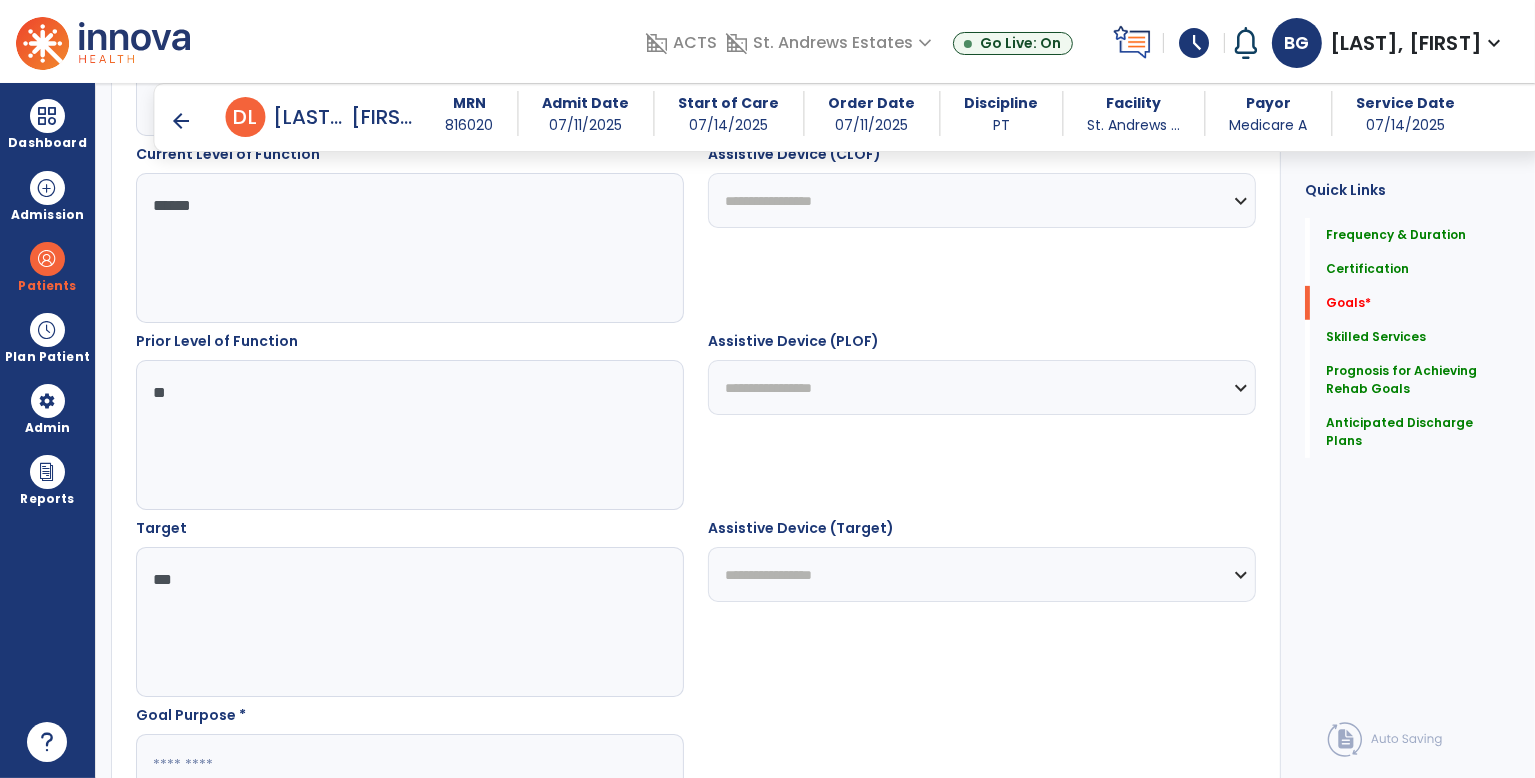 type on "**" 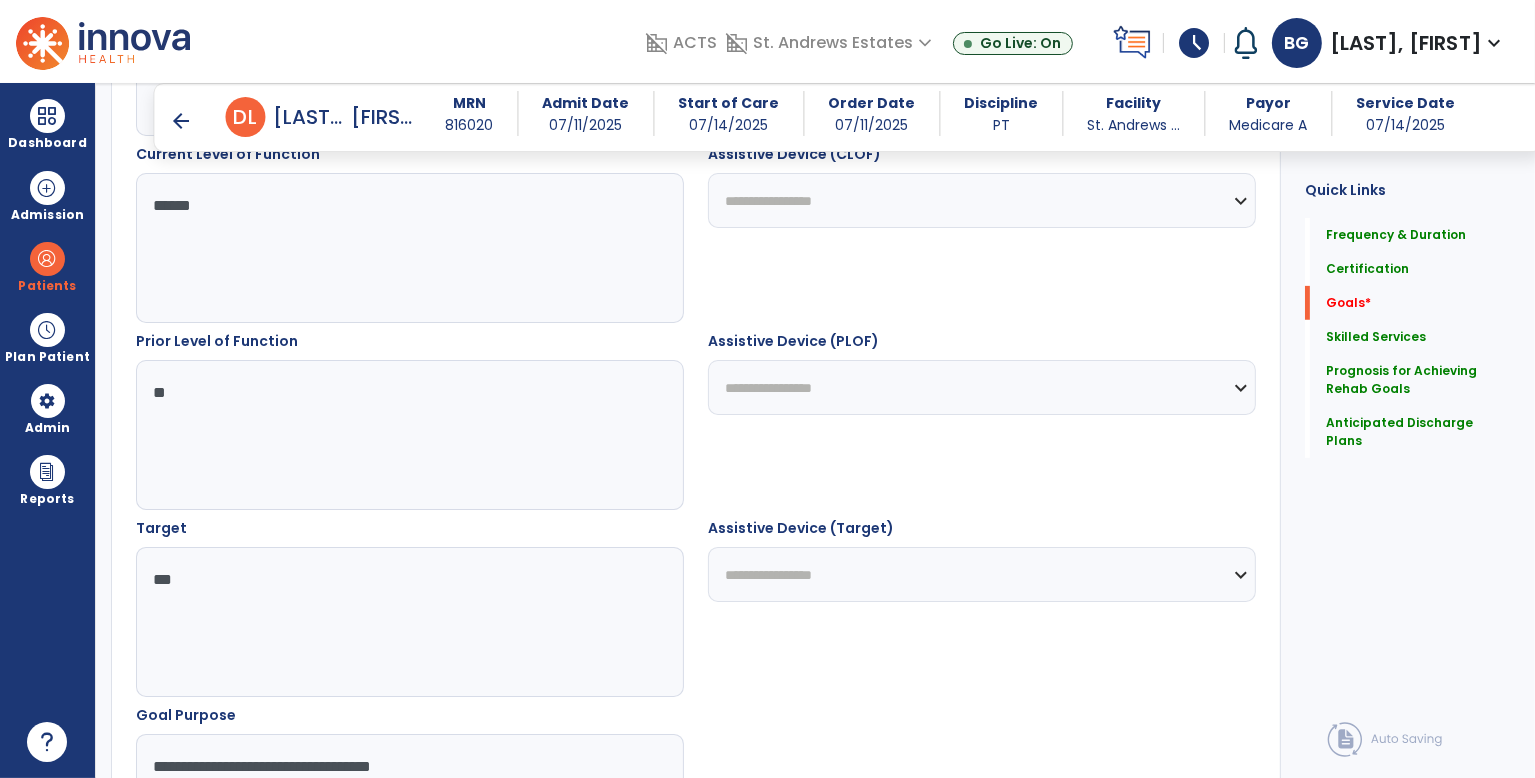 scroll, scrollTop: 270, scrollLeft: 0, axis: vertical 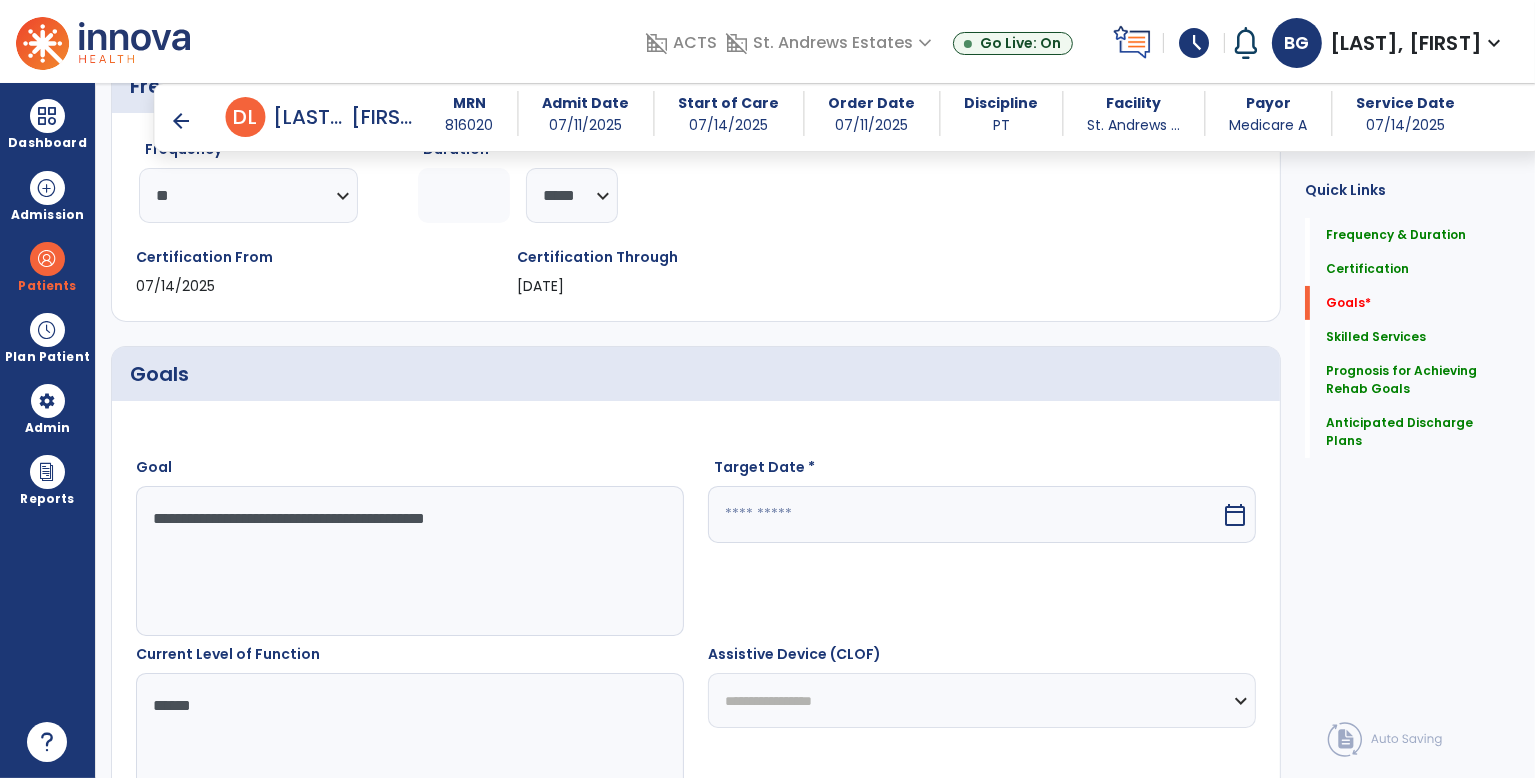 type on "**********" 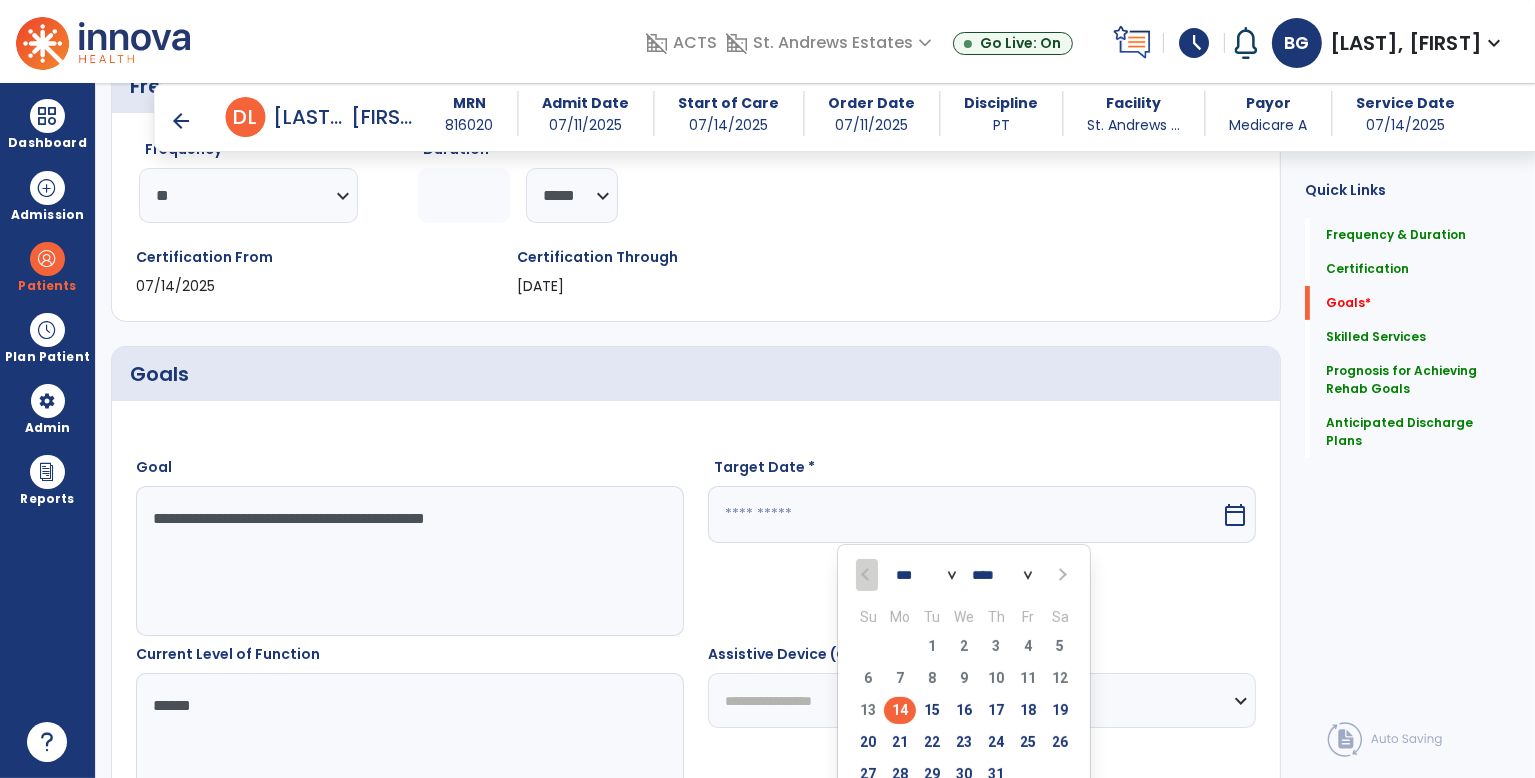 click at bounding box center (1061, 575) 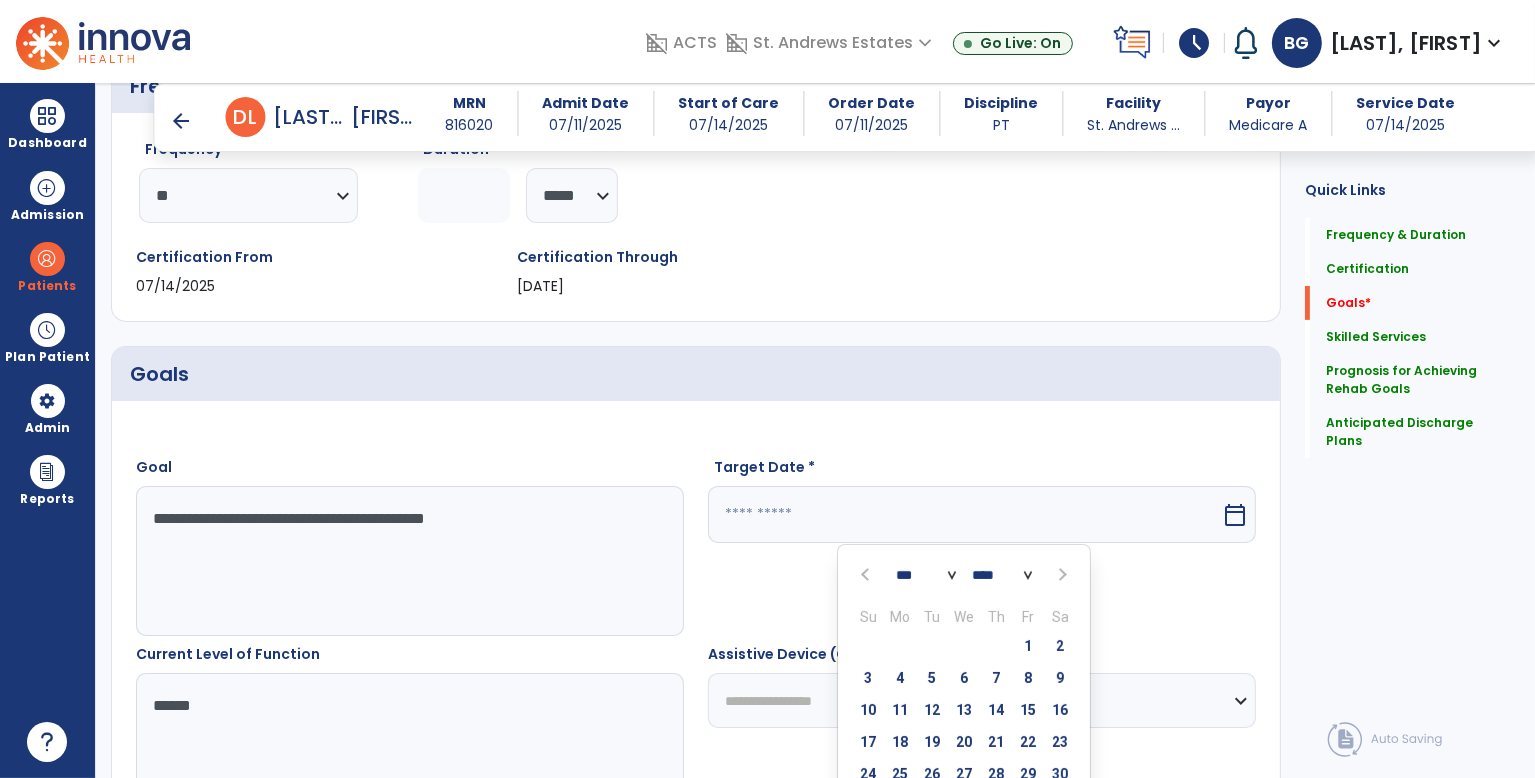 click at bounding box center [1061, 575] 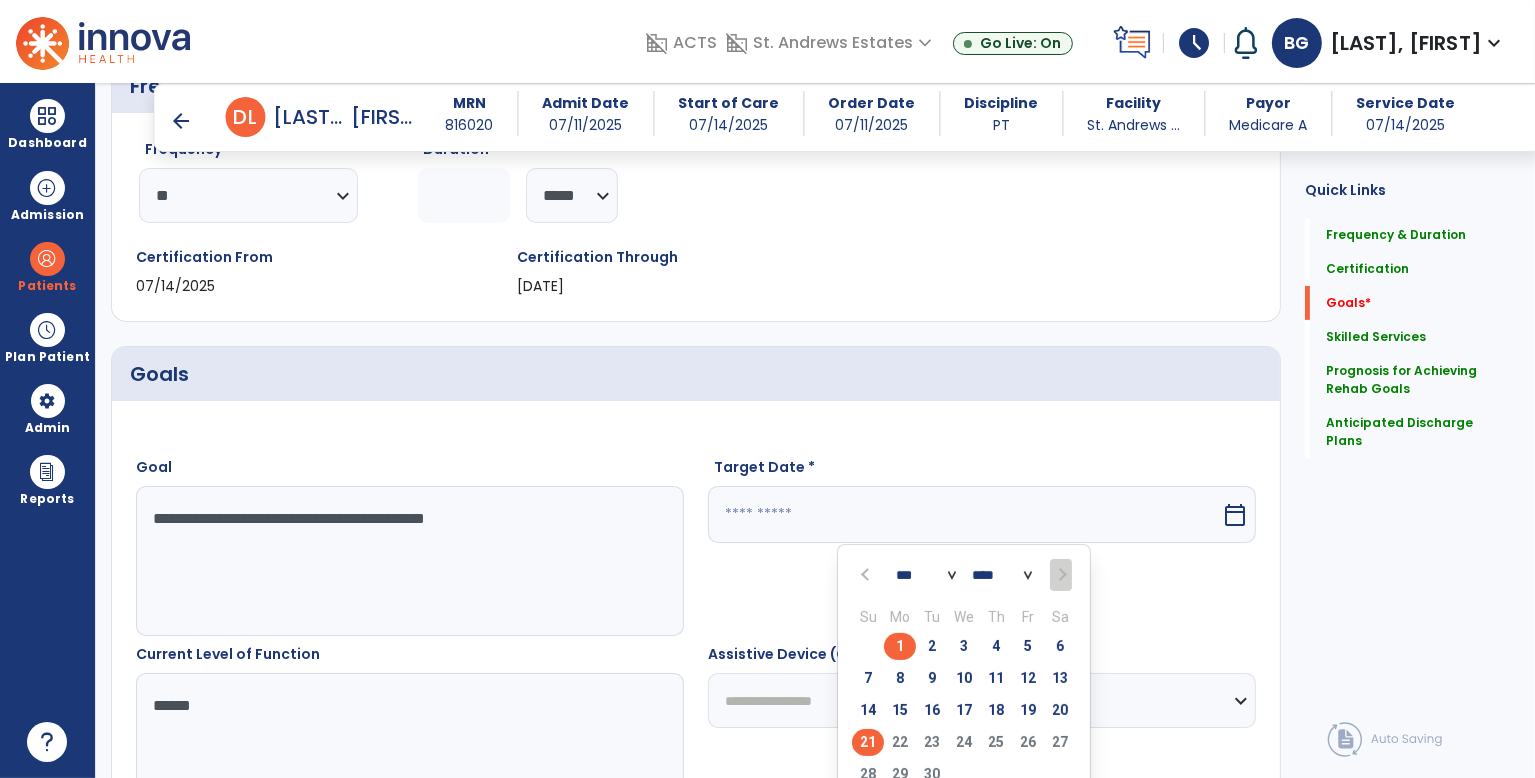 click on "21" at bounding box center (868, 742) 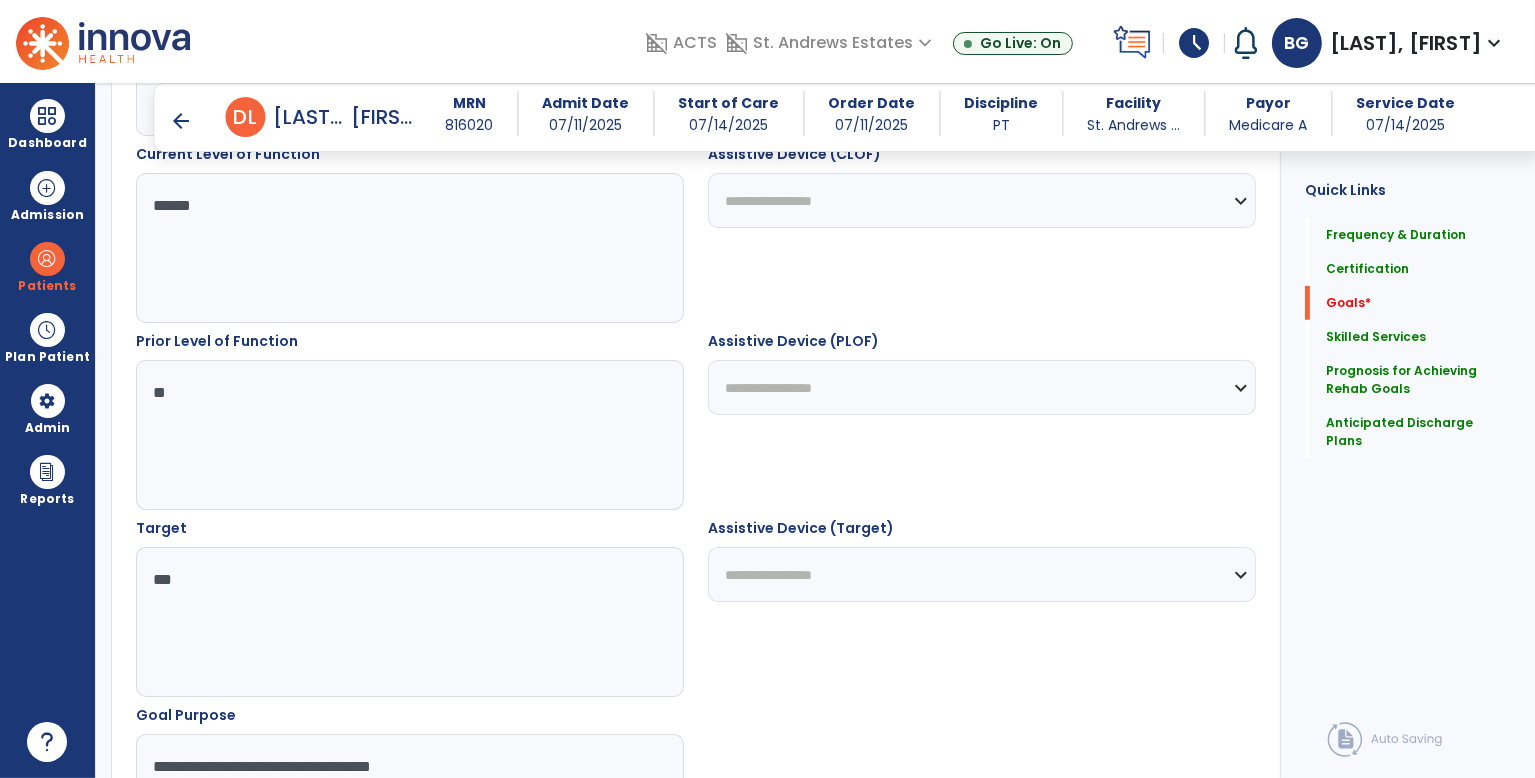 scroll, scrollTop: 1270, scrollLeft: 0, axis: vertical 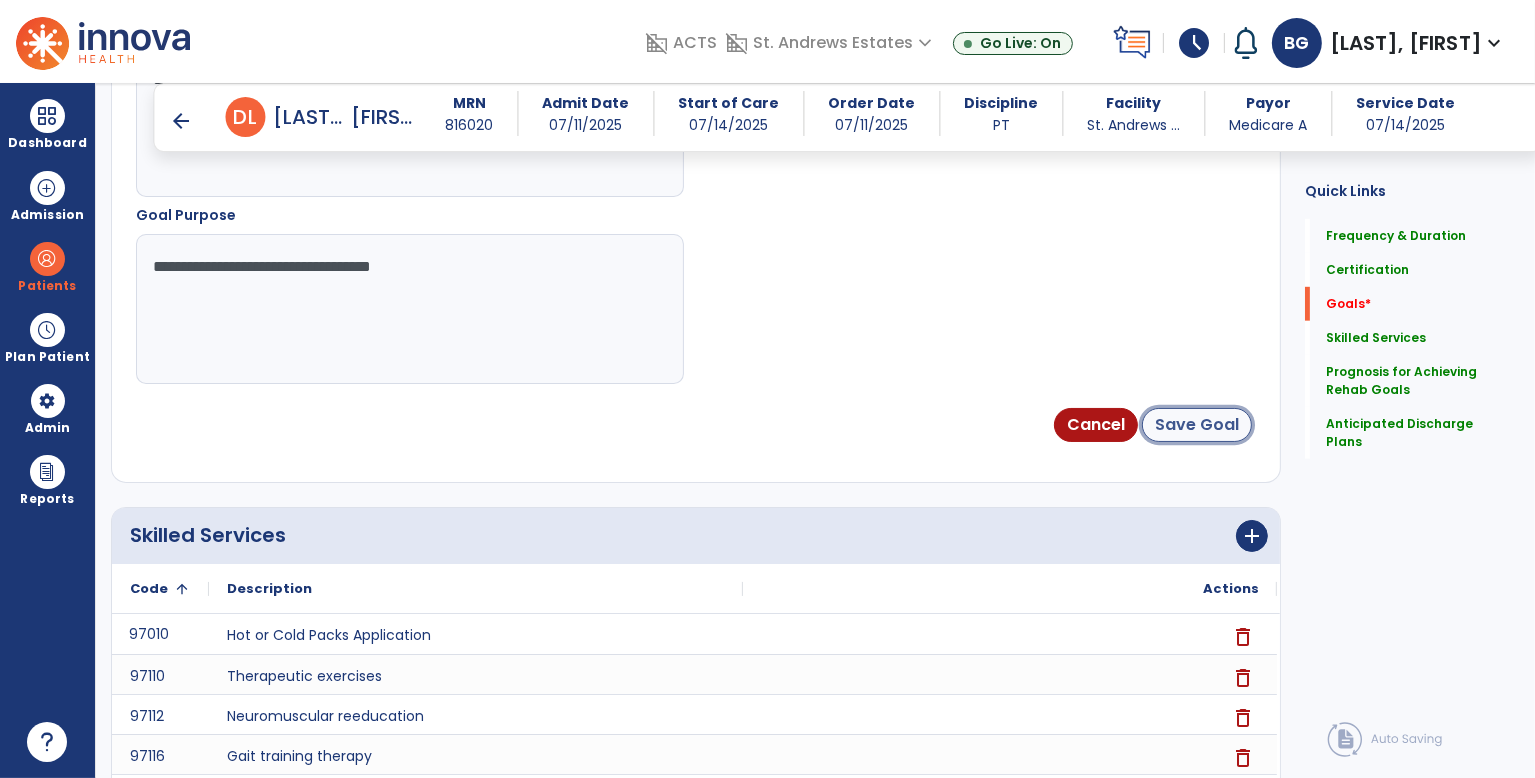 click on "Save Goal" at bounding box center (1197, 425) 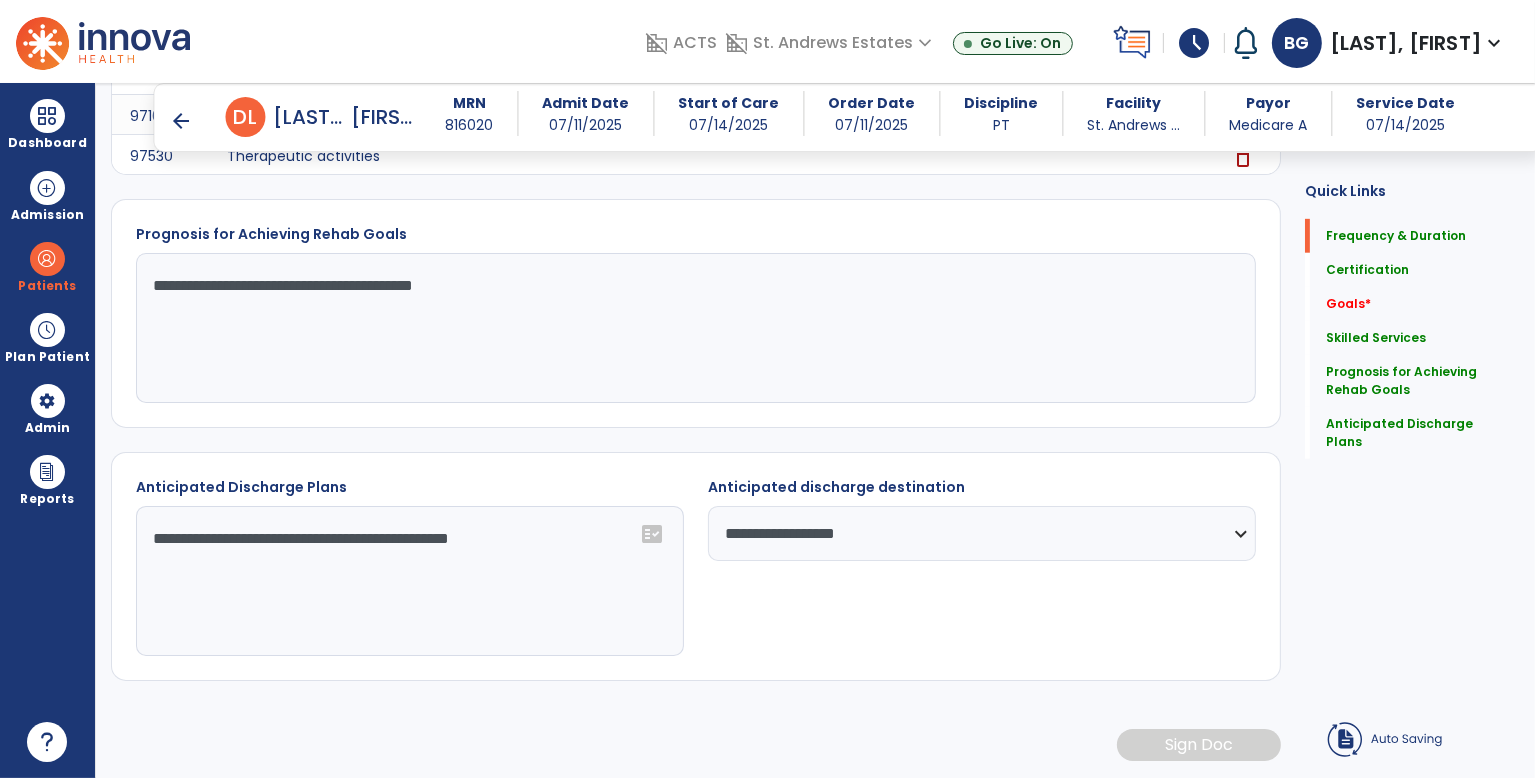 scroll, scrollTop: 193, scrollLeft: 0, axis: vertical 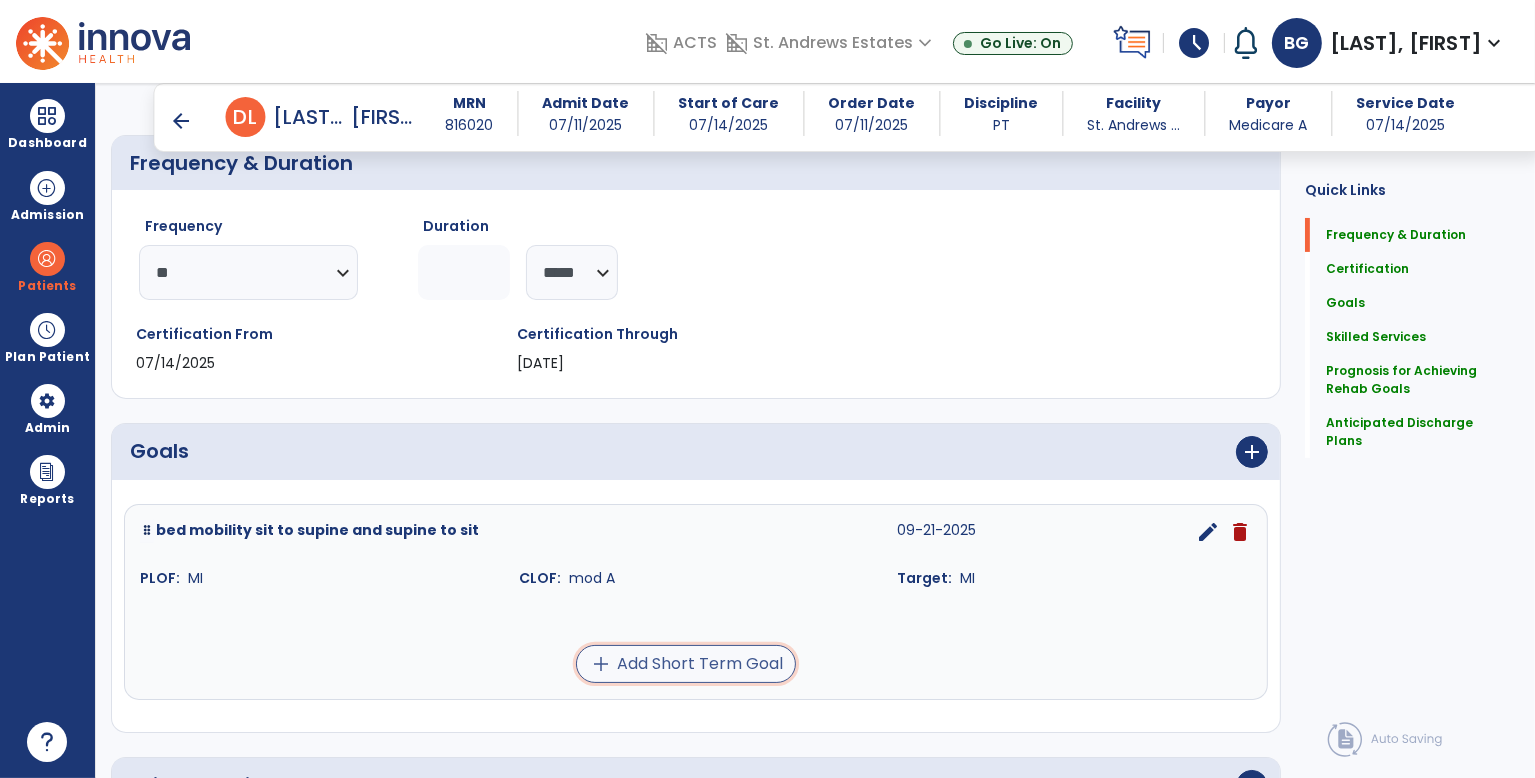 click on "add  Add Short Term Goal" at bounding box center (686, 664) 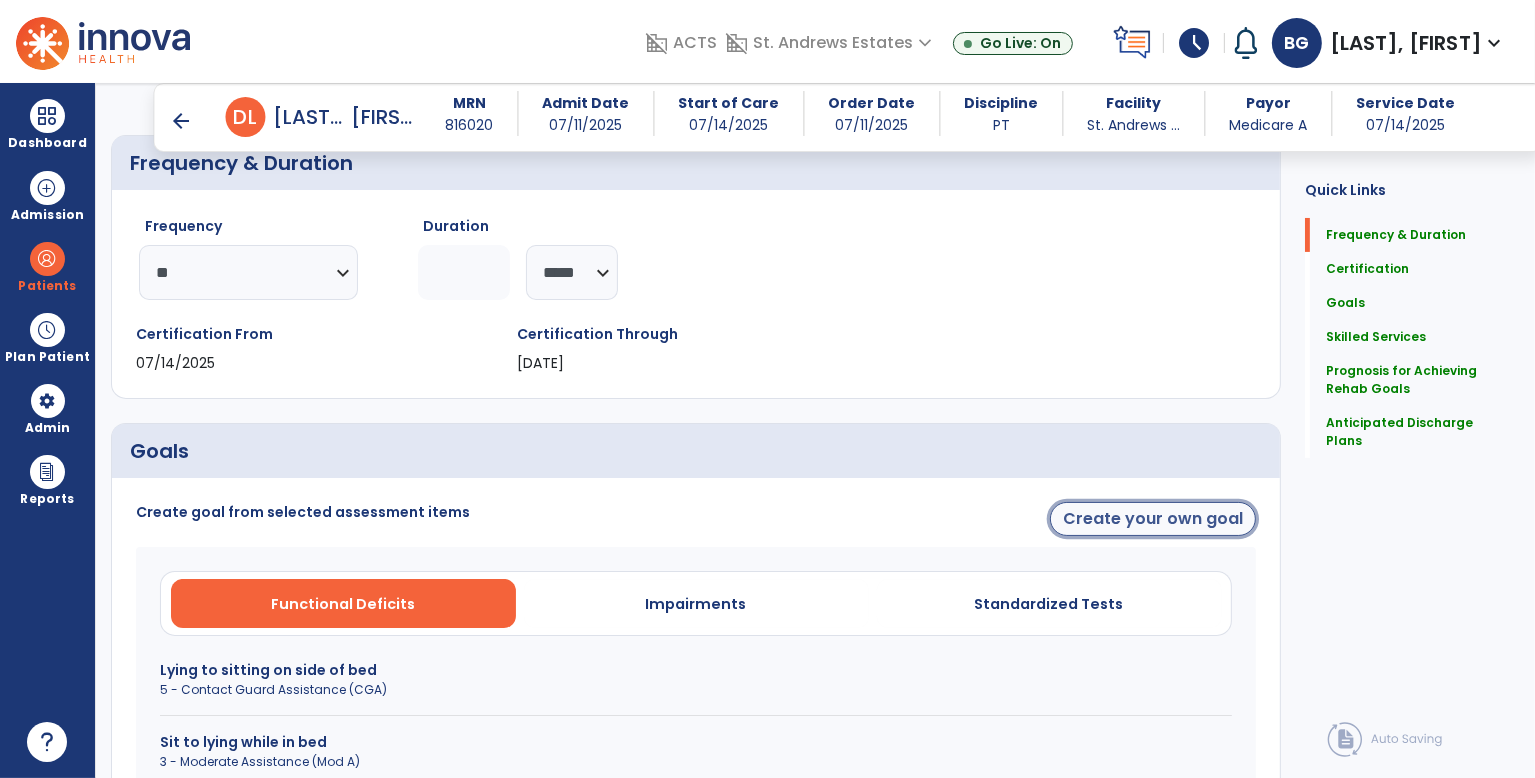 click on "Create your own goal" at bounding box center [1153, 519] 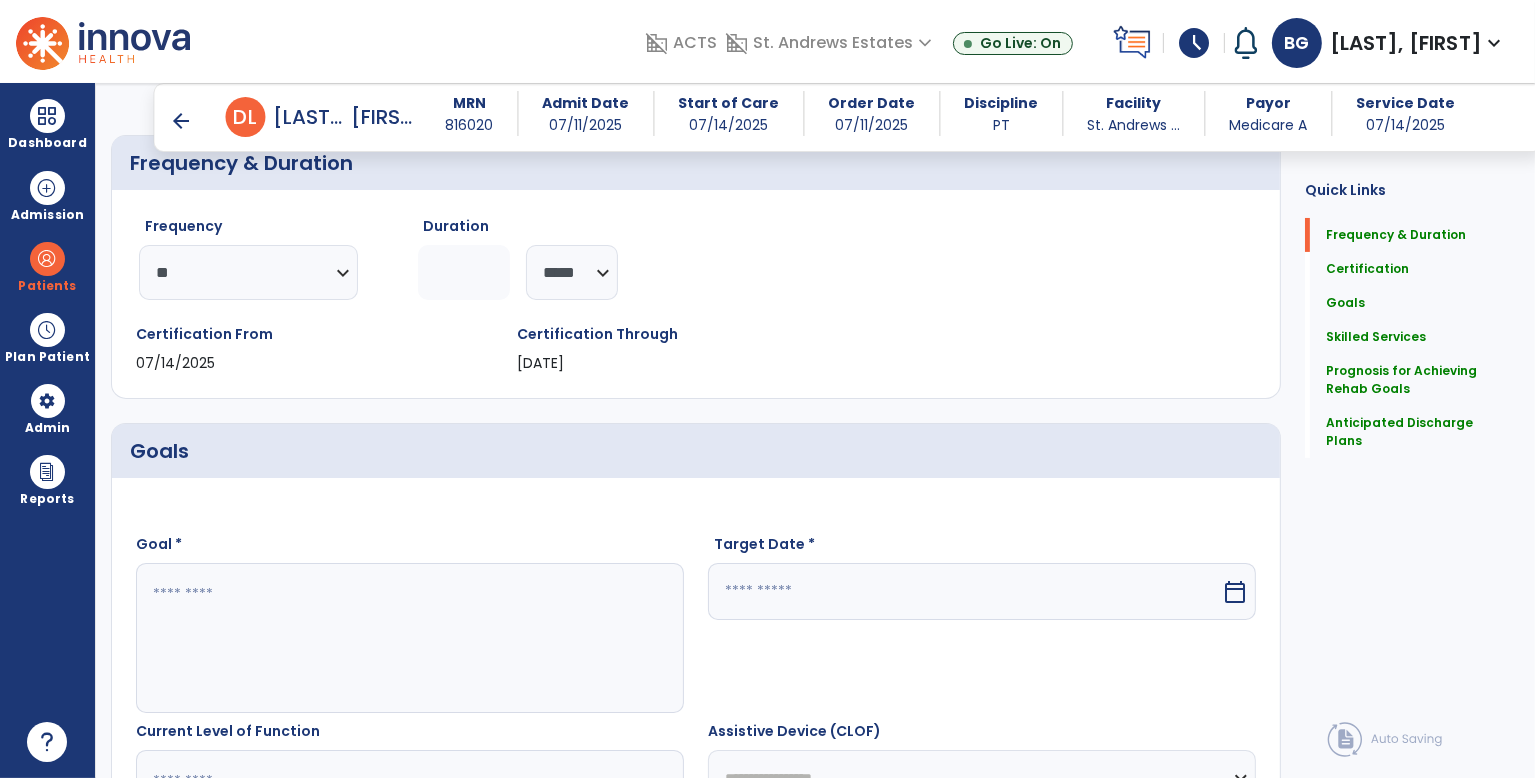 click at bounding box center [409, 638] 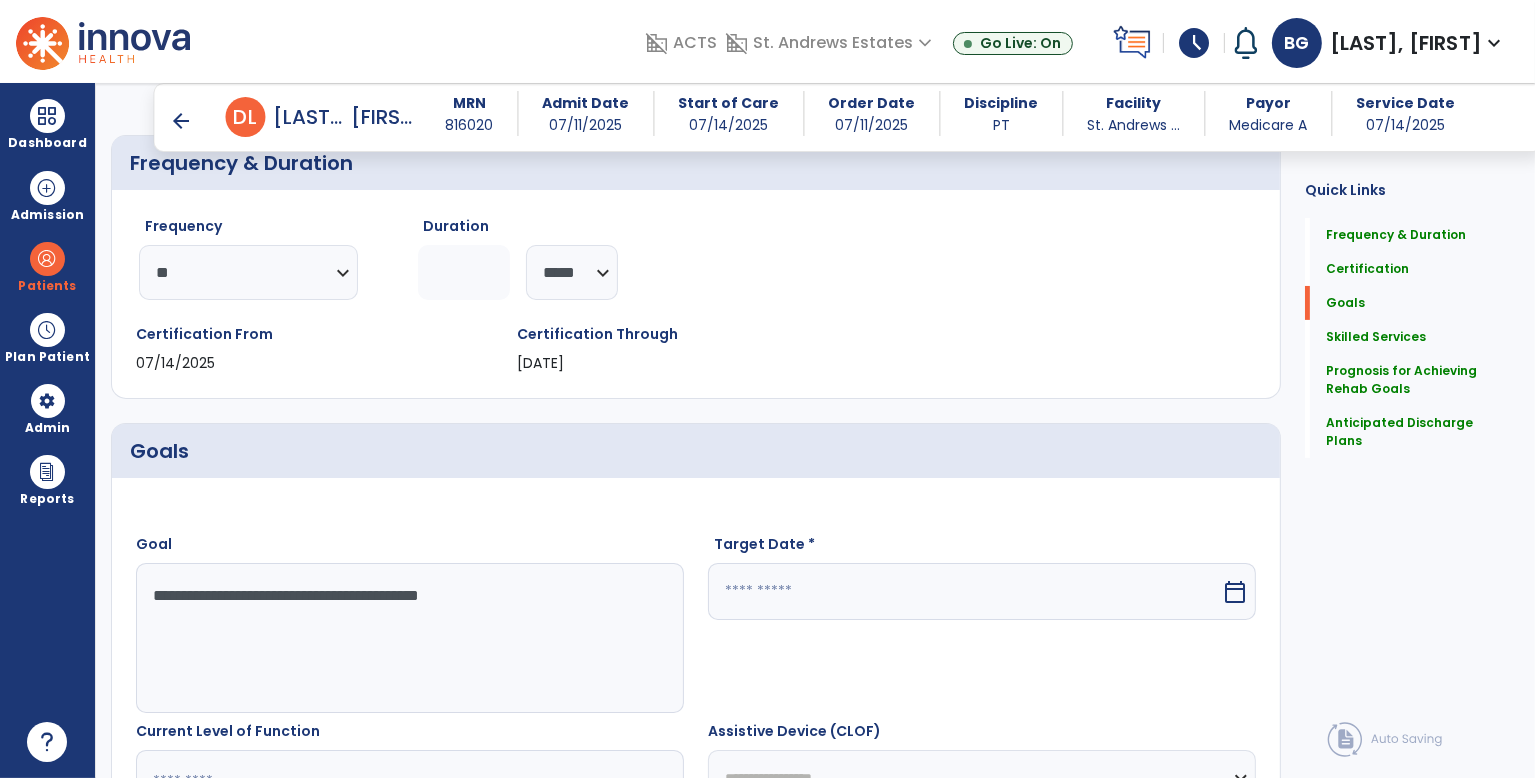 scroll, scrollTop: 693, scrollLeft: 0, axis: vertical 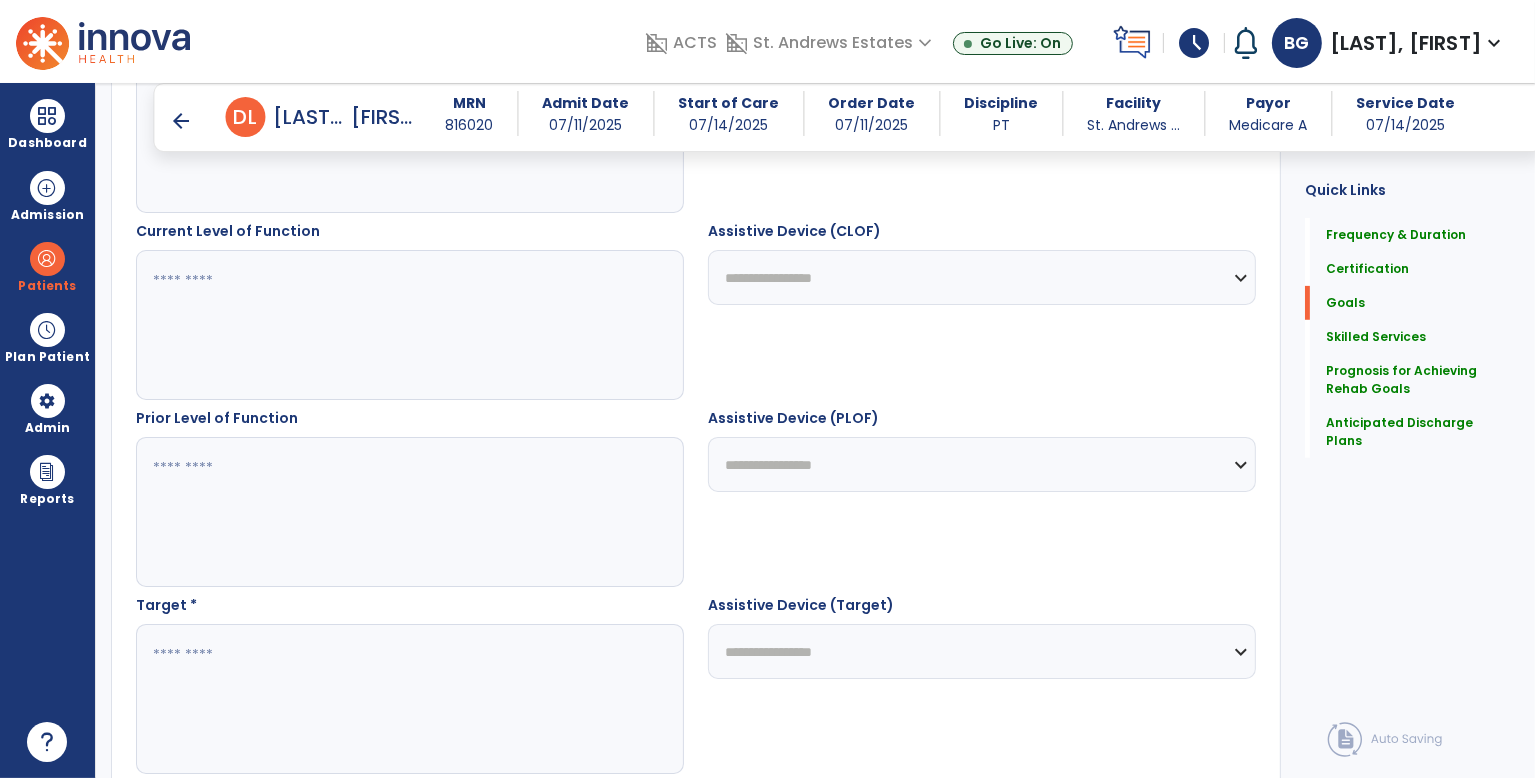 type on "**********" 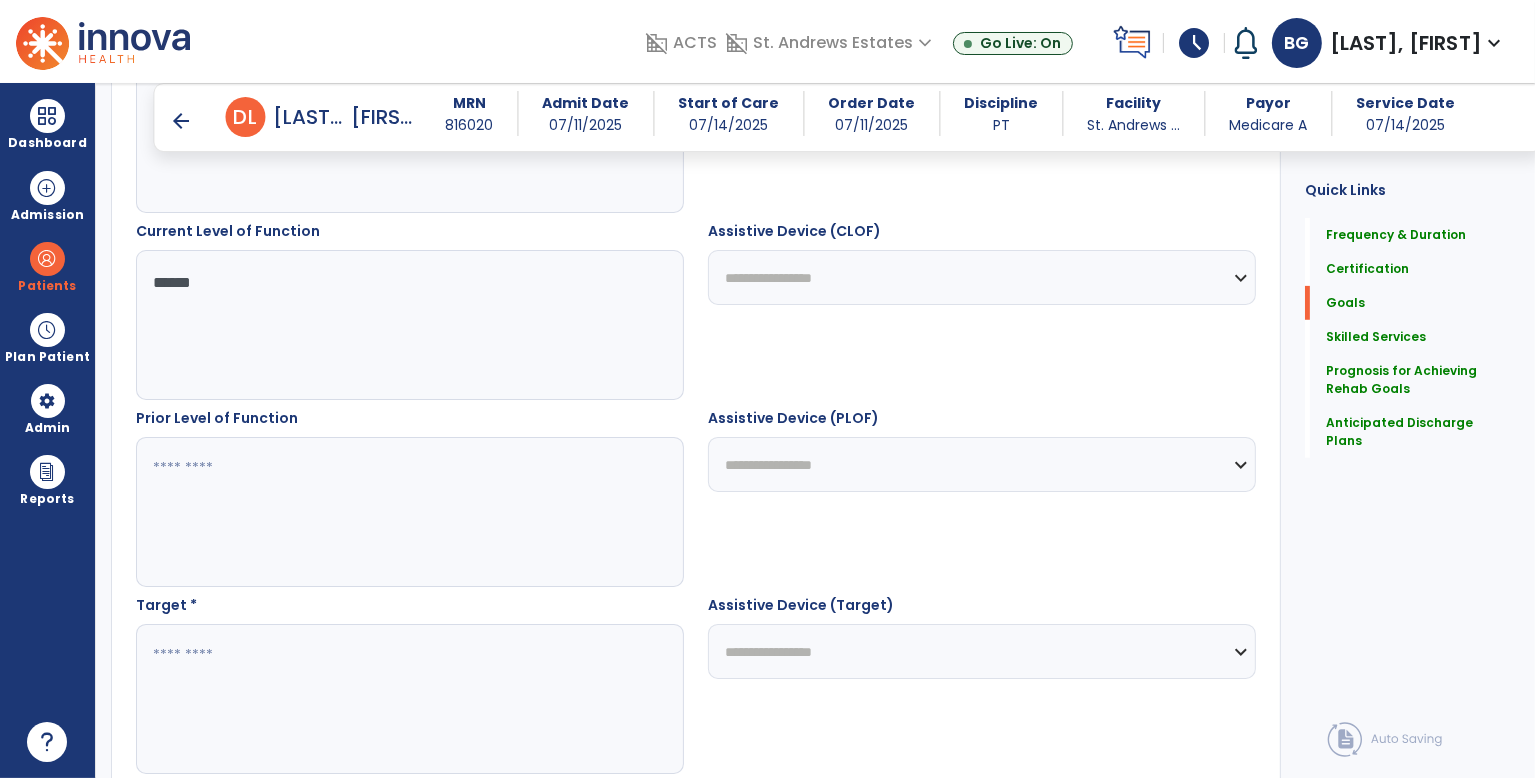 type on "*****" 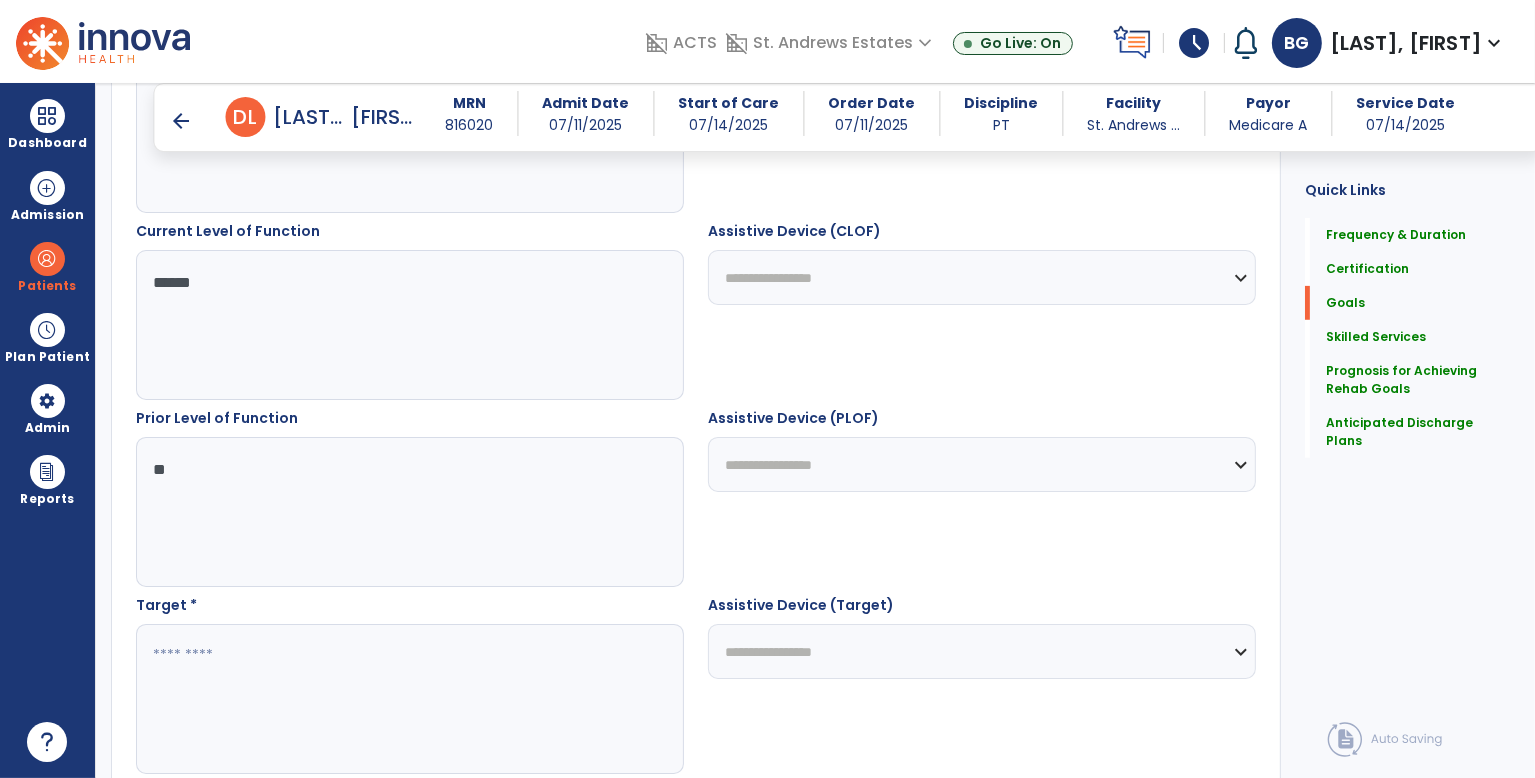 type on "**" 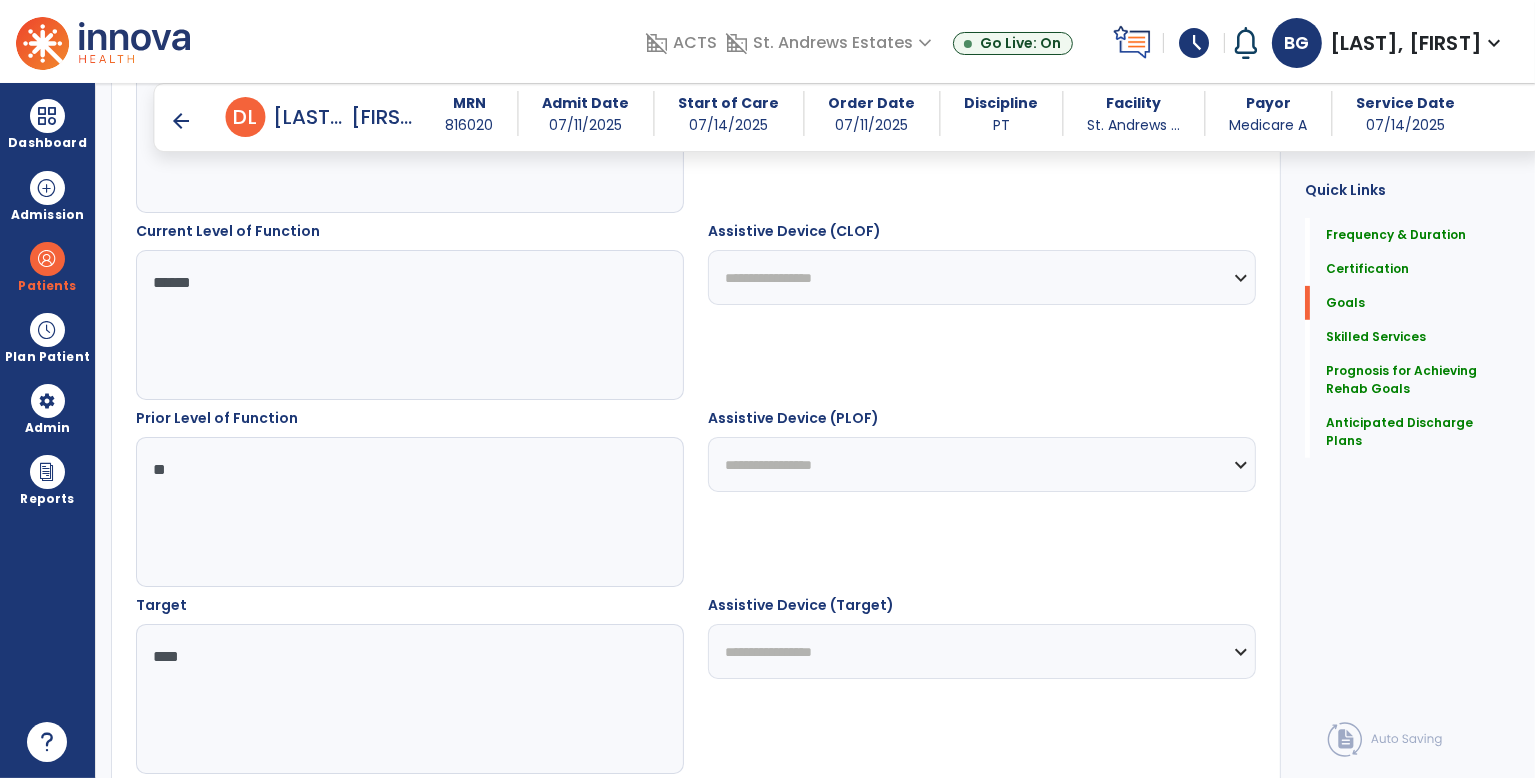 scroll, scrollTop: 1193, scrollLeft: 0, axis: vertical 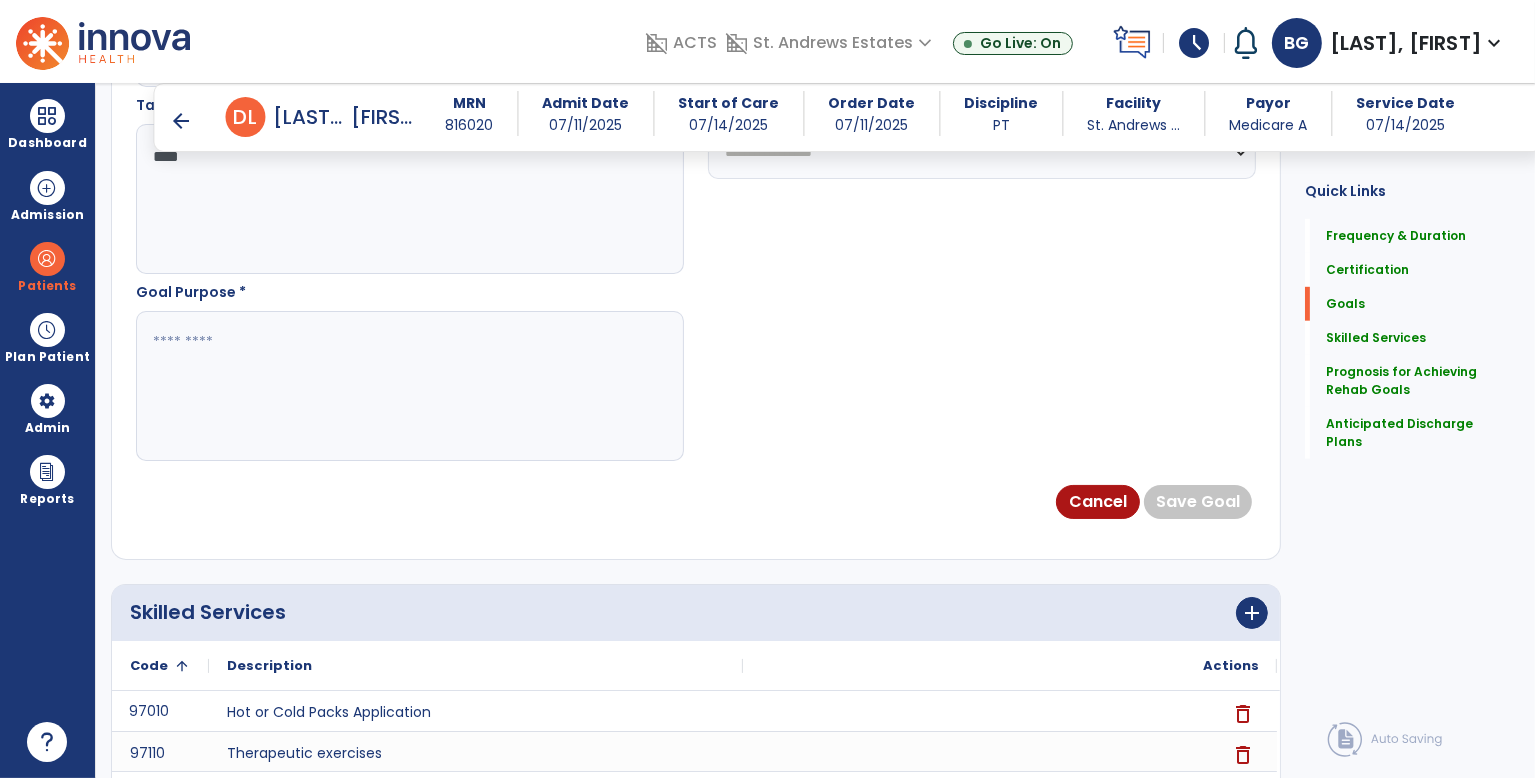 type on "***" 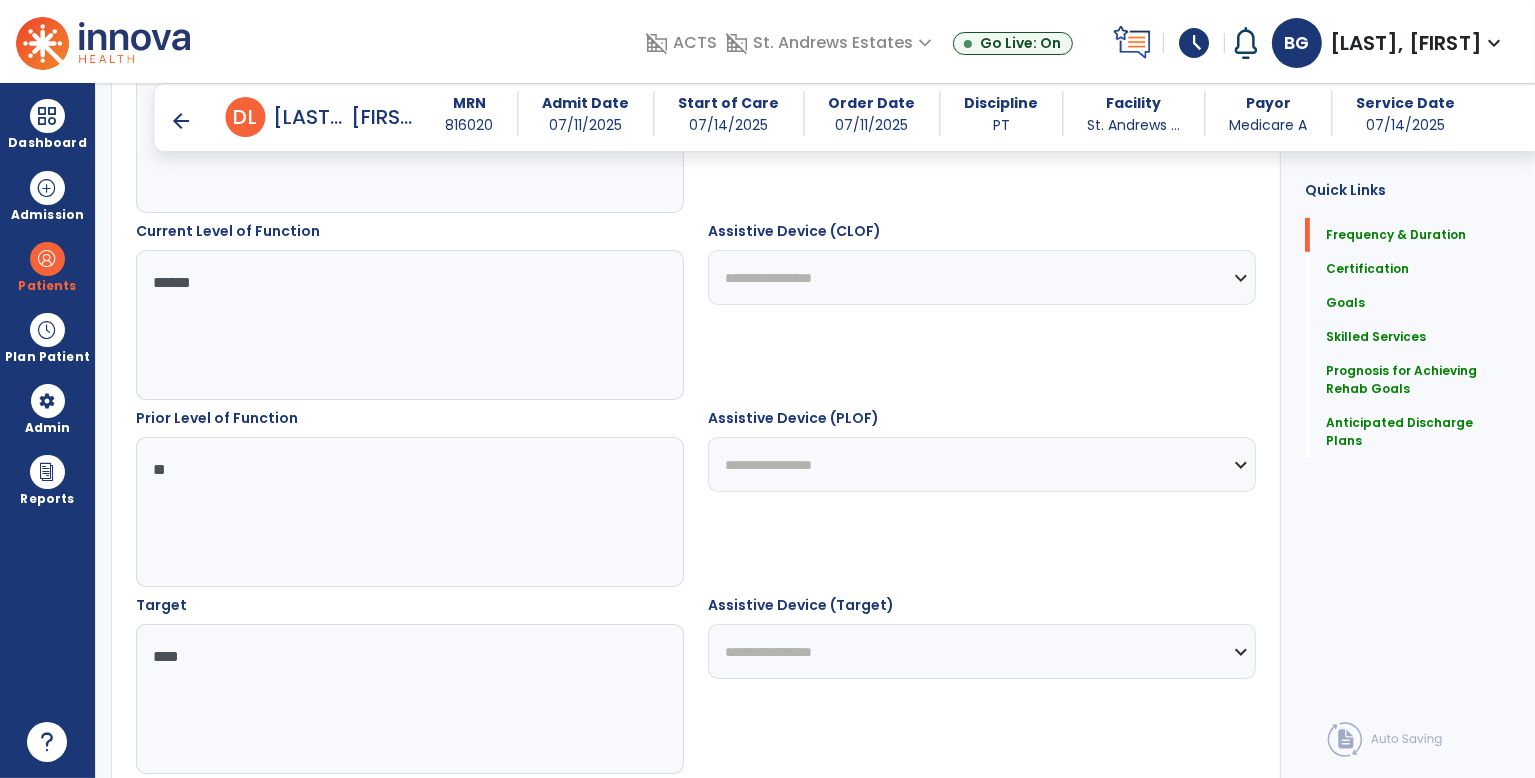 scroll, scrollTop: 193, scrollLeft: 0, axis: vertical 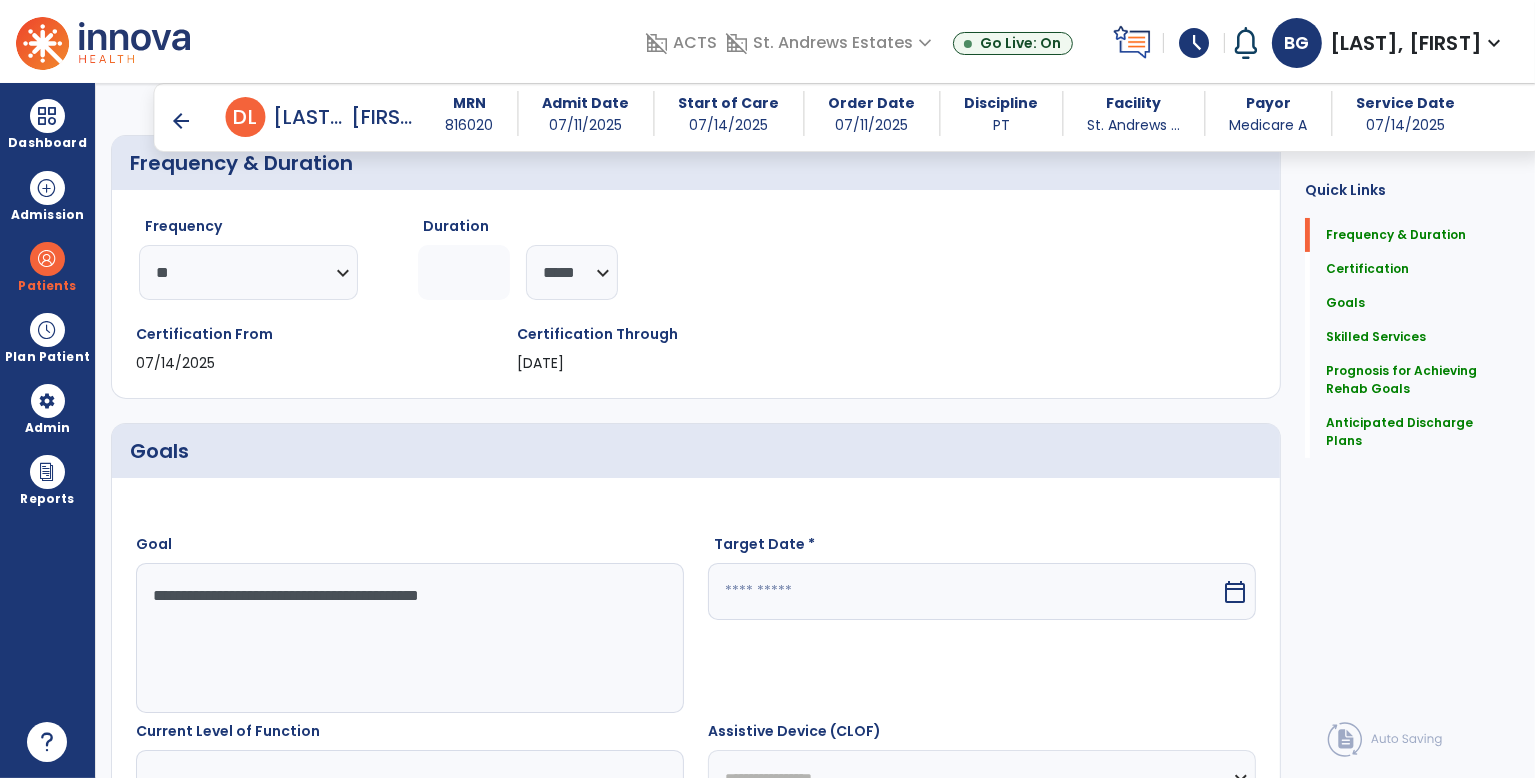 type on "**********" 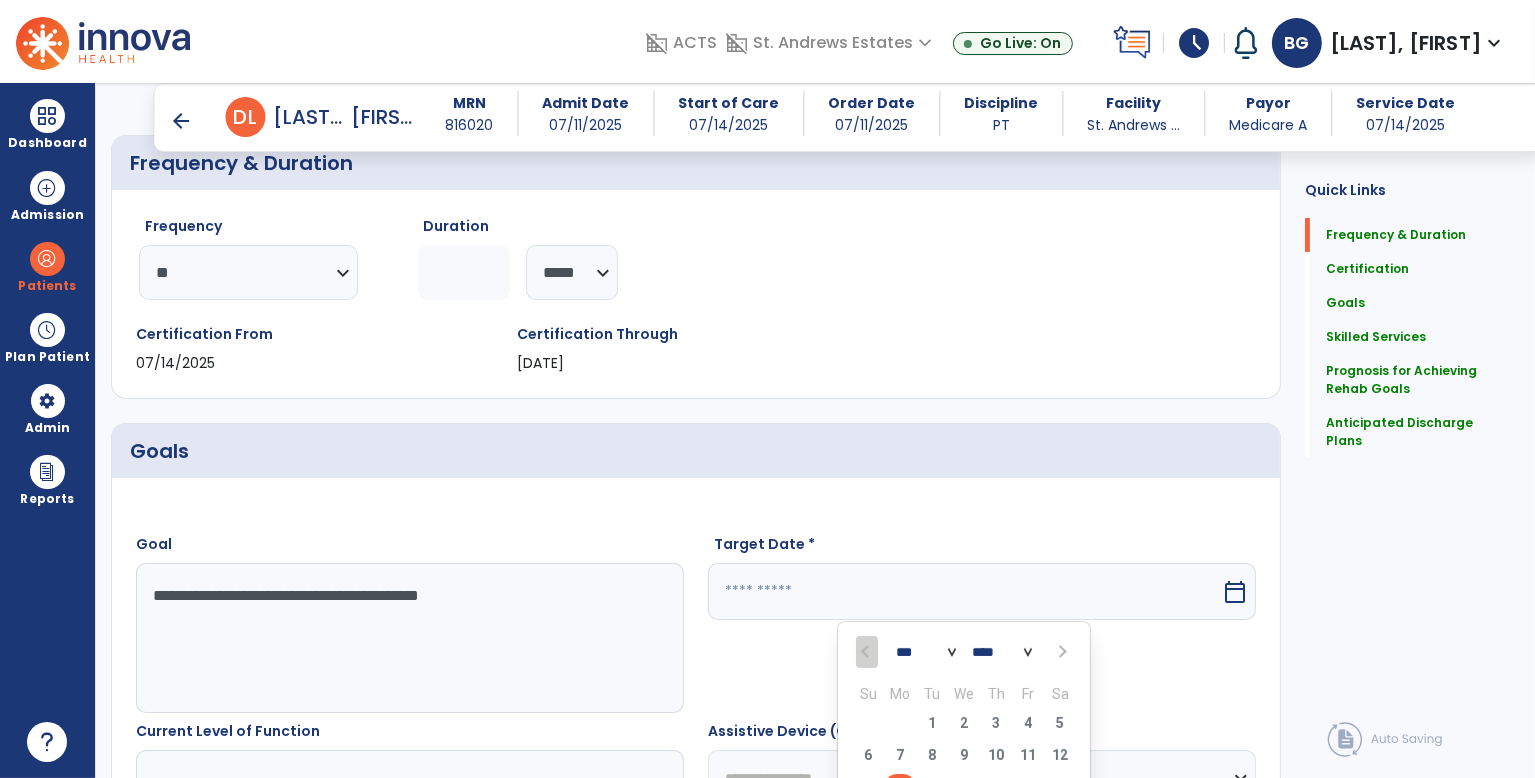 scroll, scrollTop: 222, scrollLeft: 0, axis: vertical 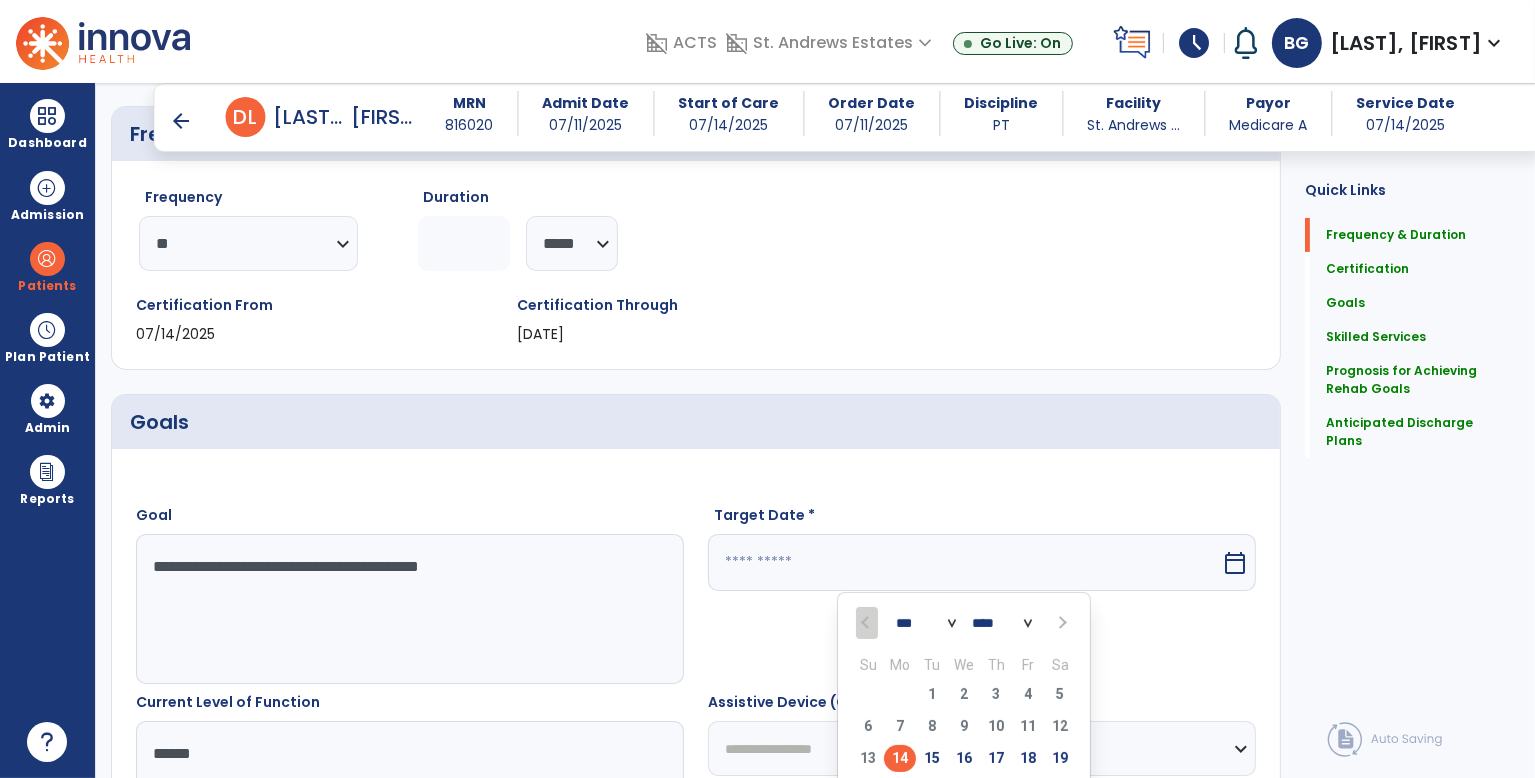 click at bounding box center [1061, 623] 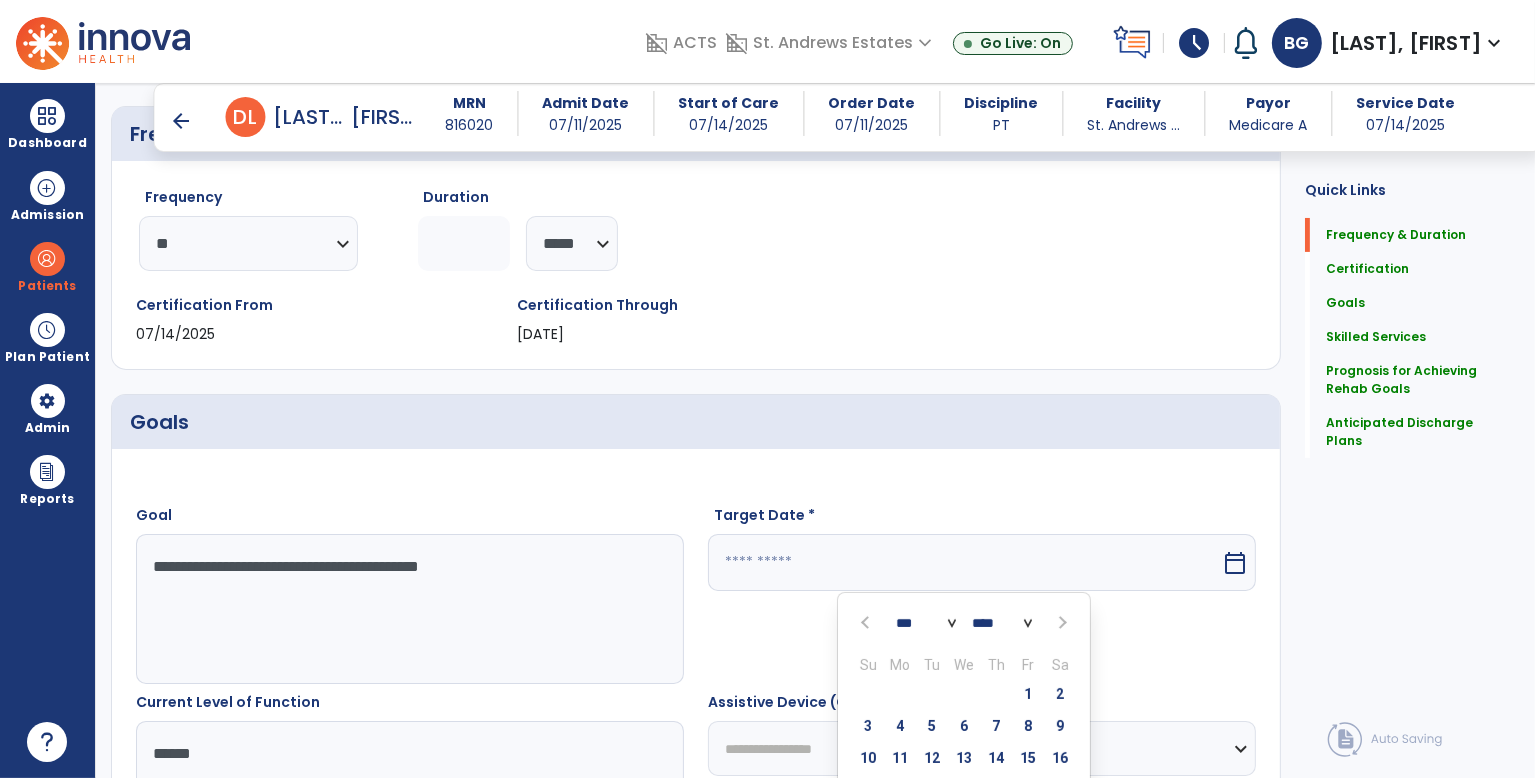 select on "*" 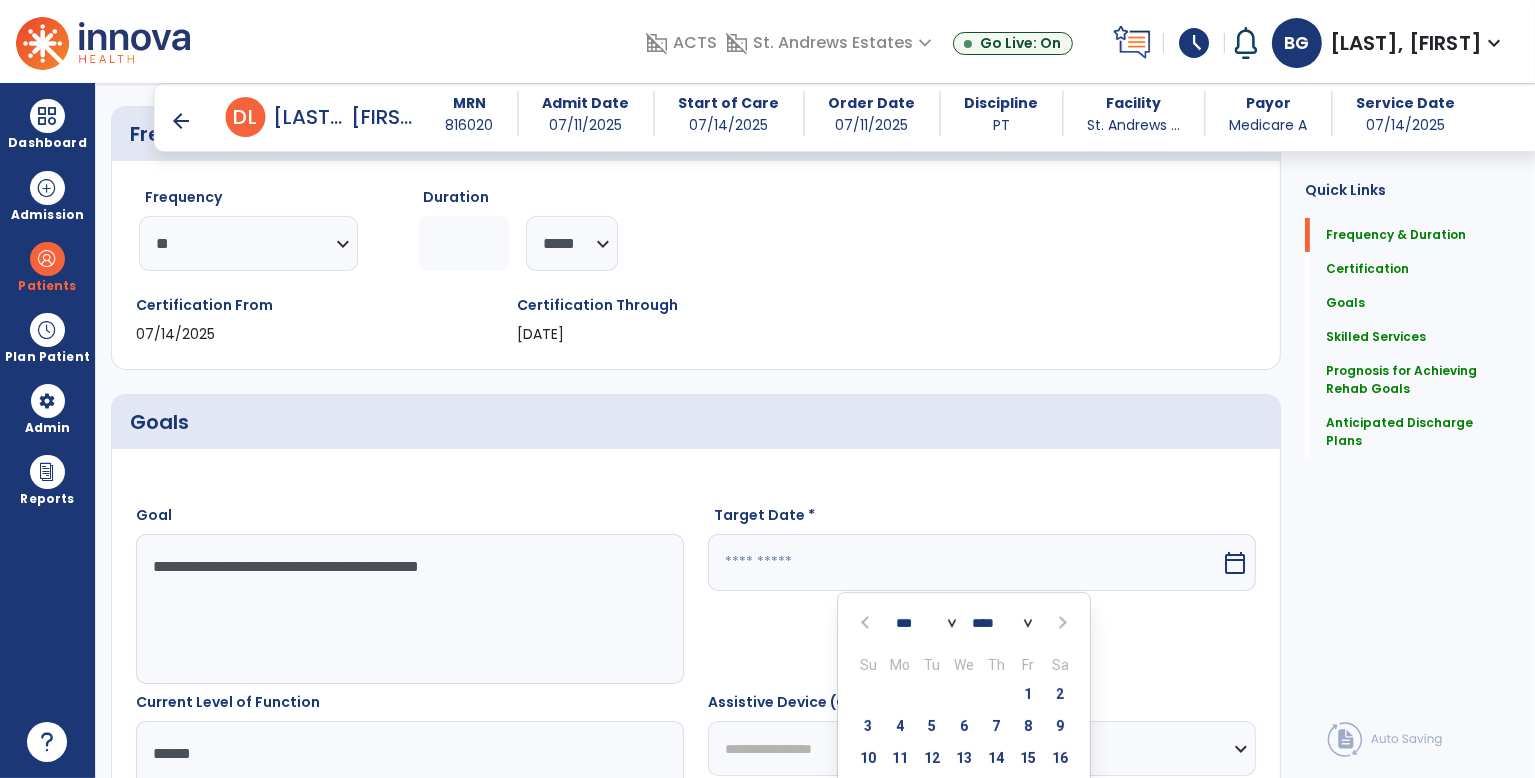 scroll, scrollTop: 722, scrollLeft: 0, axis: vertical 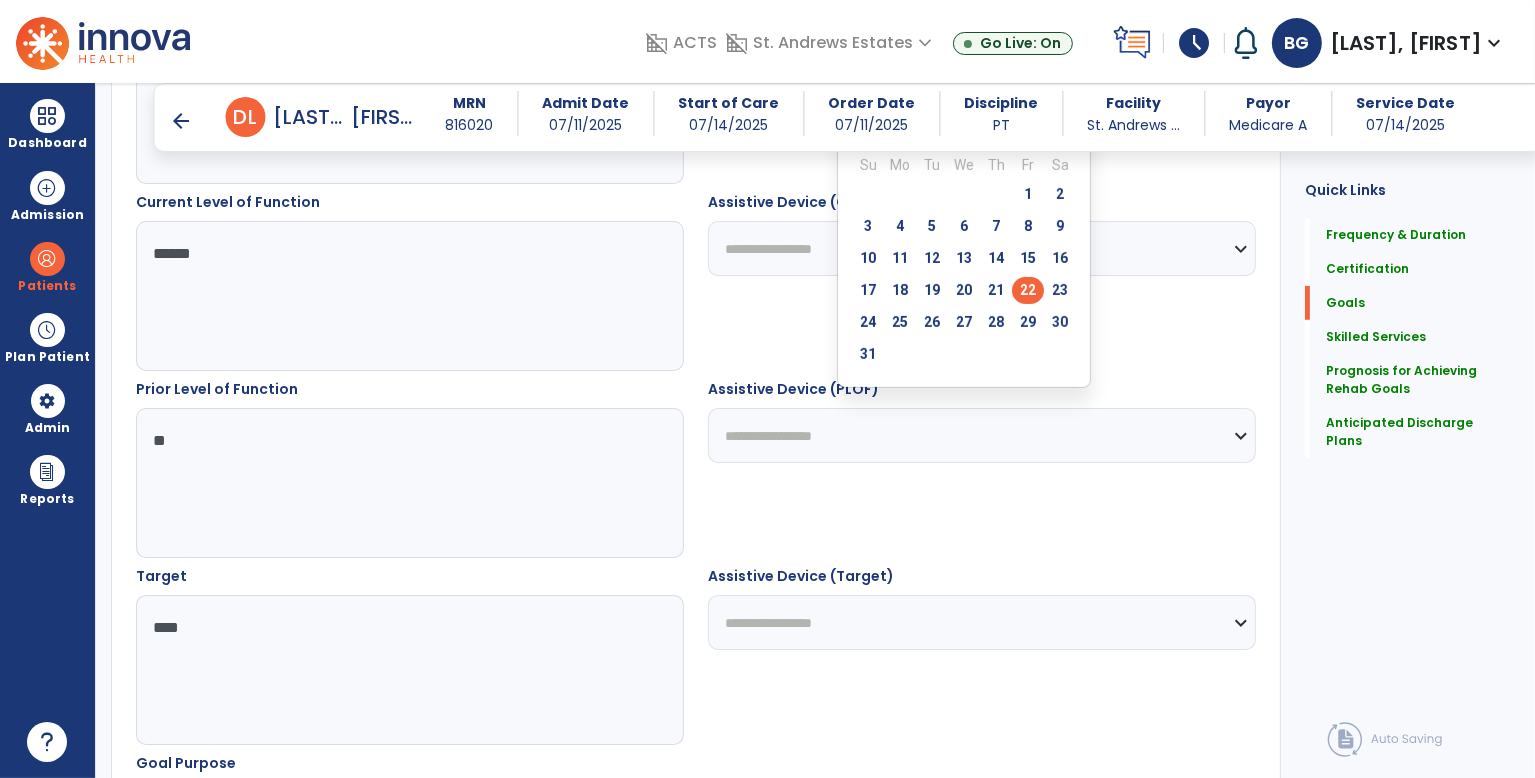 click on "22" at bounding box center (1028, 290) 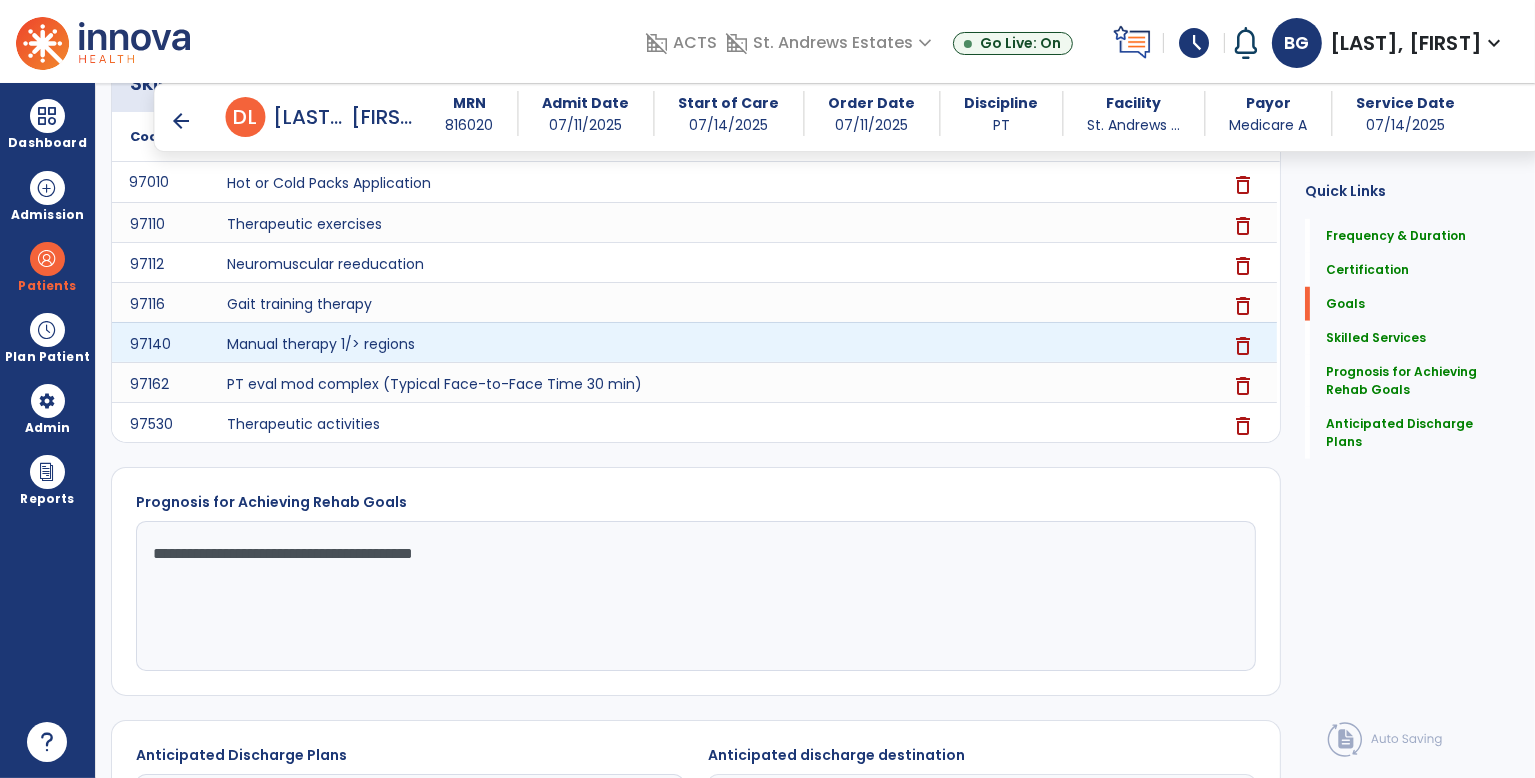 scroll, scrollTop: 1222, scrollLeft: 0, axis: vertical 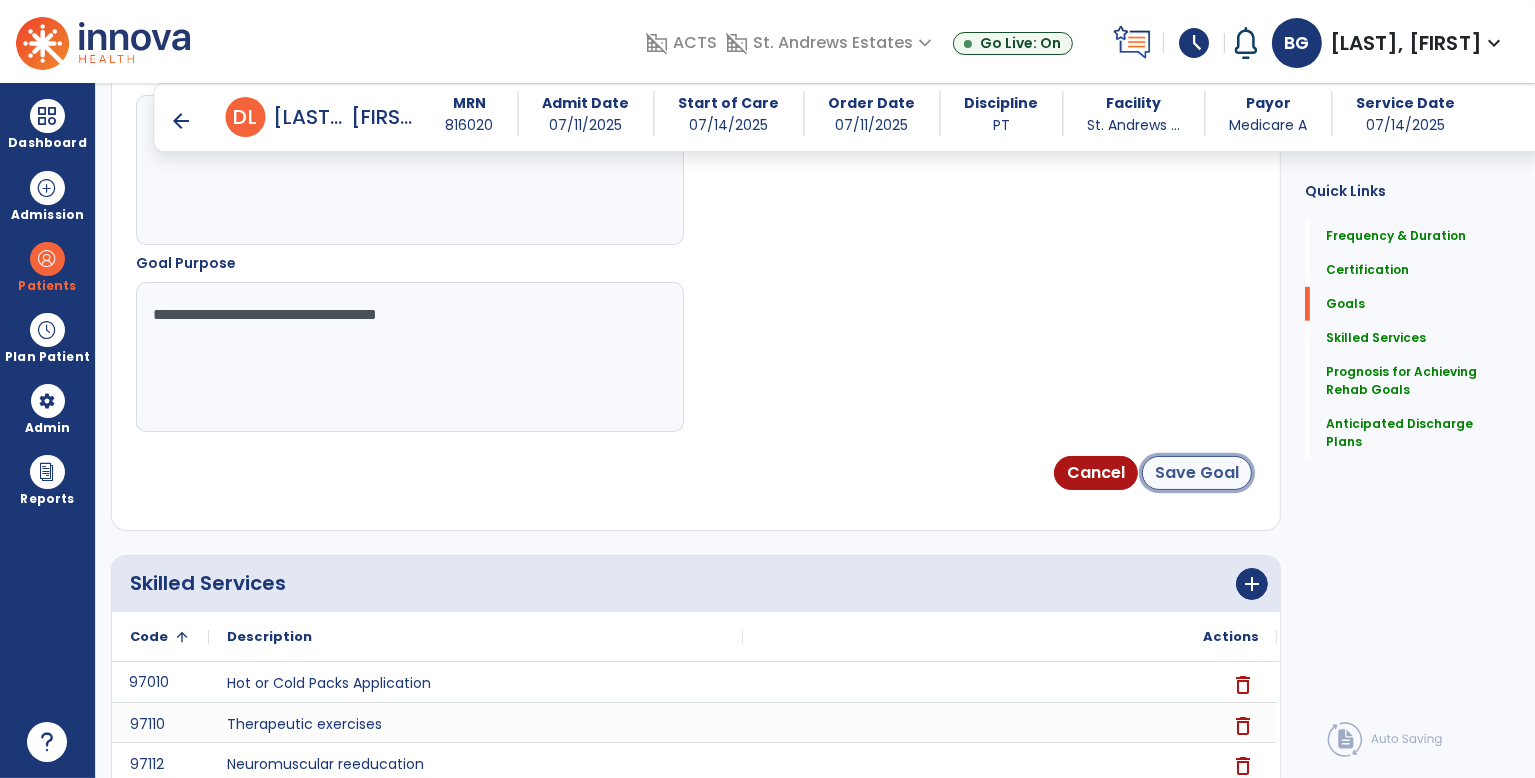 click on "Save Goal" at bounding box center [1197, 473] 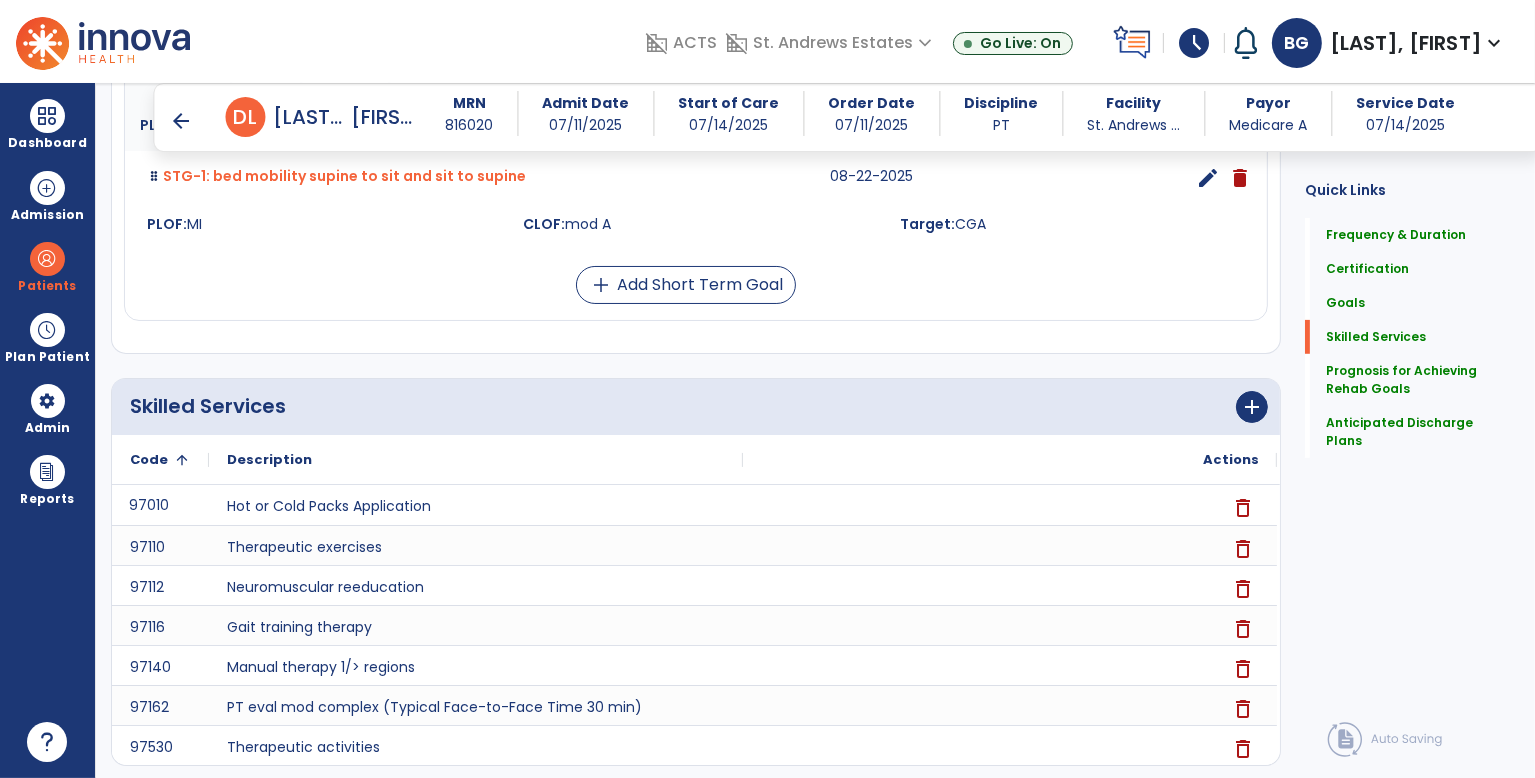 scroll, scrollTop: 146, scrollLeft: 0, axis: vertical 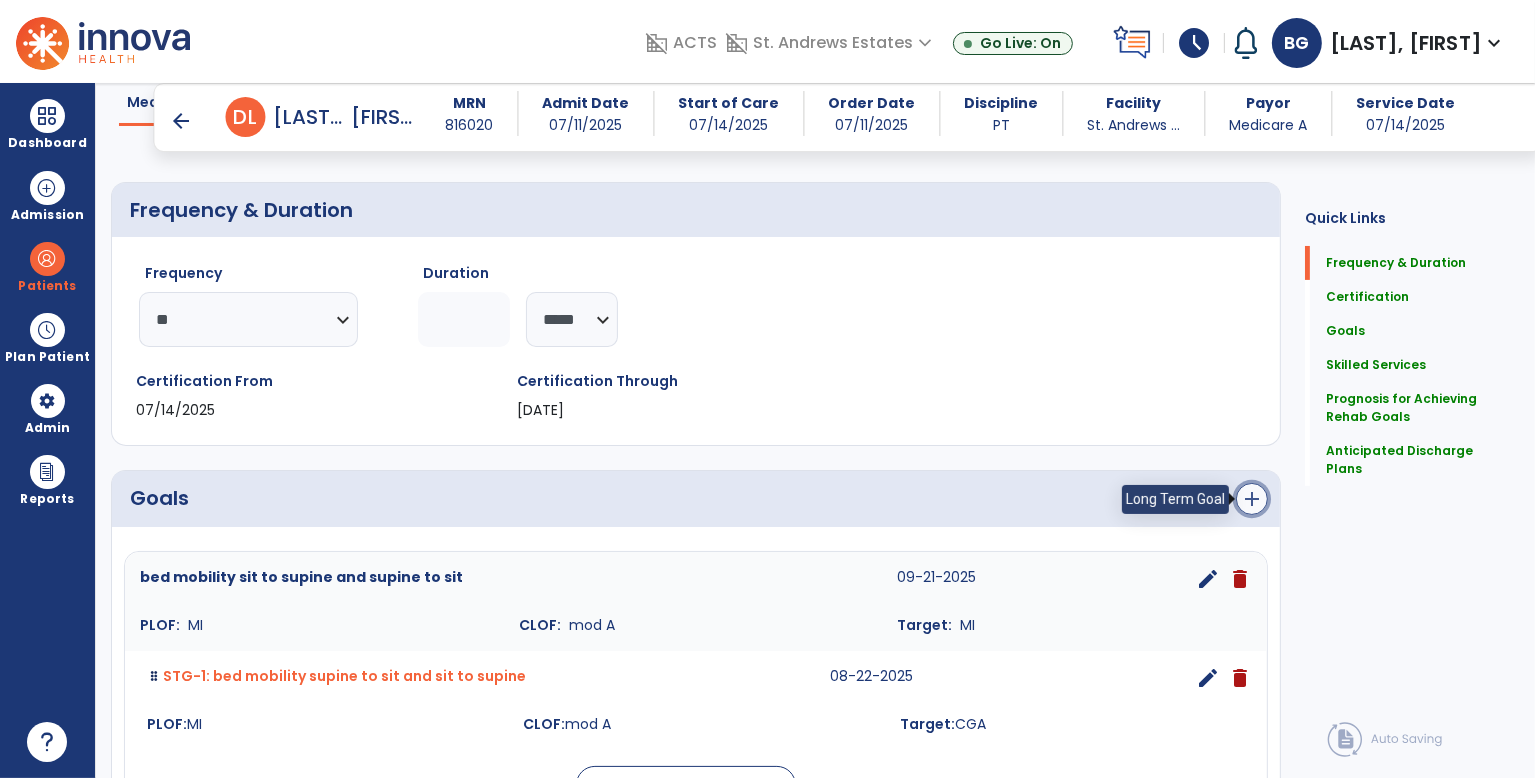 click on "add" at bounding box center [1252, 499] 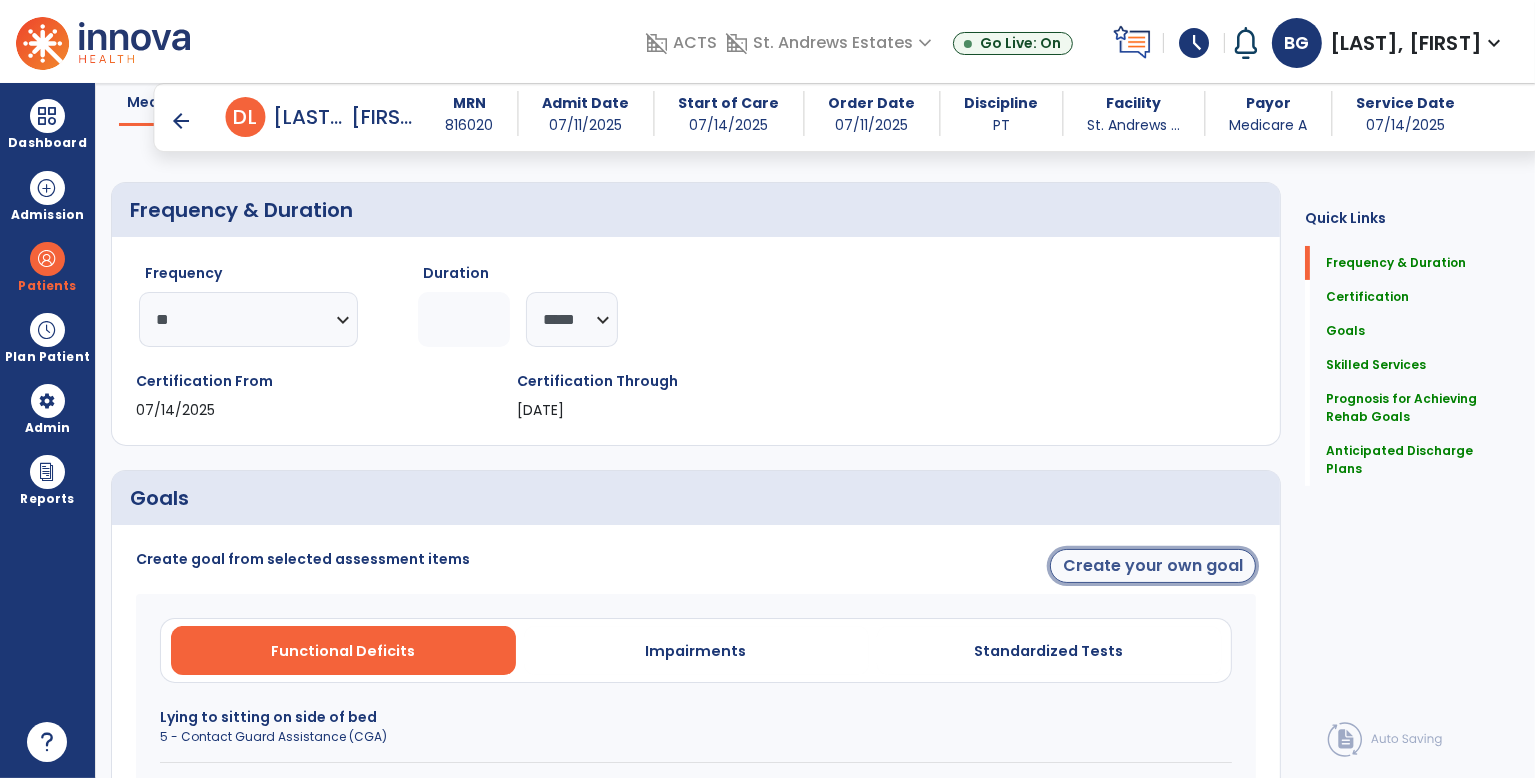 click on "Create your own goal" at bounding box center [1153, 566] 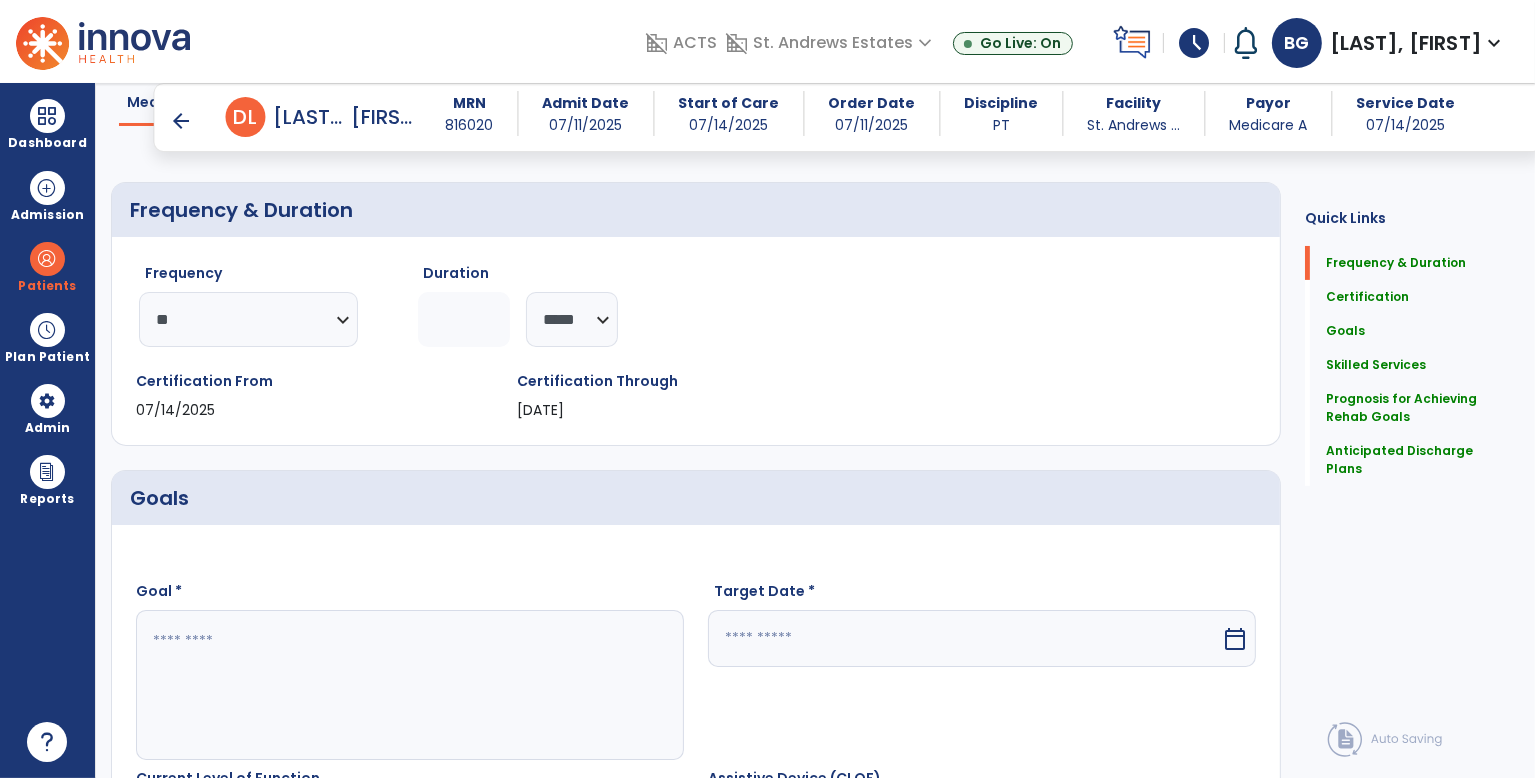 click at bounding box center (409, 685) 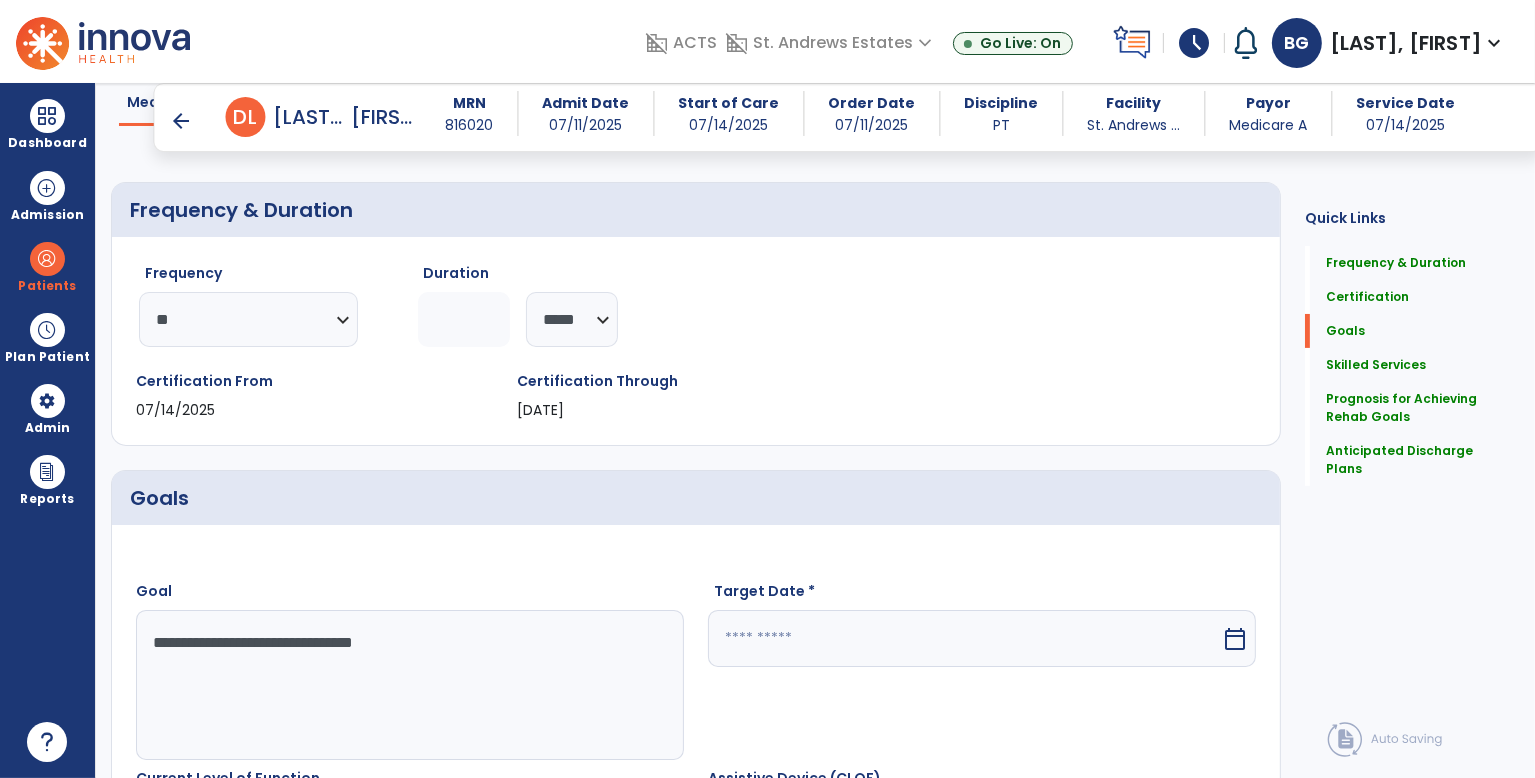 scroll, scrollTop: 646, scrollLeft: 0, axis: vertical 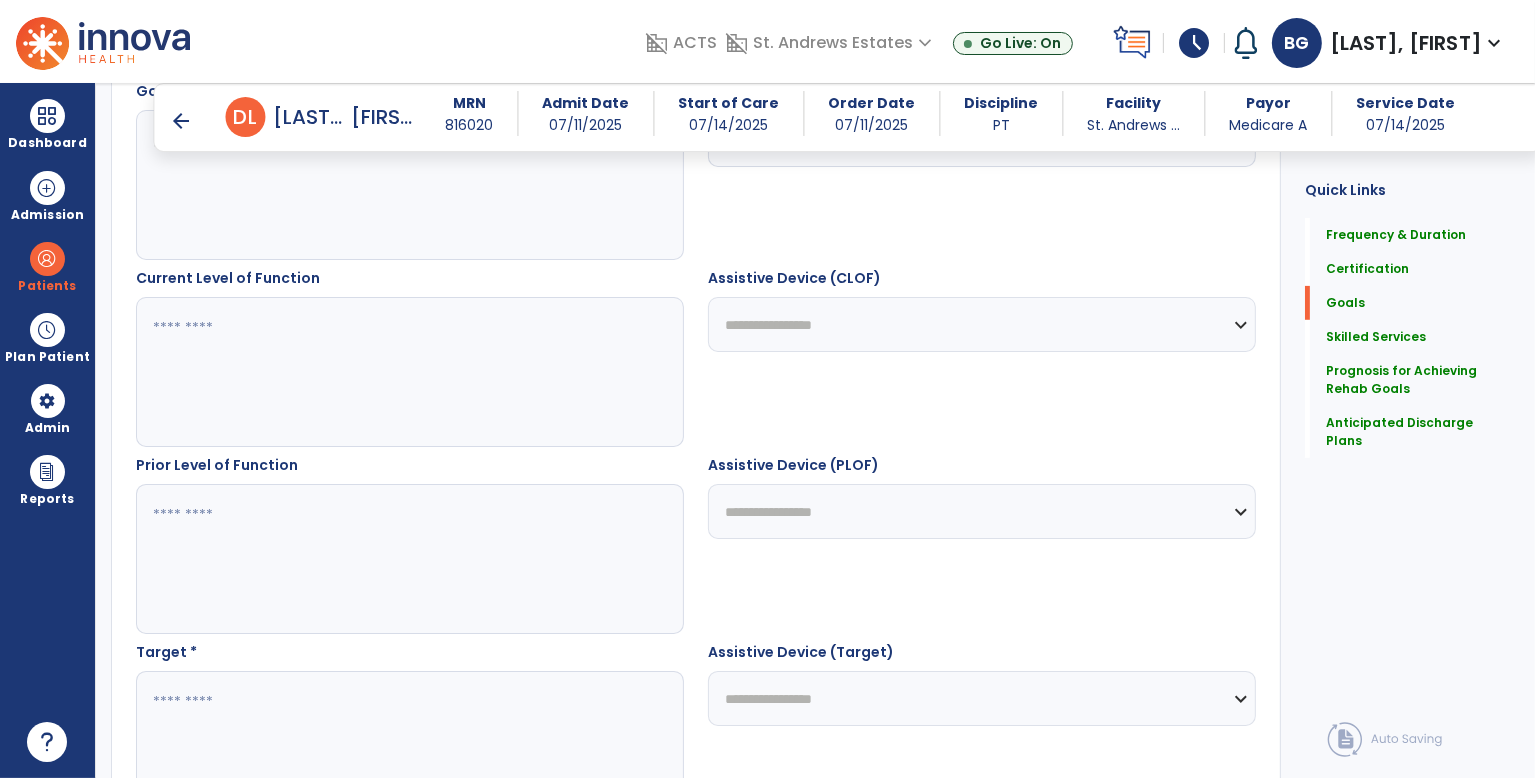 type on "**********" 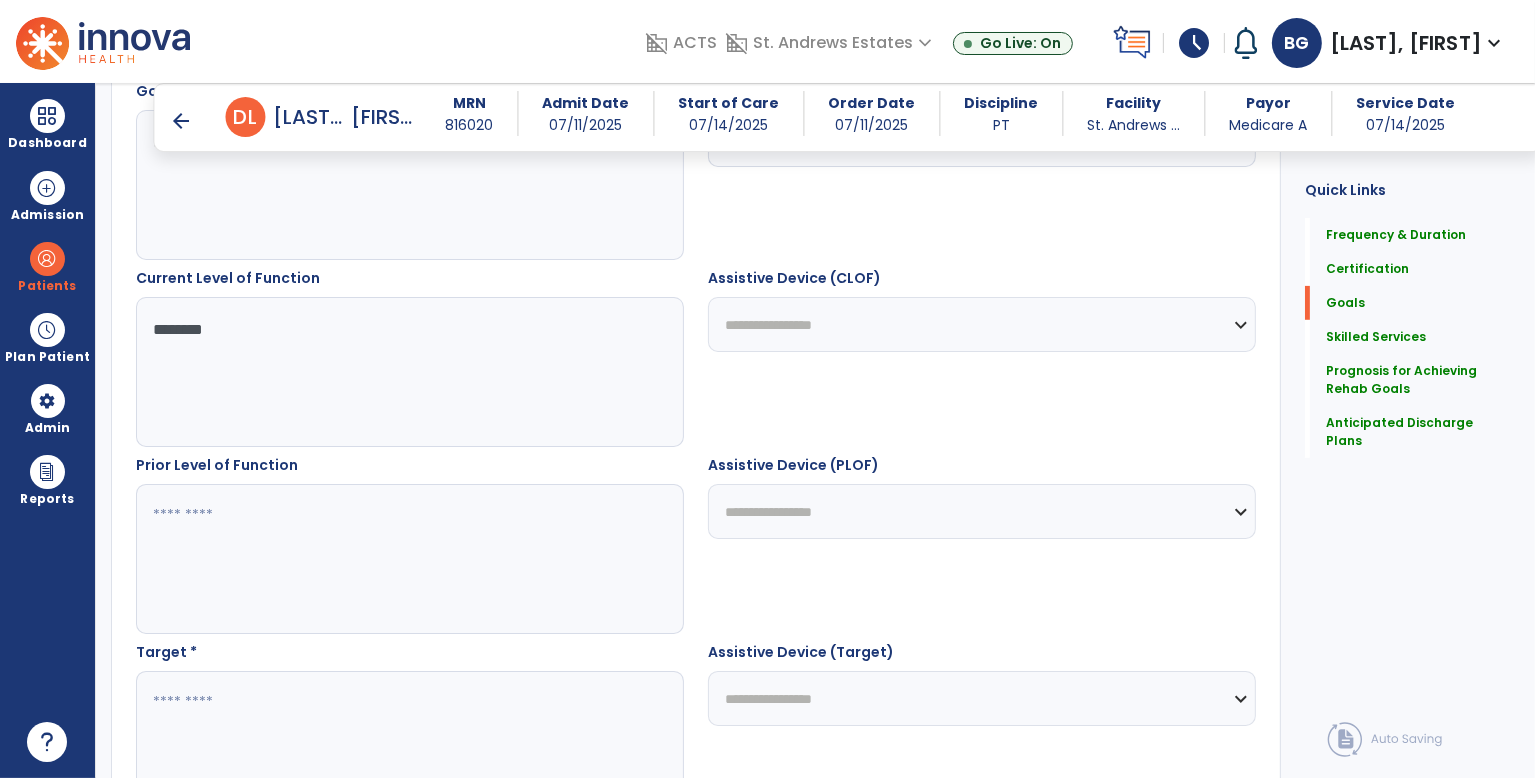 type on "*******" 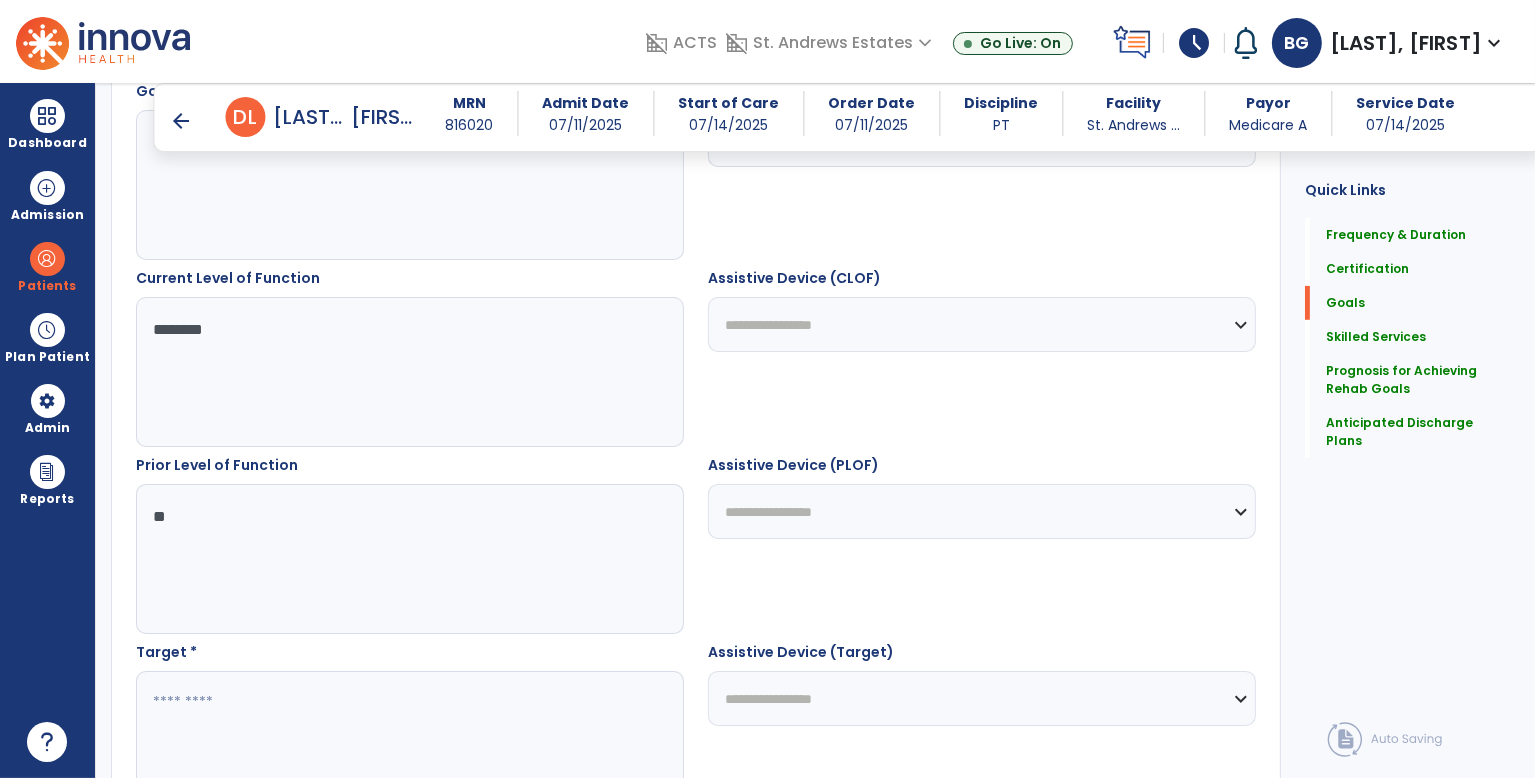 type on "**" 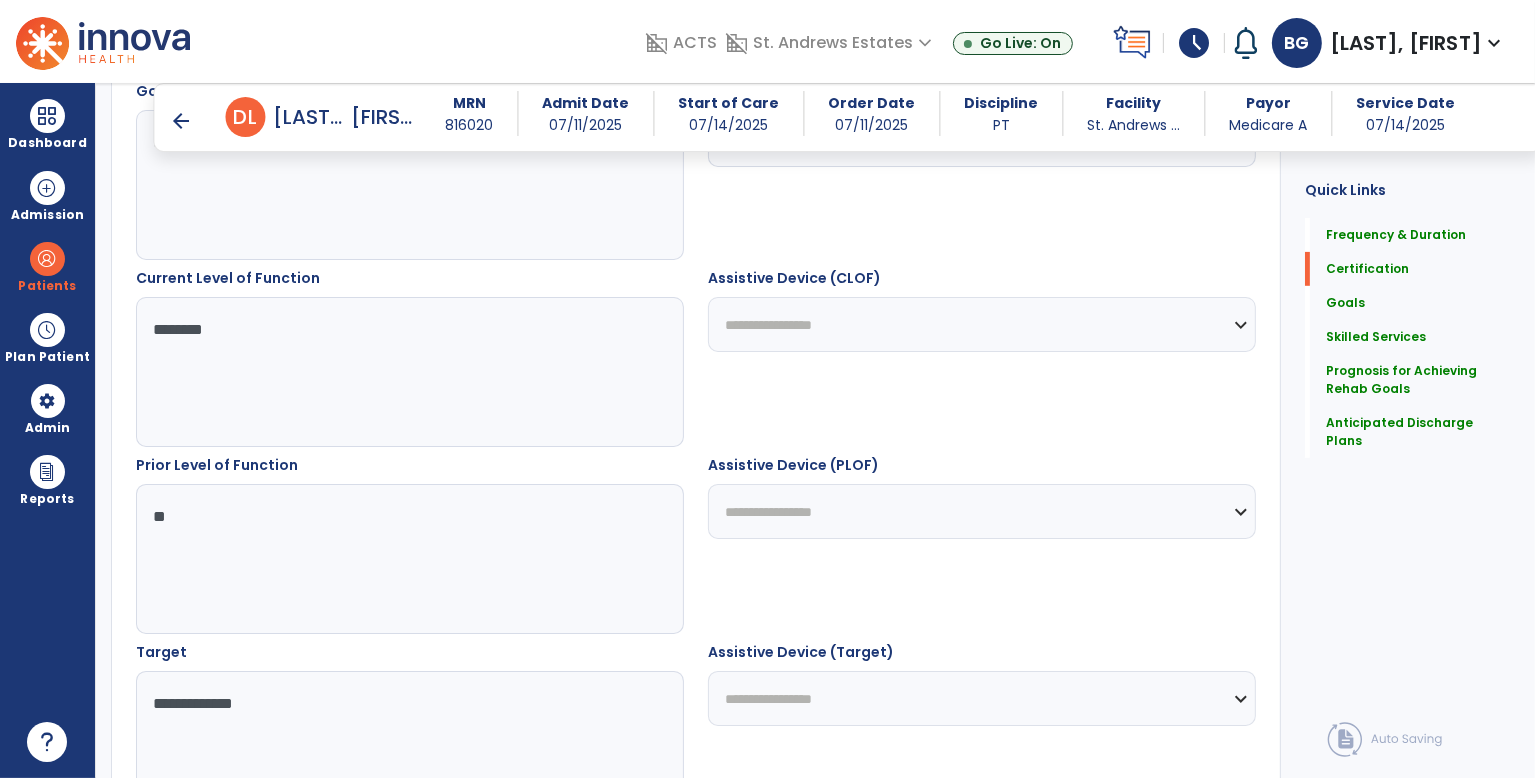scroll, scrollTop: 146, scrollLeft: 0, axis: vertical 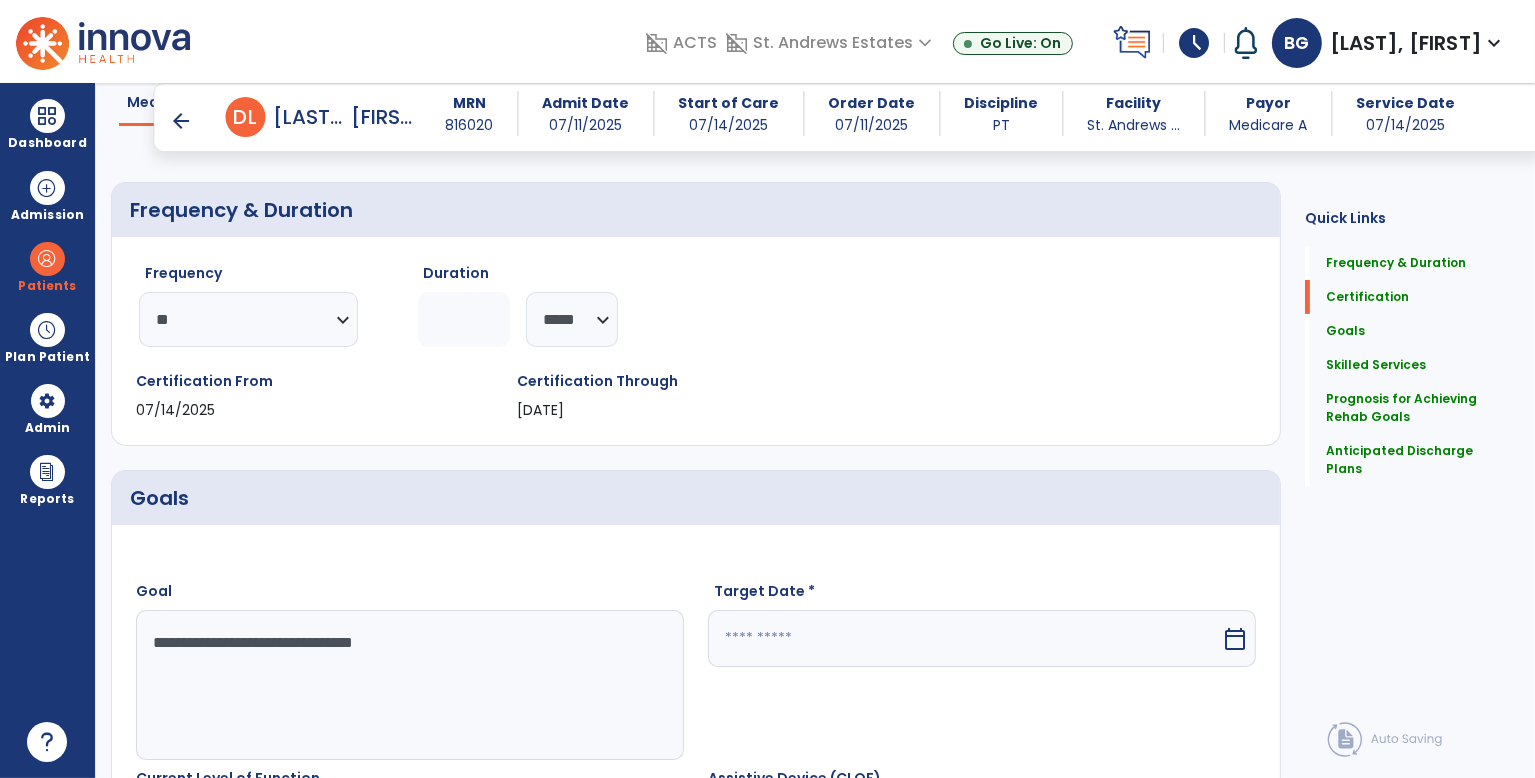 type on "**********" 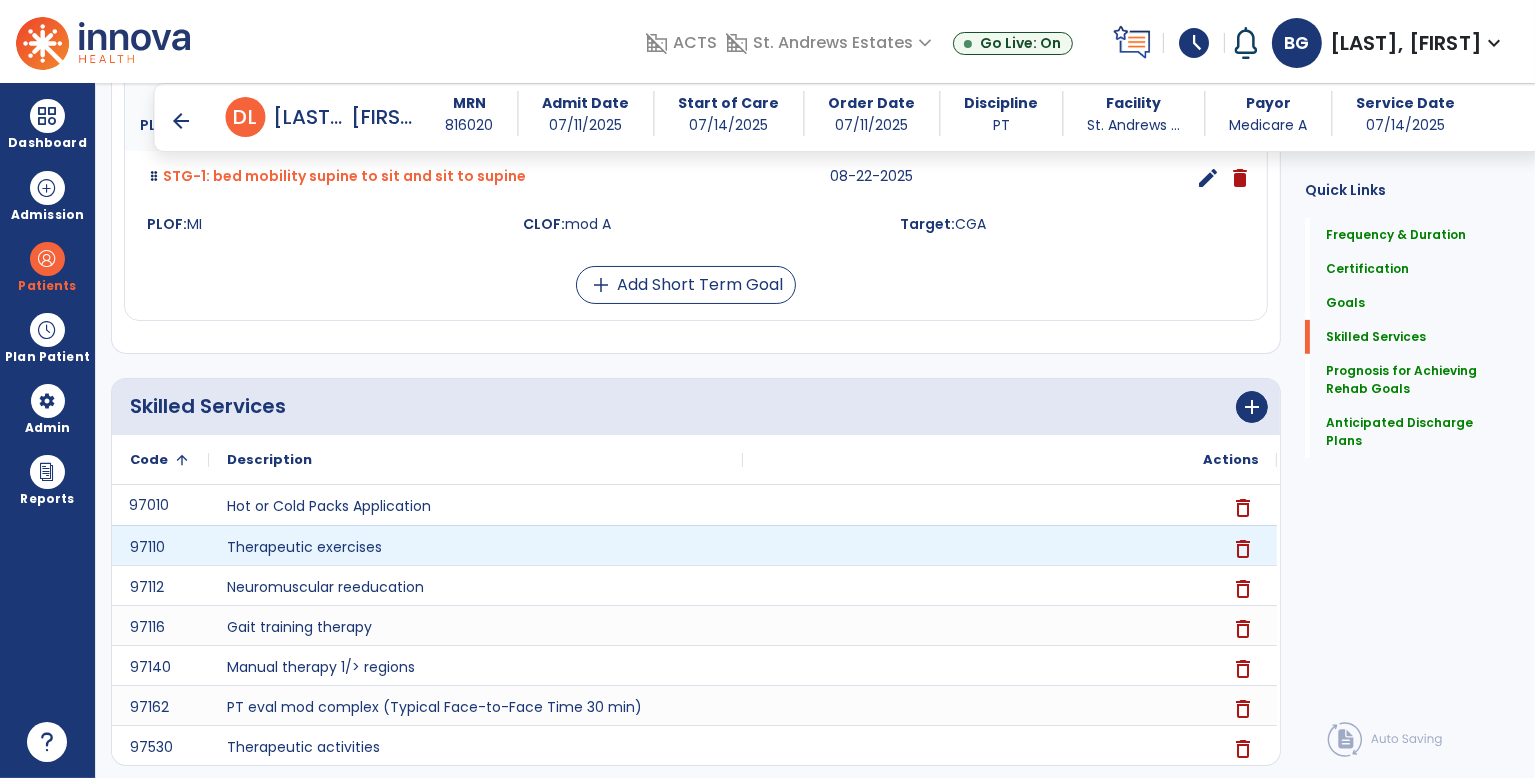 scroll, scrollTop: 146, scrollLeft: 0, axis: vertical 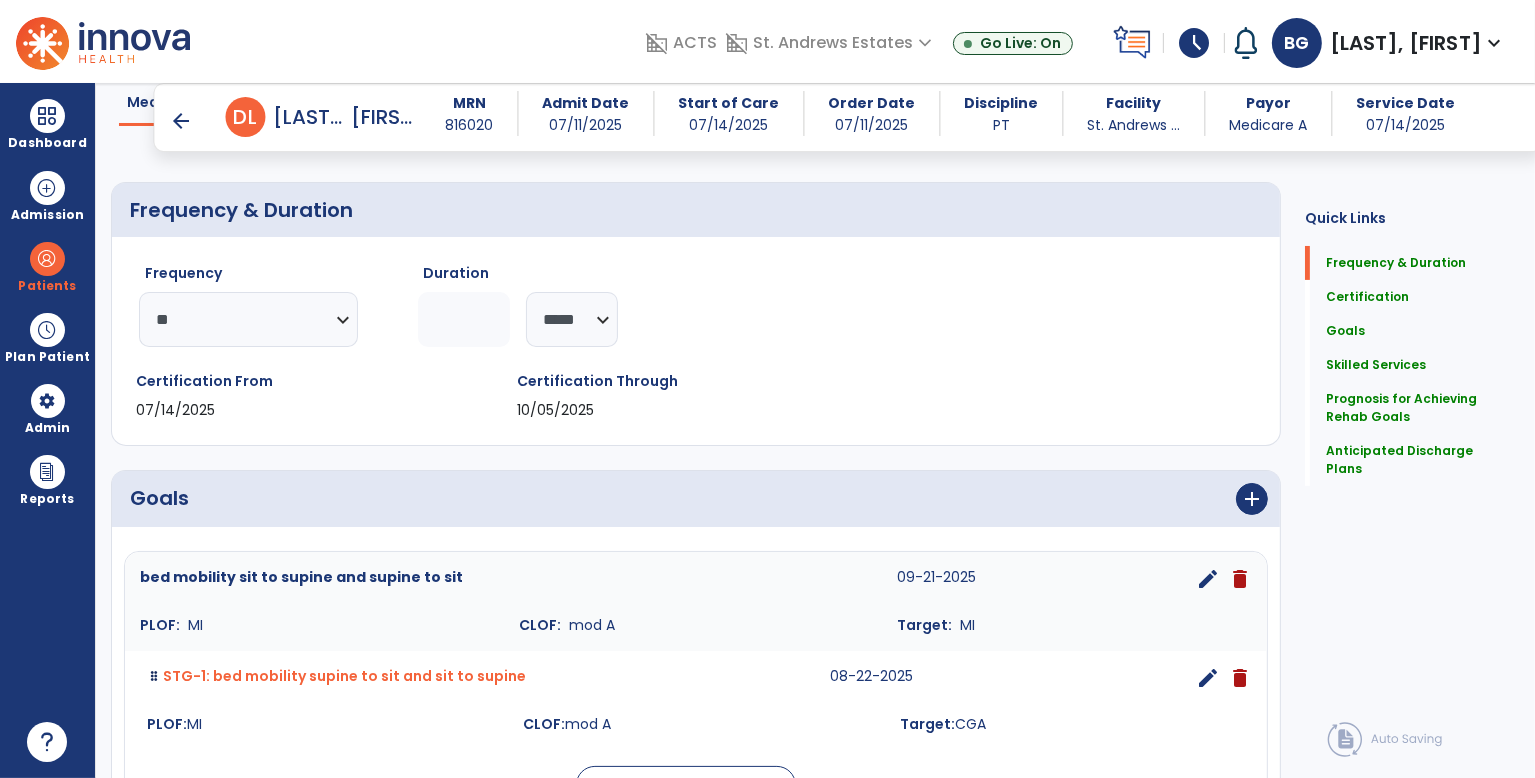 type on "**" 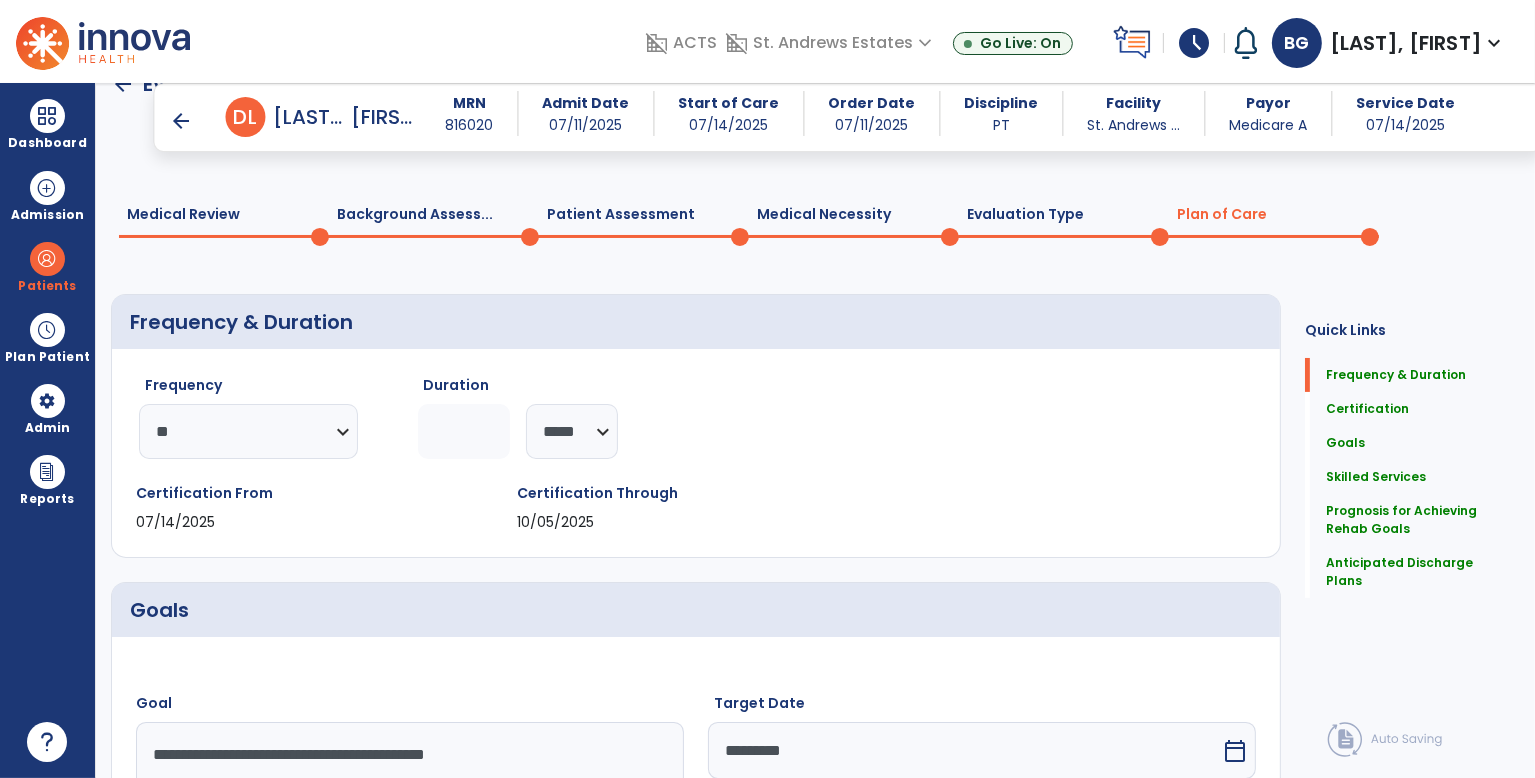 scroll, scrollTop: 534, scrollLeft: 0, axis: vertical 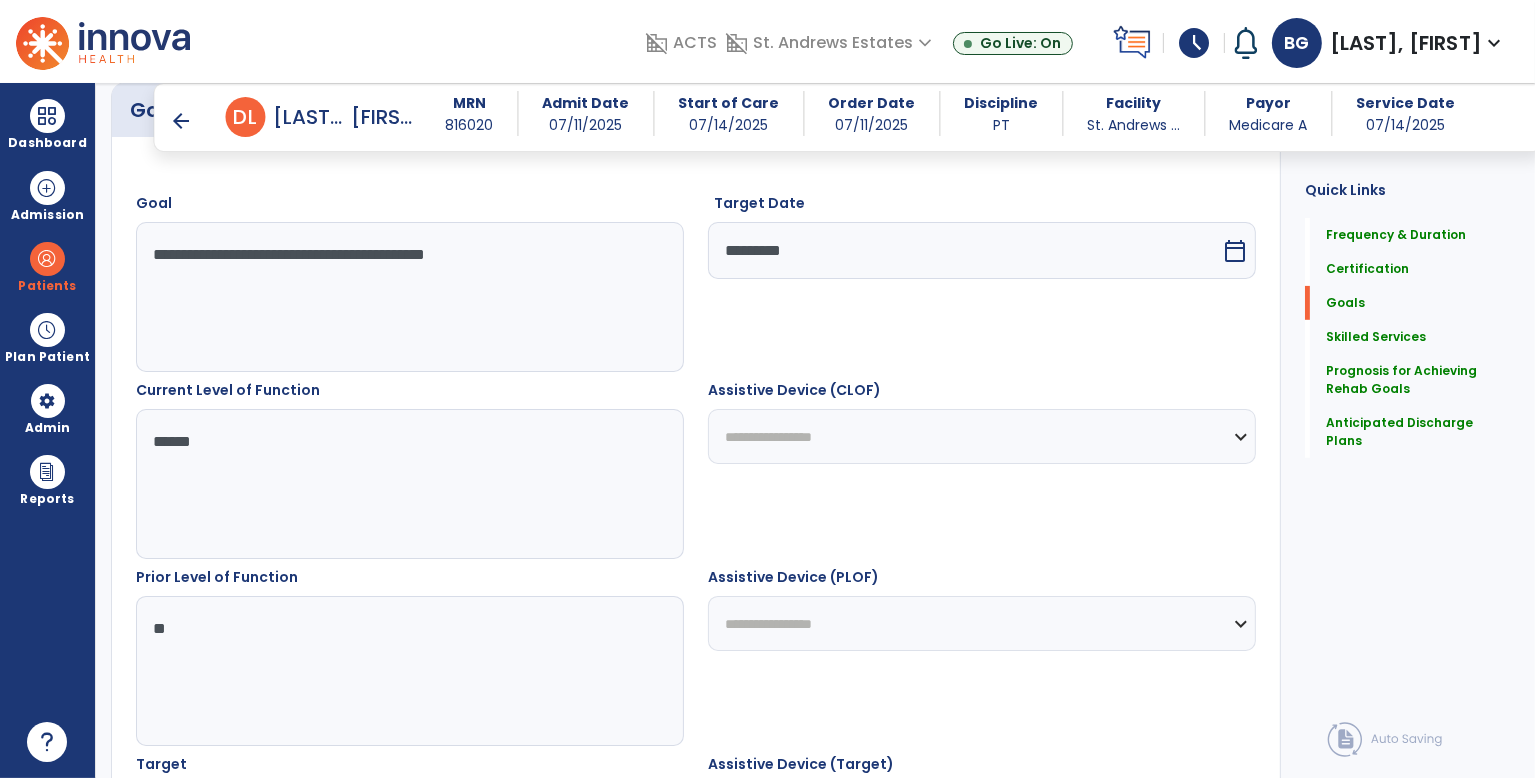 click on "calendar_today" at bounding box center (1235, 251) 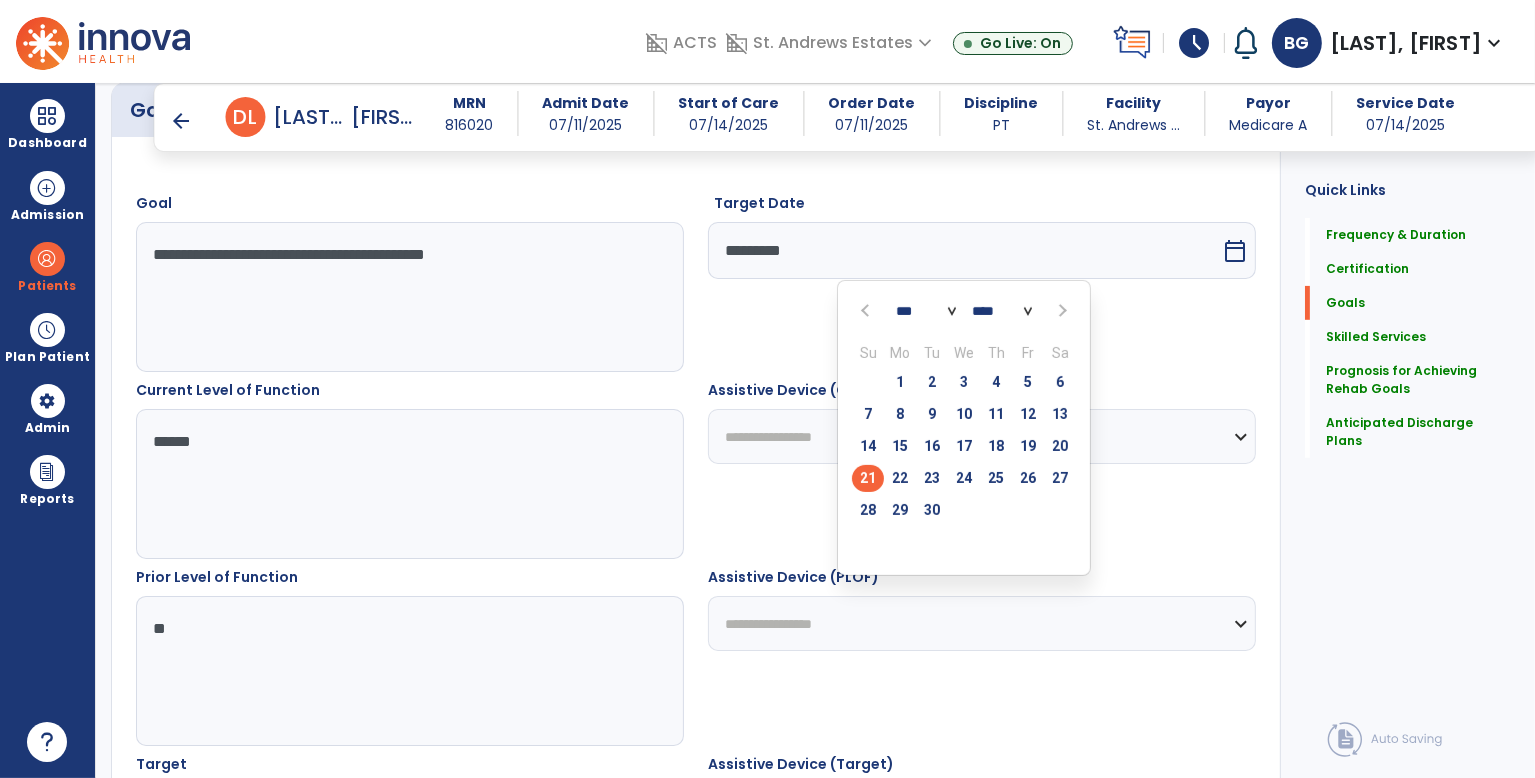 click at bounding box center (1061, 311) 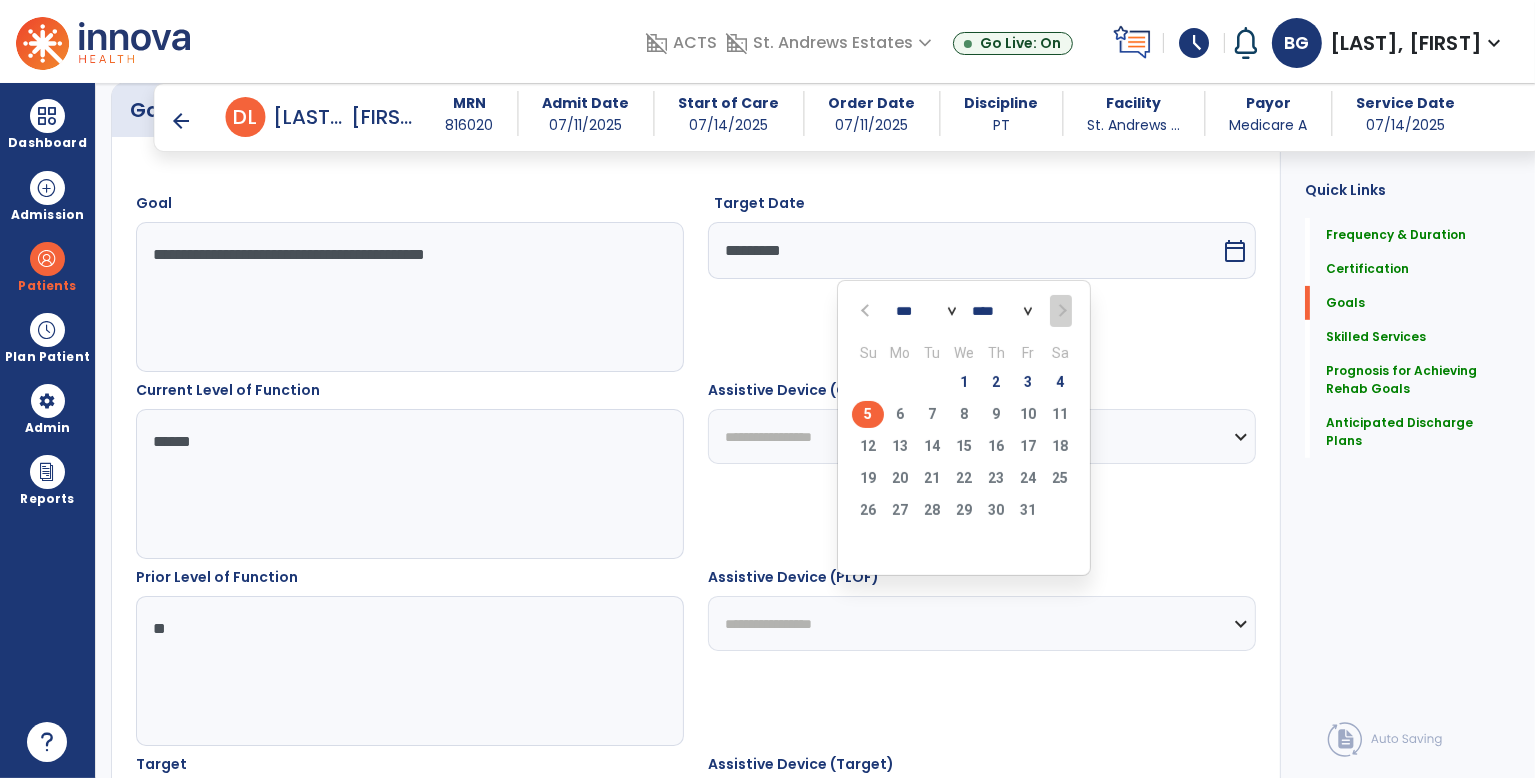click on "5" at bounding box center [868, 414] 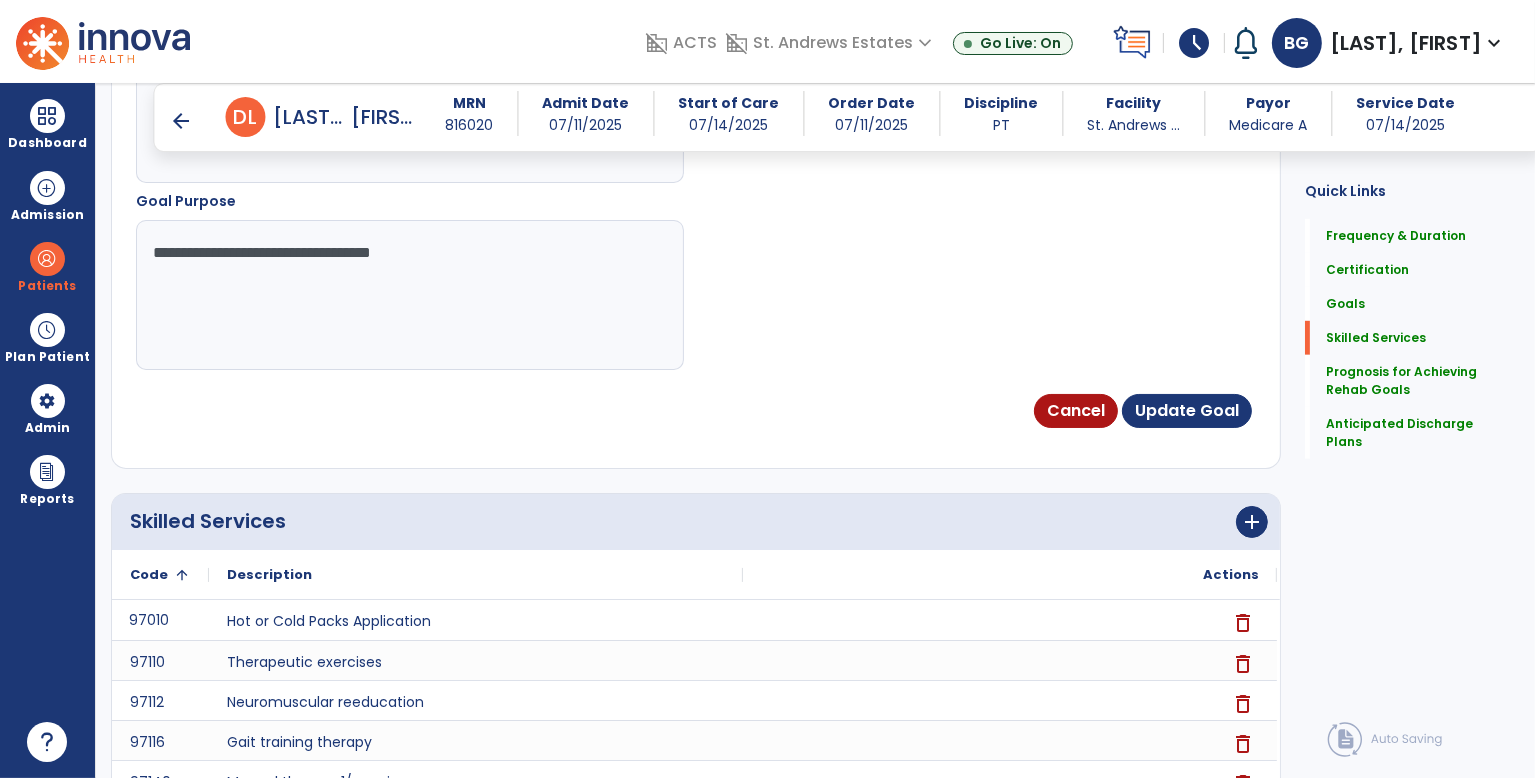 scroll, scrollTop: 1534, scrollLeft: 0, axis: vertical 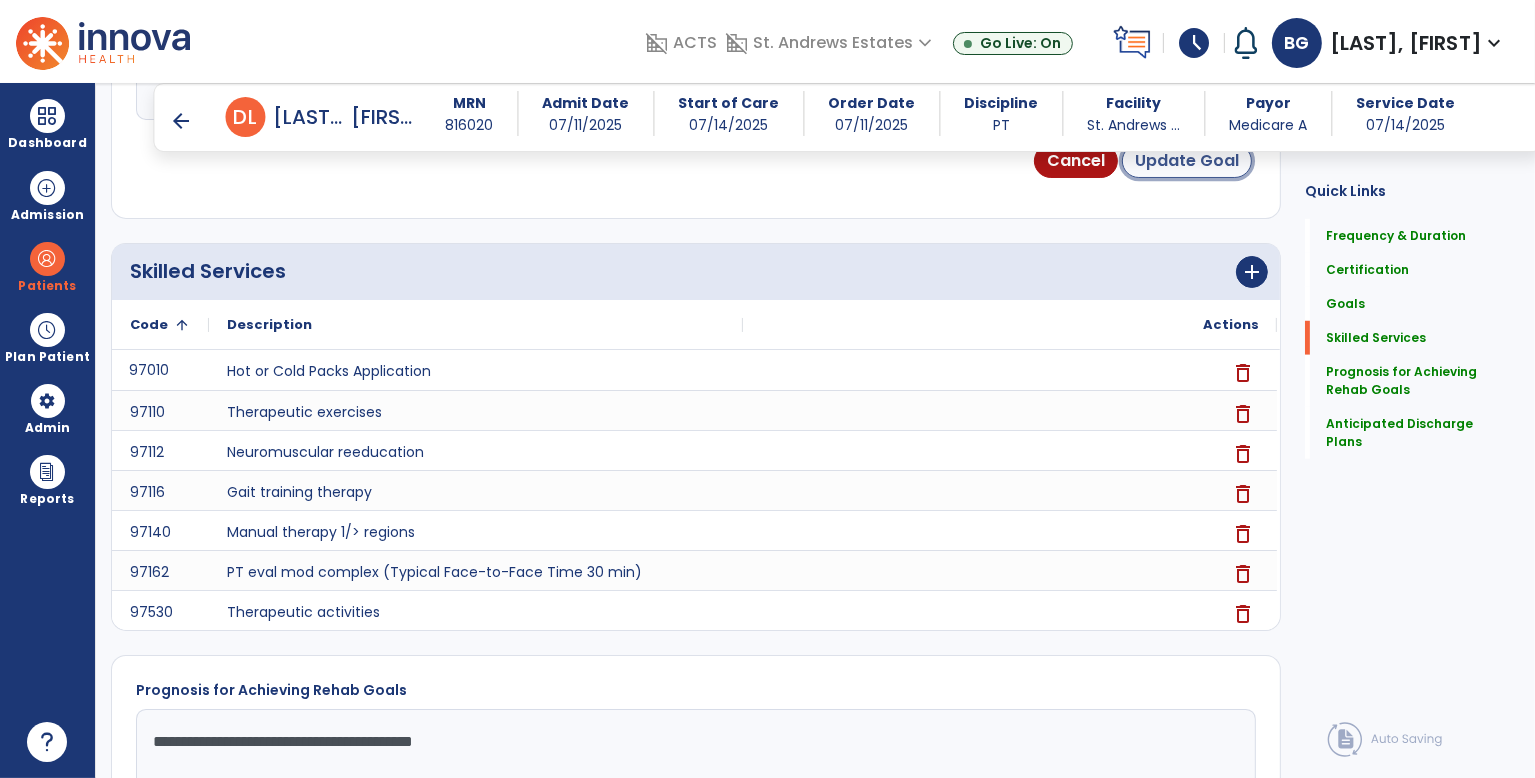 click on "Update Goal" at bounding box center (1187, 161) 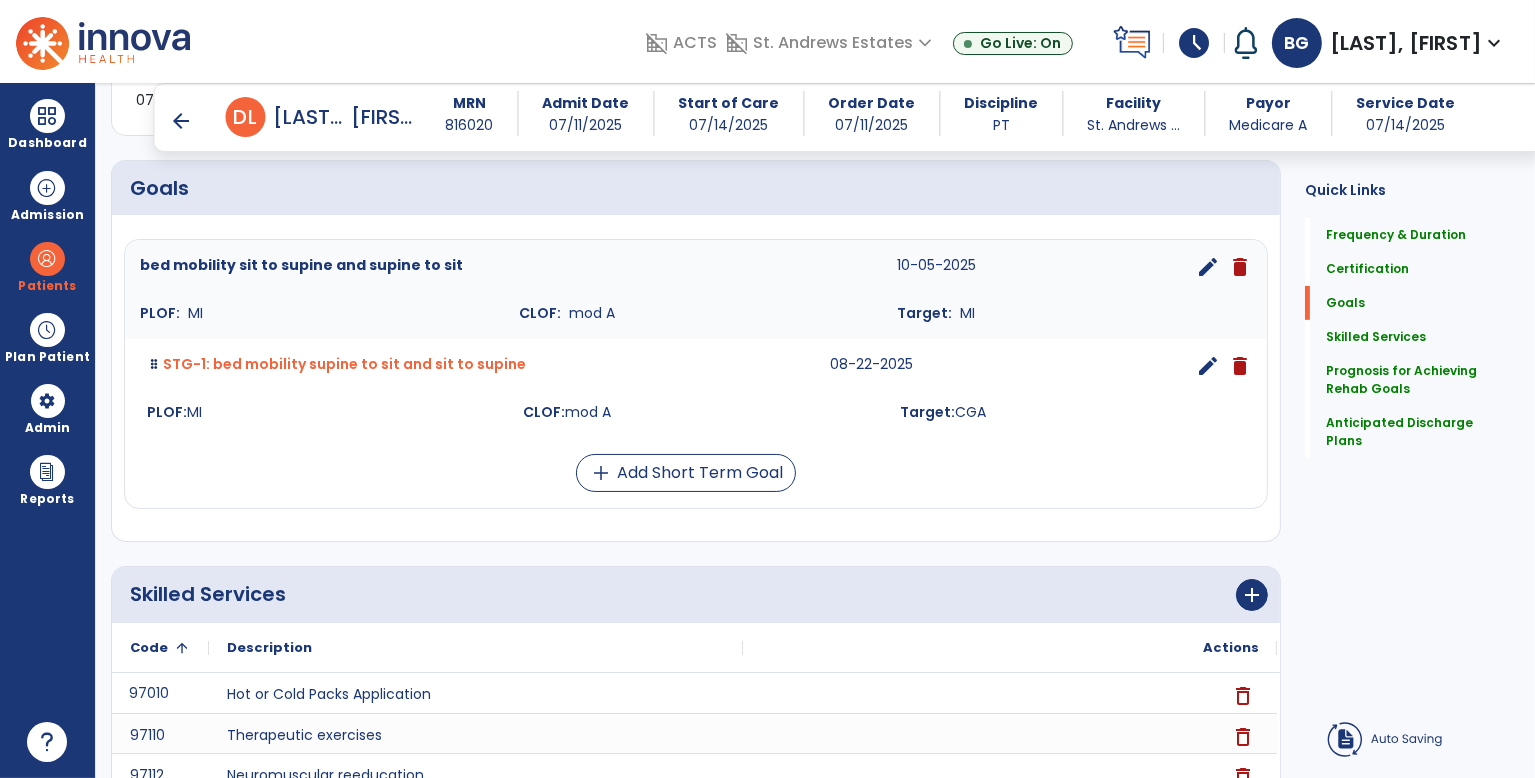scroll, scrollTop: 457, scrollLeft: 0, axis: vertical 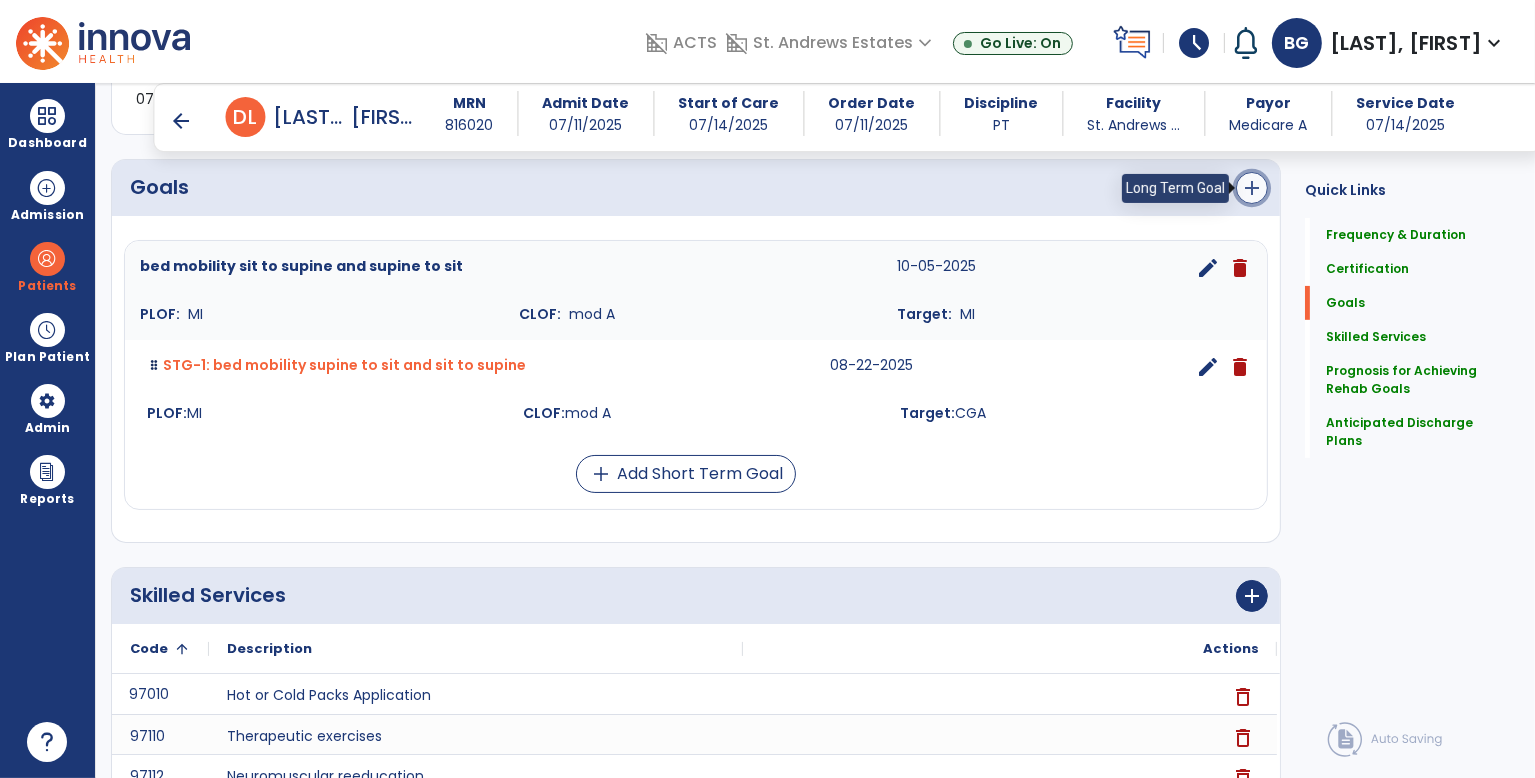 click on "add" at bounding box center [1252, 188] 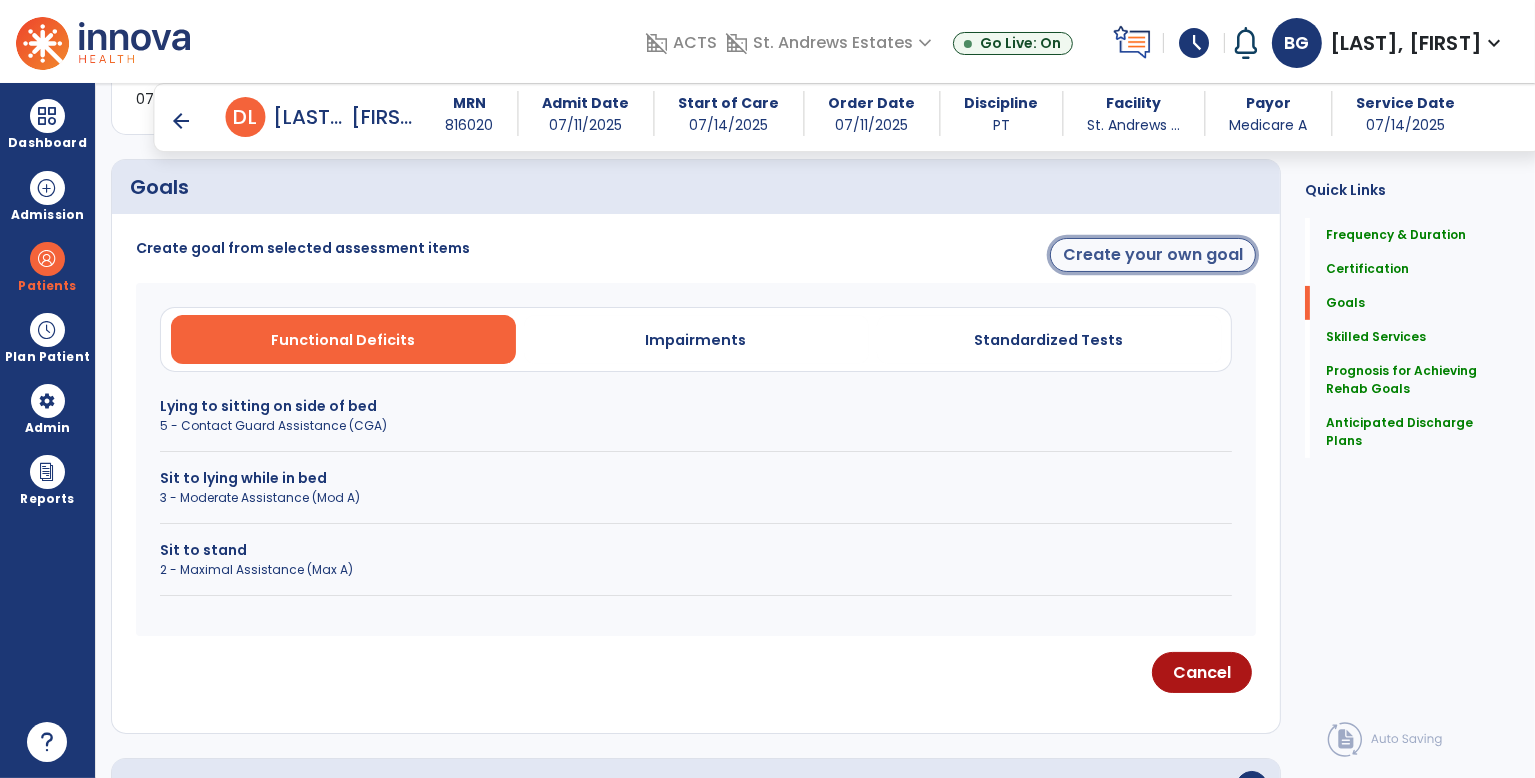 click on "Create your own goal" at bounding box center [1153, 255] 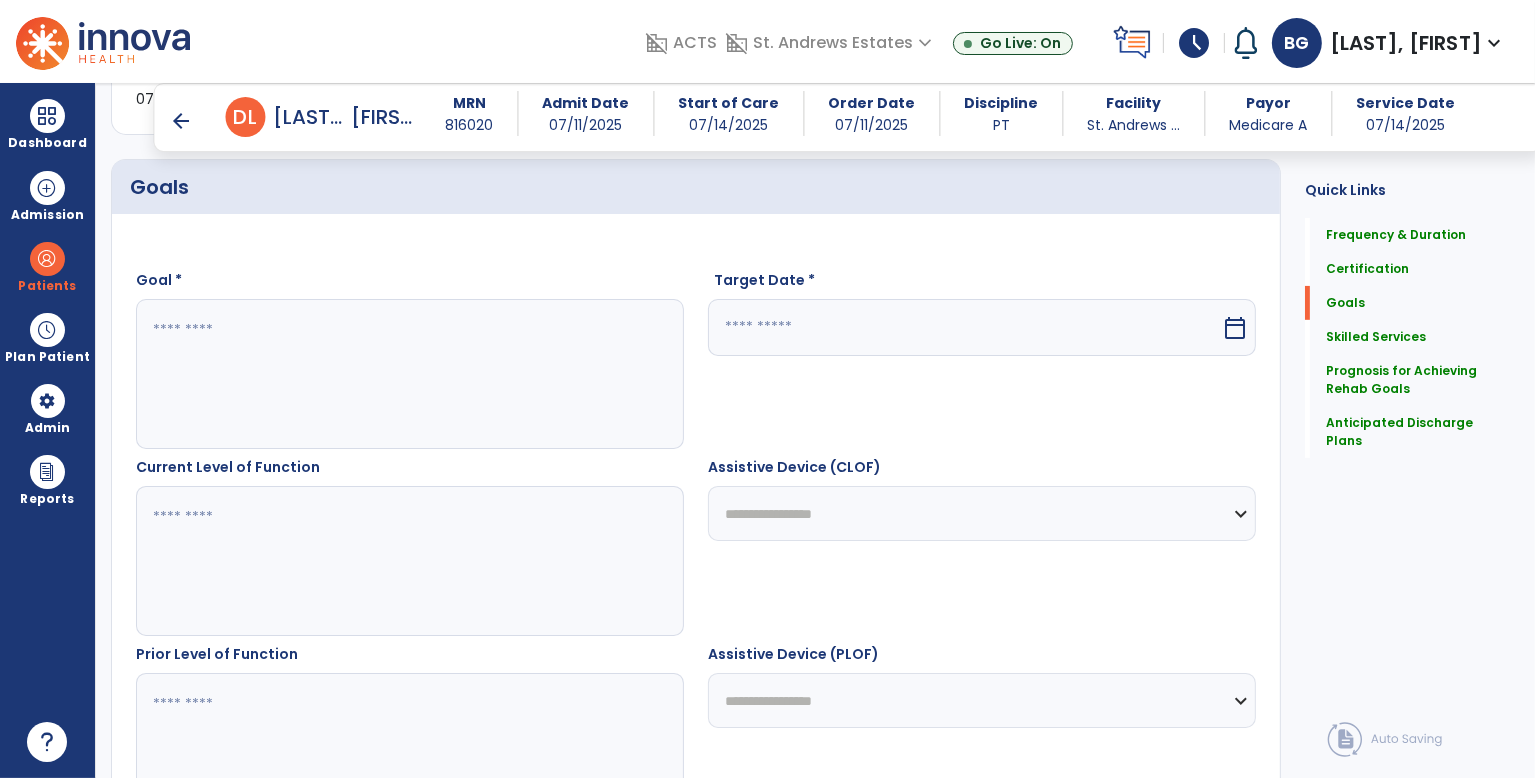 click at bounding box center (409, 374) 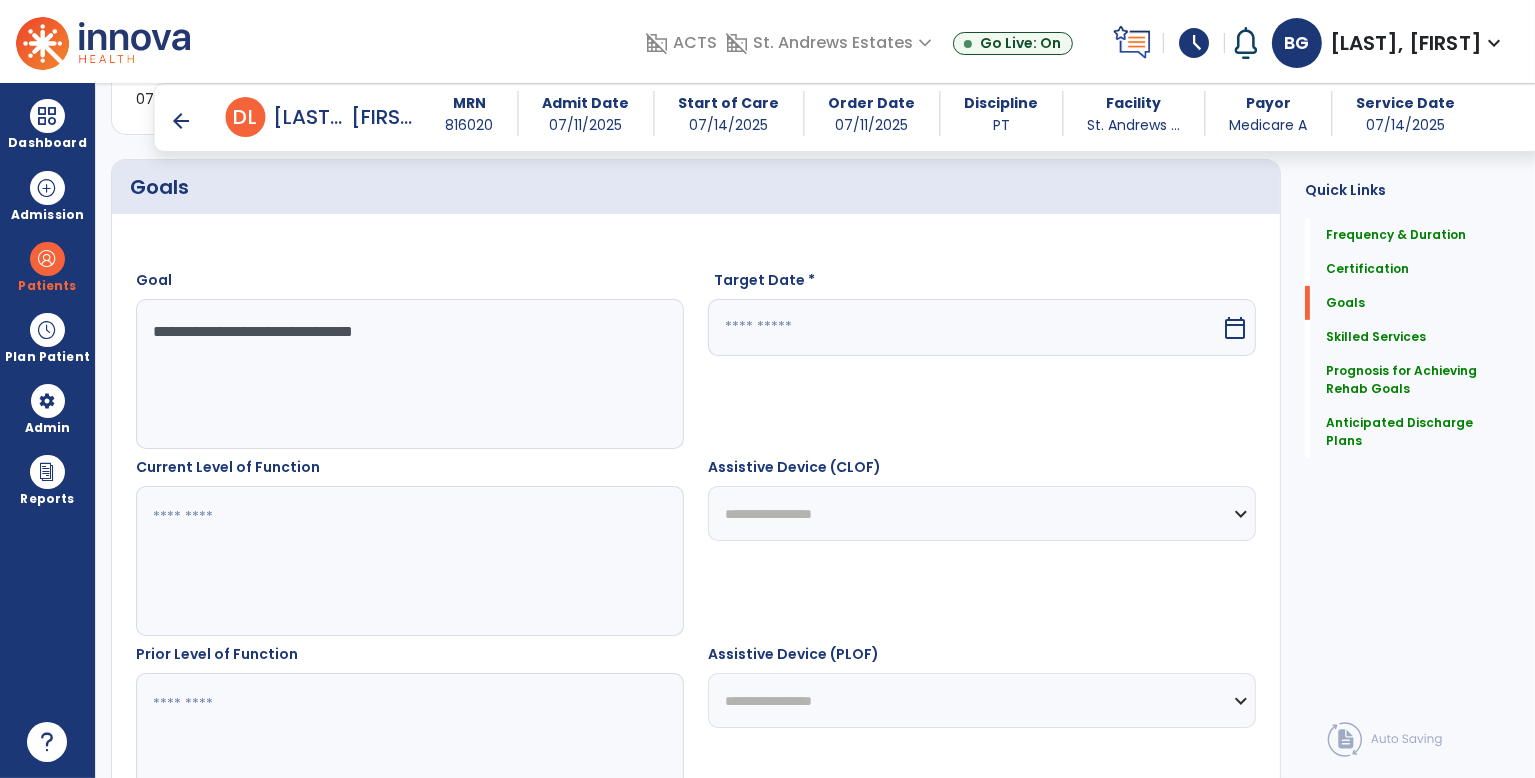 type on "**********" 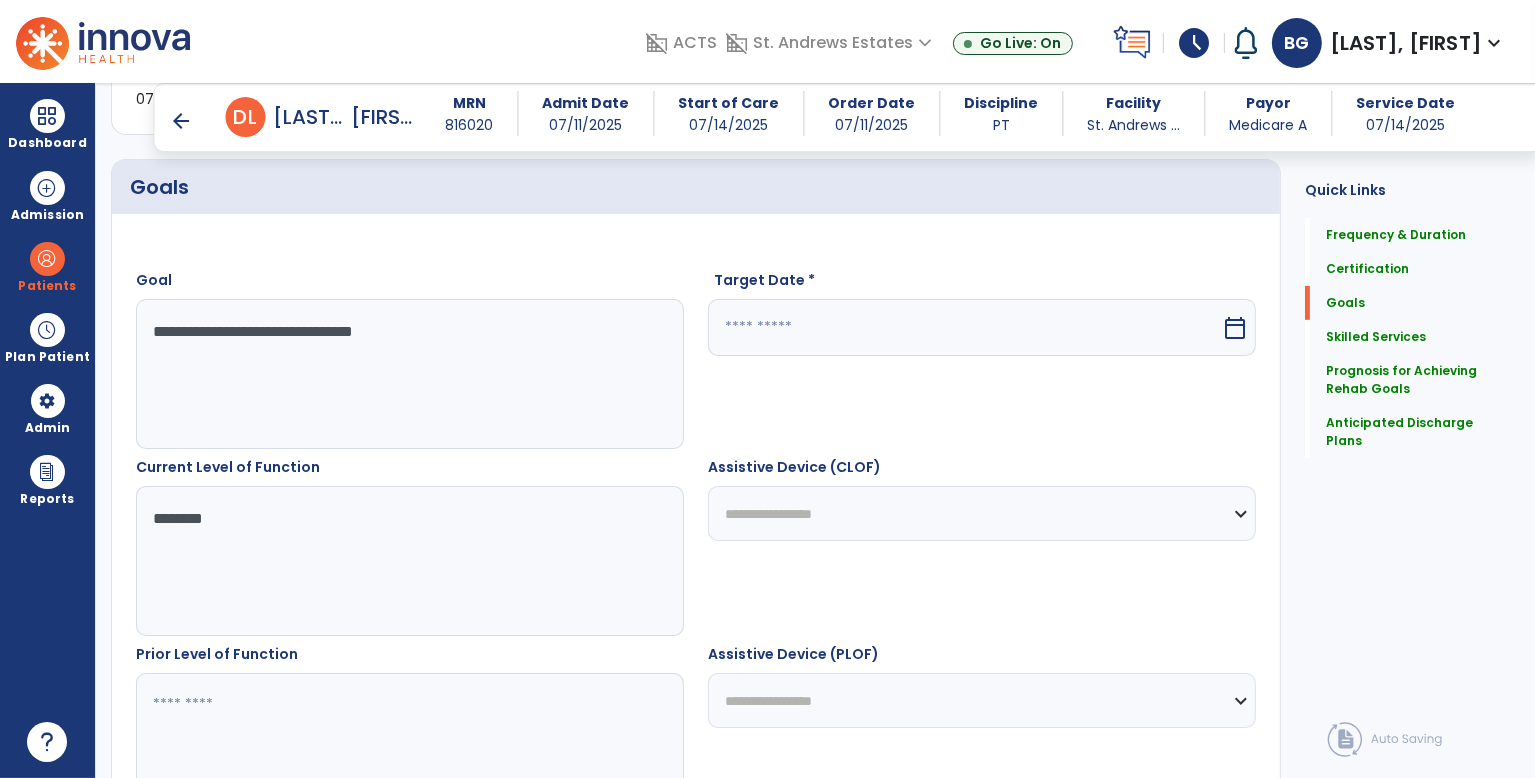 type on "*******" 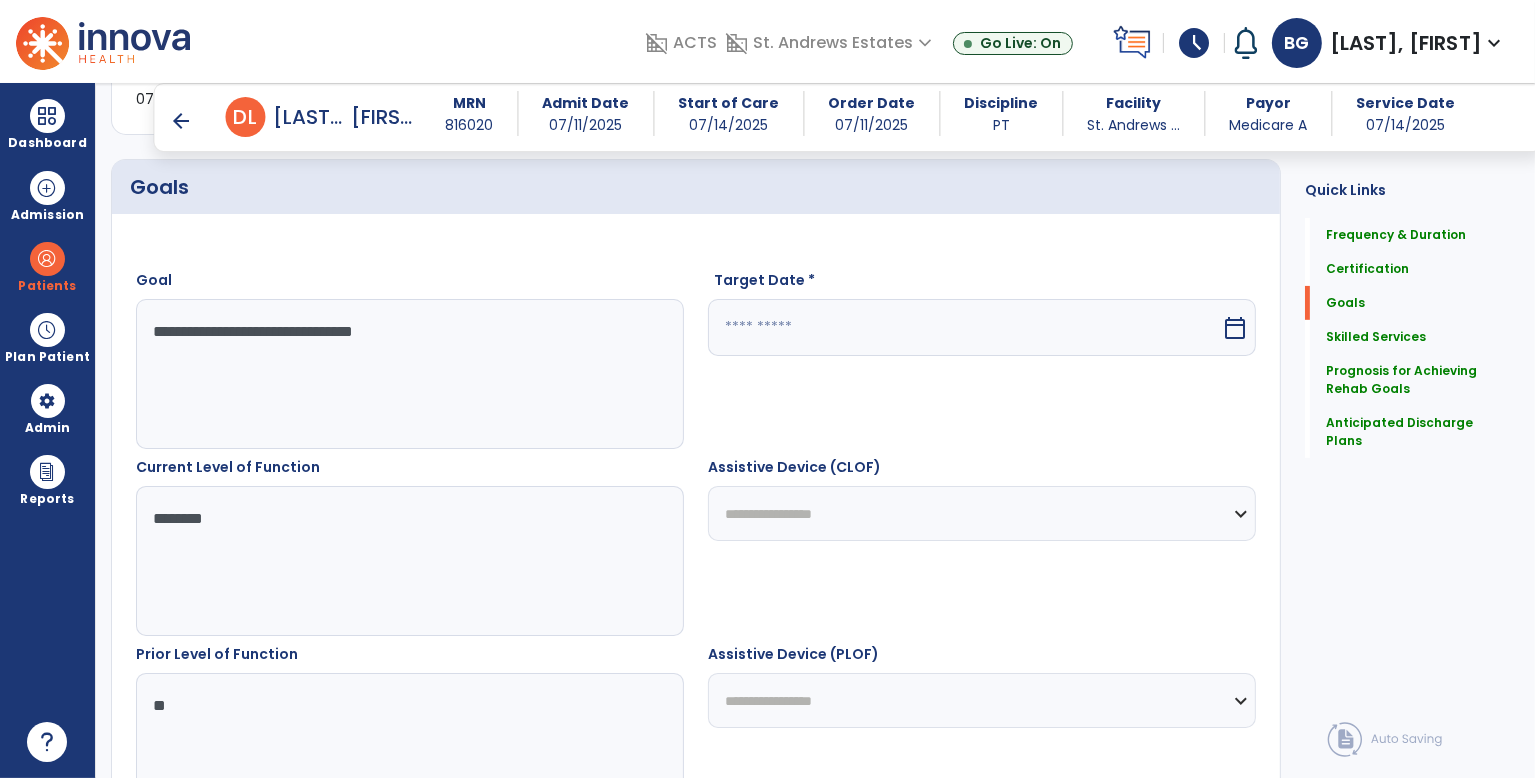 scroll, scrollTop: 957, scrollLeft: 0, axis: vertical 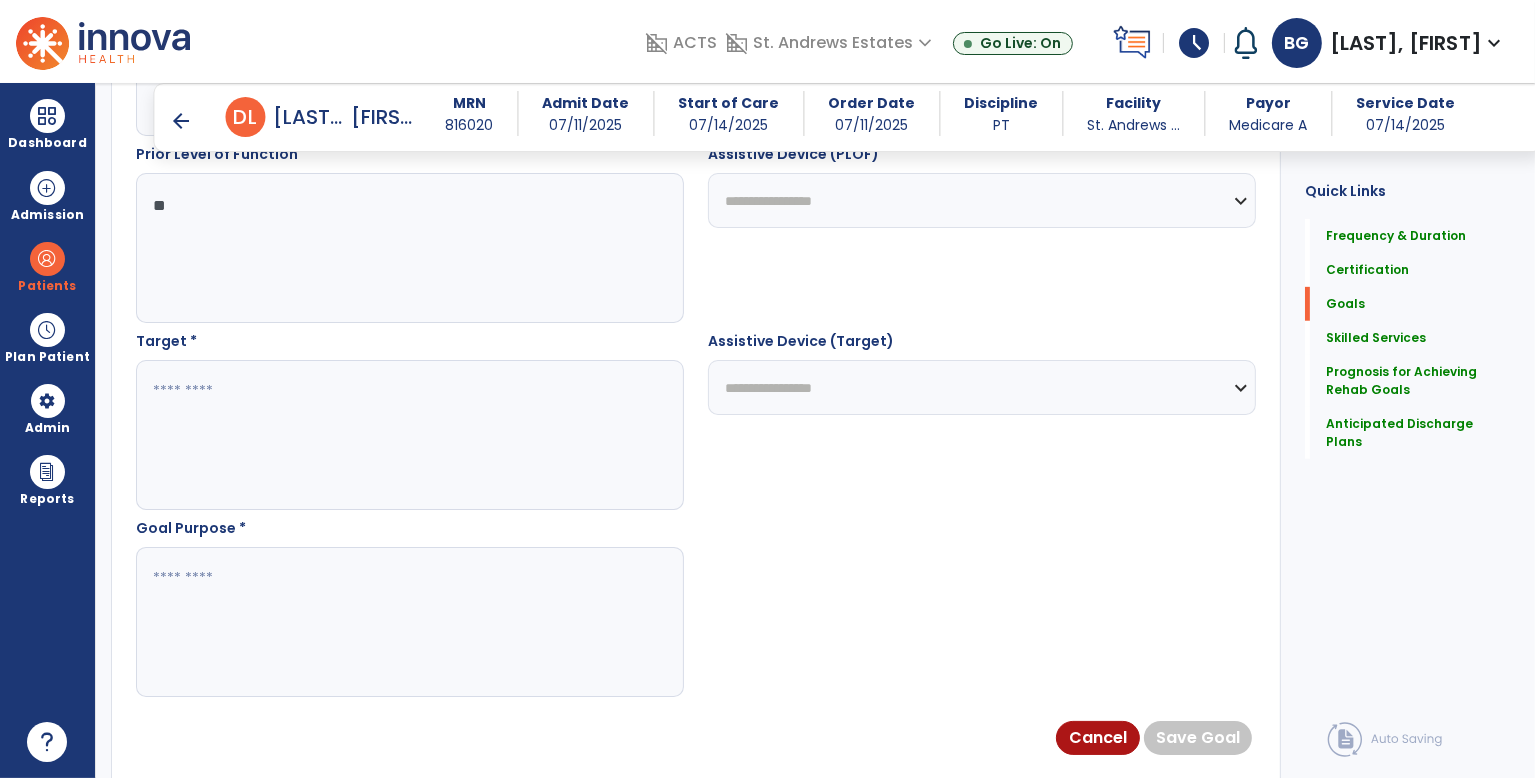 type on "**" 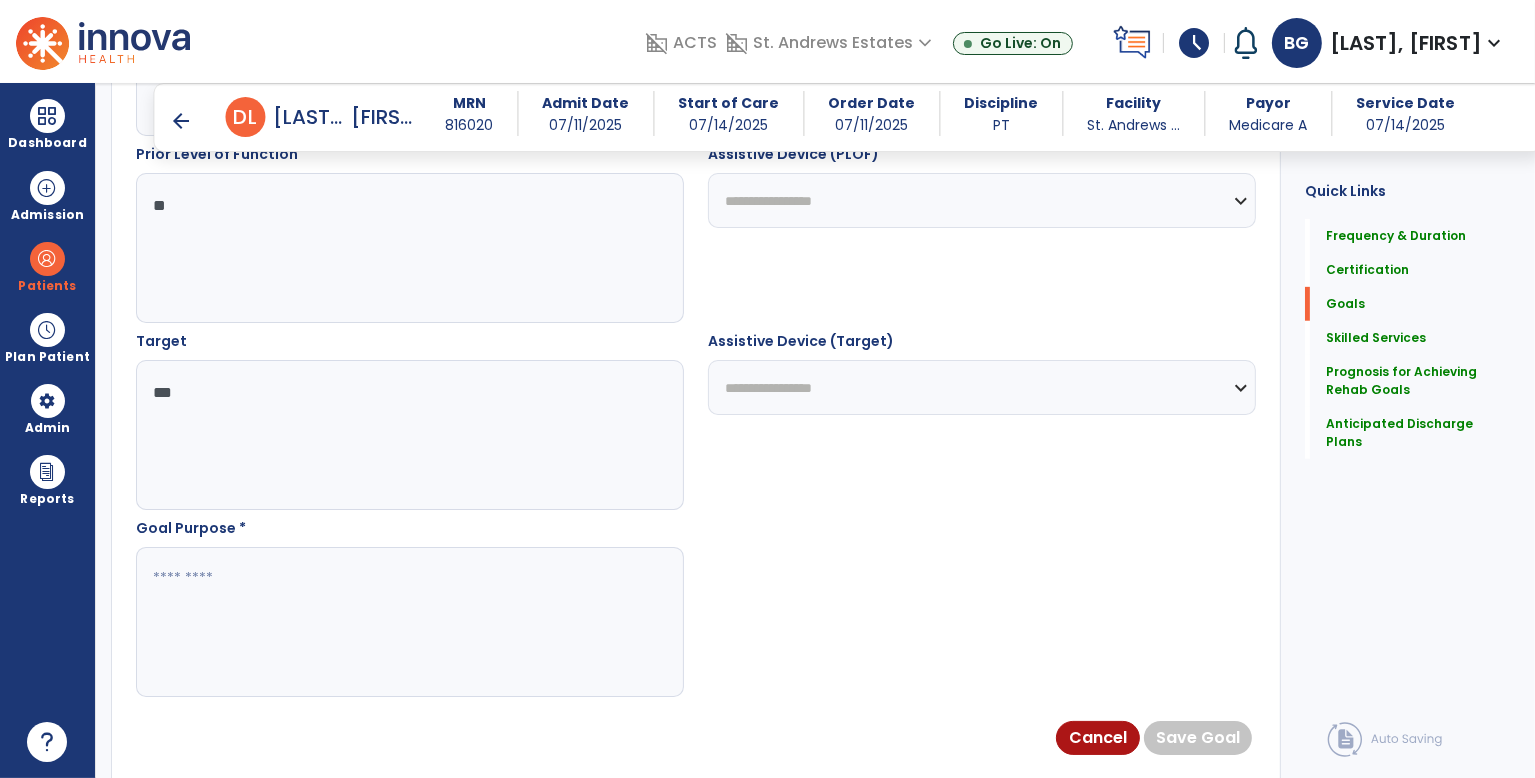 type on "**" 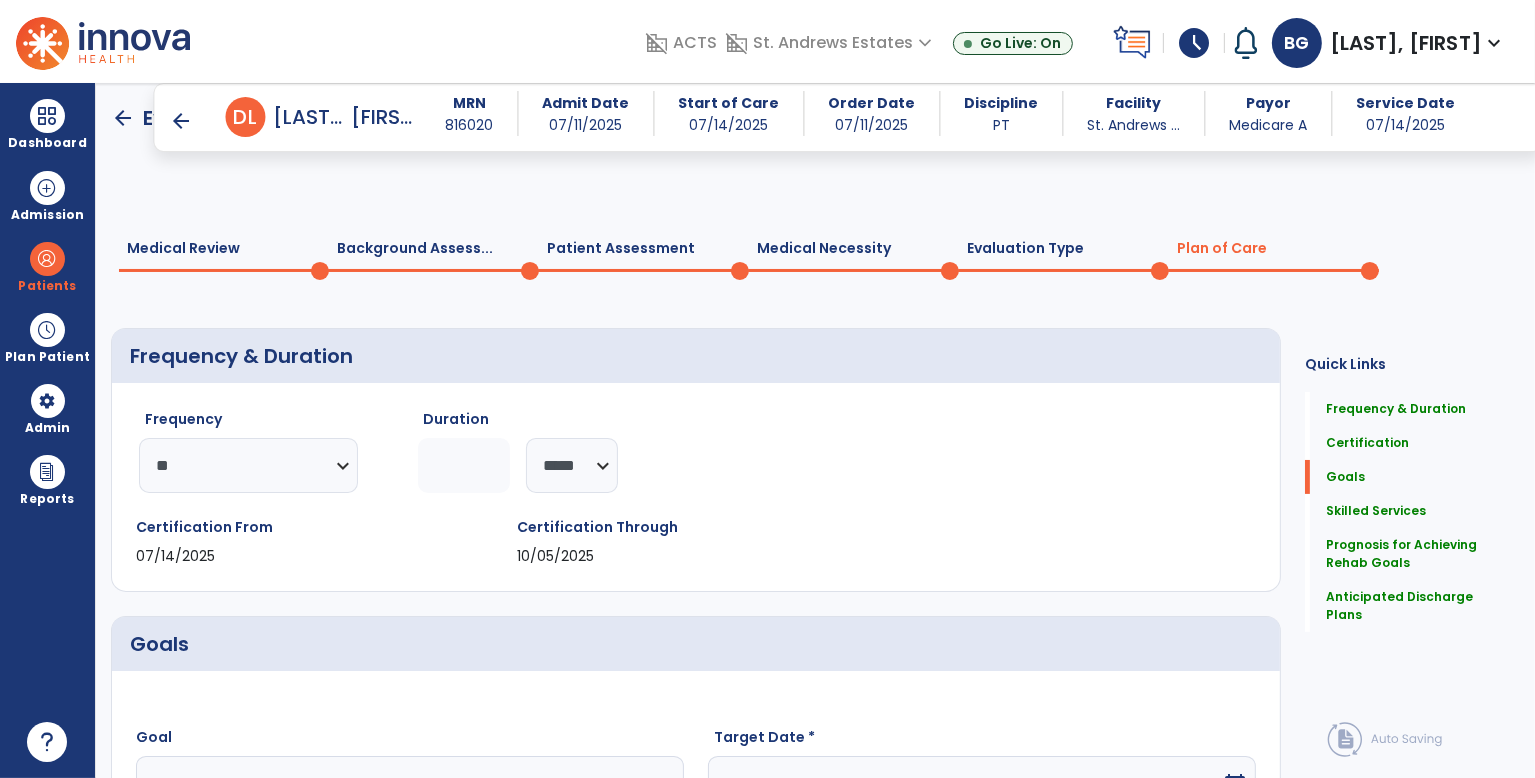 scroll, scrollTop: 500, scrollLeft: 0, axis: vertical 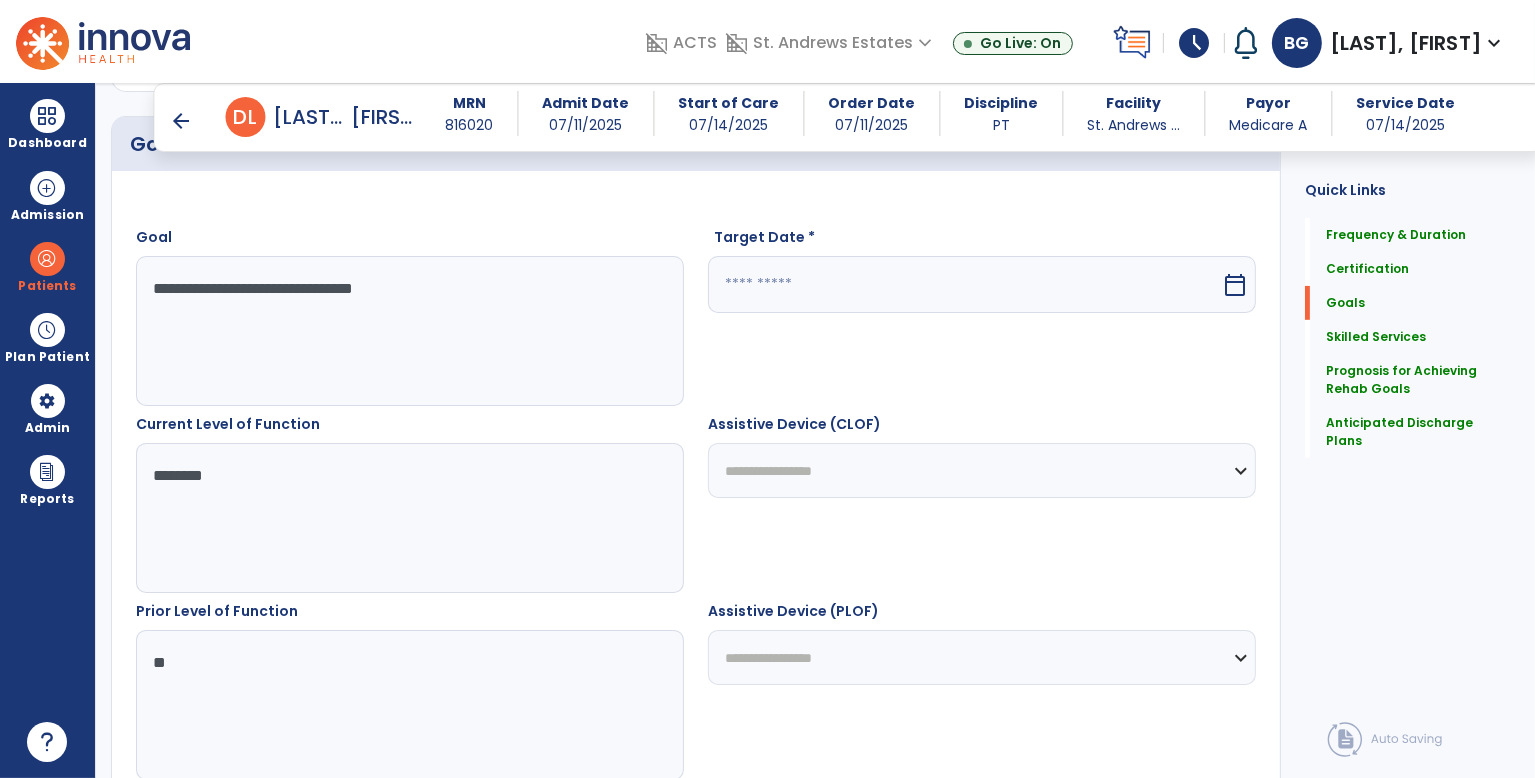 type on "**********" 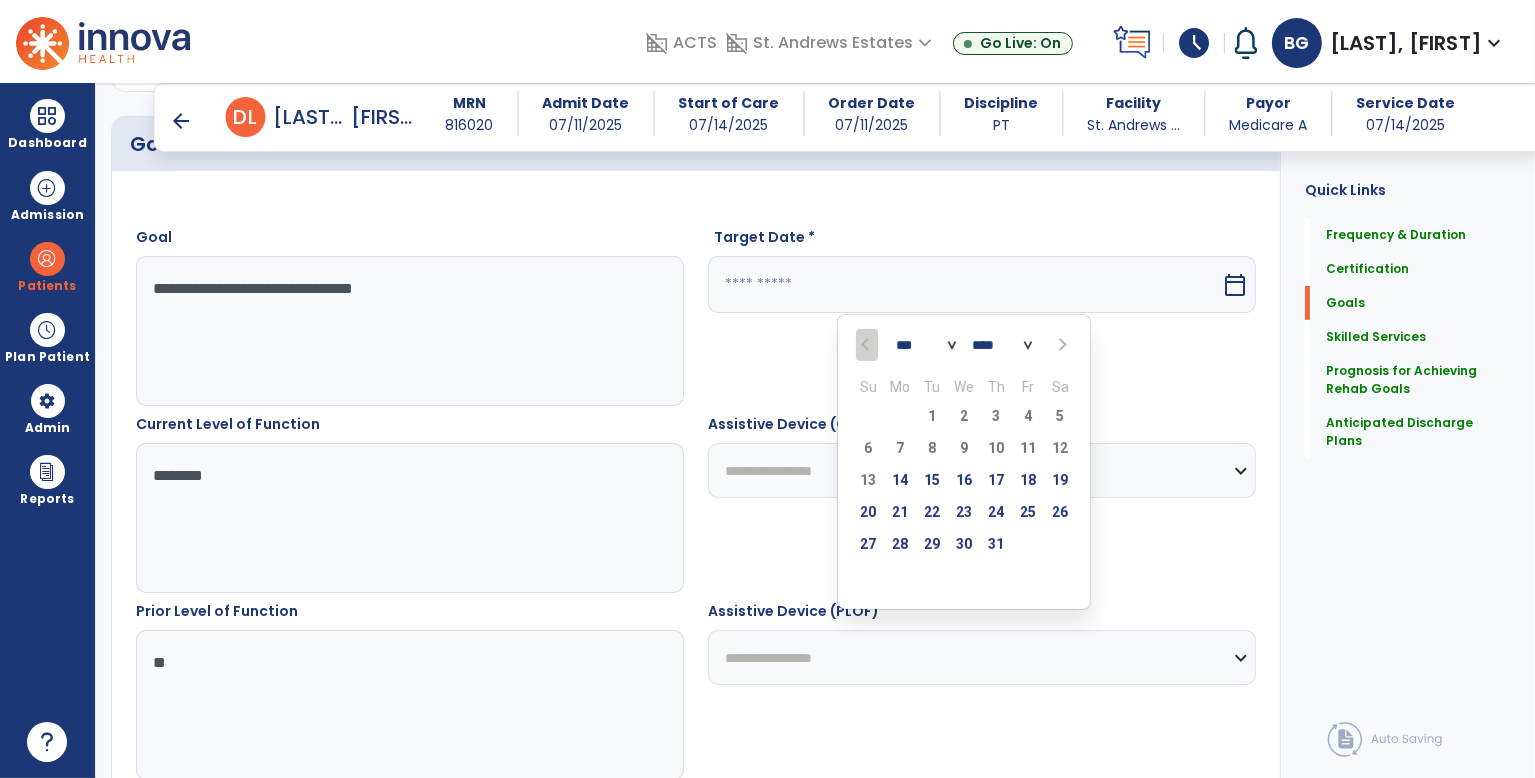 click at bounding box center [1061, 345] 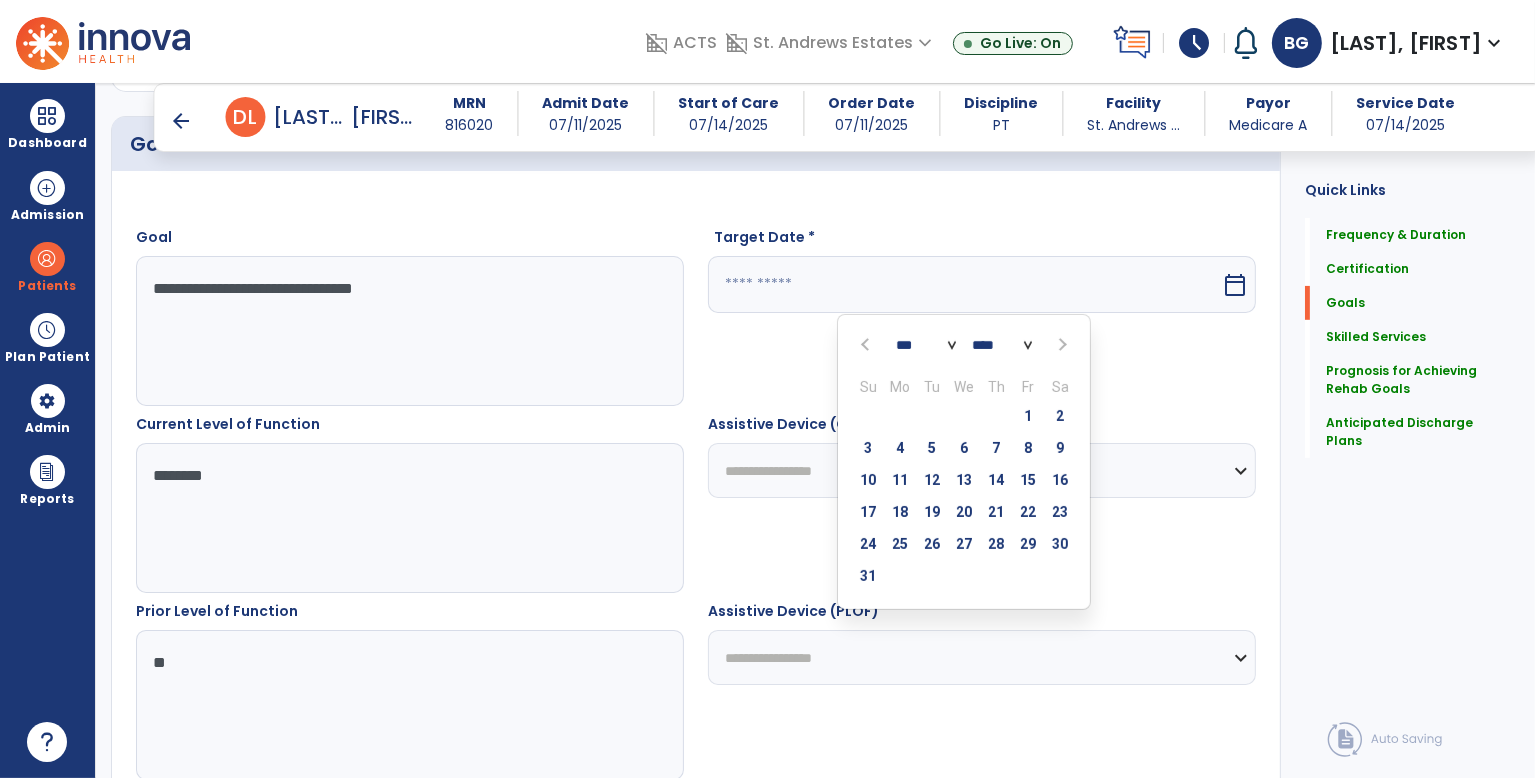 click at bounding box center [1061, 345] 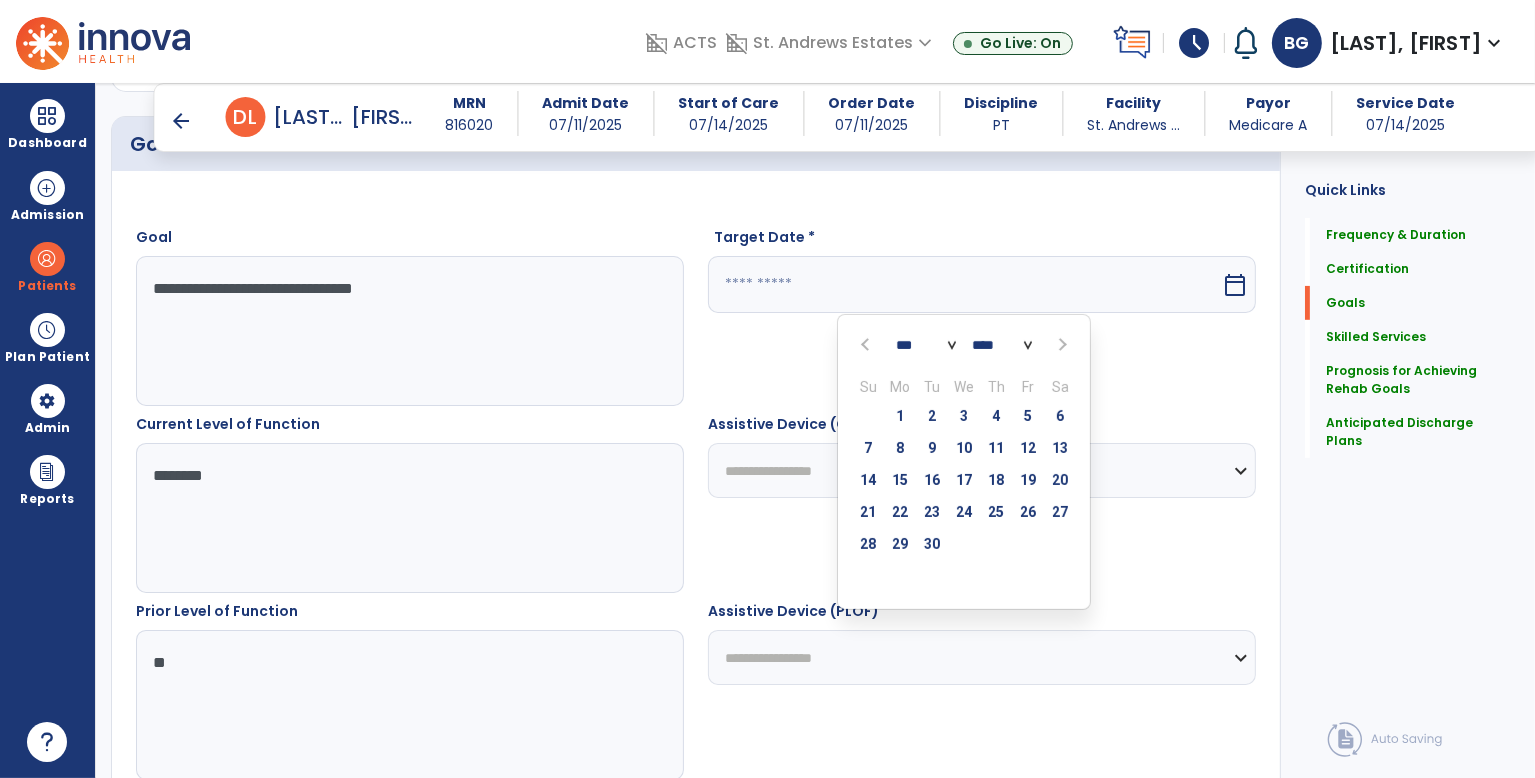 click at bounding box center (1061, 345) 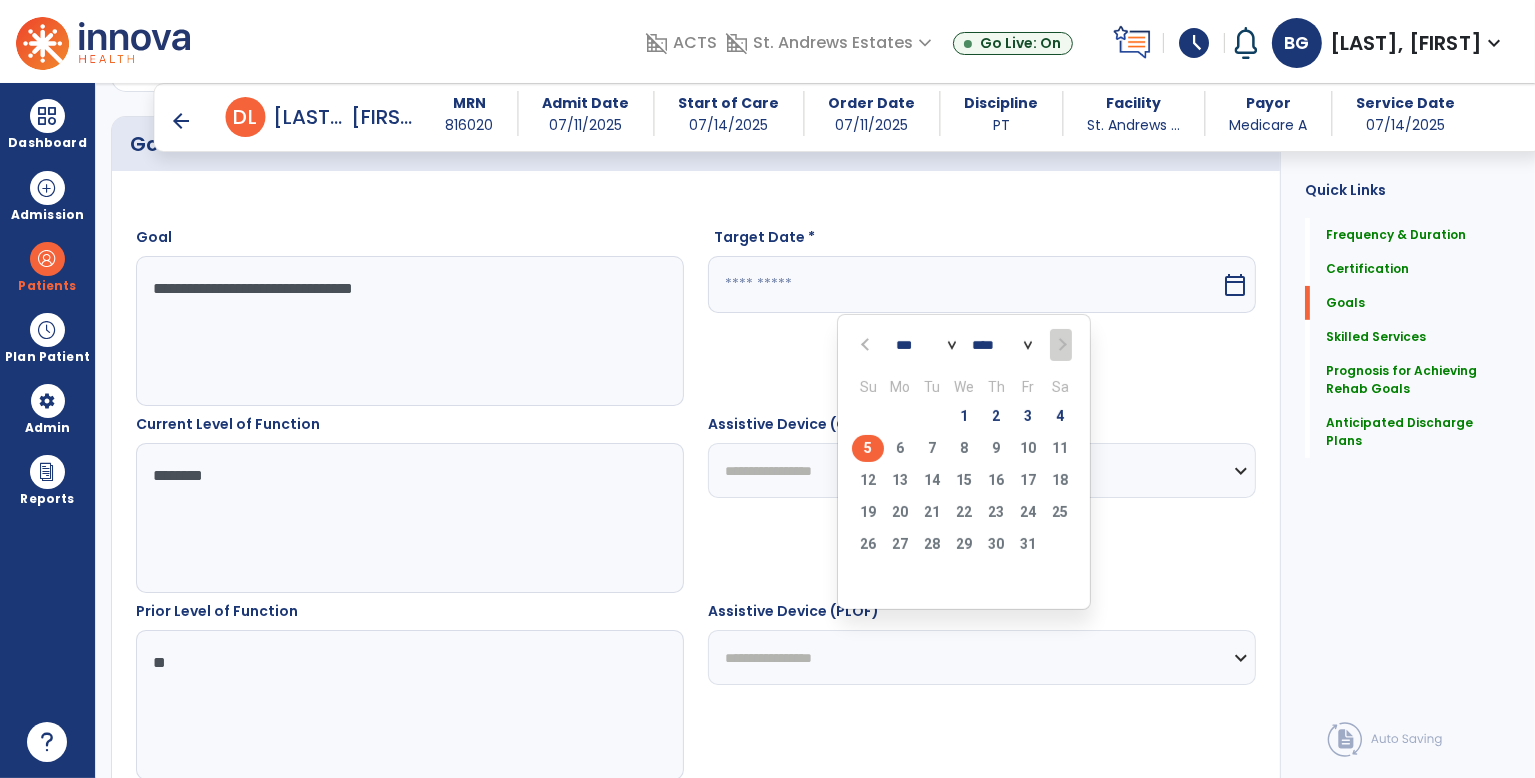 click on "5" at bounding box center (868, 448) 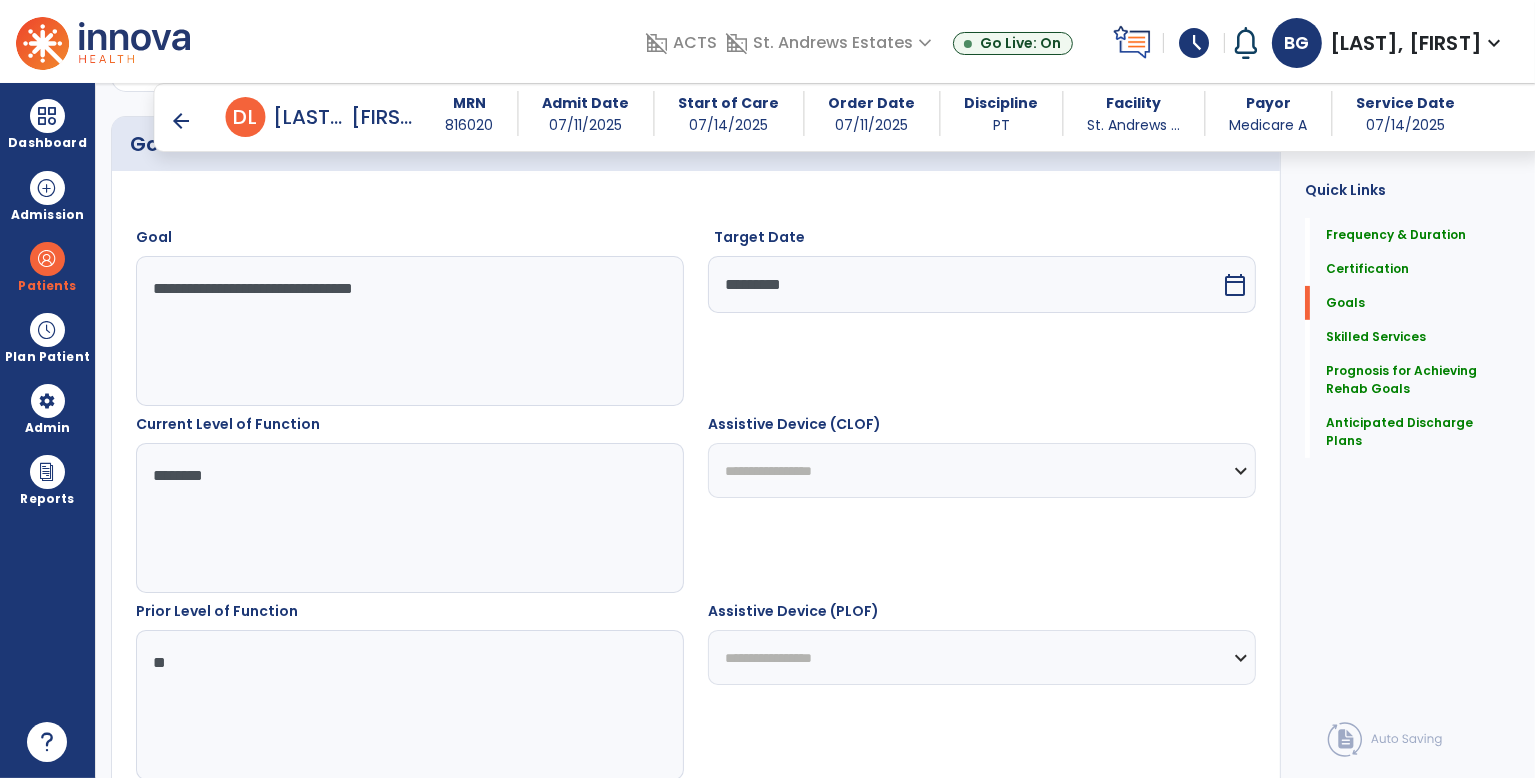 click on "**********" at bounding box center [982, 470] 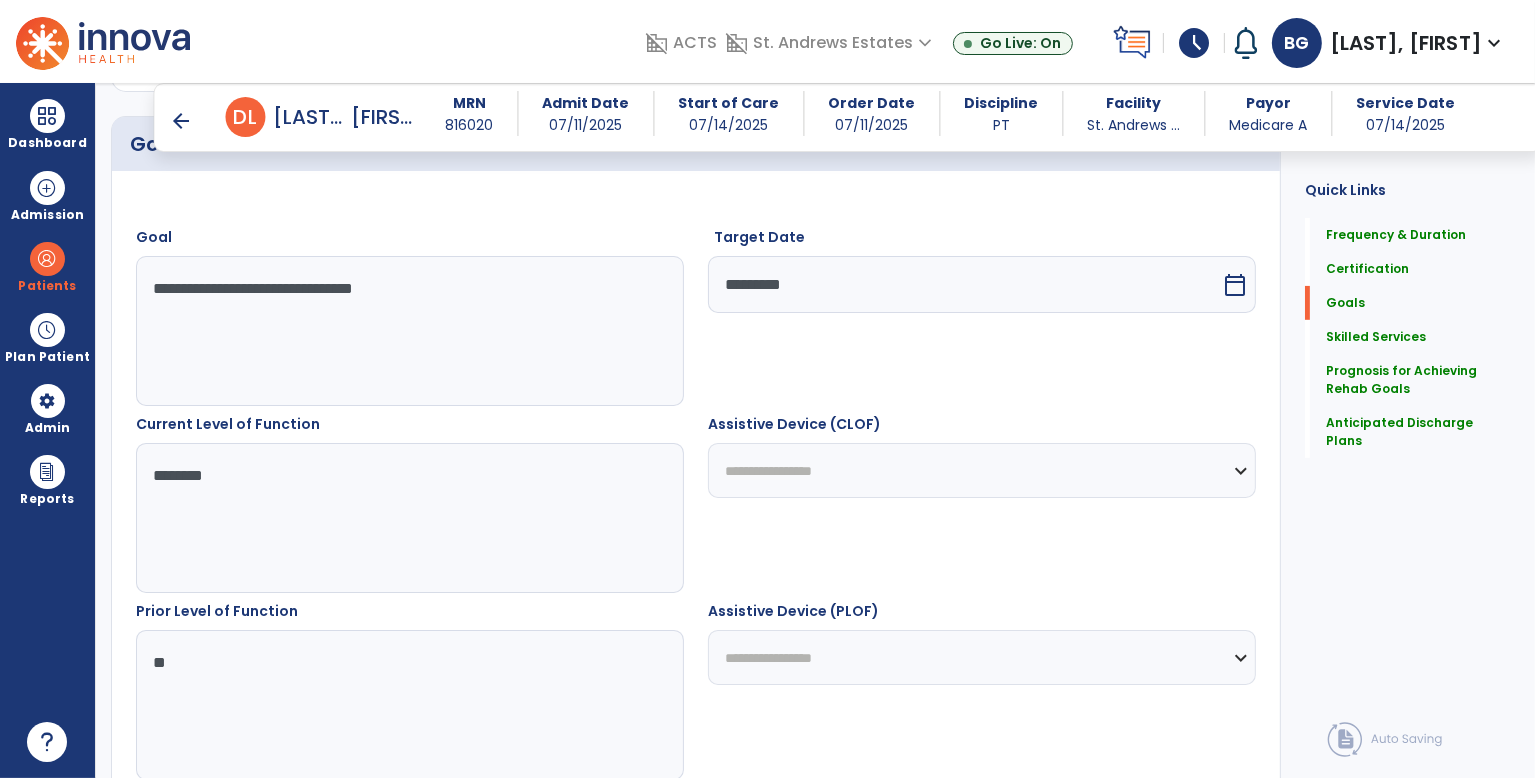 select on "**********" 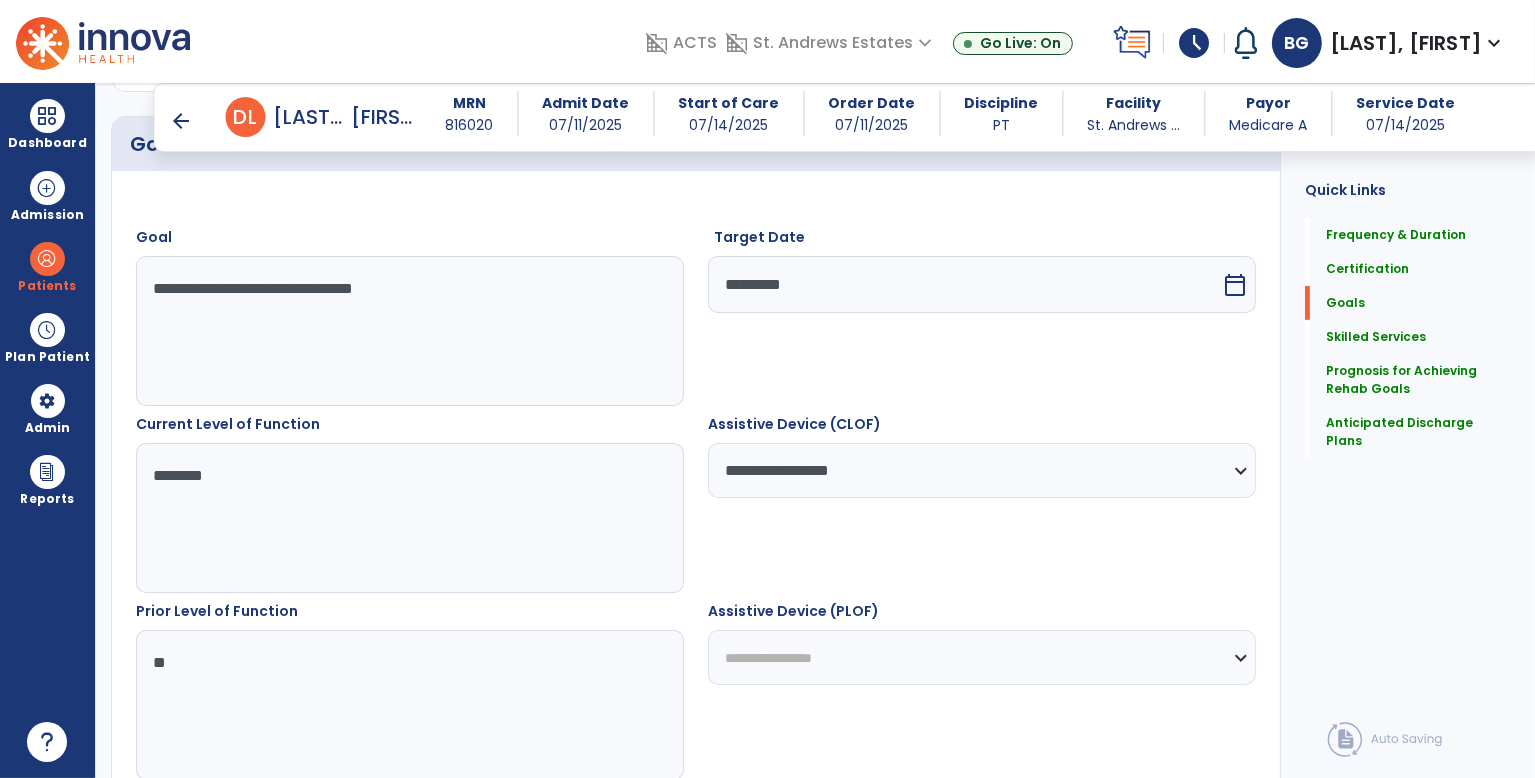 click on "**********" at bounding box center (982, 657) 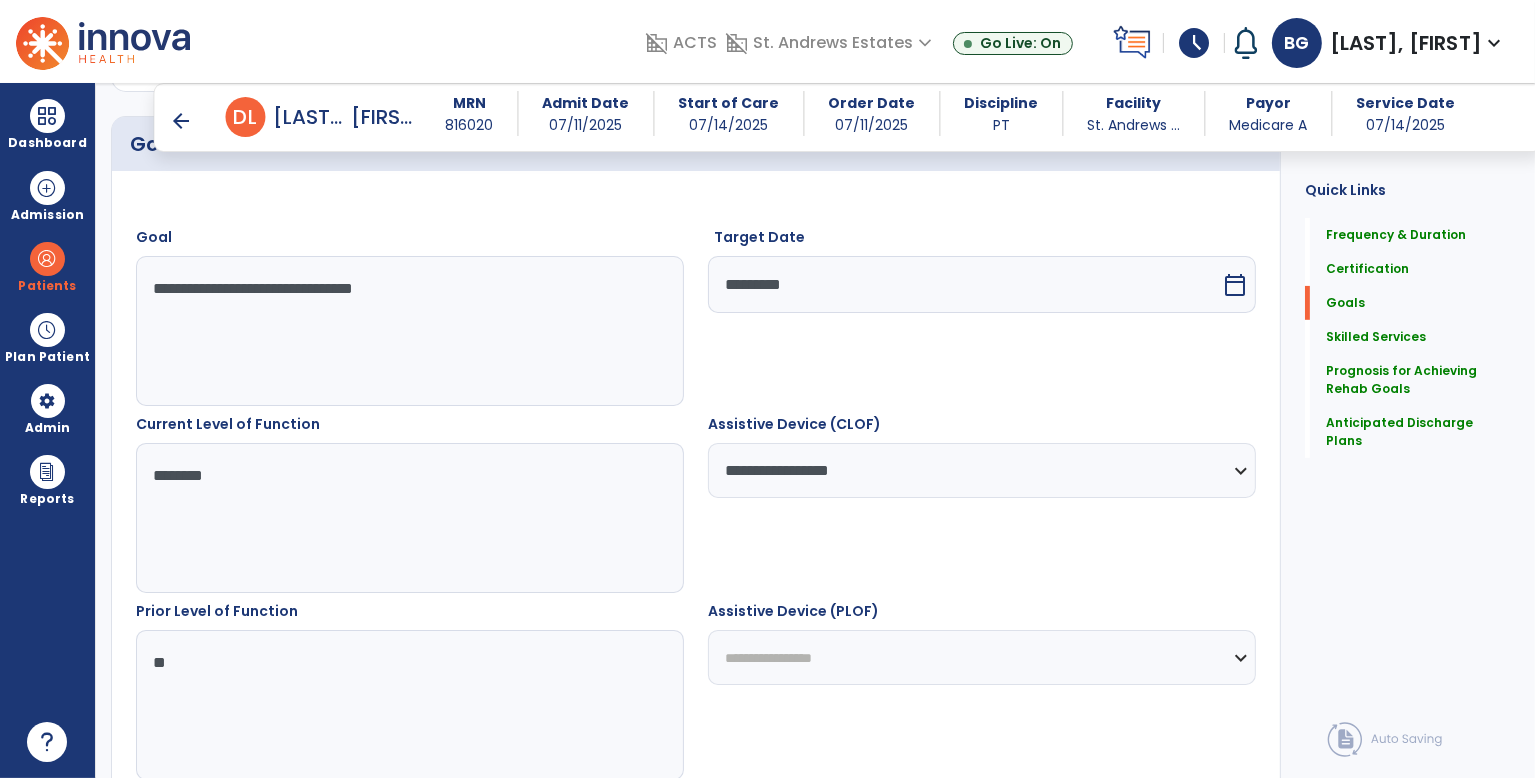 select on "**********" 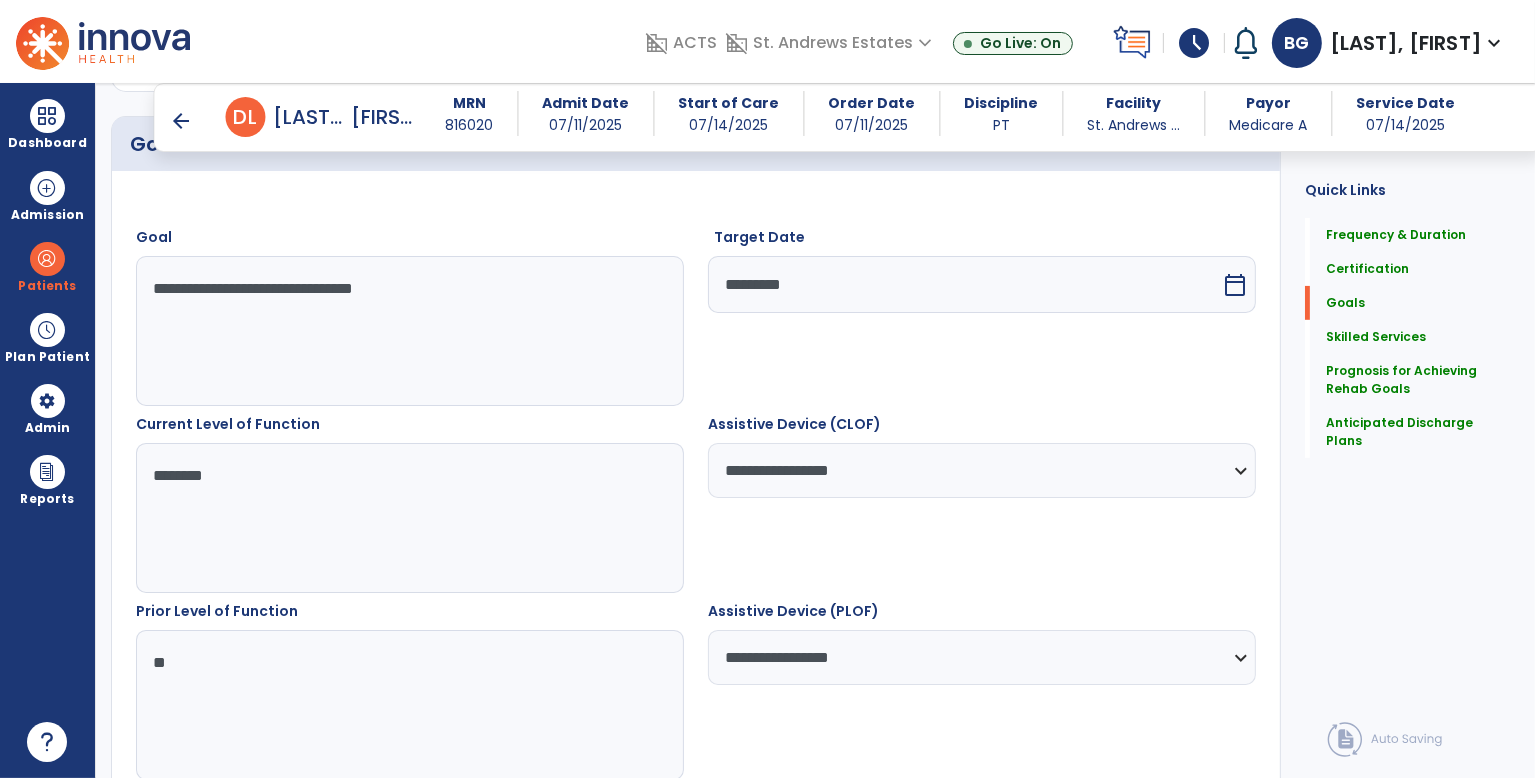 scroll, scrollTop: 1000, scrollLeft: 0, axis: vertical 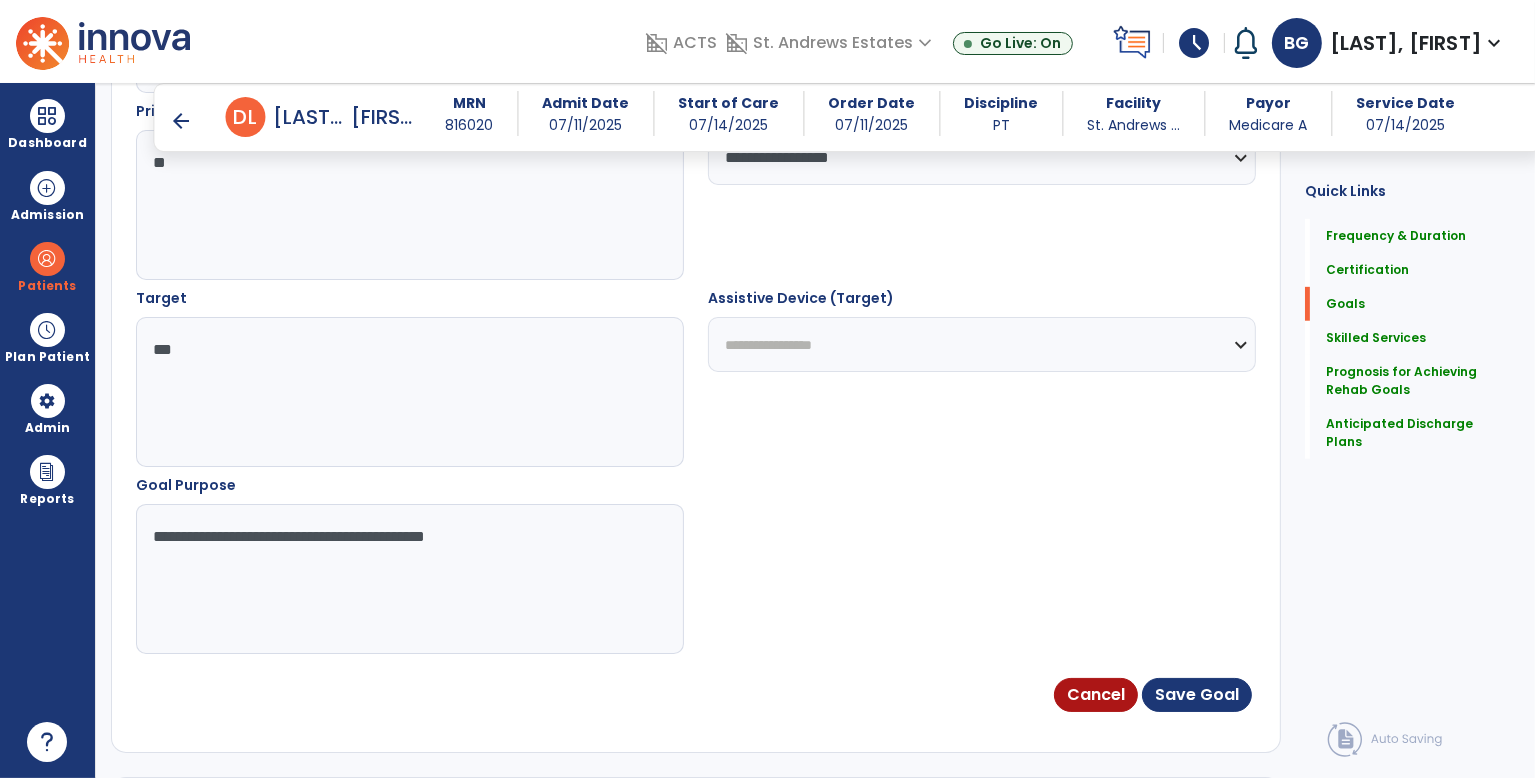 click on "**********" at bounding box center (982, 344) 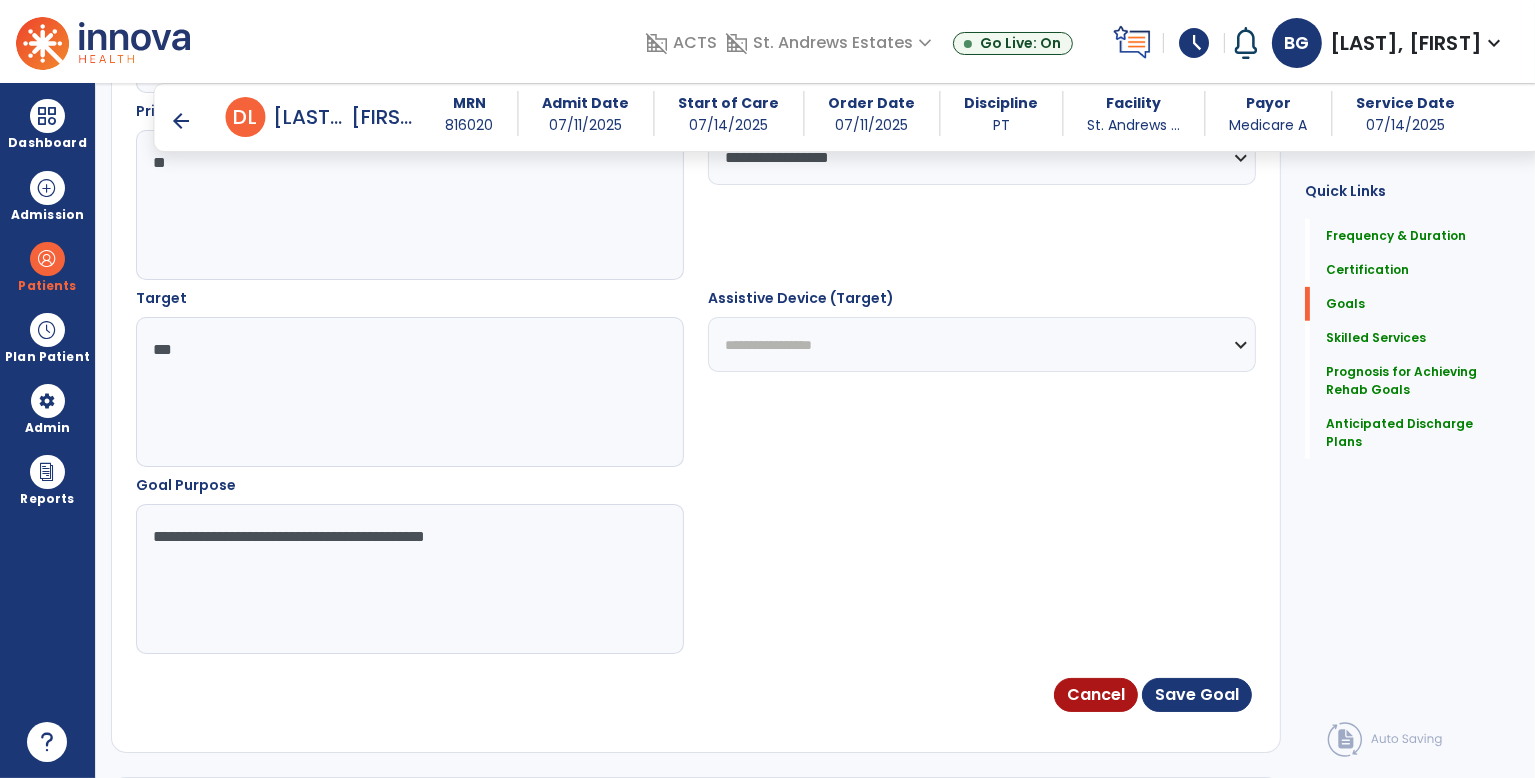 select on "**********" 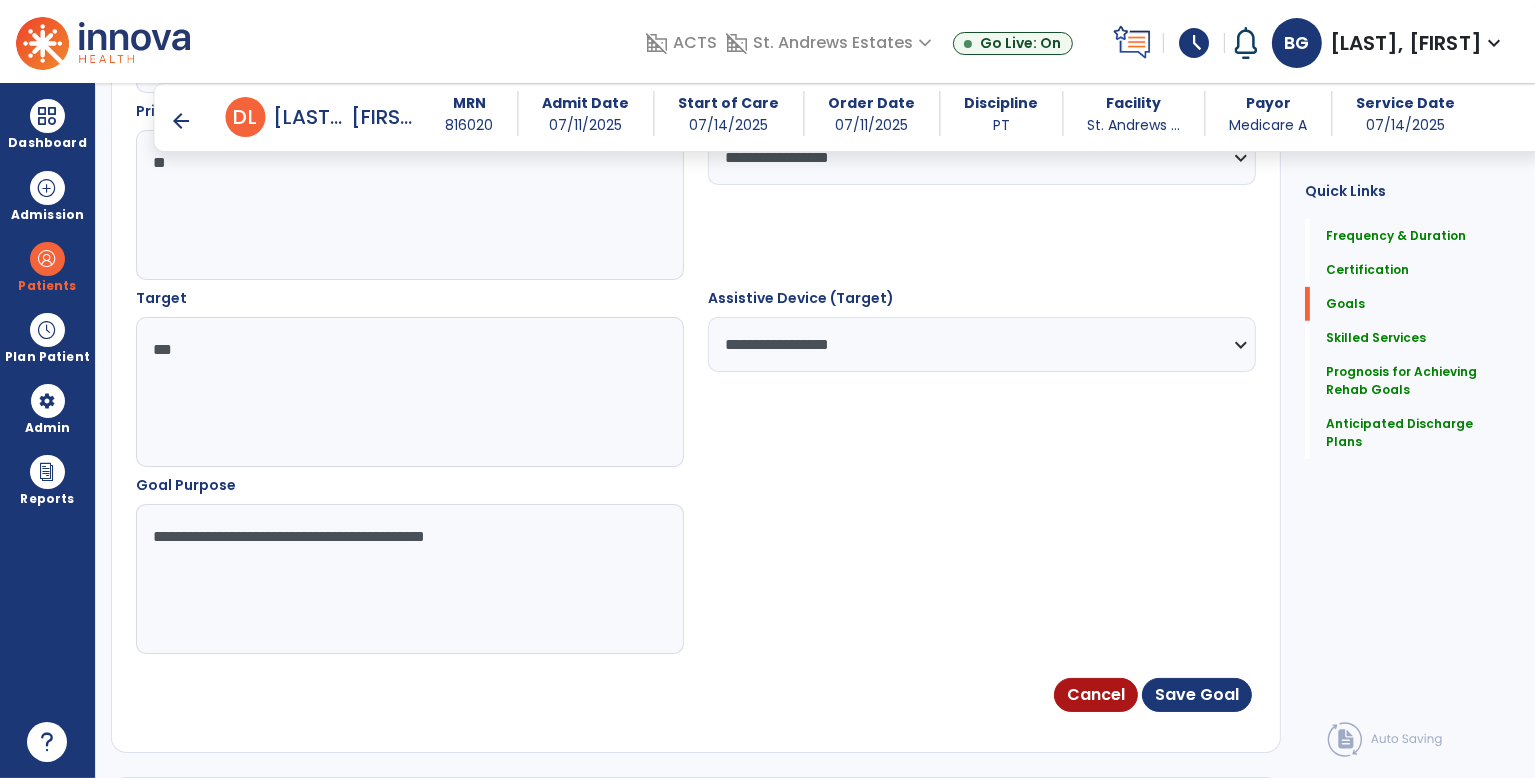 scroll, scrollTop: 500, scrollLeft: 0, axis: vertical 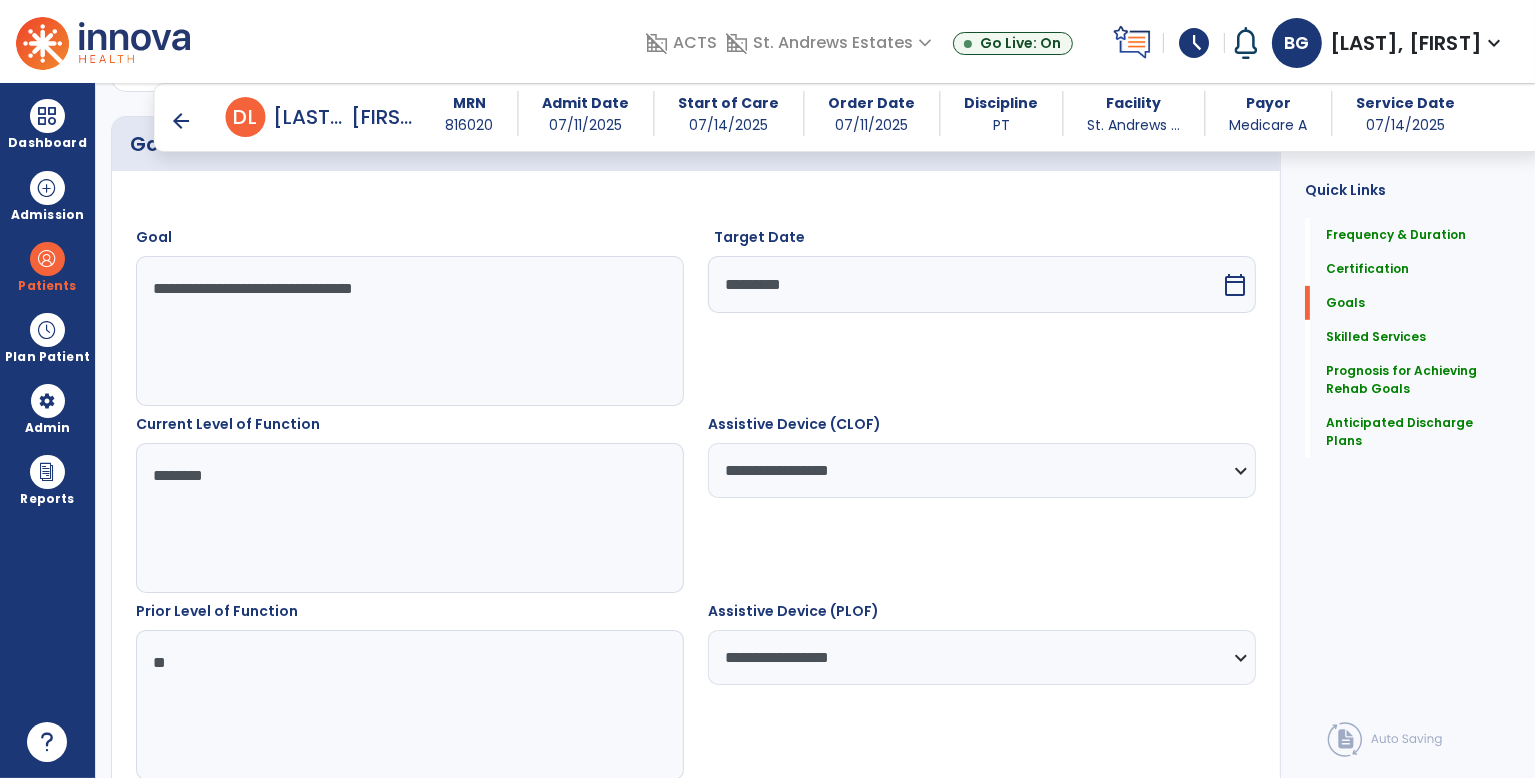 click on "**********" at bounding box center [982, 470] 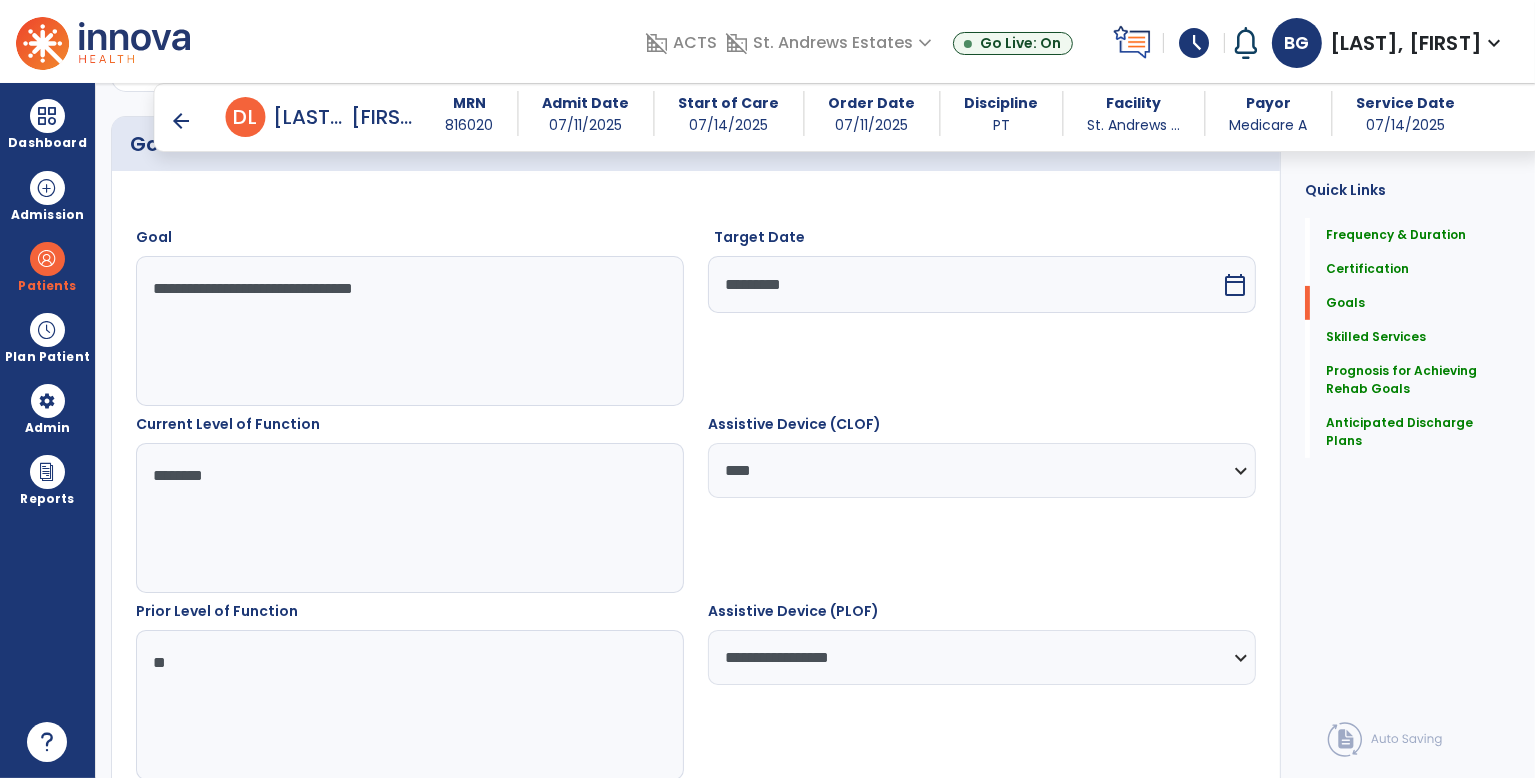 click on "**********" at bounding box center (982, 470) 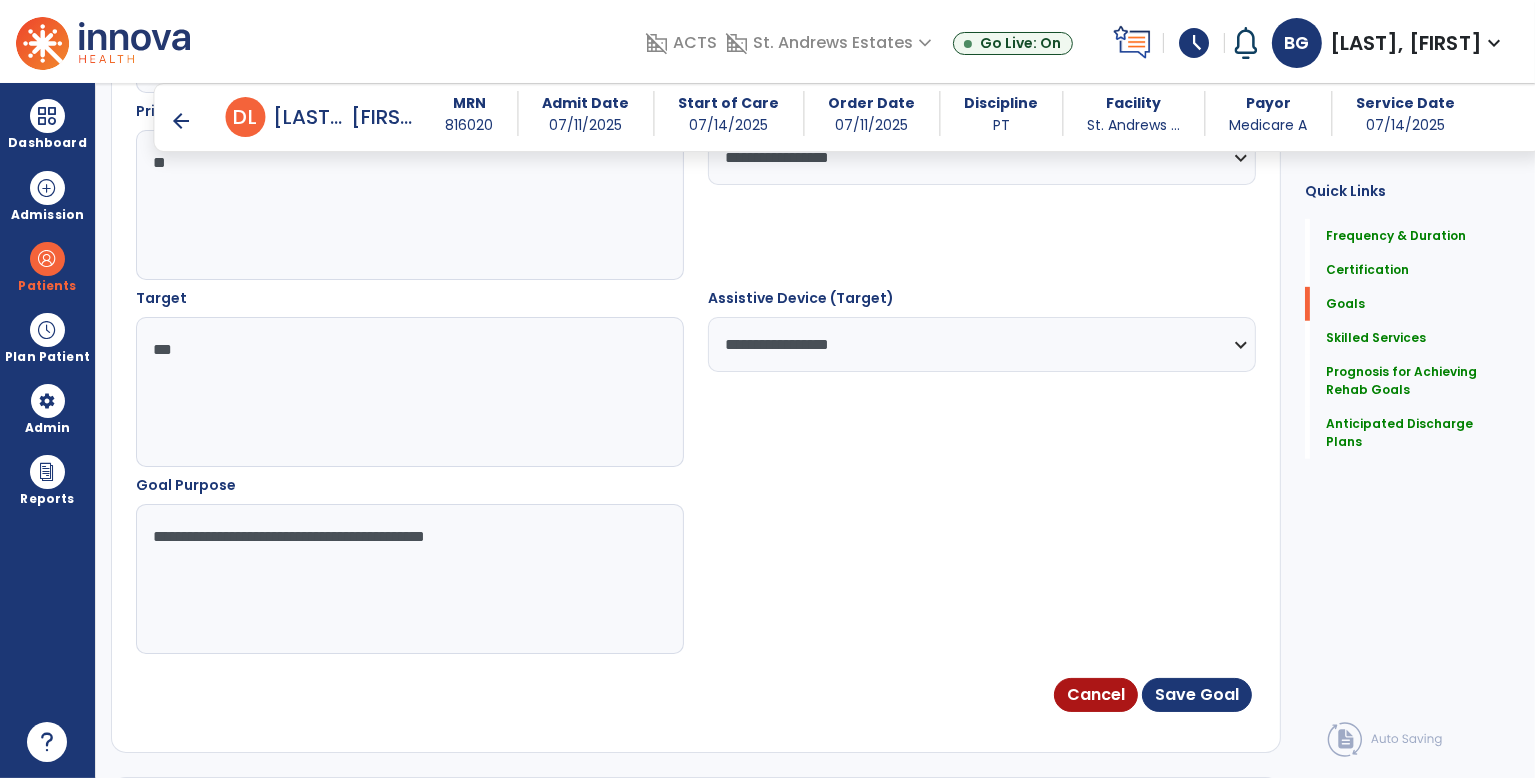 scroll, scrollTop: 1500, scrollLeft: 0, axis: vertical 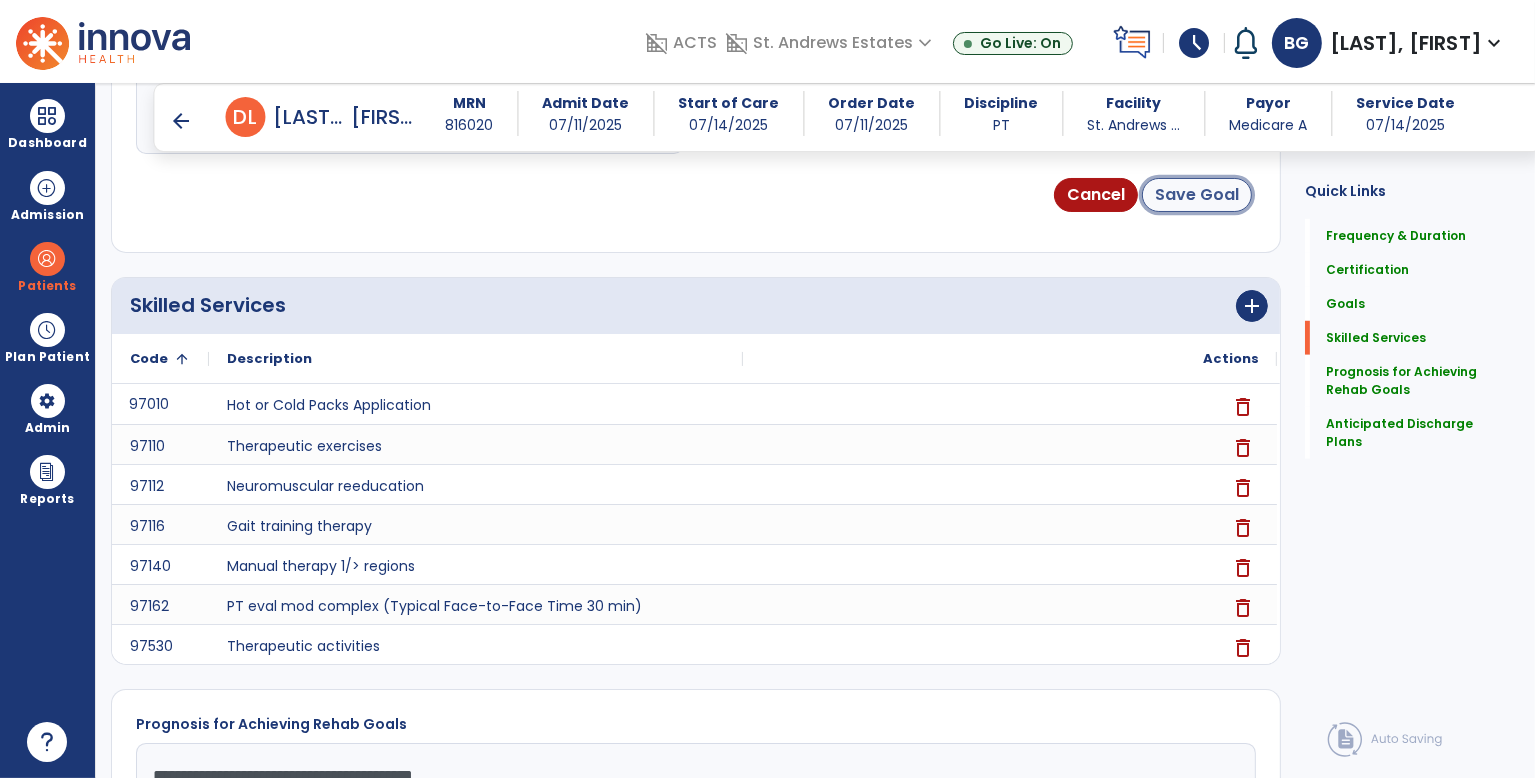 click on "Save Goal" at bounding box center (1197, 195) 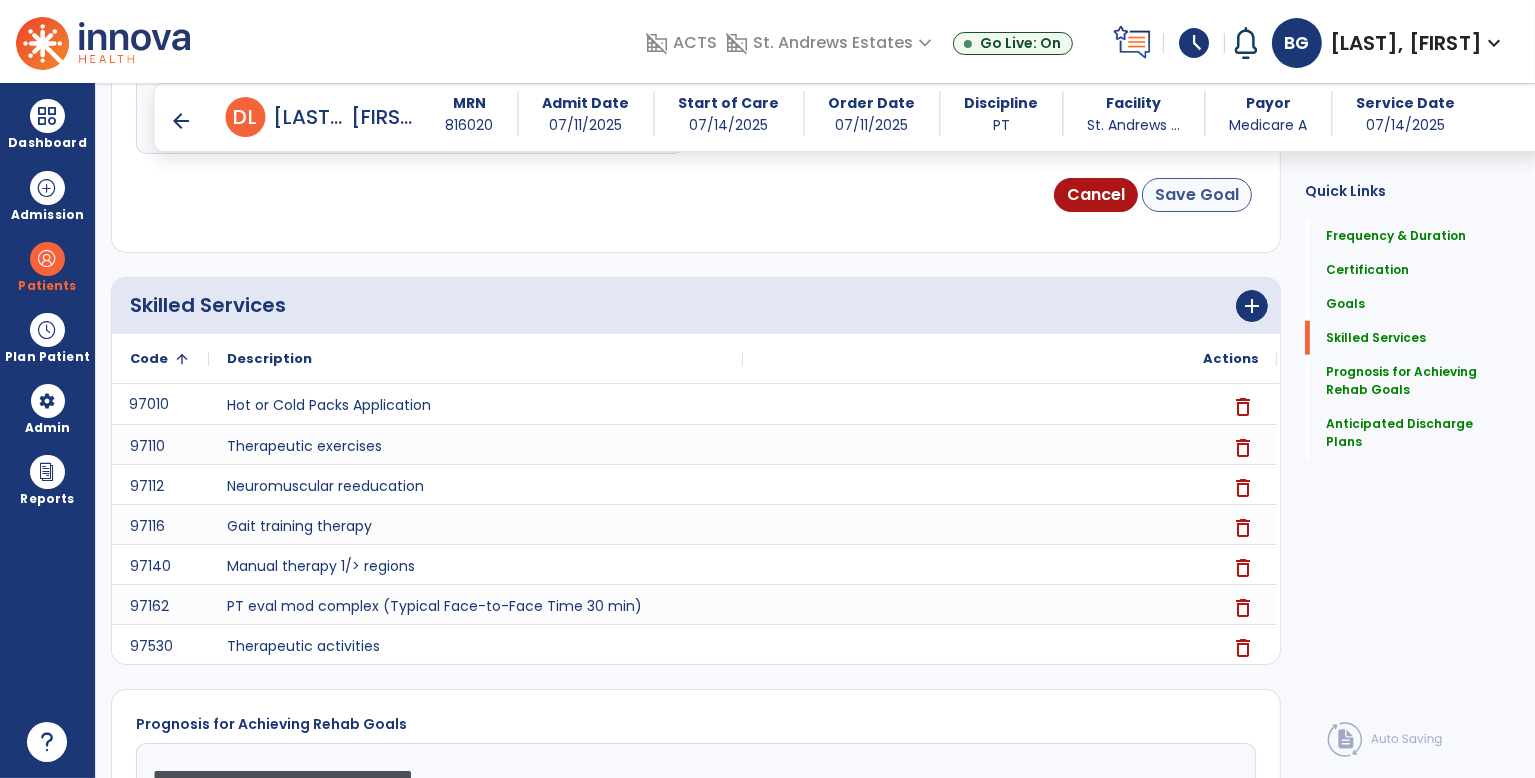 scroll, scrollTop: 423, scrollLeft: 0, axis: vertical 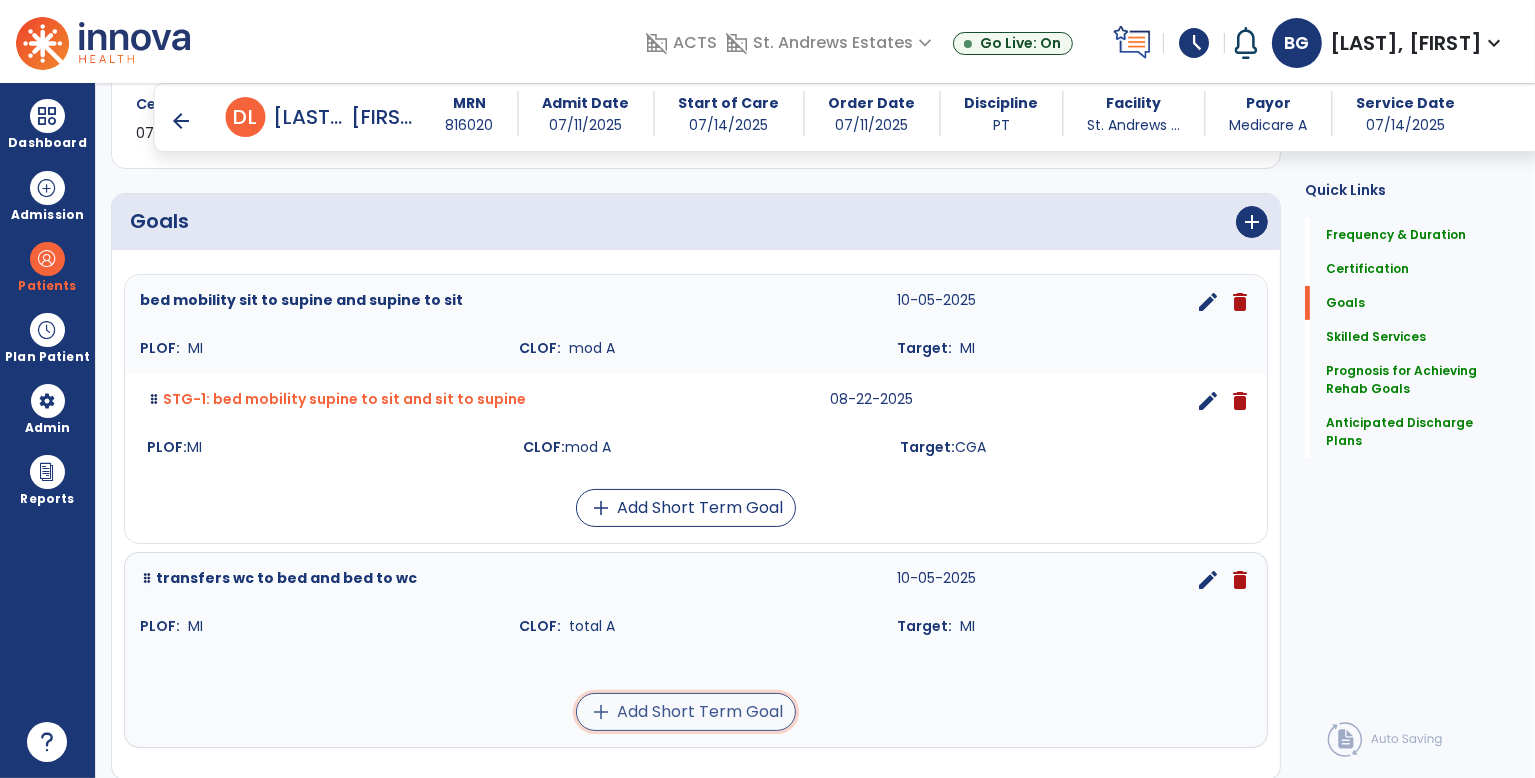 click on "add  Add Short Term Goal" at bounding box center [686, 712] 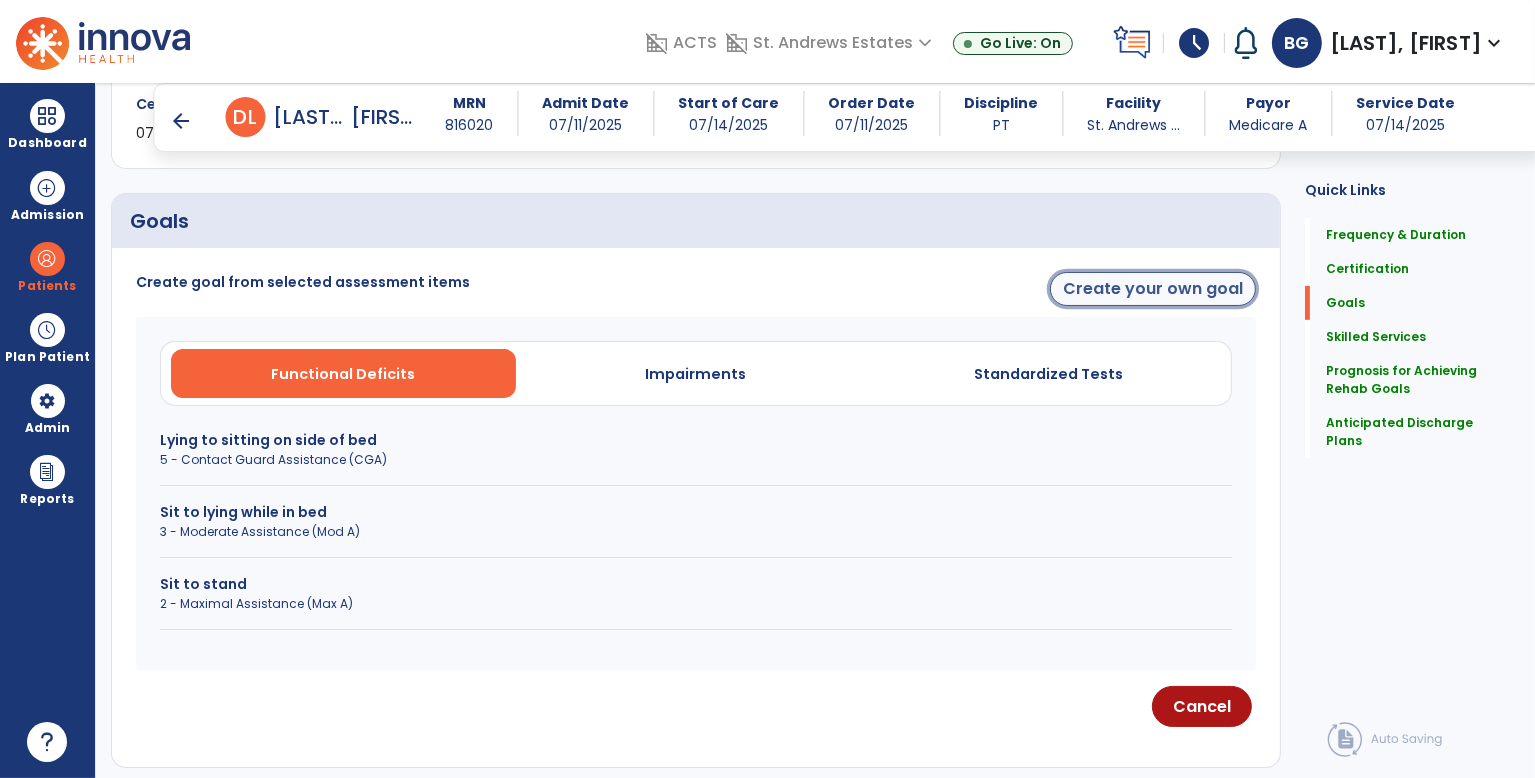 click on "Create your own goal" at bounding box center (1153, 289) 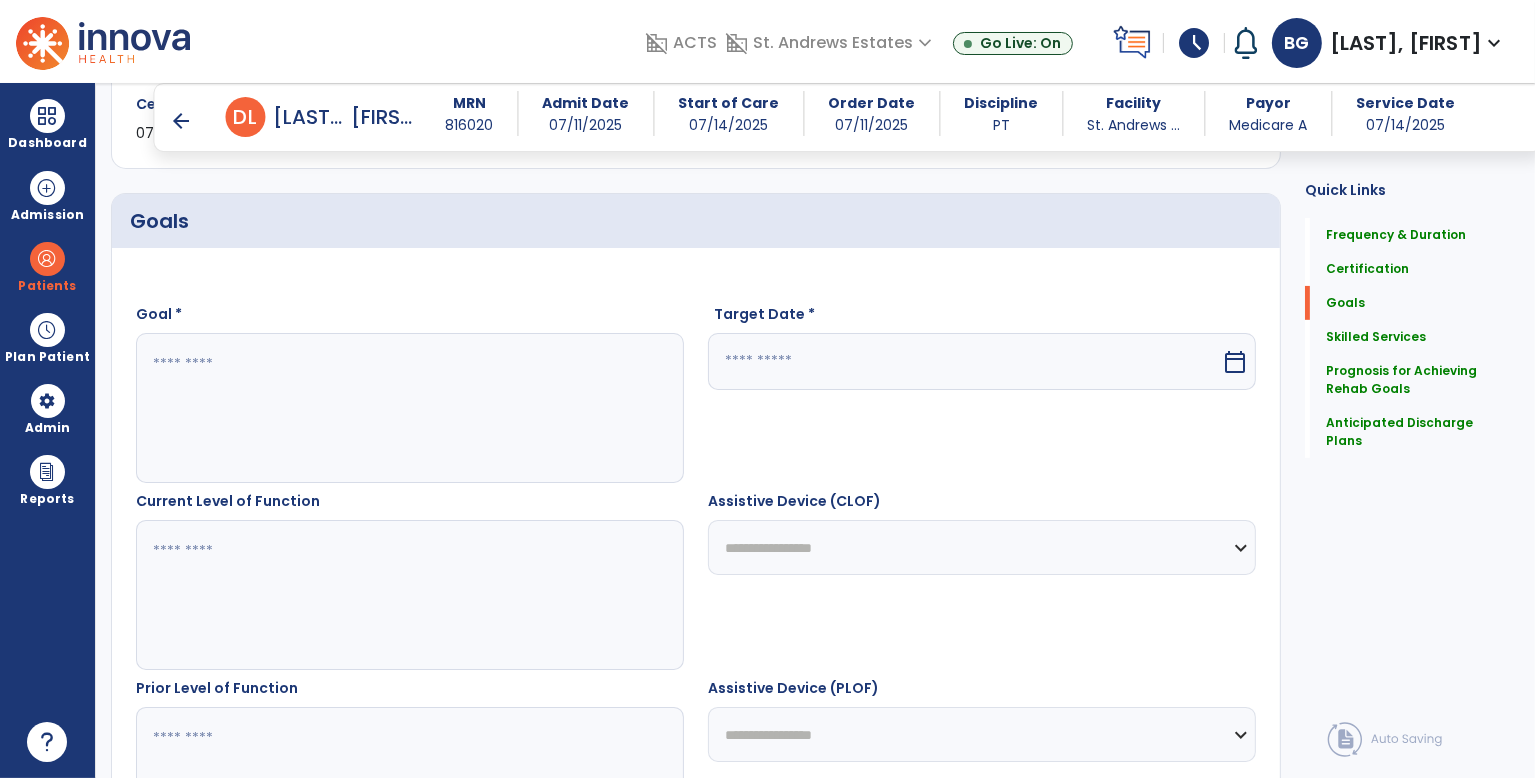 click at bounding box center (409, 408) 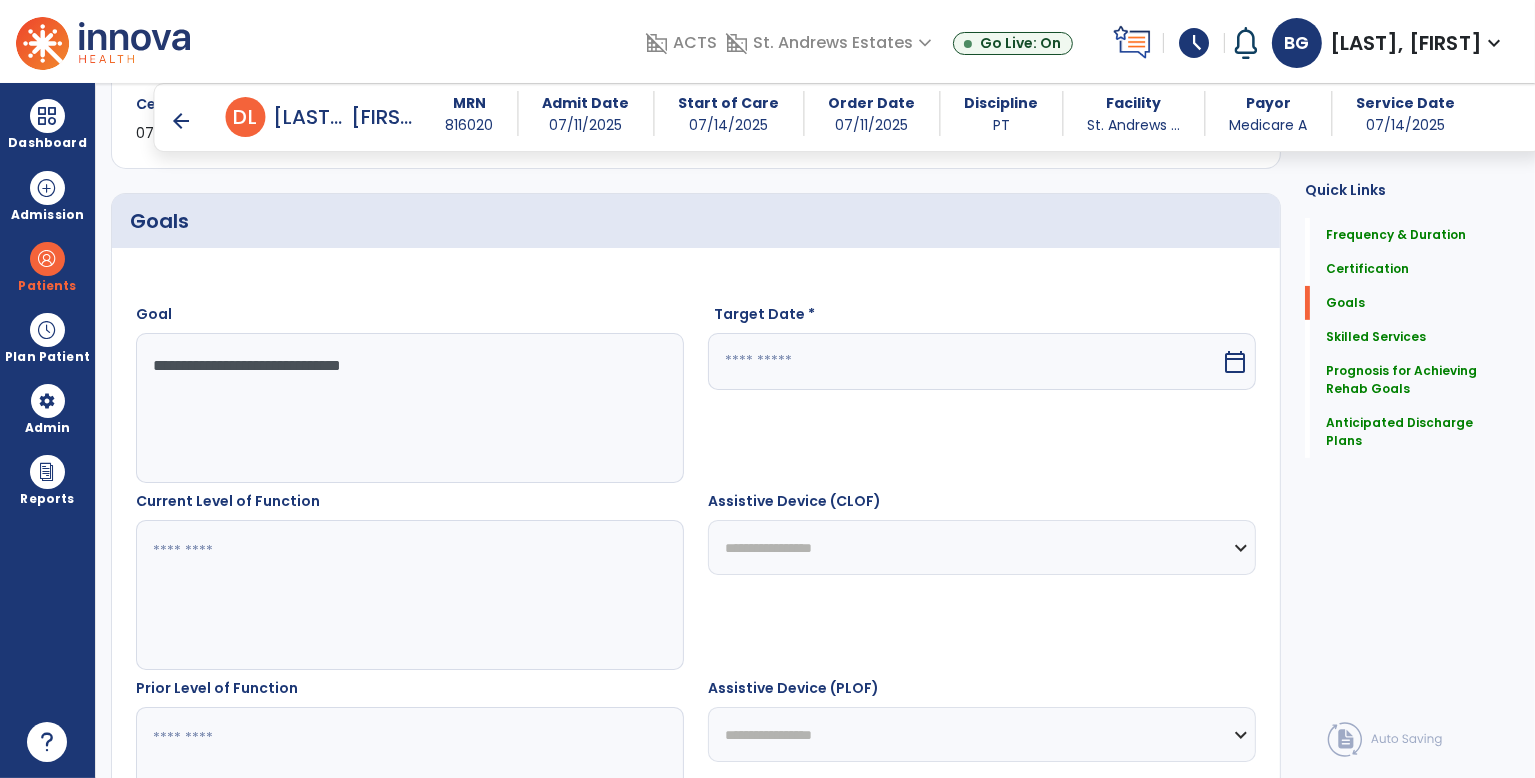 click on "**********" at bounding box center (409, 408) 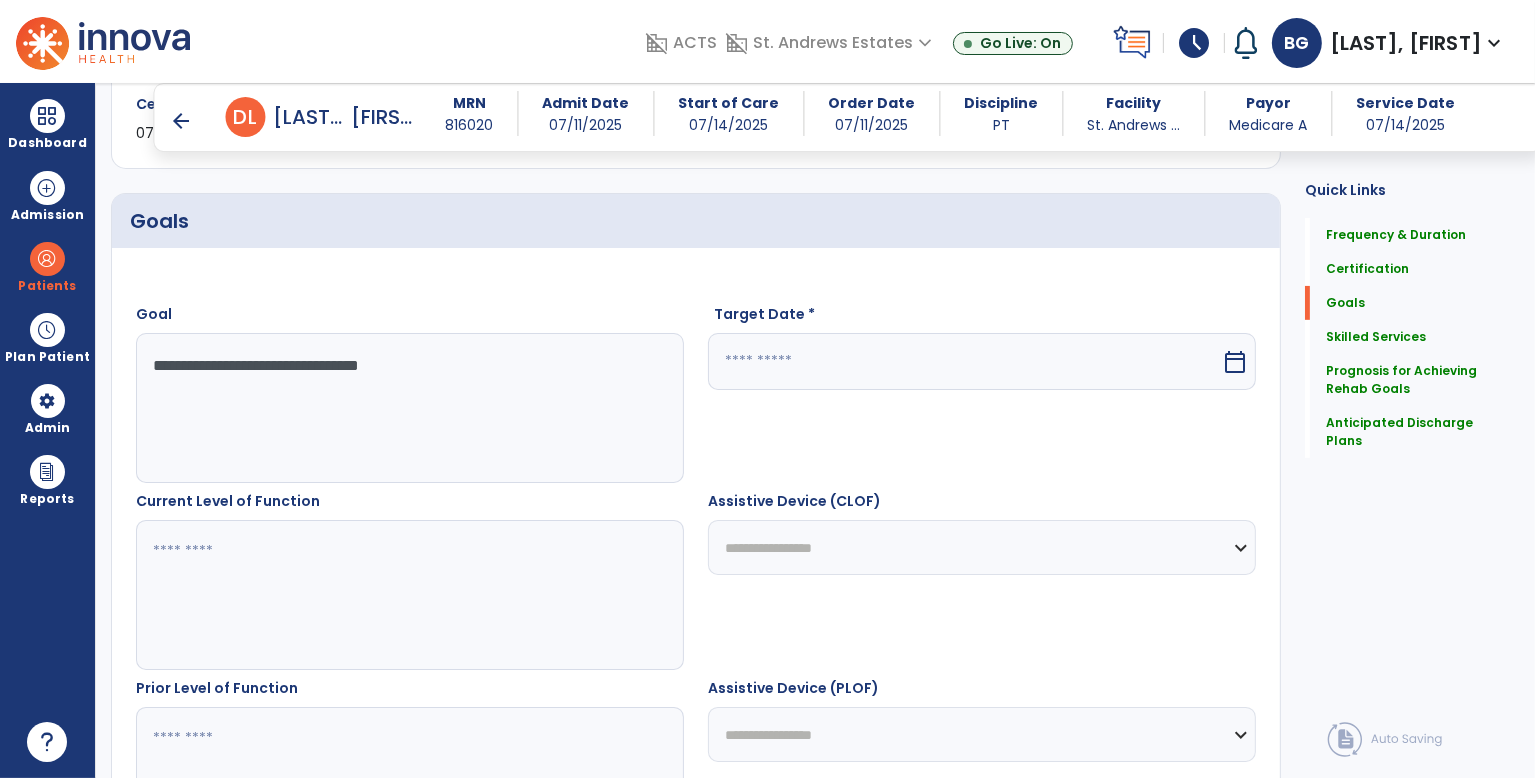 type on "**********" 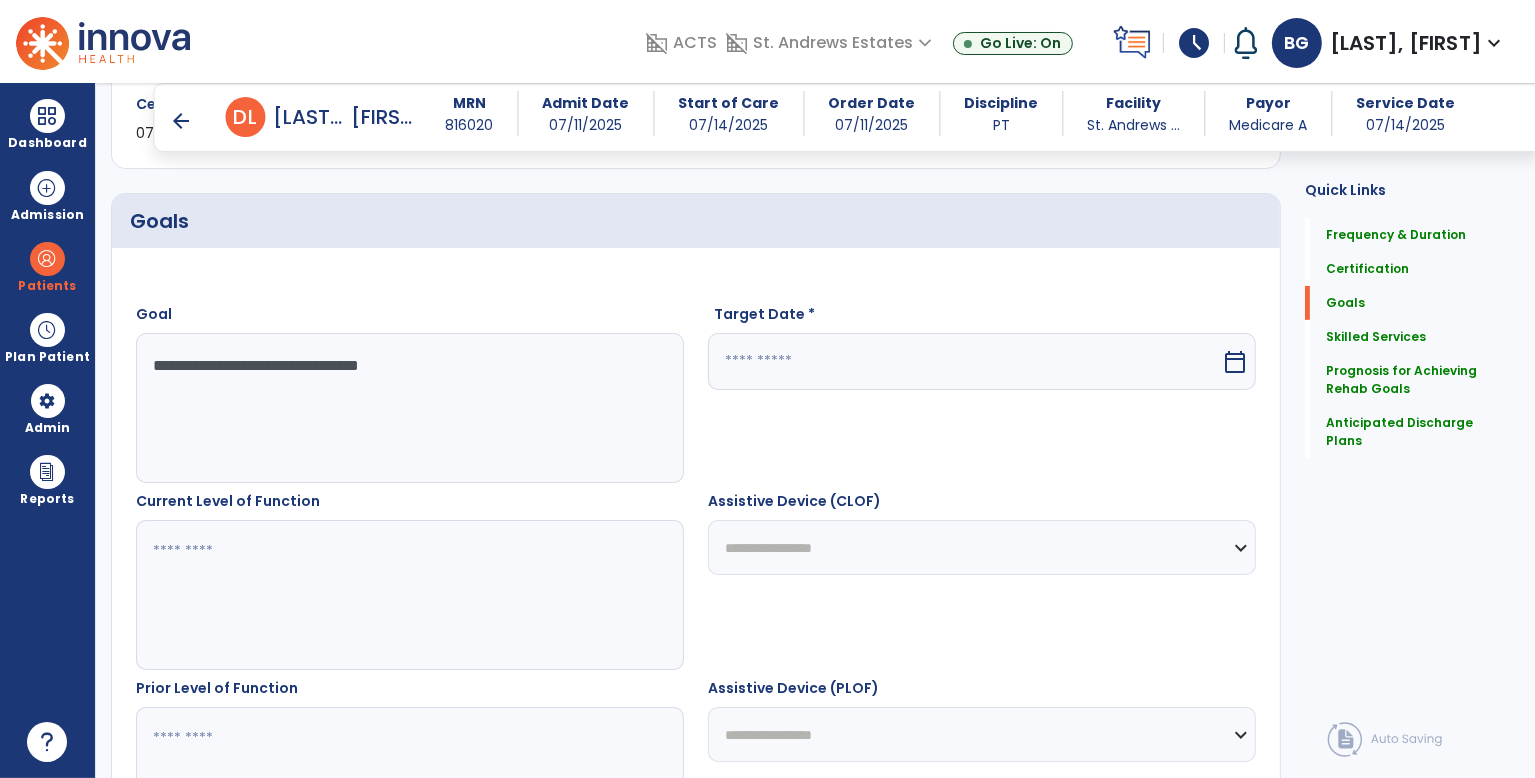 click at bounding box center (409, 595) 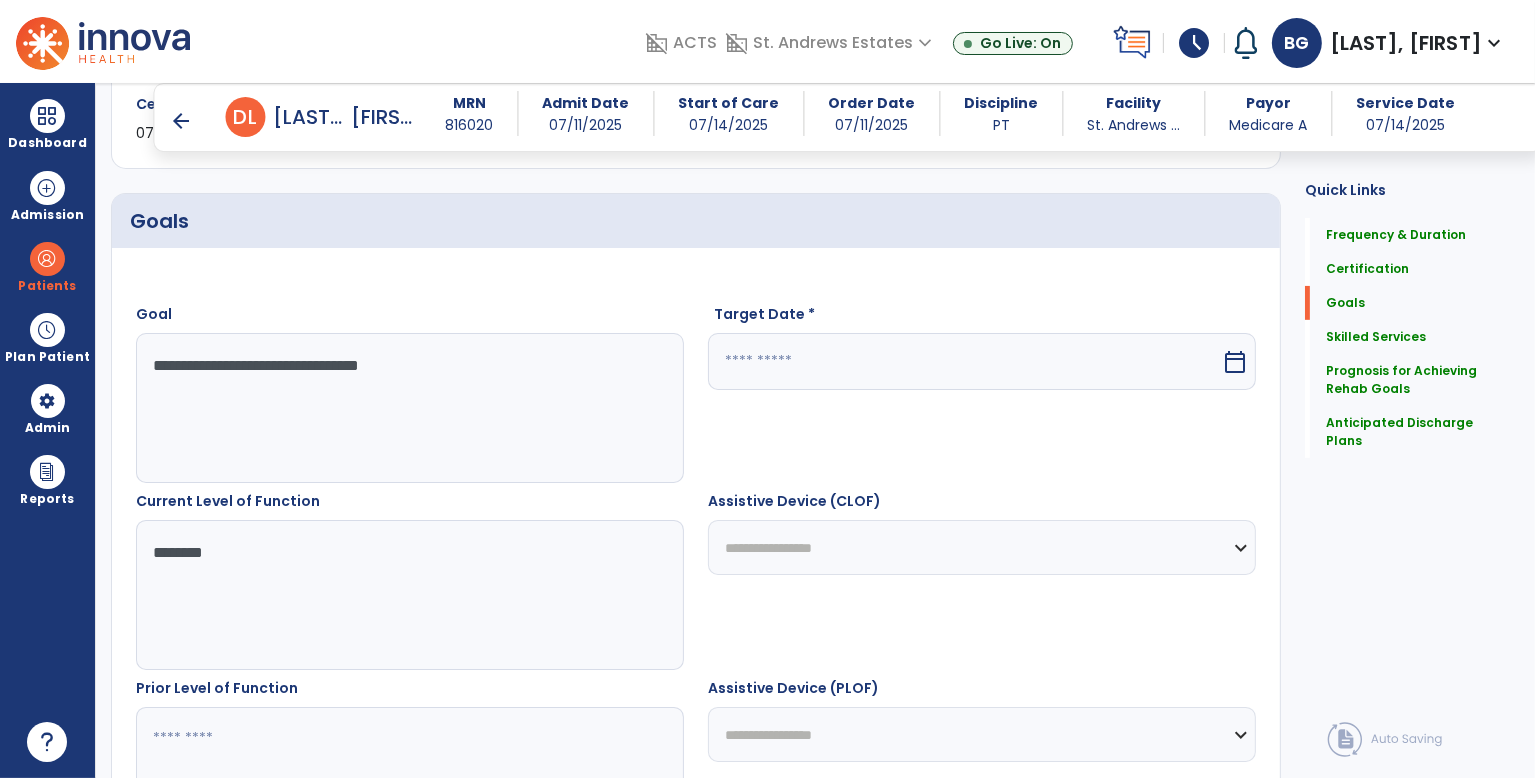 scroll, scrollTop: 923, scrollLeft: 0, axis: vertical 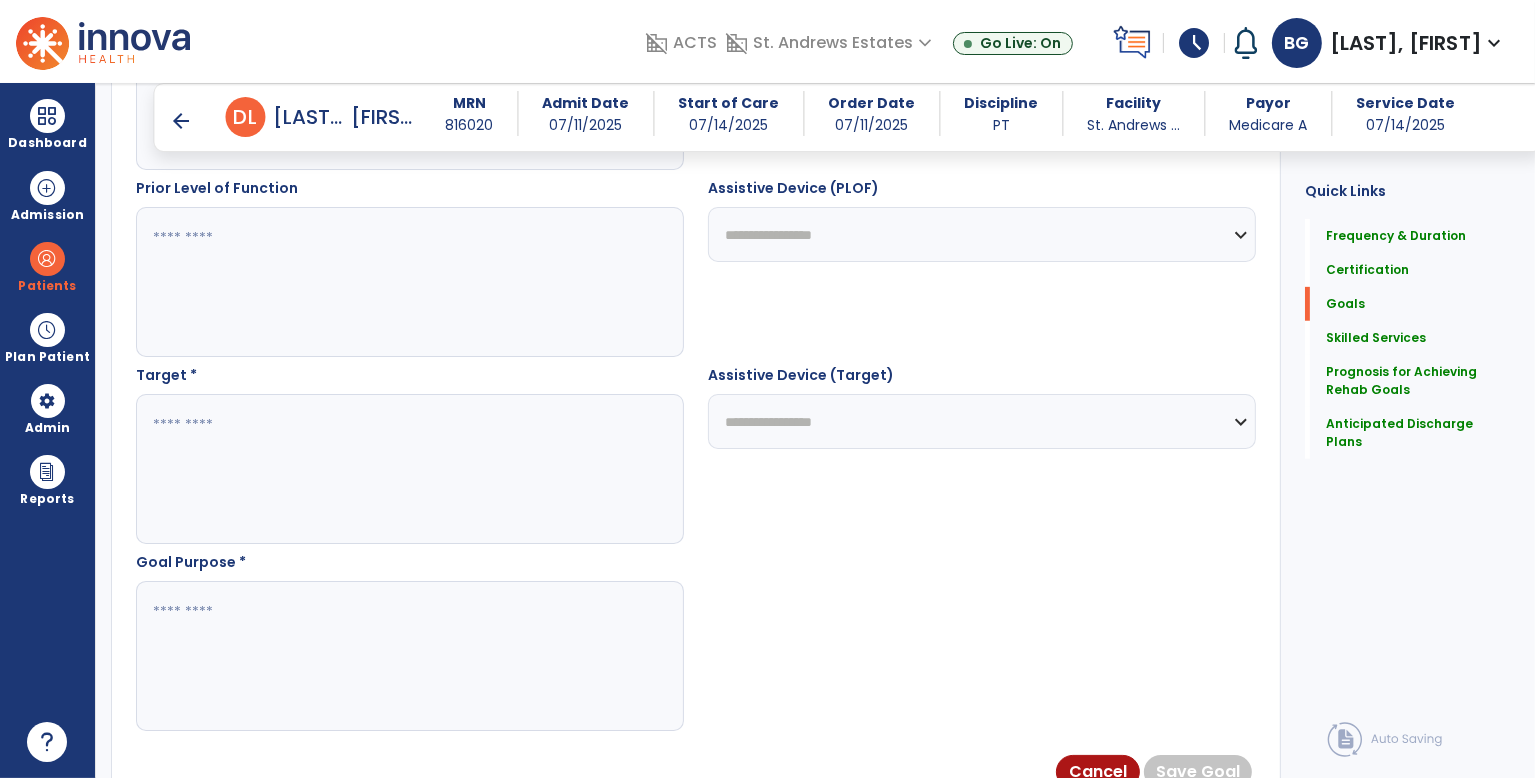 type on "*******" 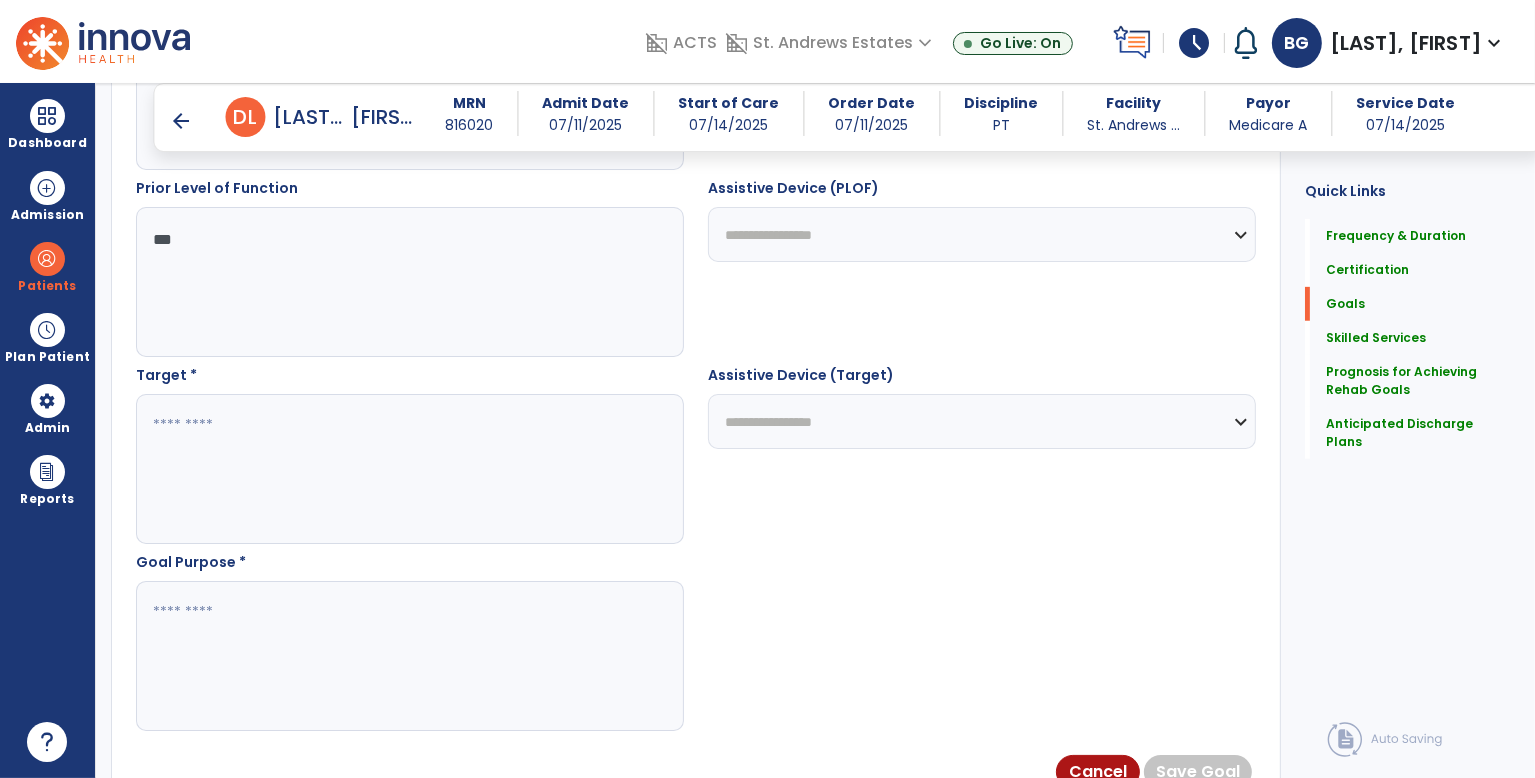 type on "**" 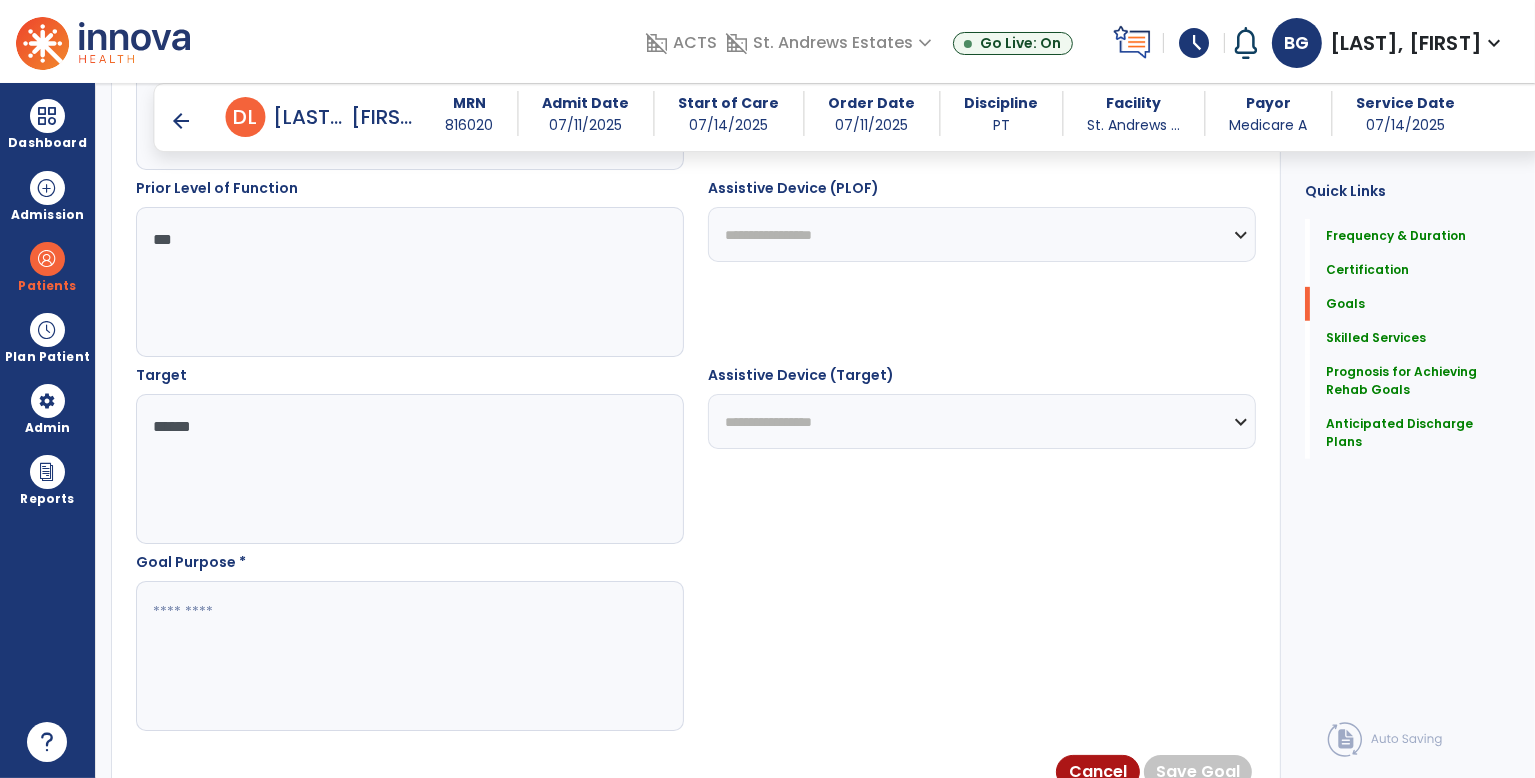 type on "*****" 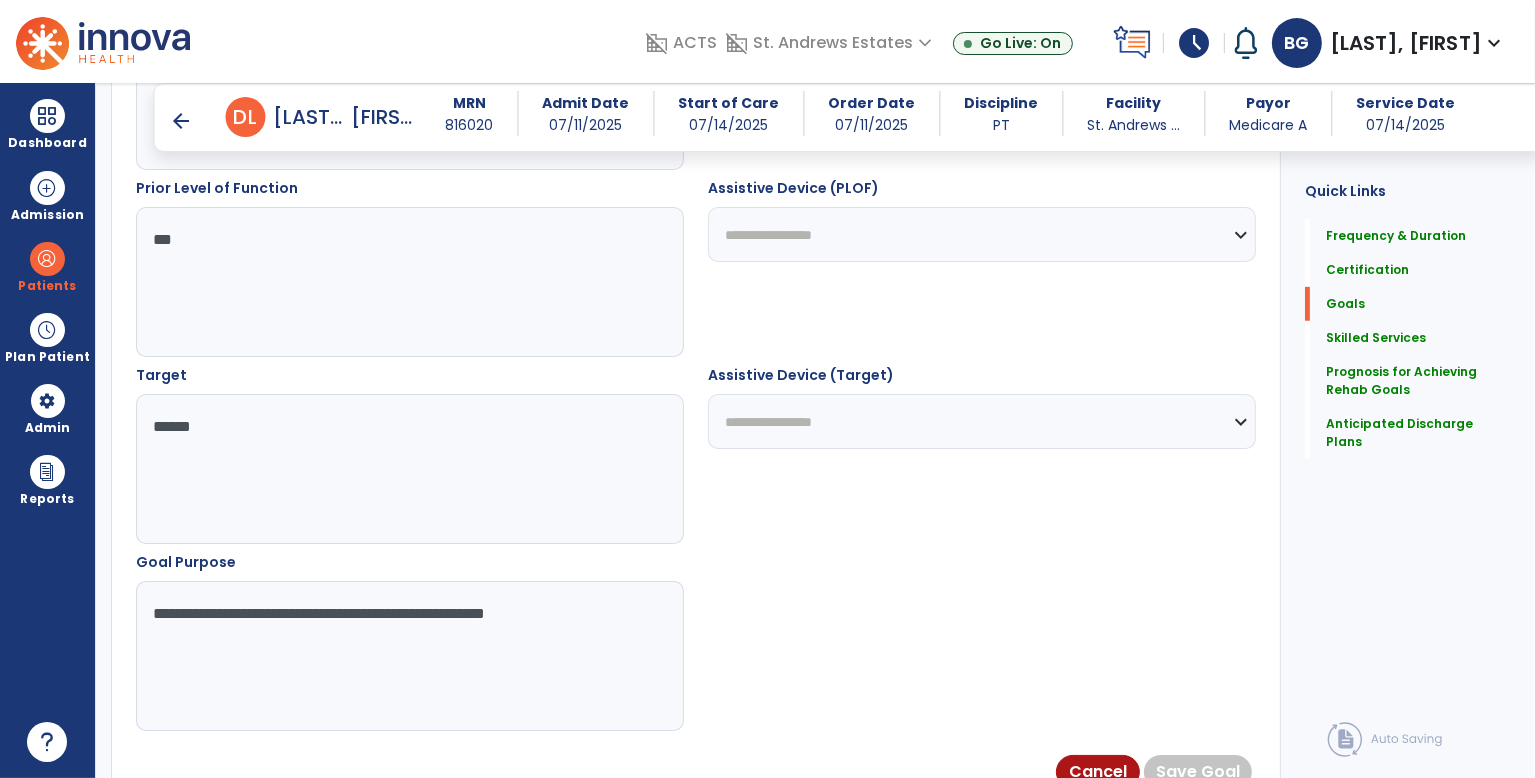 scroll, scrollTop: 423, scrollLeft: 0, axis: vertical 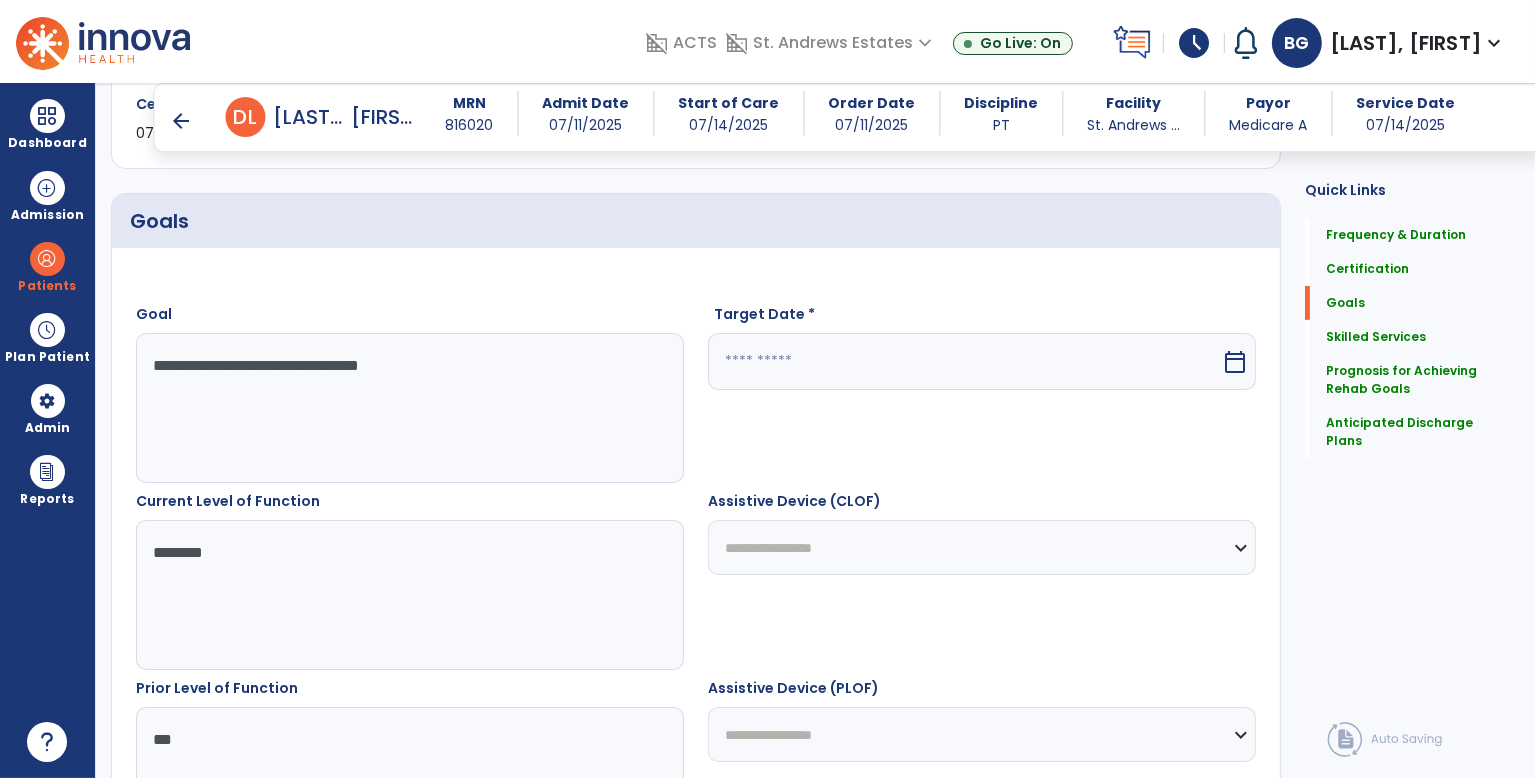 type on "**********" 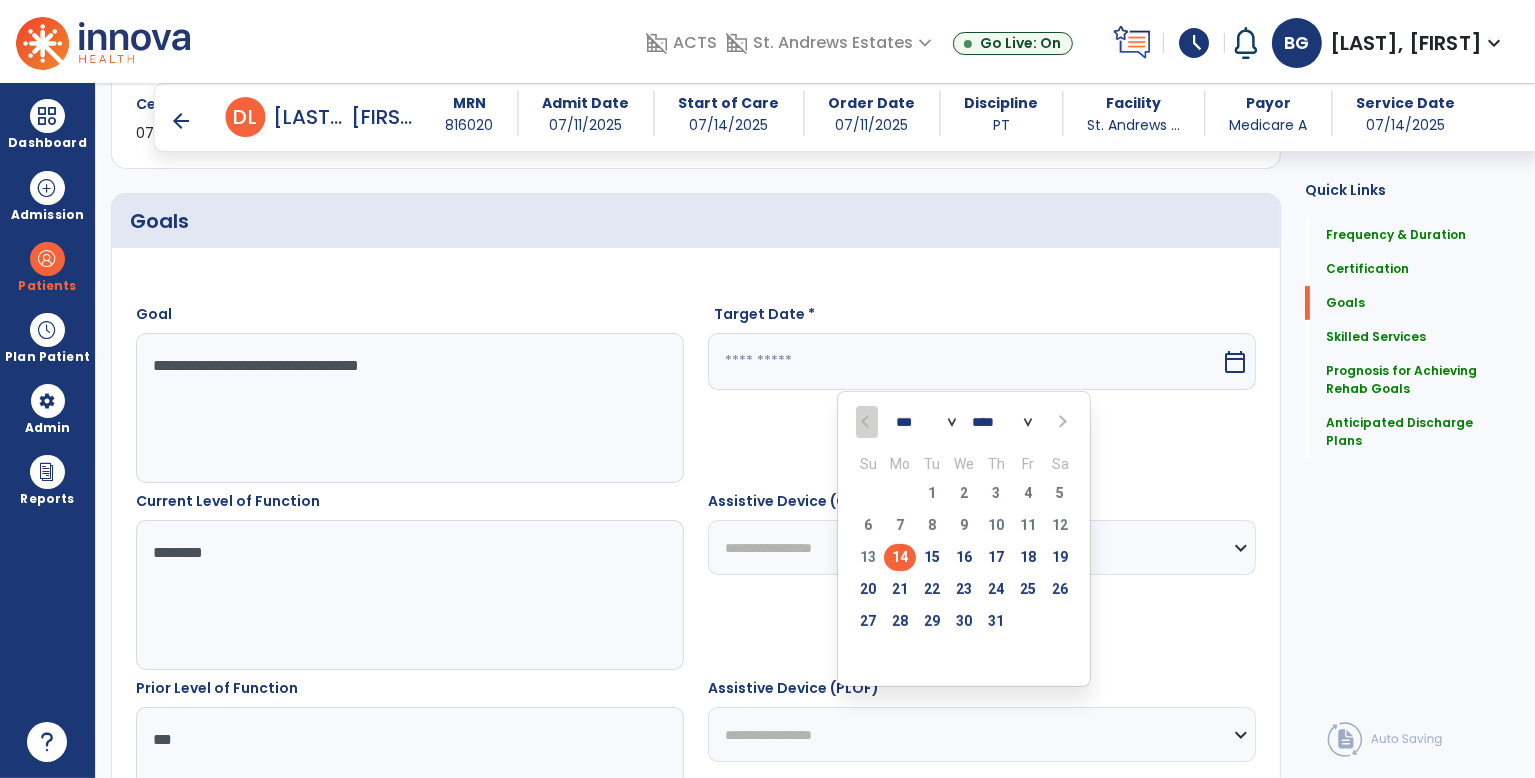 click at bounding box center (1060, 422) 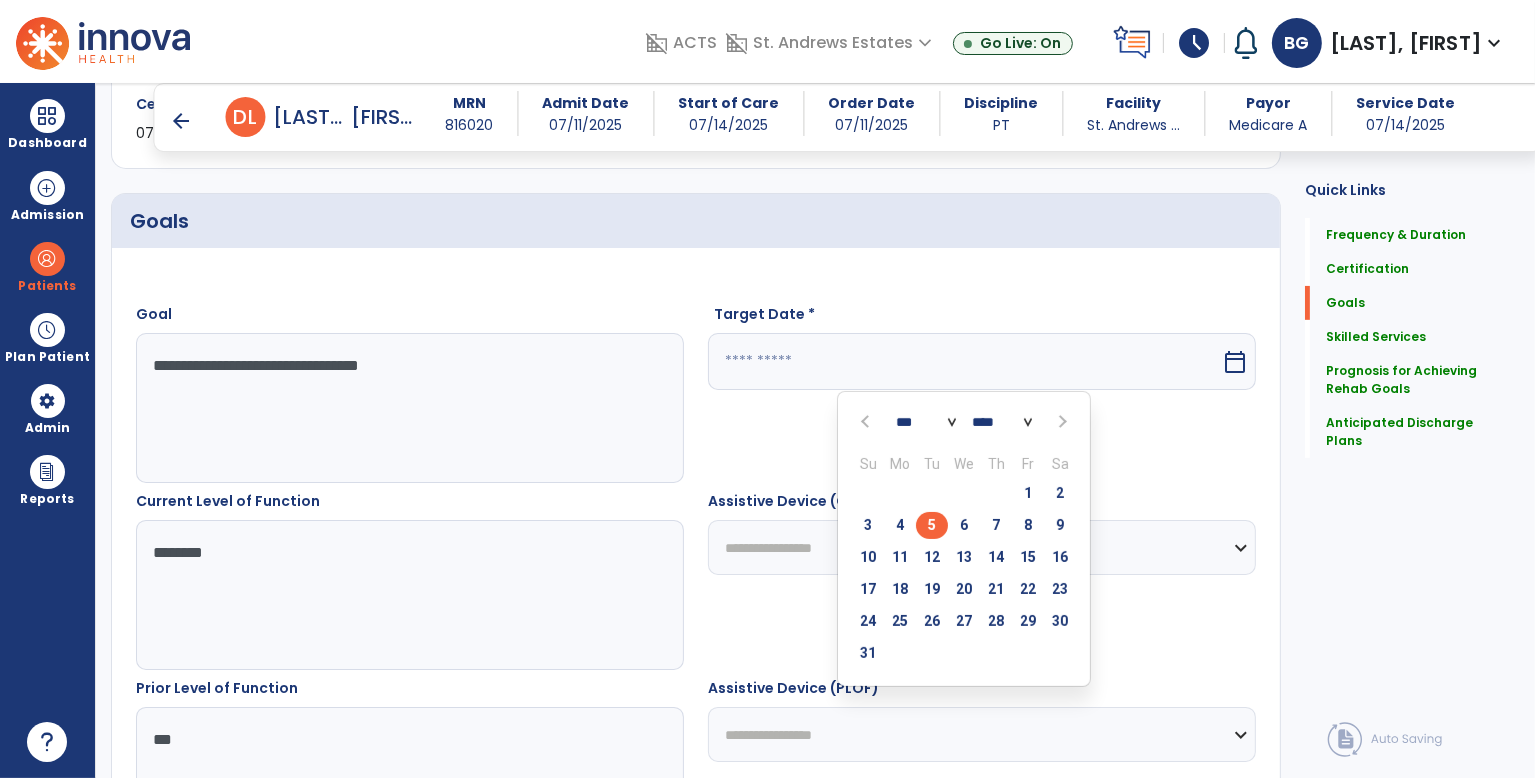 click on "5" at bounding box center (932, 525) 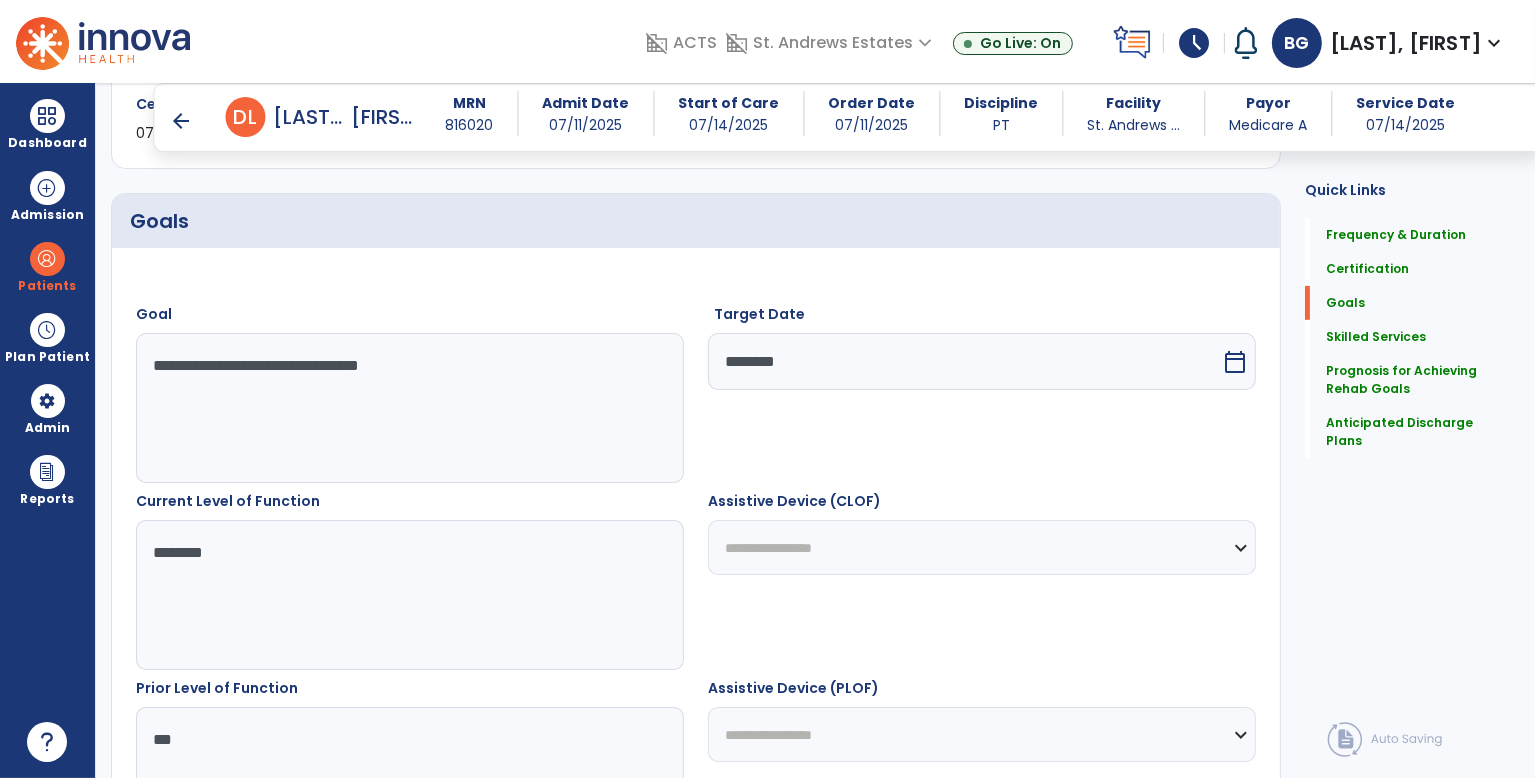 click on "**********" at bounding box center [982, 547] 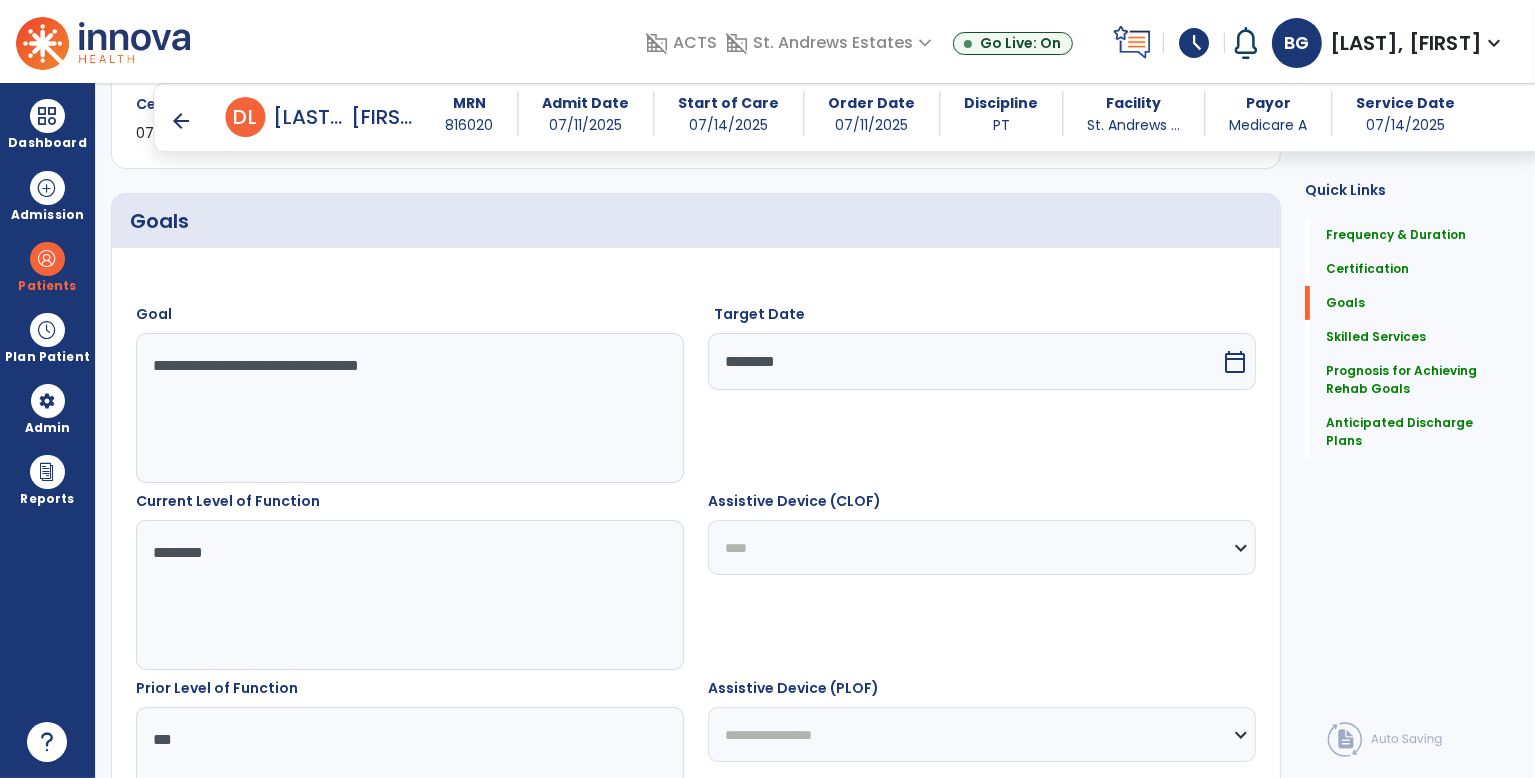 click on "**********" at bounding box center (982, 547) 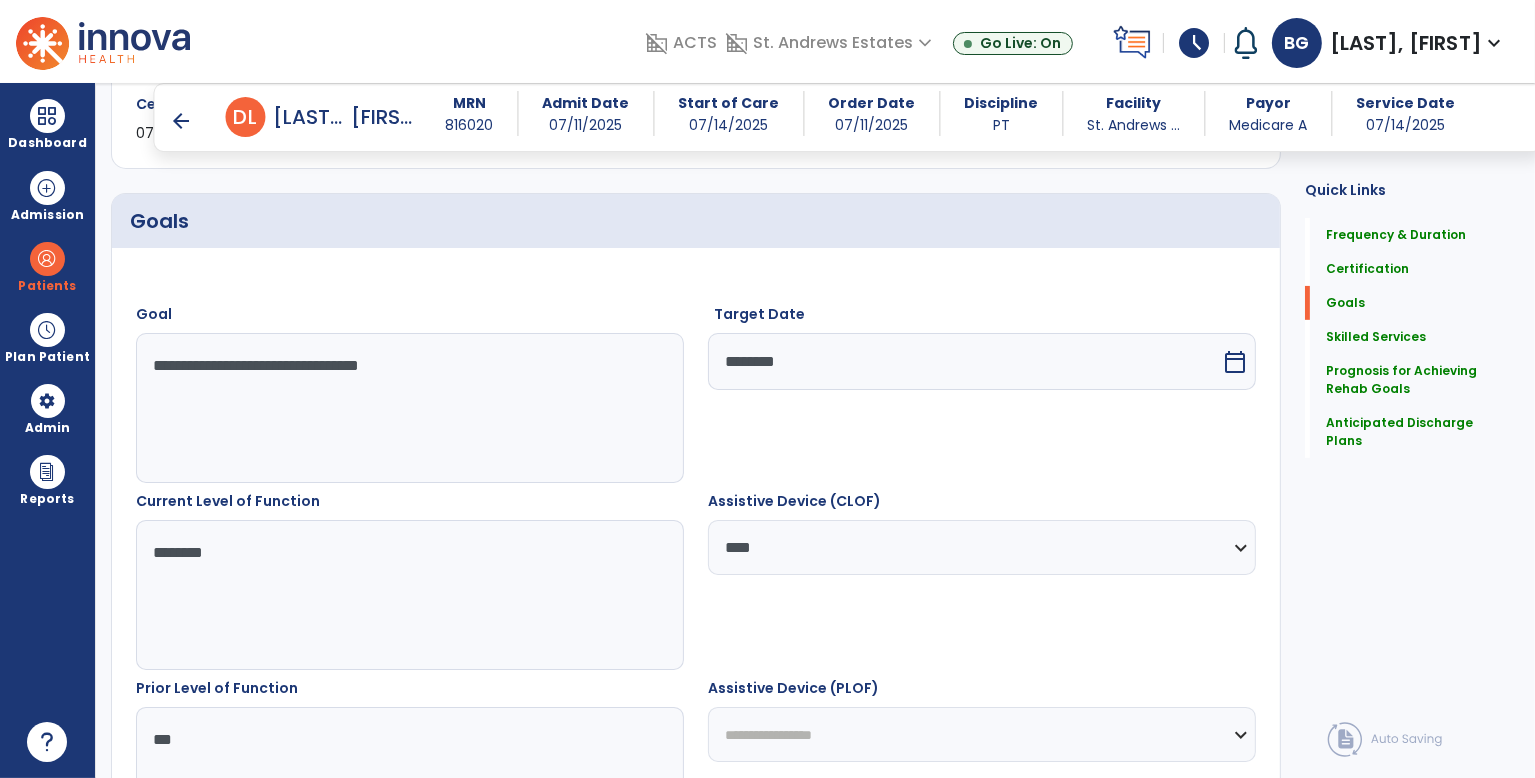 scroll, scrollTop: 923, scrollLeft: 0, axis: vertical 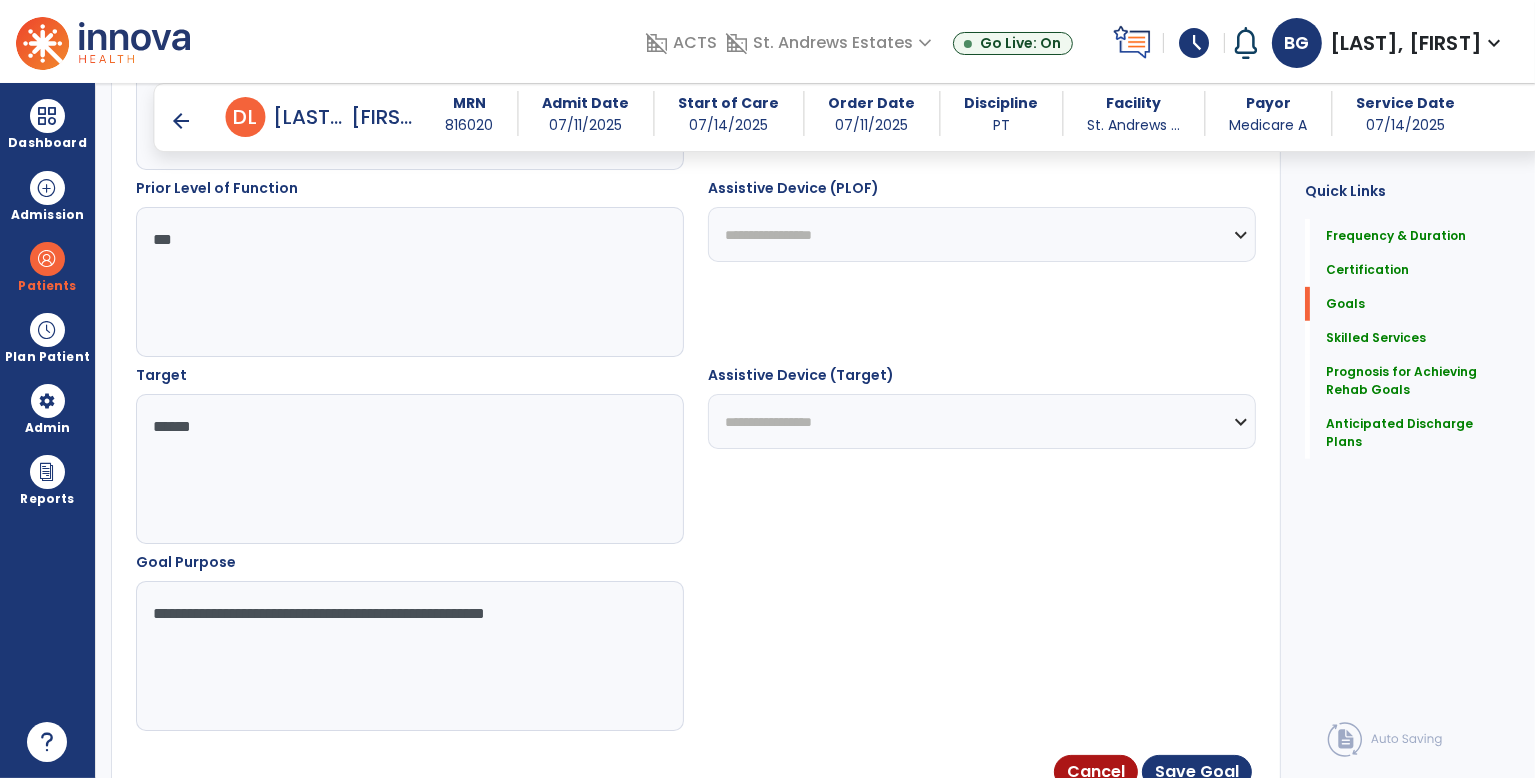 click on "**********" at bounding box center (982, 234) 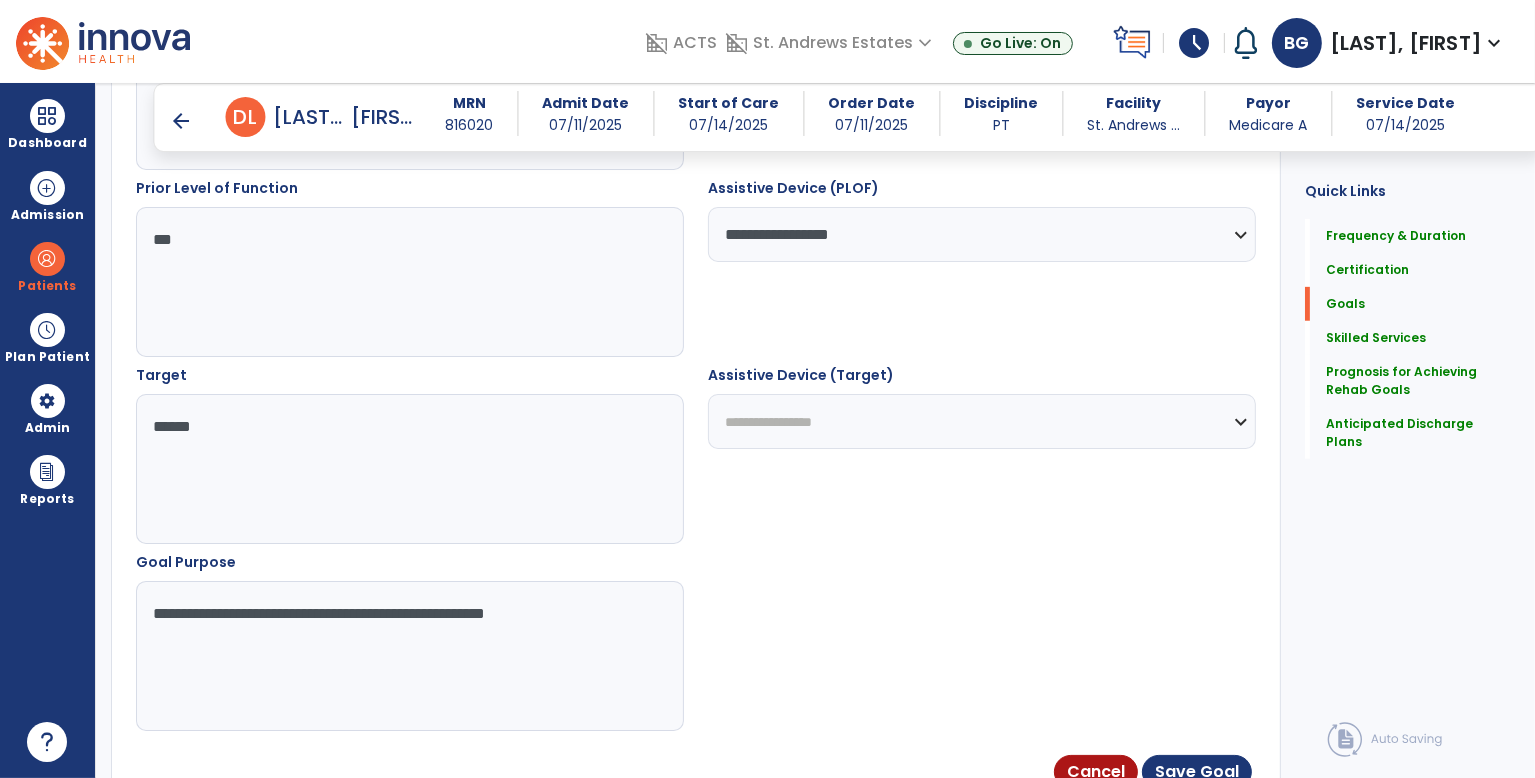 click on "**********" at bounding box center (982, 421) 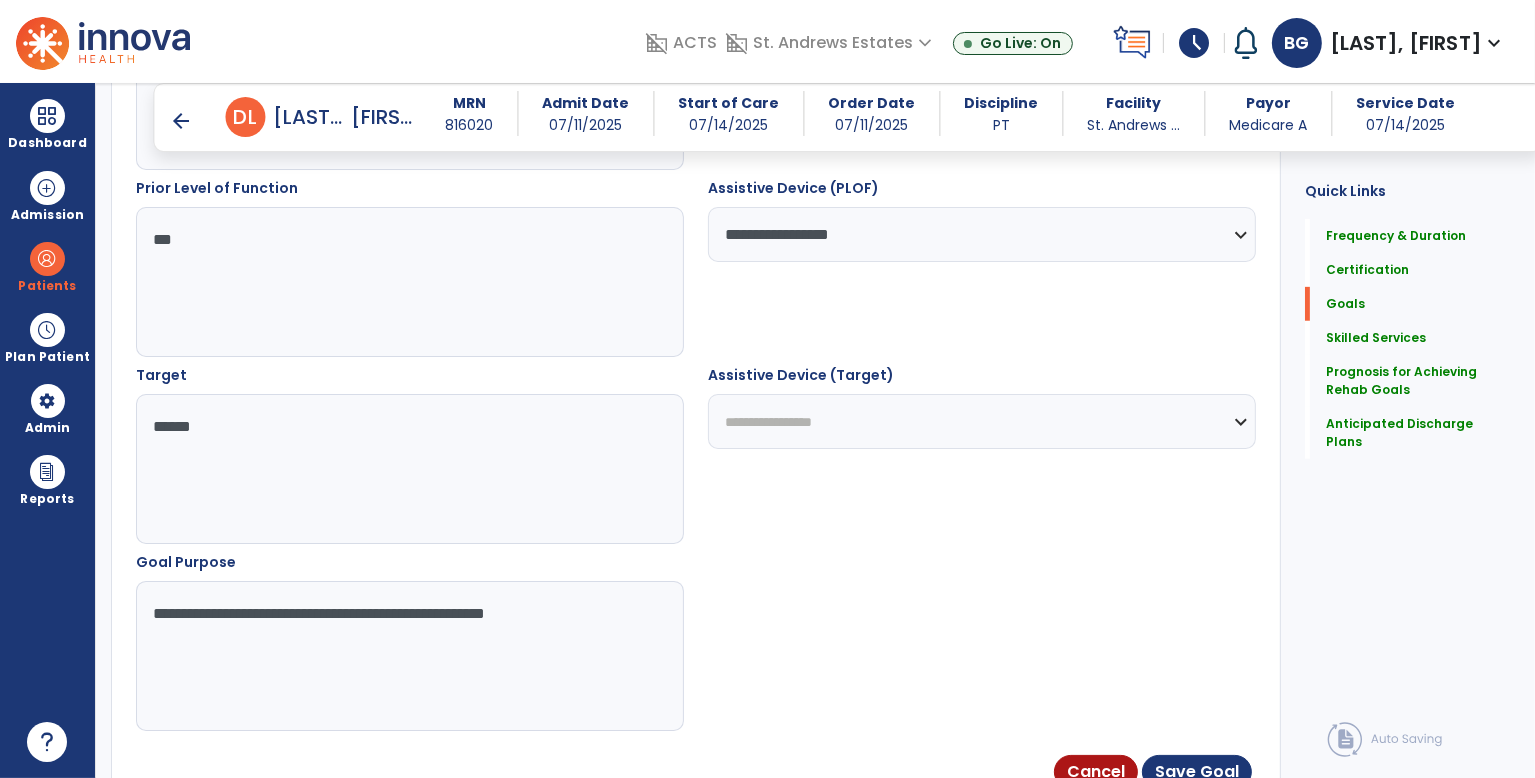 select on "**********" 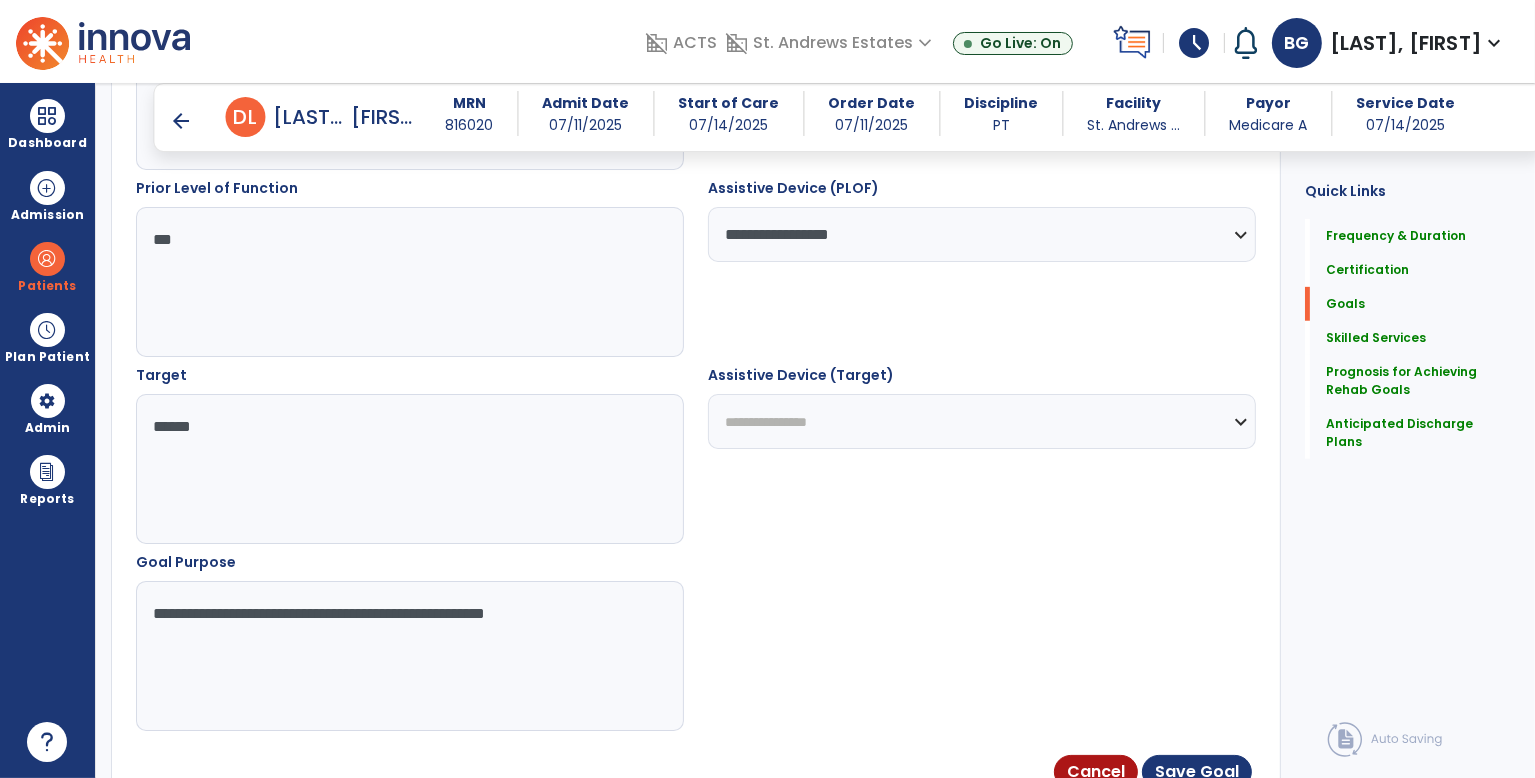 click on "**********" at bounding box center [982, 421] 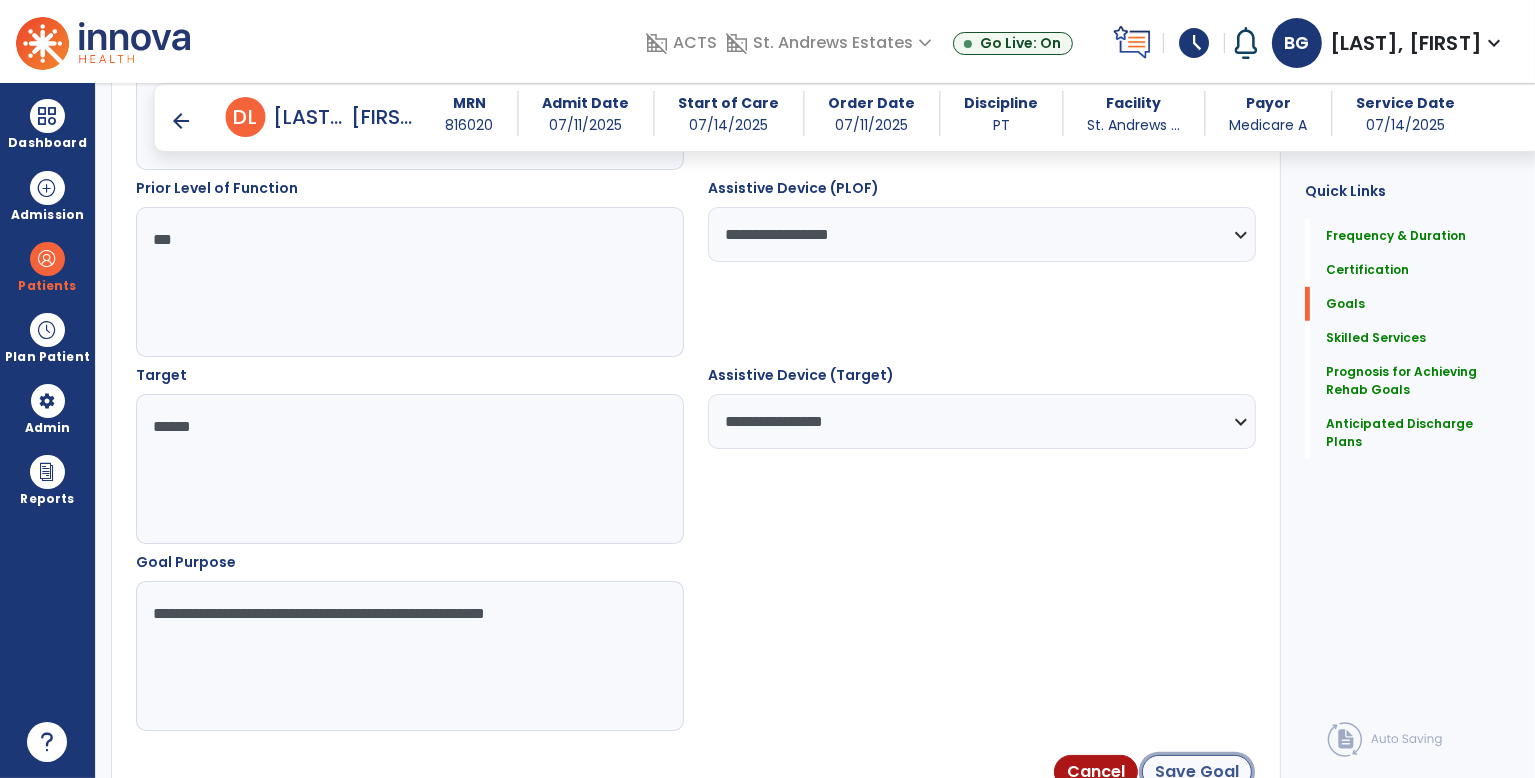 click on "Save Goal" at bounding box center (1197, 772) 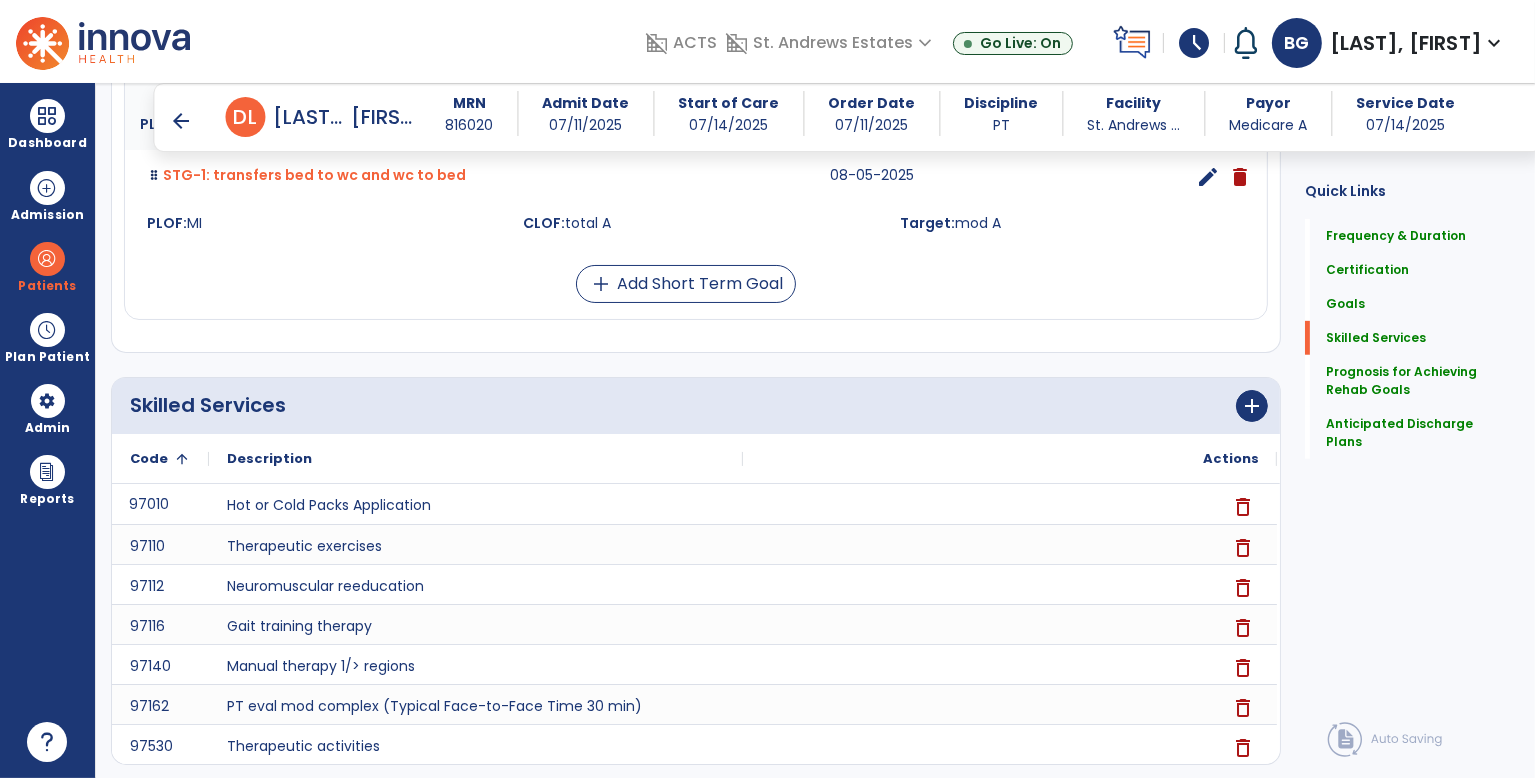 scroll, scrollTop: 425, scrollLeft: 0, axis: vertical 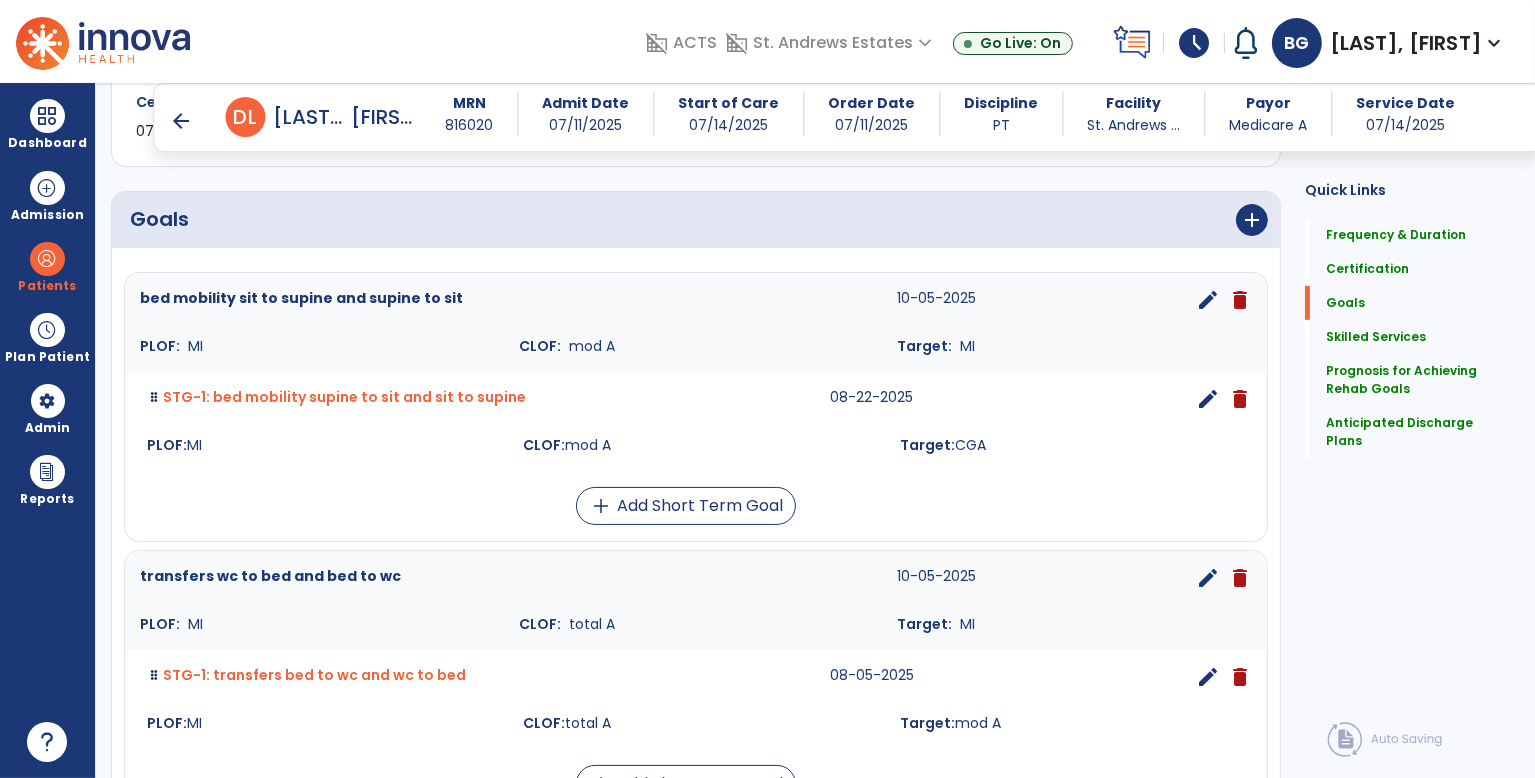click on "edit" at bounding box center [1208, 578] 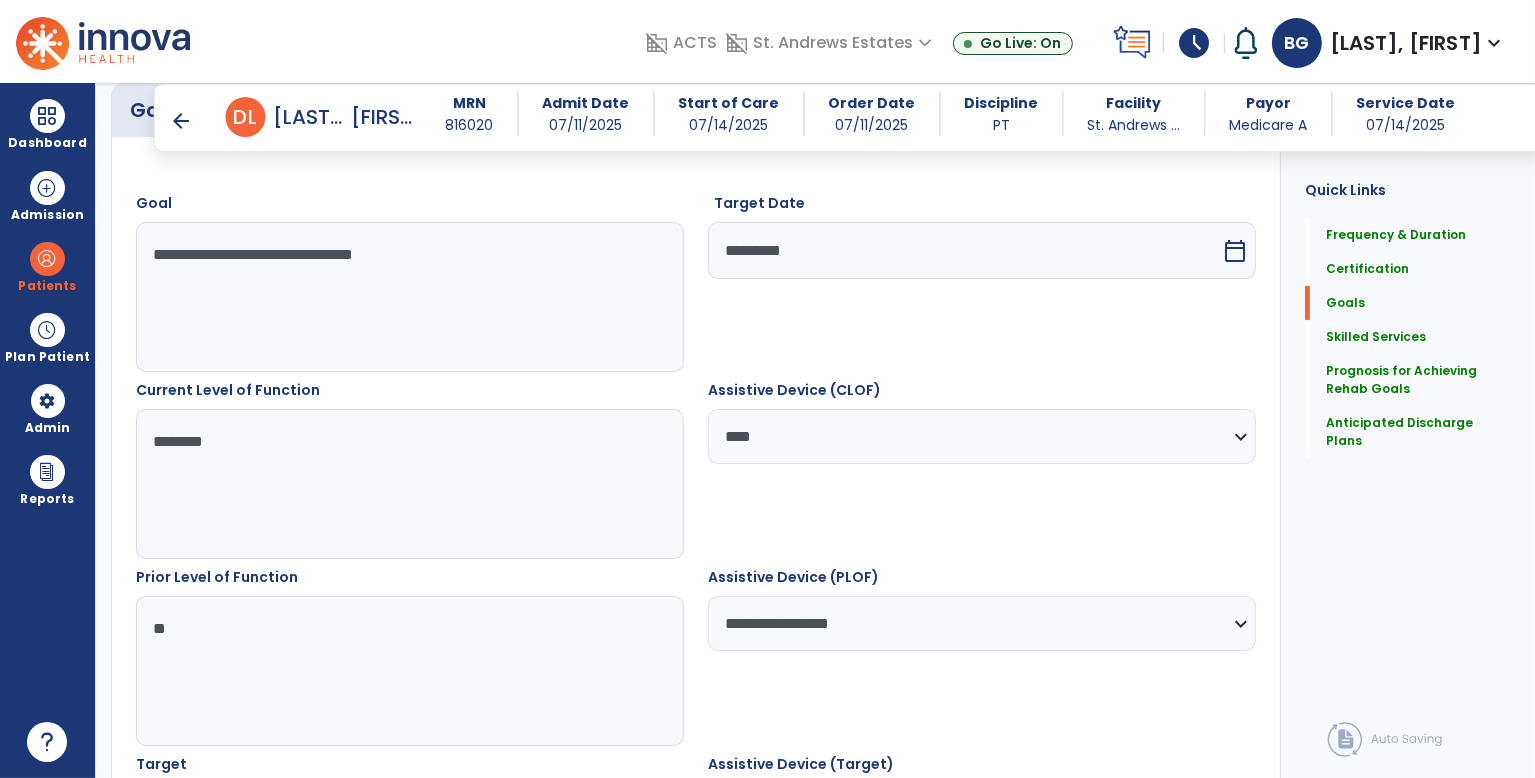 scroll, scrollTop: 1034, scrollLeft: 0, axis: vertical 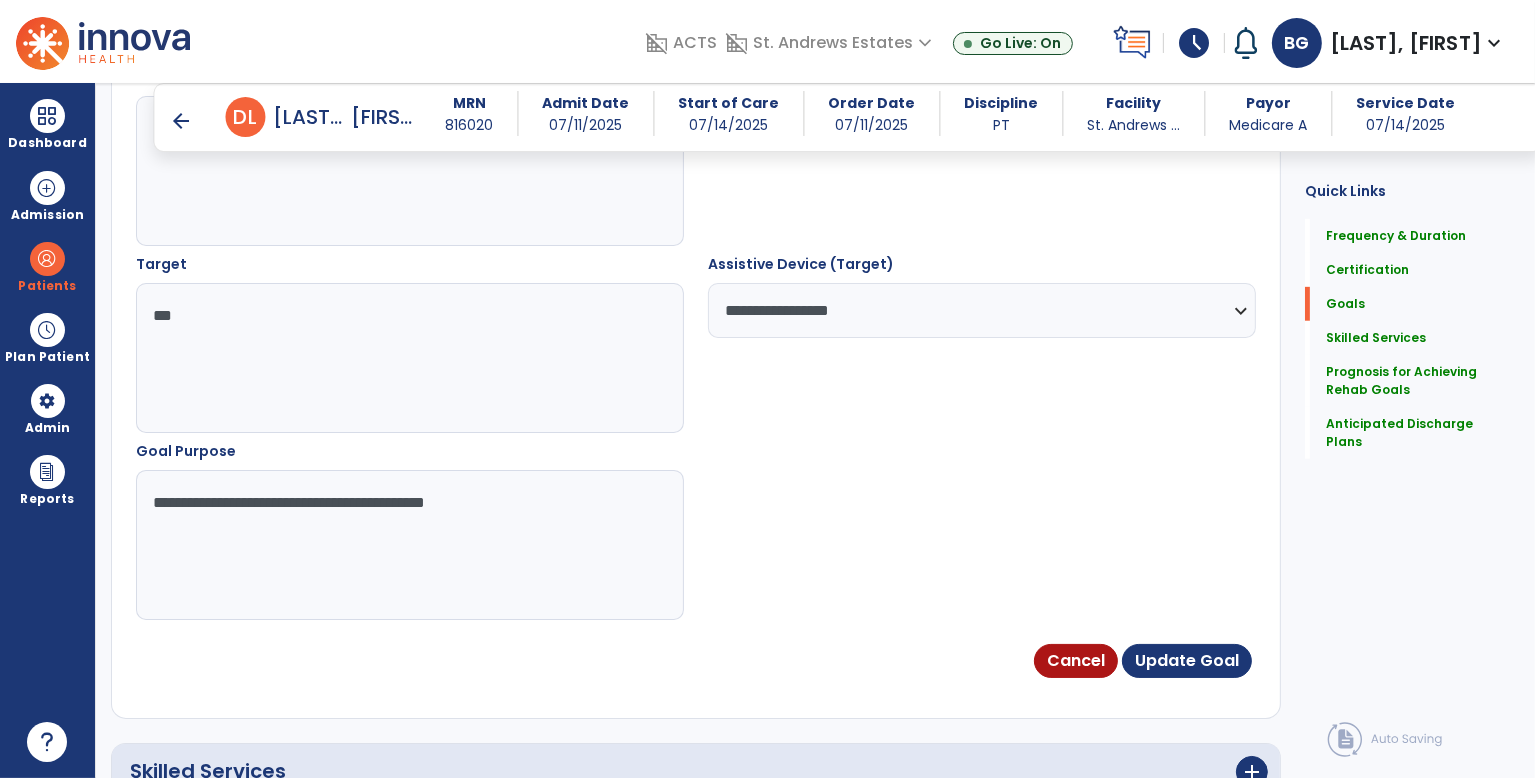 click on "**********" at bounding box center [982, 310] 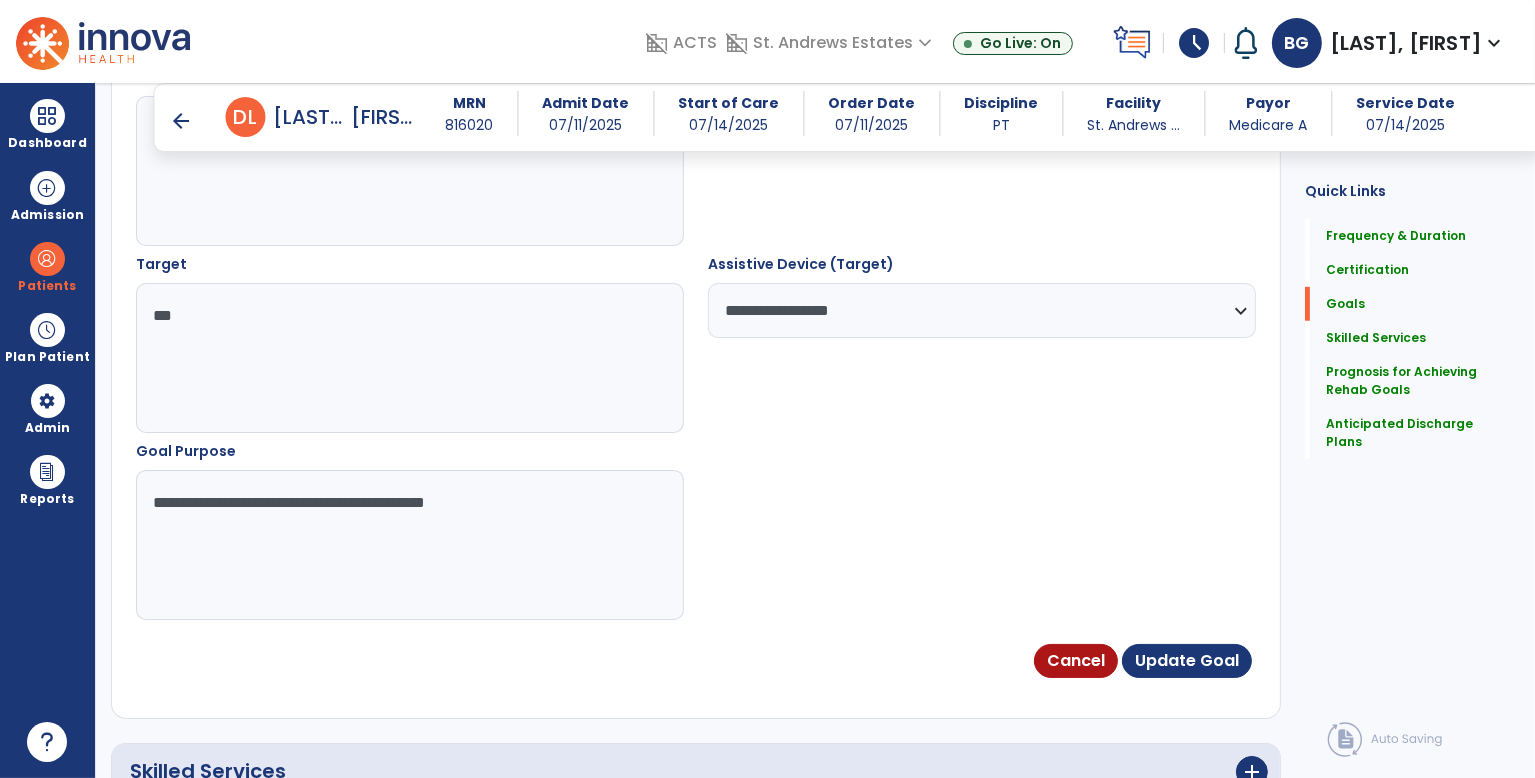 select on "**********" 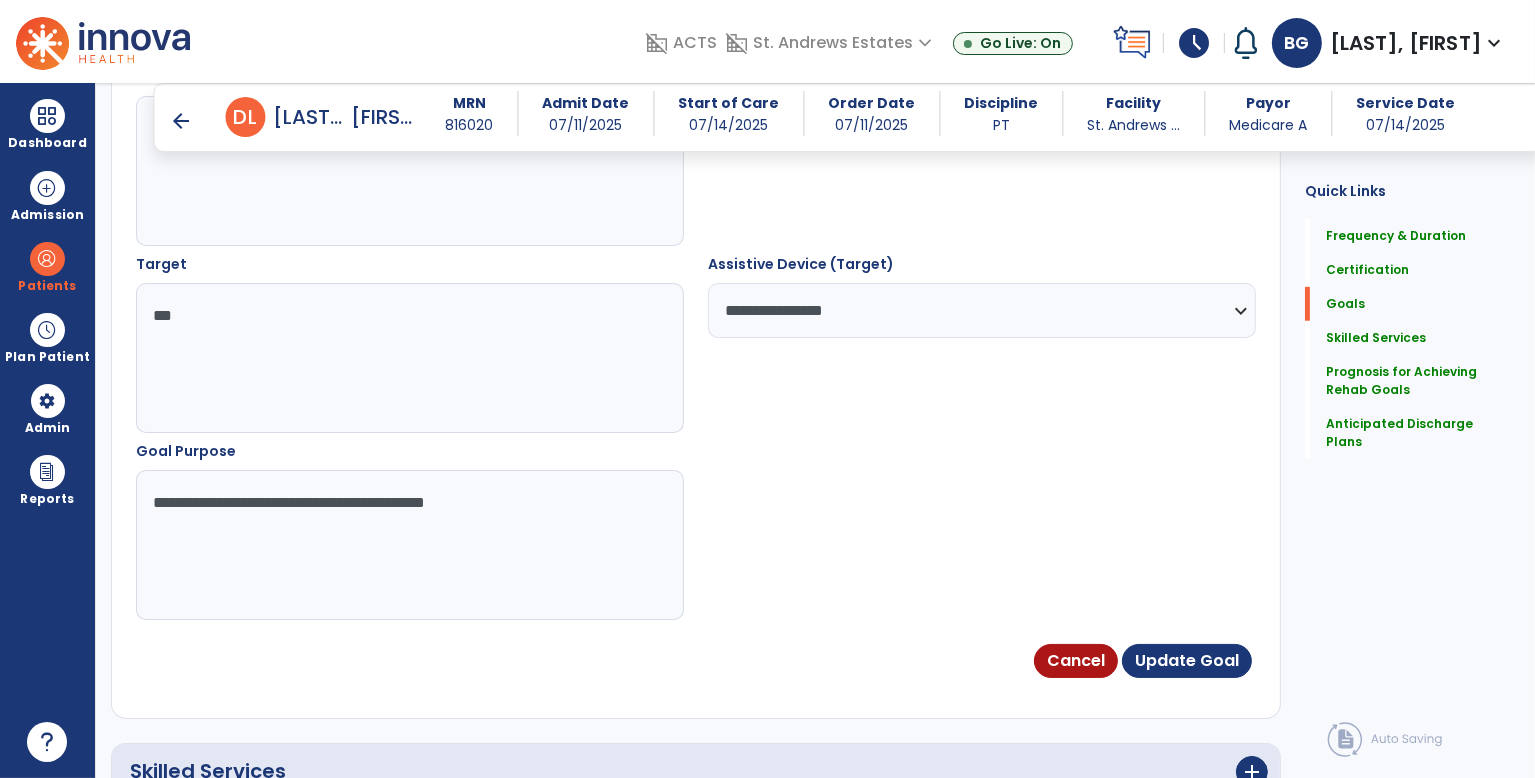 click on "**********" at bounding box center [982, 310] 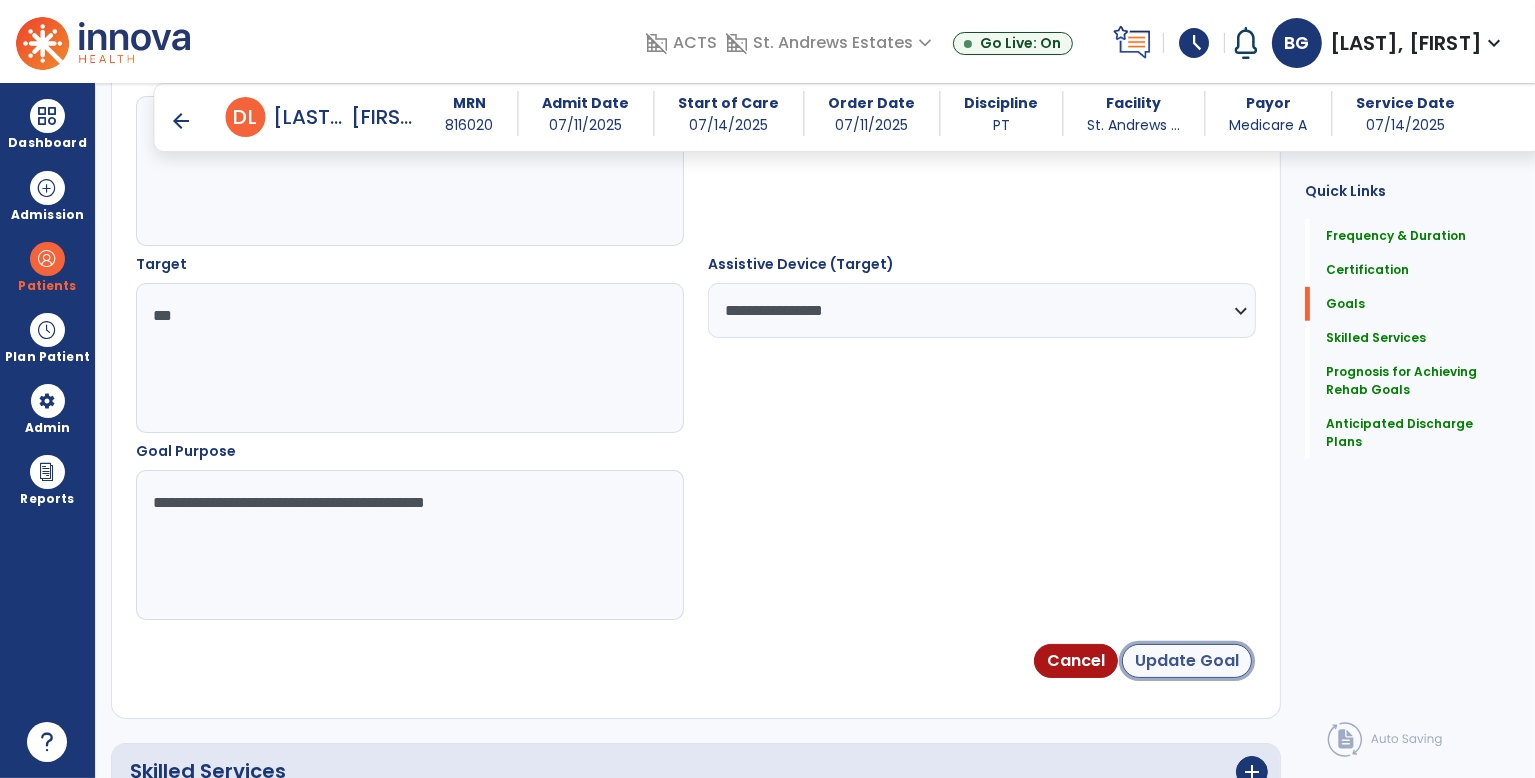 click on "Update Goal" at bounding box center (1187, 661) 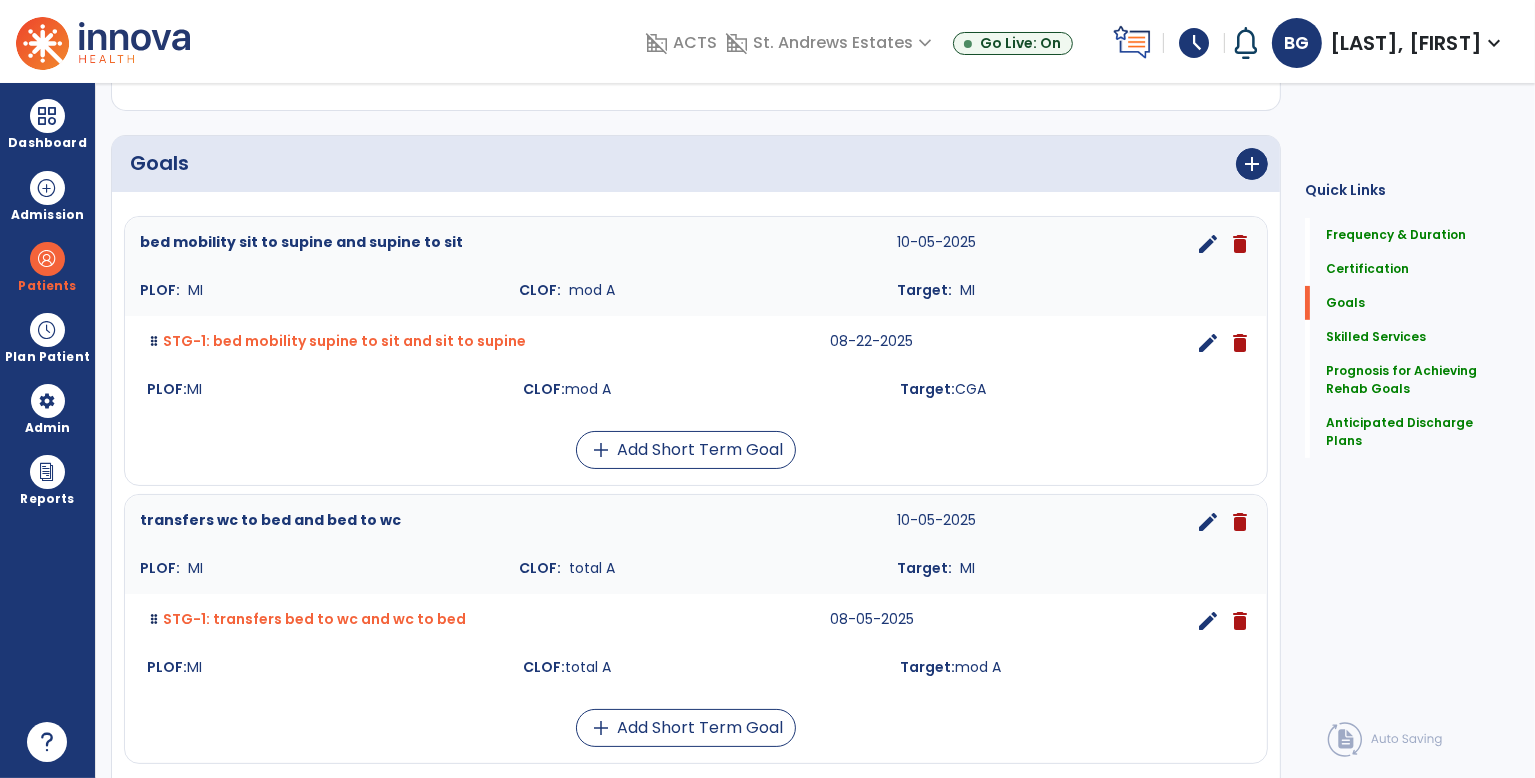 scroll, scrollTop: 0, scrollLeft: 0, axis: both 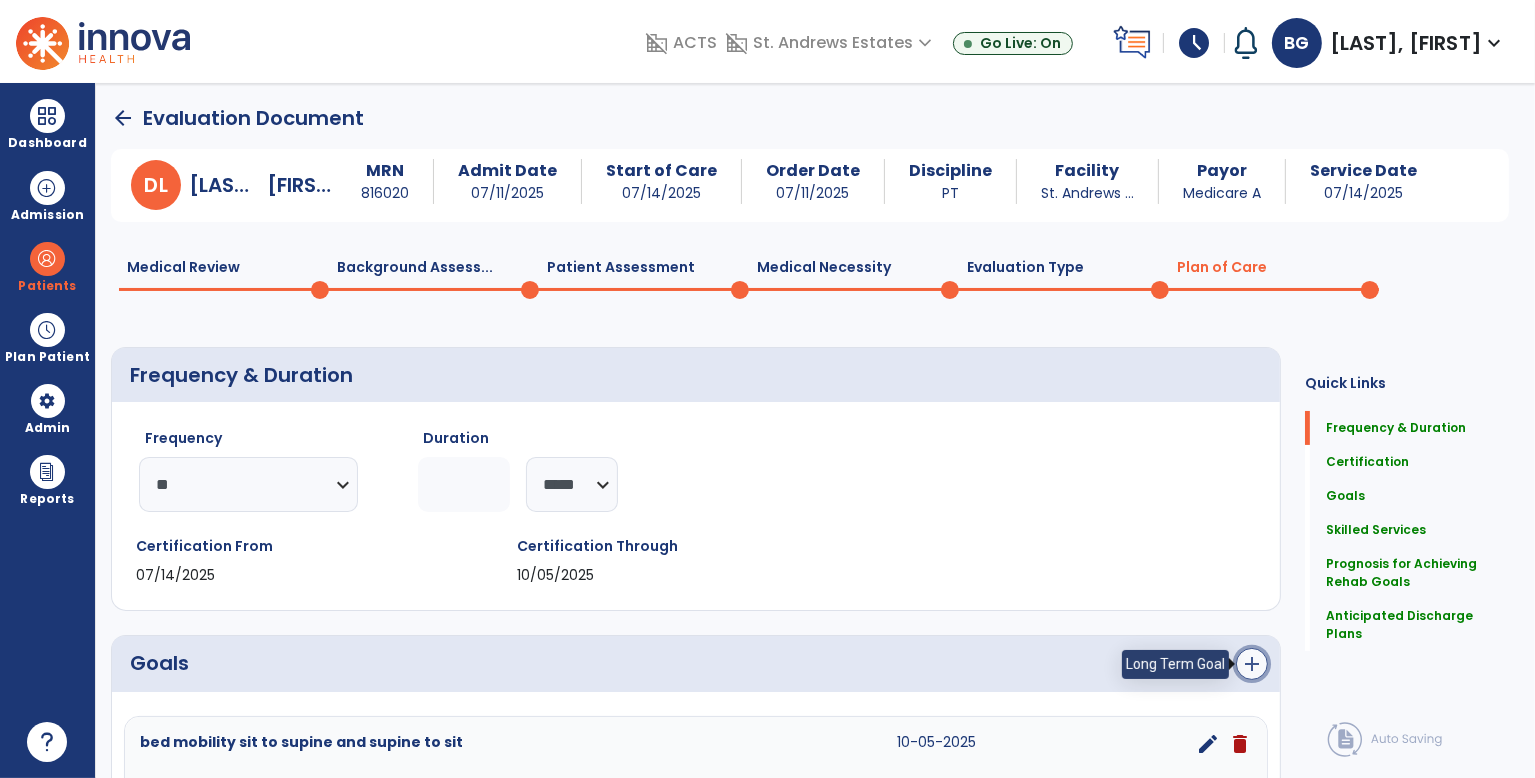 click on "add" at bounding box center (1252, 664) 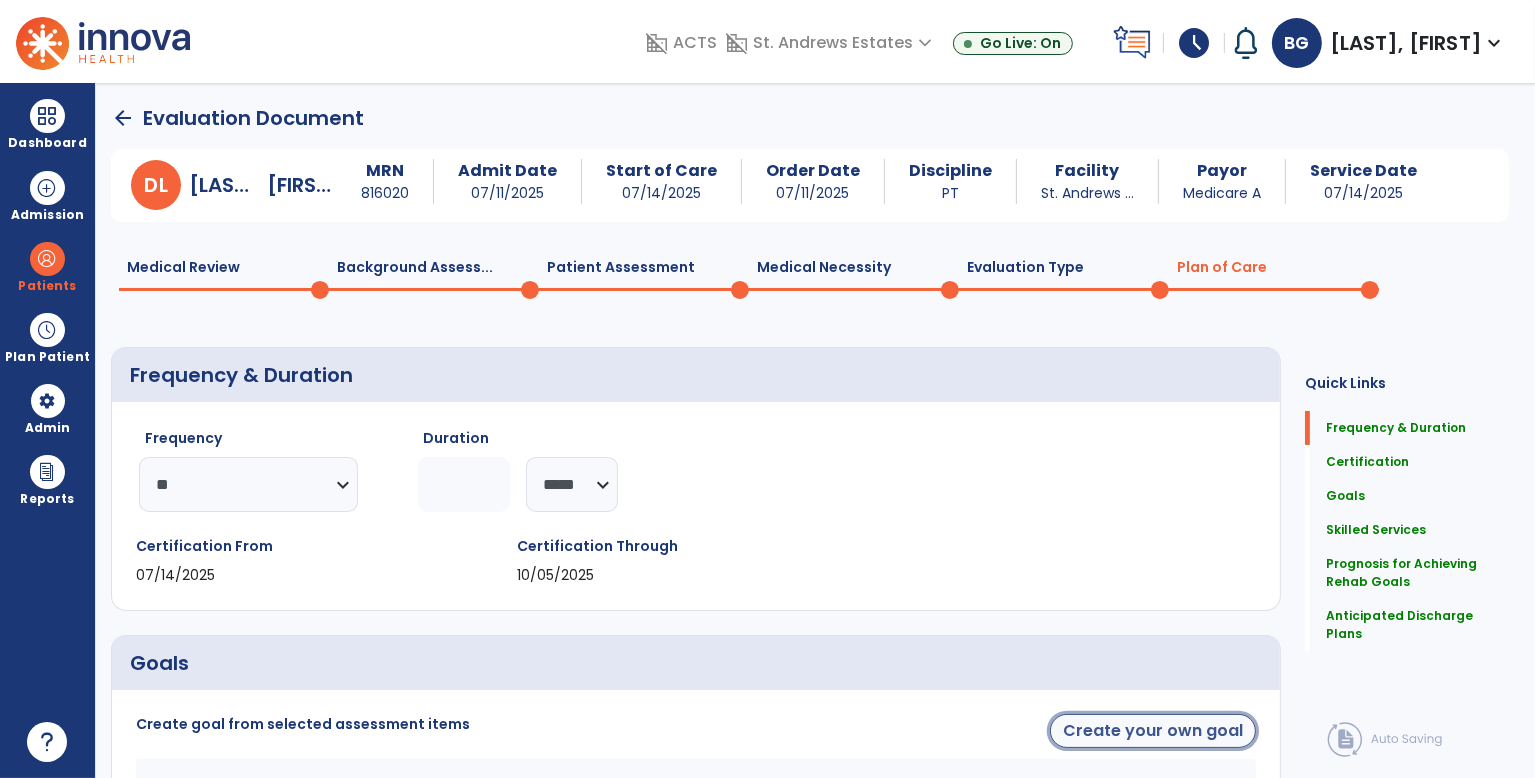 click on "Create your own goal" at bounding box center [1153, 731] 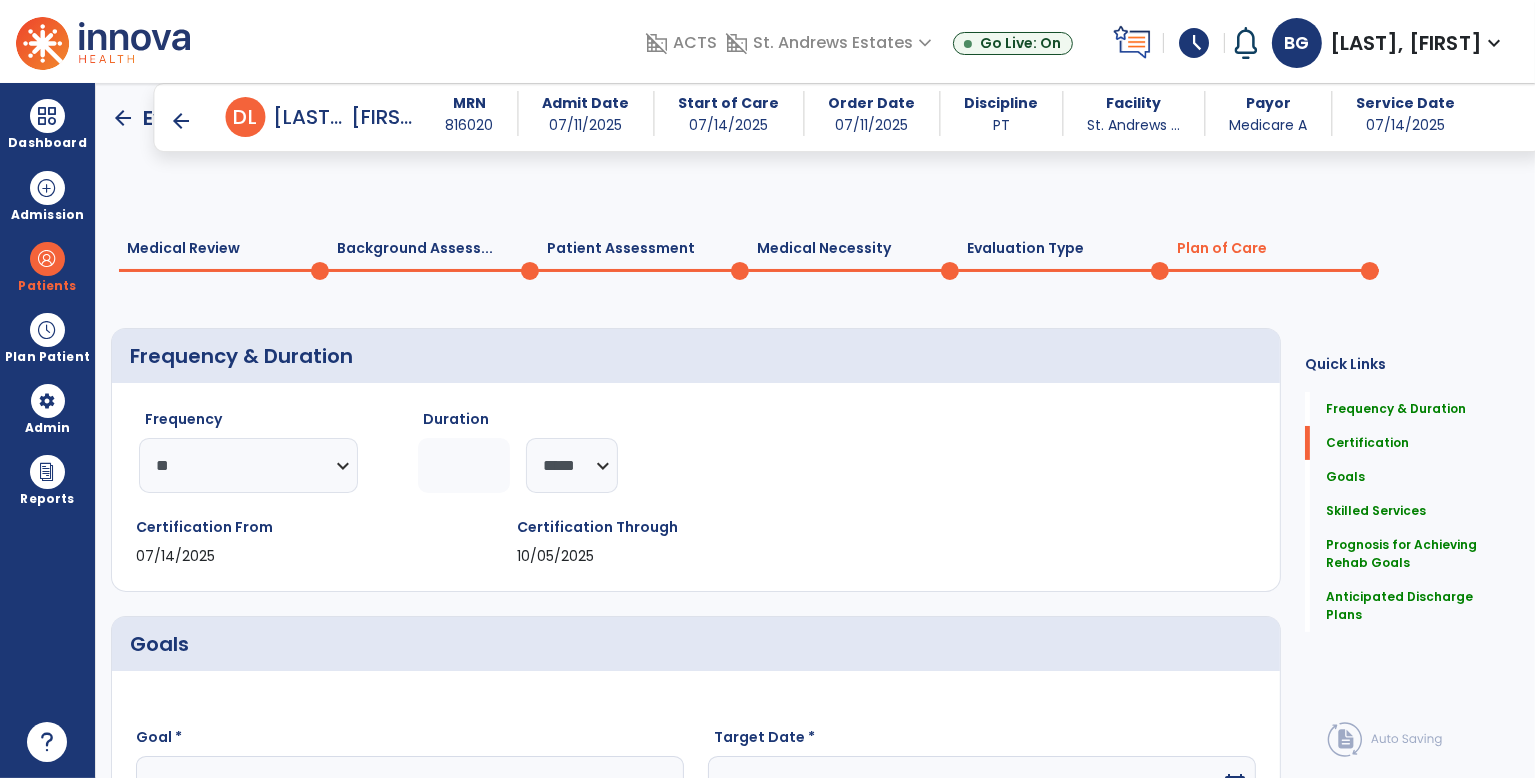 scroll, scrollTop: 500, scrollLeft: 0, axis: vertical 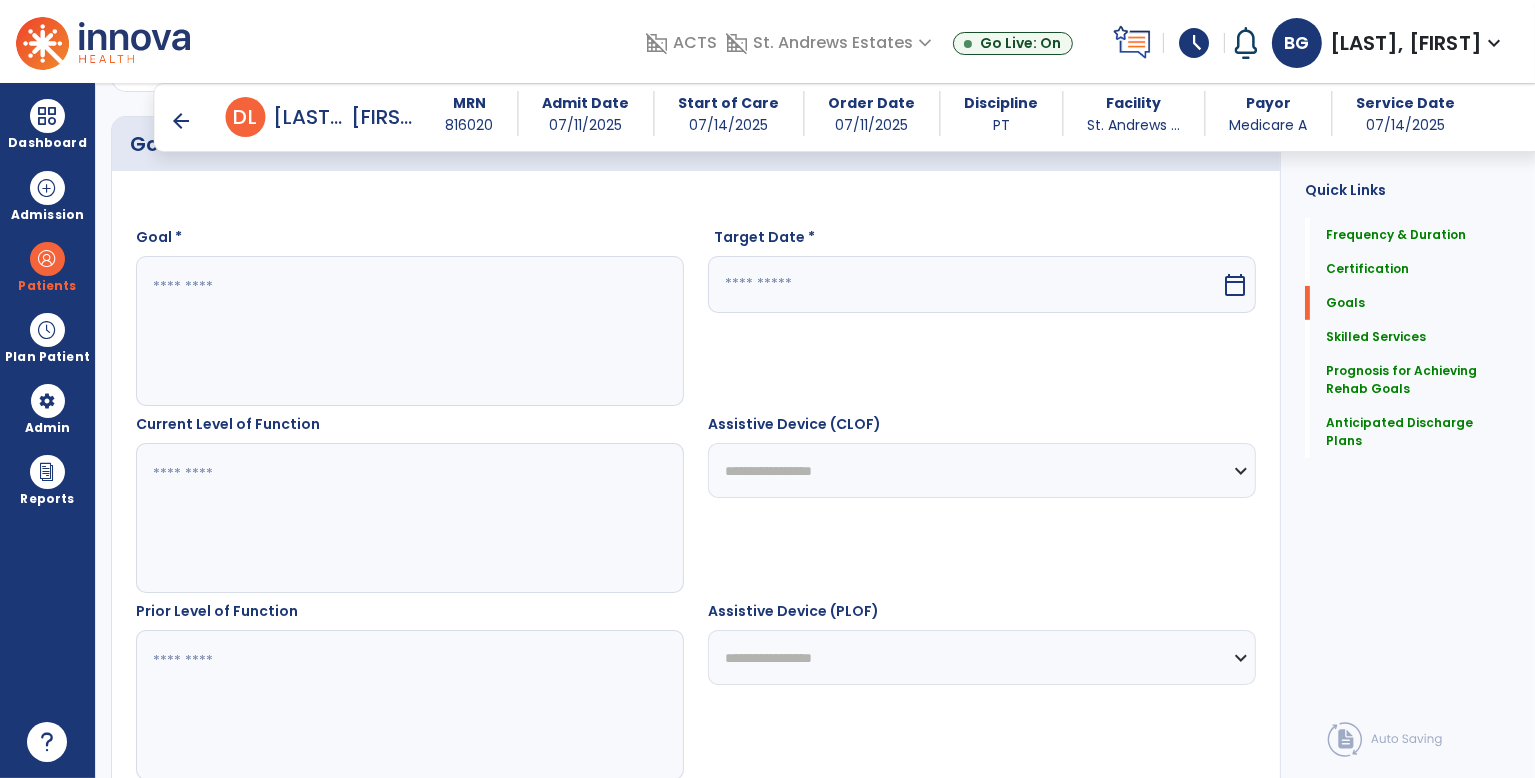 click at bounding box center (409, 331) 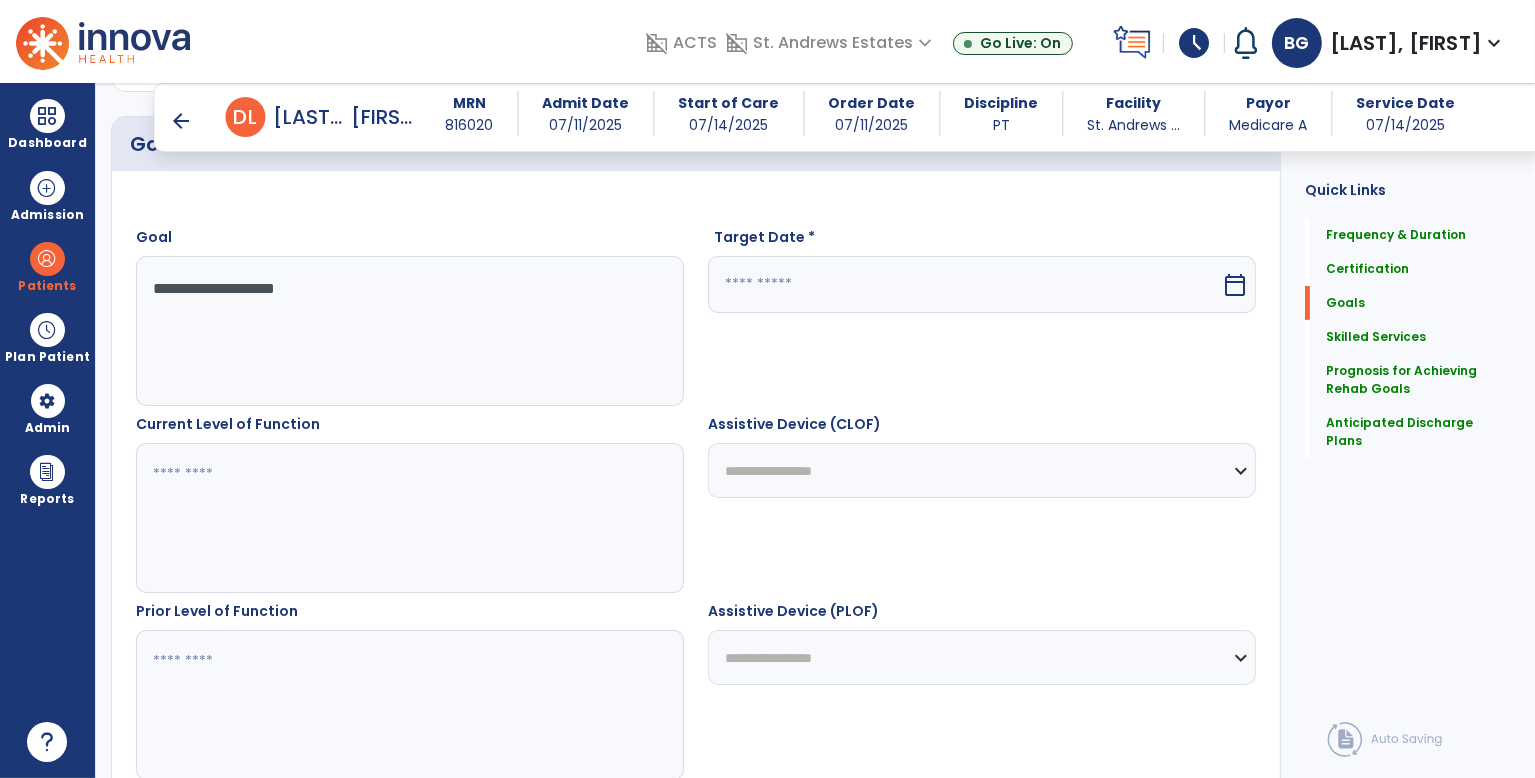 type on "**********" 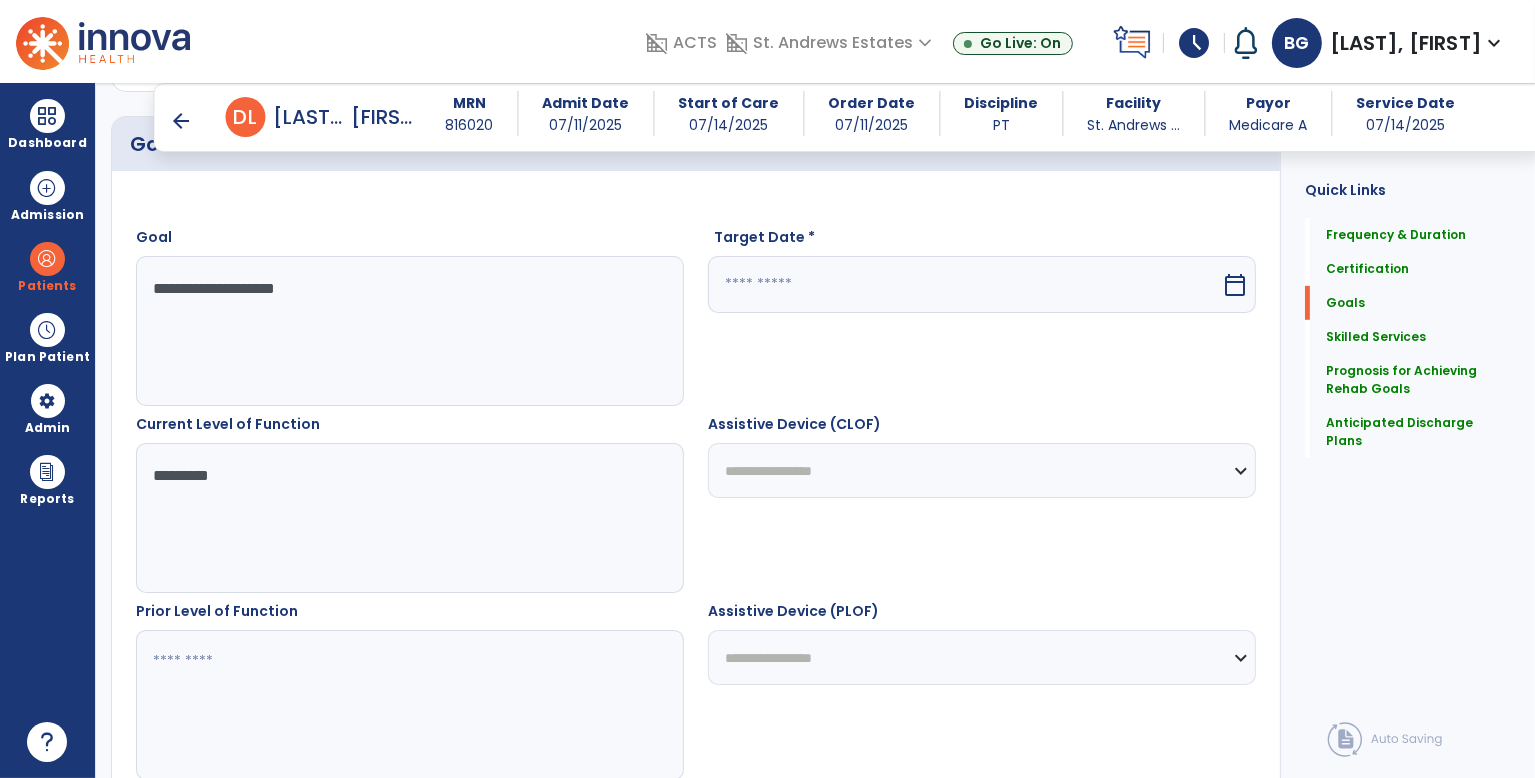 type on "********" 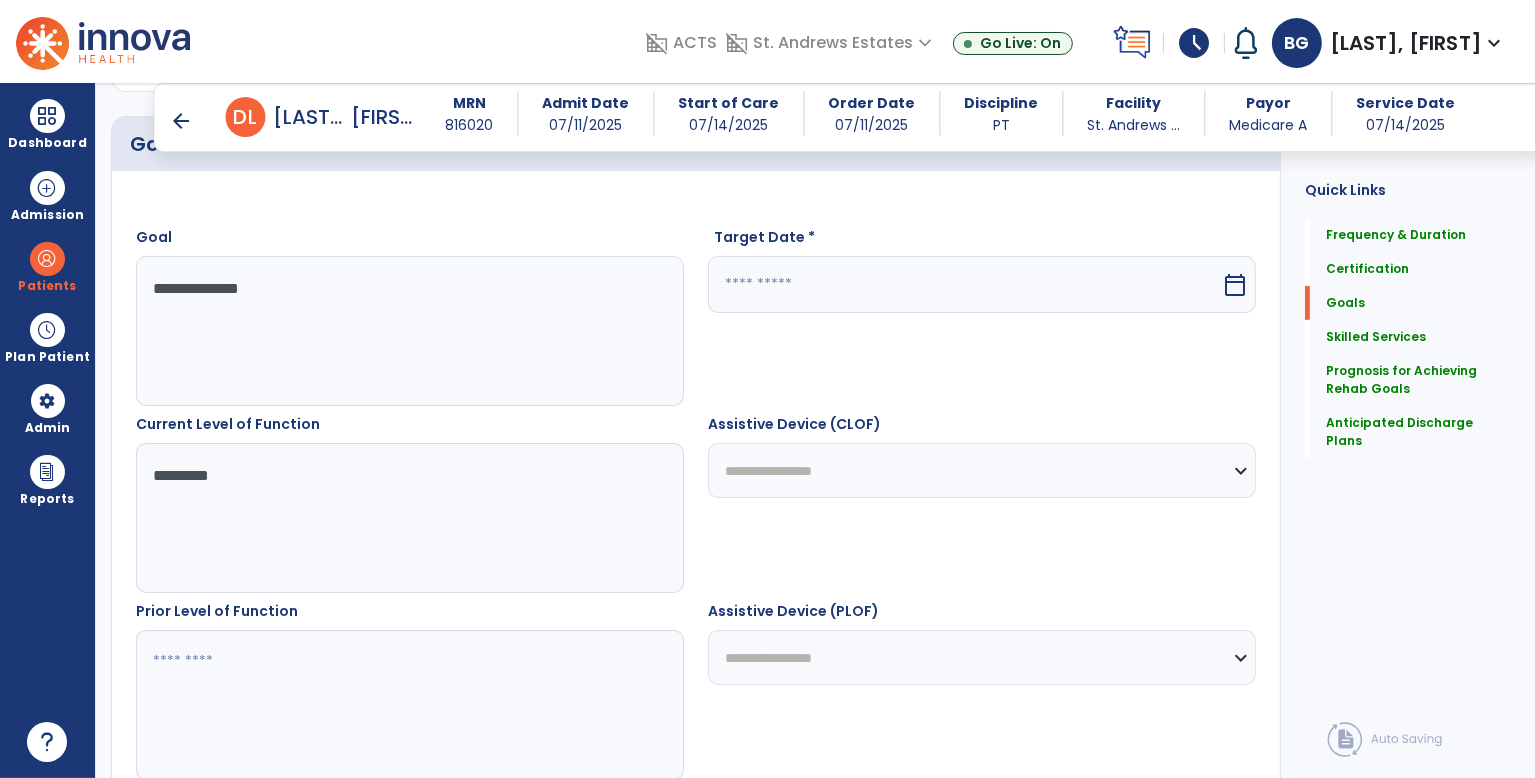 type on "**********" 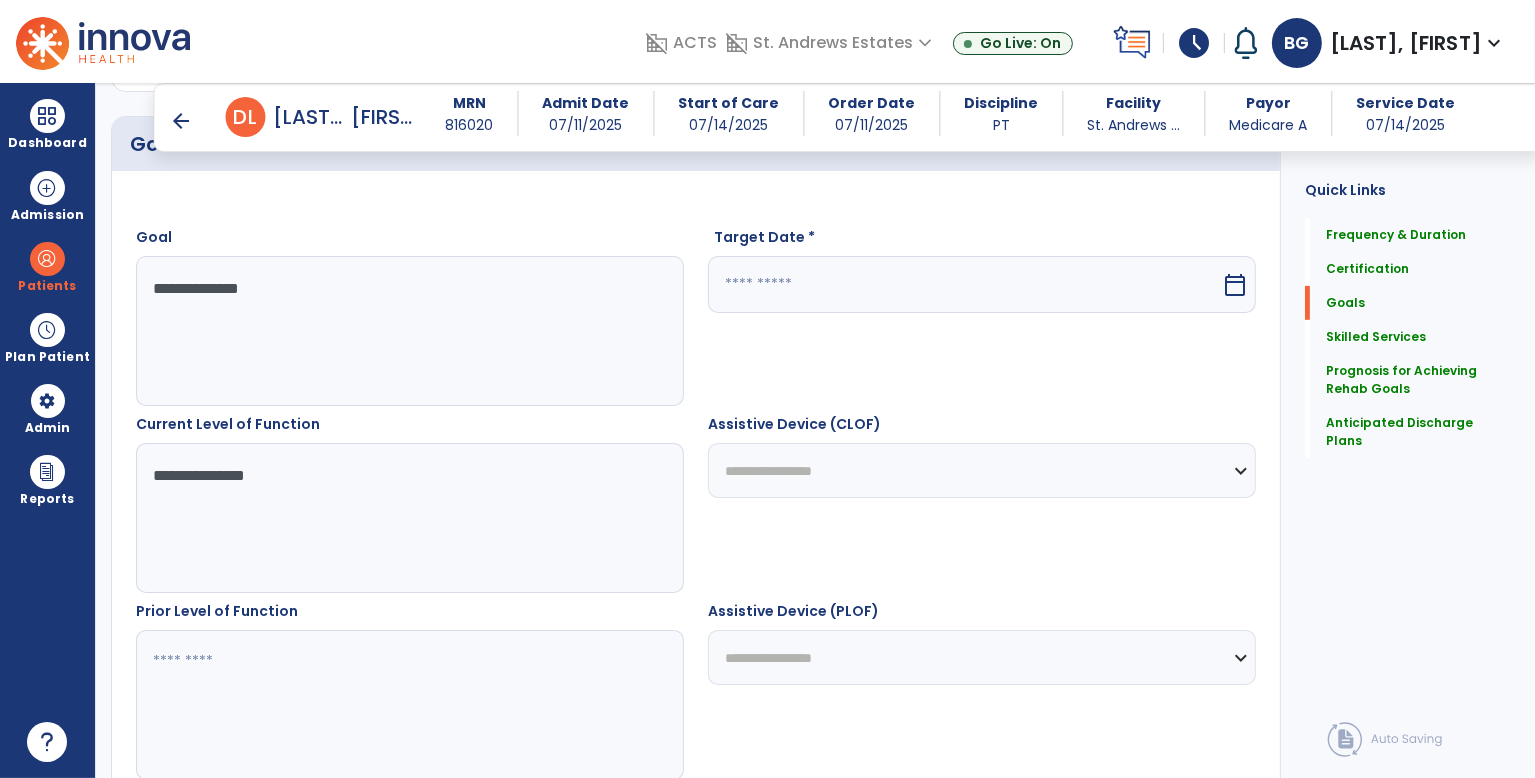 type on "**********" 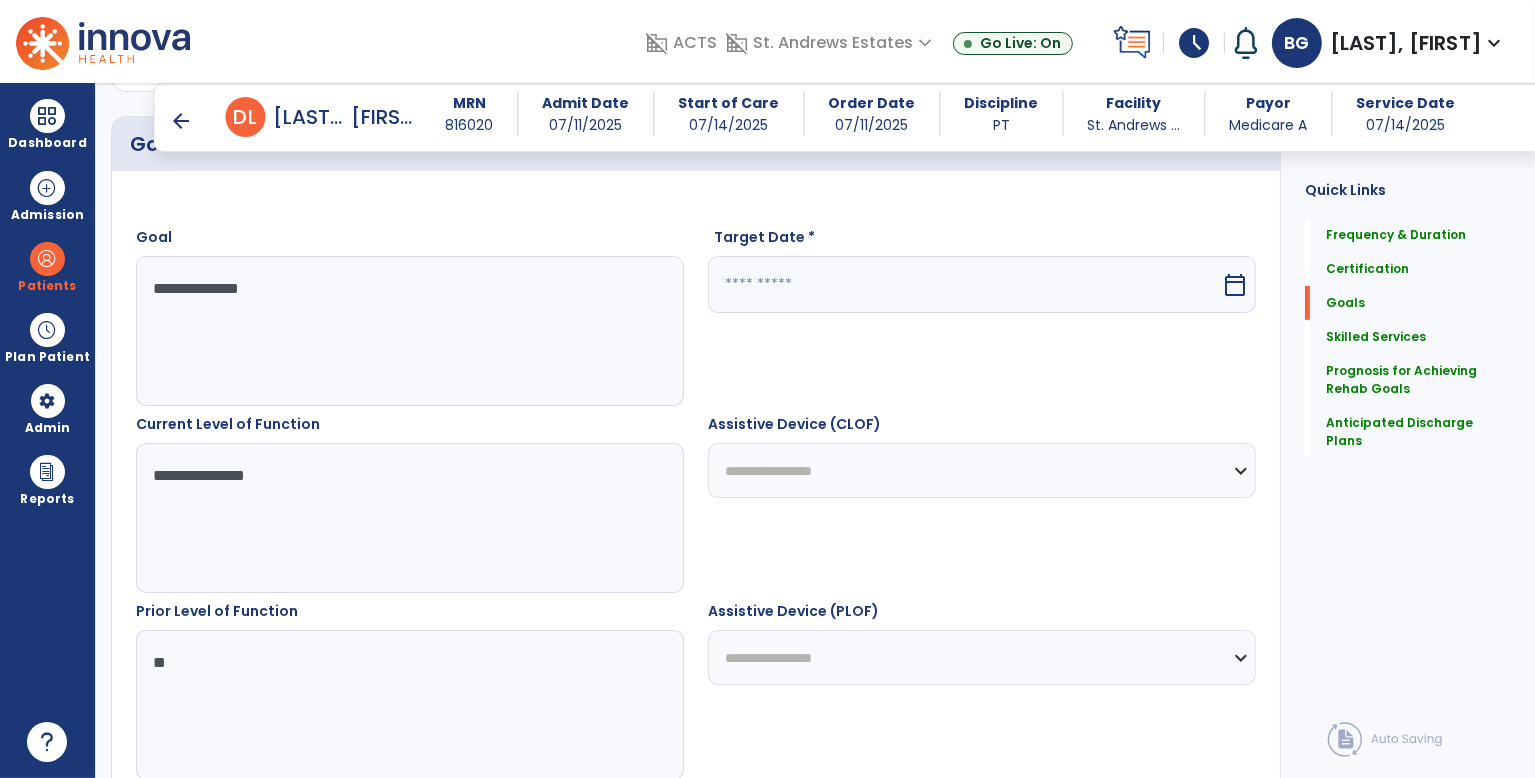 scroll, scrollTop: 1000, scrollLeft: 0, axis: vertical 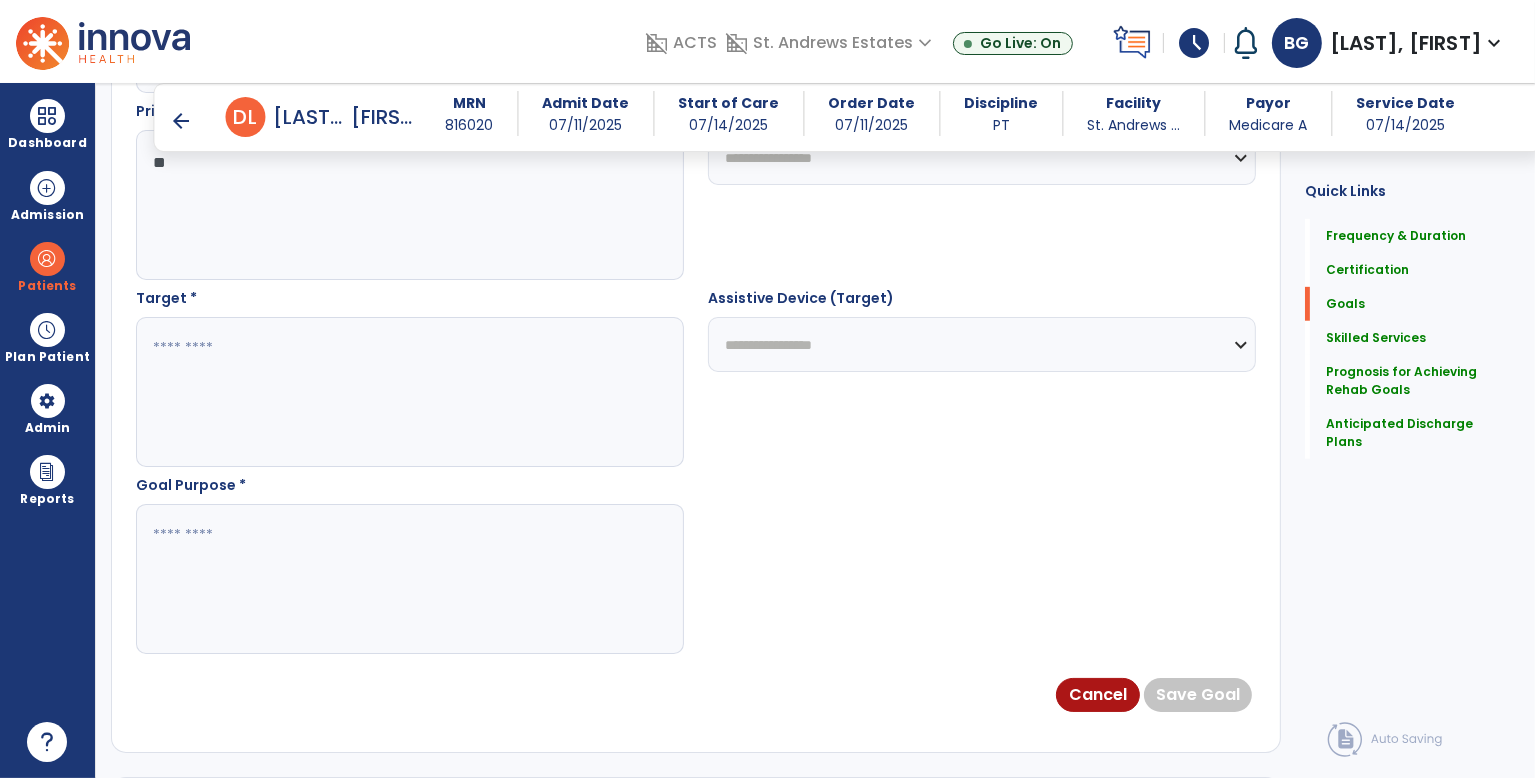 type on "**" 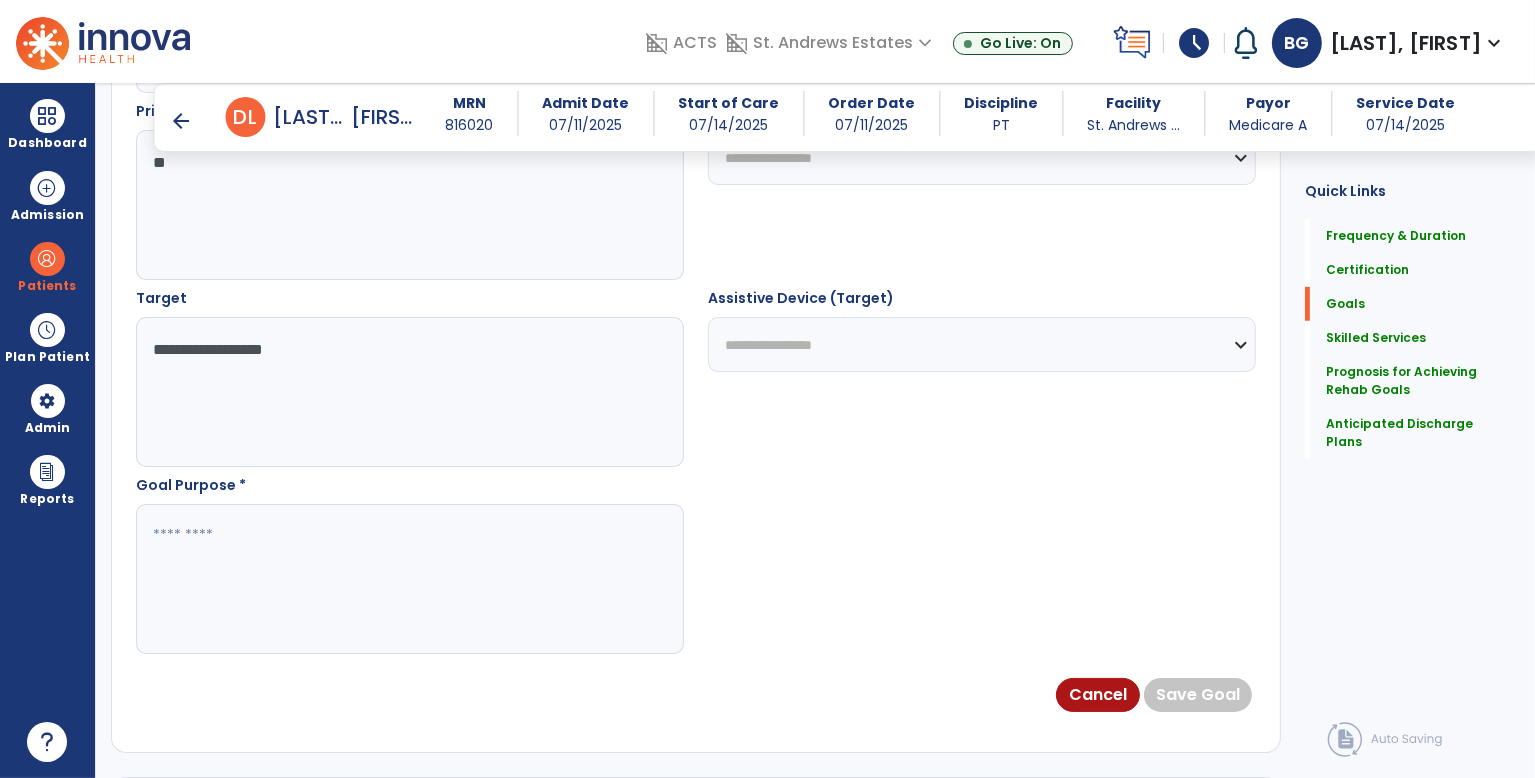 type on "**********" 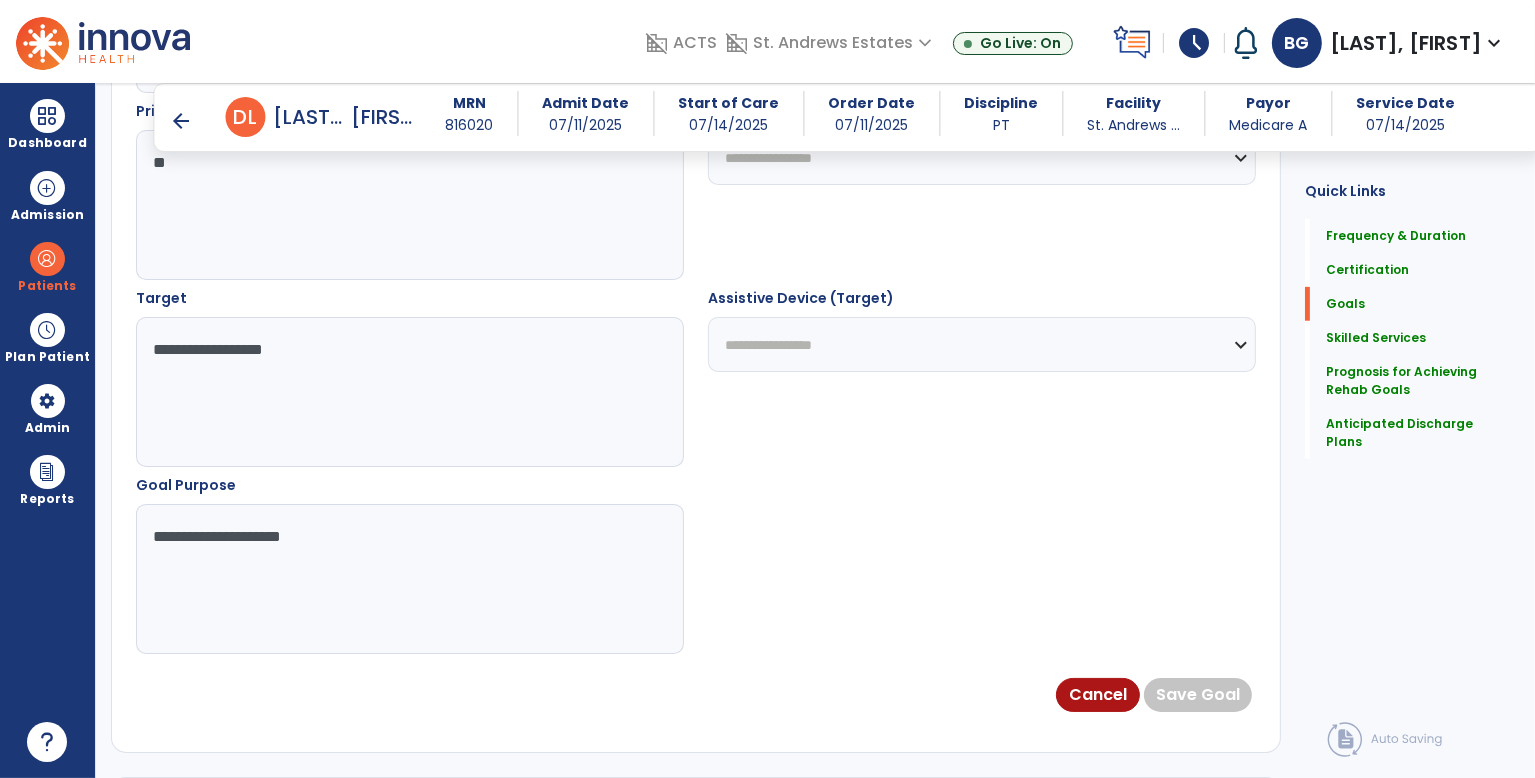 scroll, scrollTop: 500, scrollLeft: 0, axis: vertical 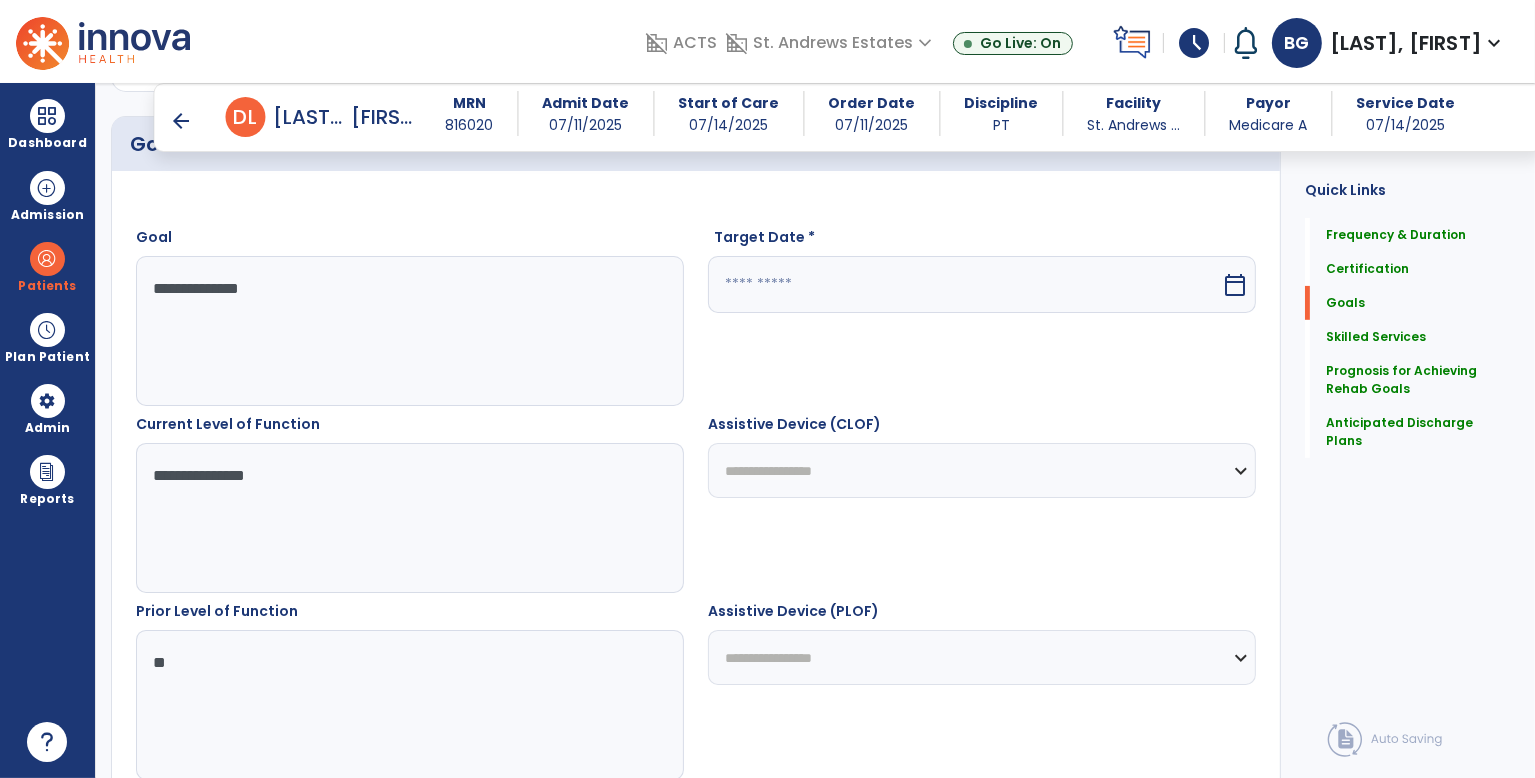 type on "**********" 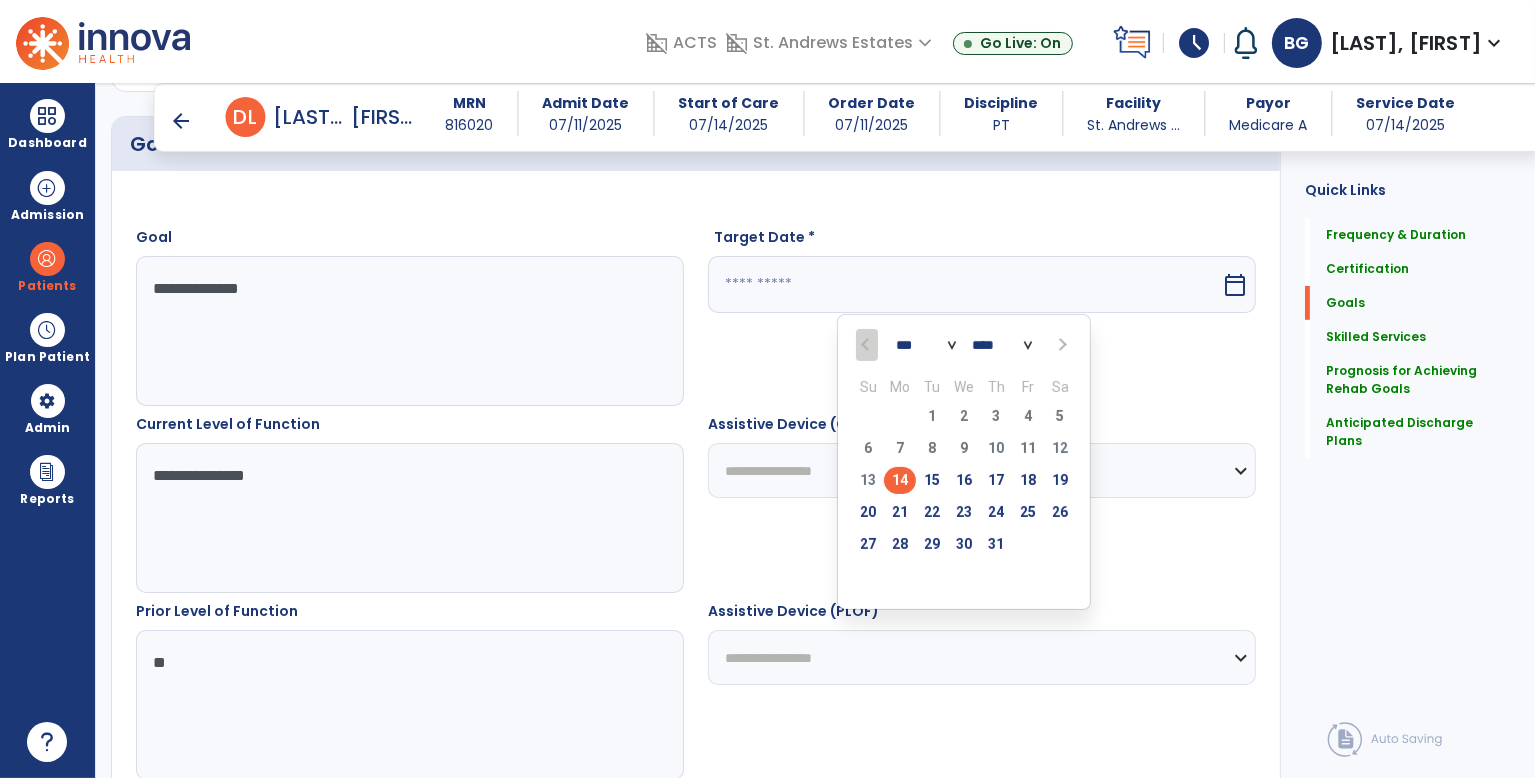 click at bounding box center (1061, 345) 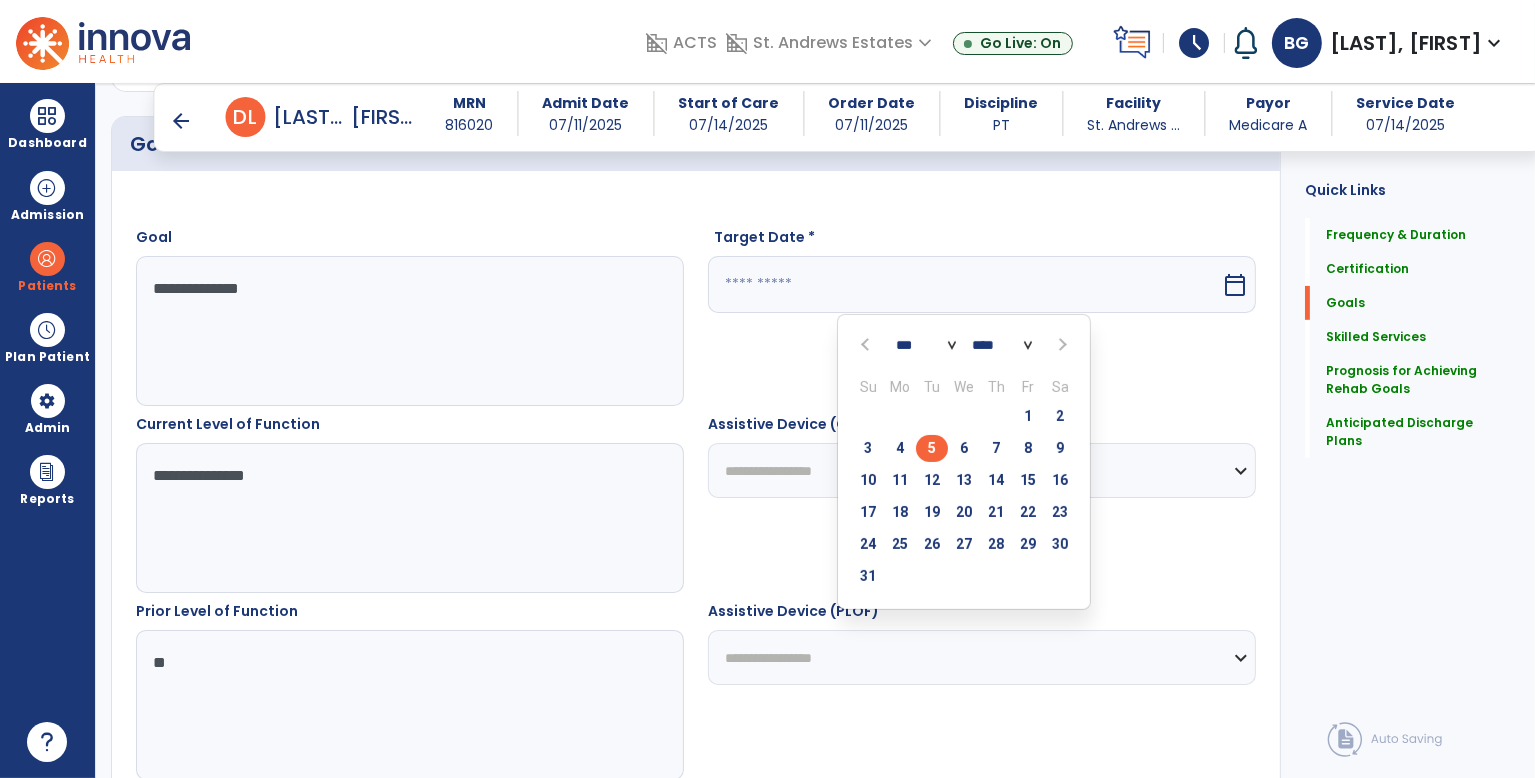 click on "5" at bounding box center (932, 448) 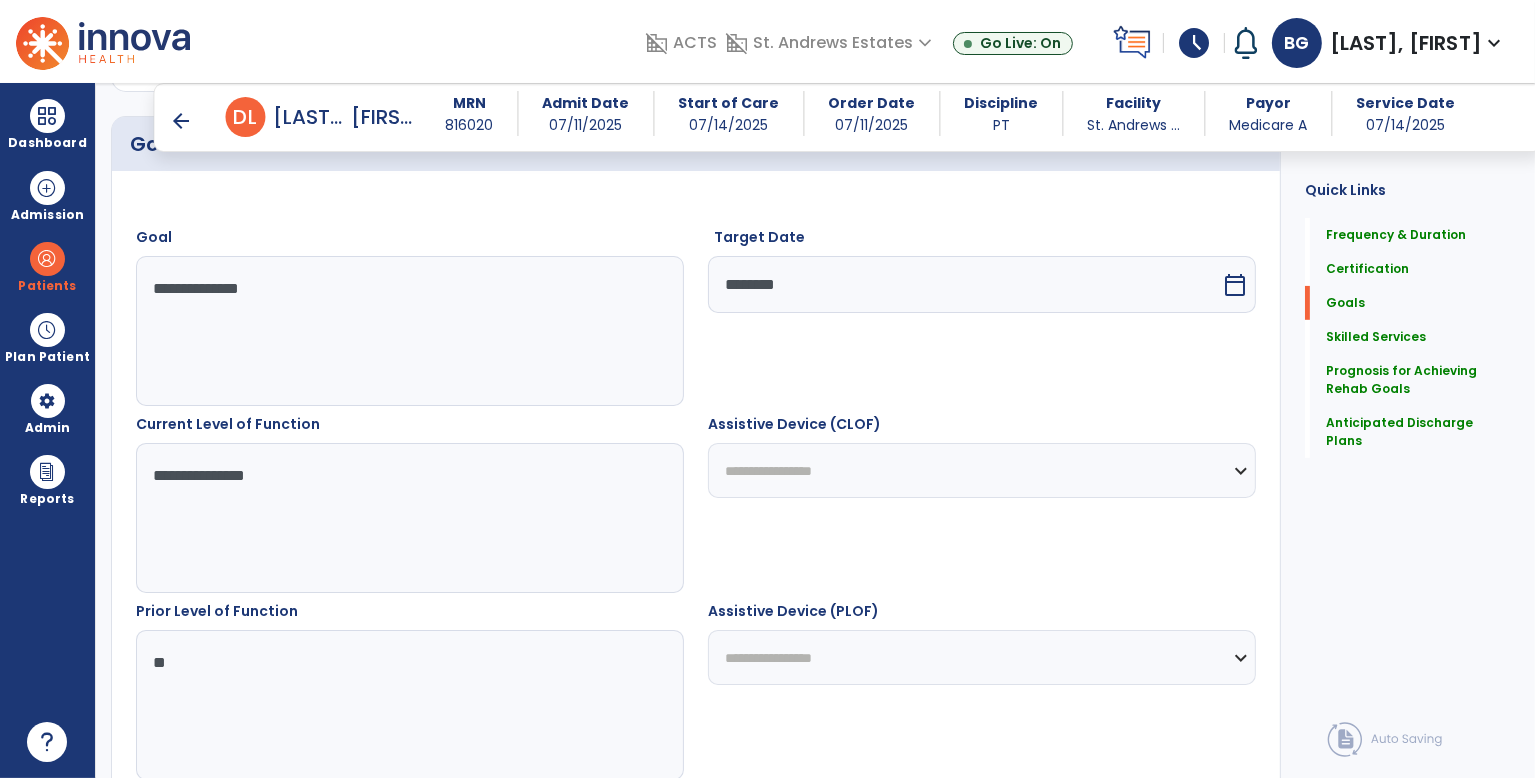 click on "**********" at bounding box center (982, 470) 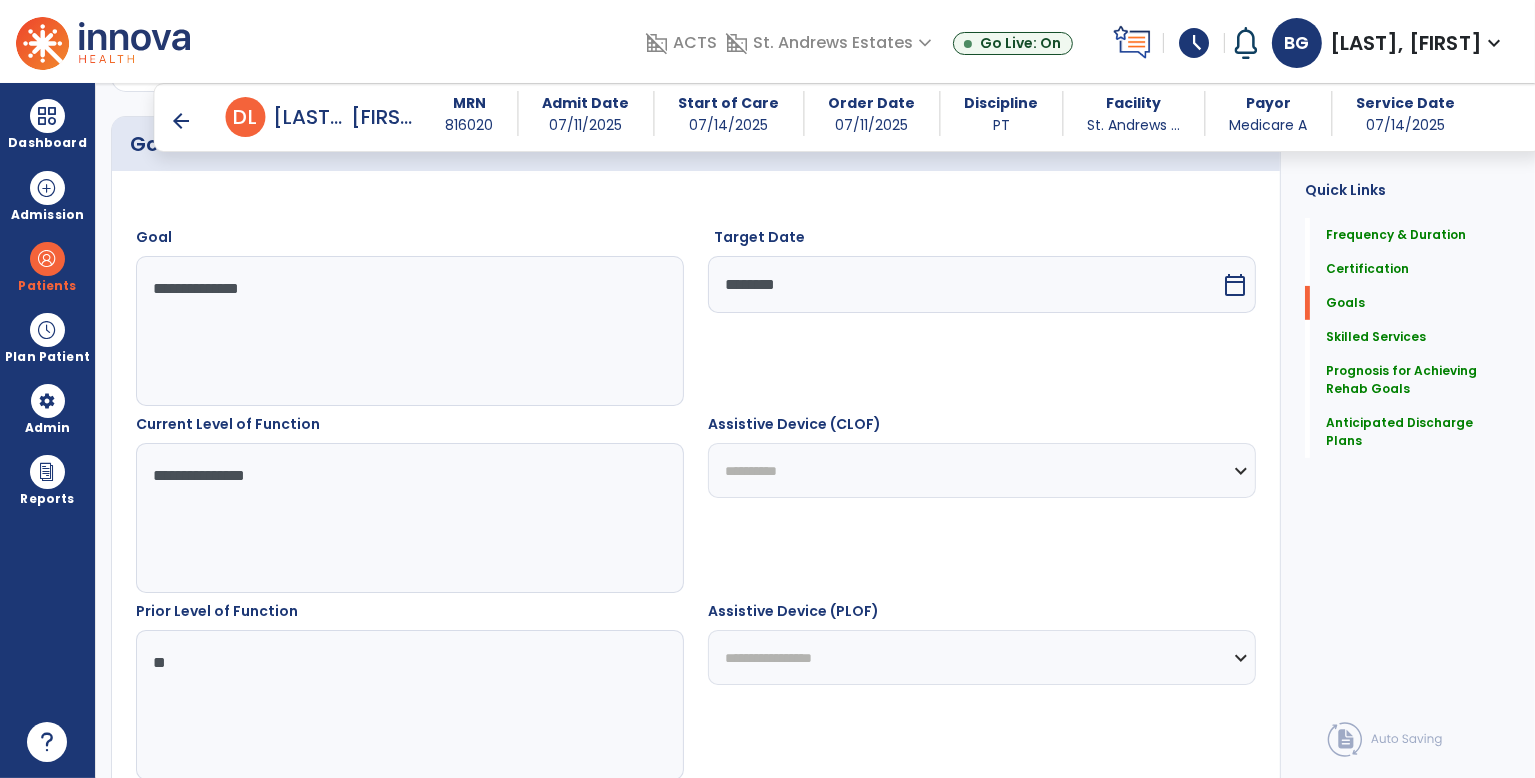 click on "**********" at bounding box center [982, 470] 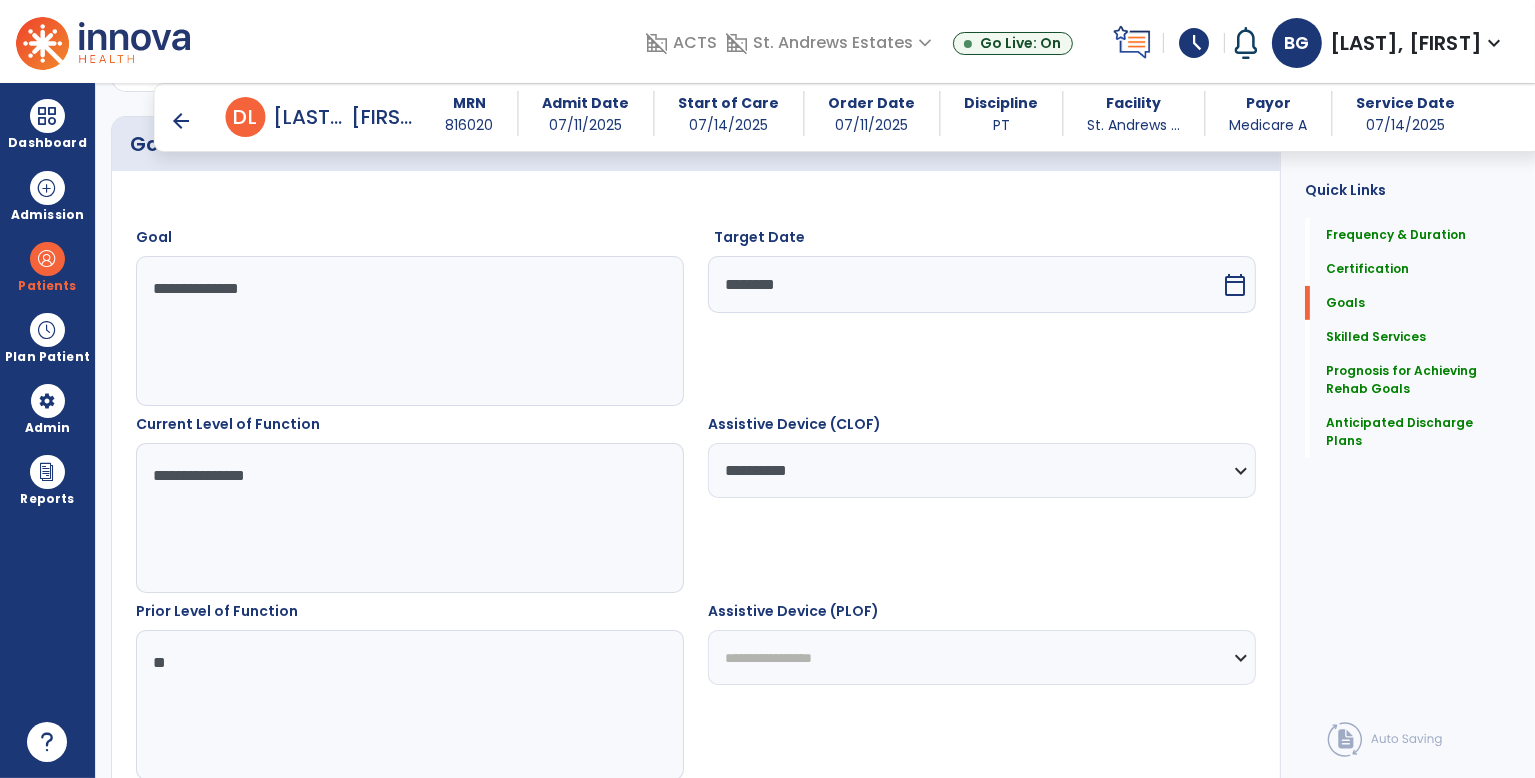 click on "**********" at bounding box center (982, 657) 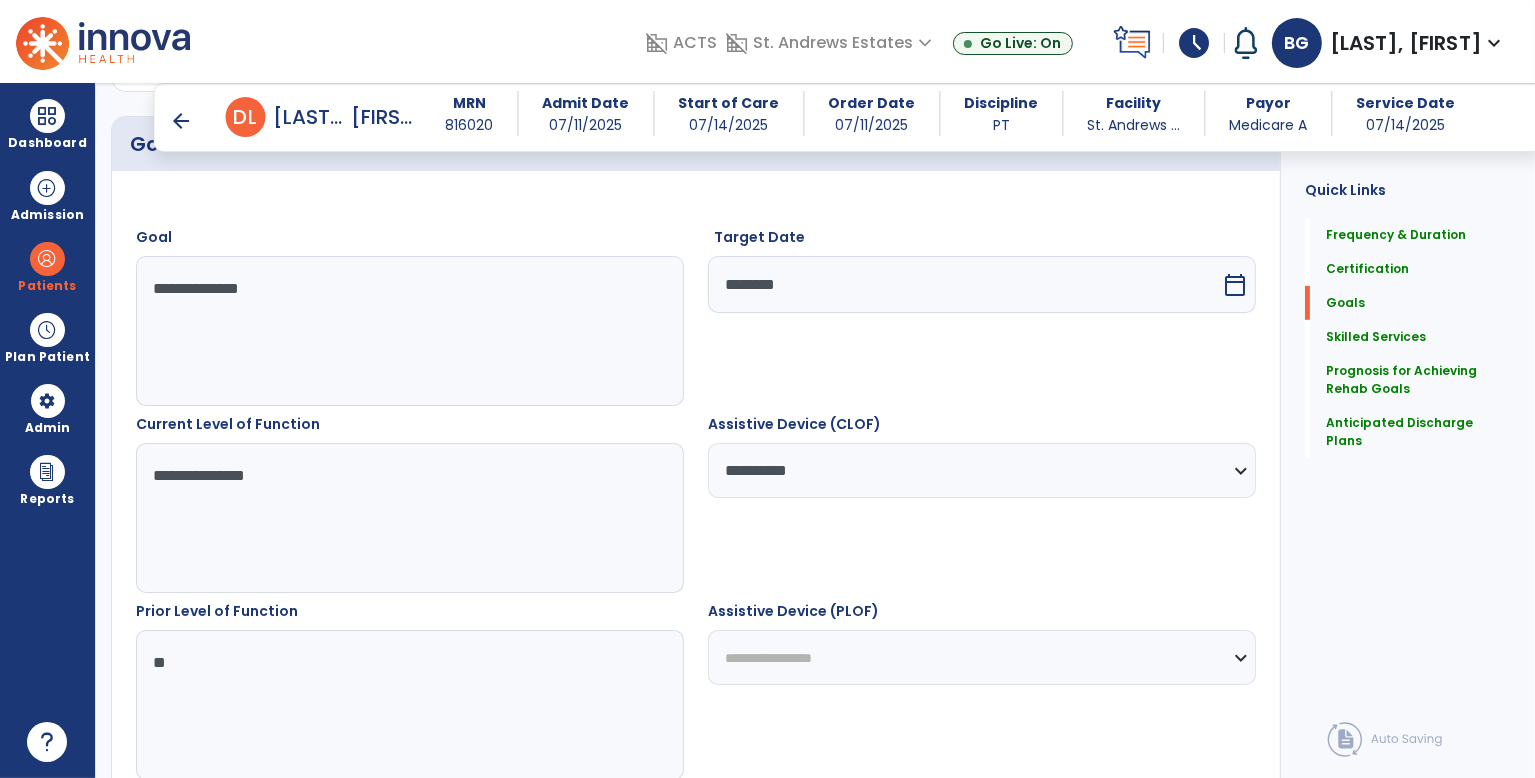 select on "****" 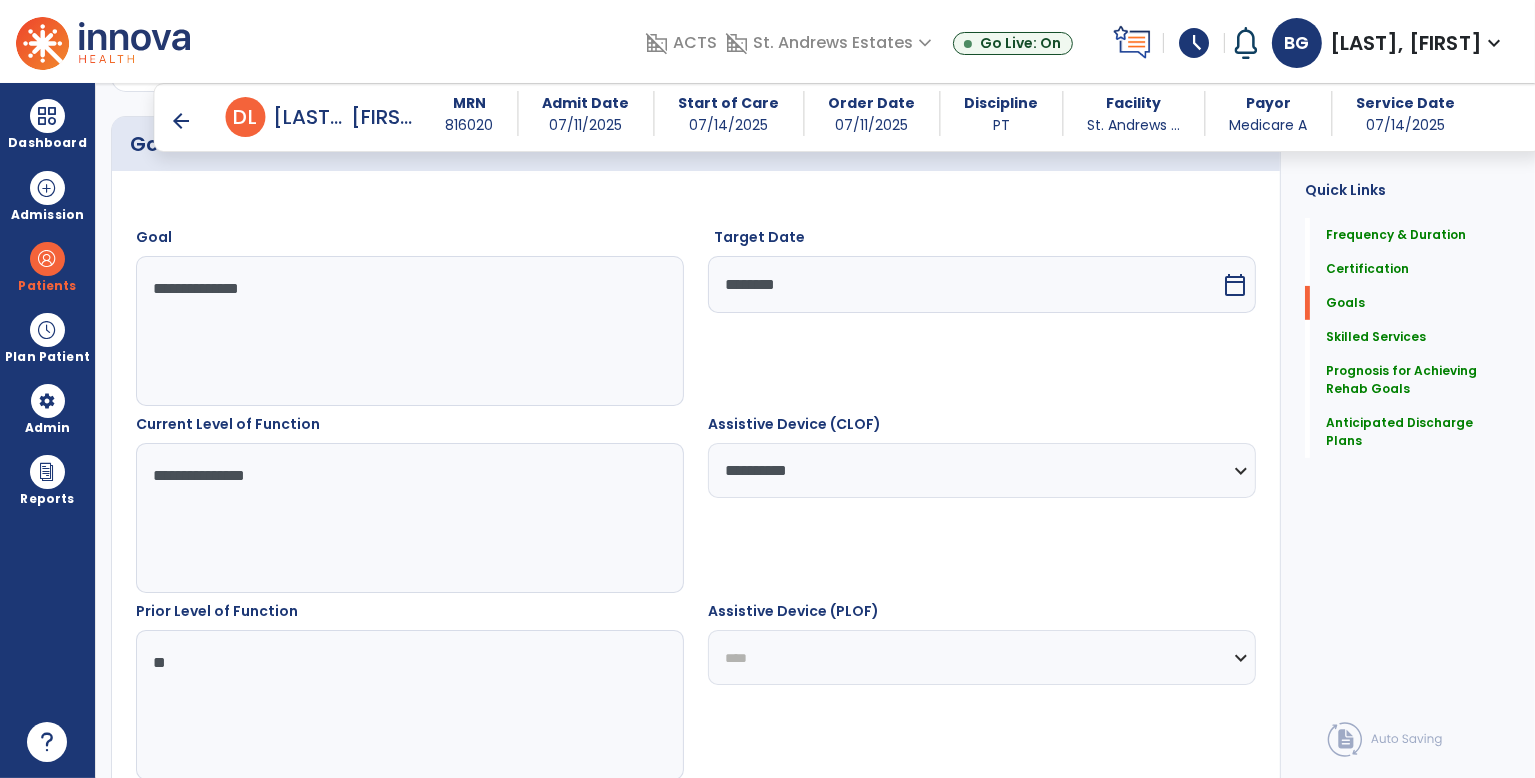 click on "**********" at bounding box center [982, 657] 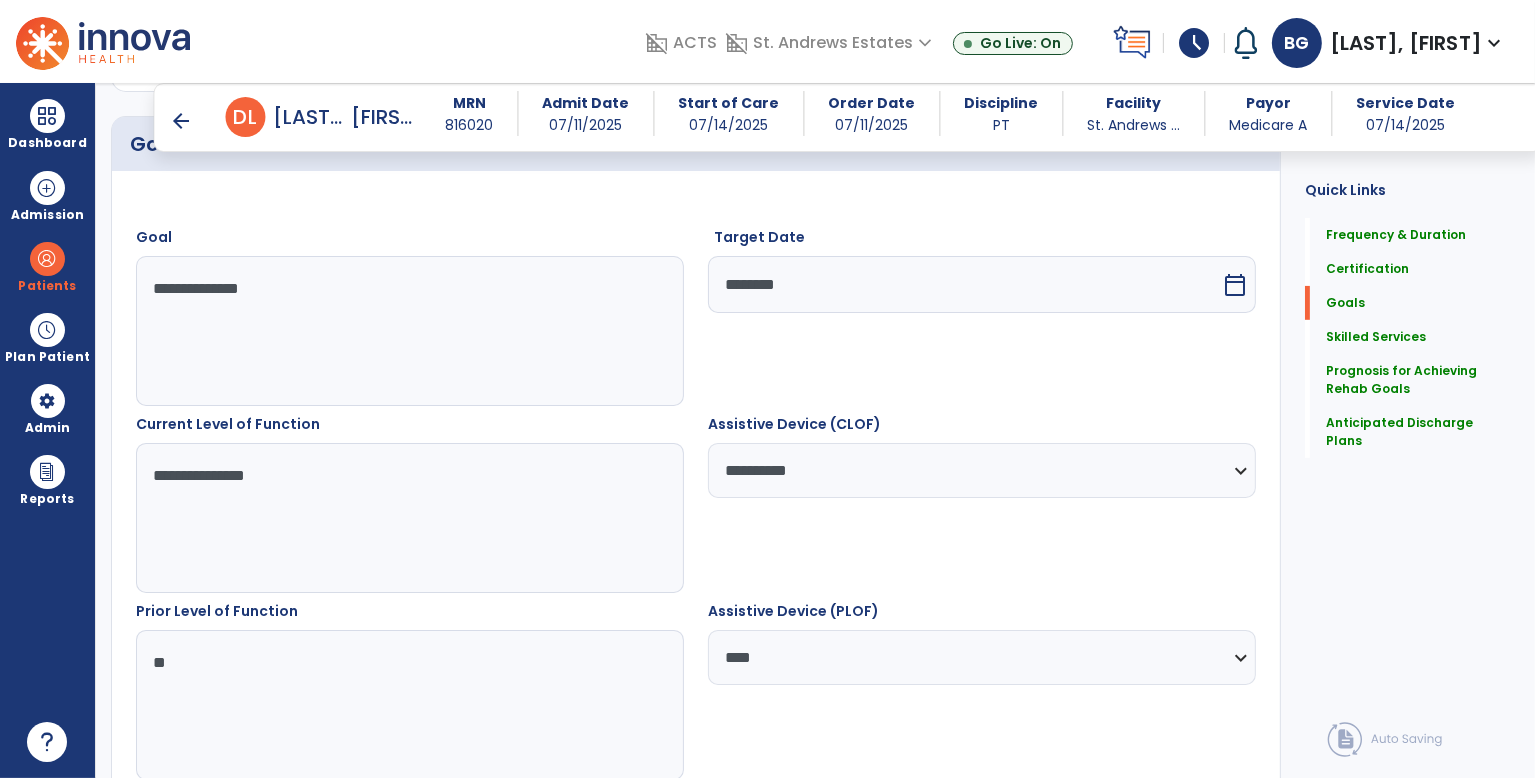 scroll, scrollTop: 1000, scrollLeft: 0, axis: vertical 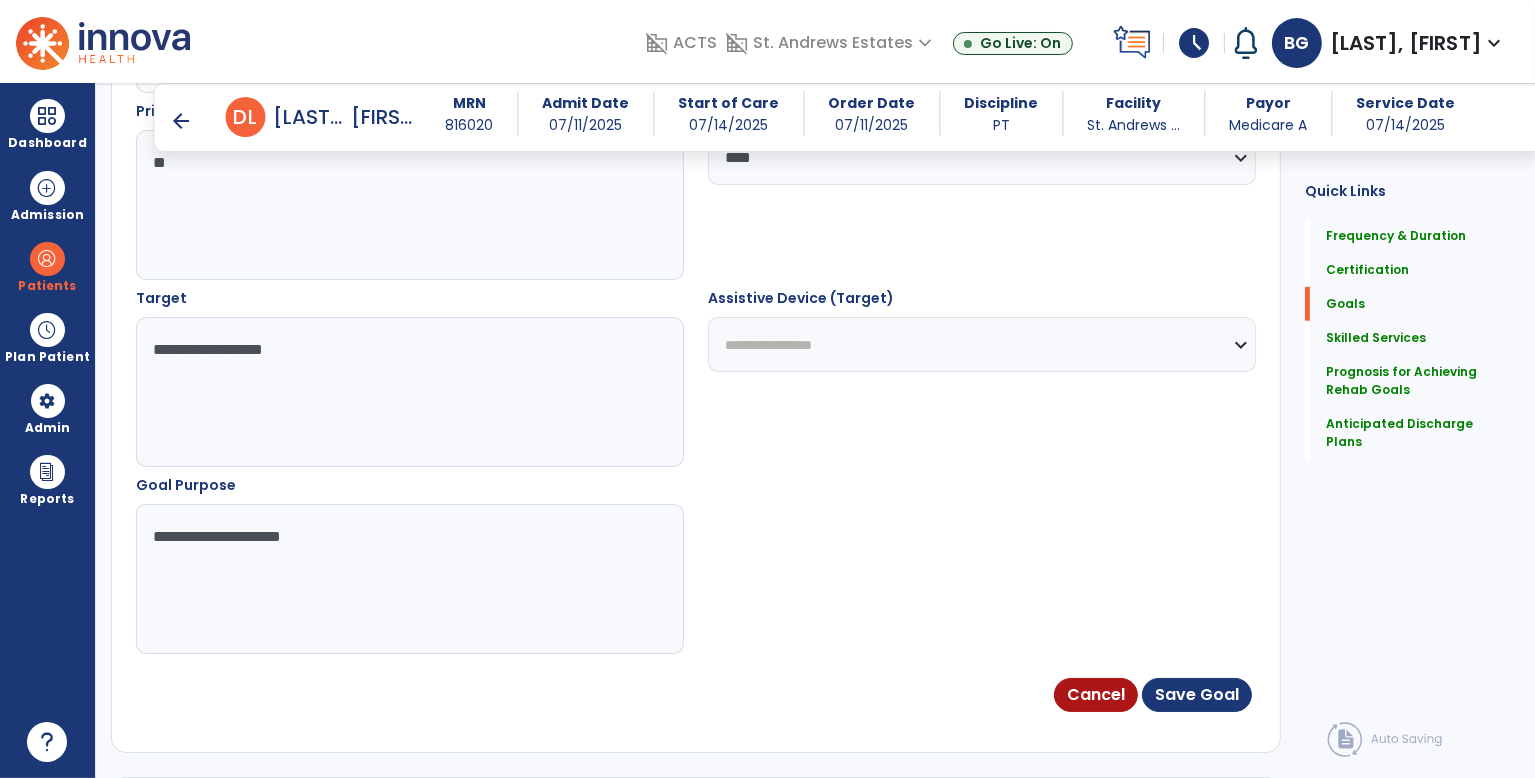 click on "**********" at bounding box center (982, 344) 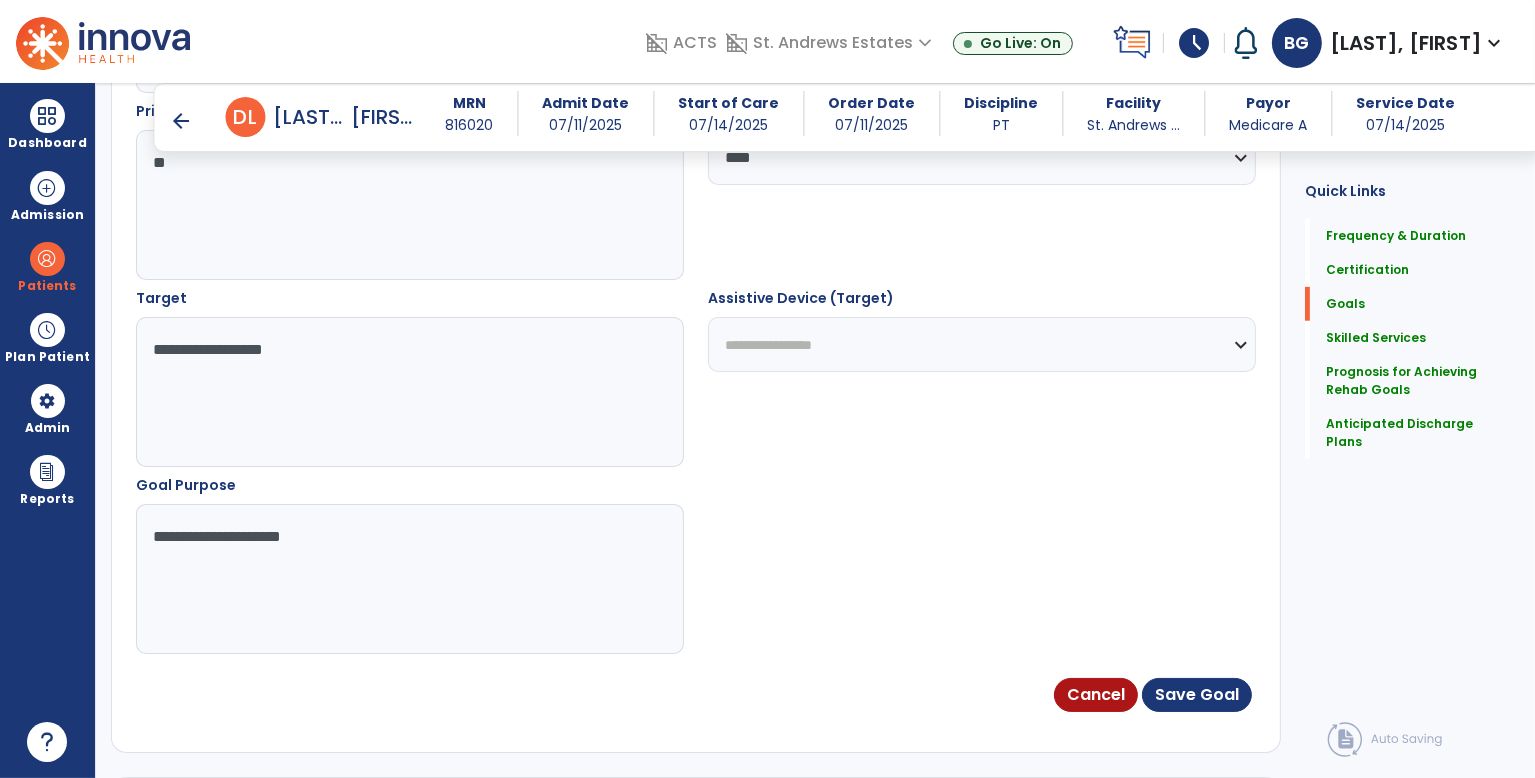 select on "**********" 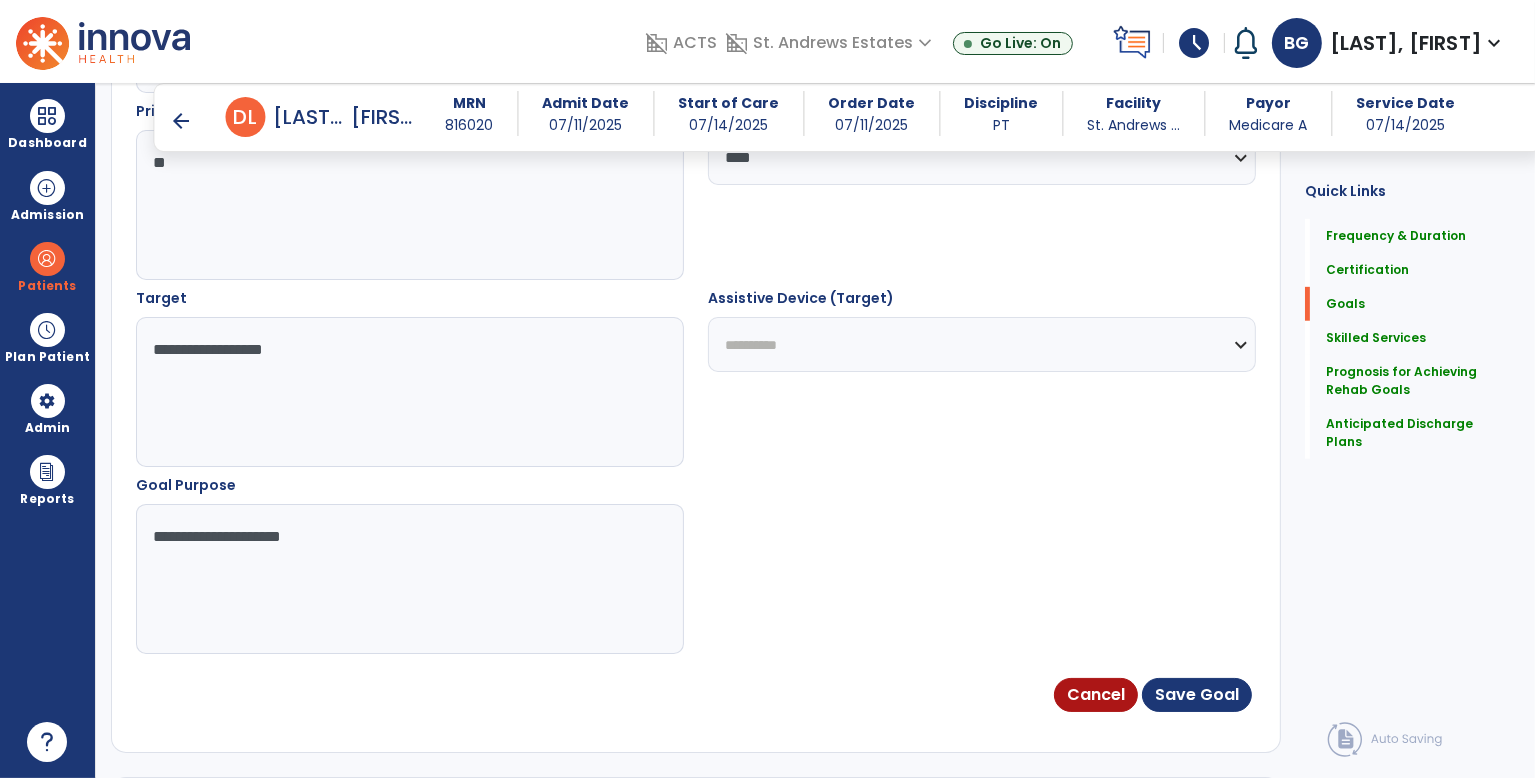 click on "**********" at bounding box center [982, 344] 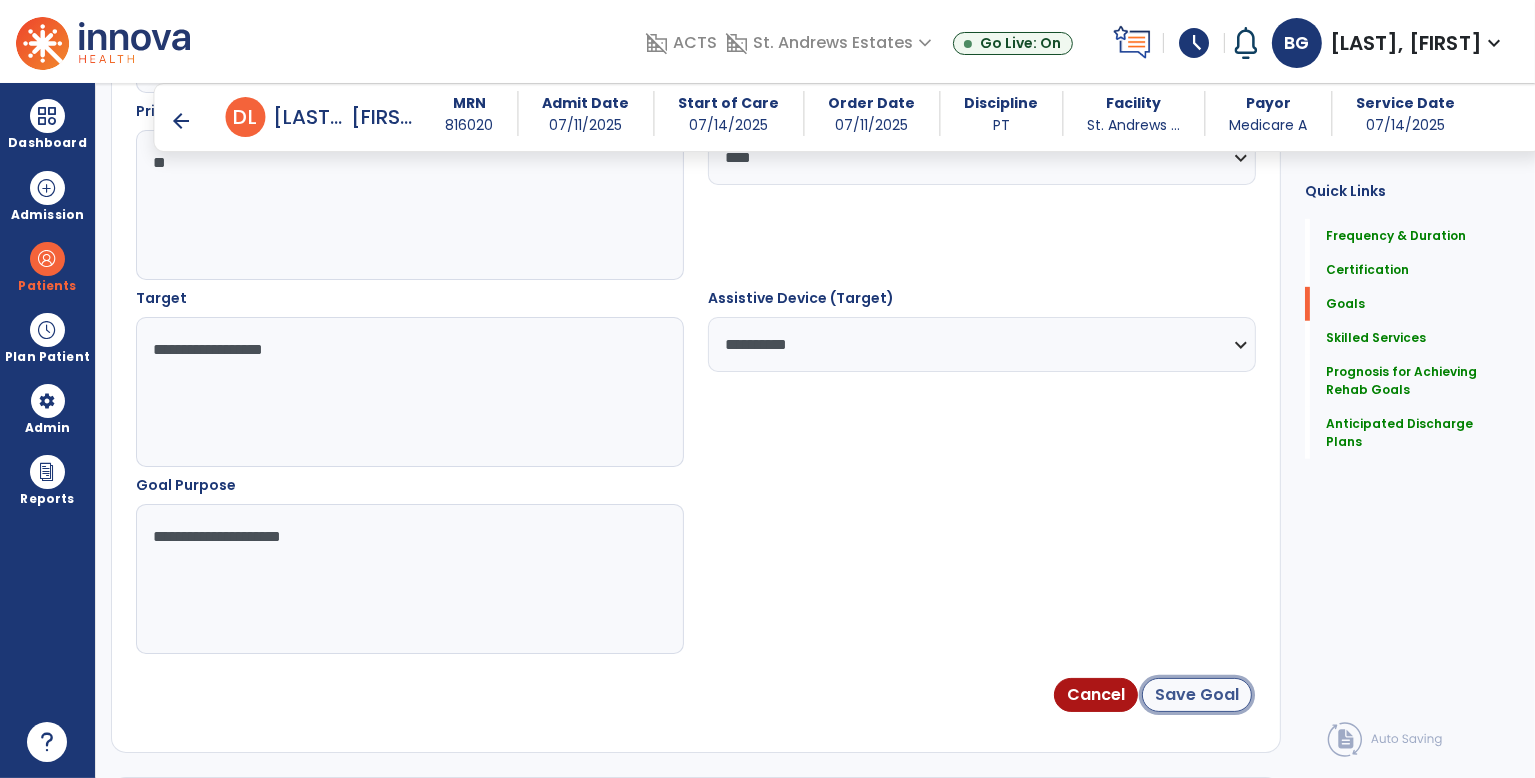 click on "Save Goal" at bounding box center (1197, 695) 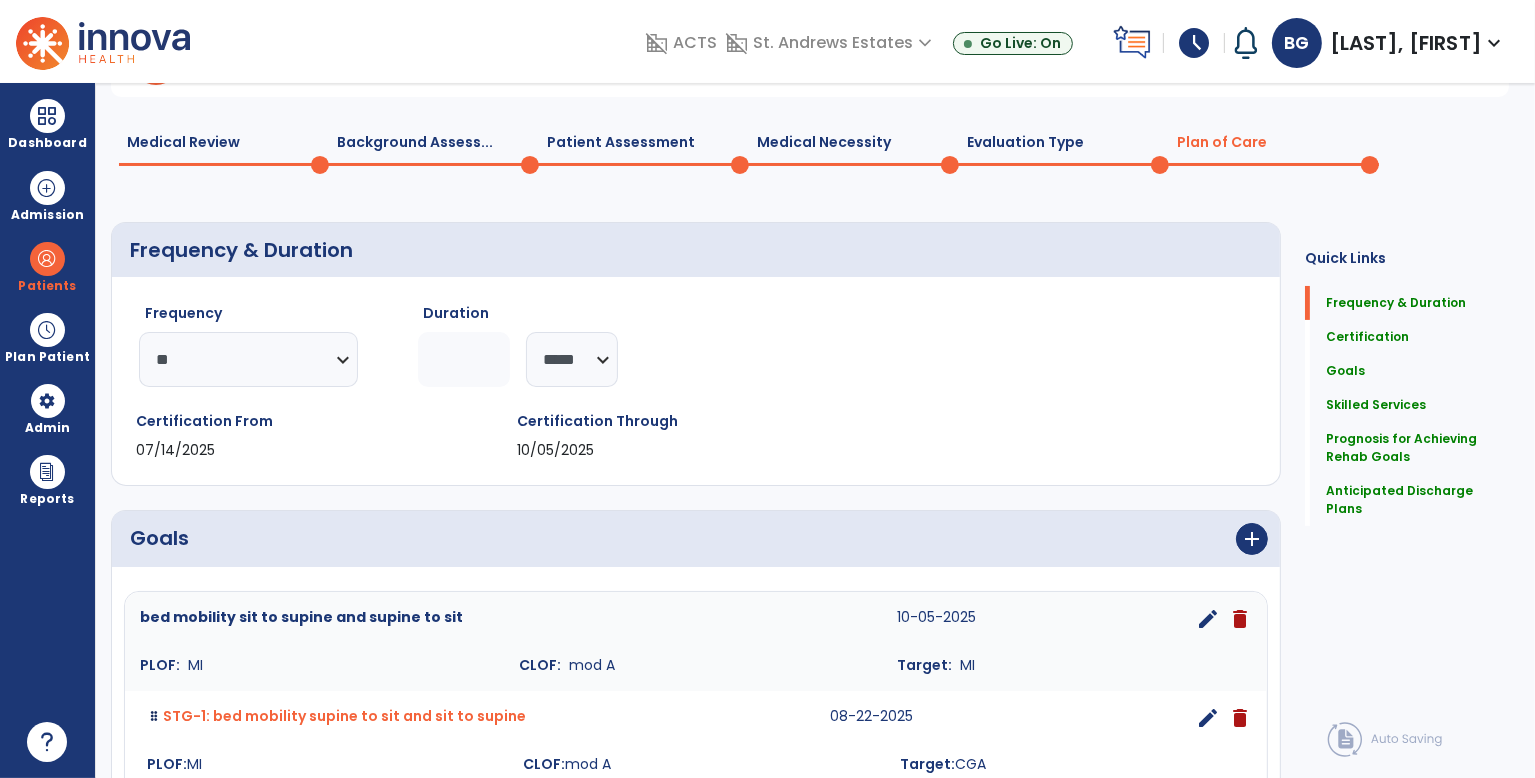 scroll, scrollTop: 0, scrollLeft: 0, axis: both 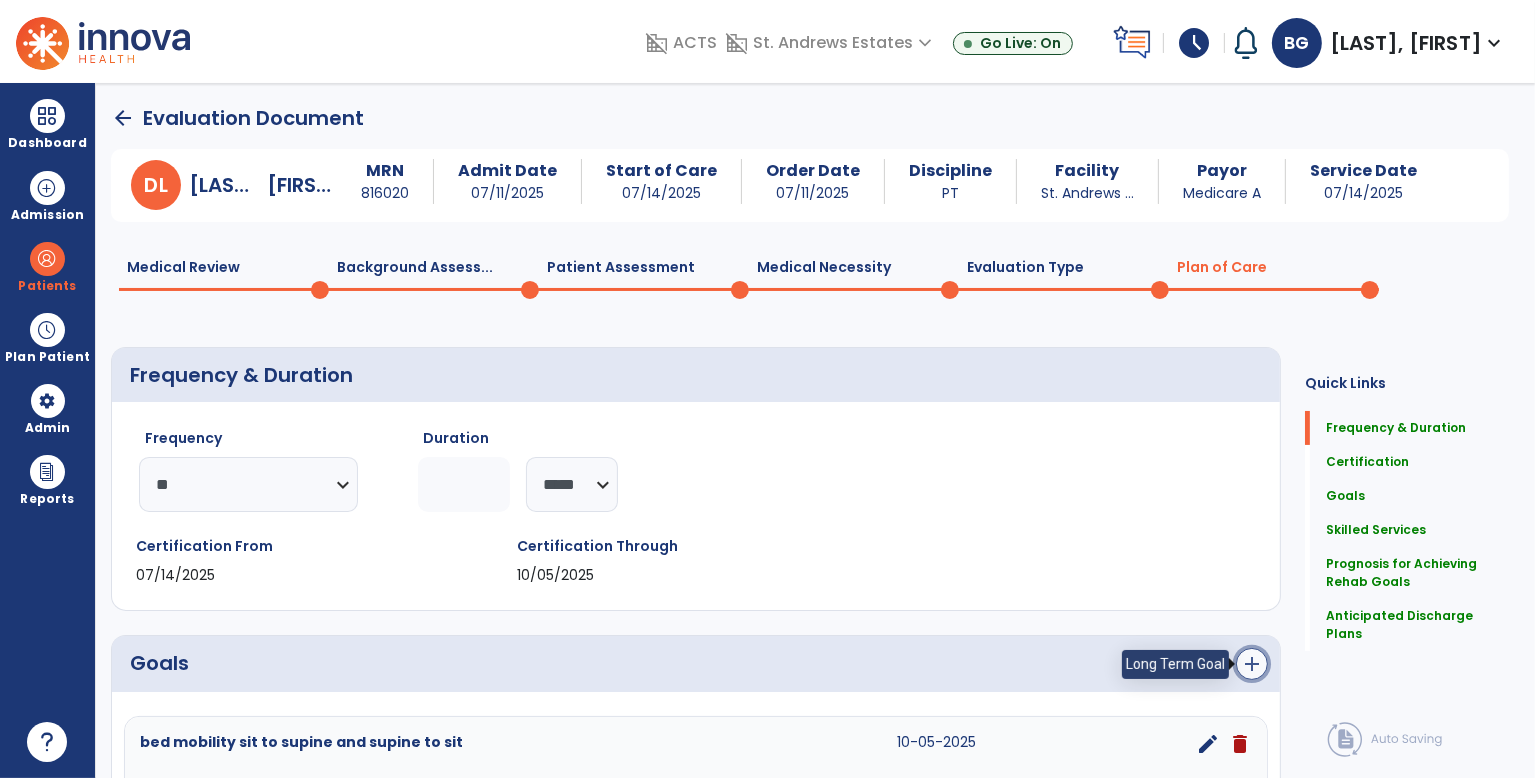 click on "add" at bounding box center (1252, 664) 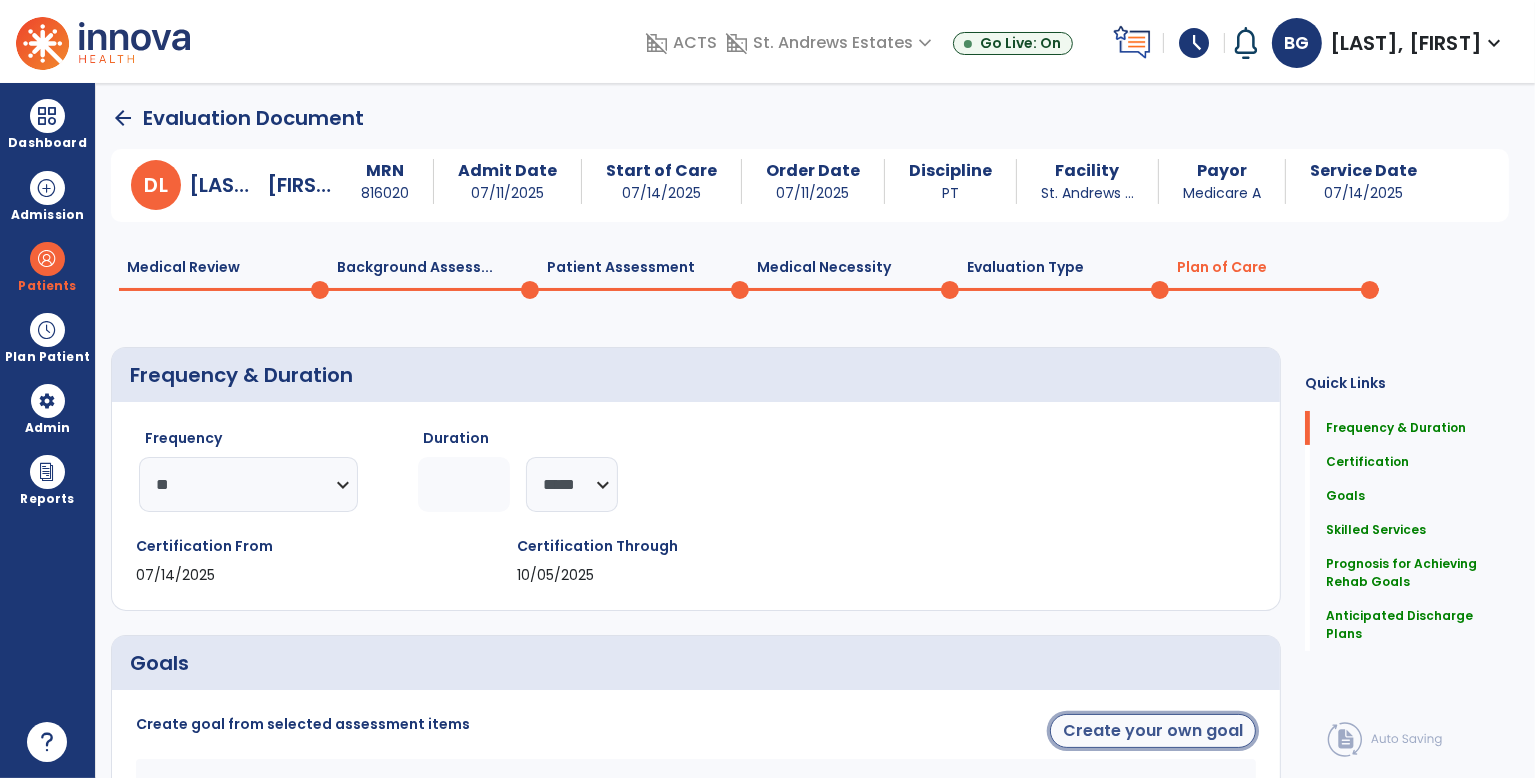 click on "Create your own goal" at bounding box center (1153, 731) 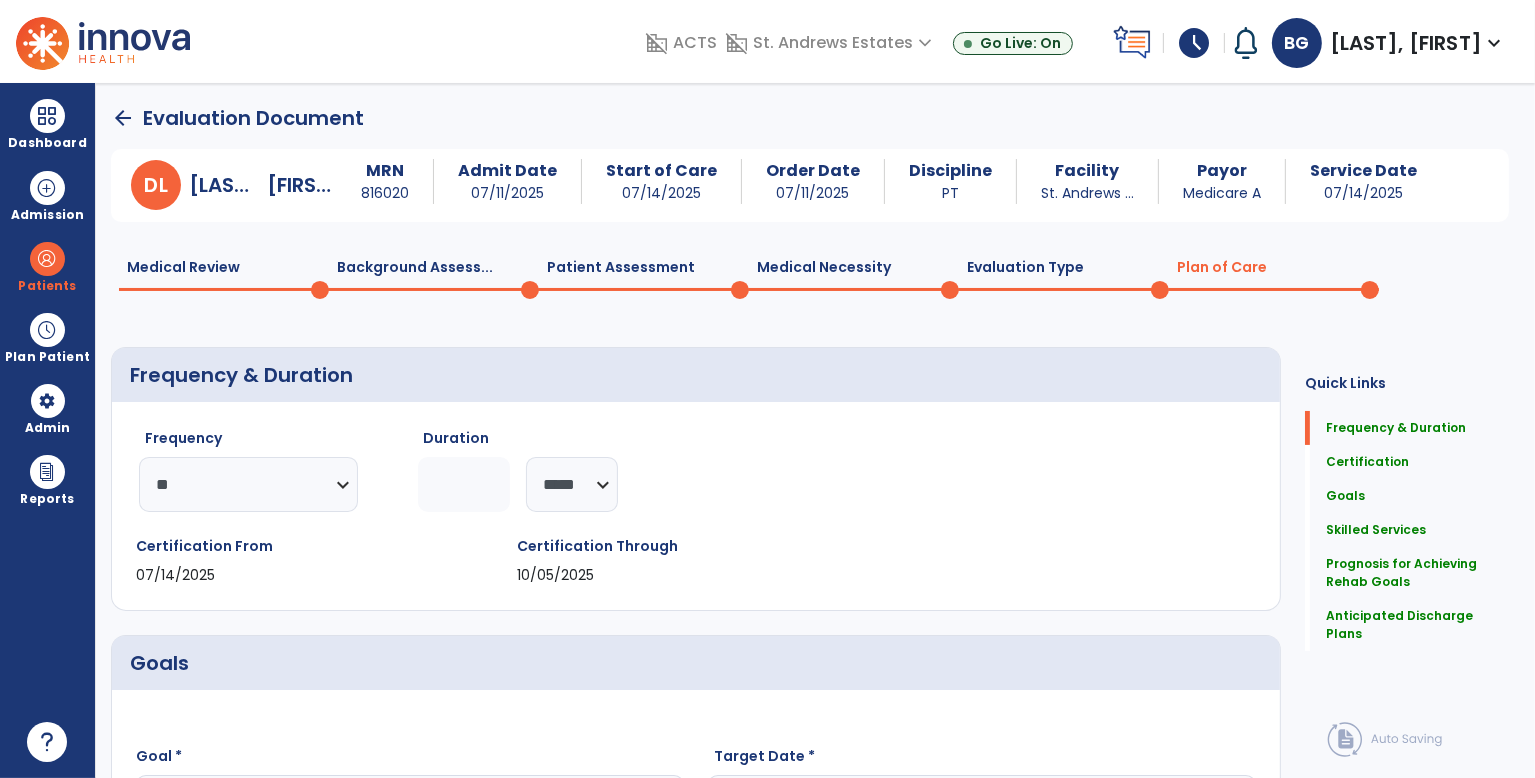 scroll, scrollTop: 500, scrollLeft: 0, axis: vertical 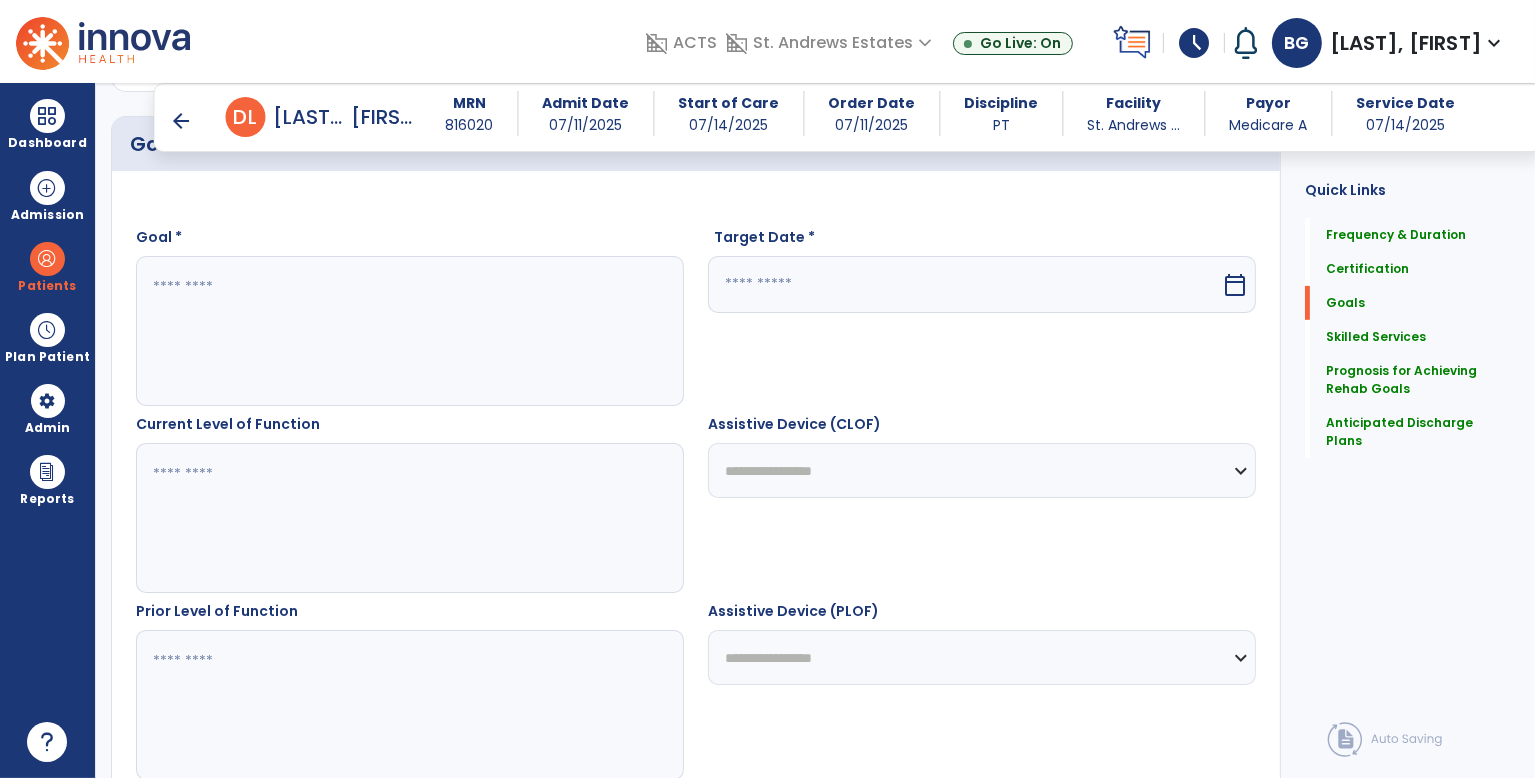 click at bounding box center [409, 331] 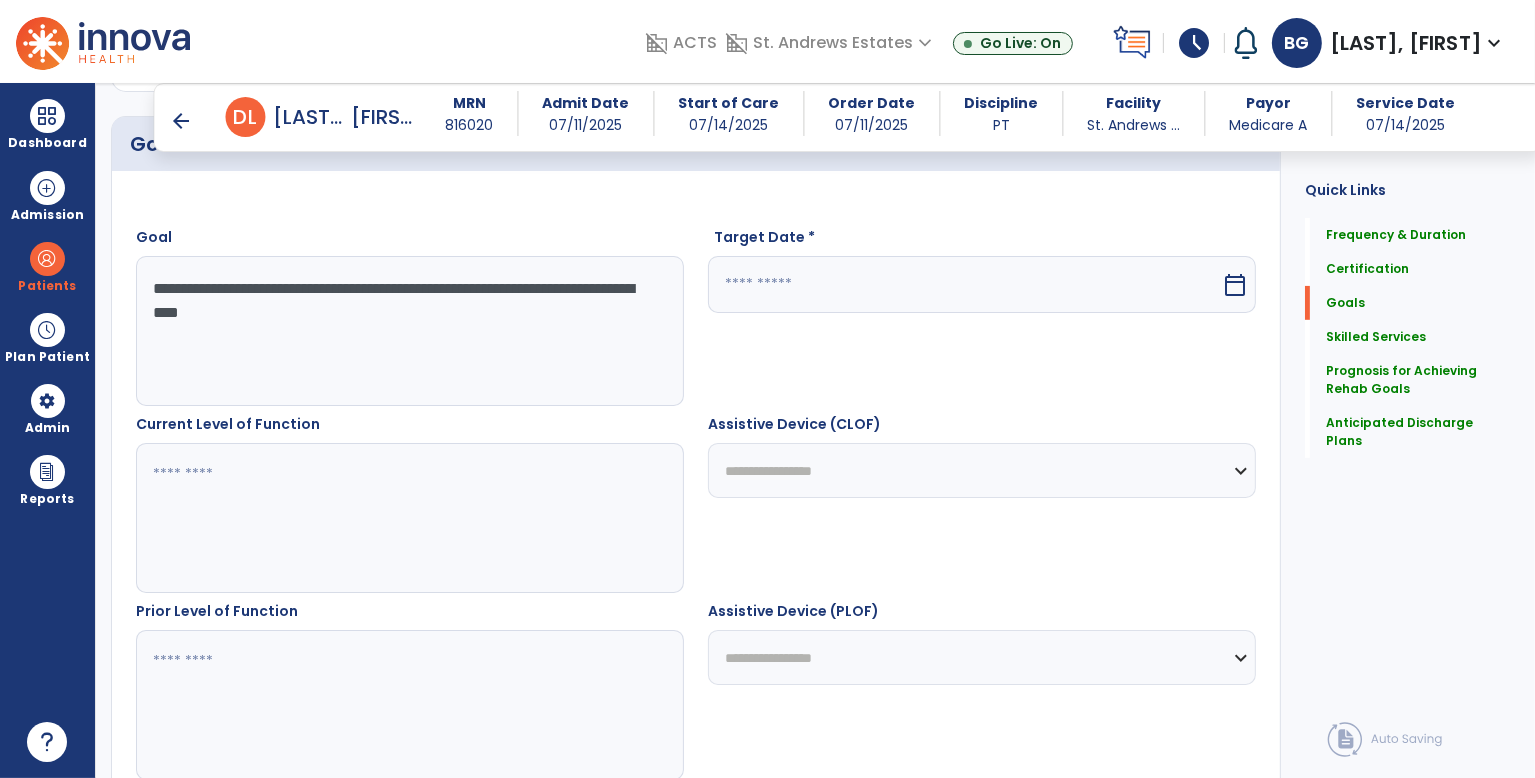 type on "**********" 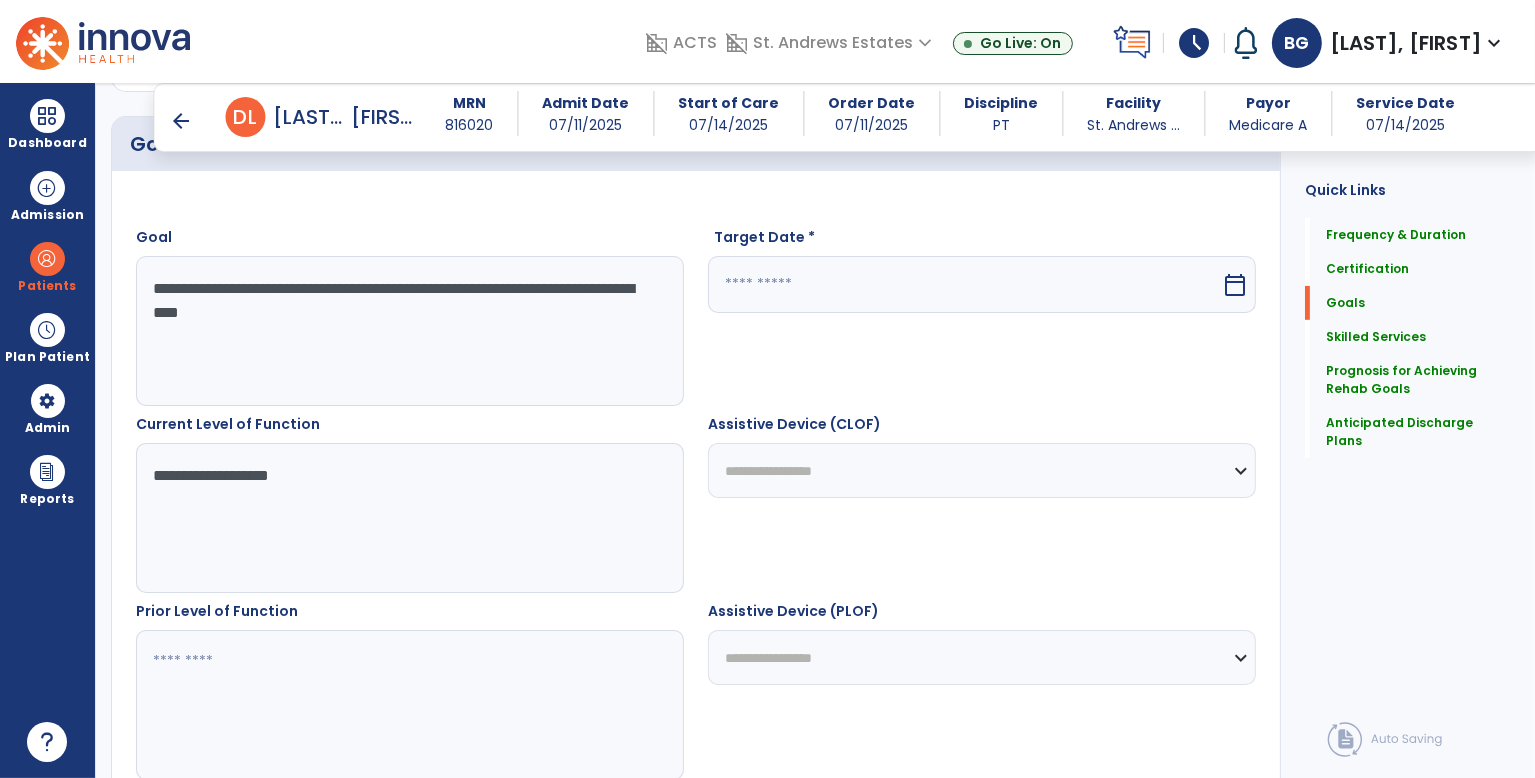 type on "**********" 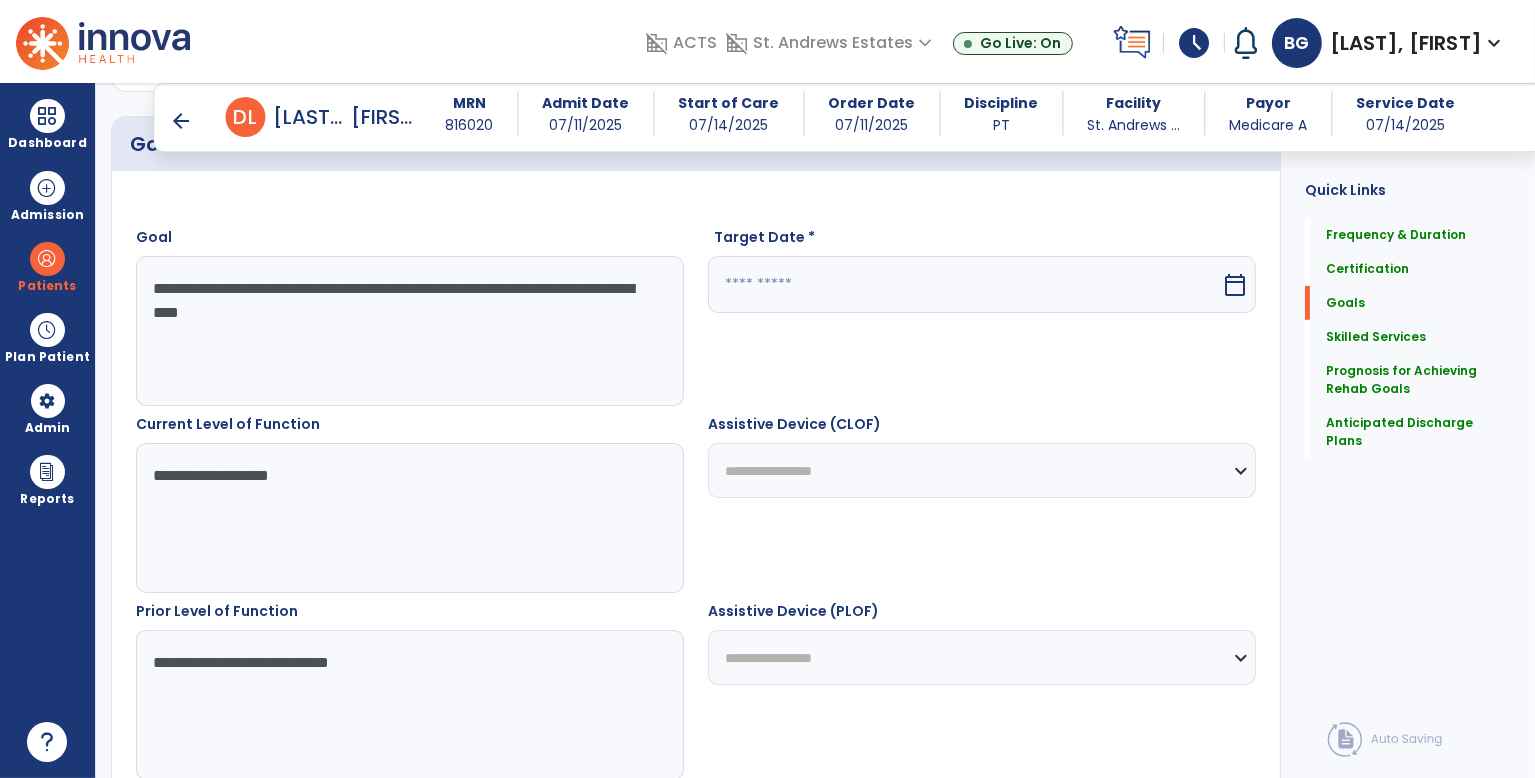 drag, startPoint x: 255, startPoint y: 657, endPoint x: 199, endPoint y: 679, distance: 60.166435 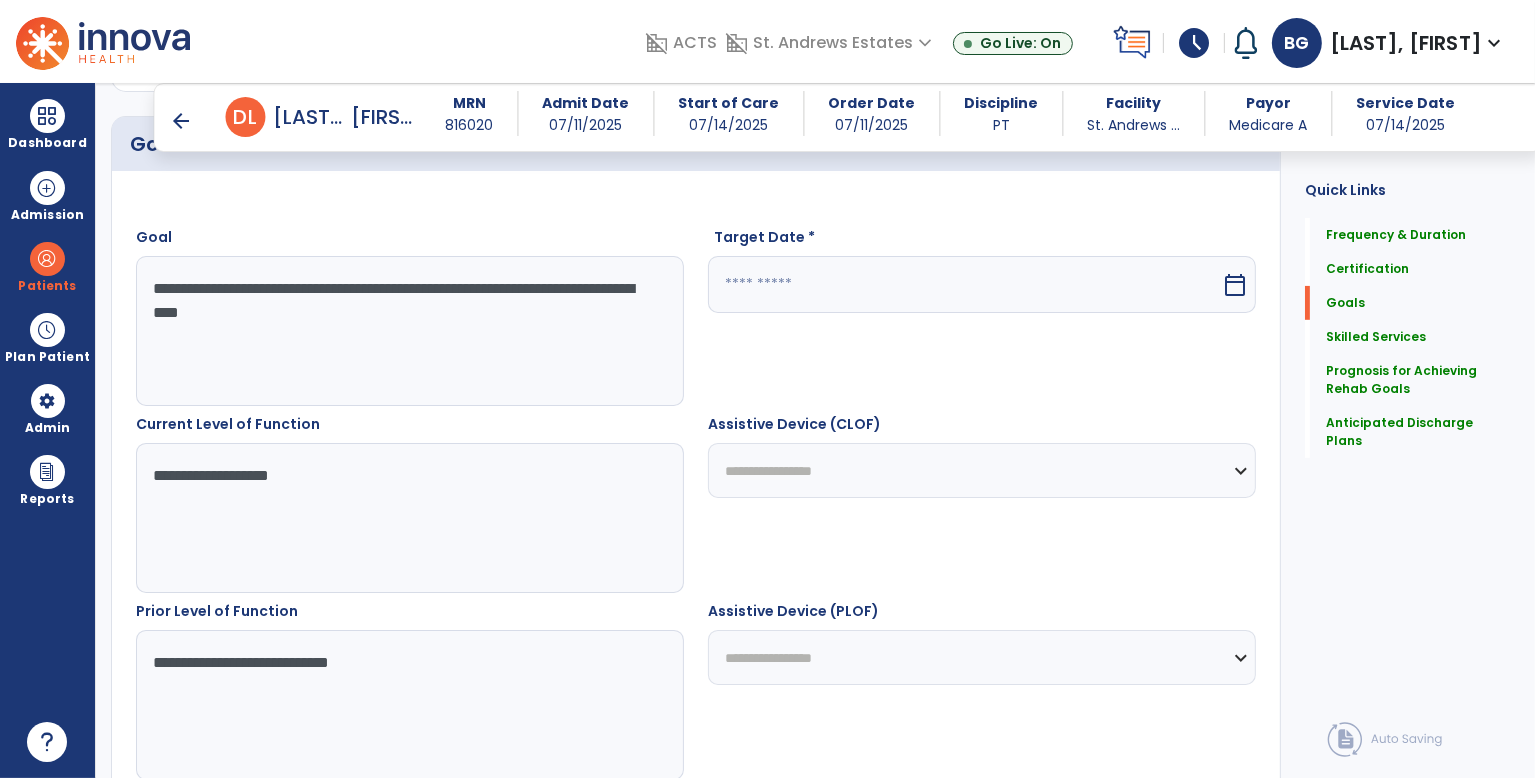 click on "**********" at bounding box center [409, 705] 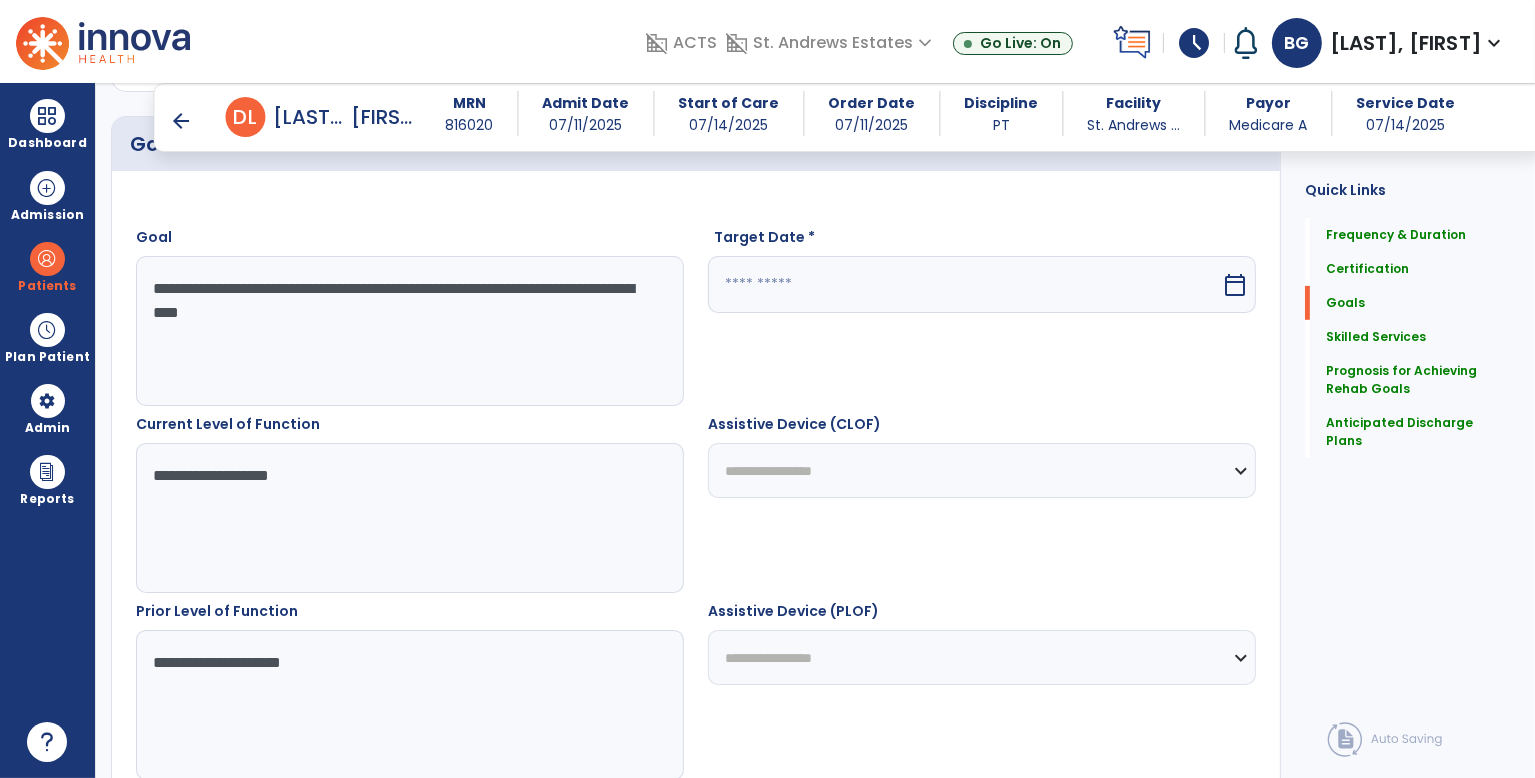 scroll, scrollTop: 1000, scrollLeft: 0, axis: vertical 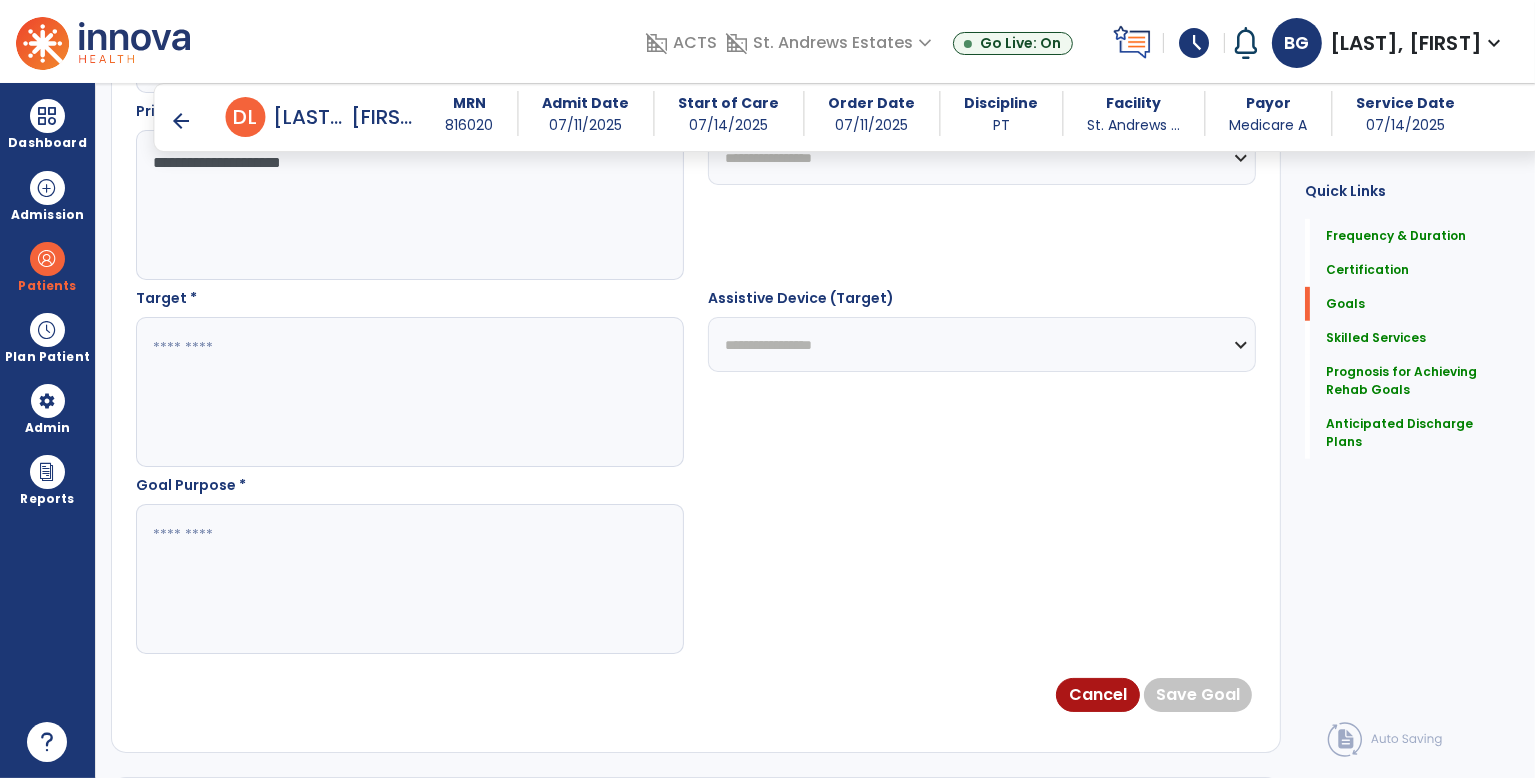 type on "**********" 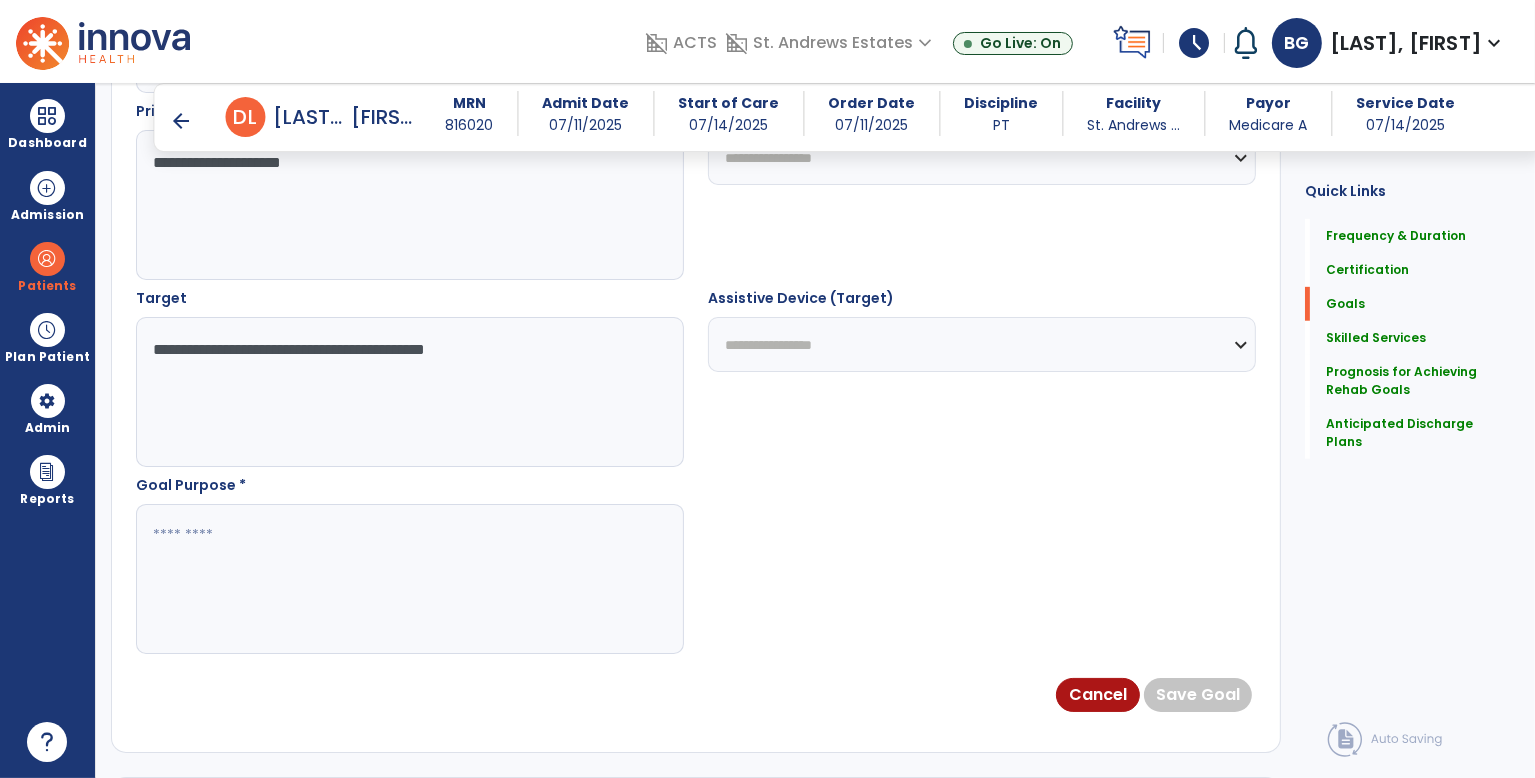 type on "**********" 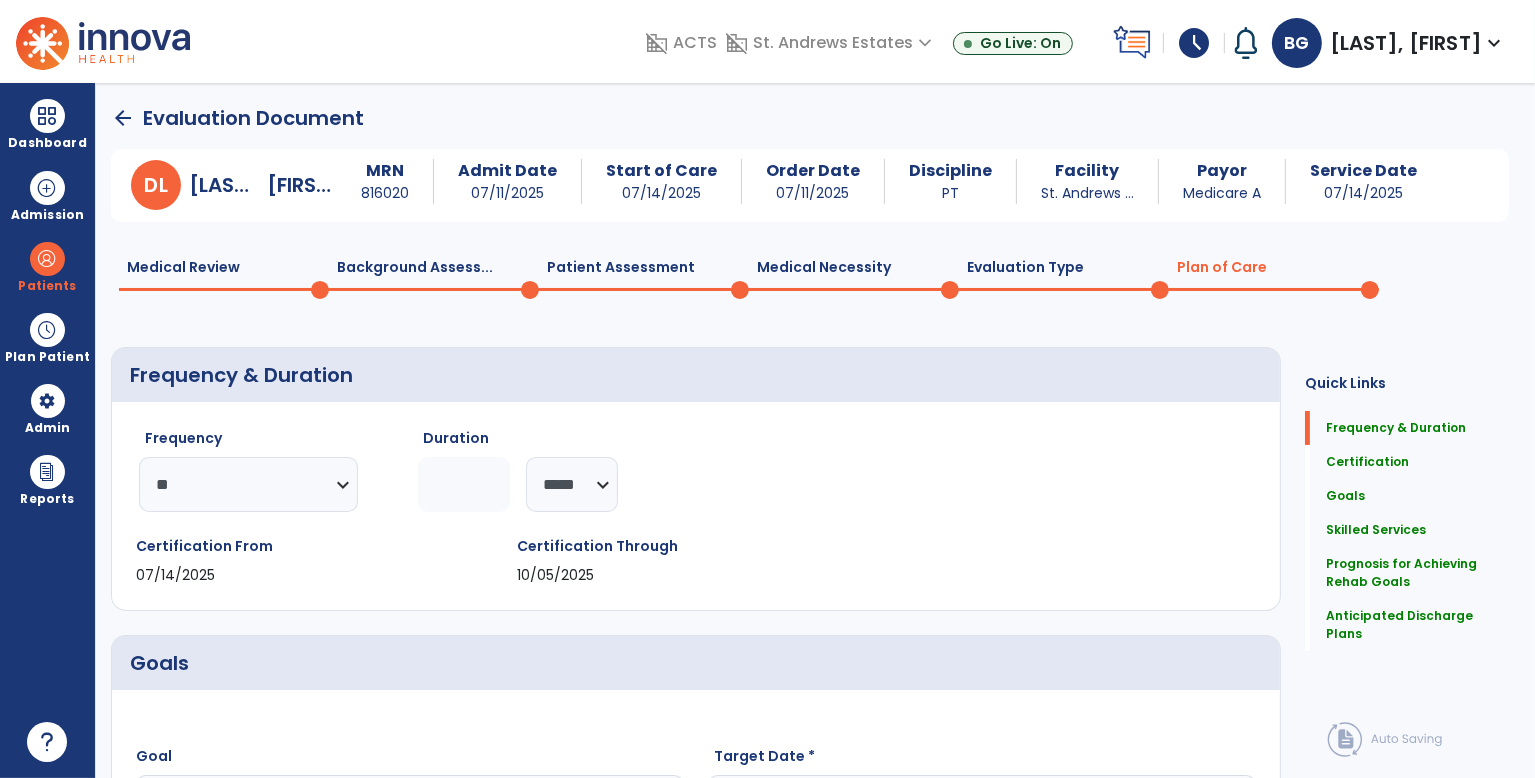 scroll, scrollTop: 500, scrollLeft: 0, axis: vertical 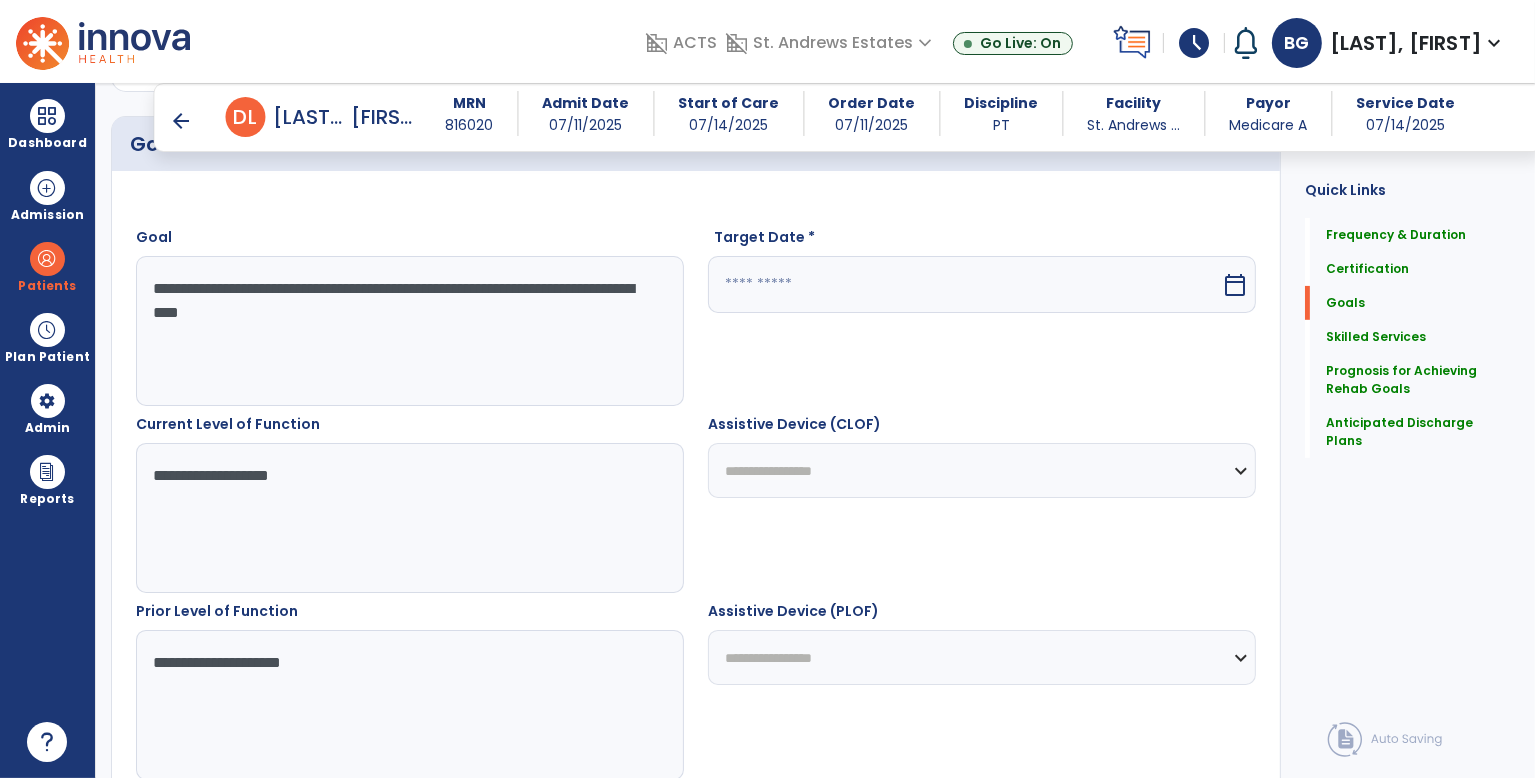 type on "**********" 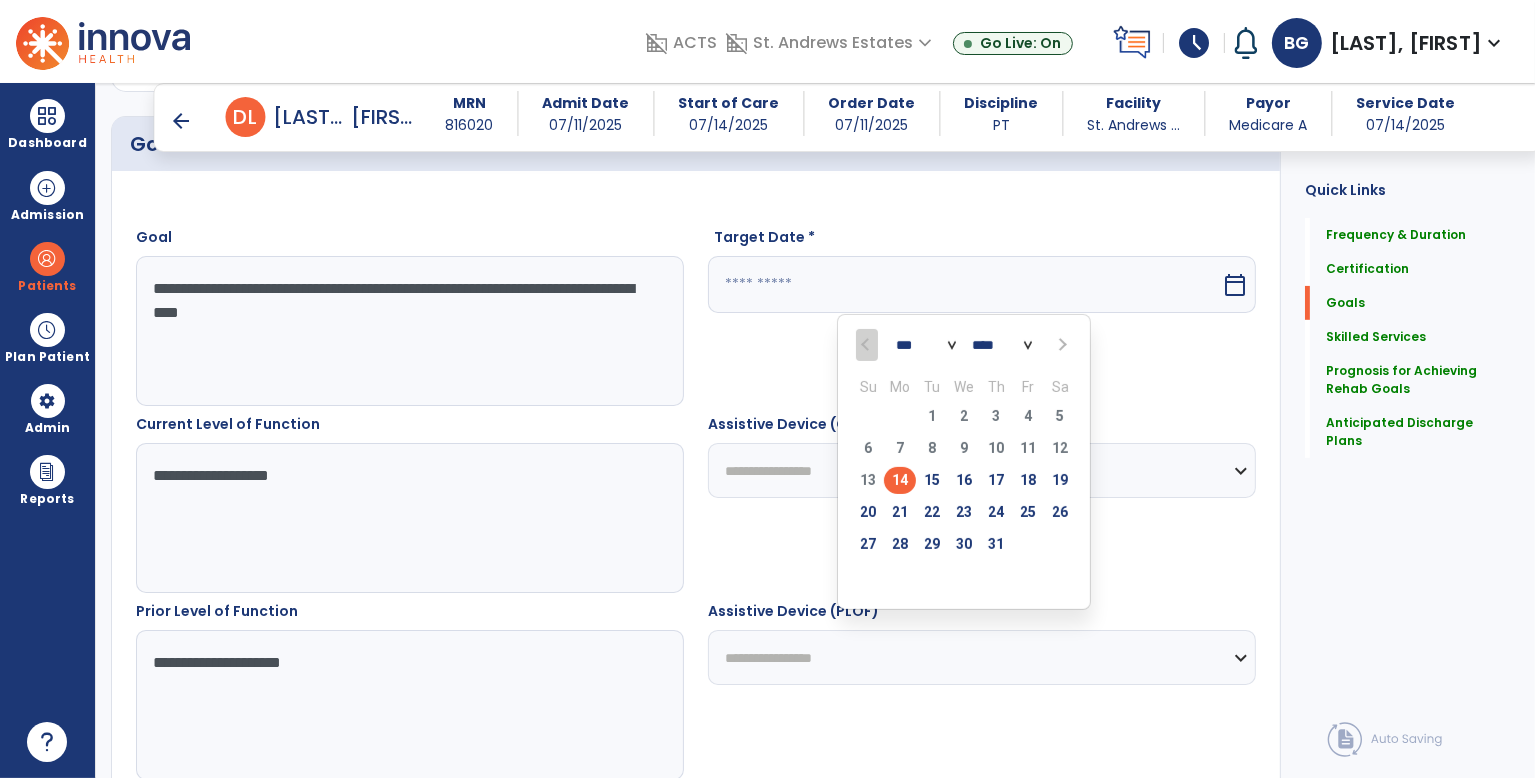 click at bounding box center [1060, 345] 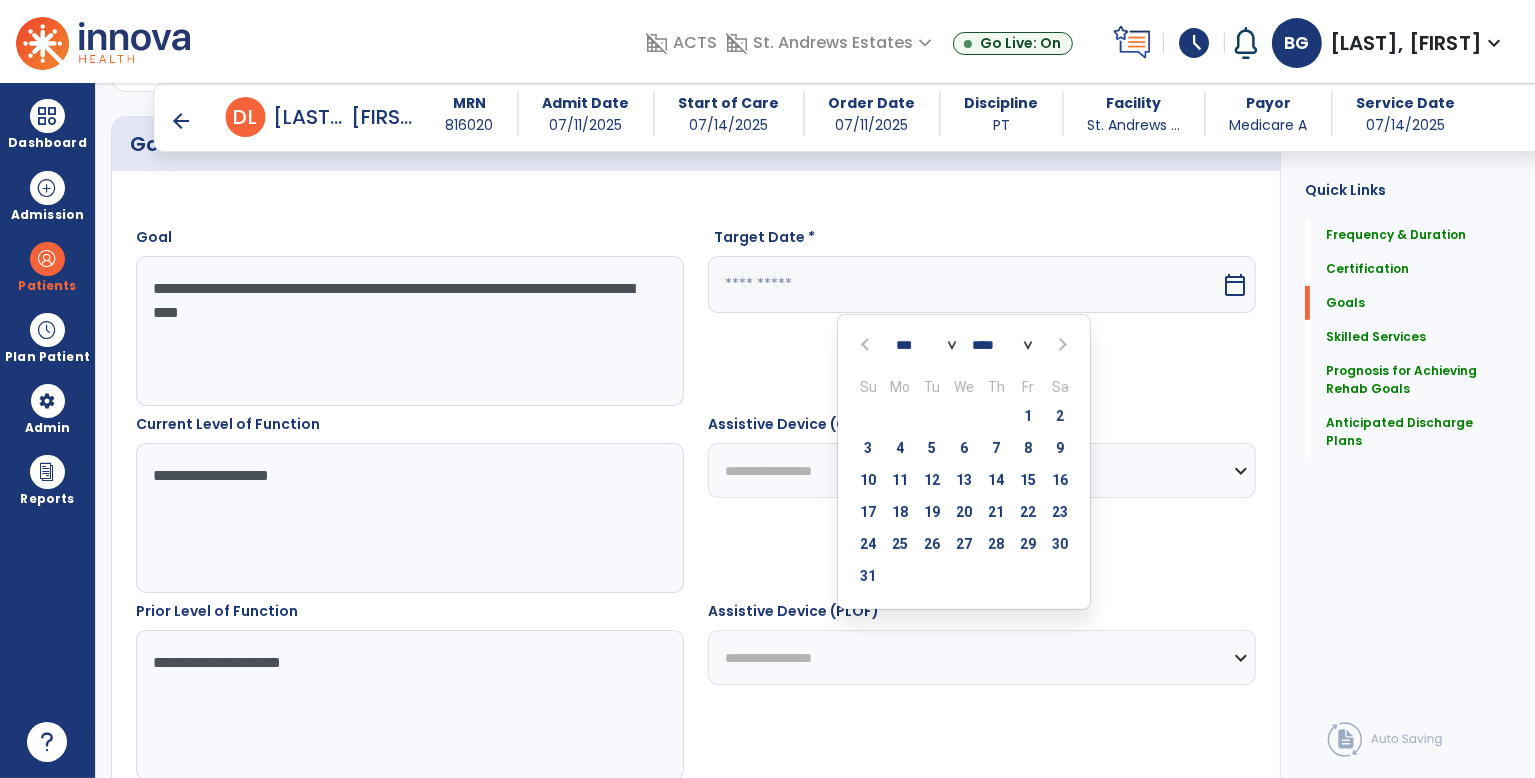 click at bounding box center [1060, 345] 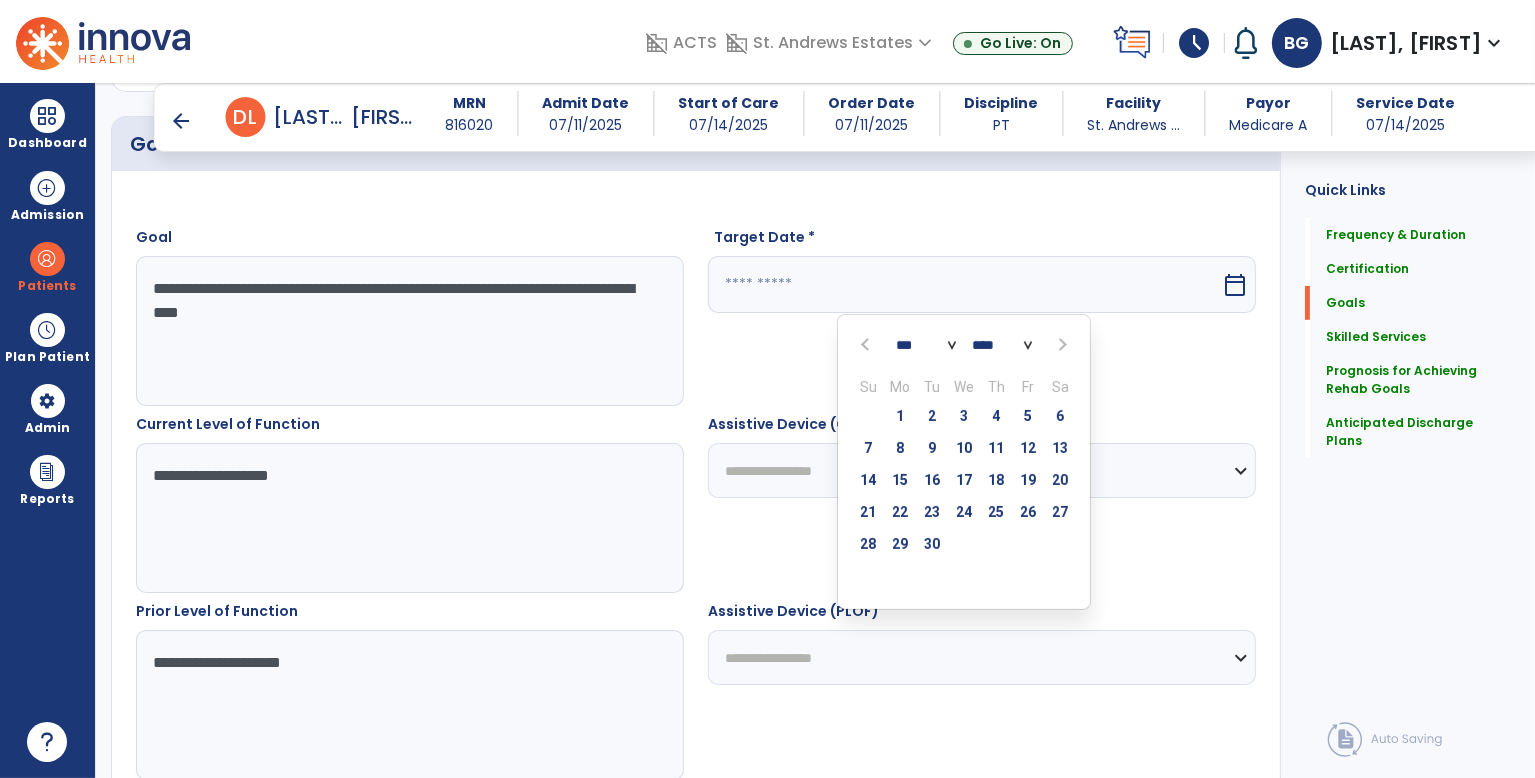 click at bounding box center (1060, 345) 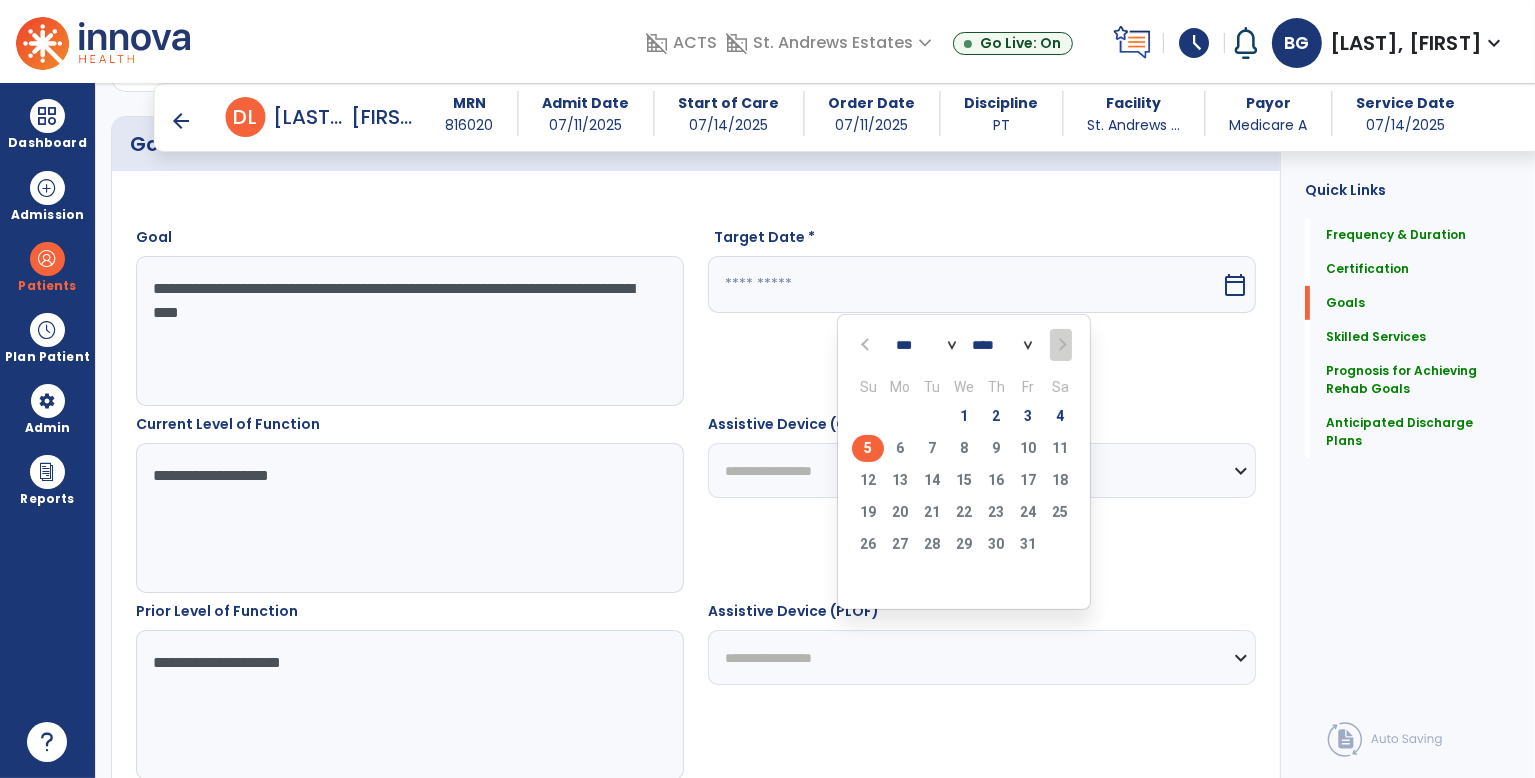 click on "5" at bounding box center (868, 448) 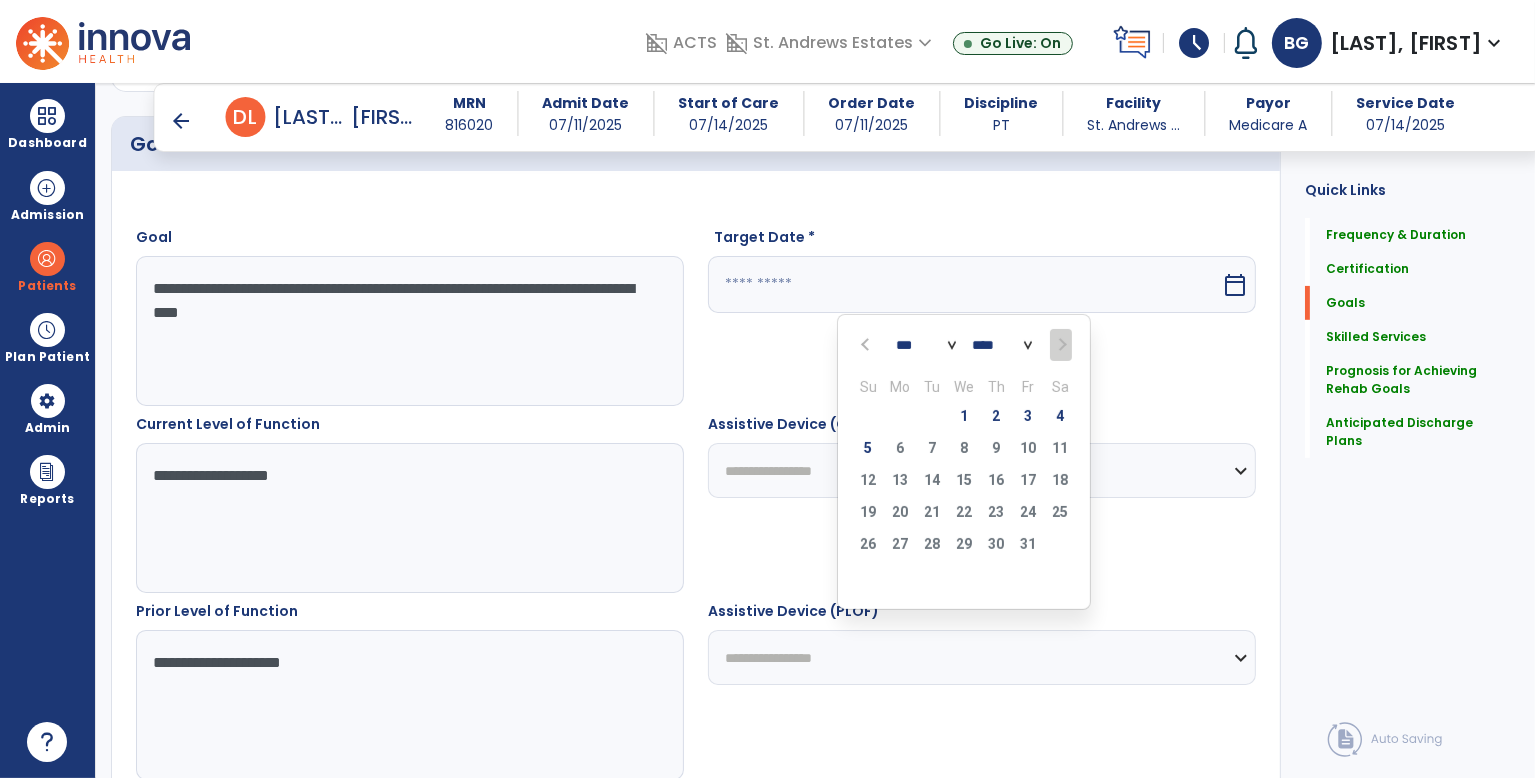 type on "*********" 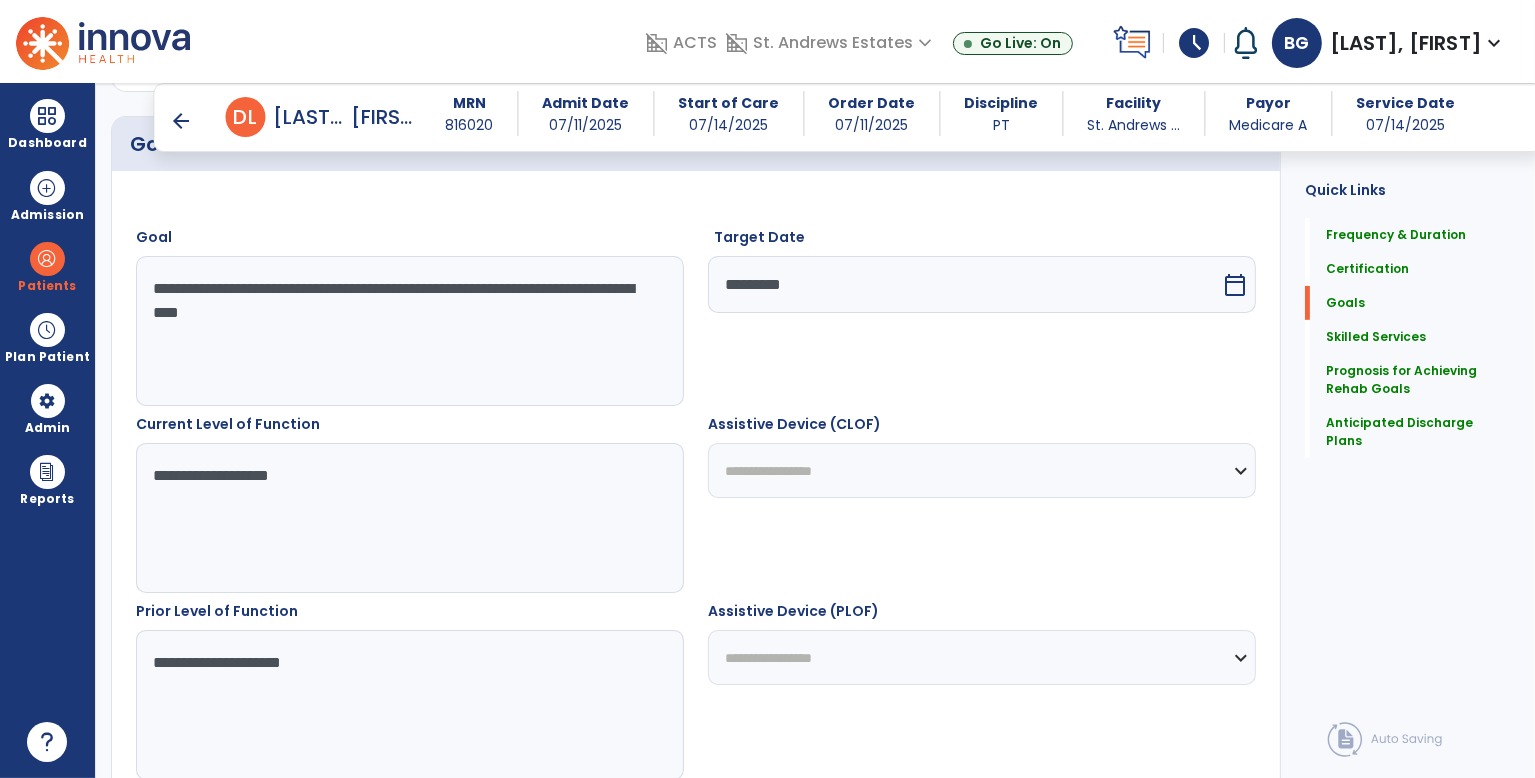 click on "**********" at bounding box center [982, 470] 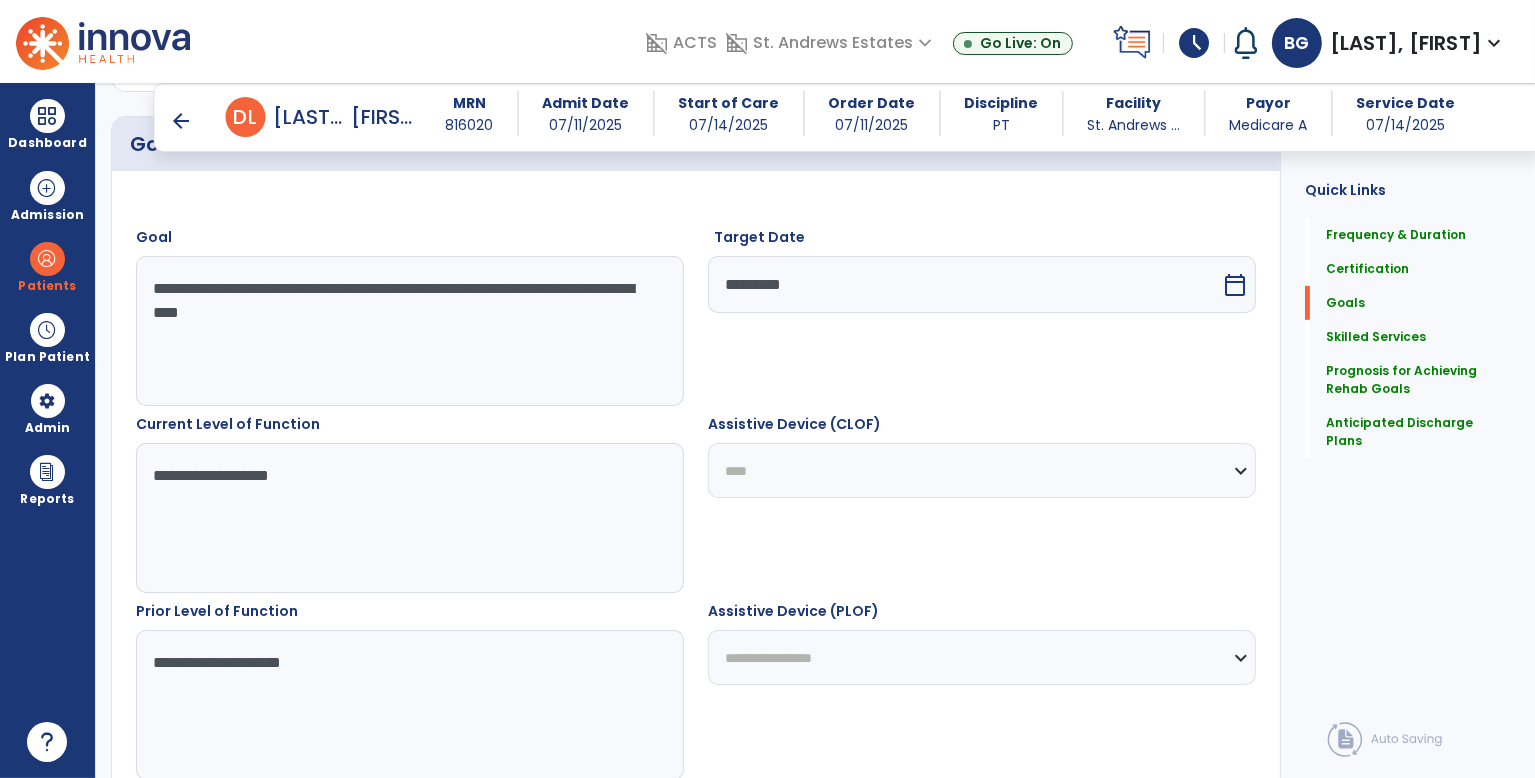 click on "**********" at bounding box center (982, 470) 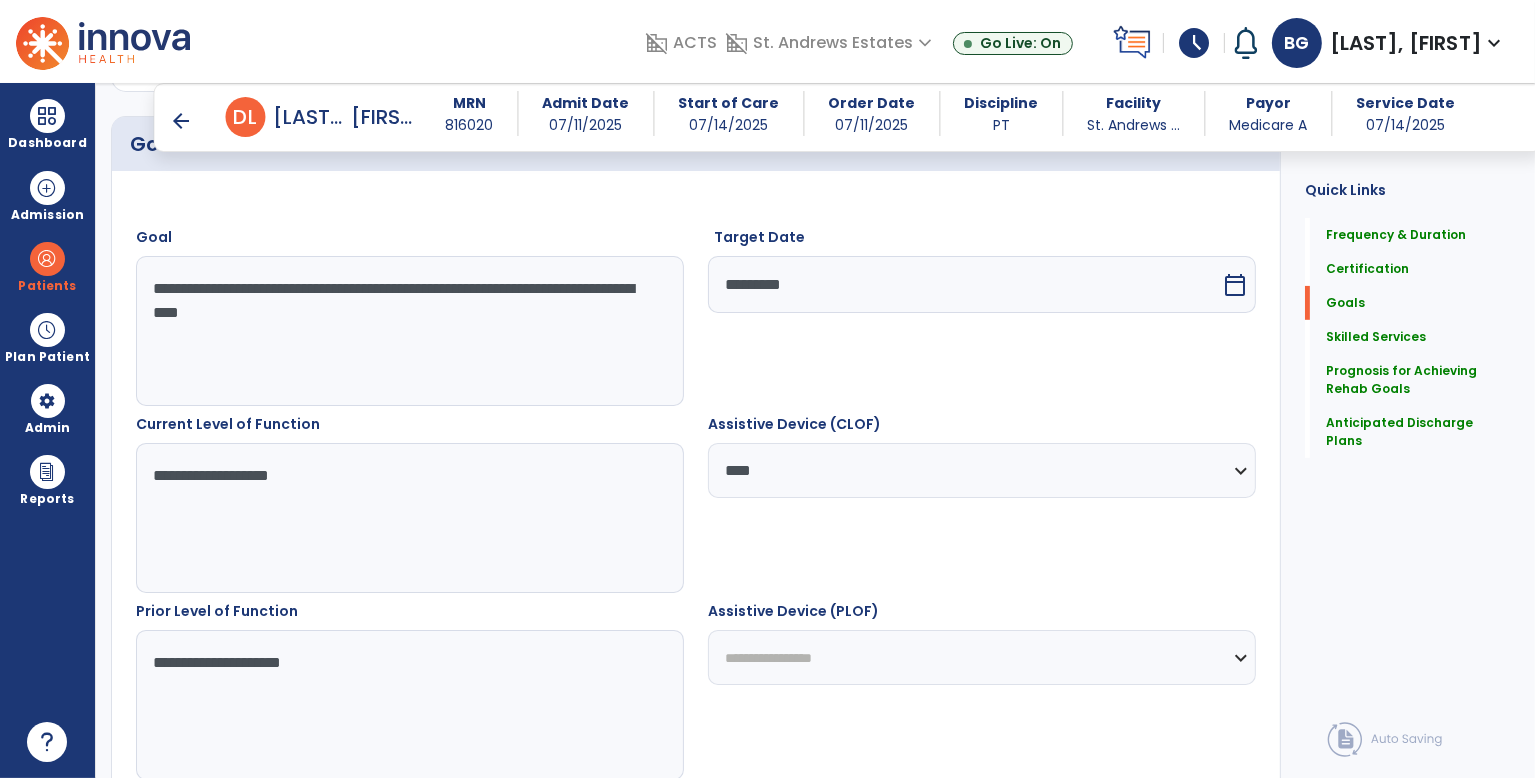 click on "**********" at bounding box center (982, 657) 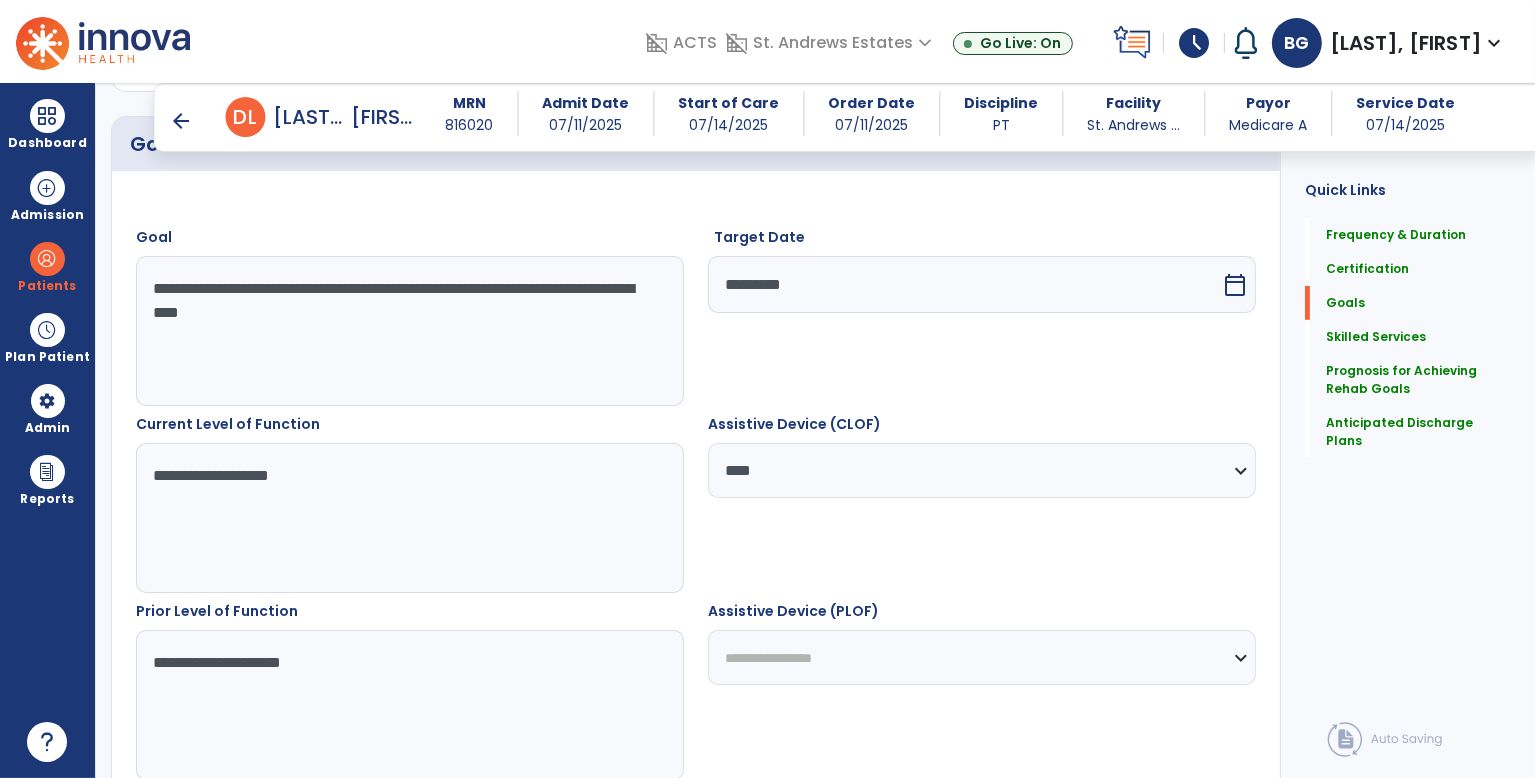 select on "**********" 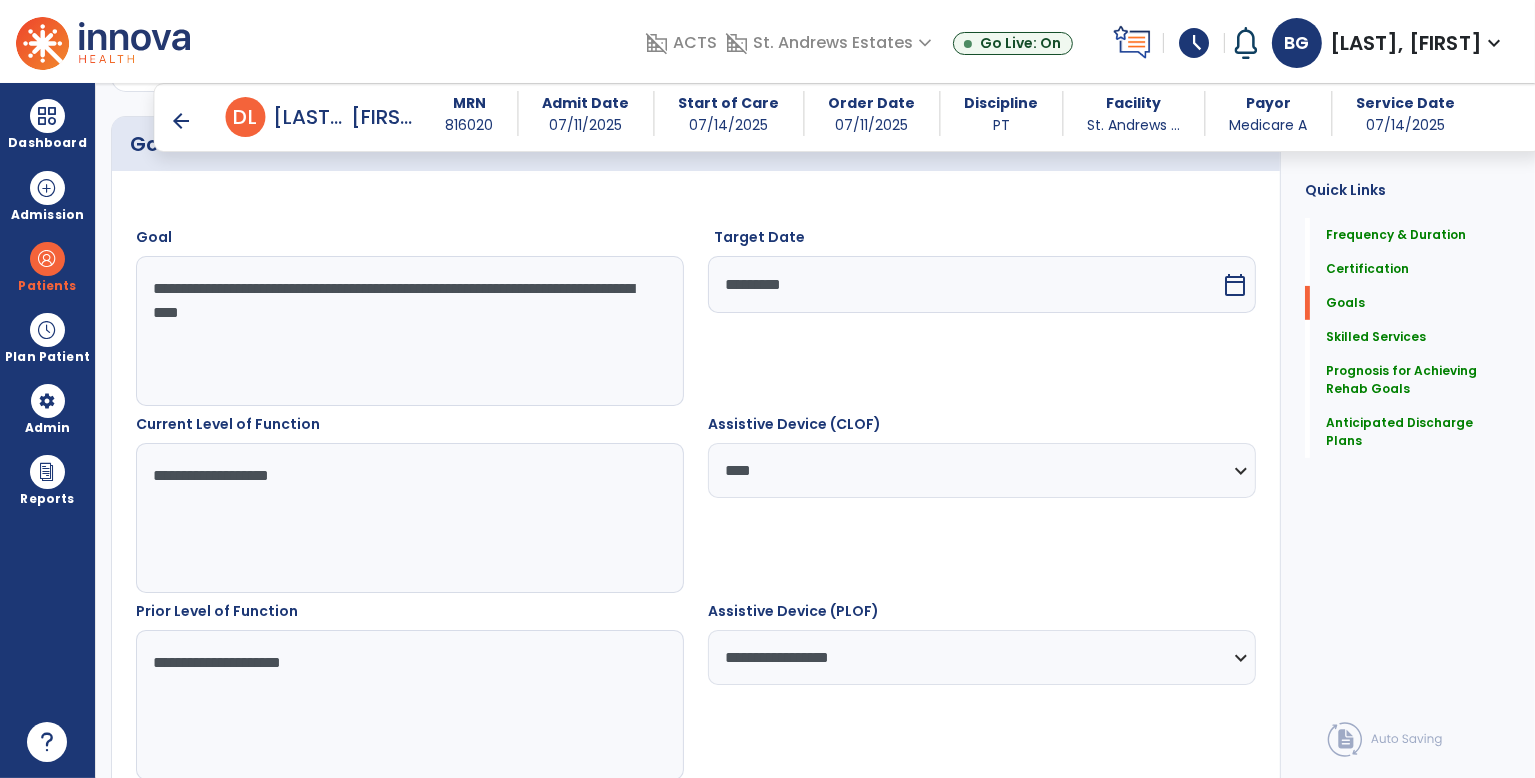 scroll, scrollTop: 1000, scrollLeft: 0, axis: vertical 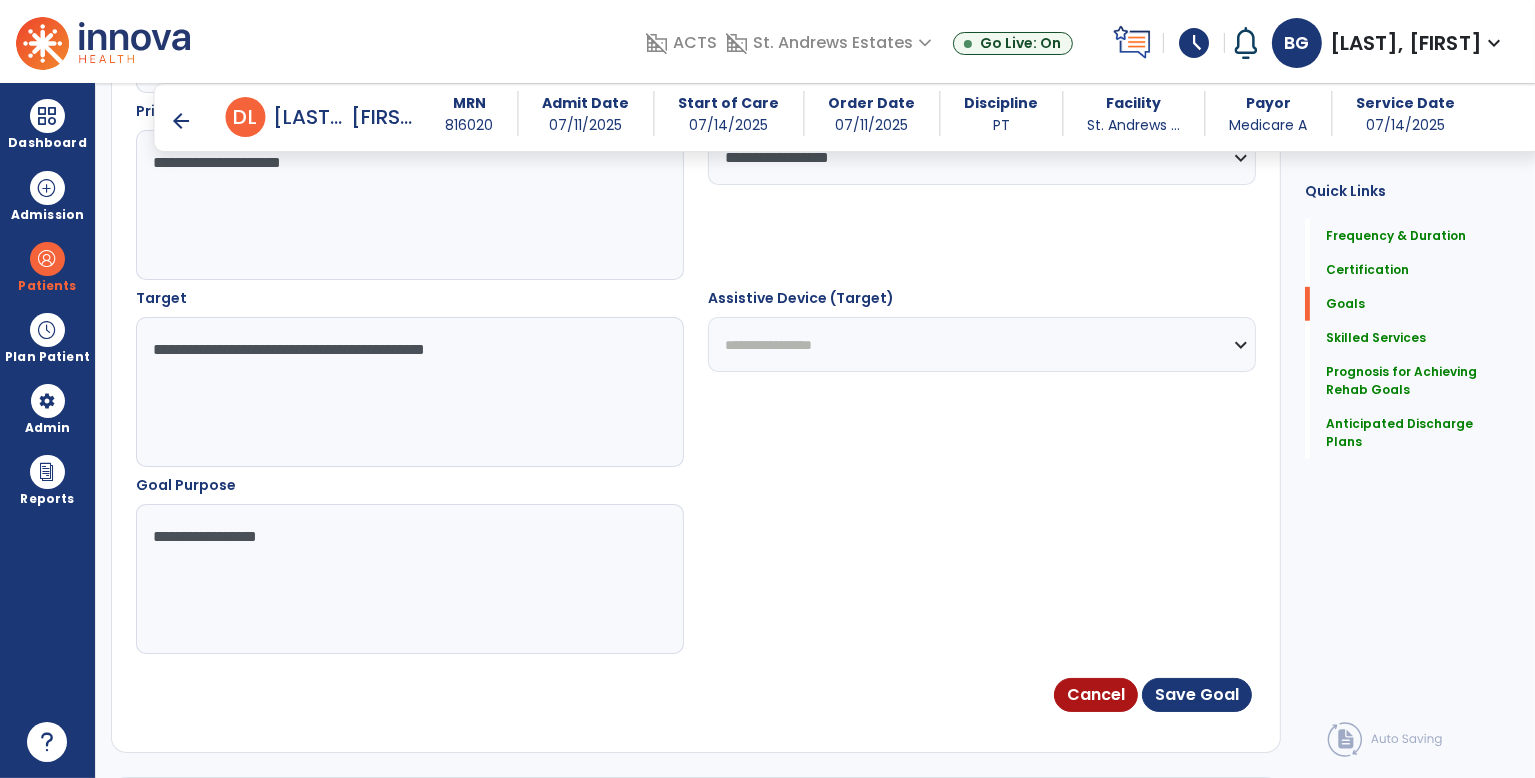 click on "**********" at bounding box center [982, 344] 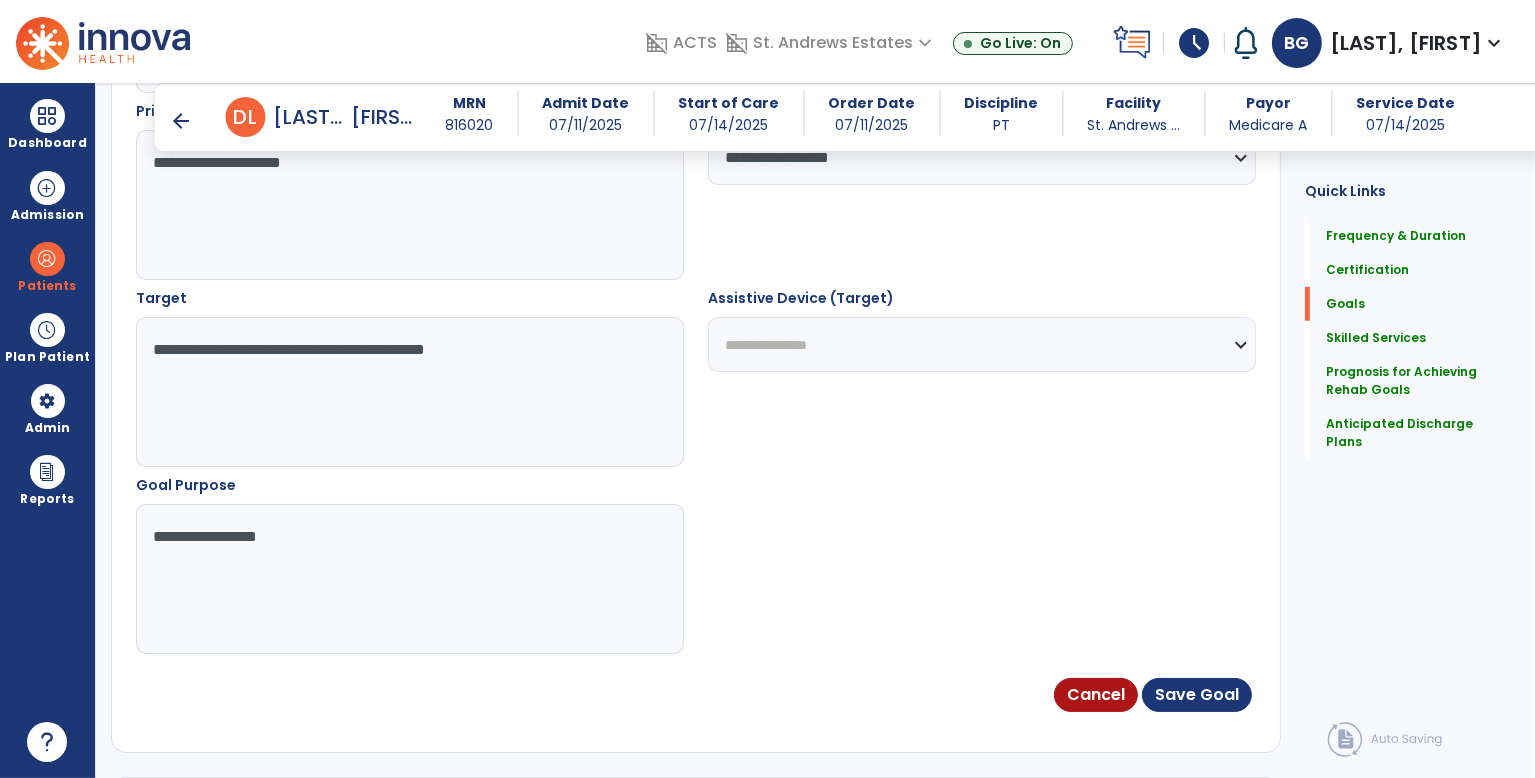 click on "**********" at bounding box center (982, 344) 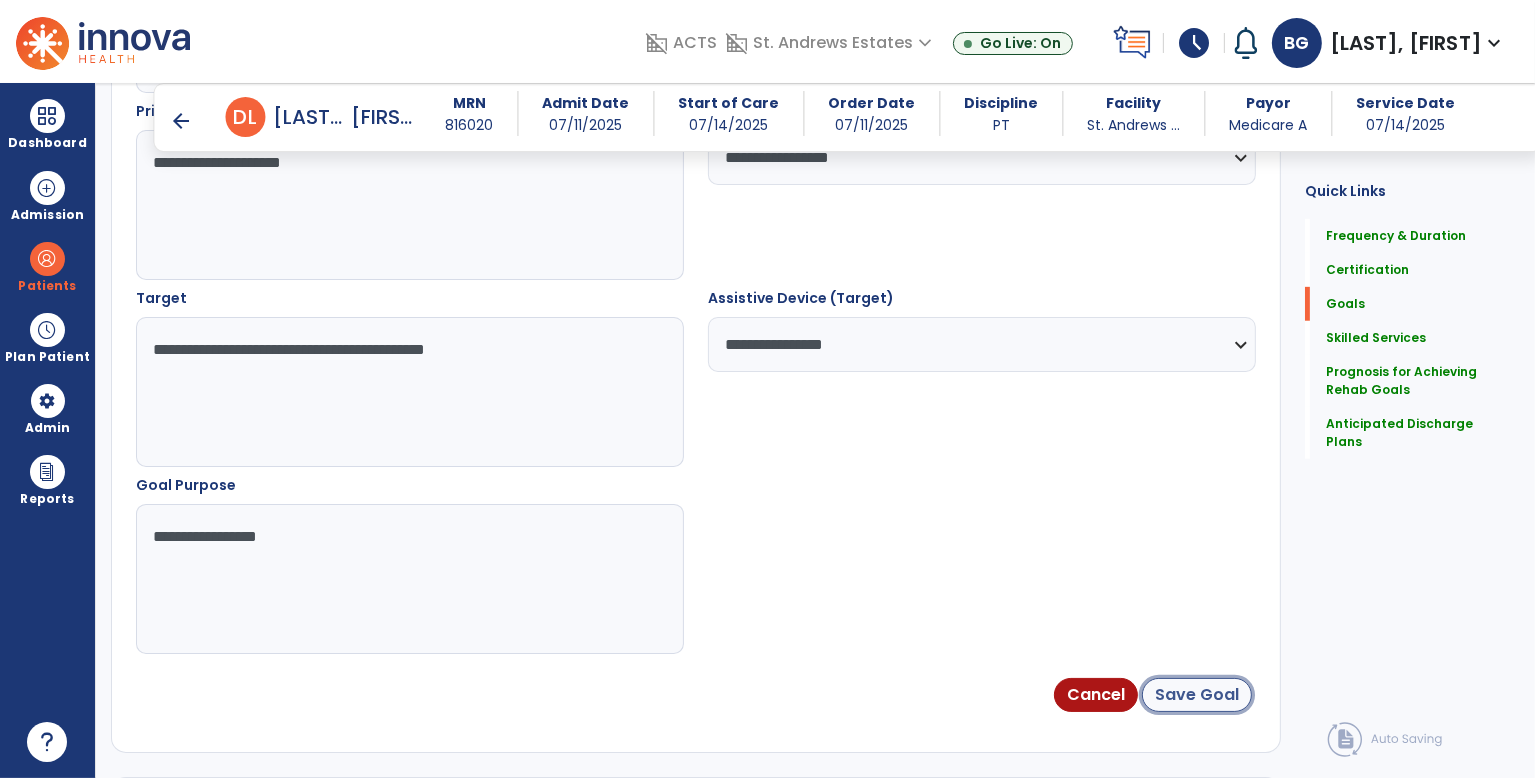 click on "Save Goal" at bounding box center [1197, 695] 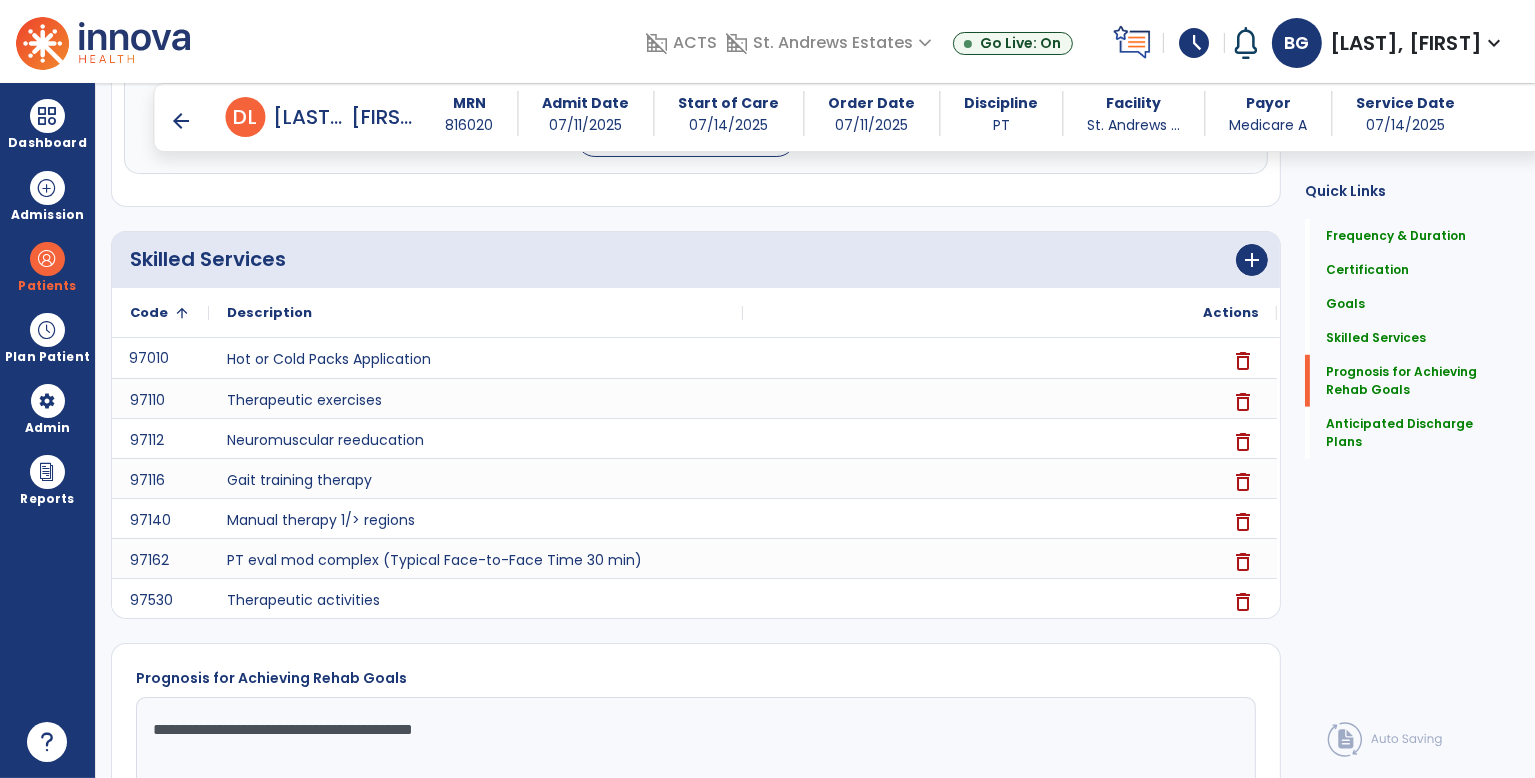 scroll, scrollTop: 1940, scrollLeft: 0, axis: vertical 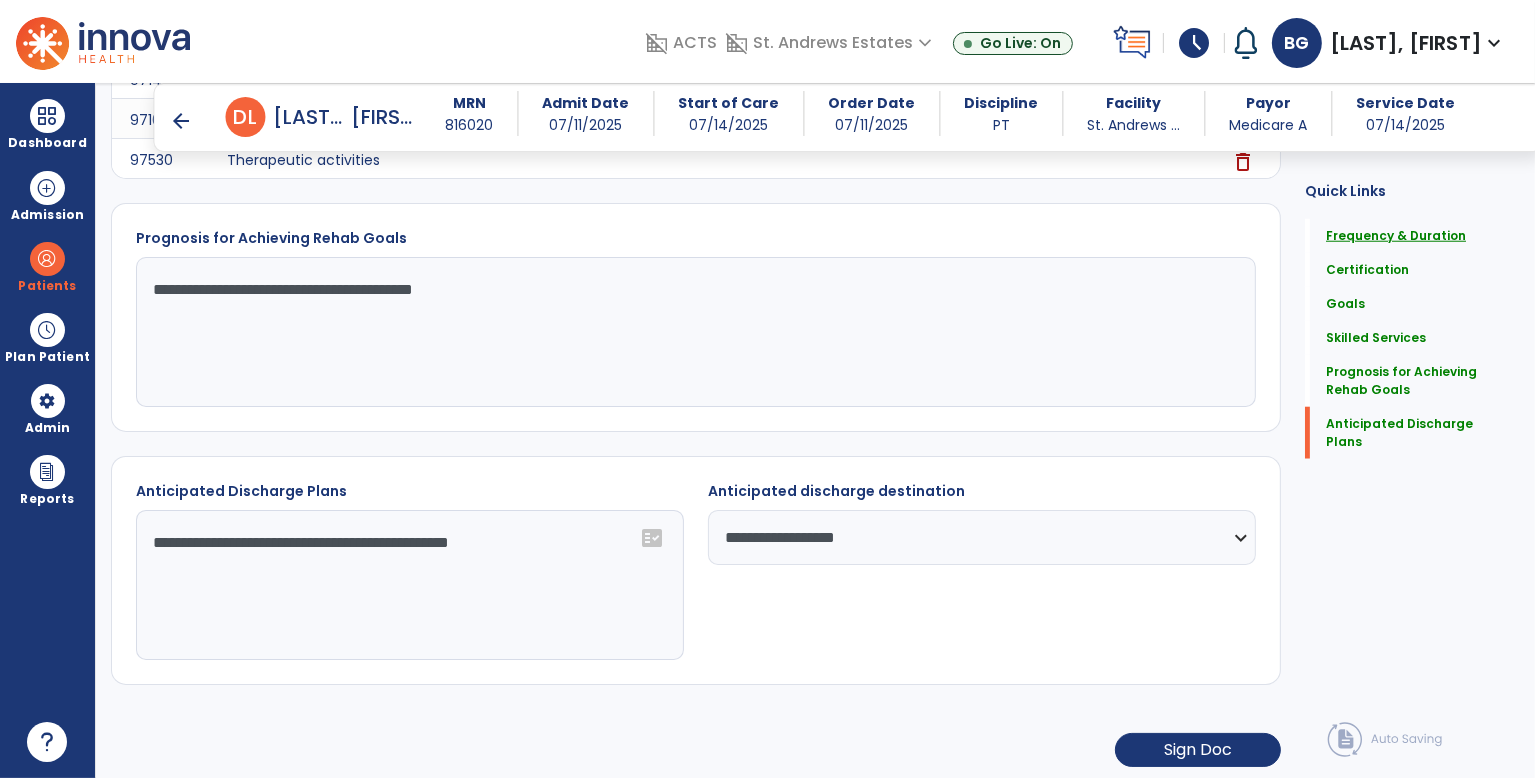 click on "Frequency & Duration" 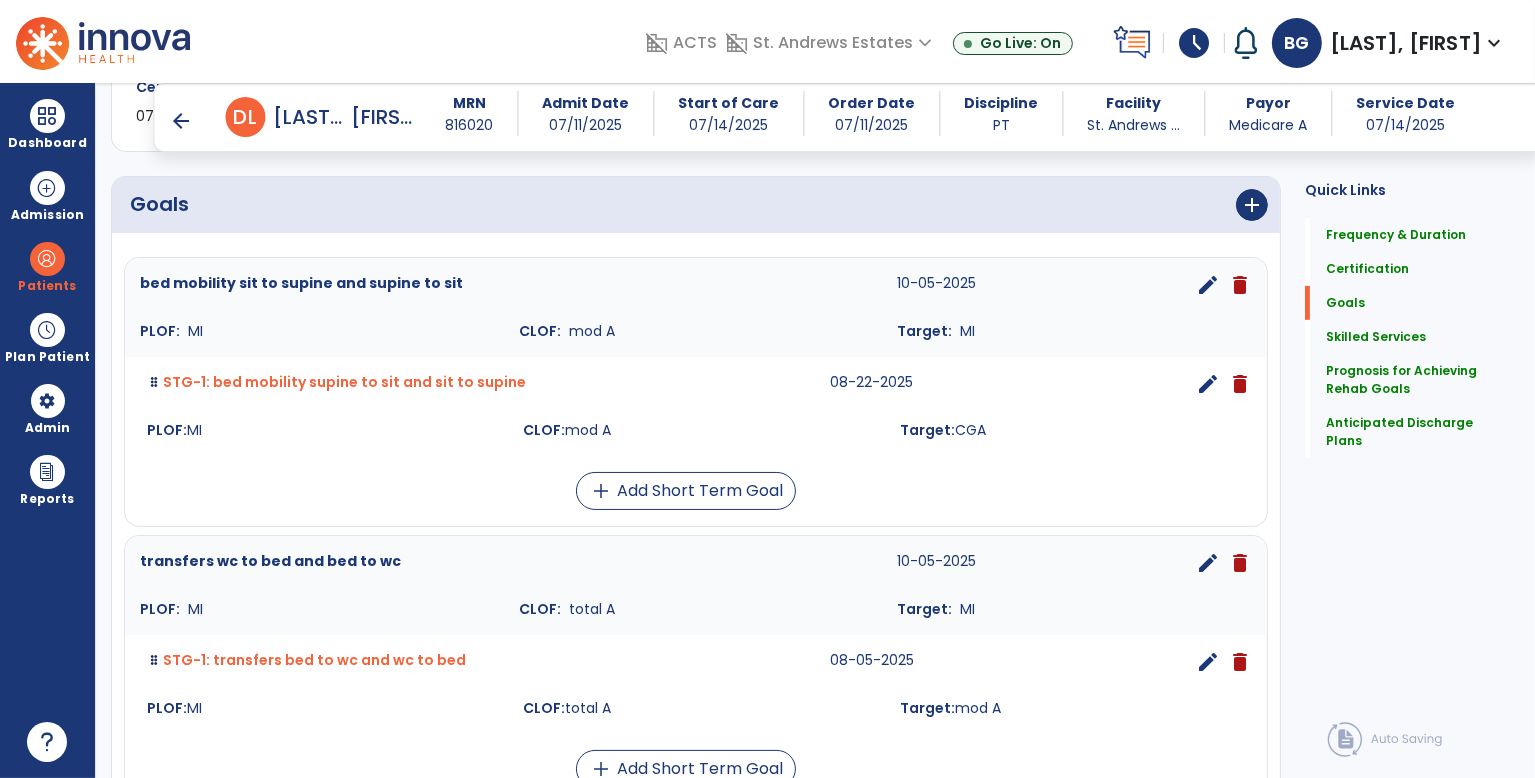 scroll, scrollTop: 0, scrollLeft: 0, axis: both 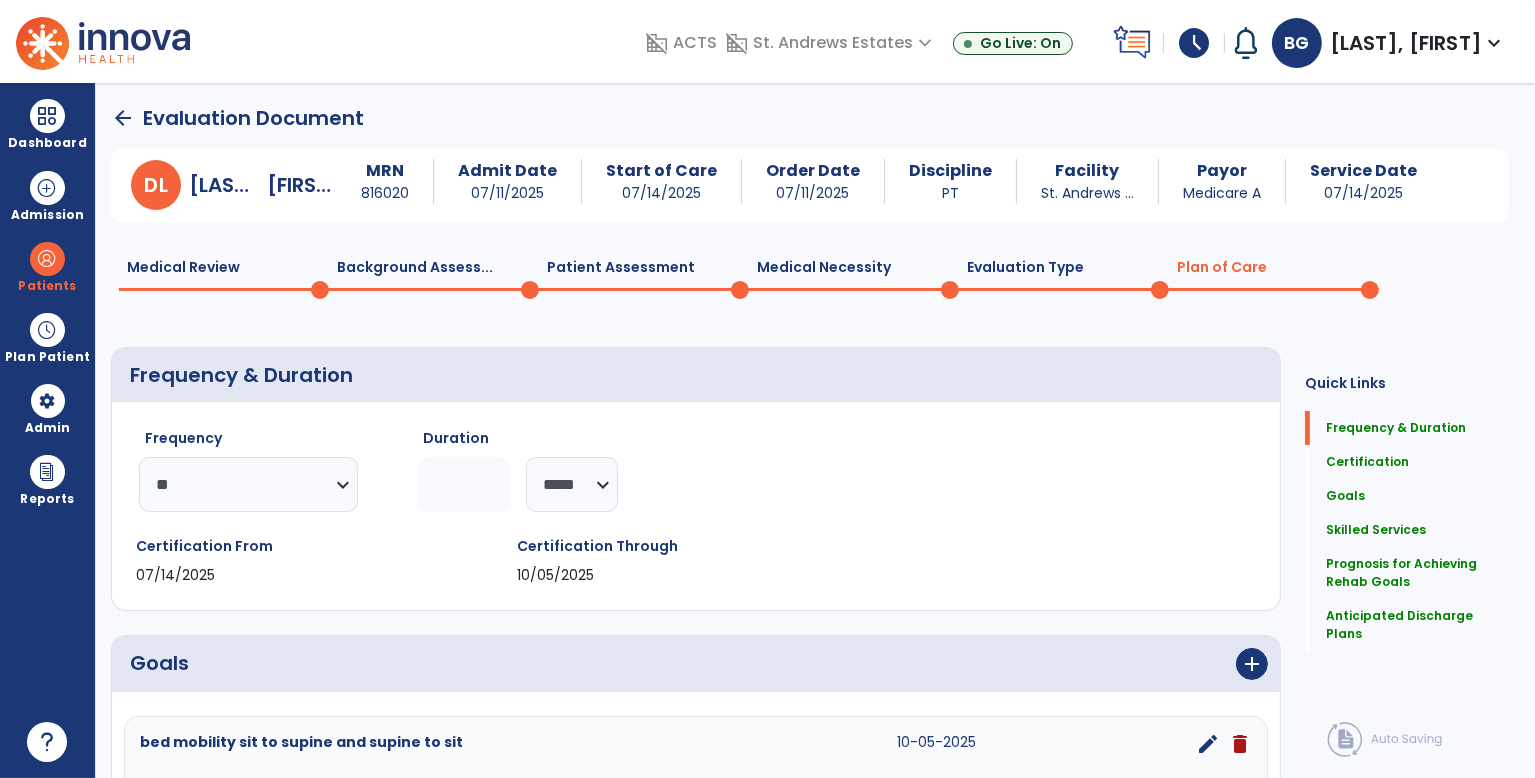 click on "Patient Assessment  0" 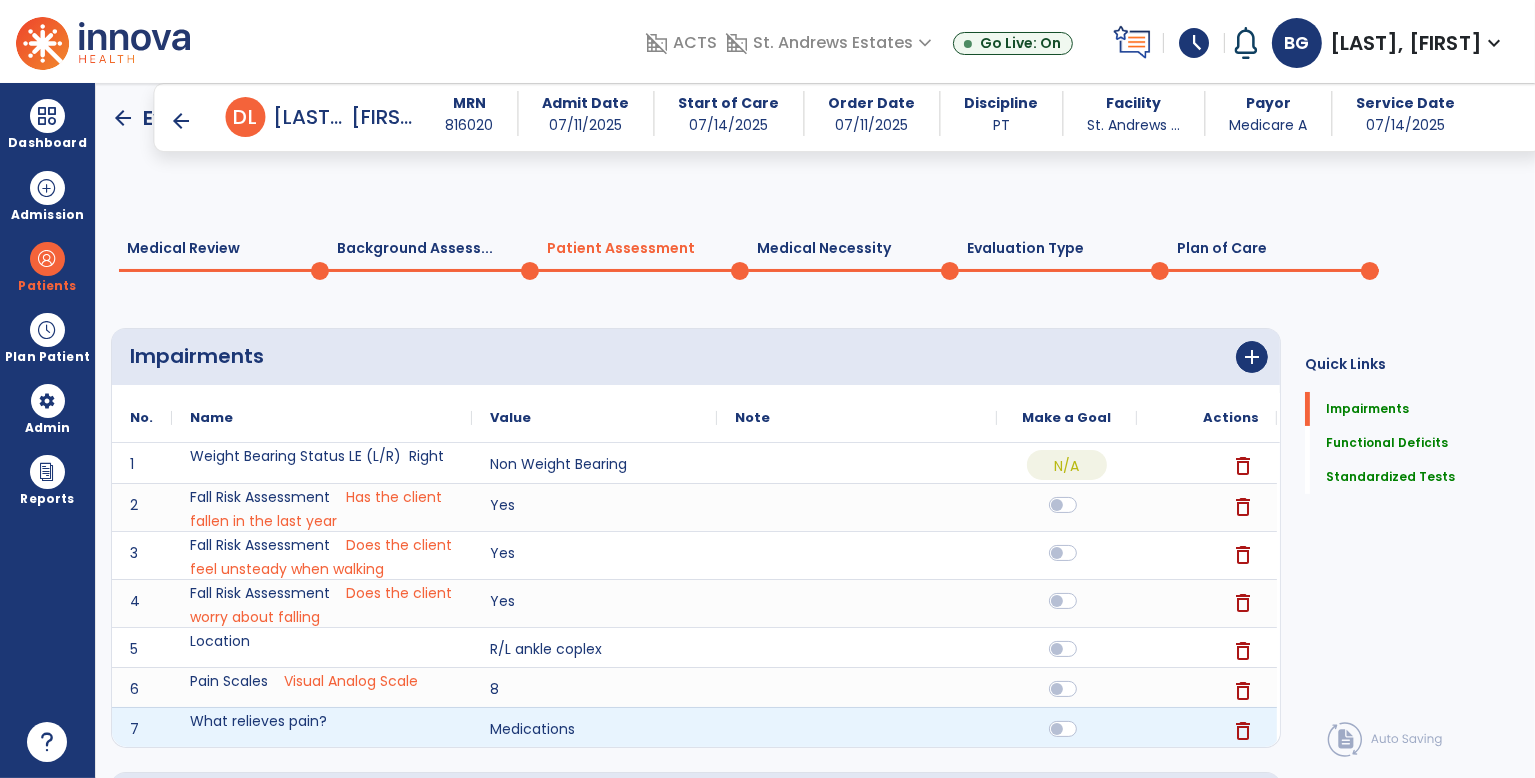 scroll, scrollTop: 668, scrollLeft: 0, axis: vertical 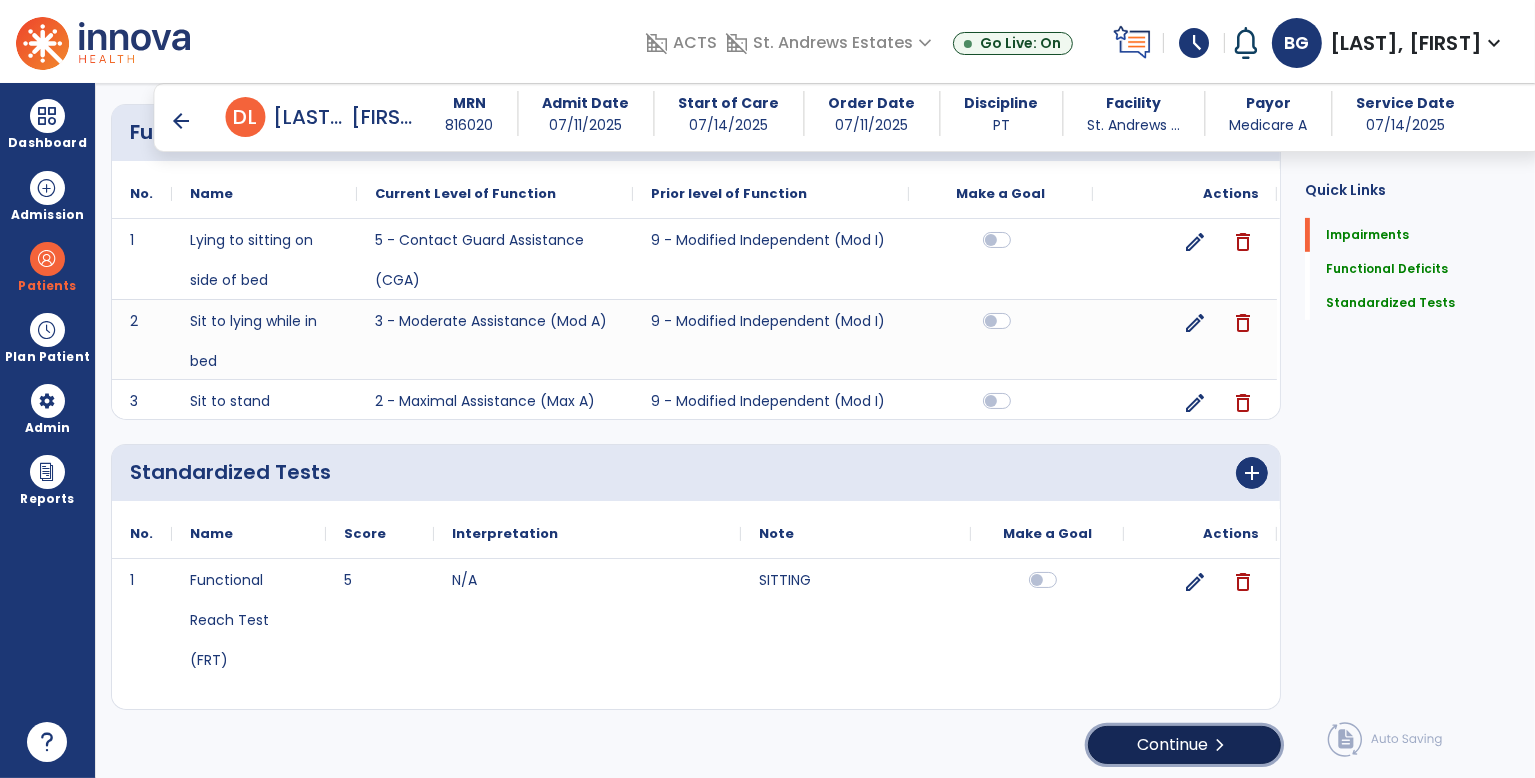 click on "Continue  chevron_right" 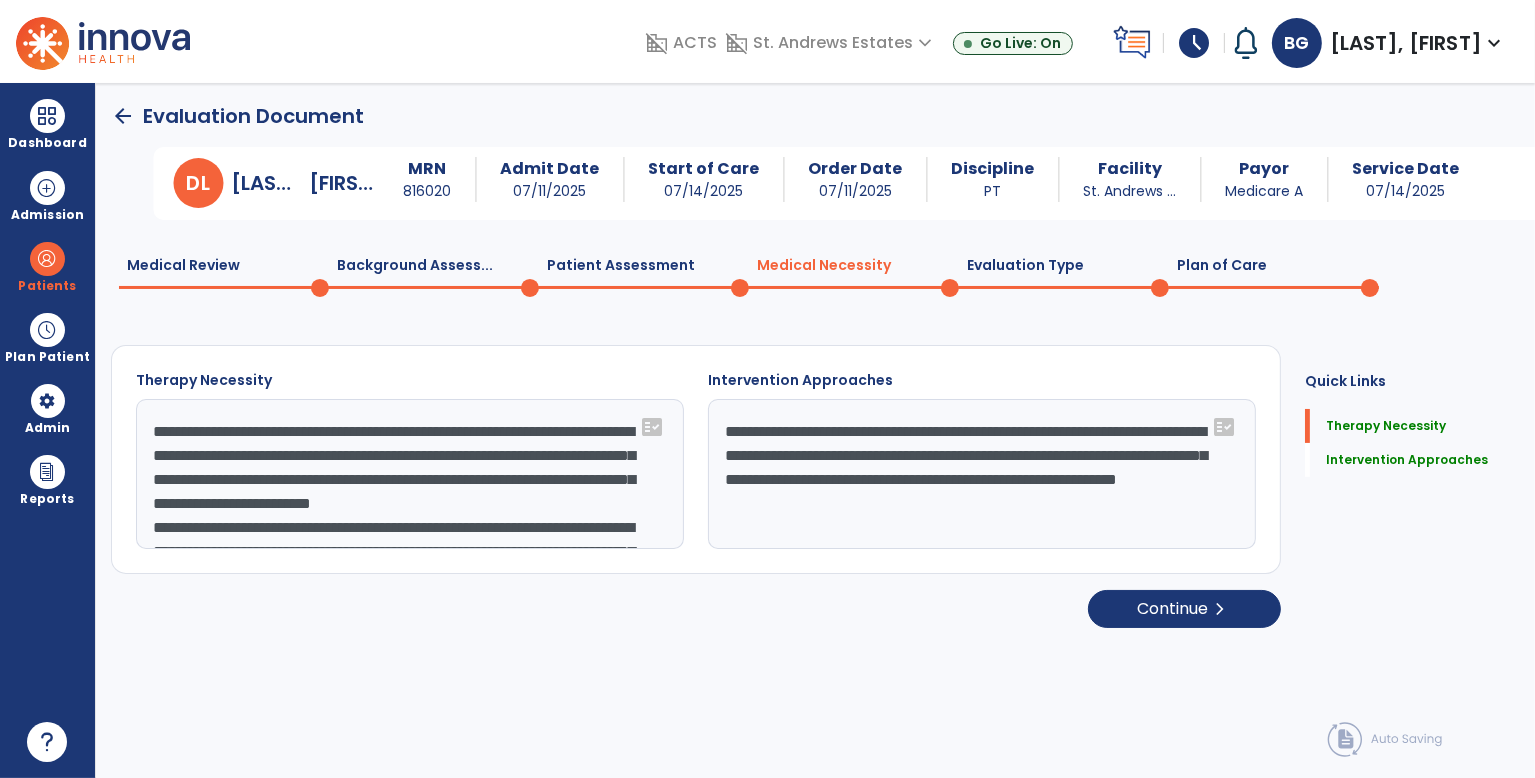 scroll, scrollTop: 0, scrollLeft: 0, axis: both 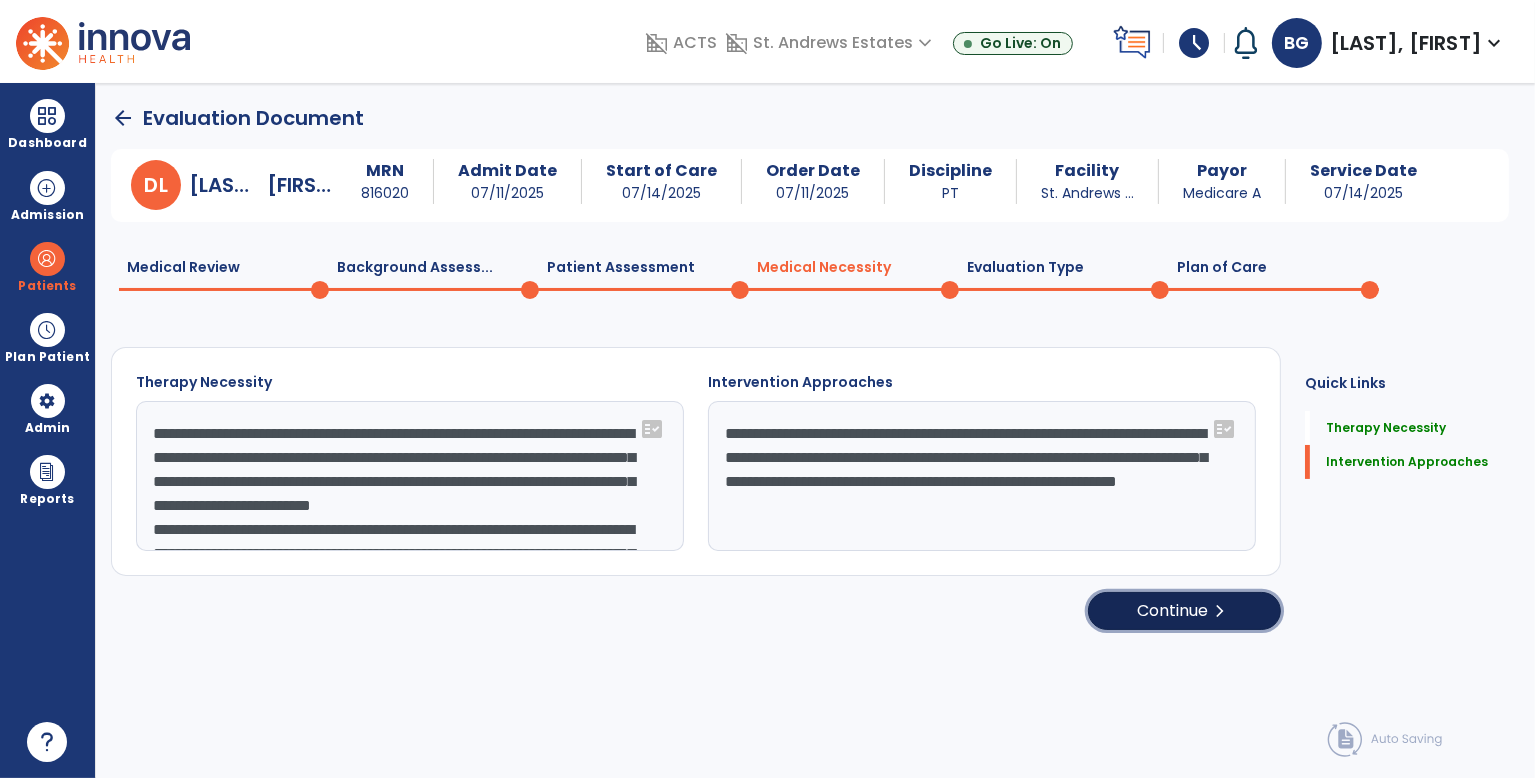click on "Continue  chevron_right" 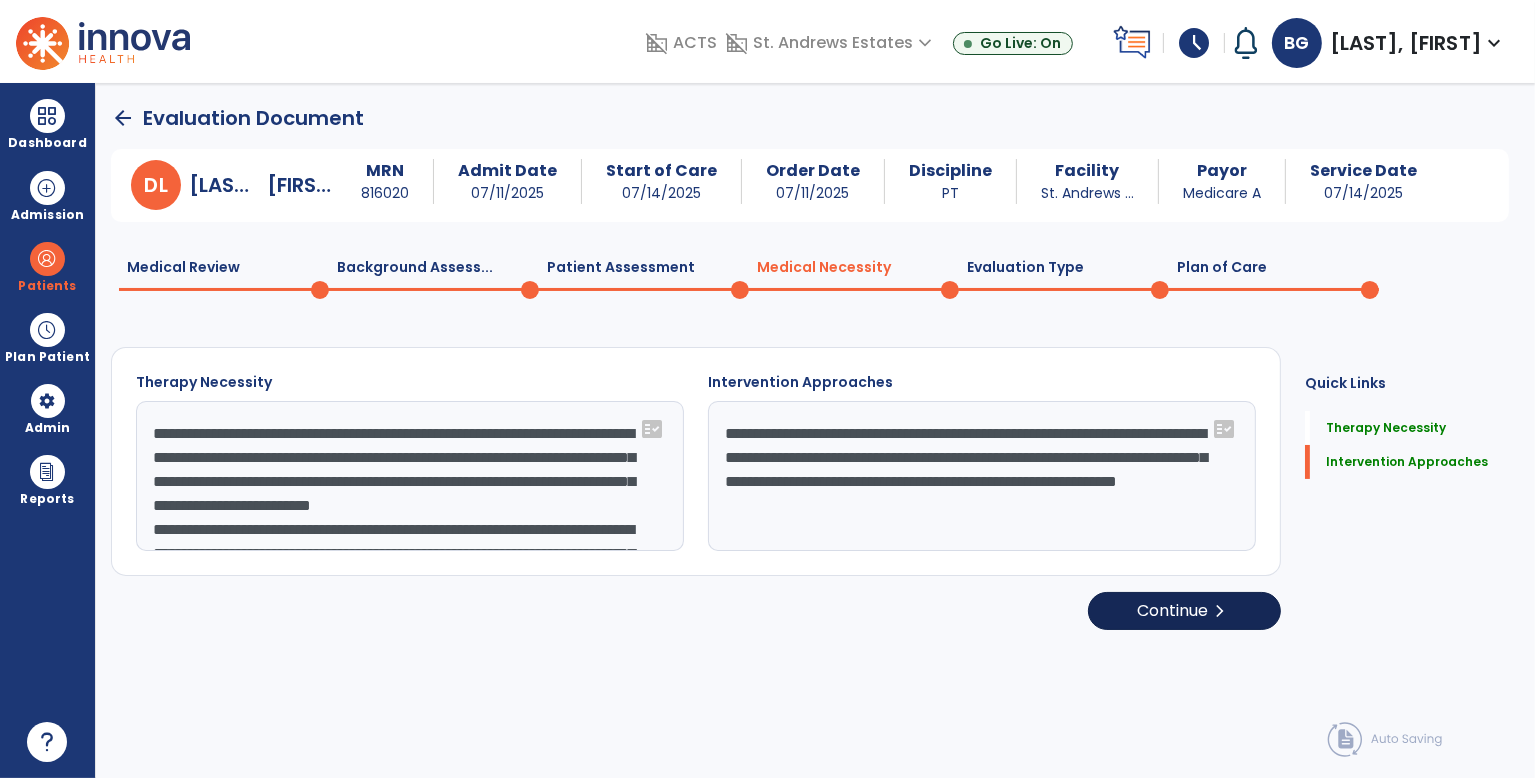 select on "**********" 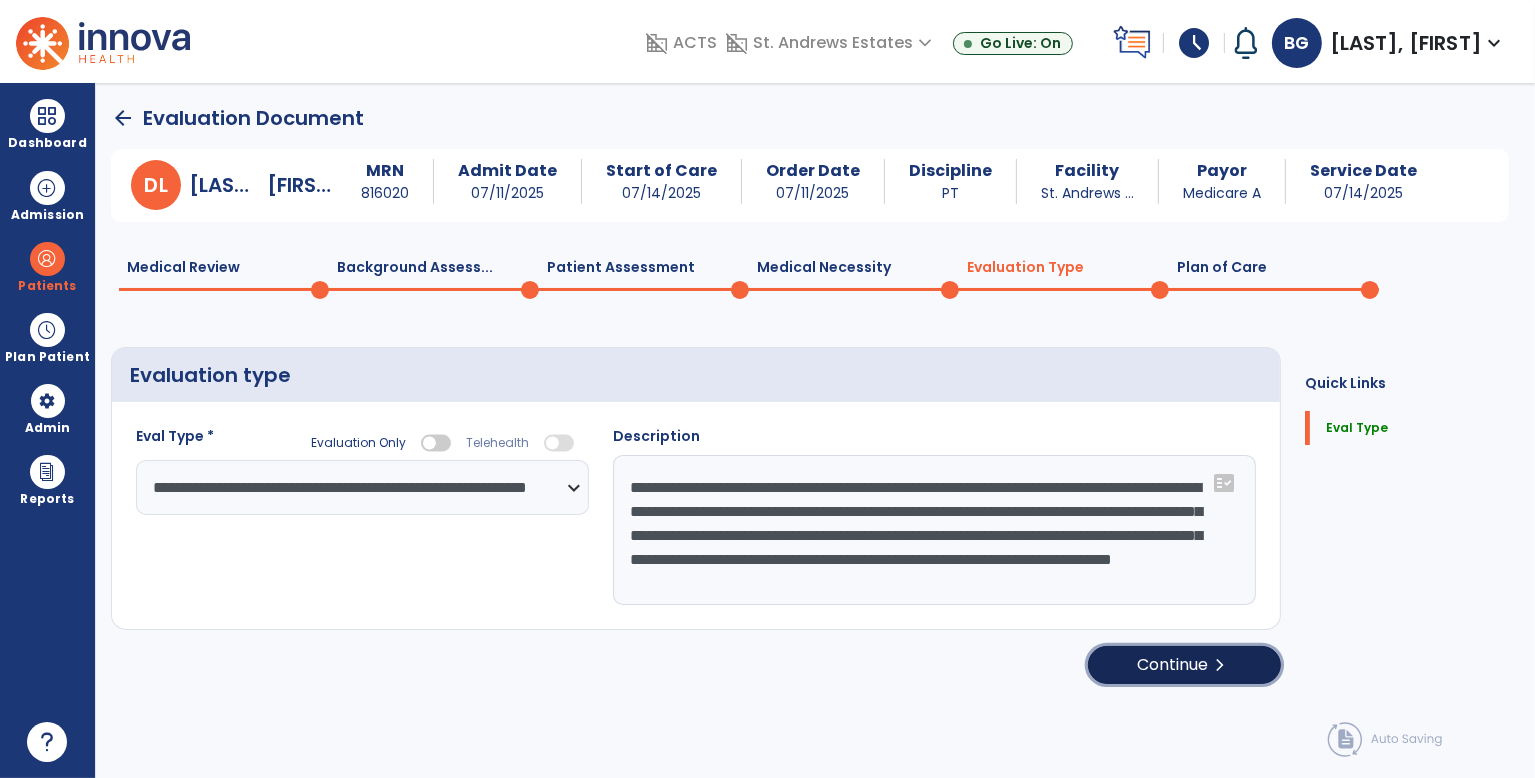 click on "Continue  chevron_right" 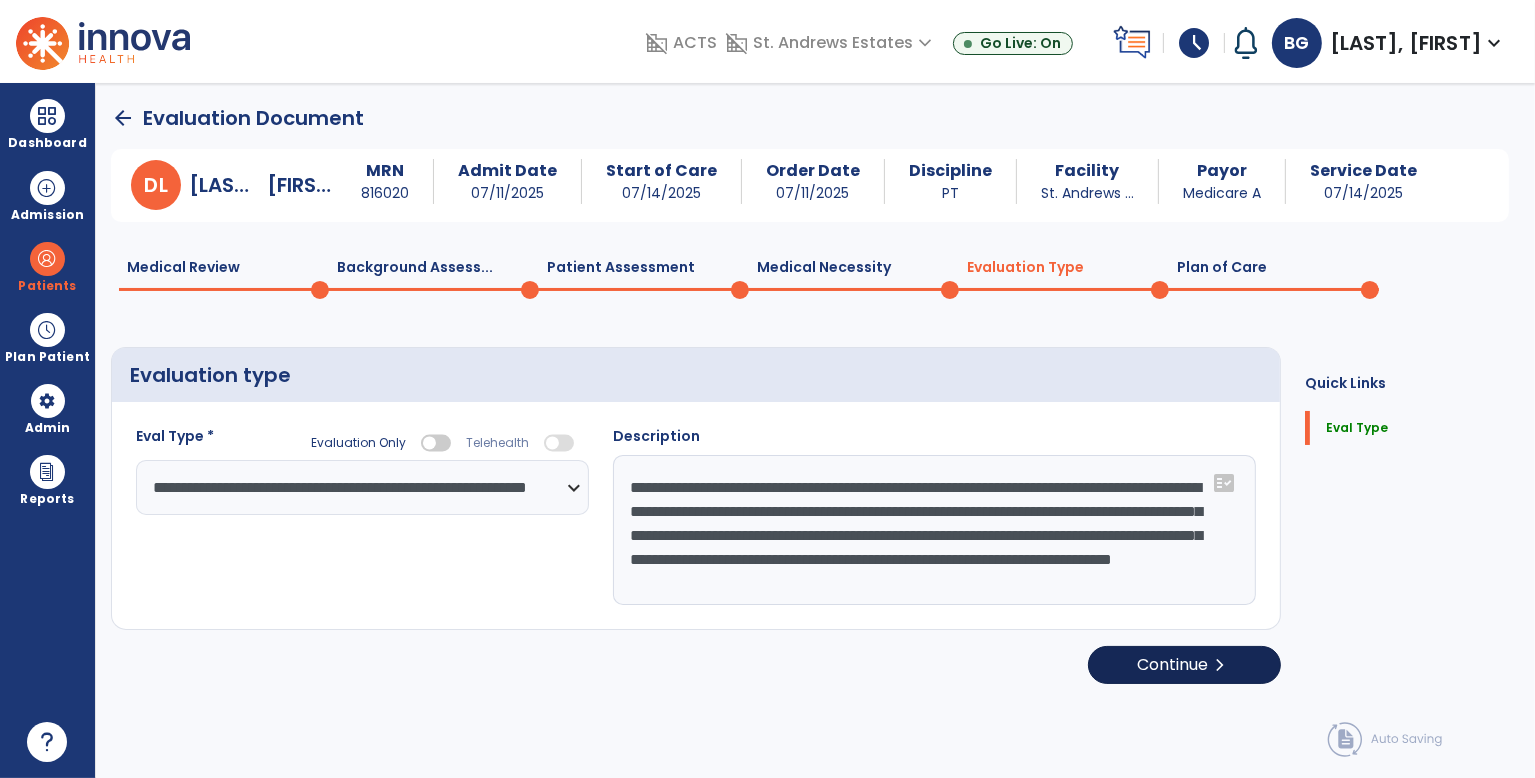 select on "**" 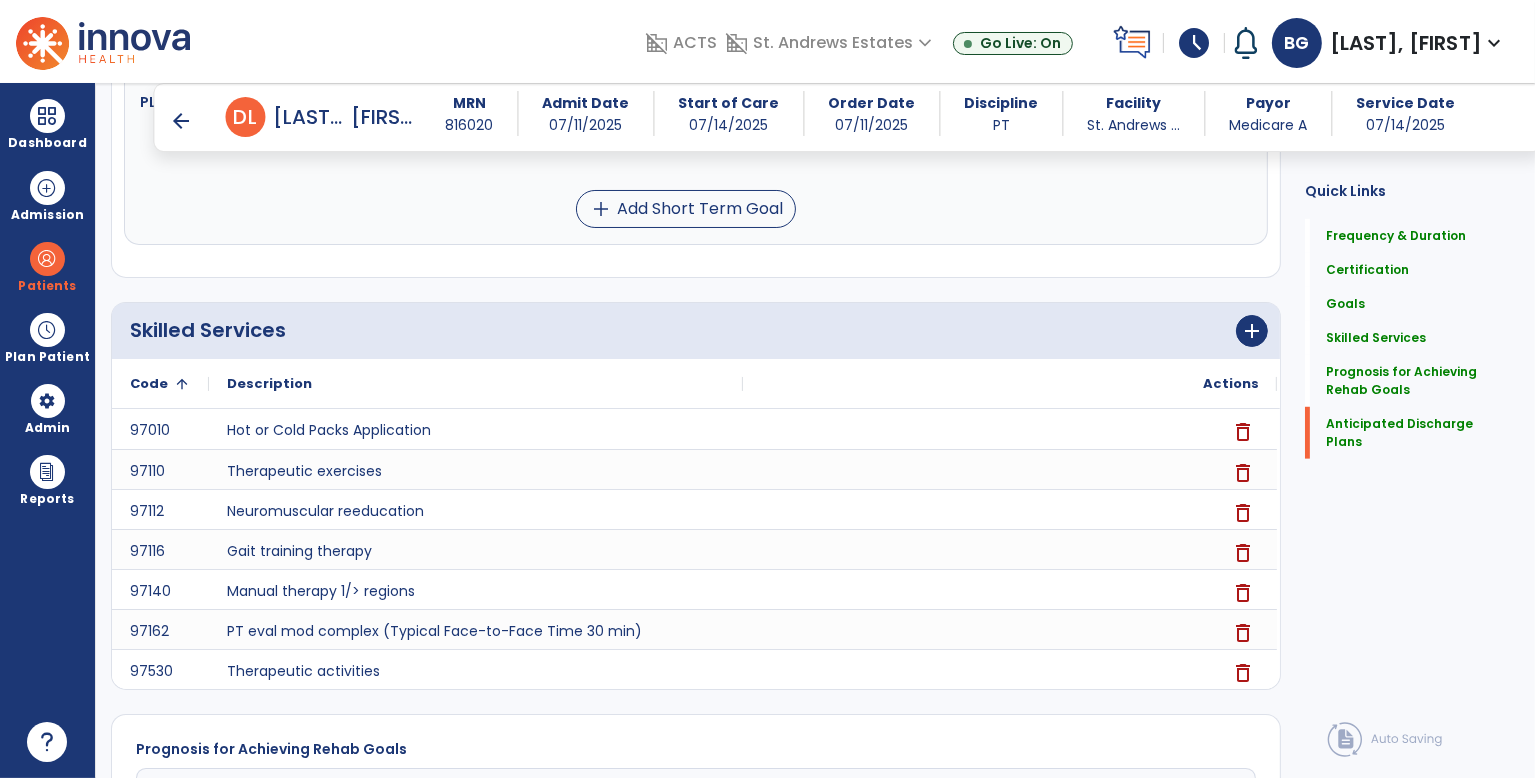 scroll, scrollTop: 1940, scrollLeft: 0, axis: vertical 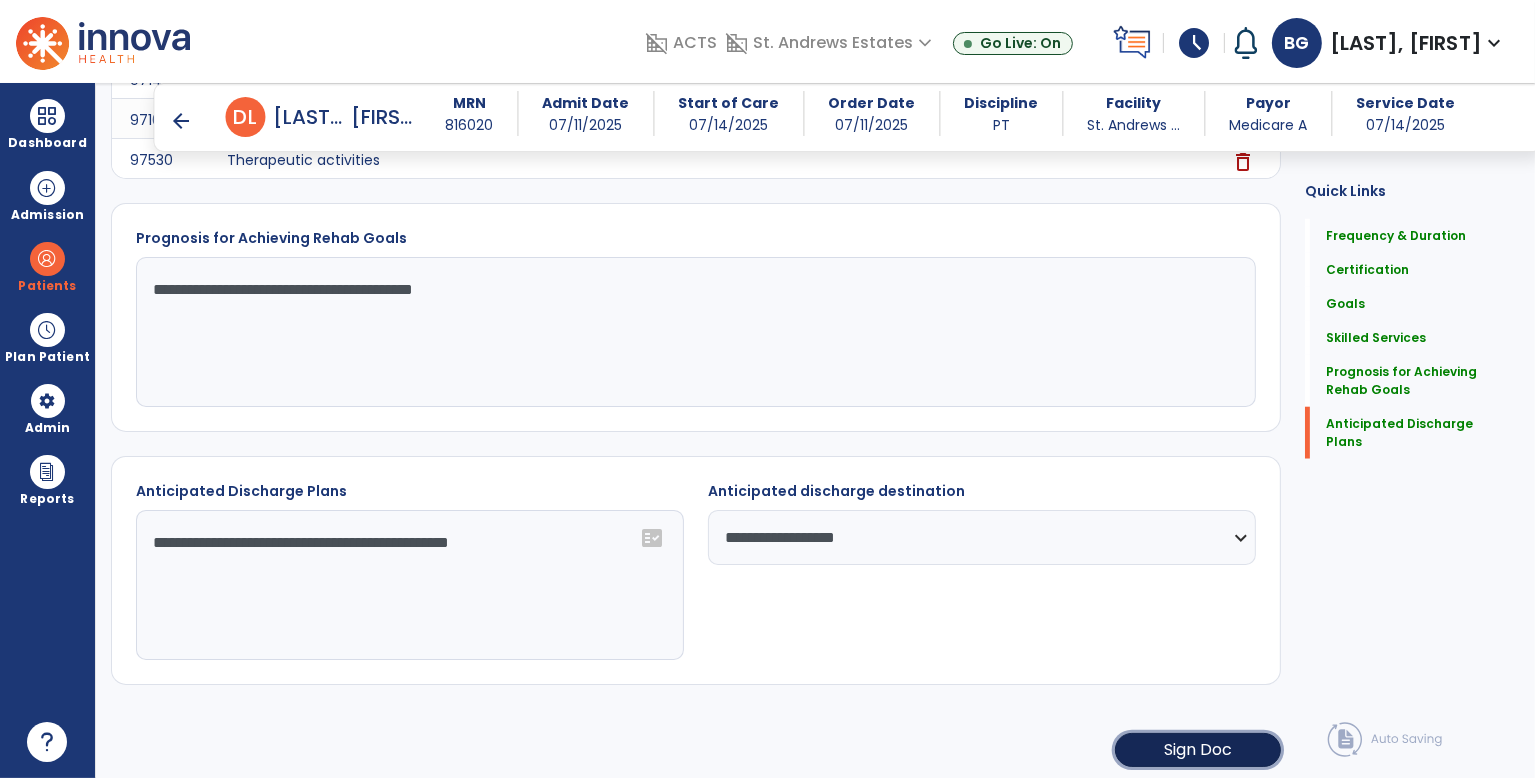 click on "Sign Doc" 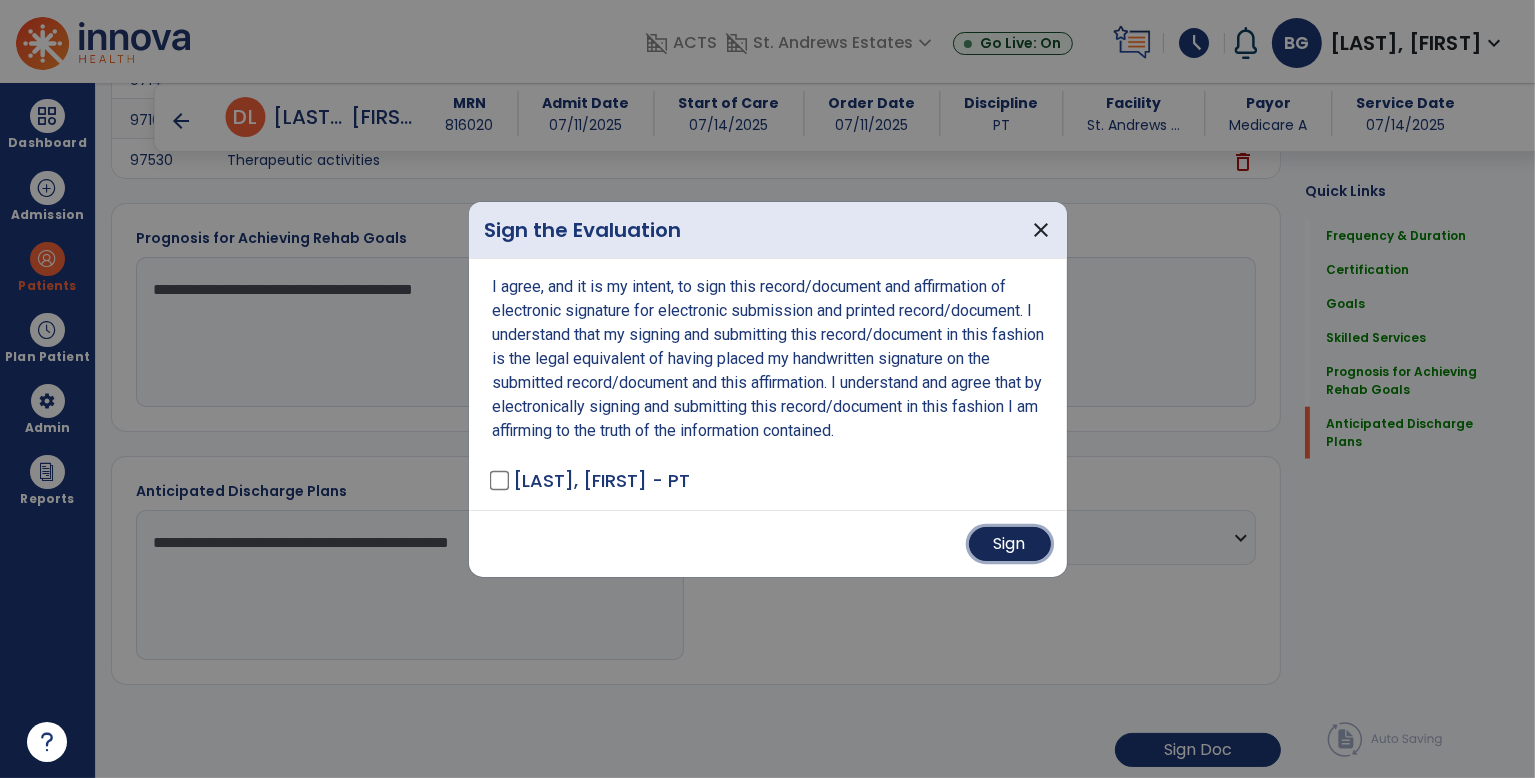 click on "Sign" at bounding box center (1010, 544) 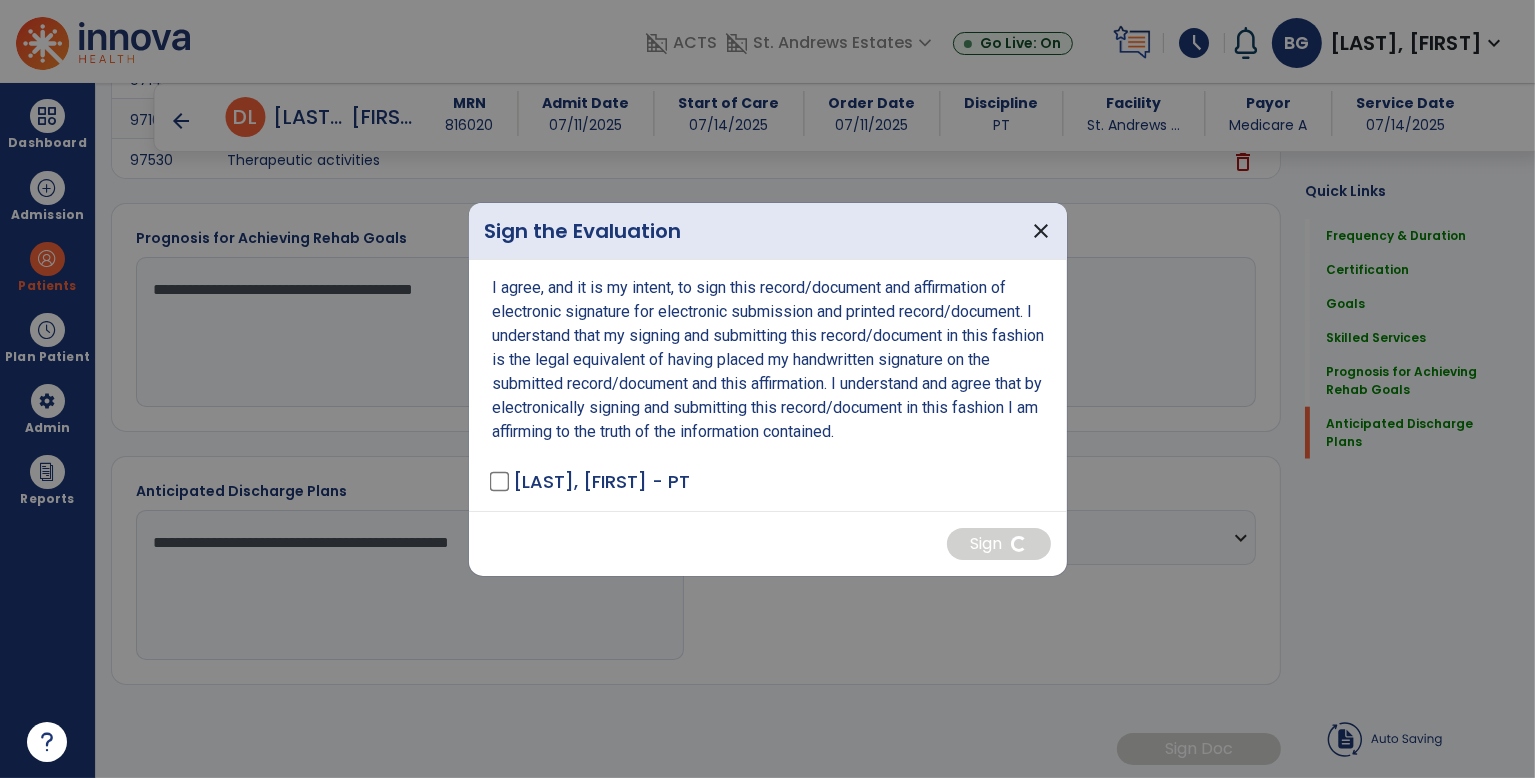 scroll, scrollTop: 1938, scrollLeft: 0, axis: vertical 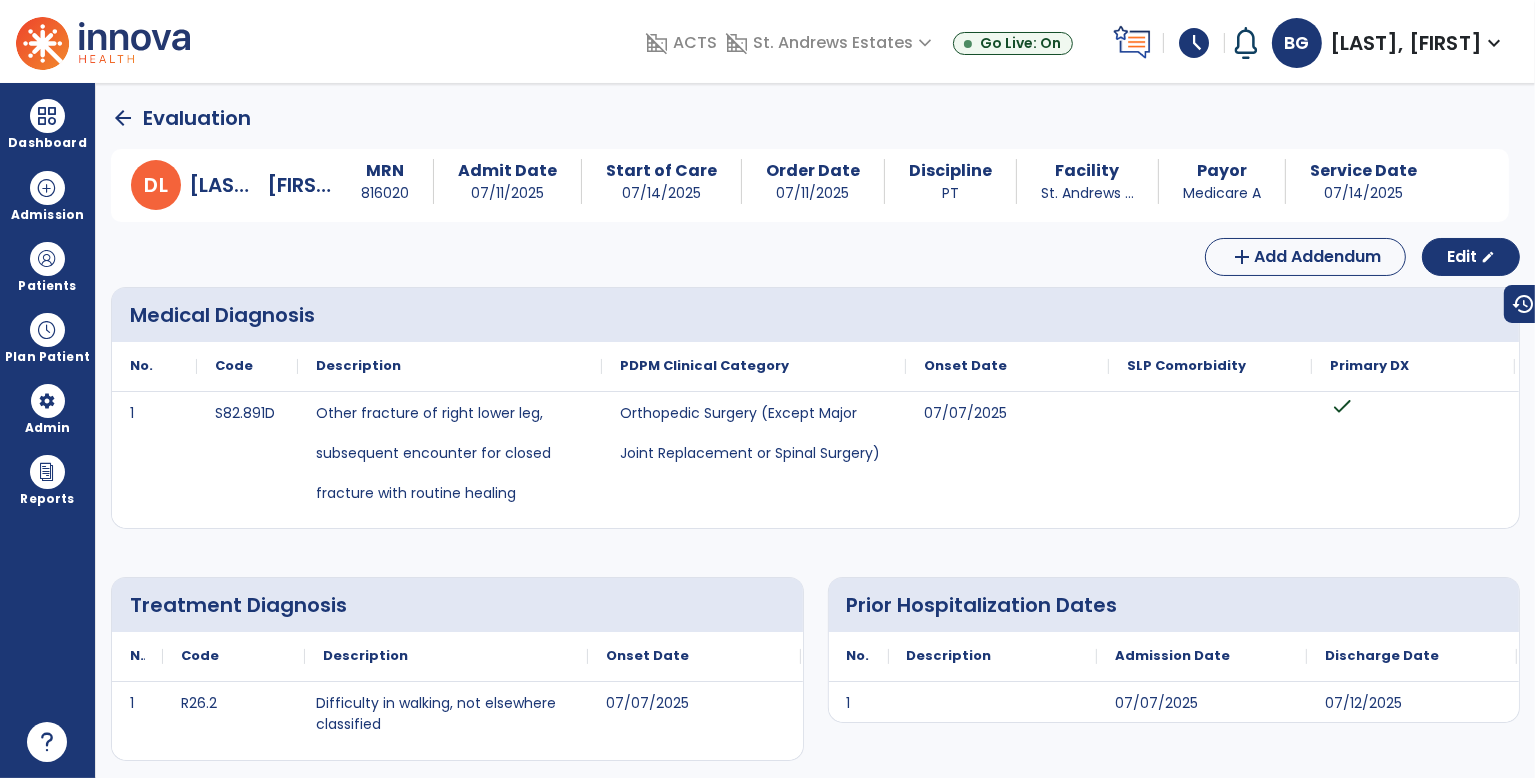 click on "arrow_back" 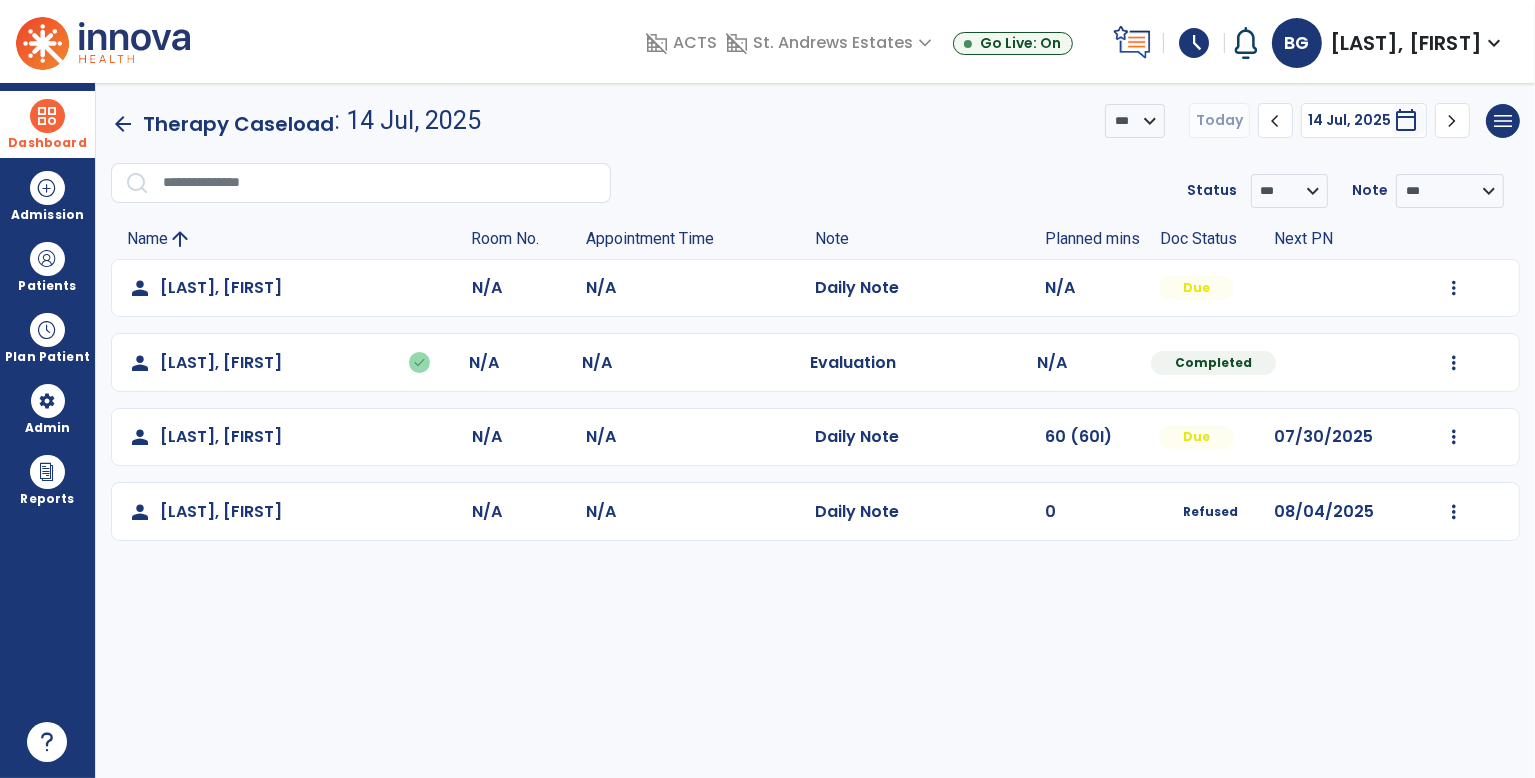 click on "Dashboard" at bounding box center [47, 124] 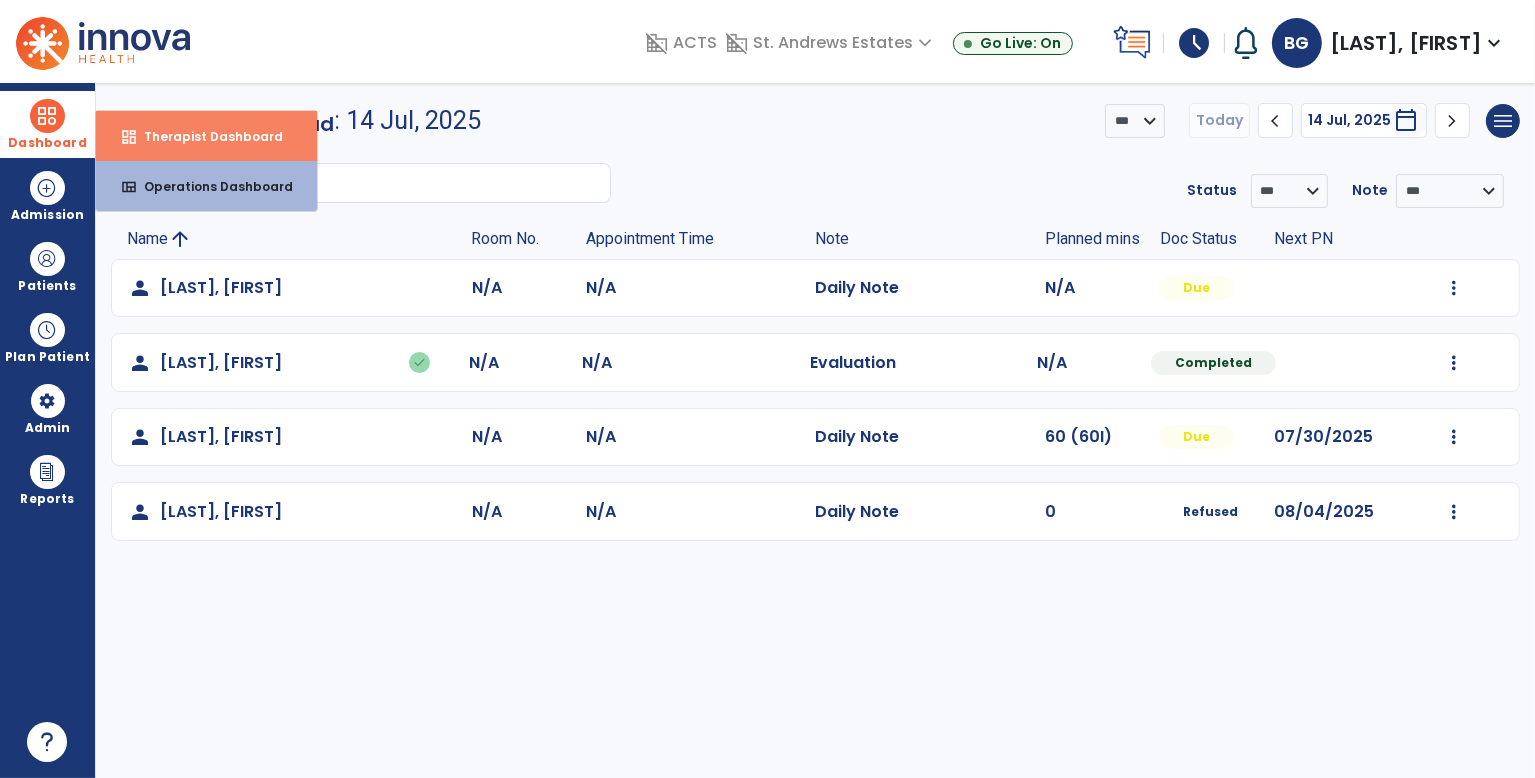 click on "dashboard" at bounding box center [129, 137] 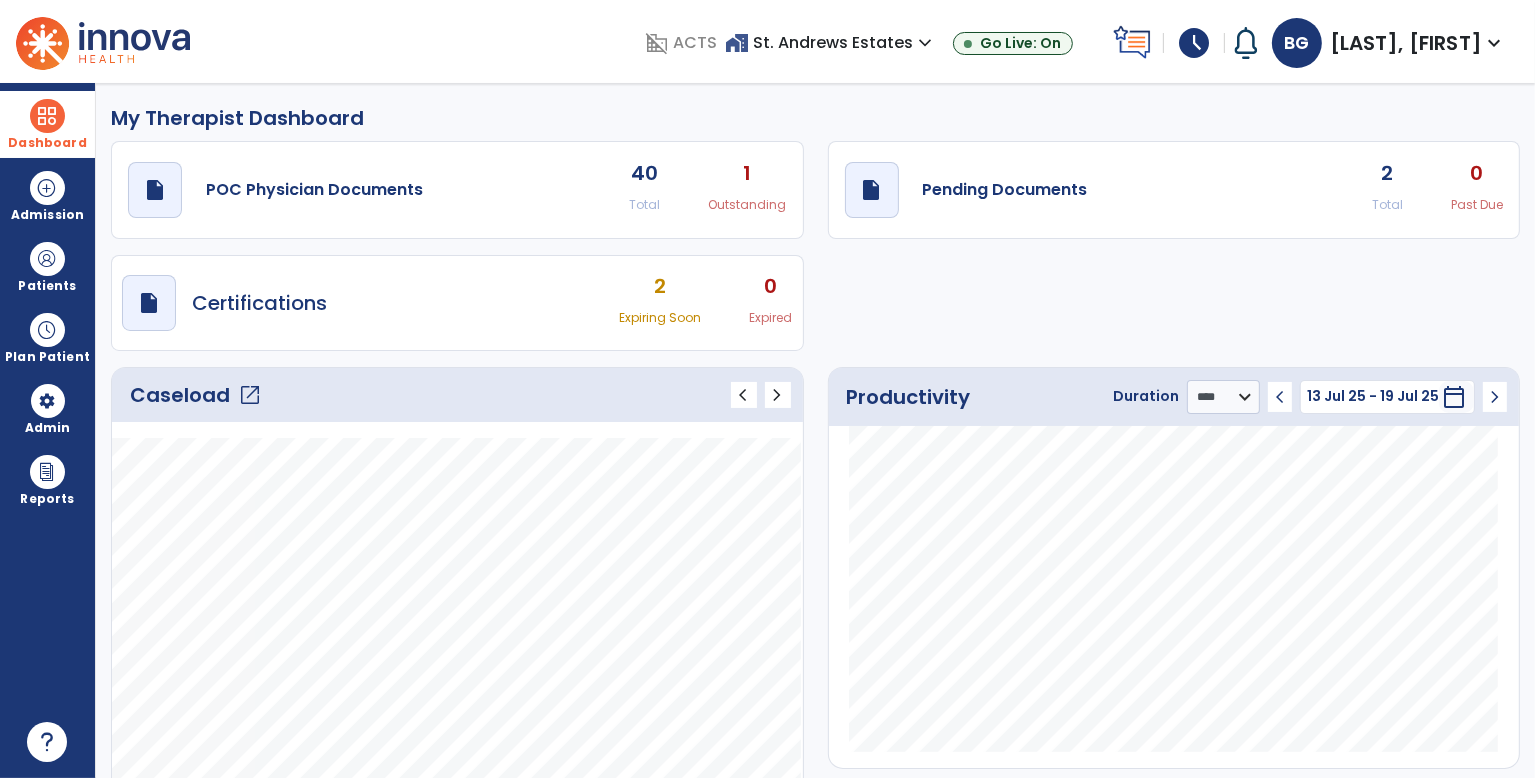 click on "draft   open_in_new  Pending Documents 2 Total 0 Past Due" 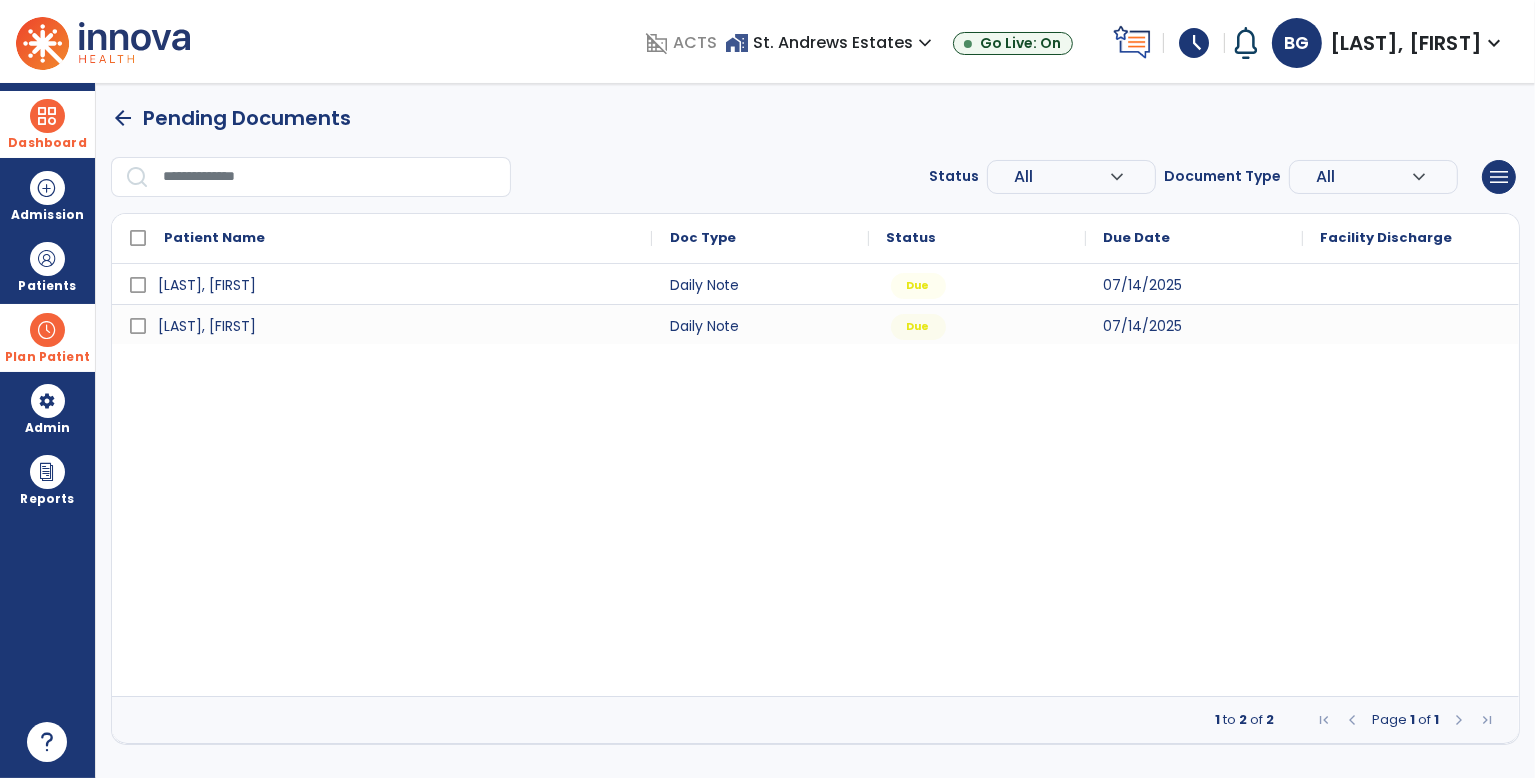 click at bounding box center [47, 330] 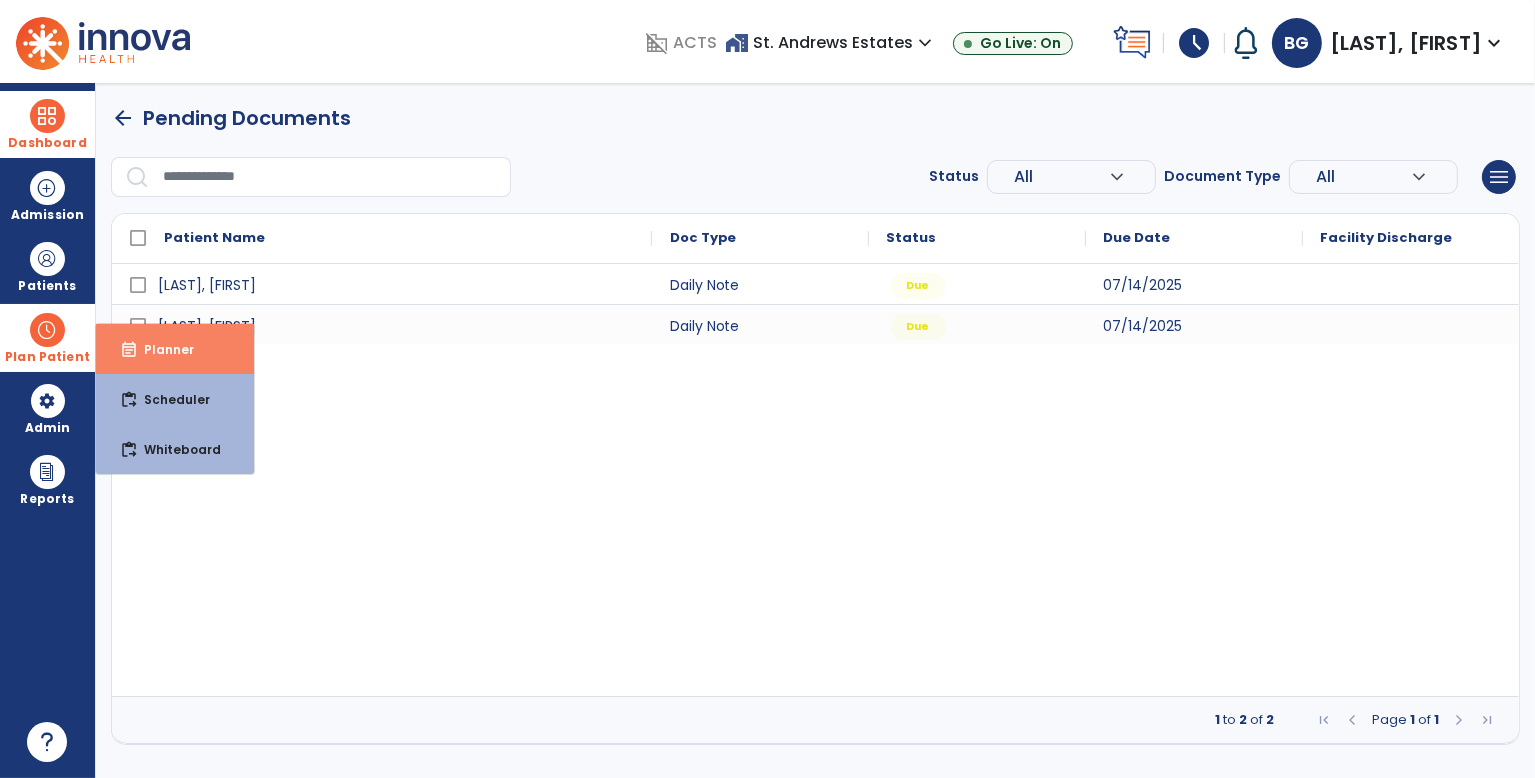 click on "event_note  Planner" at bounding box center (175, 349) 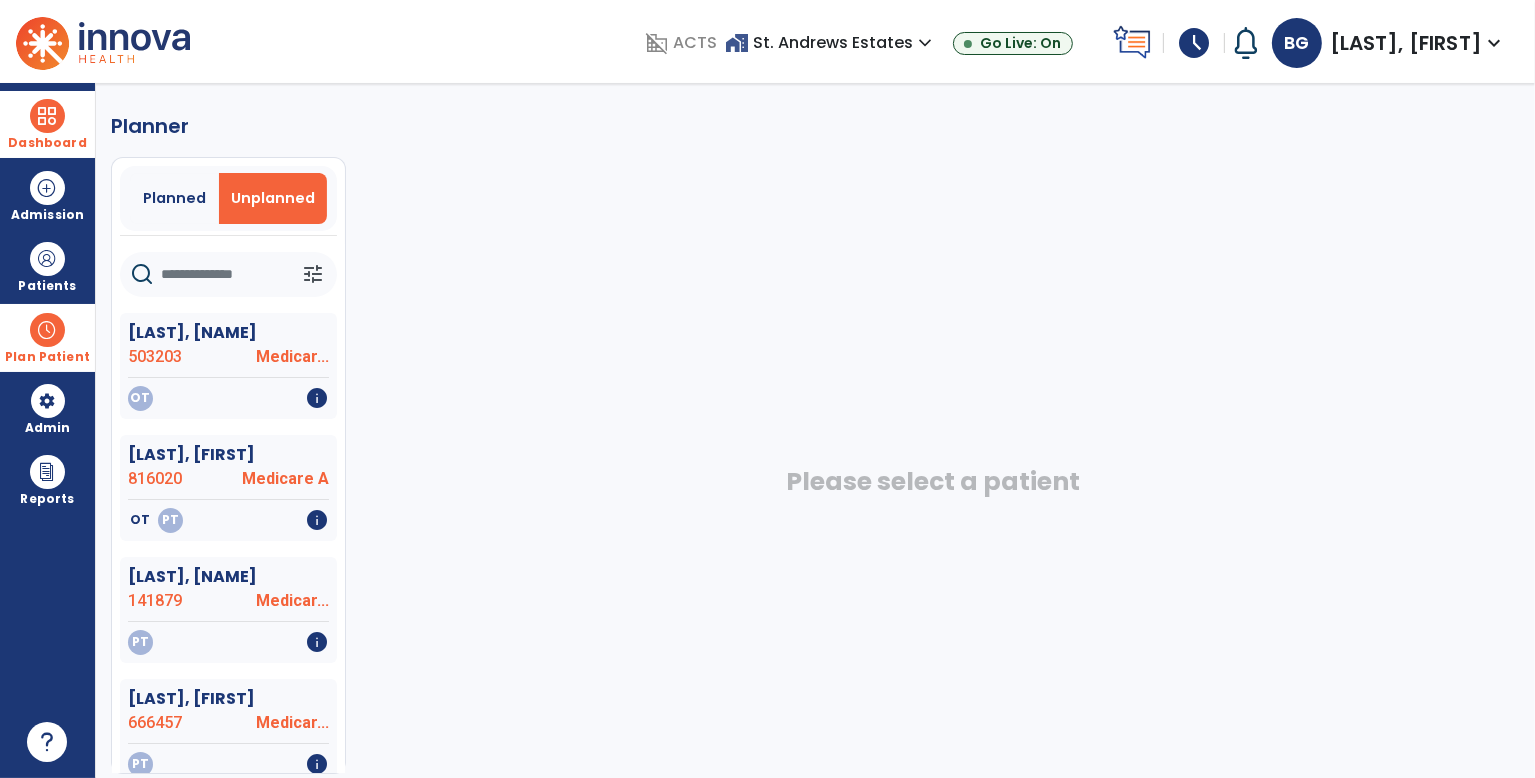 click 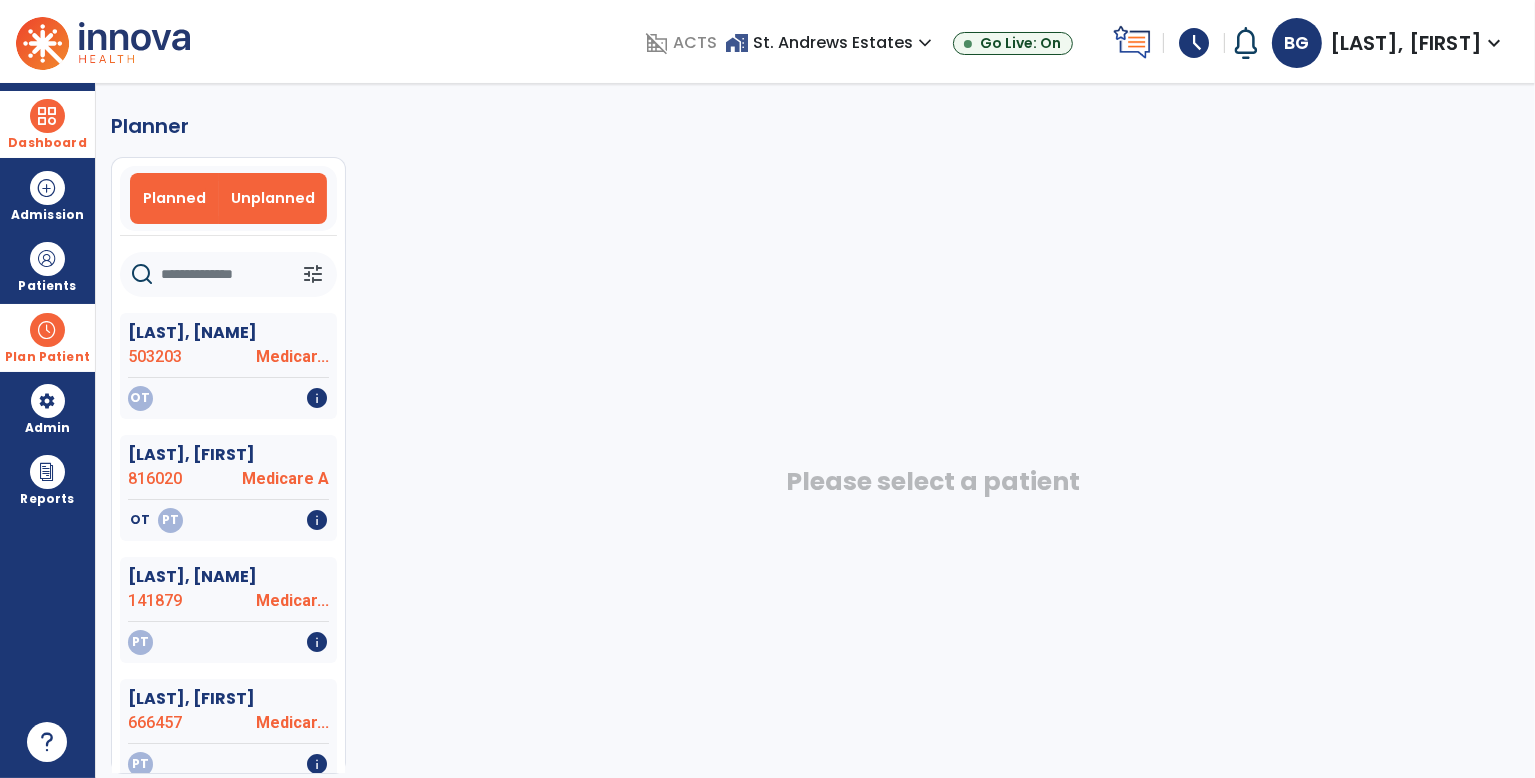 click on "Planned" at bounding box center [174, 198] 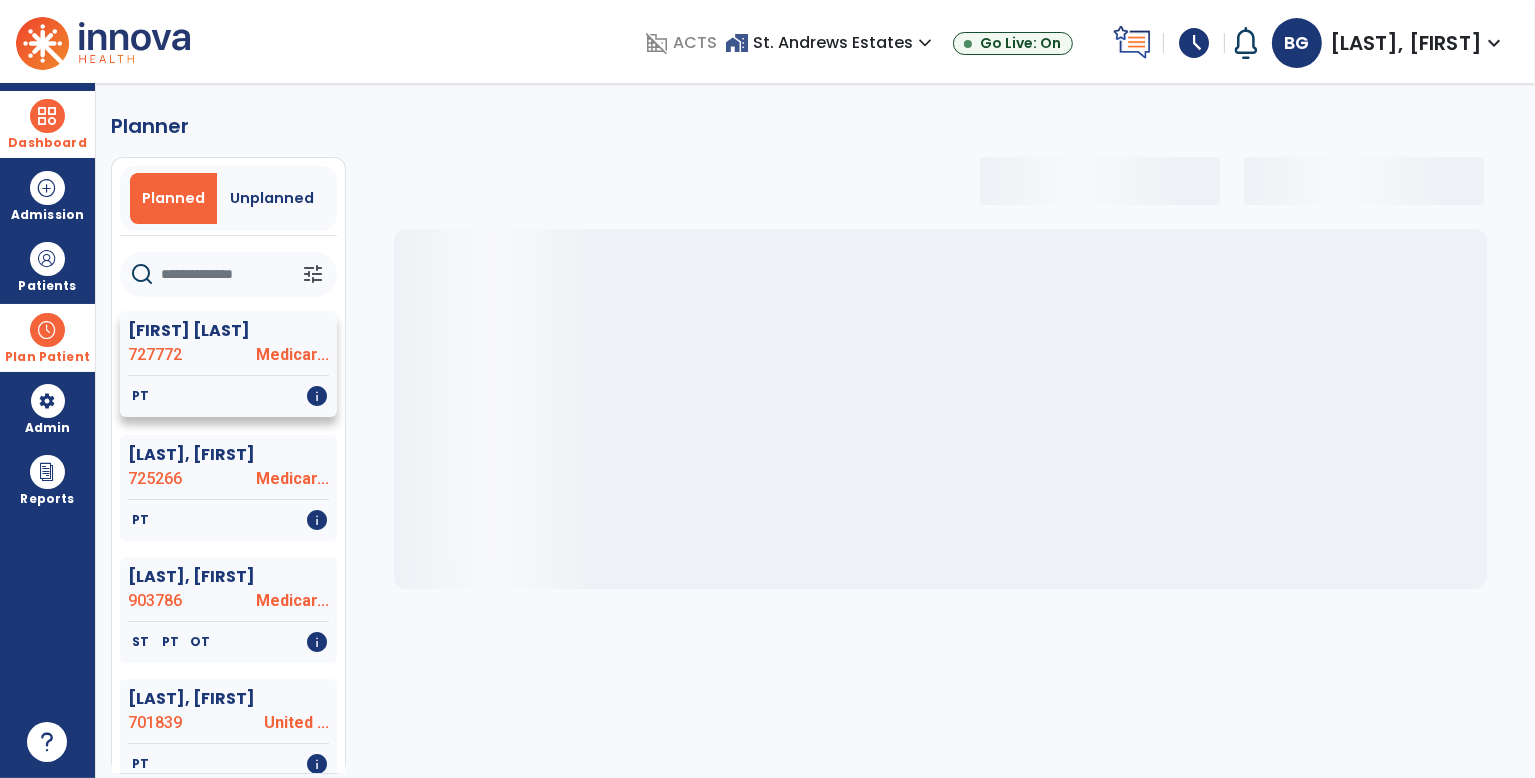 select on "***" 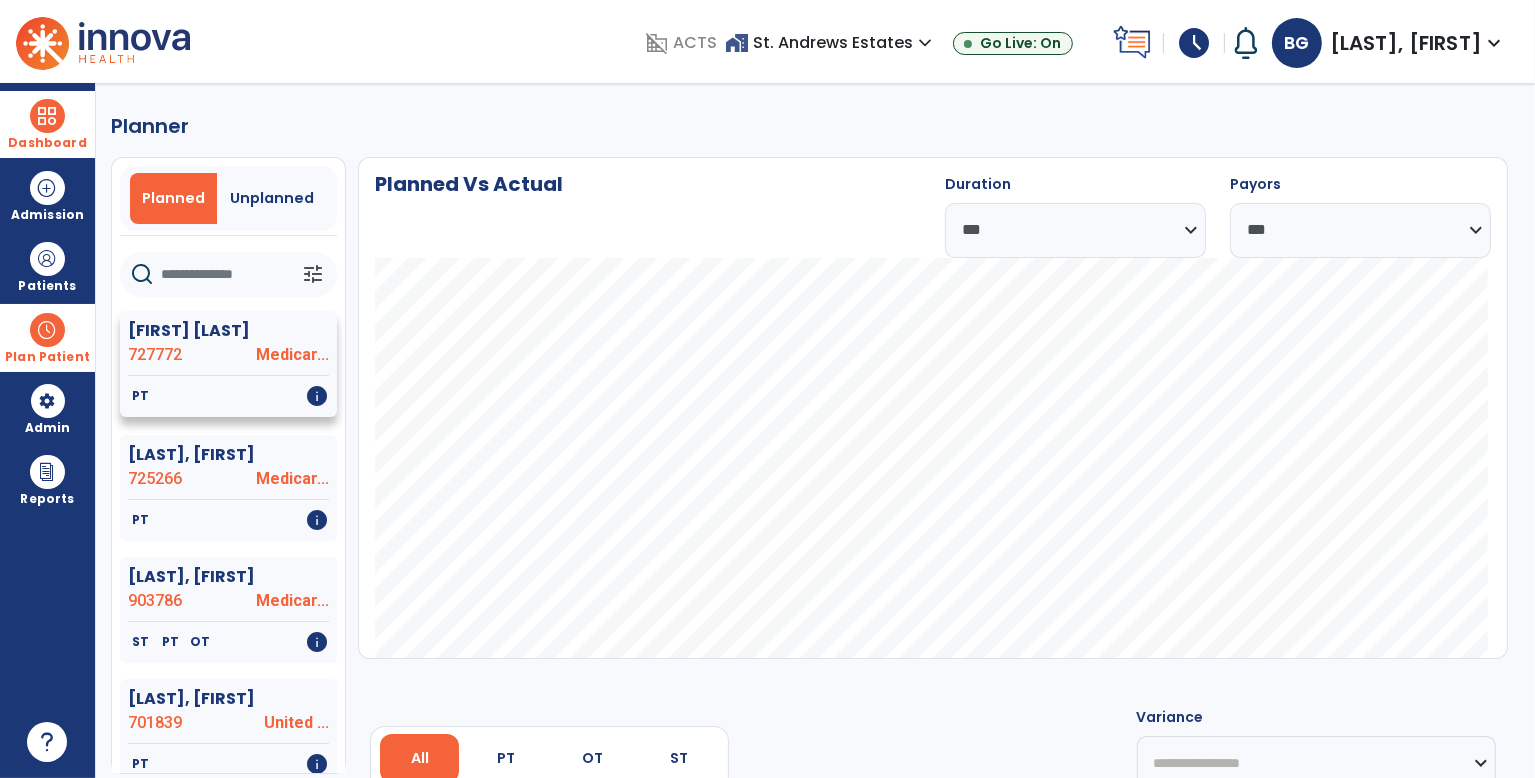 click on "727772" 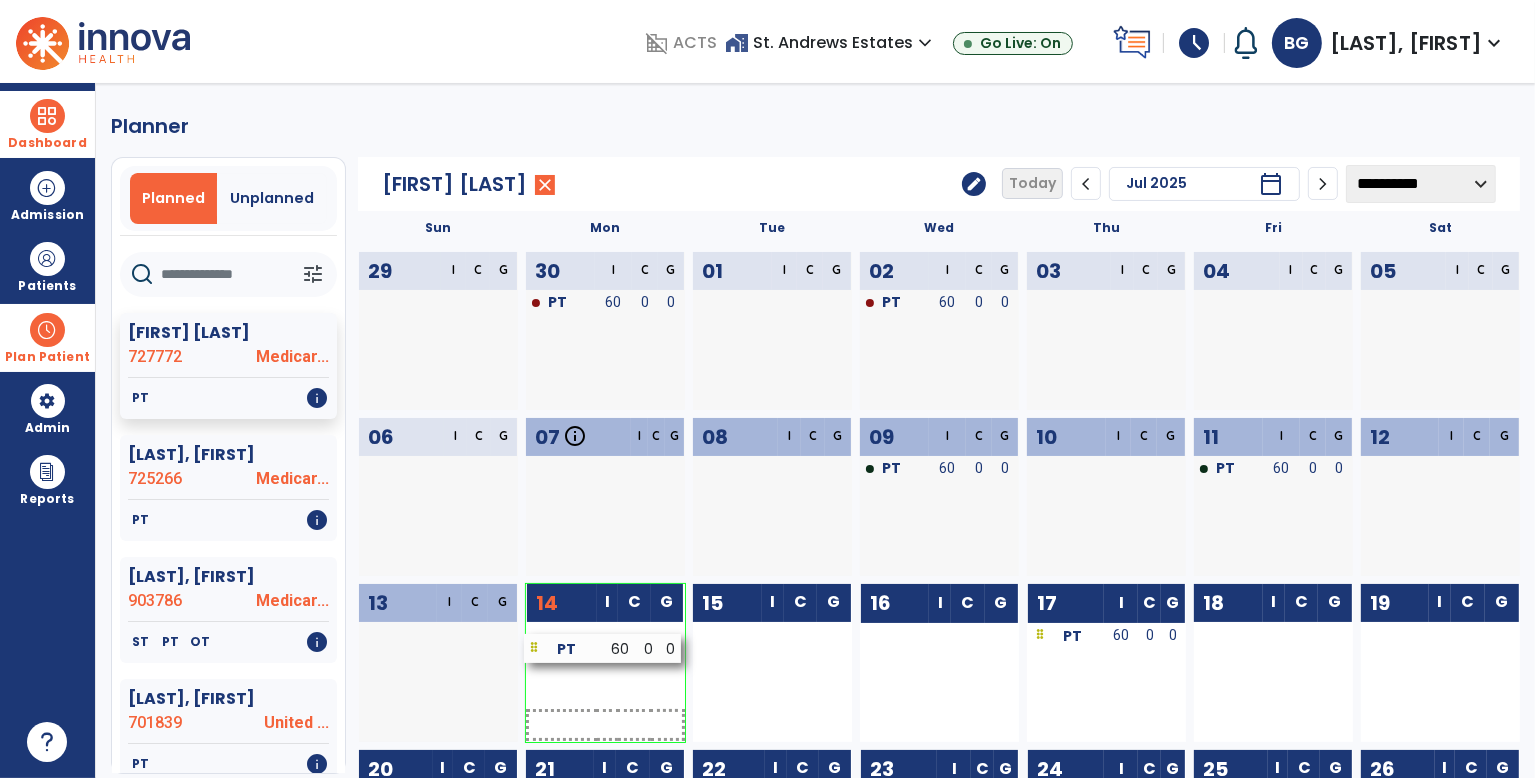 drag, startPoint x: 920, startPoint y: 643, endPoint x: 584, endPoint y: 655, distance: 336.2142 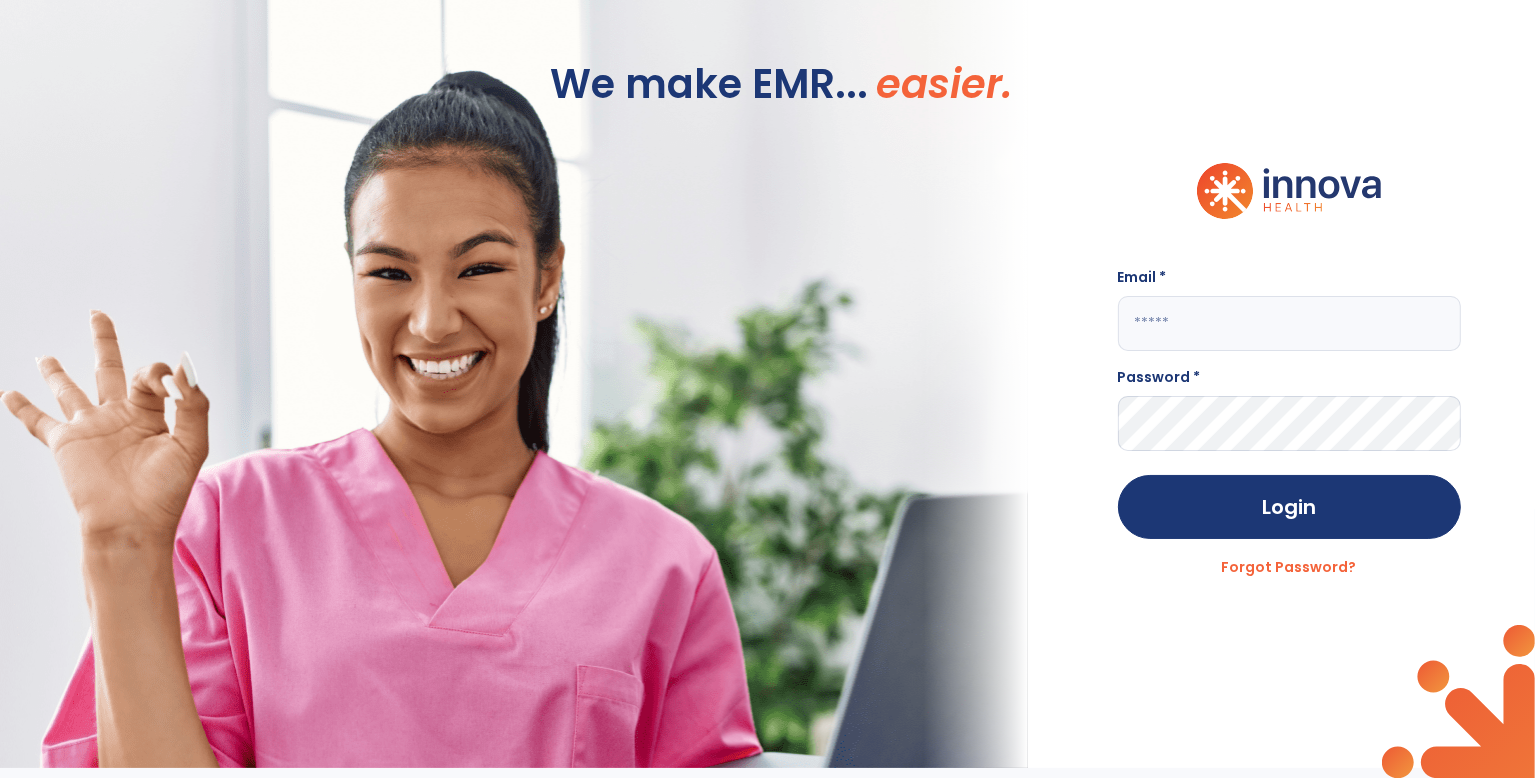 type on "**********" 